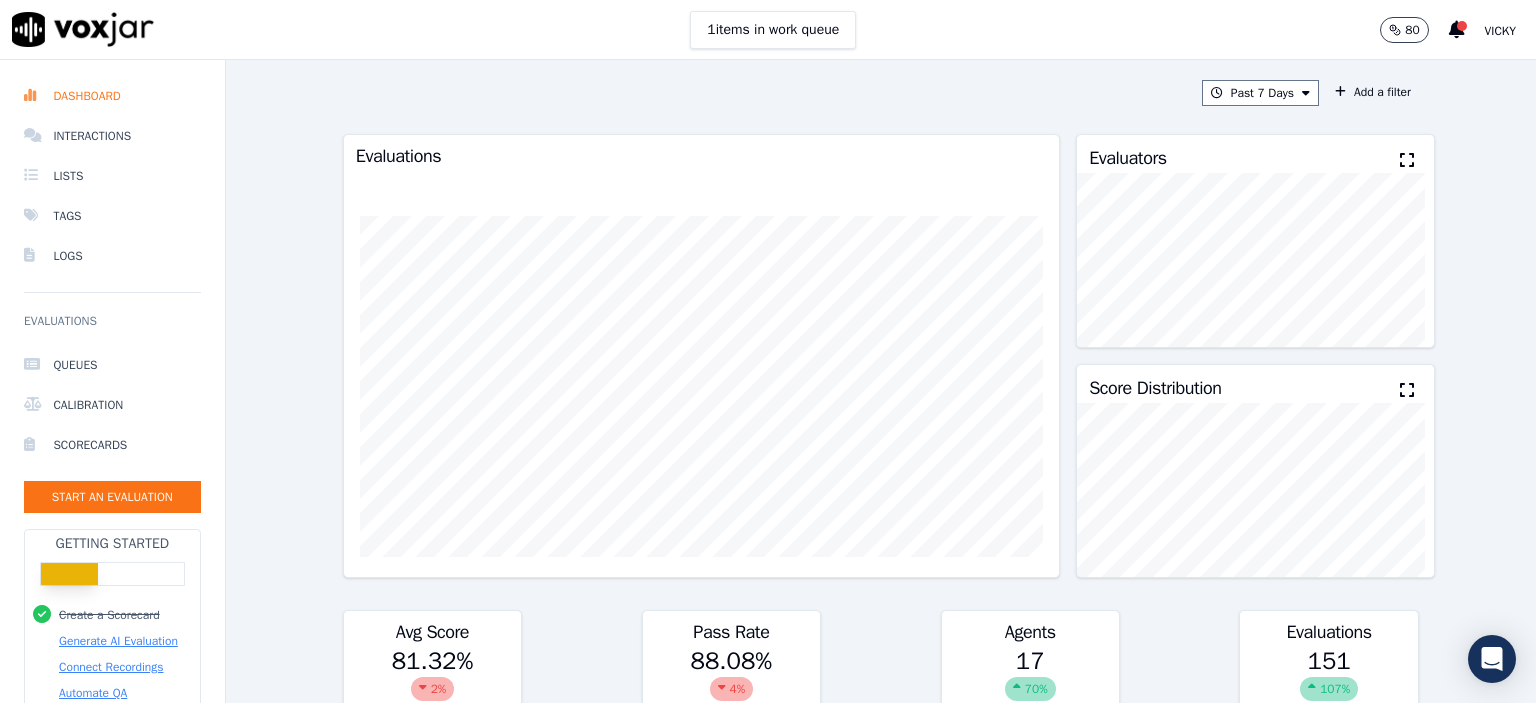 scroll, scrollTop: 0, scrollLeft: 0, axis: both 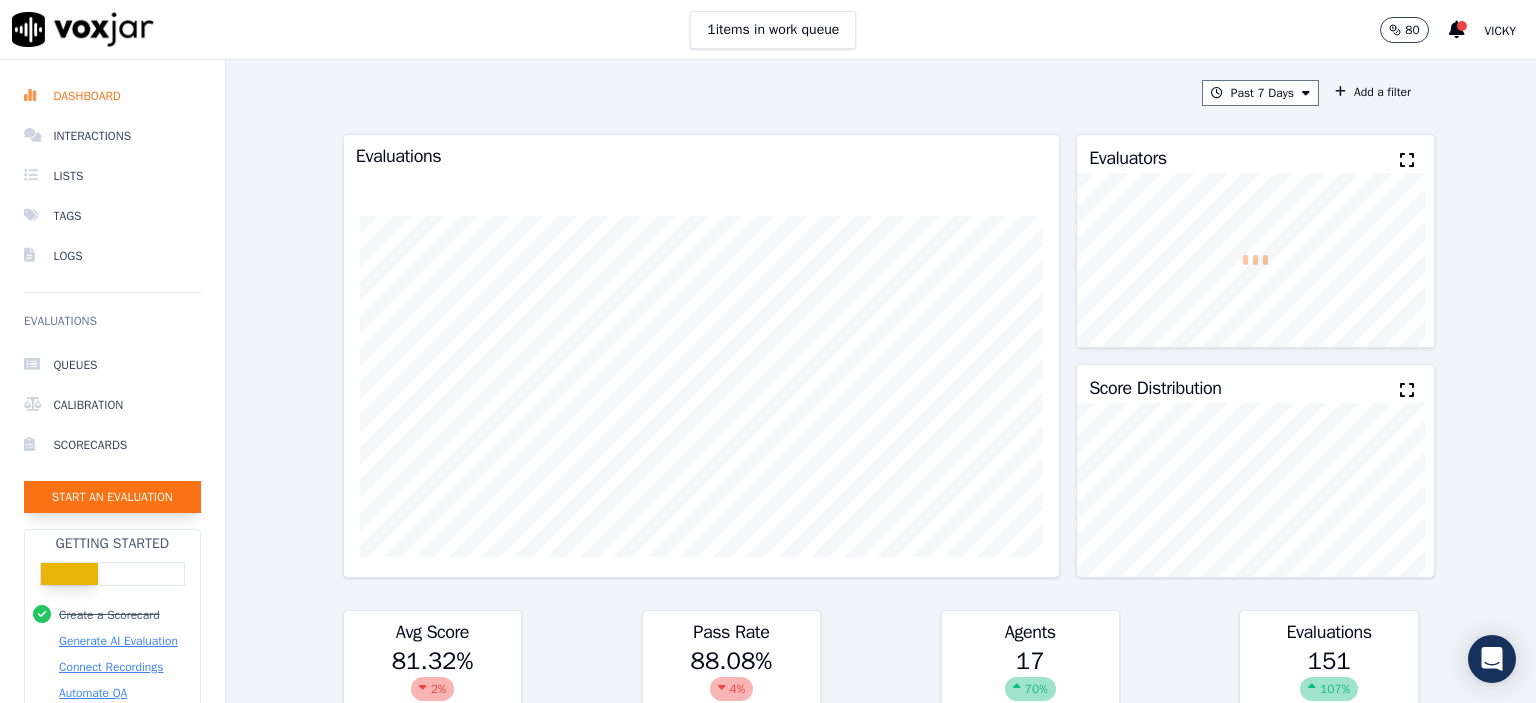 click on "Start an Evaluation" 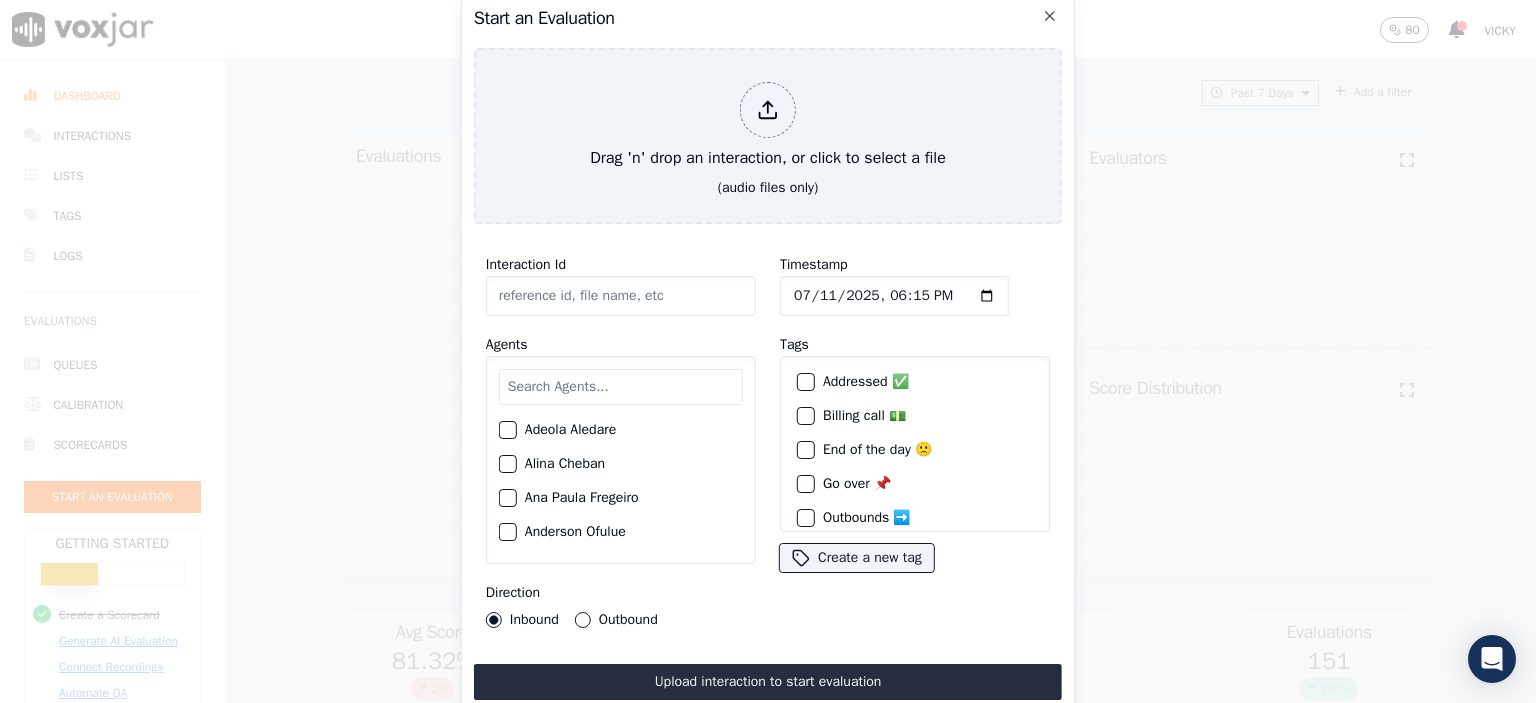click on "Interaction Id" 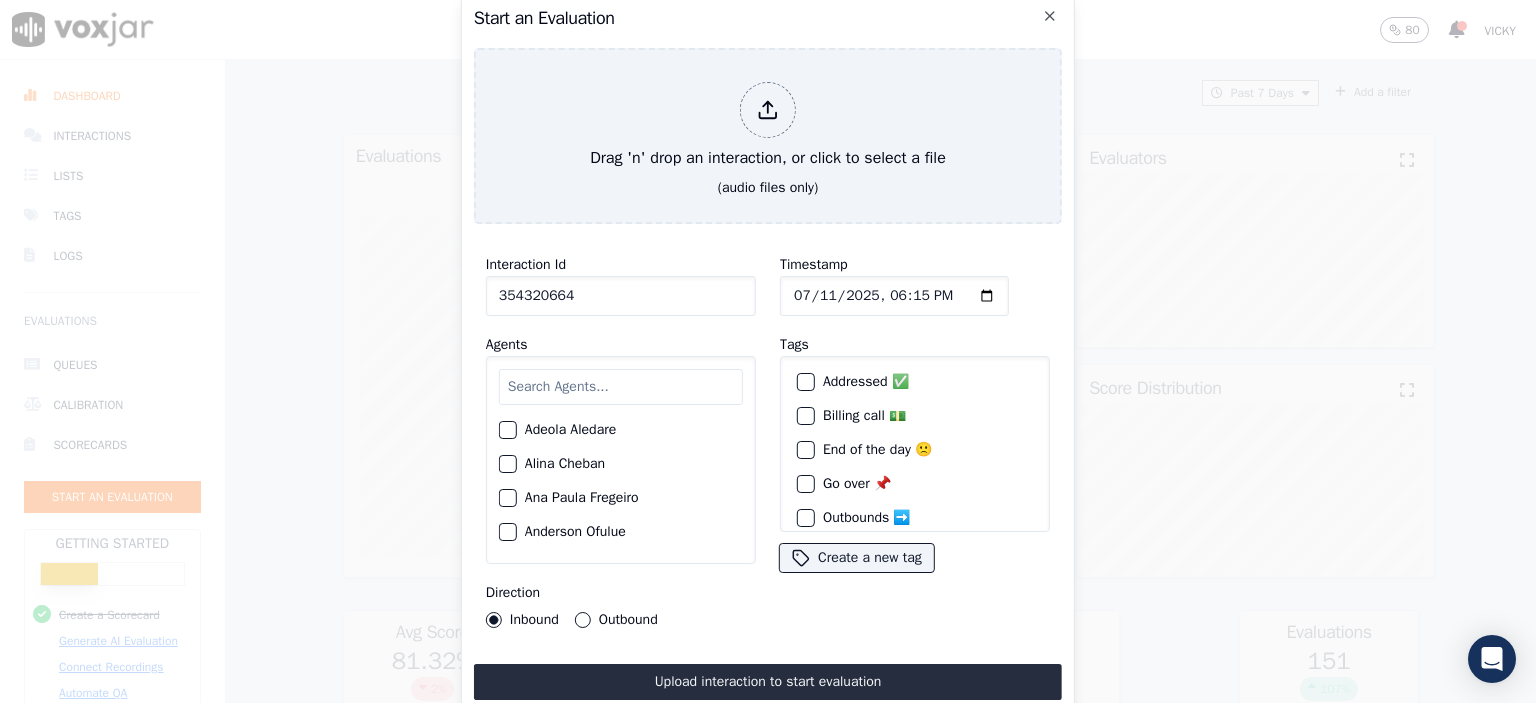 type on "354320664" 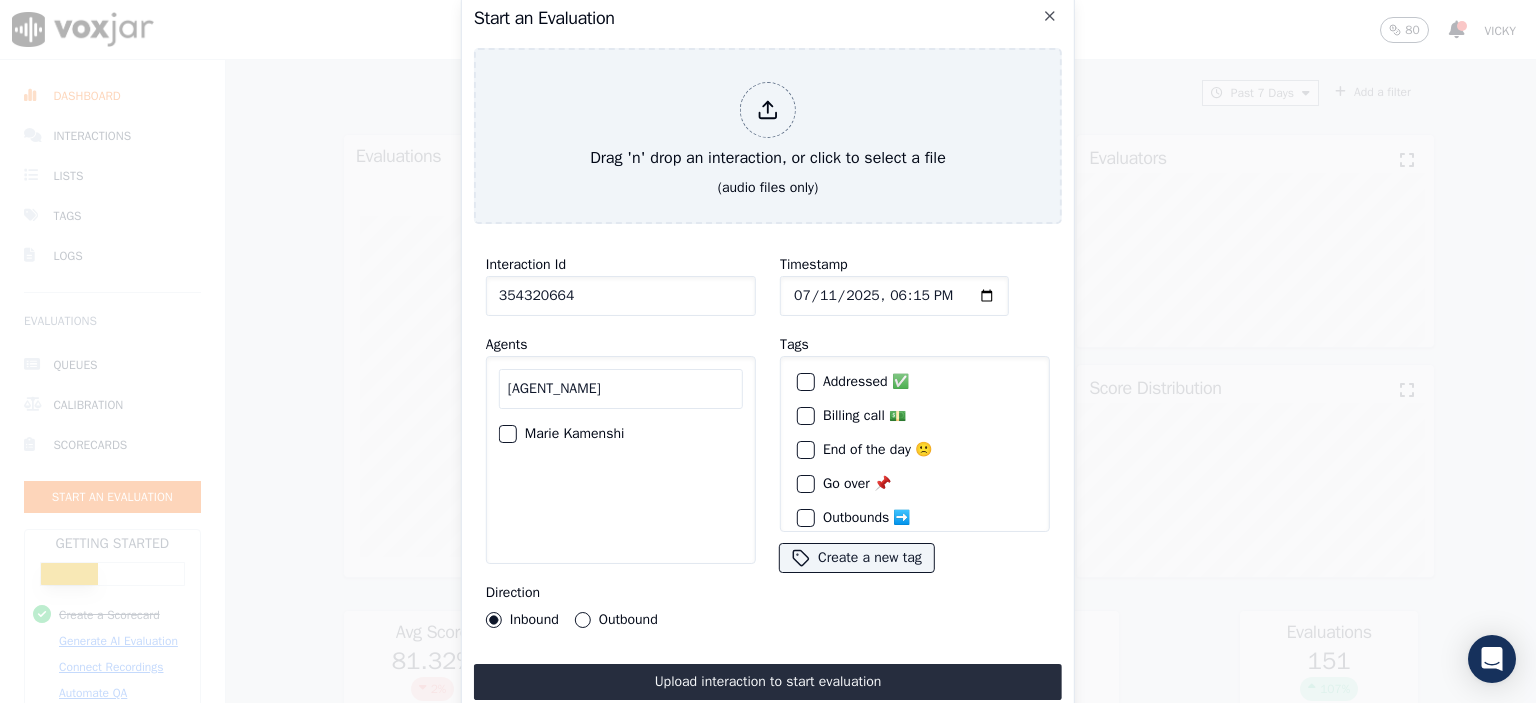 type on "[AGENT_NAME]" 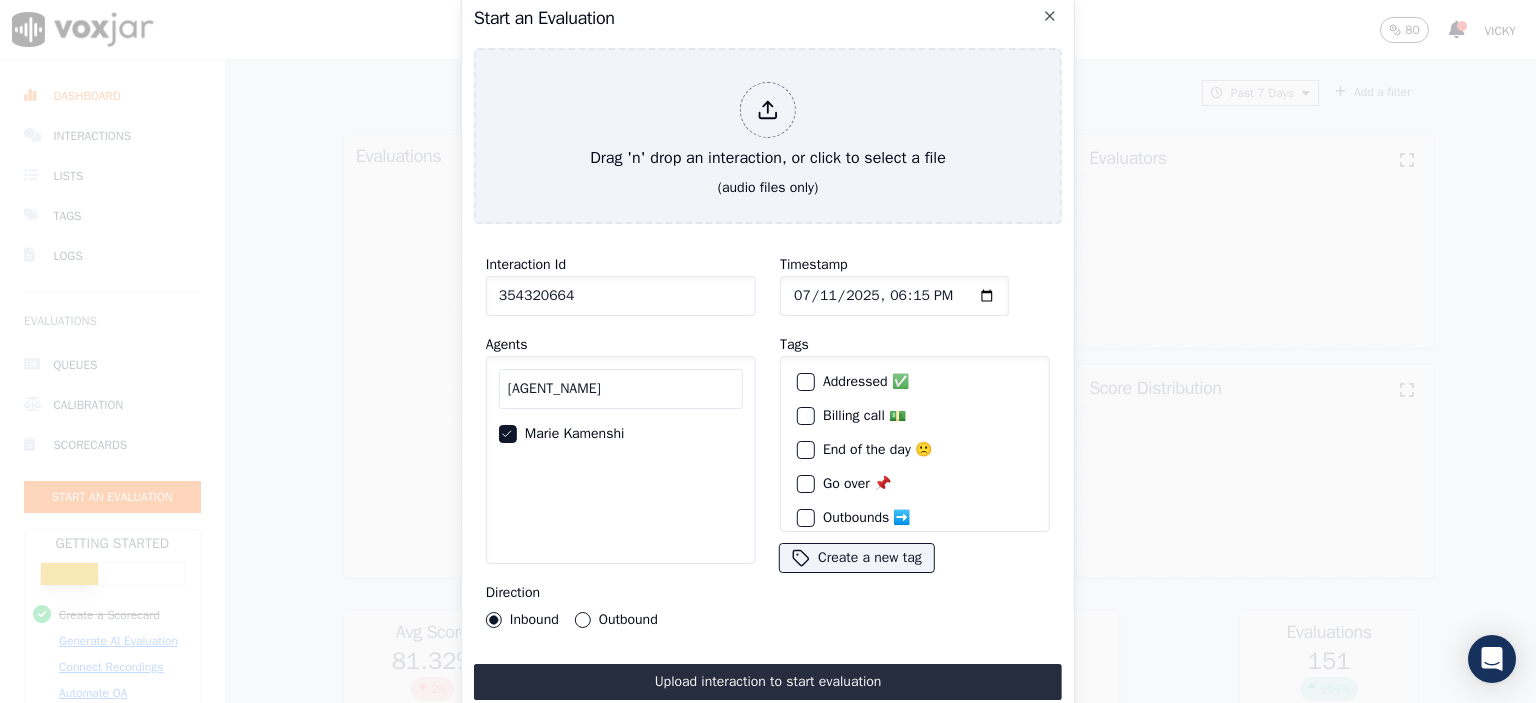 click on "Timestamp" 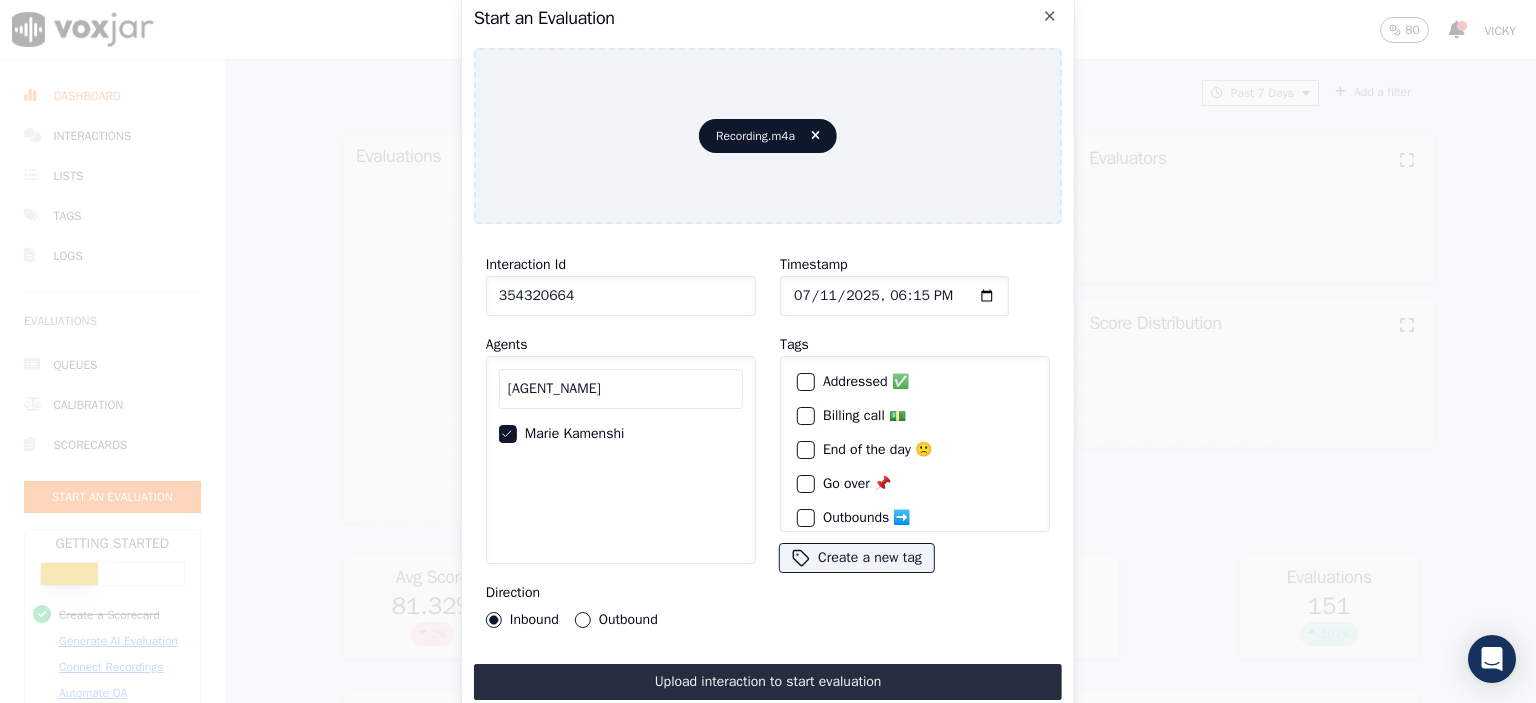 click on "Upload interaction to start evaluation" at bounding box center [768, 682] 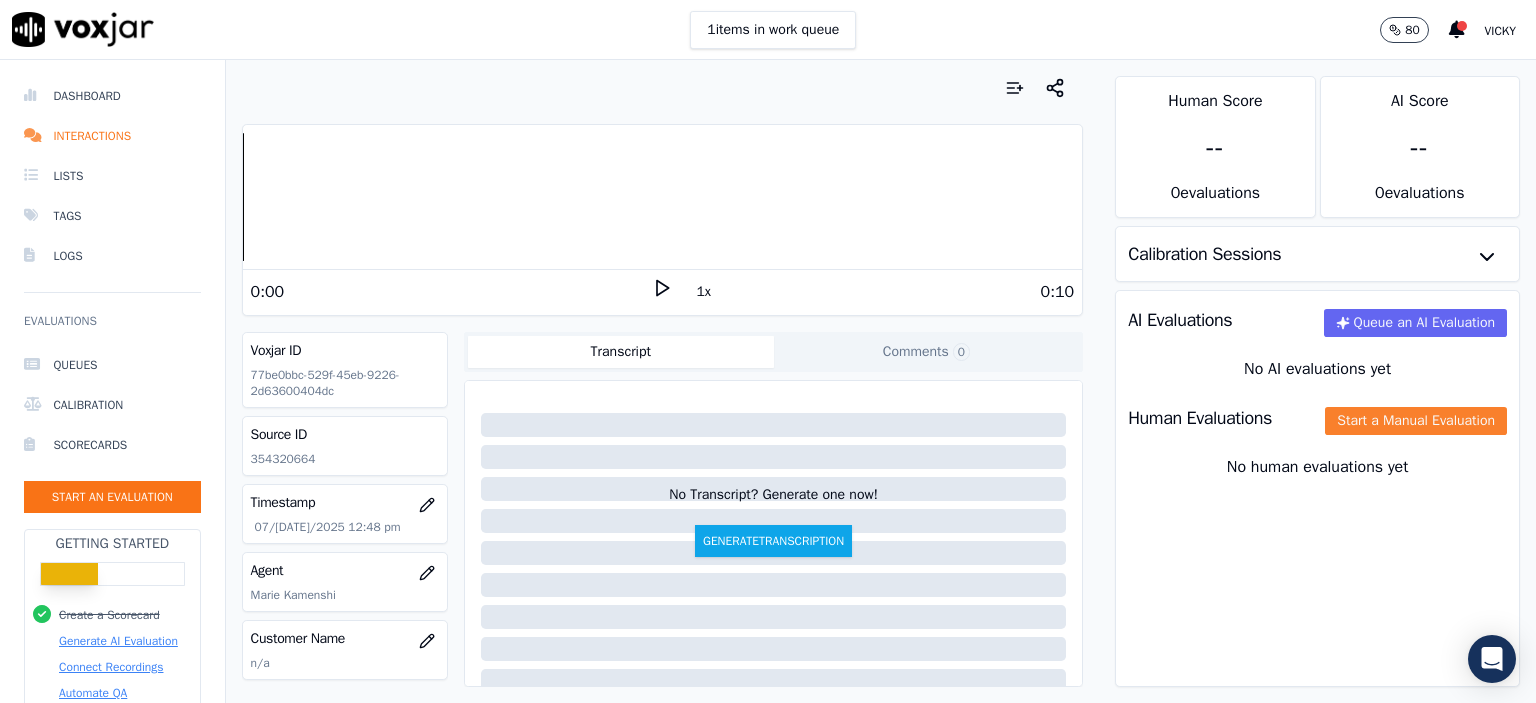 click on "Start a Manual Evaluation" 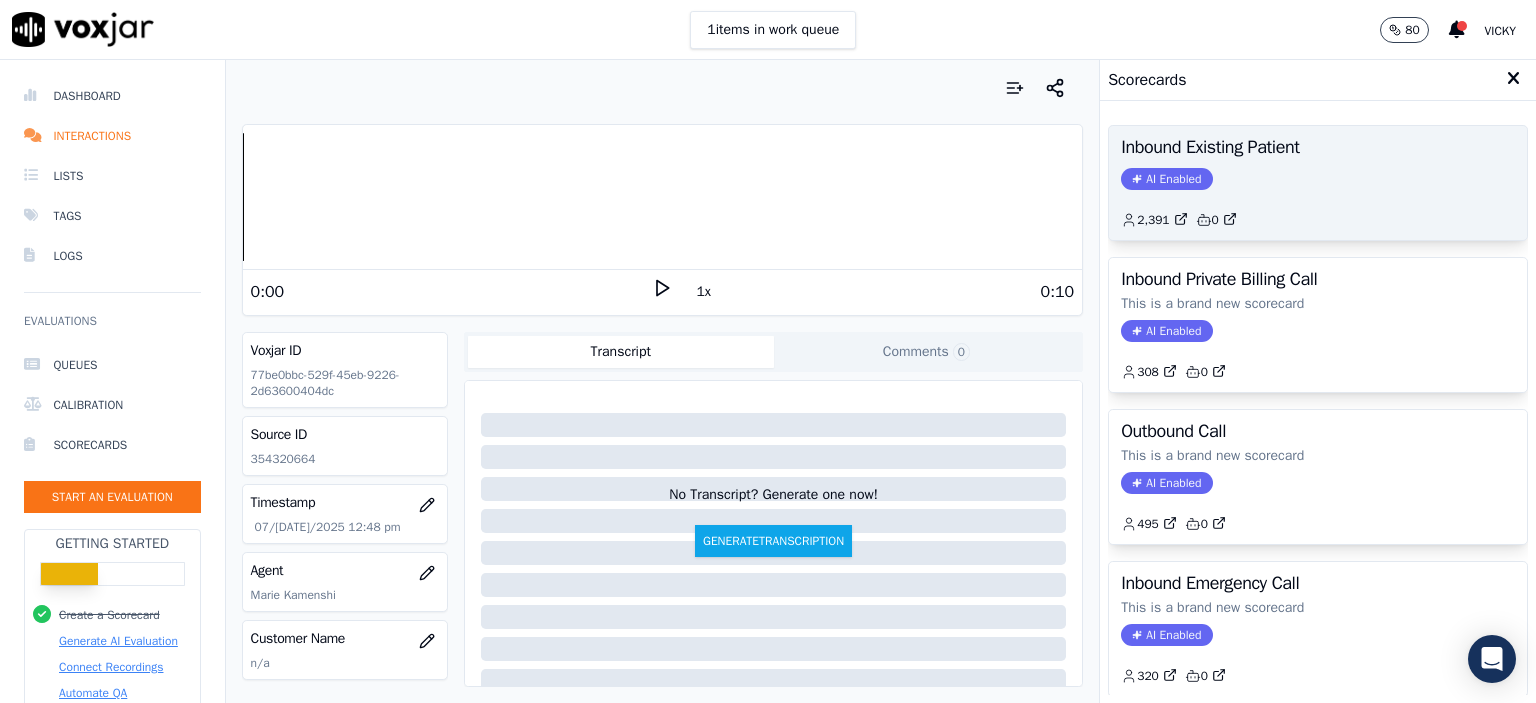 click on "2,391         0" 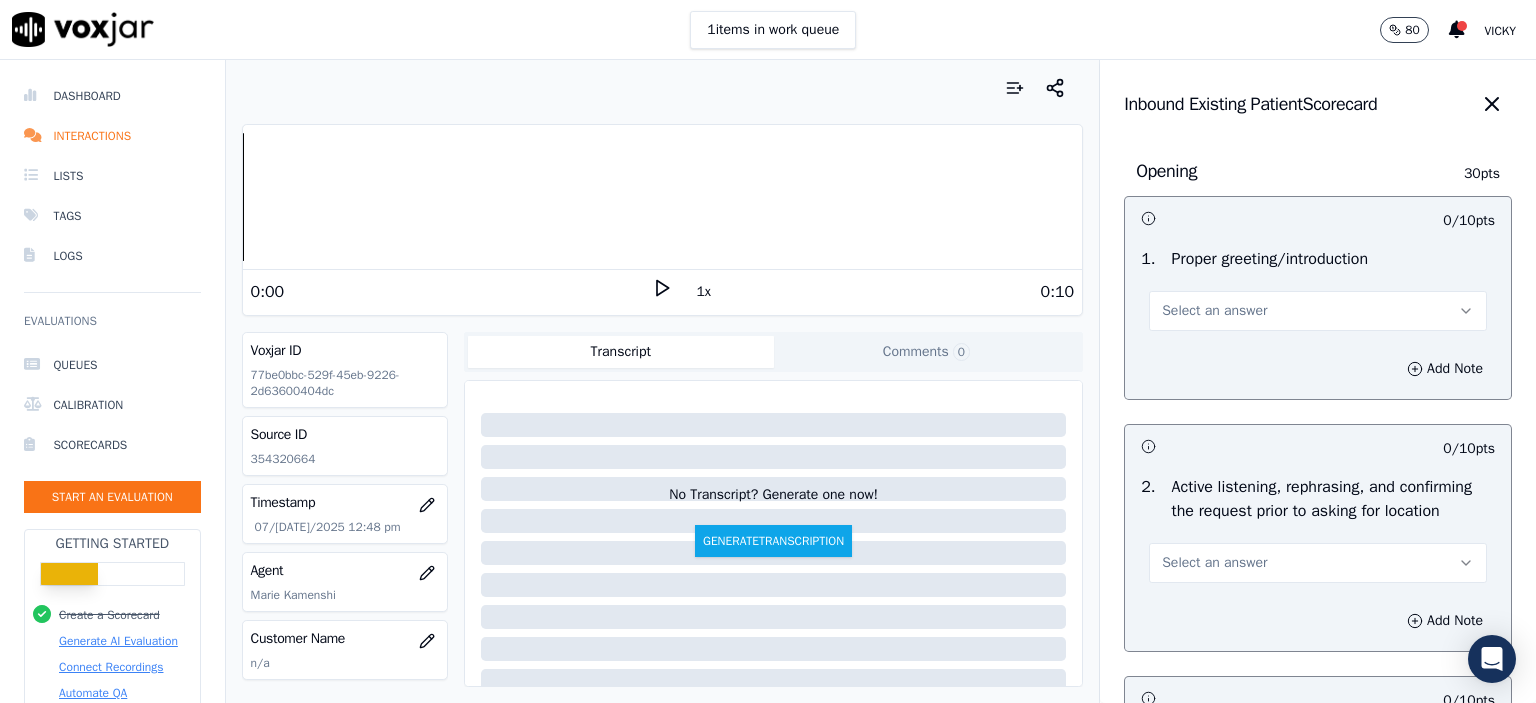 click on "Select an answer" at bounding box center (1318, 311) 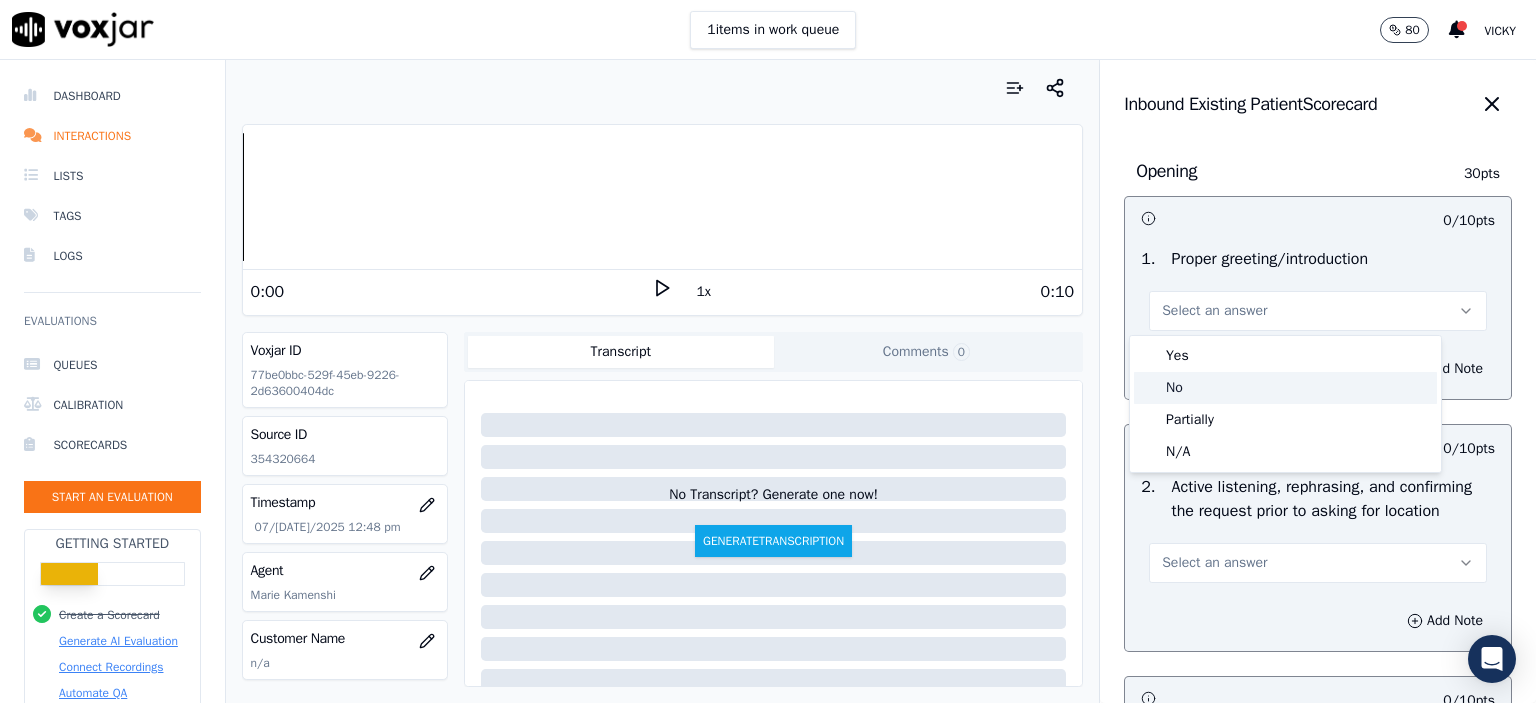click on "No" 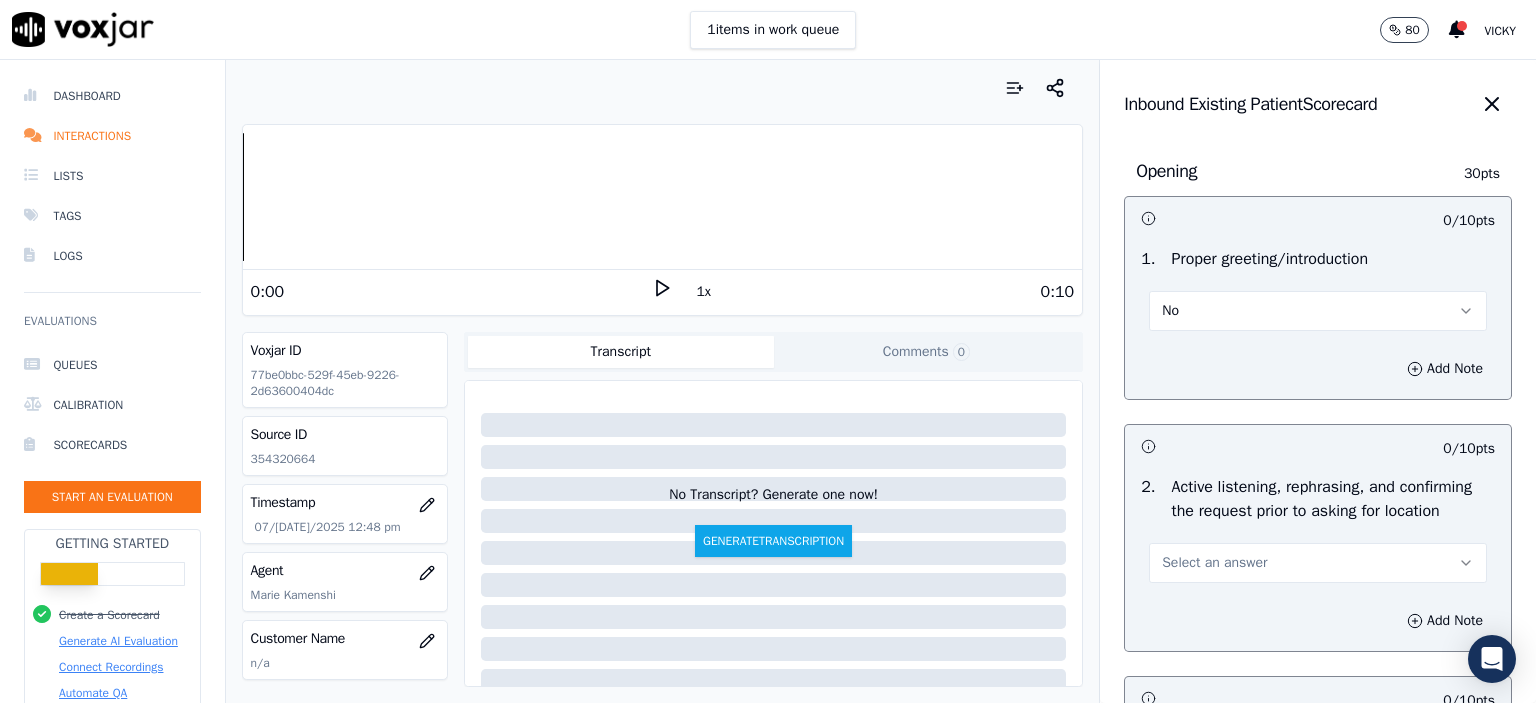 click on "No" at bounding box center (1318, 311) 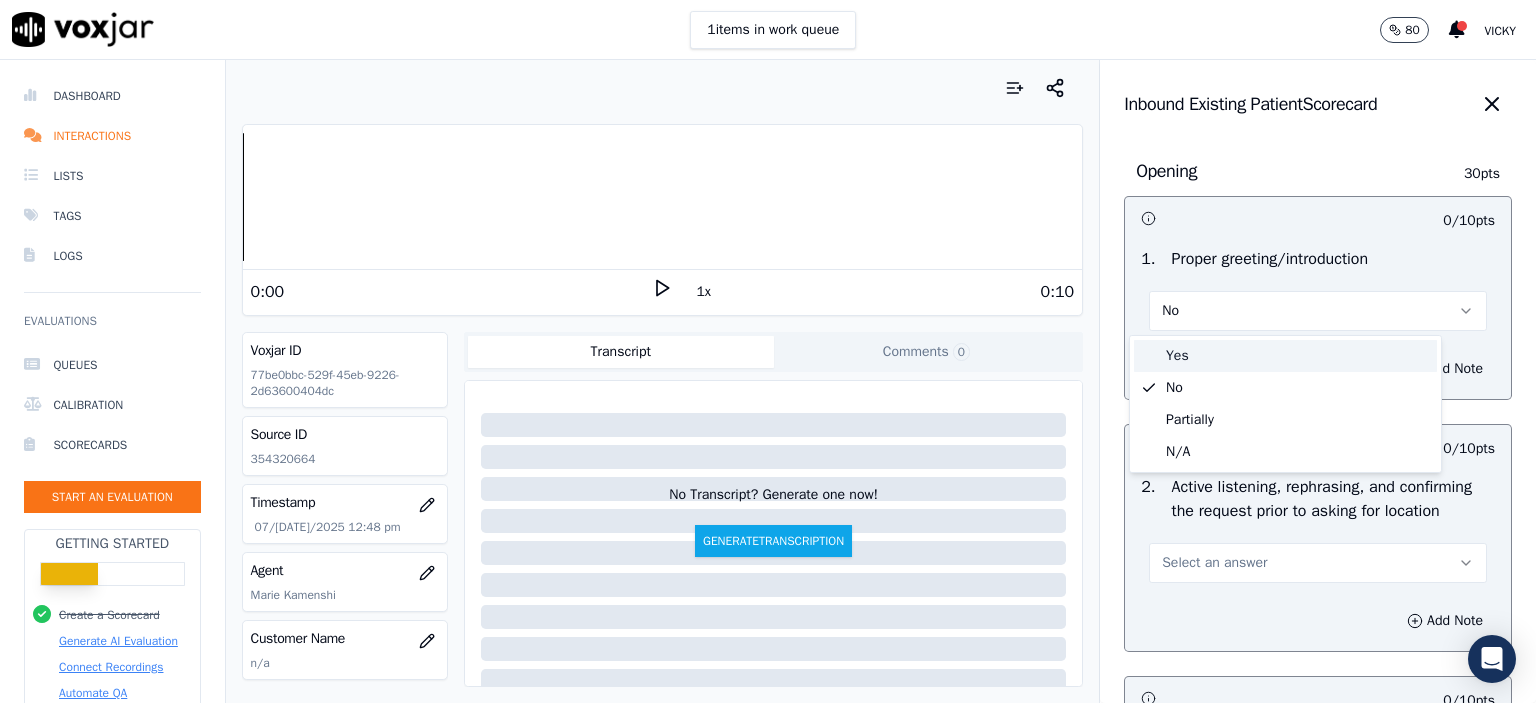 click on "Yes" at bounding box center [1285, 356] 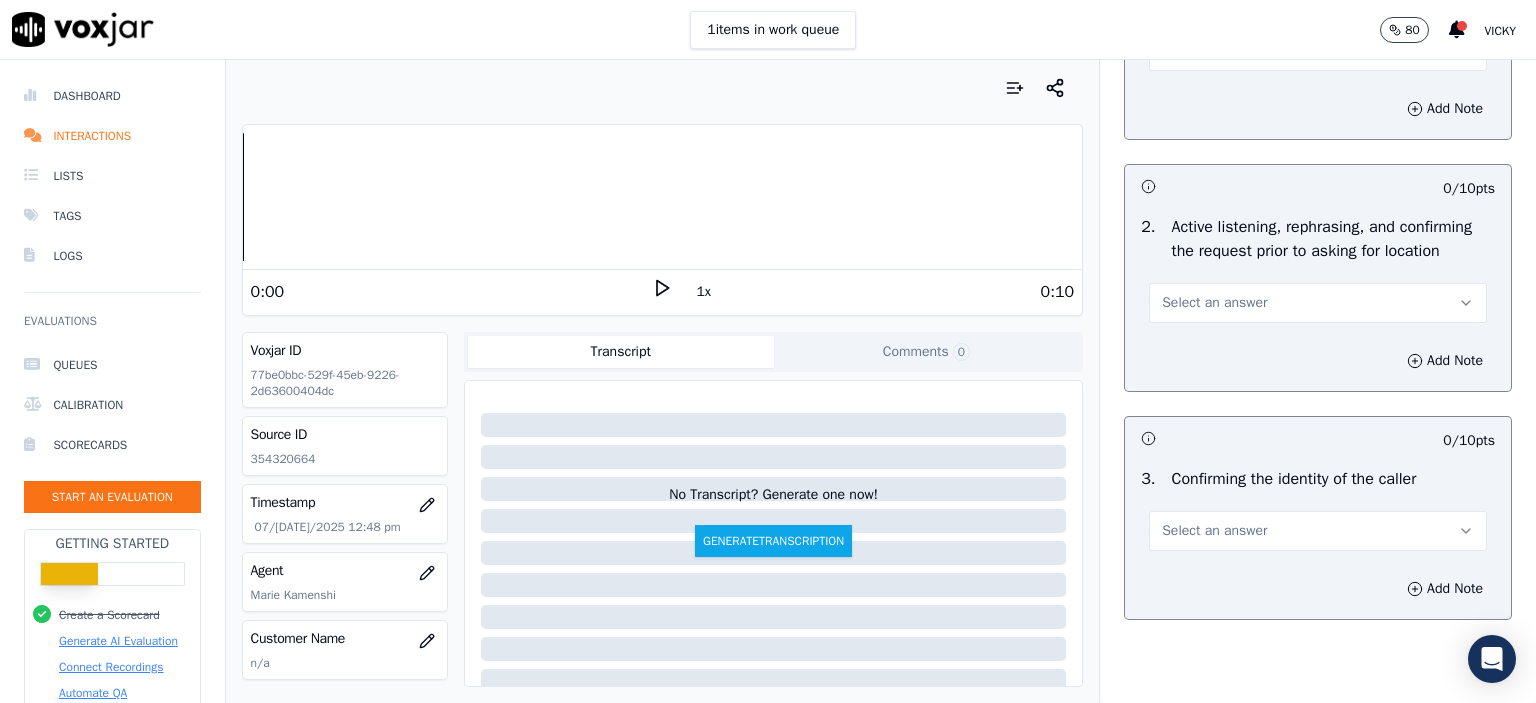 scroll, scrollTop: 300, scrollLeft: 0, axis: vertical 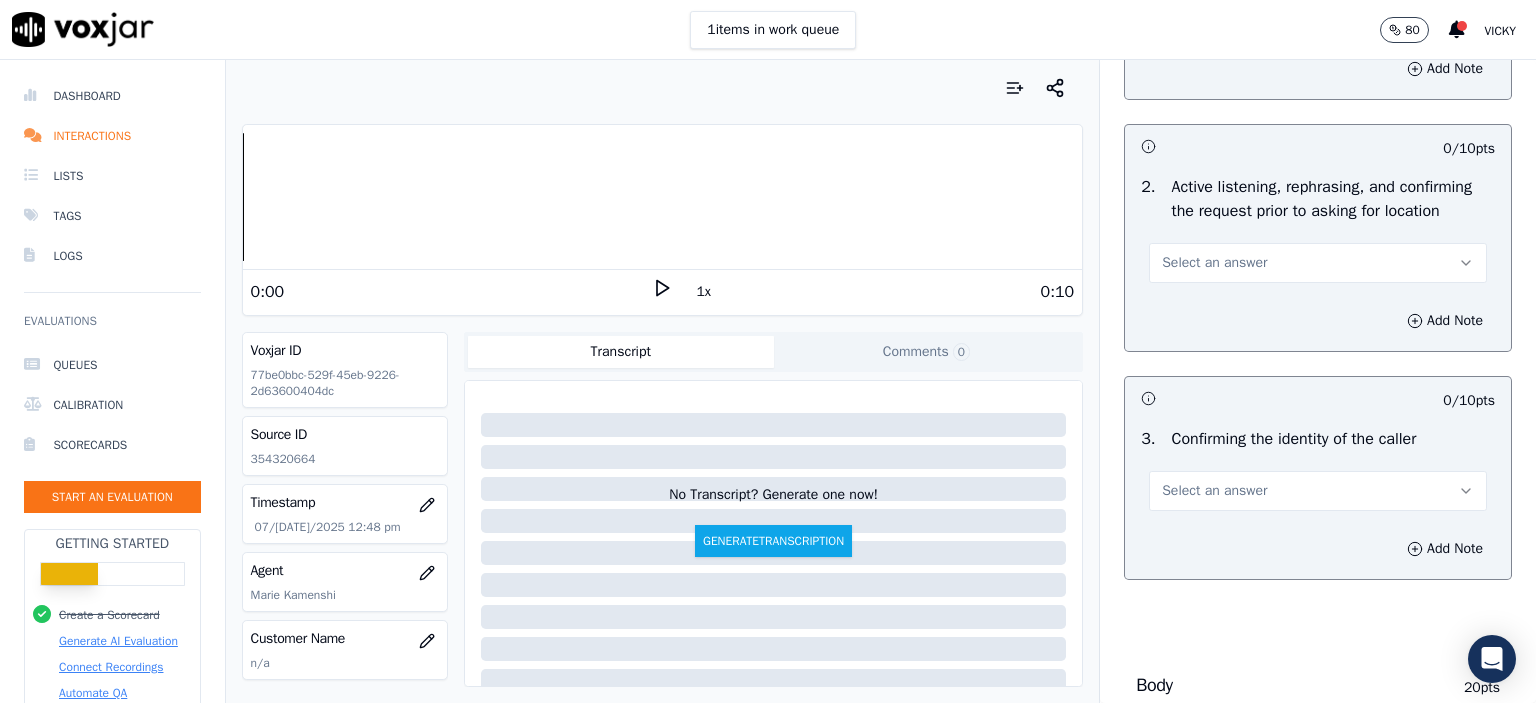 click on "Select an answer" at bounding box center (1318, 263) 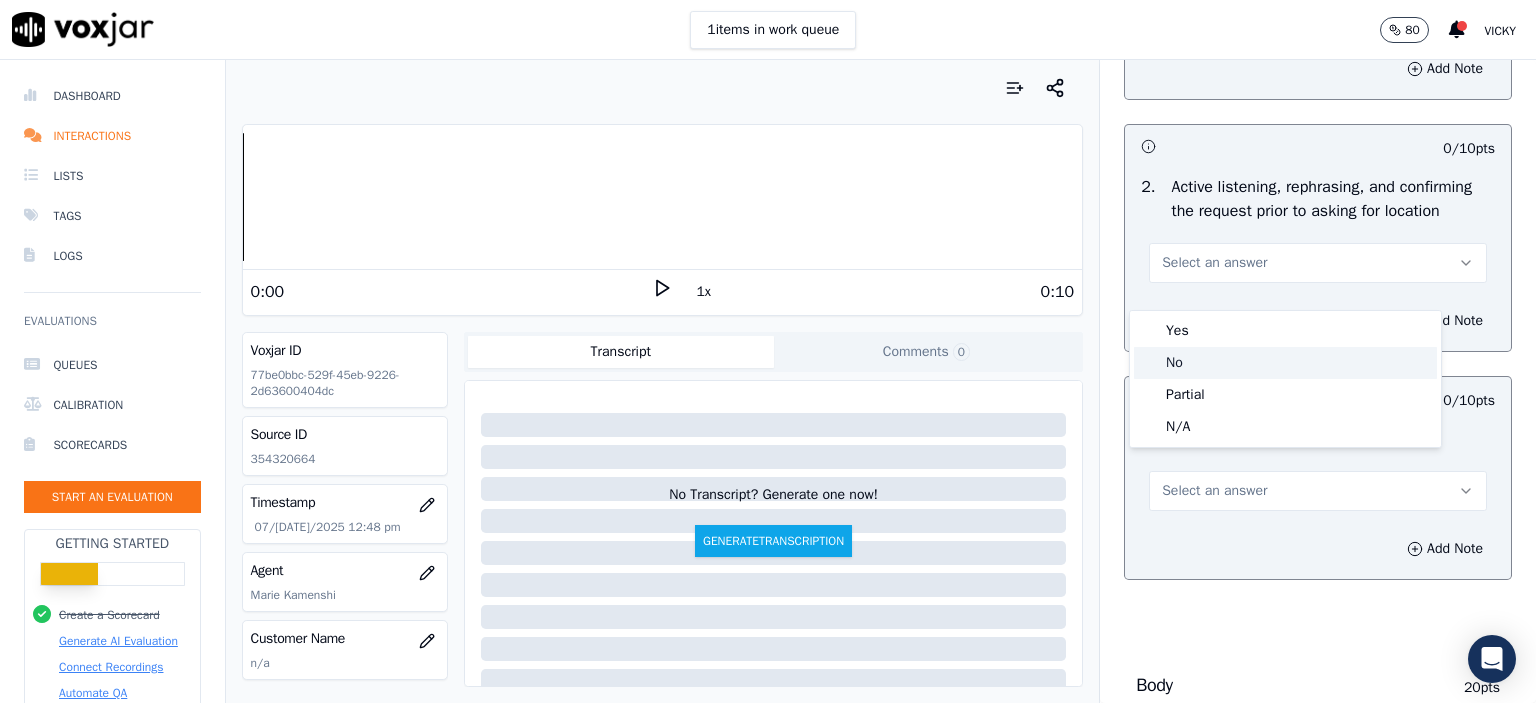 click on "No" 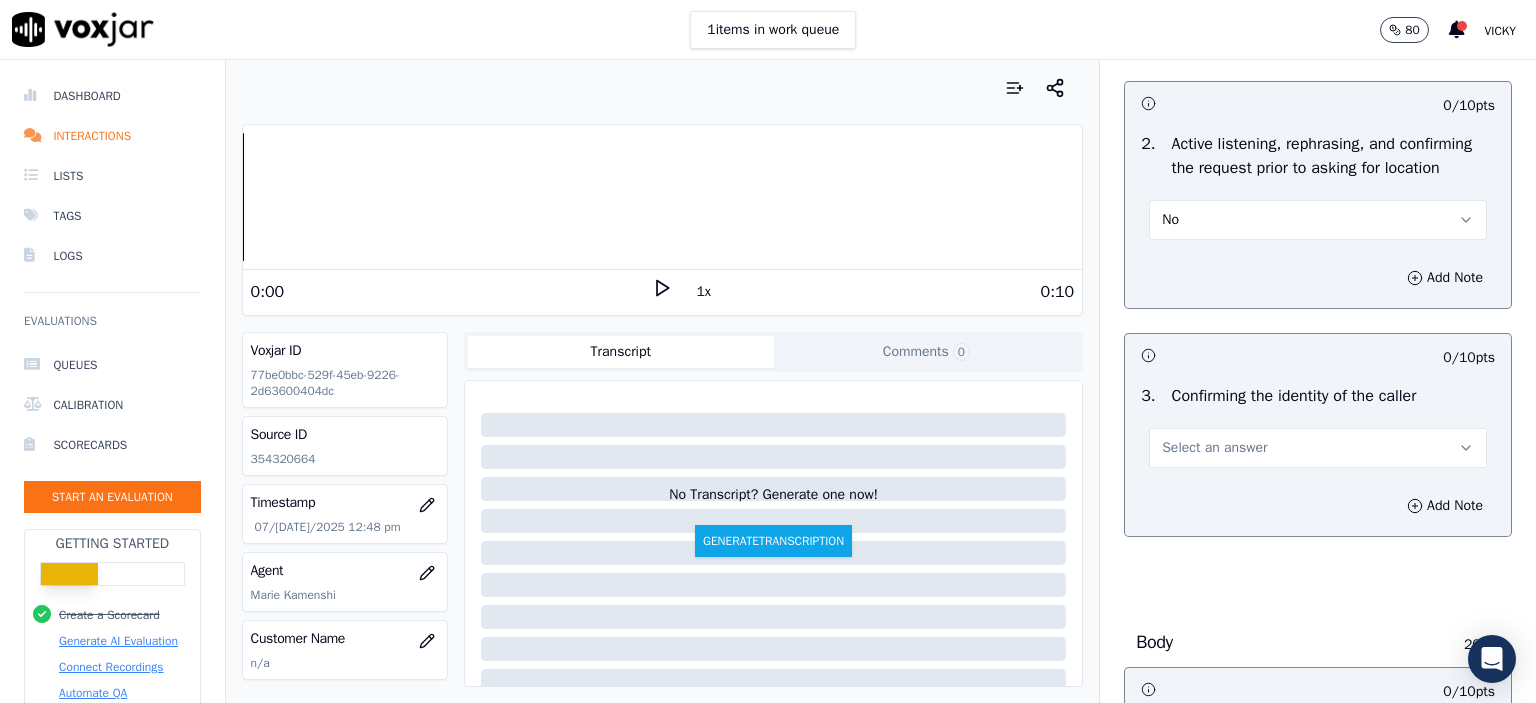 scroll, scrollTop: 400, scrollLeft: 0, axis: vertical 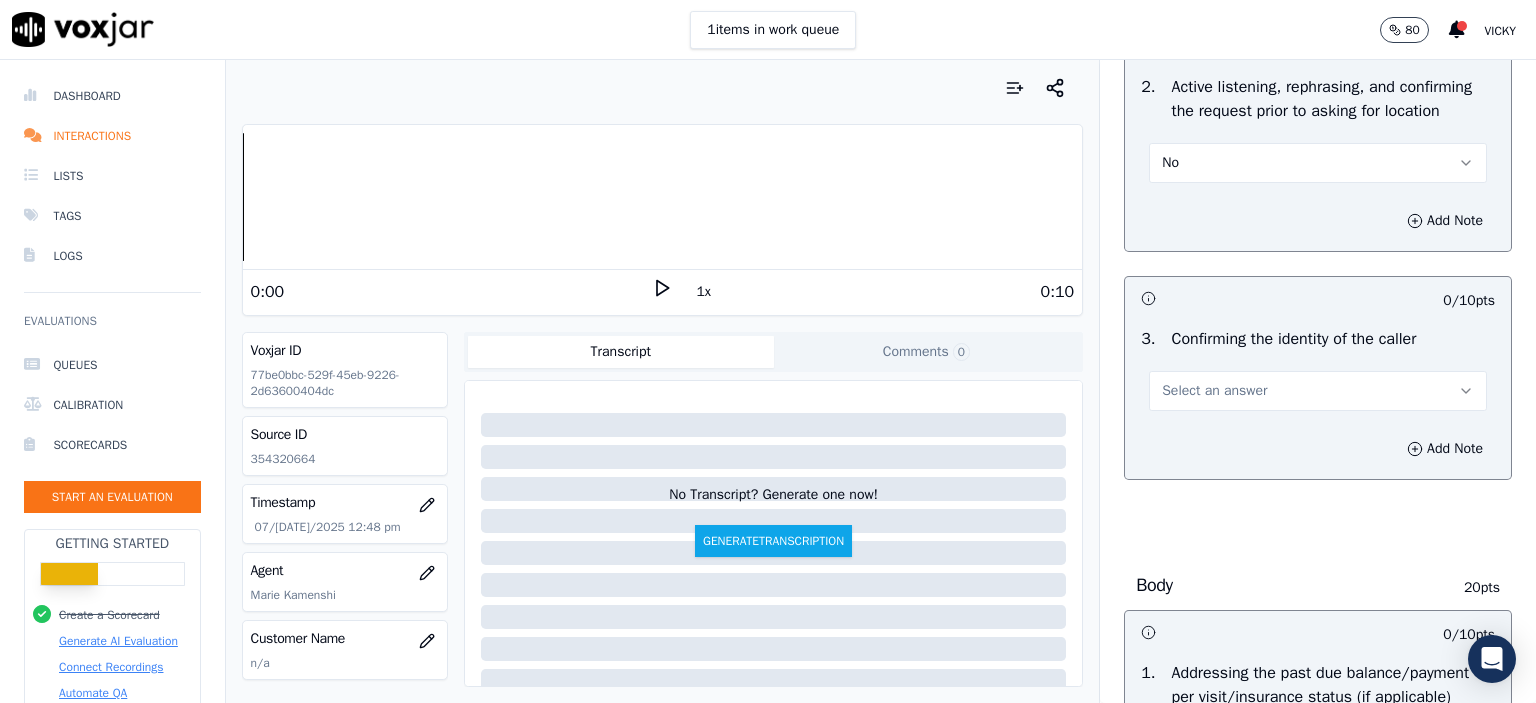 click on "Select an answer" at bounding box center (1318, 391) 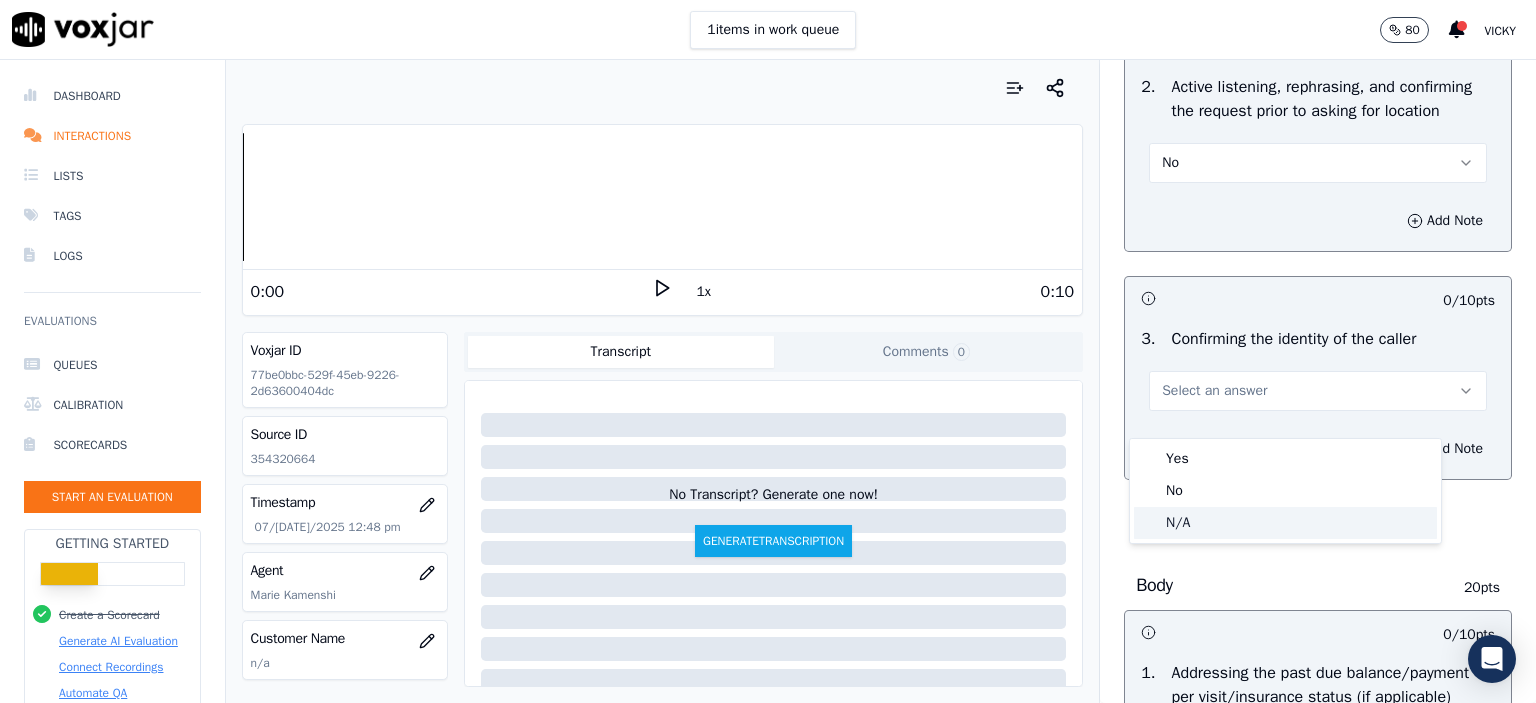 click on "N/A" 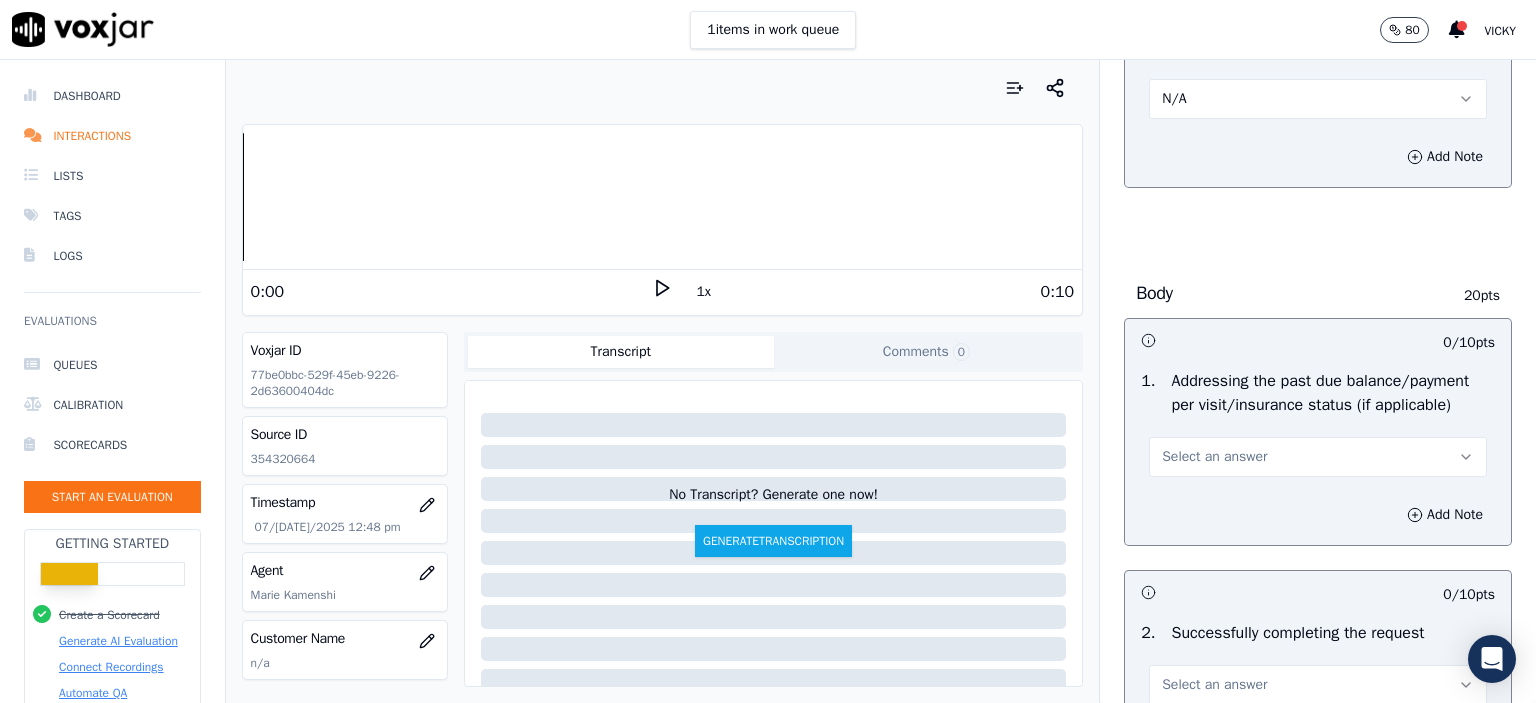 scroll, scrollTop: 700, scrollLeft: 0, axis: vertical 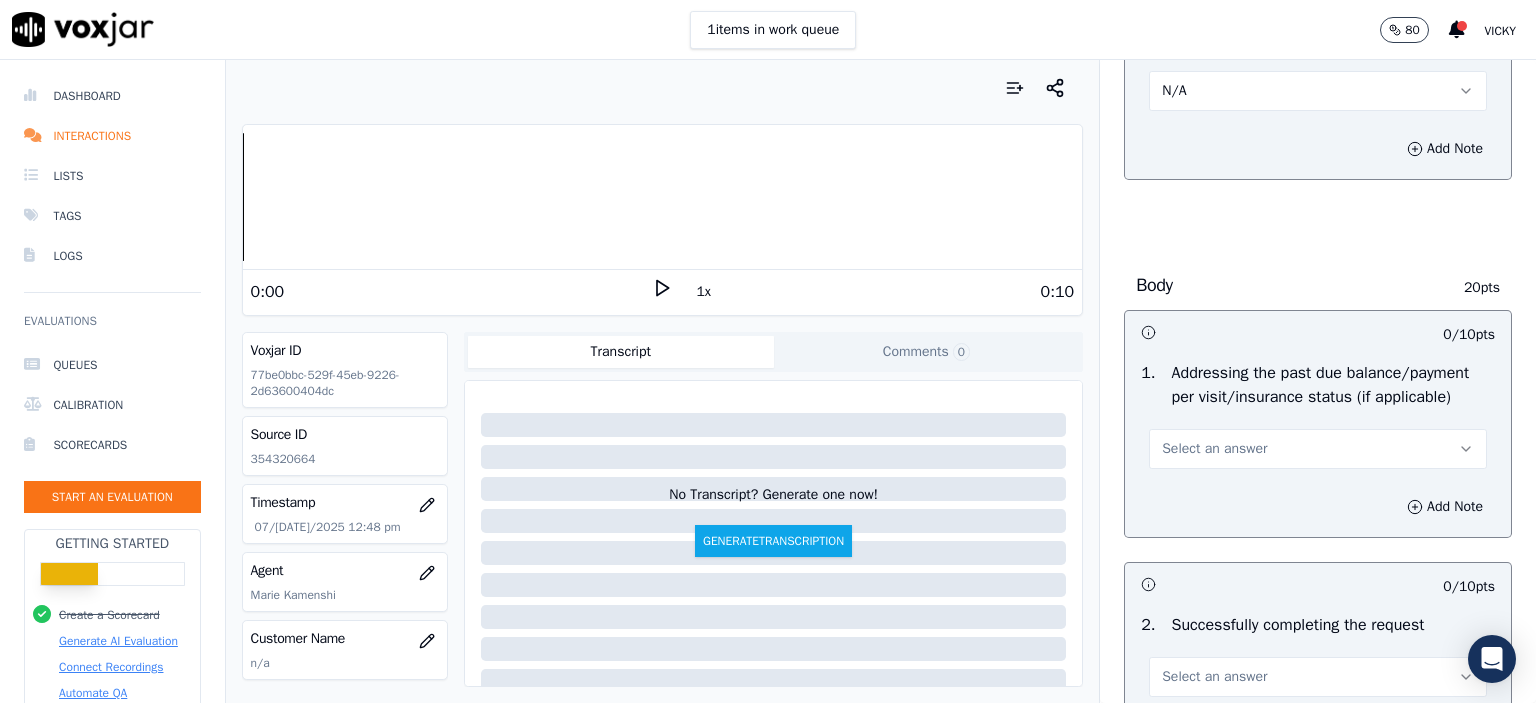 click on "Select an answer" at bounding box center (1214, 449) 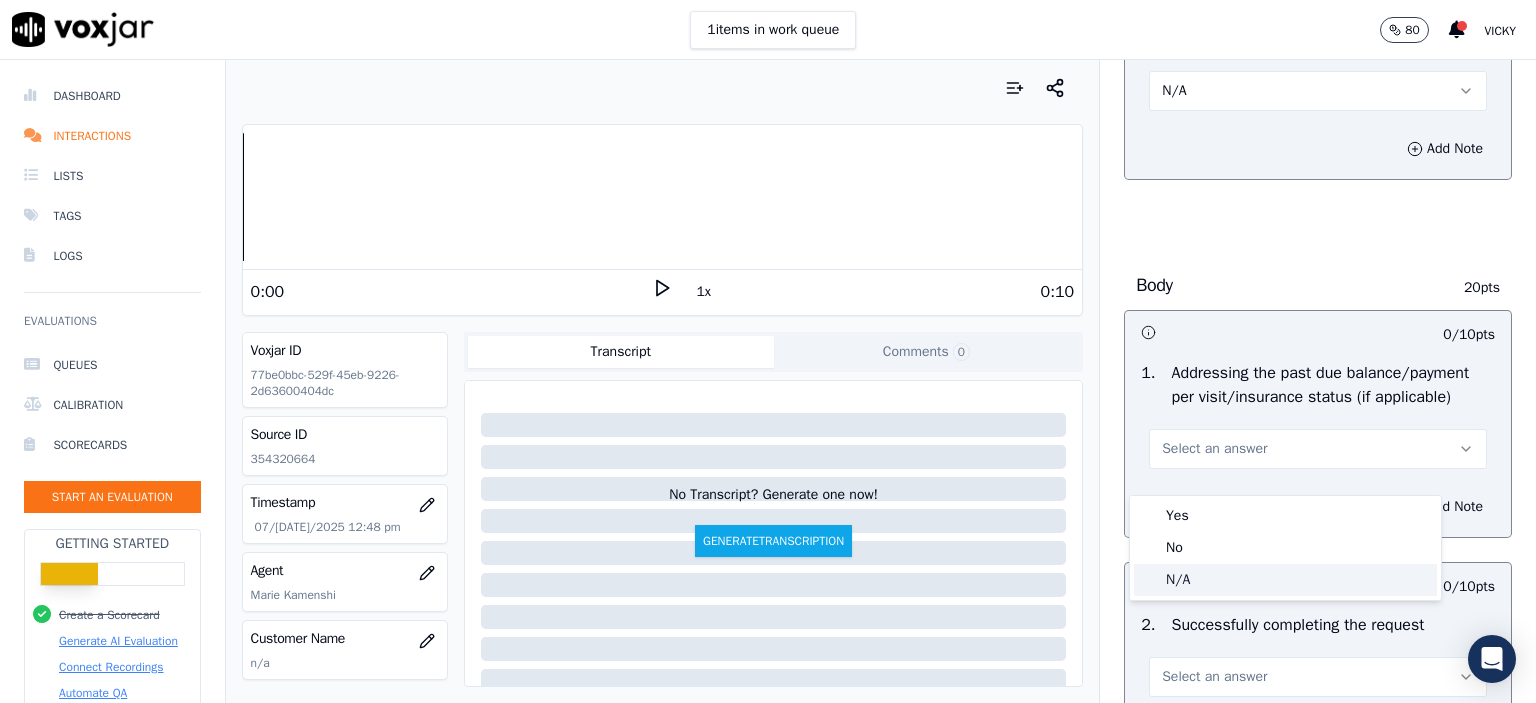 click on "N/A" 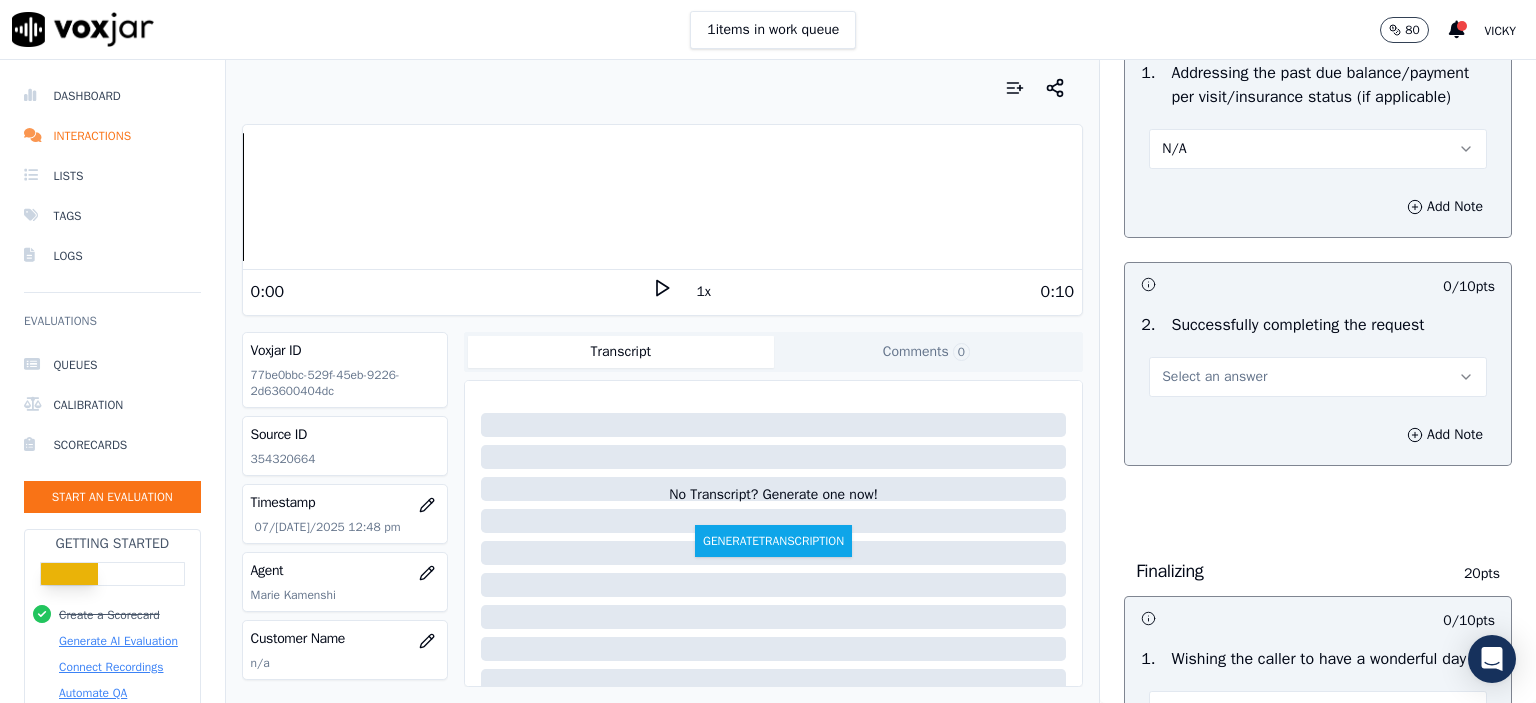 click on "Select an answer" at bounding box center (1318, 377) 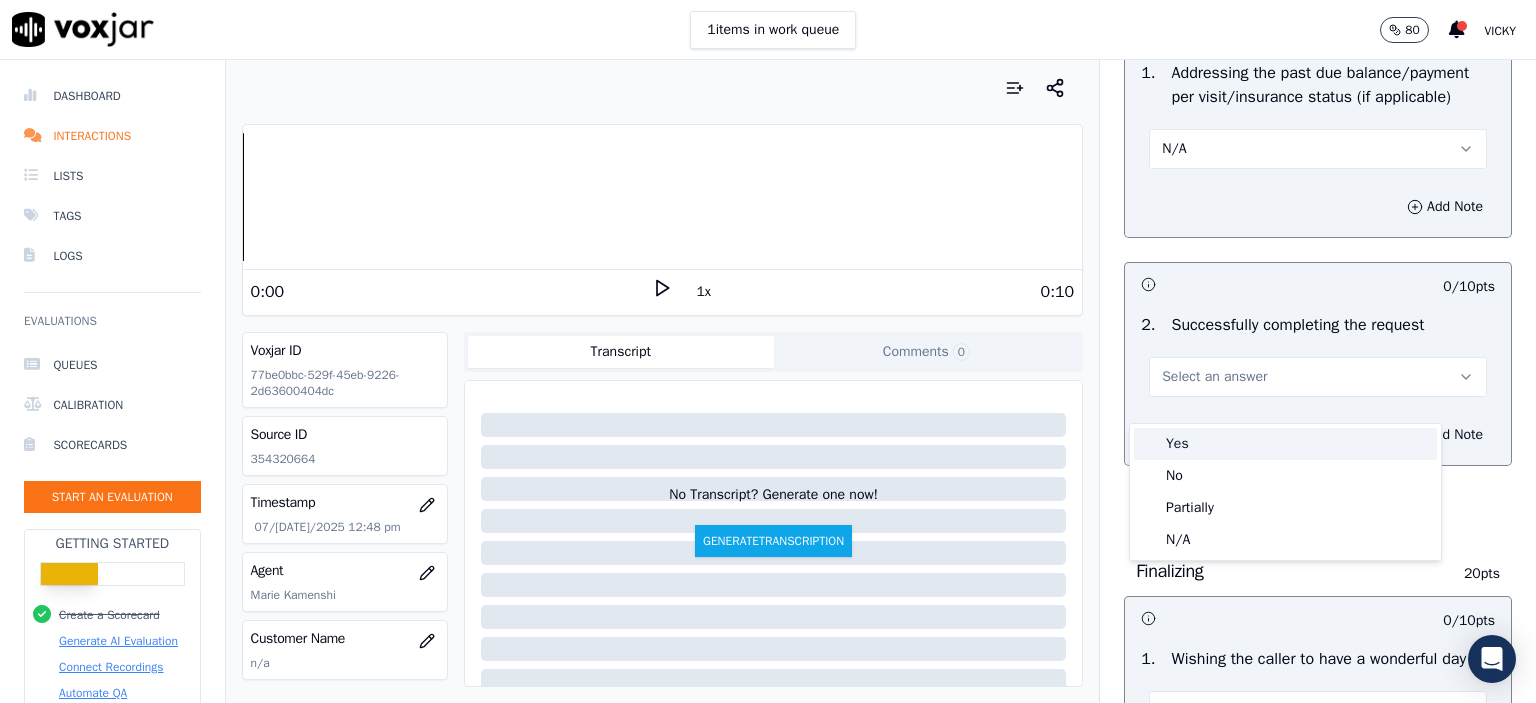 click on "Yes" at bounding box center (1285, 444) 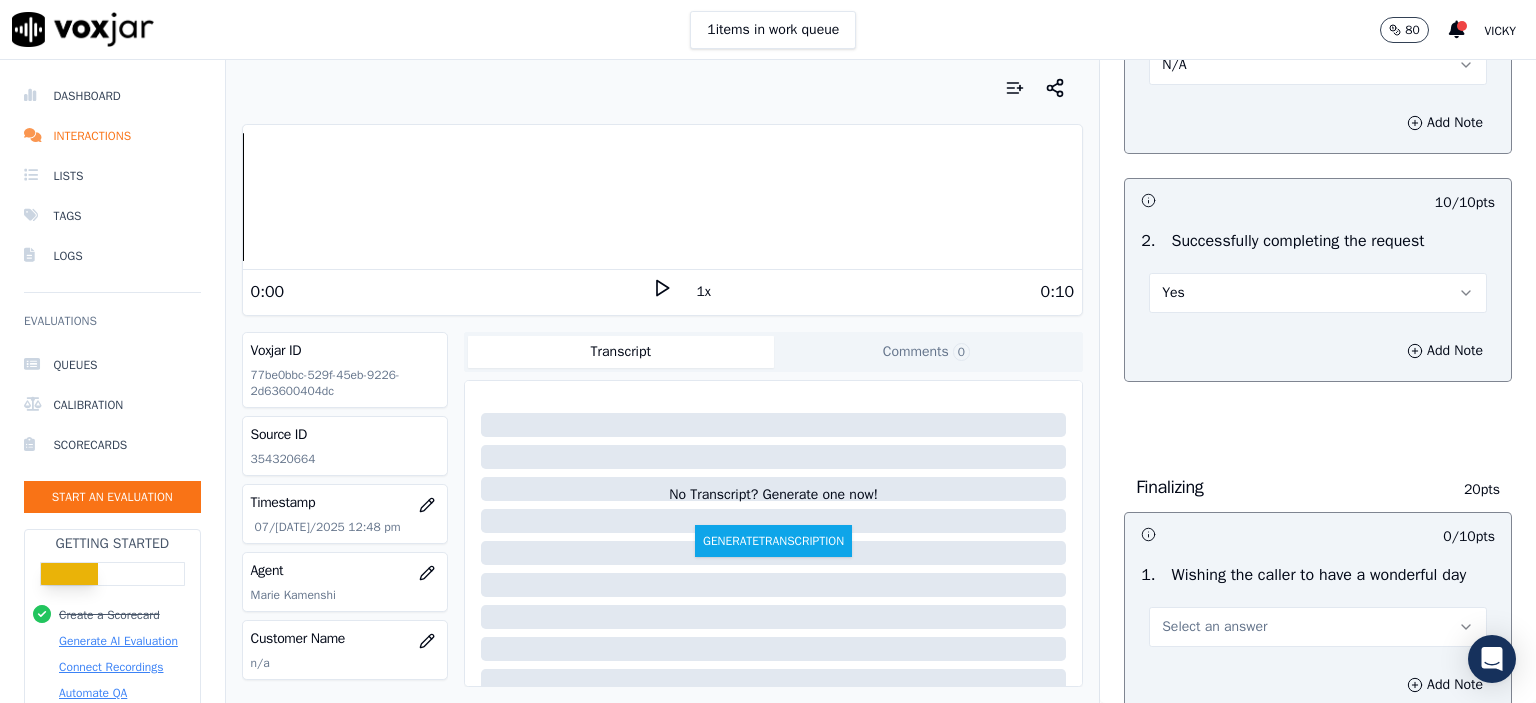 scroll, scrollTop: 1400, scrollLeft: 0, axis: vertical 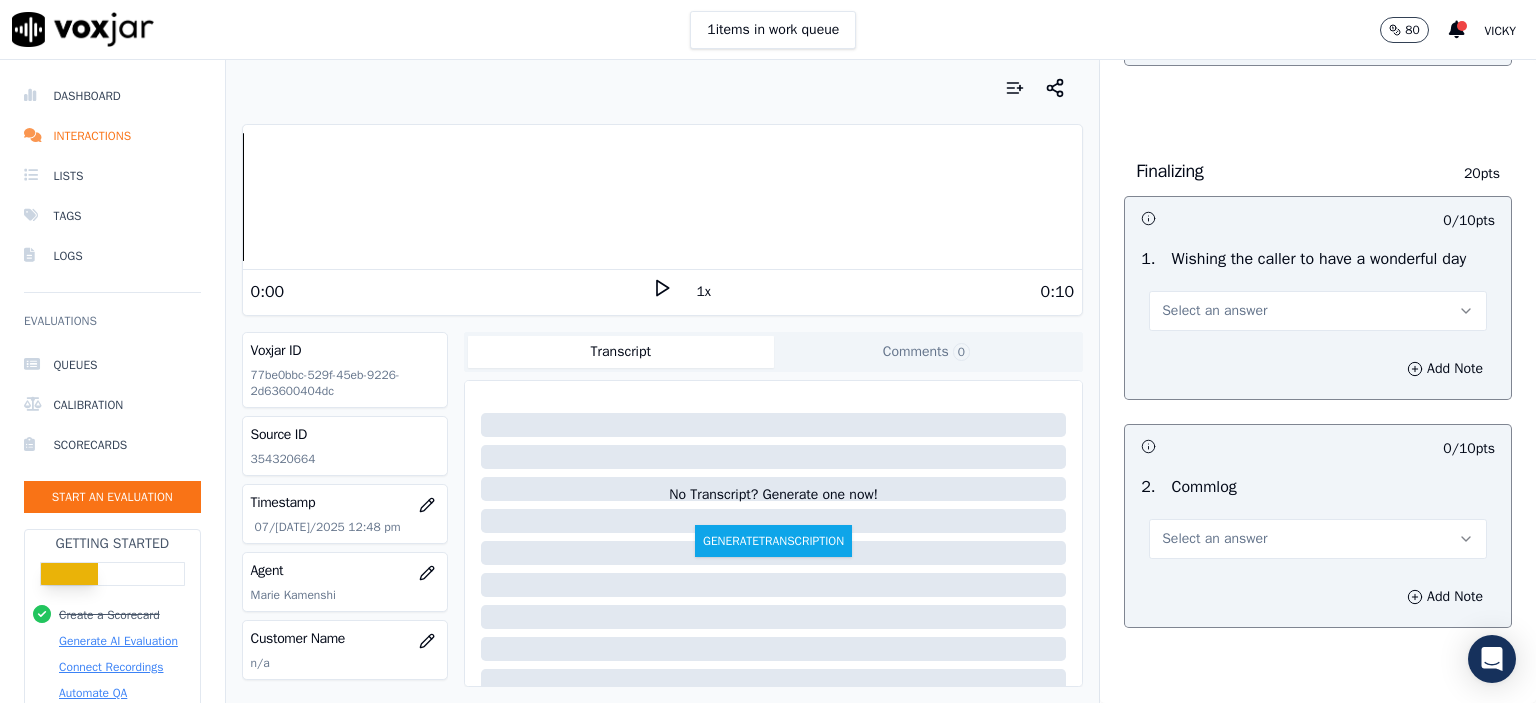 click on "Select an answer" at bounding box center [1318, 311] 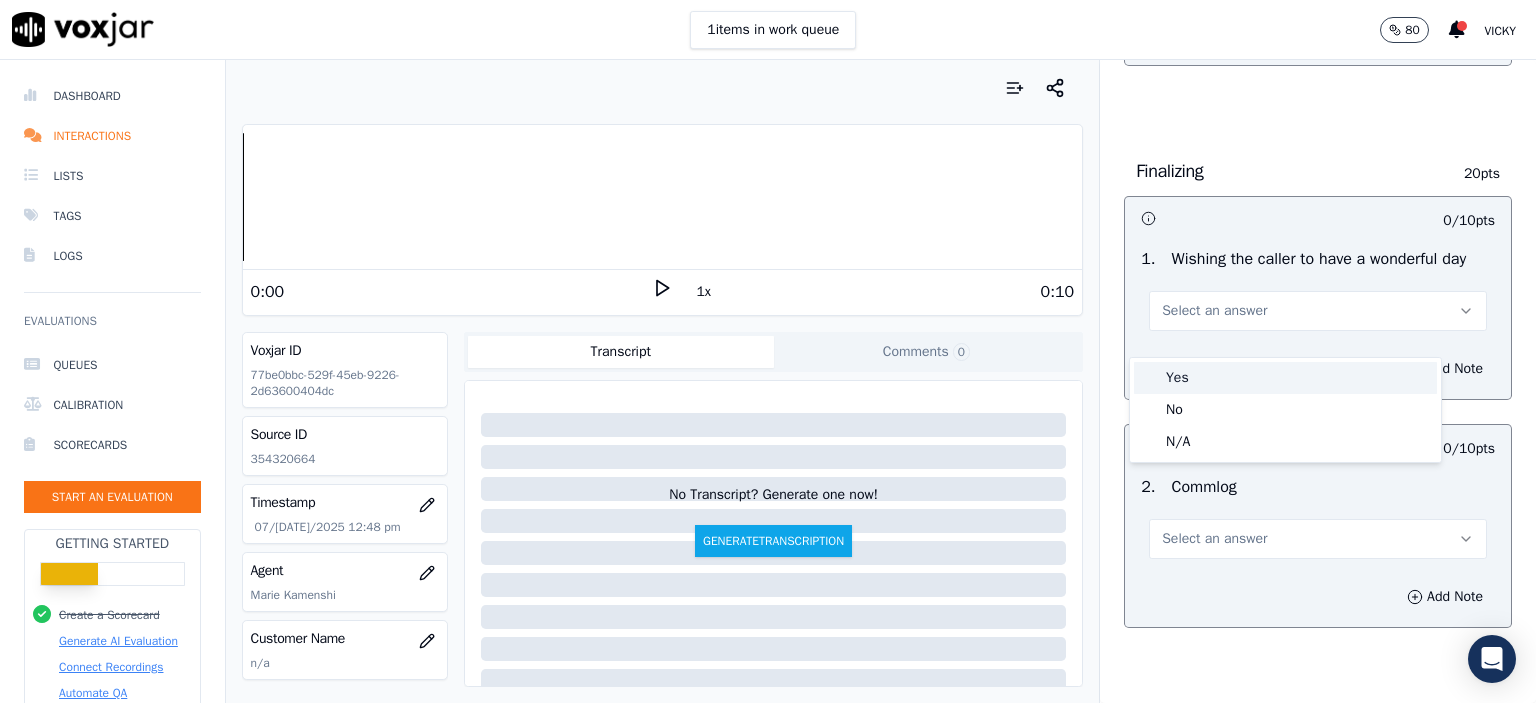 click on "Yes" at bounding box center [1285, 378] 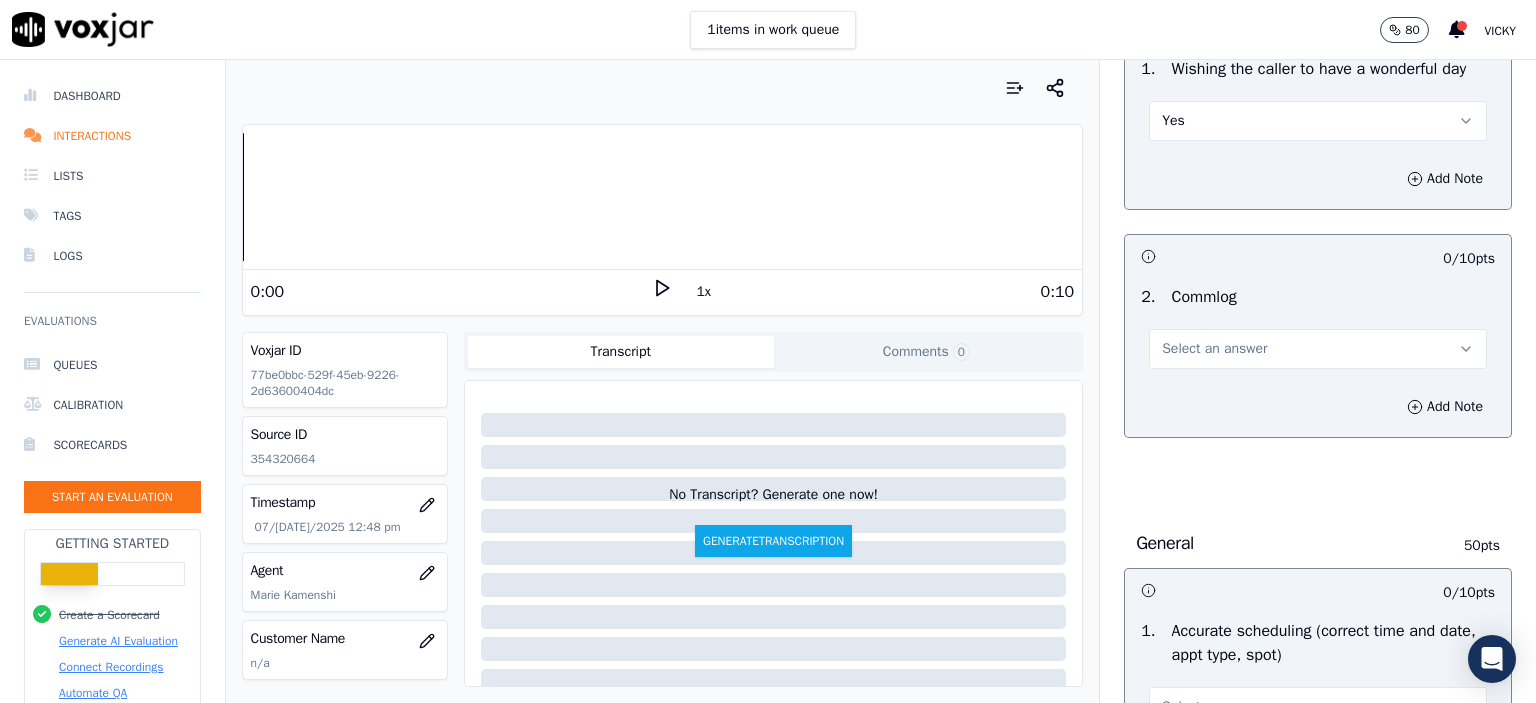 scroll, scrollTop: 1600, scrollLeft: 0, axis: vertical 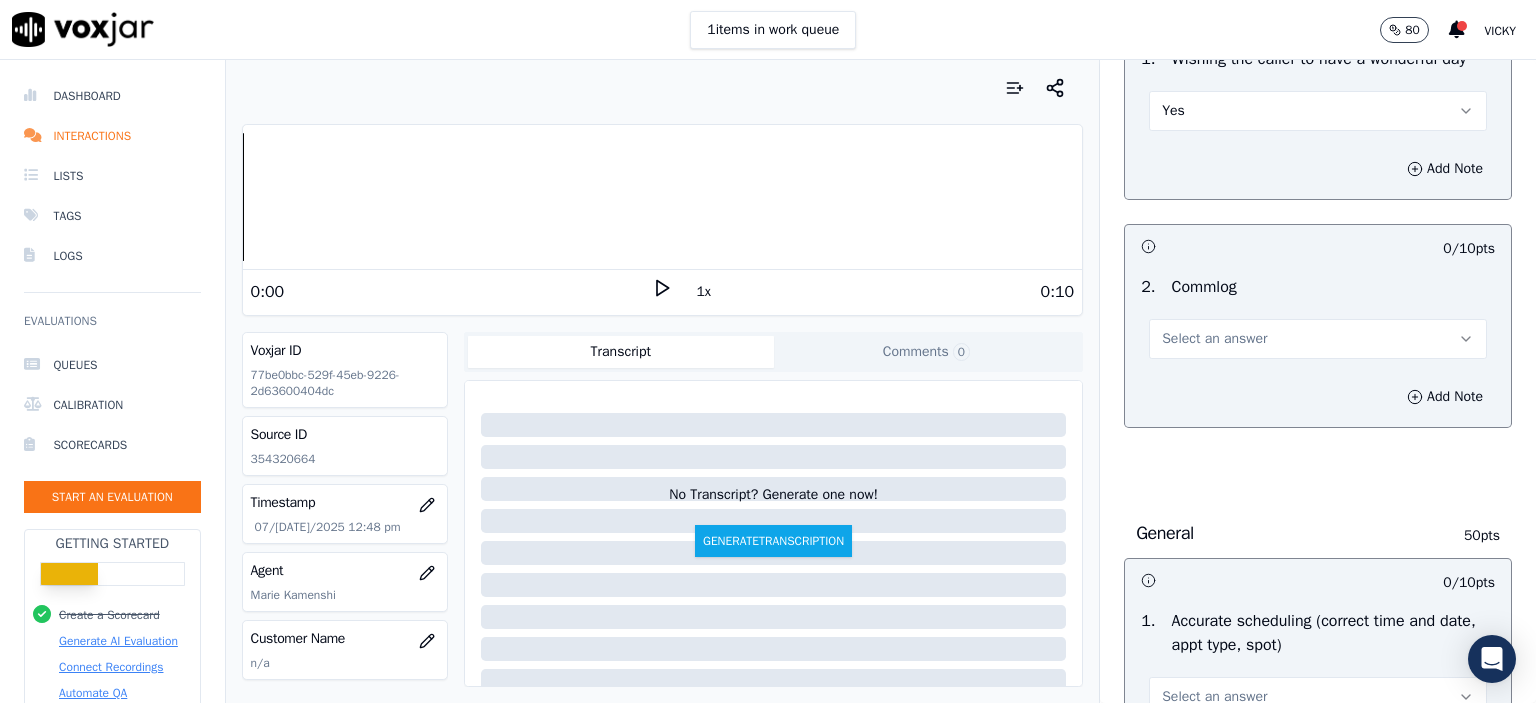 click on "2 .   Commlog    Select an answer" at bounding box center [1318, 317] 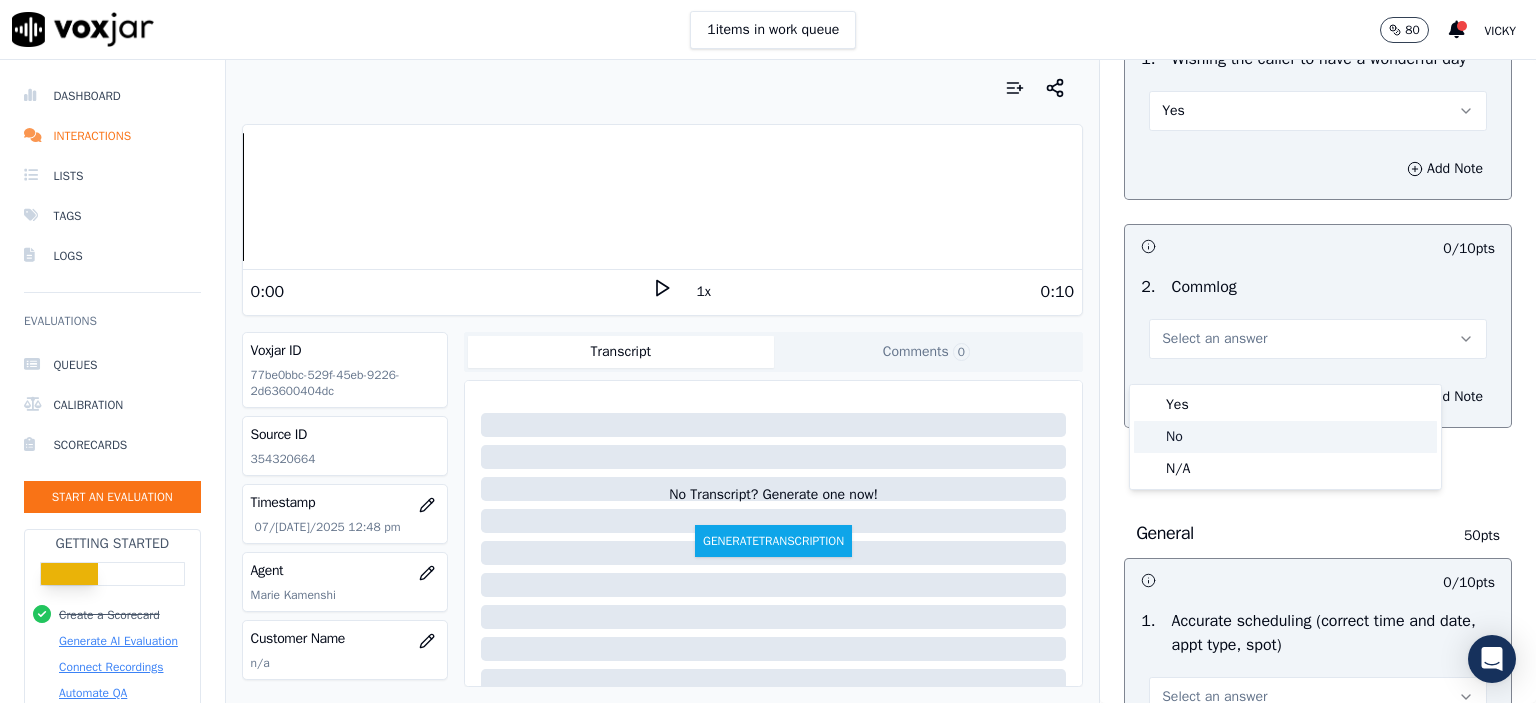 click on "No" 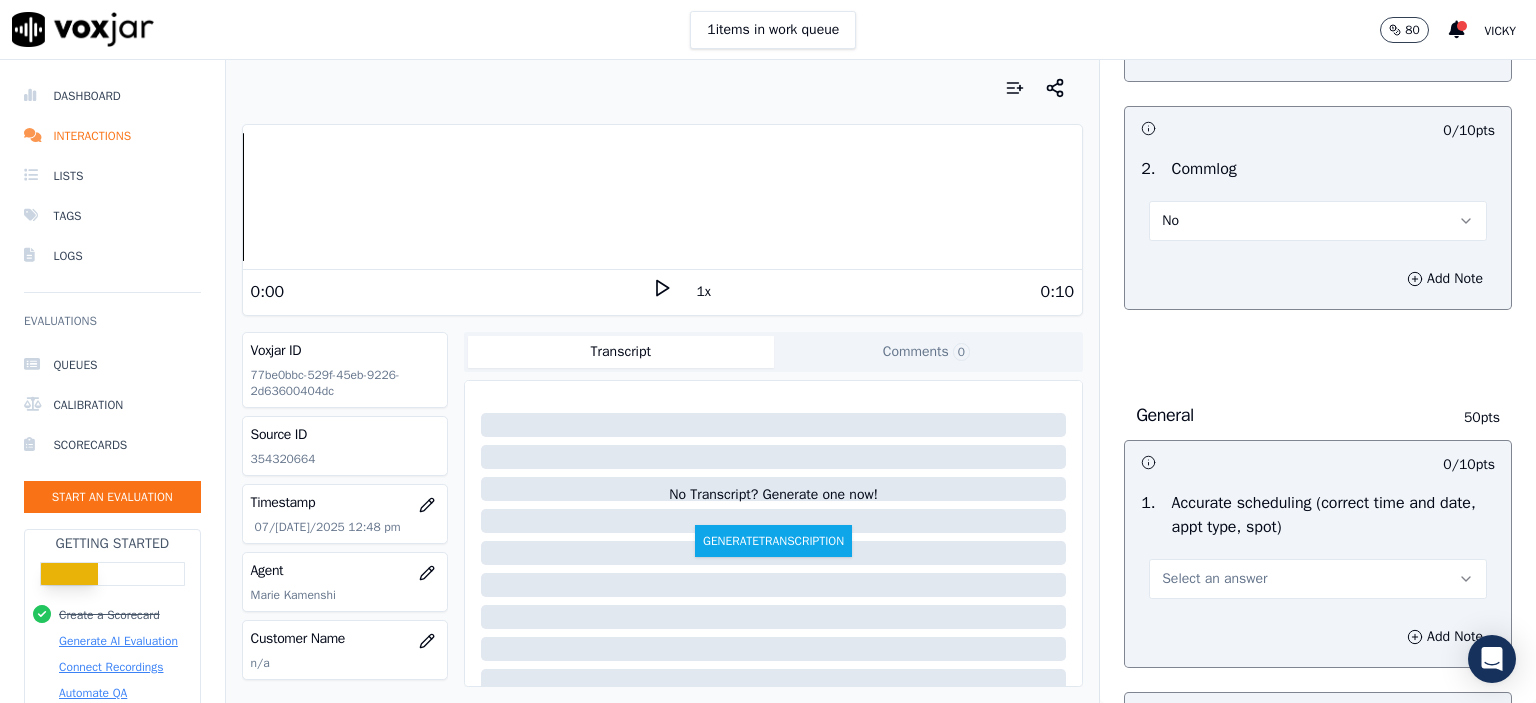 scroll, scrollTop: 2000, scrollLeft: 0, axis: vertical 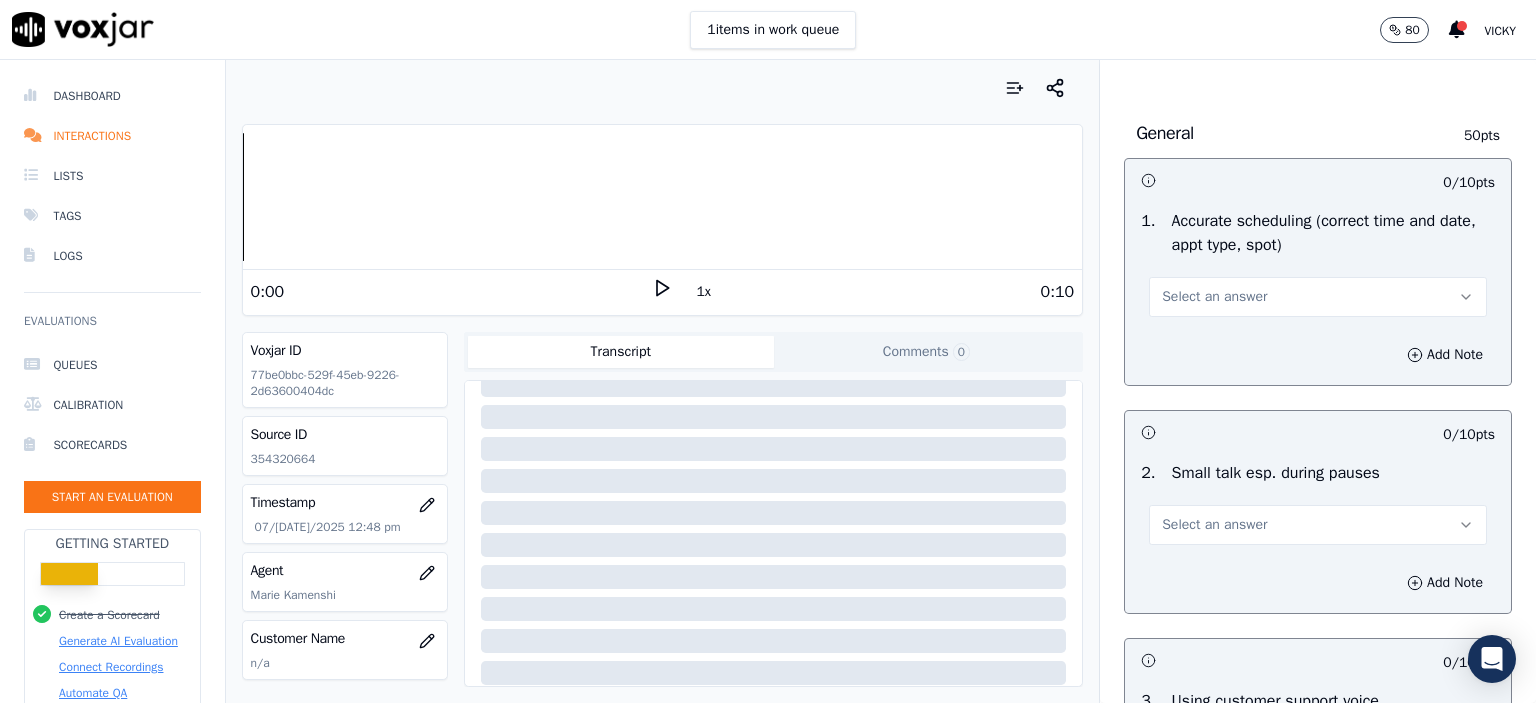 drag, startPoint x: 1276, startPoint y: 531, endPoint x: 1274, endPoint y: 545, distance: 14.142136 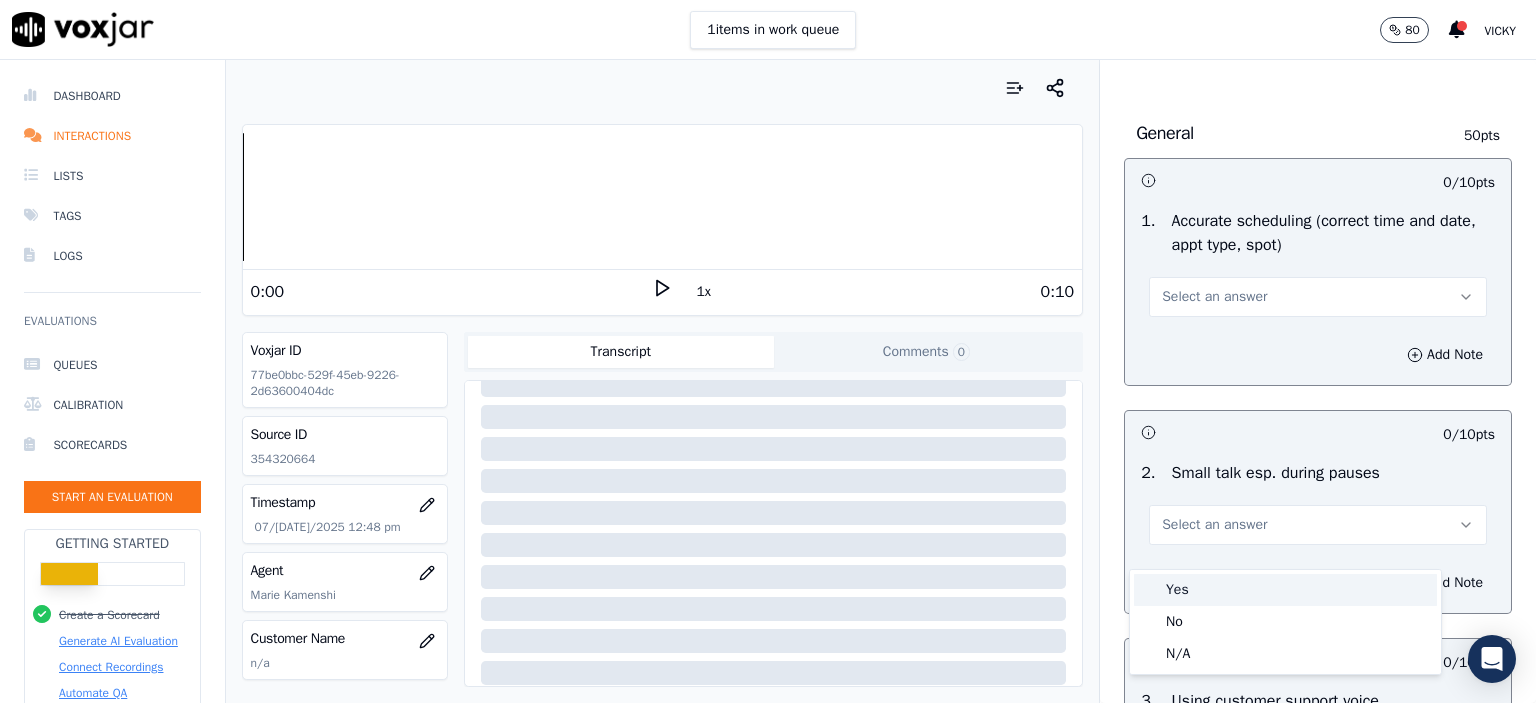 click on "Yes" at bounding box center [1285, 590] 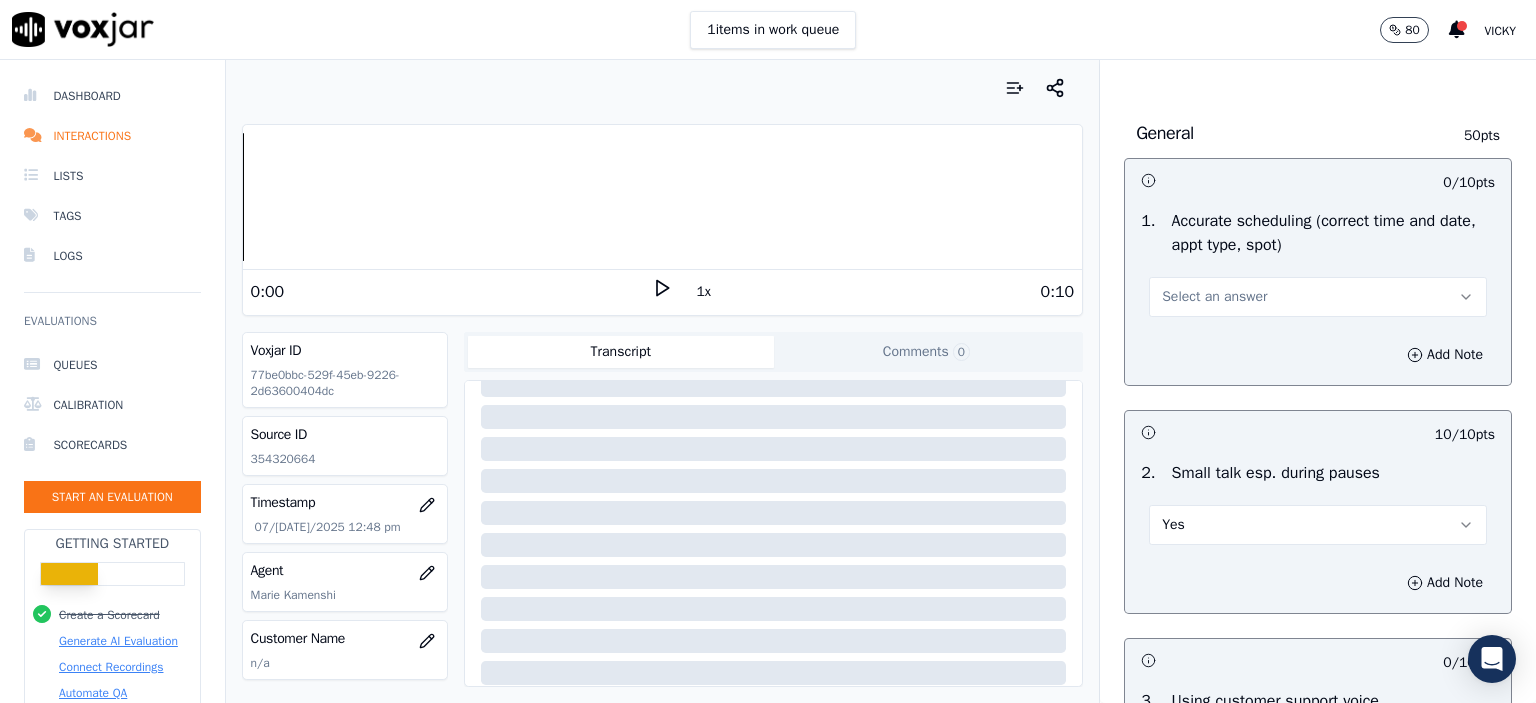 drag, startPoint x: 1229, startPoint y: 542, endPoint x: 1228, endPoint y: 559, distance: 17.029387 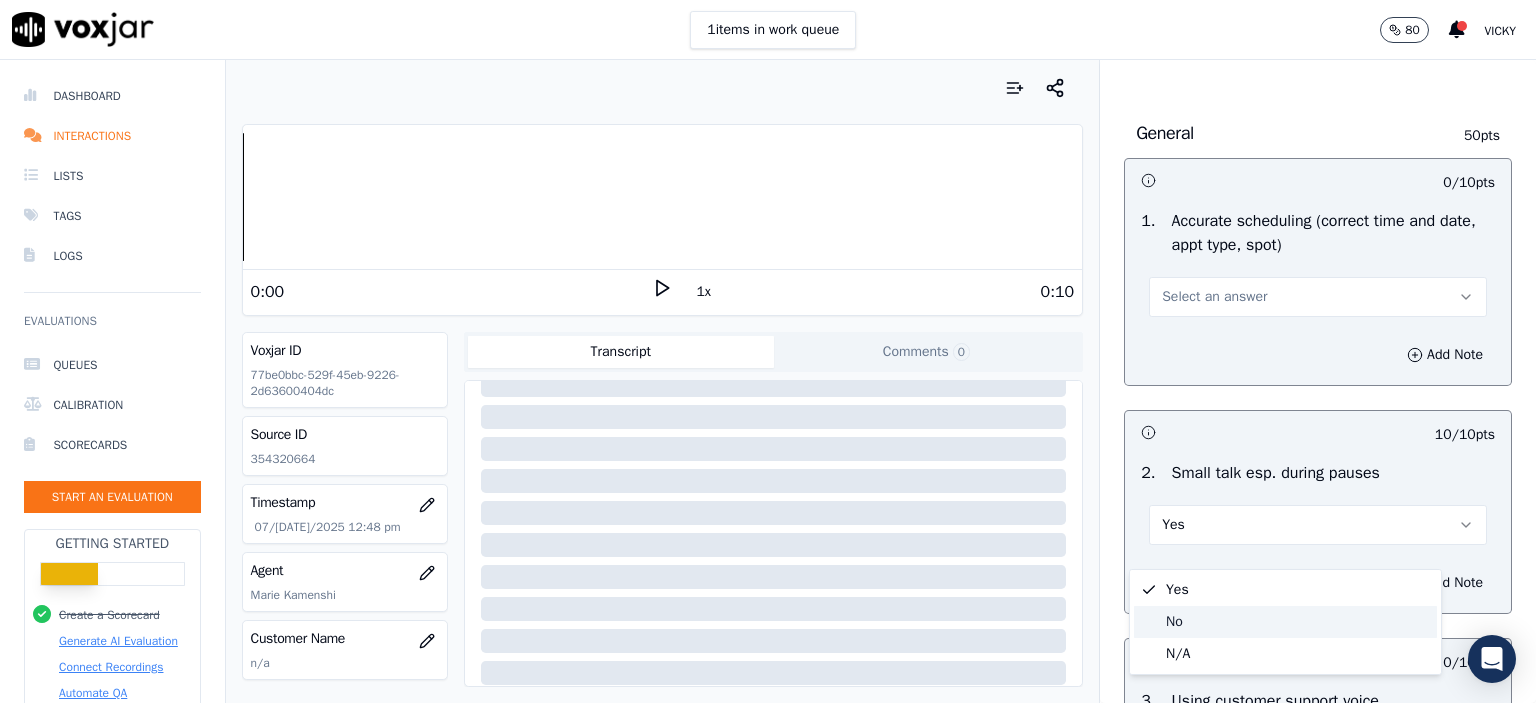 click on "No" 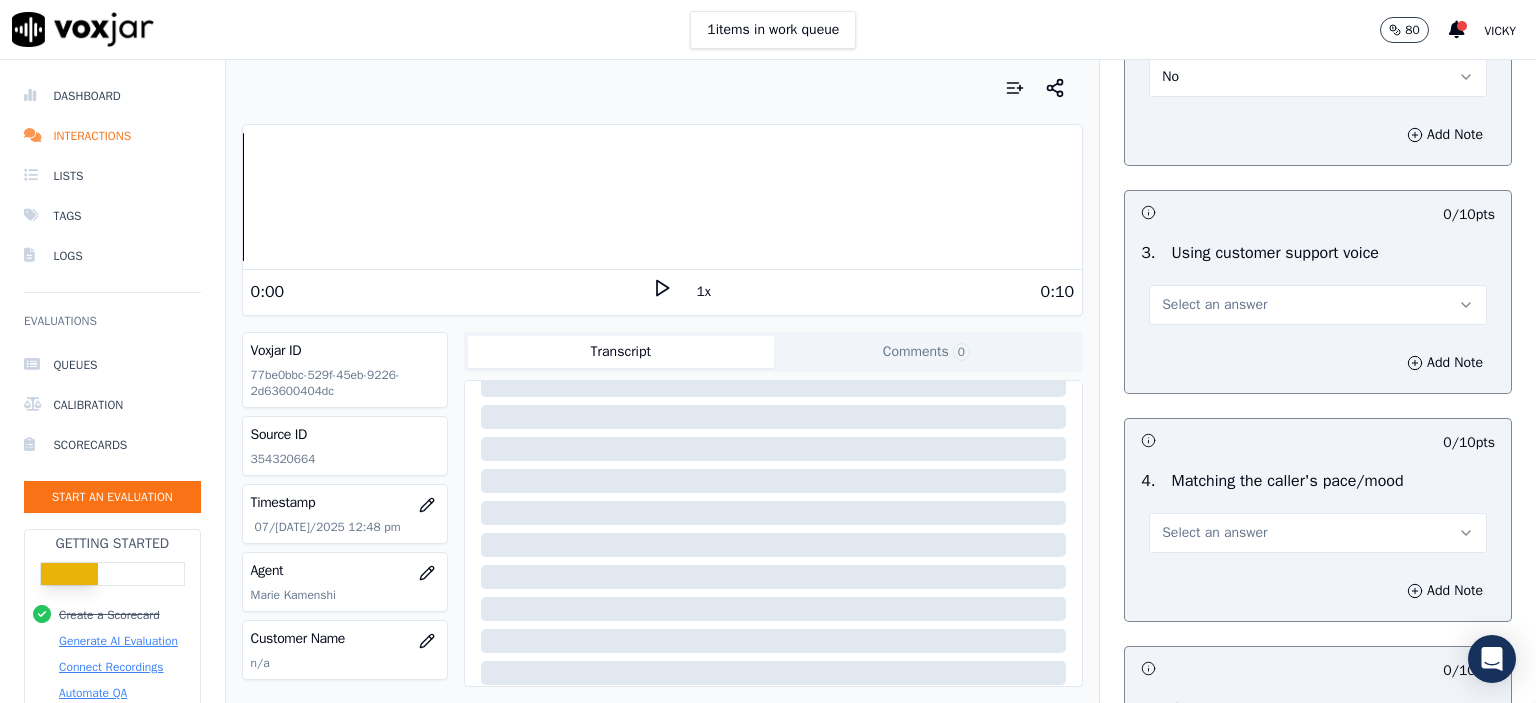 scroll, scrollTop: 2500, scrollLeft: 0, axis: vertical 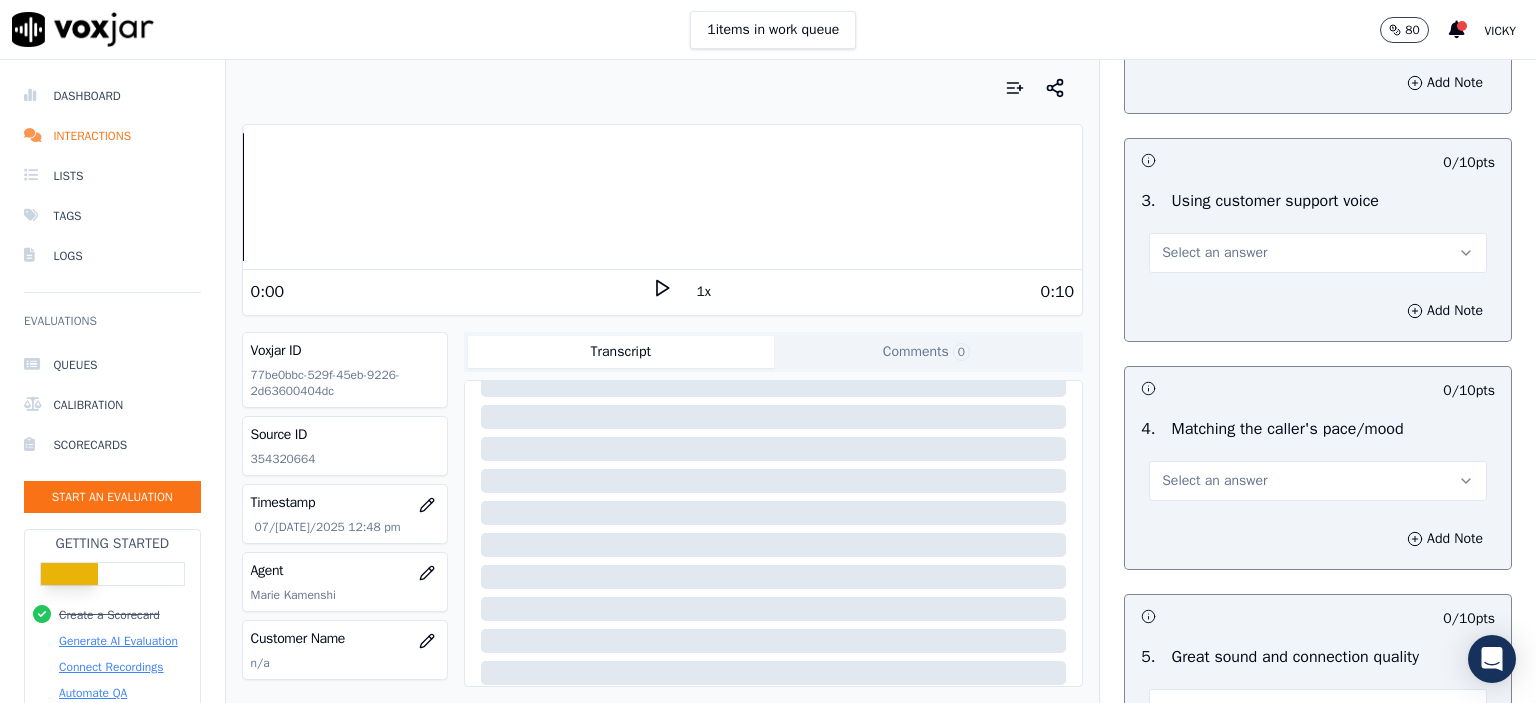 click on "Select an answer" at bounding box center (1214, 253) 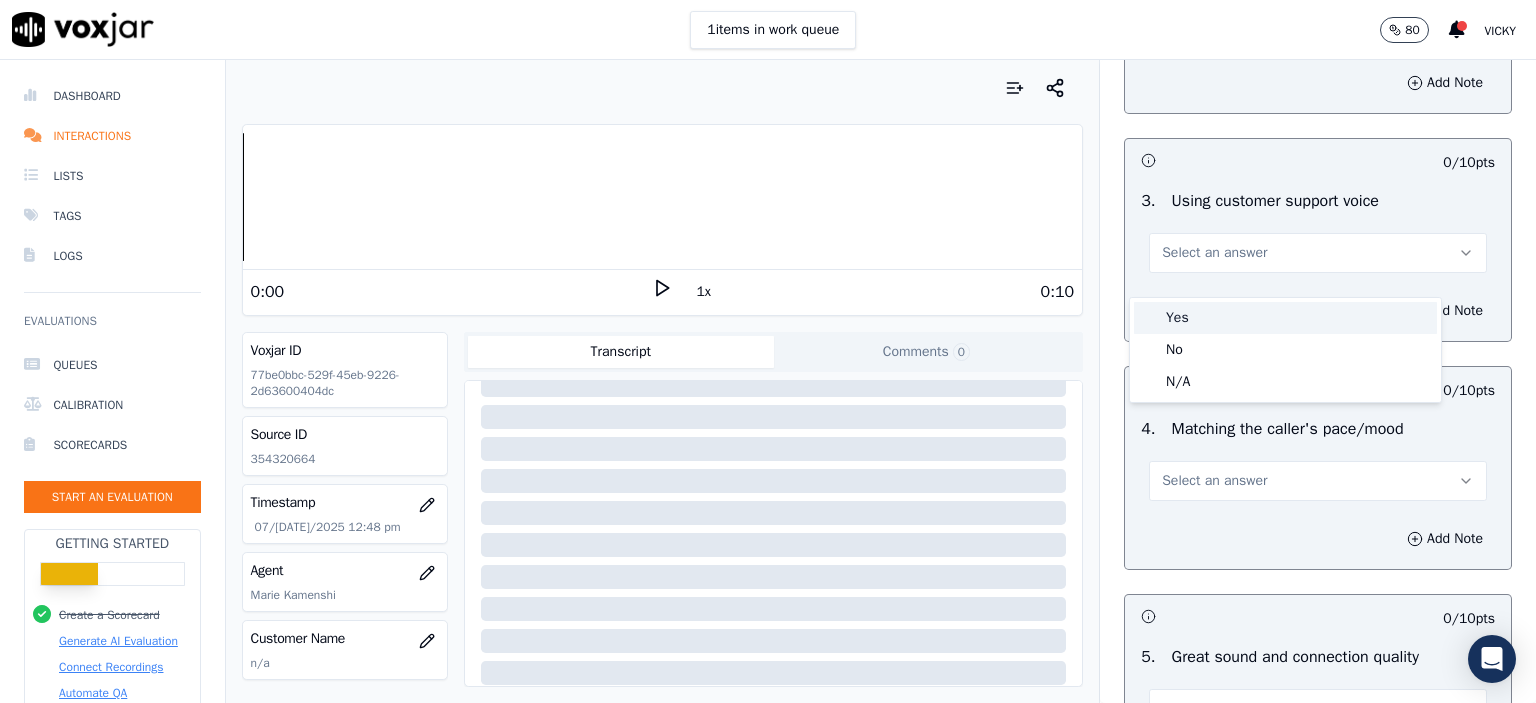 click on "Yes" at bounding box center [1285, 318] 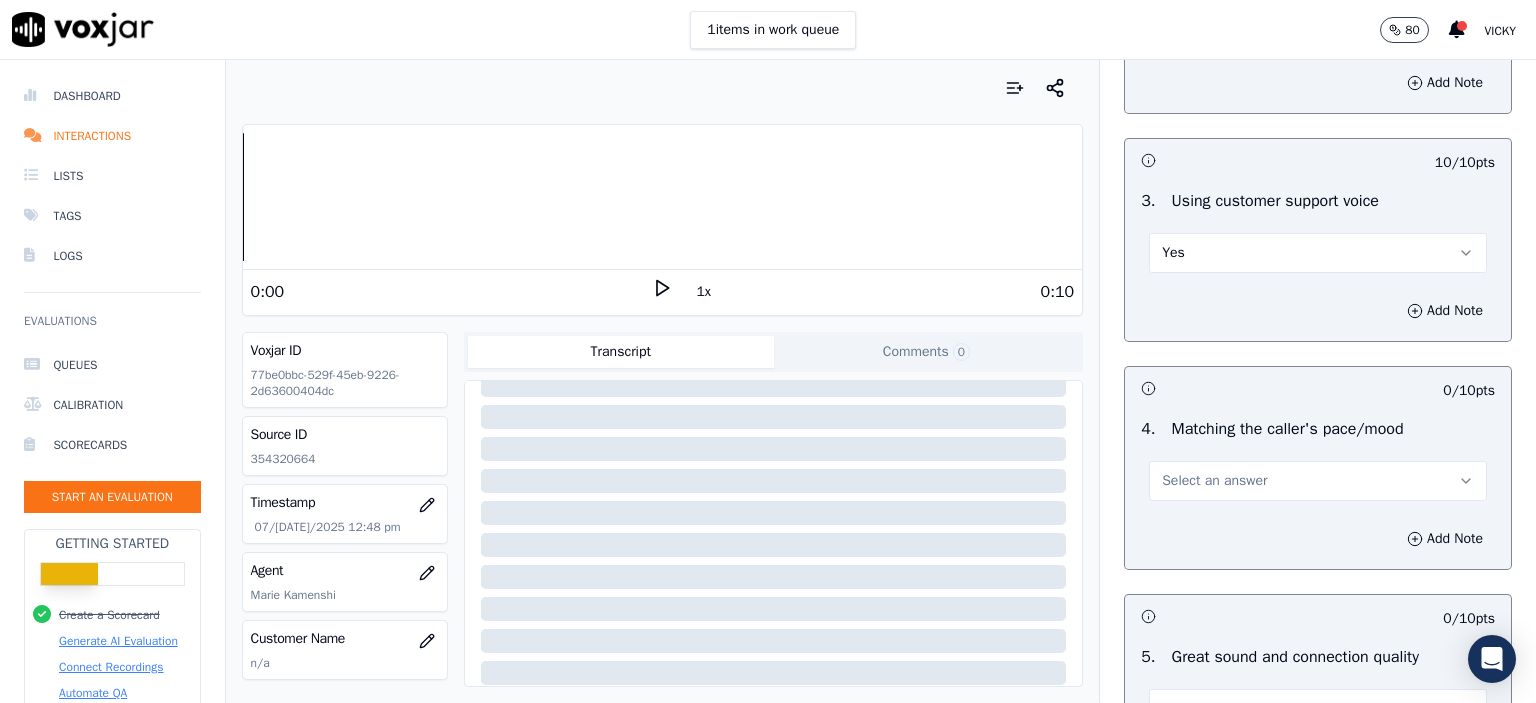 click on "4 .   Matching the caller's pace/mood    Select an answer" at bounding box center (1318, 459) 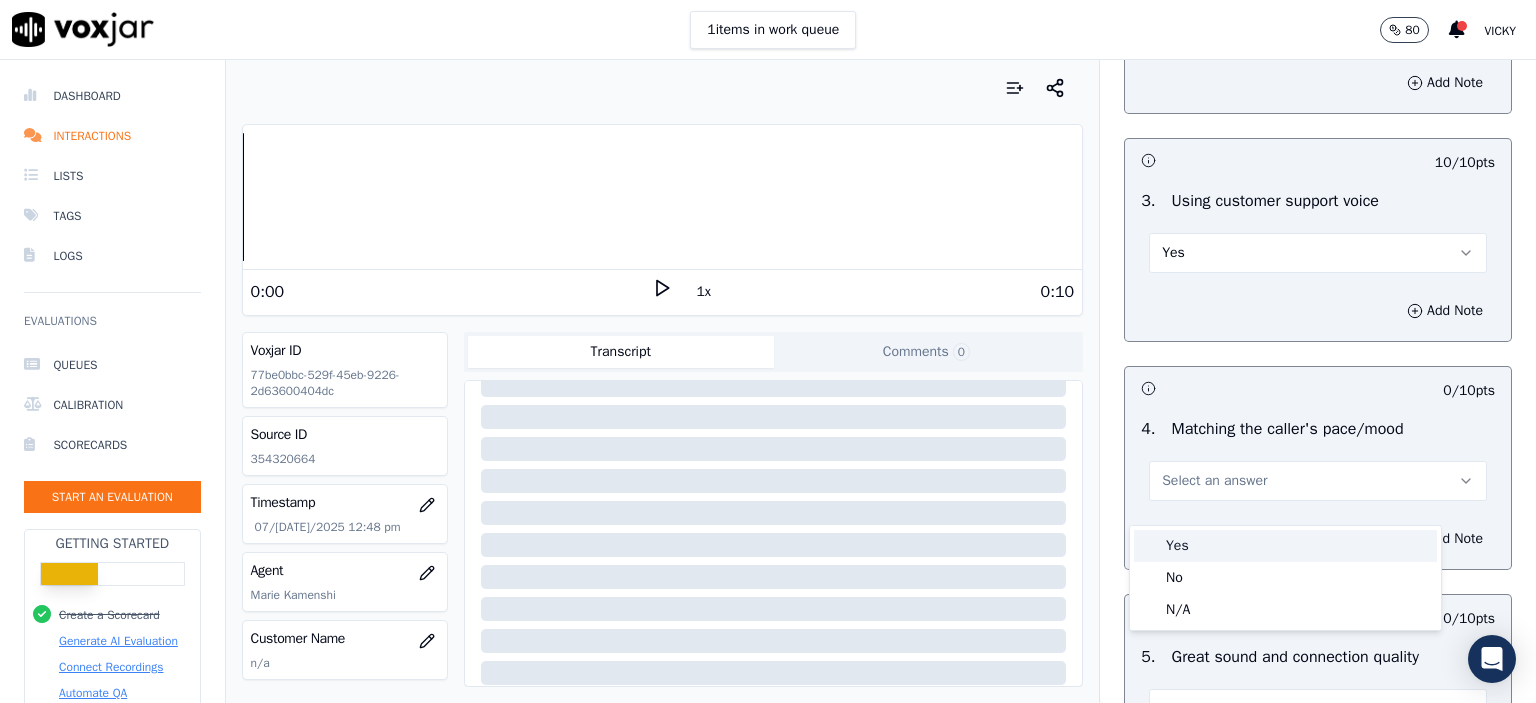 click on "Yes" at bounding box center [1285, 546] 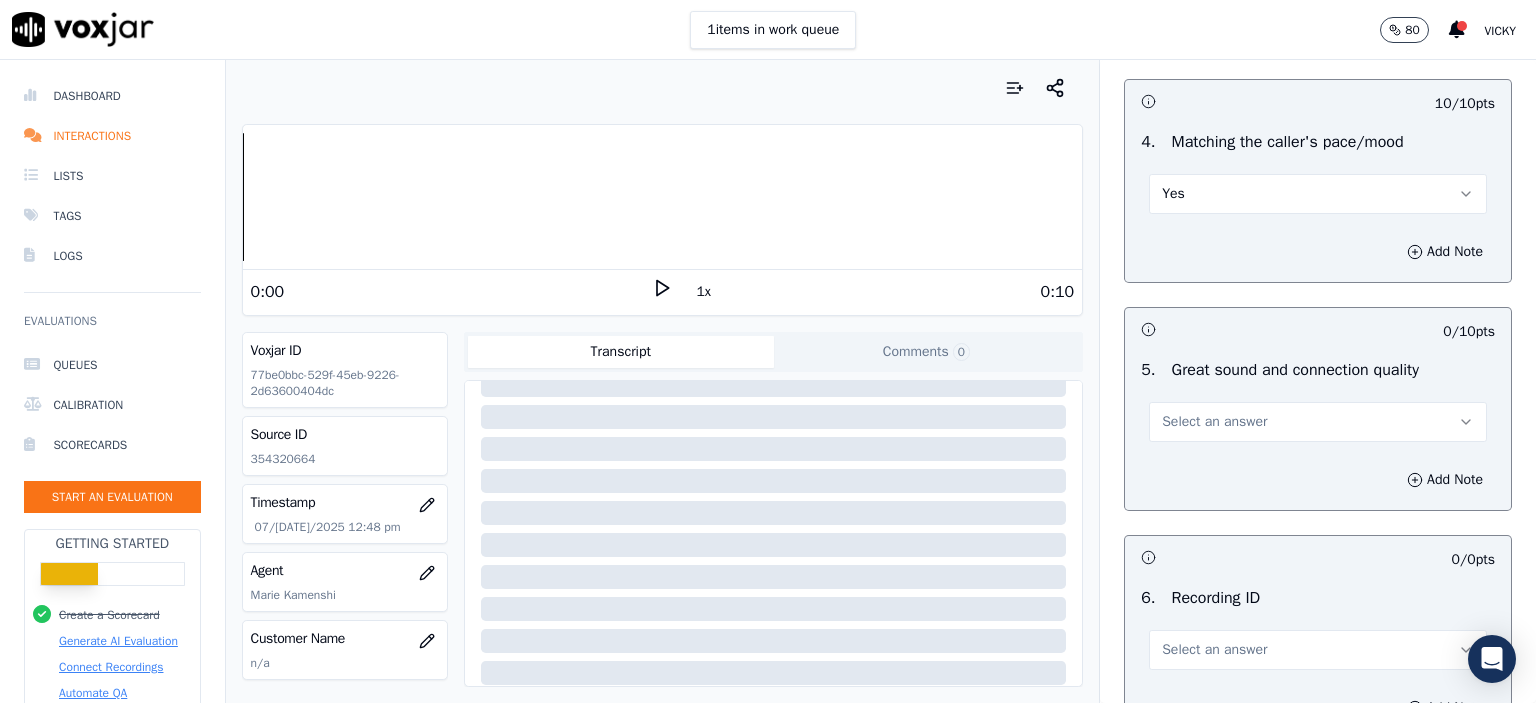 scroll, scrollTop: 2900, scrollLeft: 0, axis: vertical 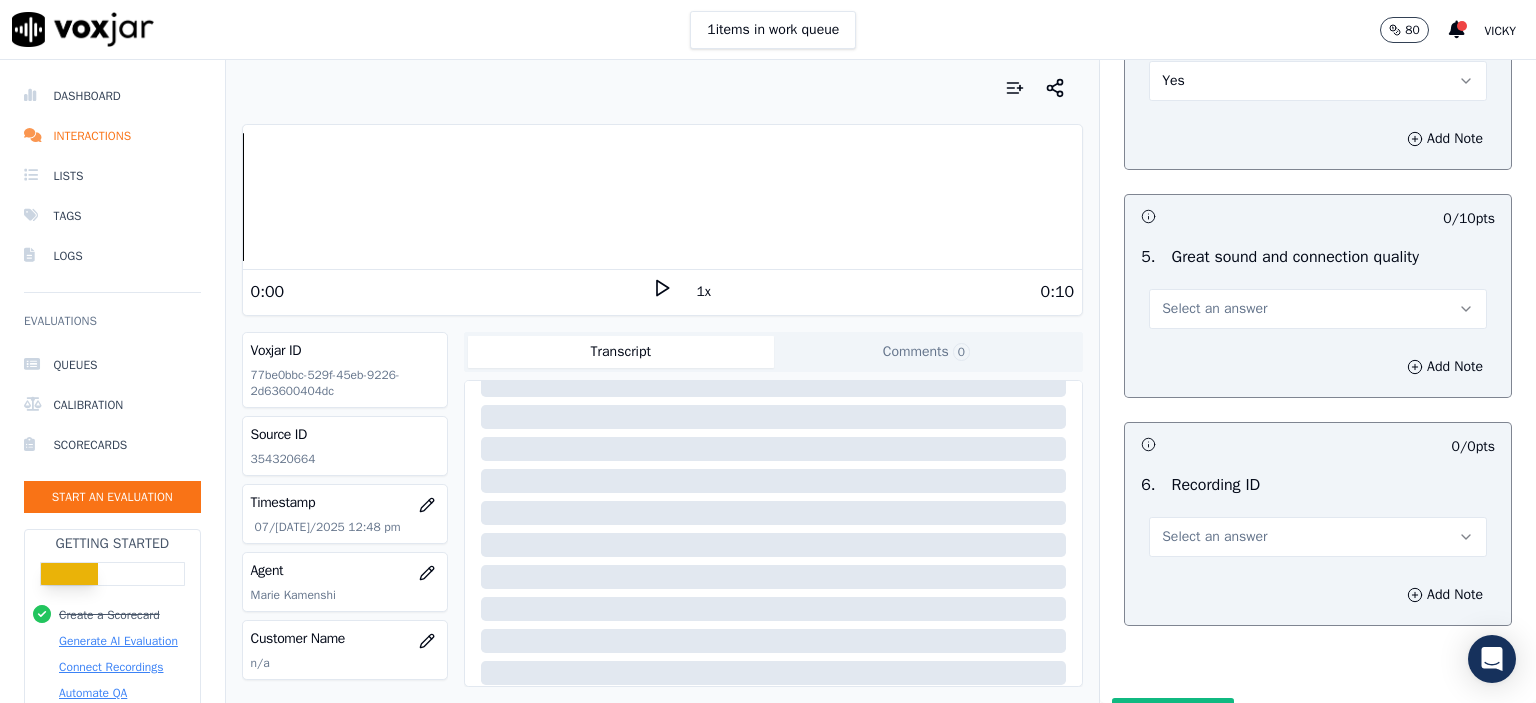 click on "Select an answer" at bounding box center [1318, 309] 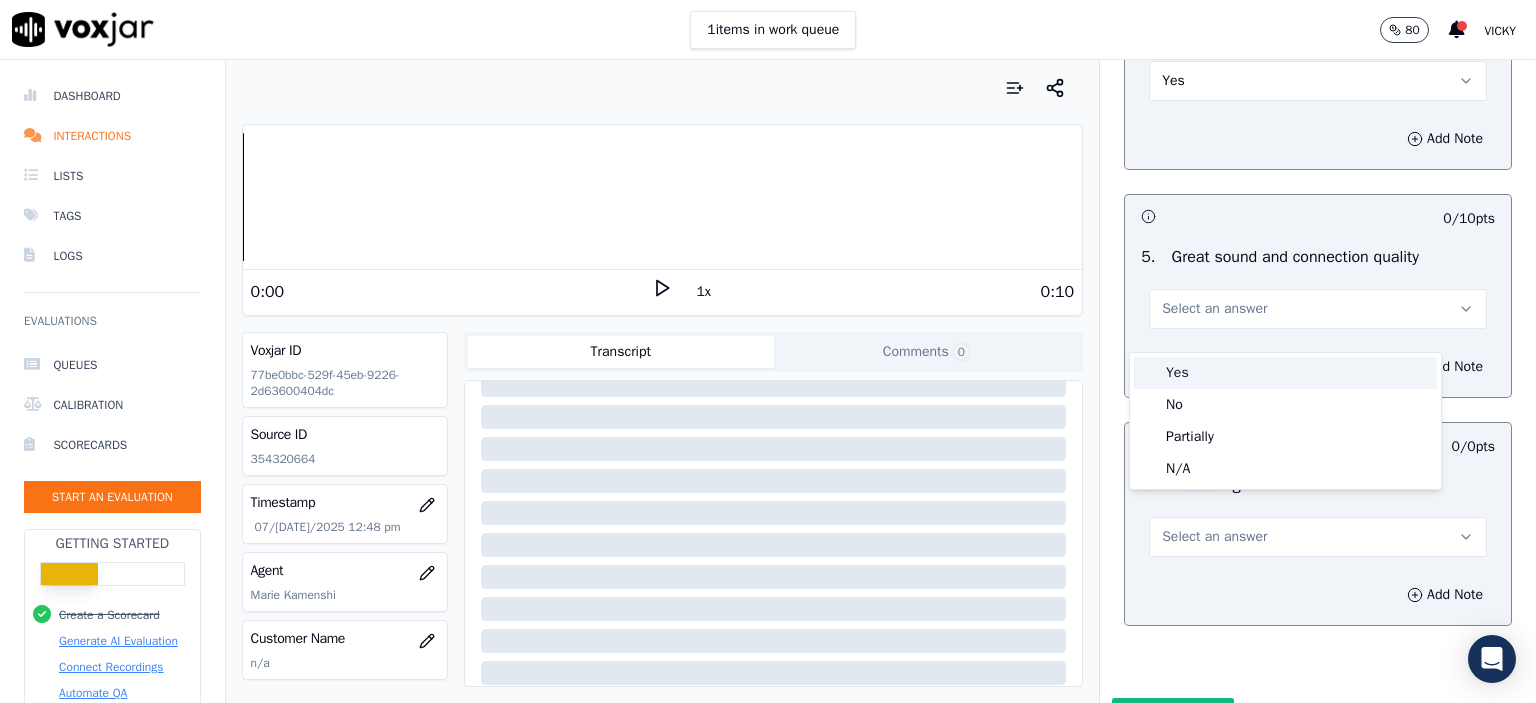 click on "Yes" at bounding box center [1285, 373] 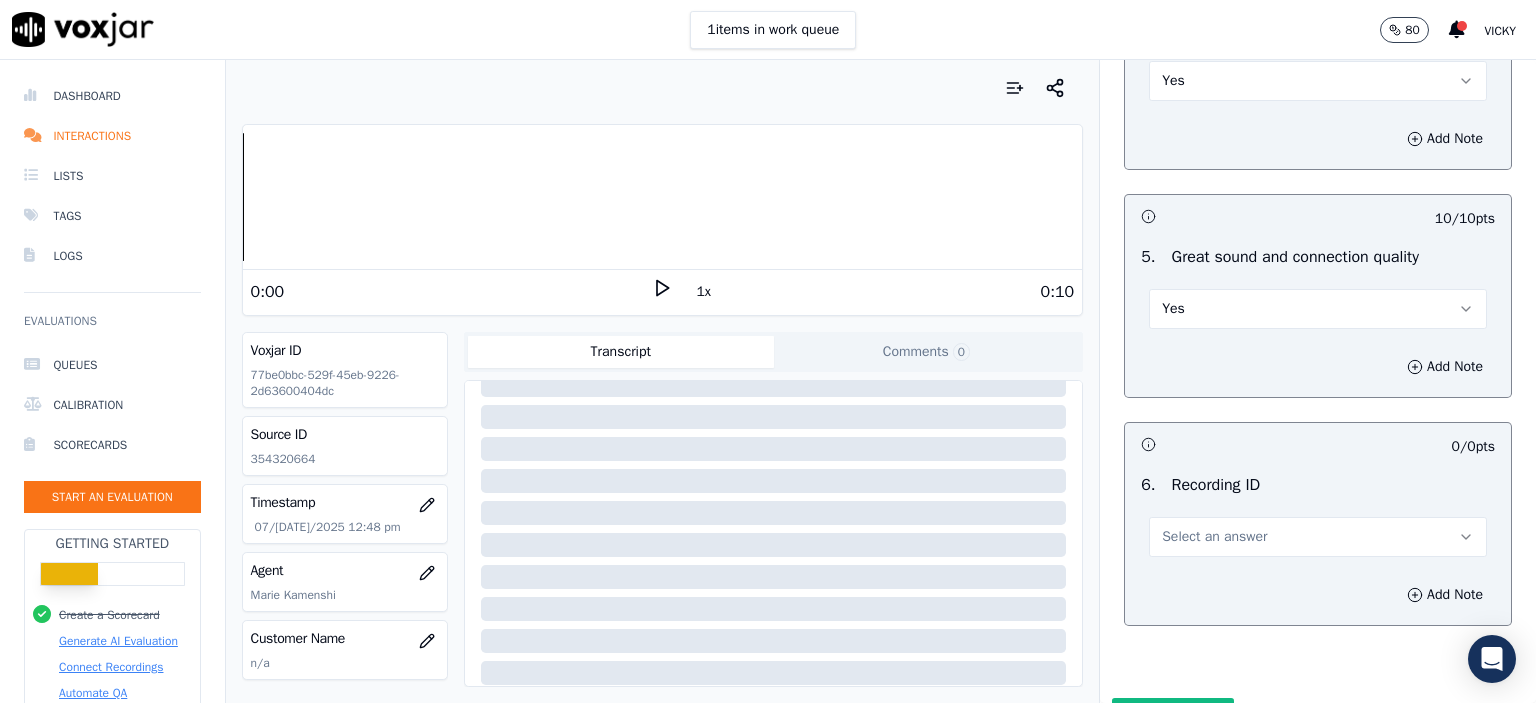 click on "Yes" at bounding box center [1318, 309] 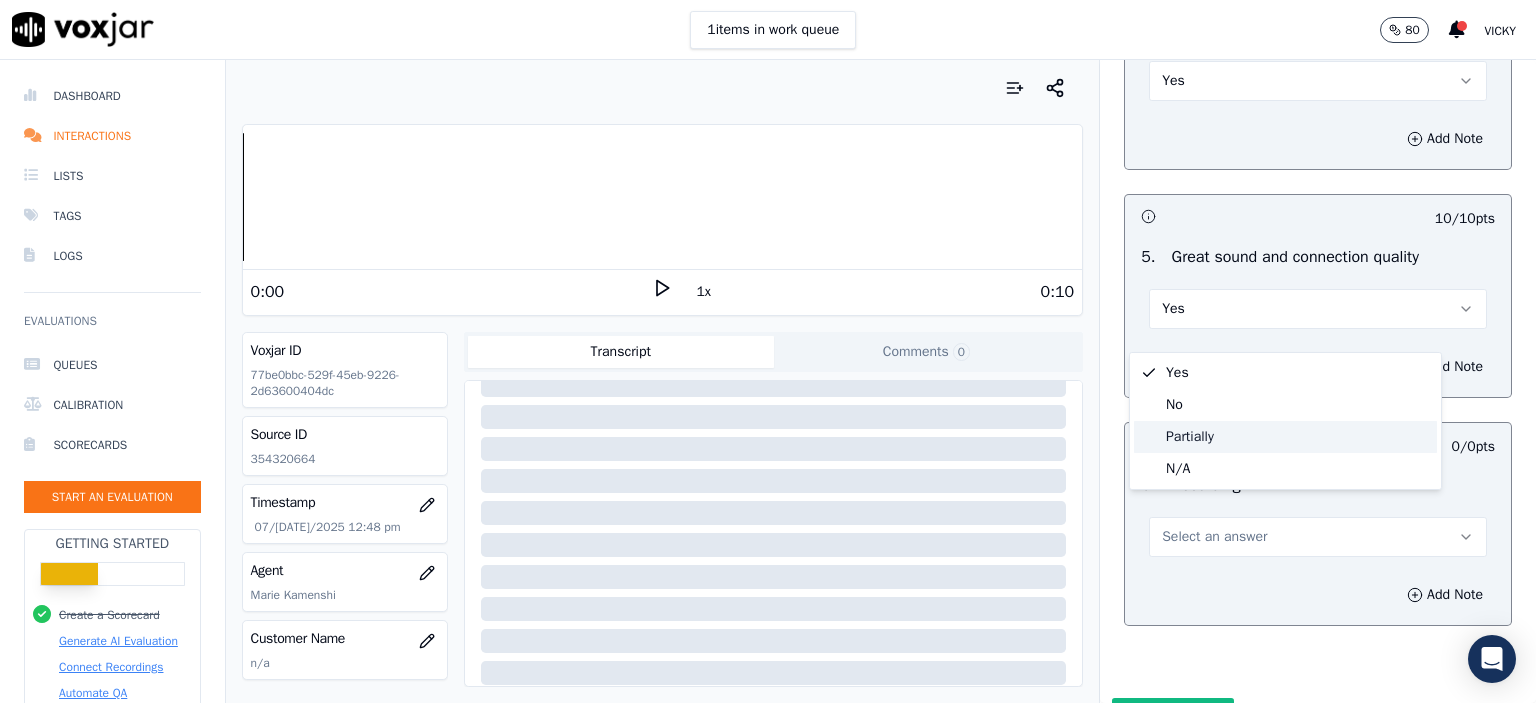 click on "Partially" 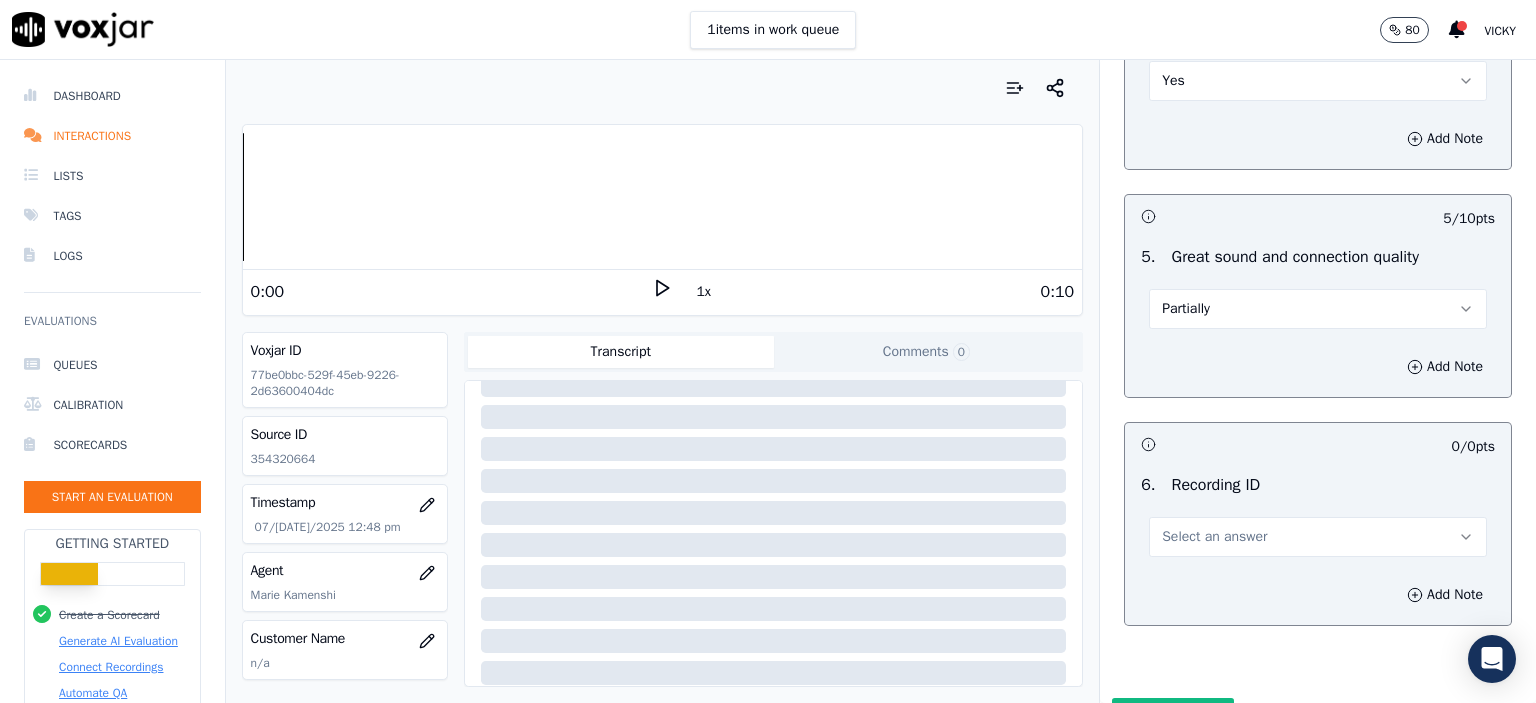 click on "Select an answer" at bounding box center [1318, 537] 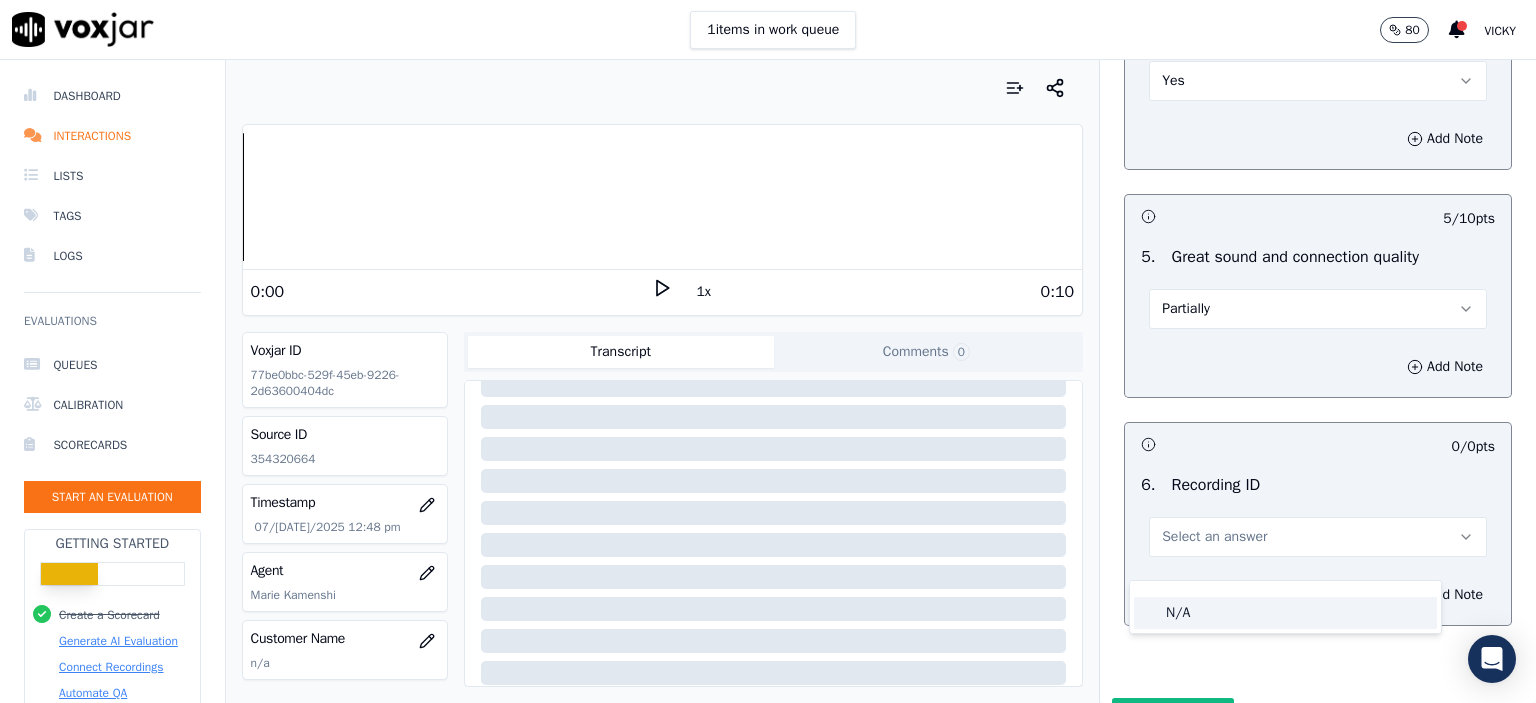 click on "N/A" 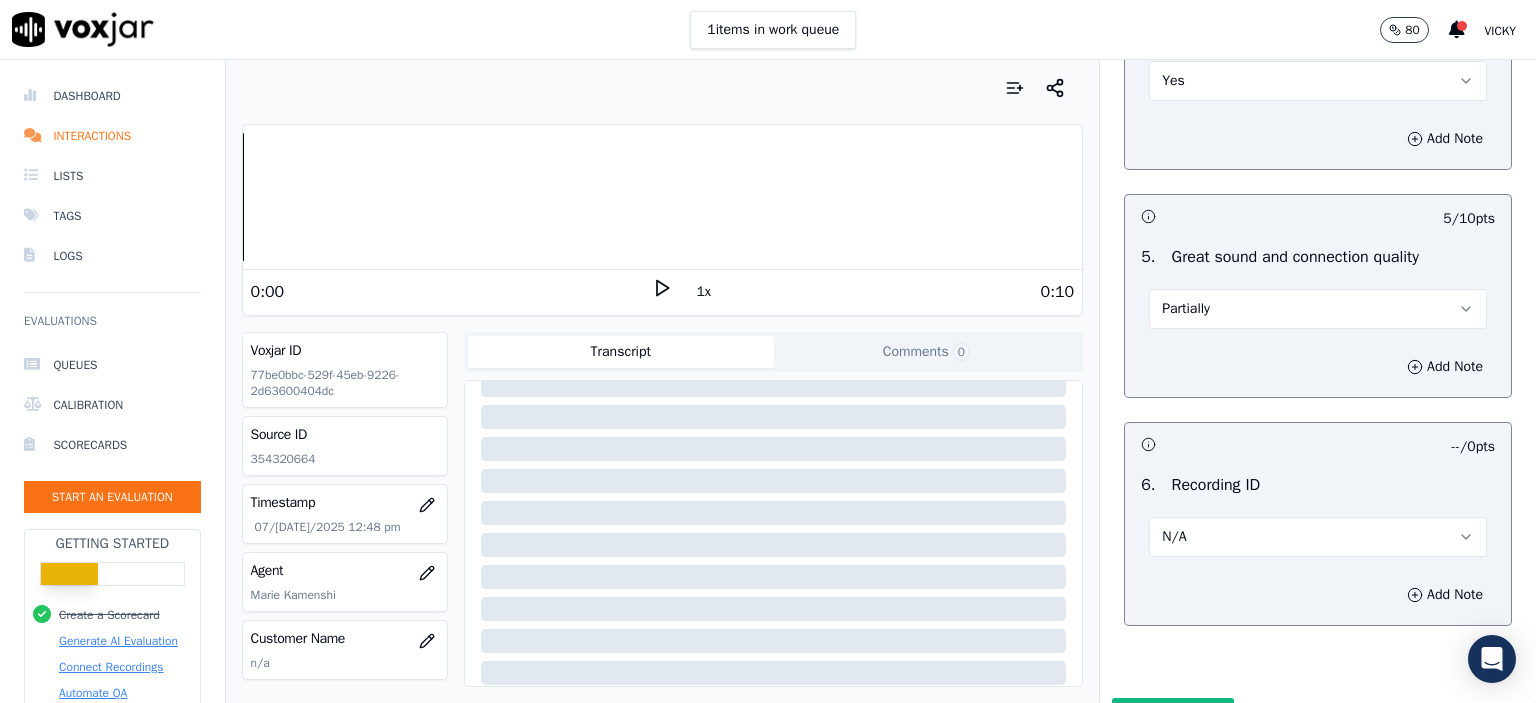 drag, startPoint x: 1408, startPoint y: 615, endPoint x: 568, endPoint y: 561, distance: 841.73395 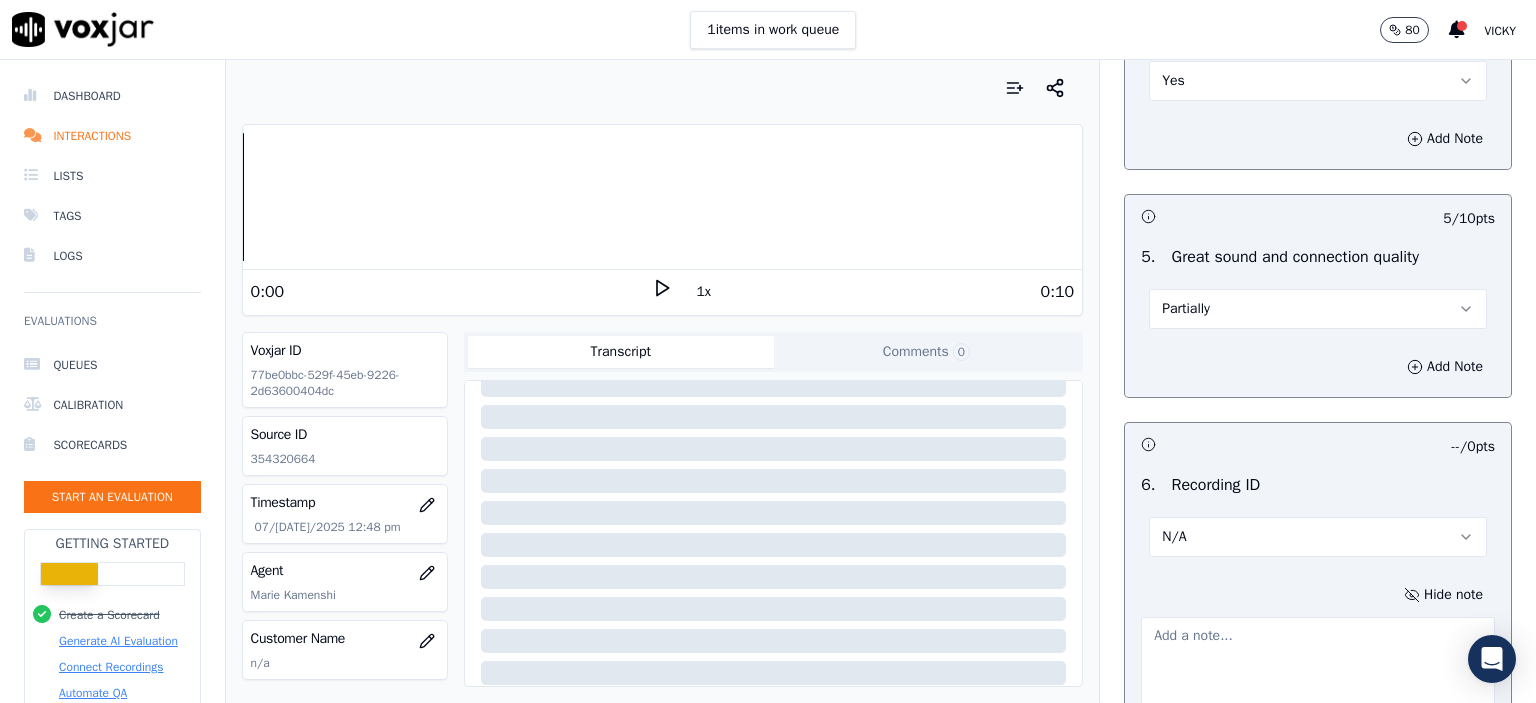 click on "Source ID   354320664" at bounding box center [345, 446] 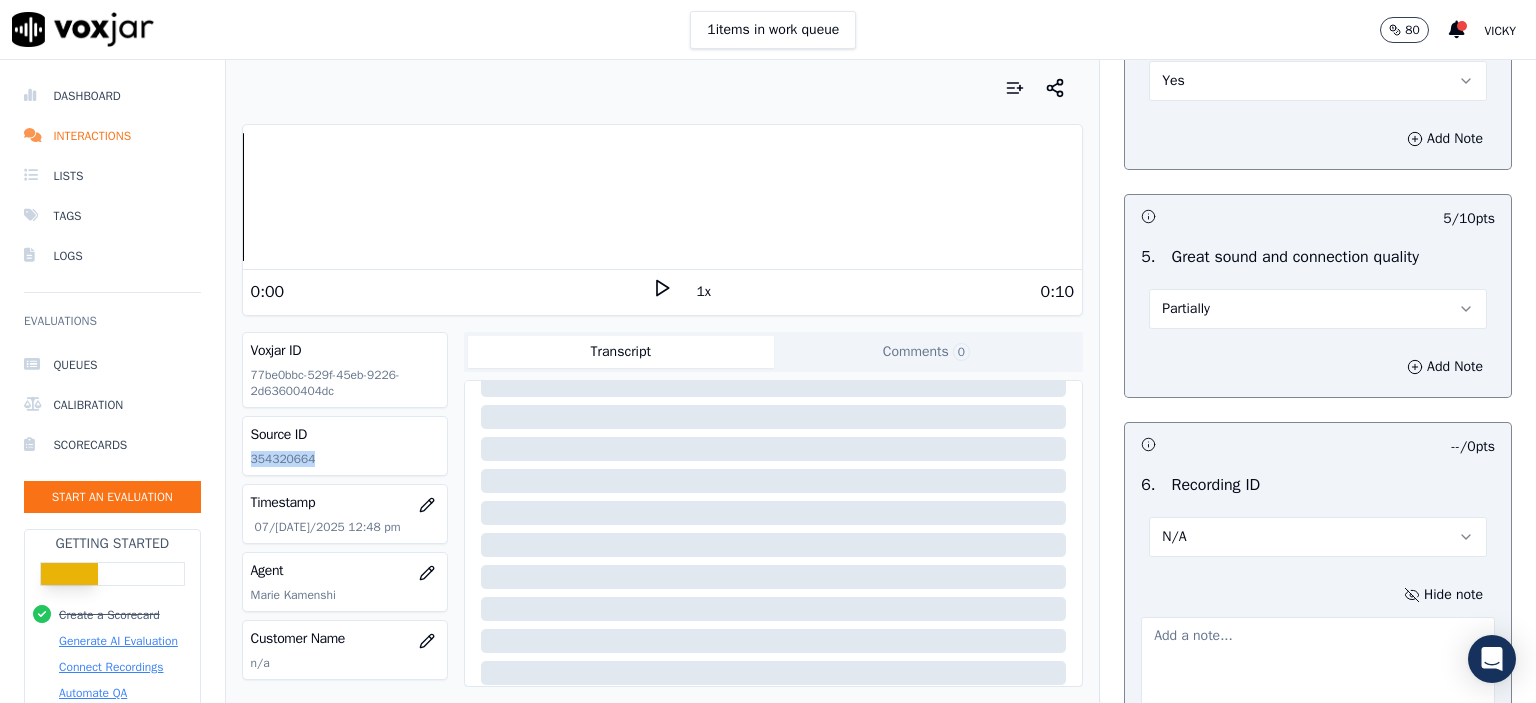 click on "354320664" 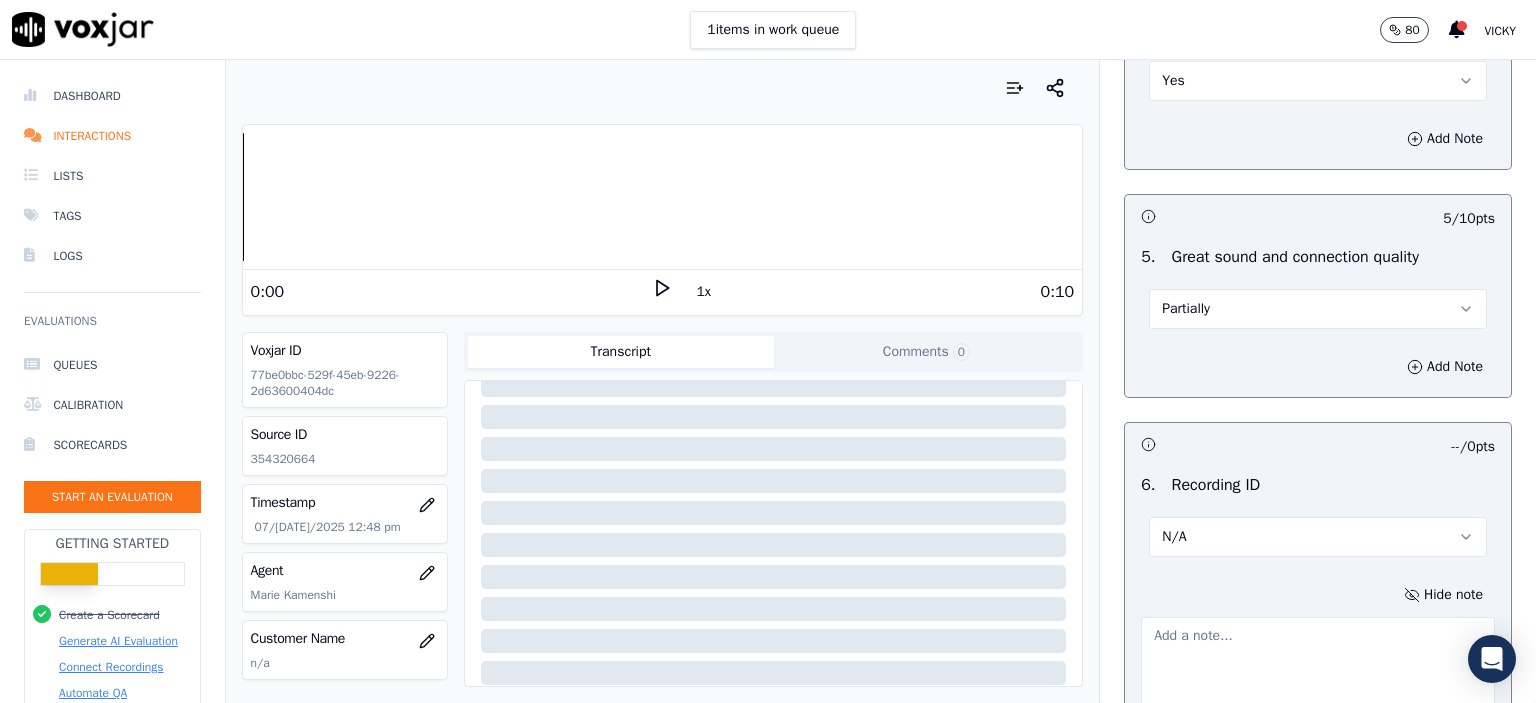 click at bounding box center [1318, 666] 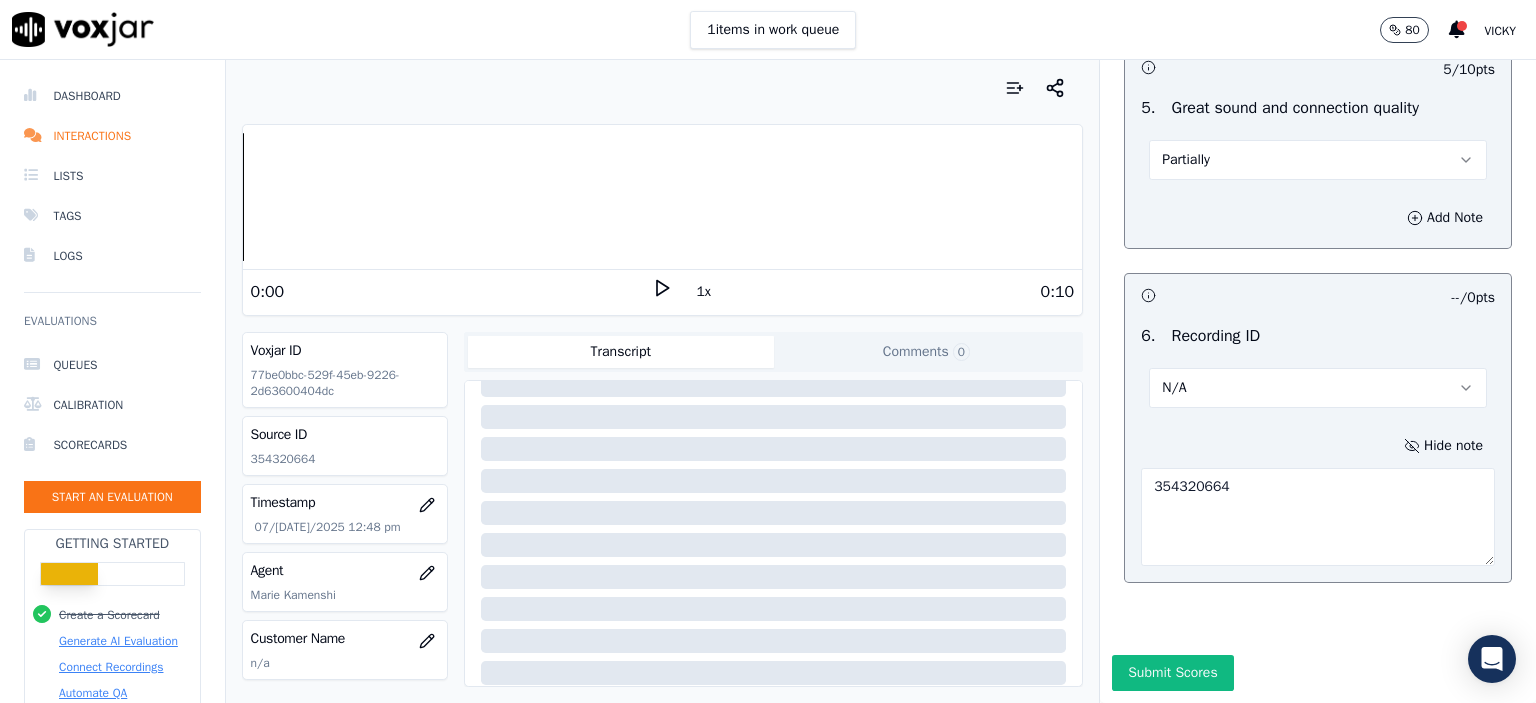 scroll, scrollTop: 3112, scrollLeft: 0, axis: vertical 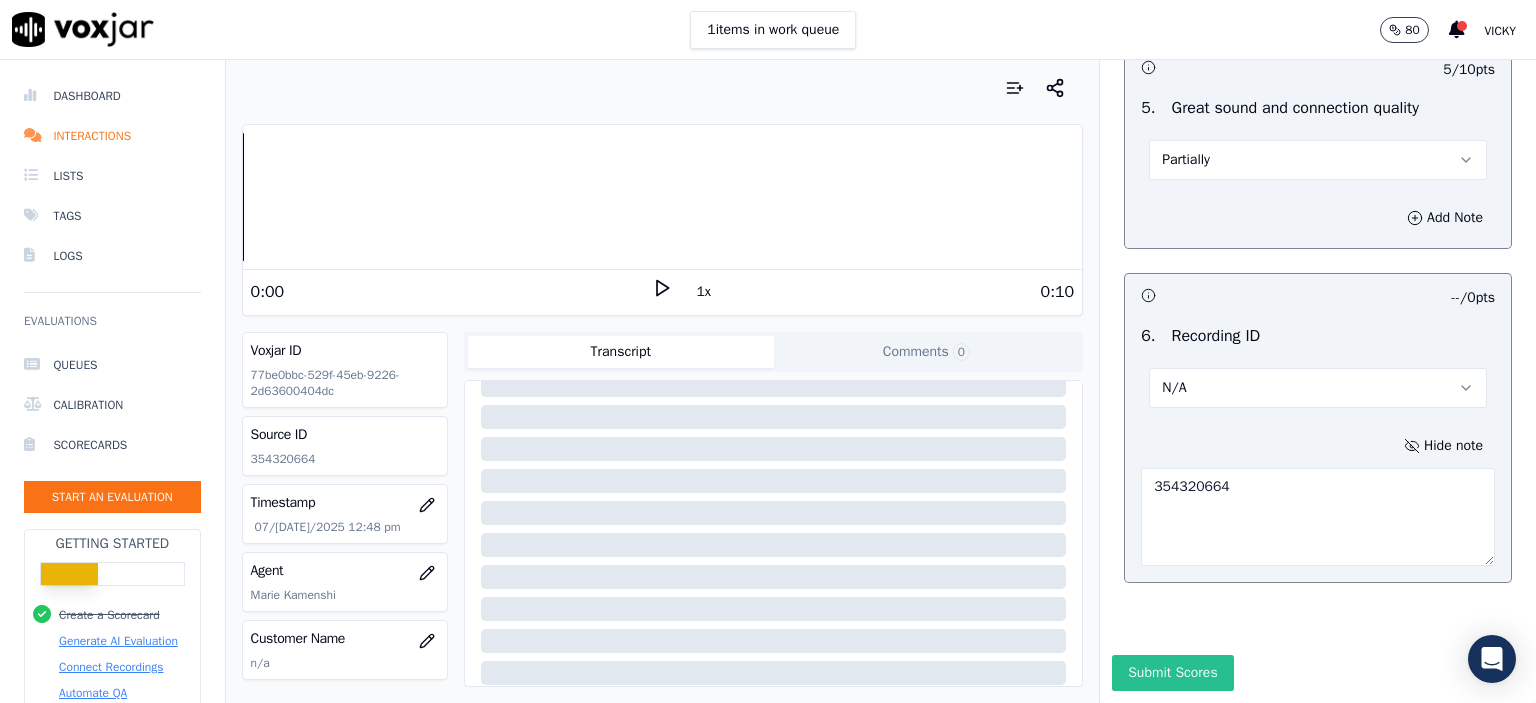 type on "354320664" 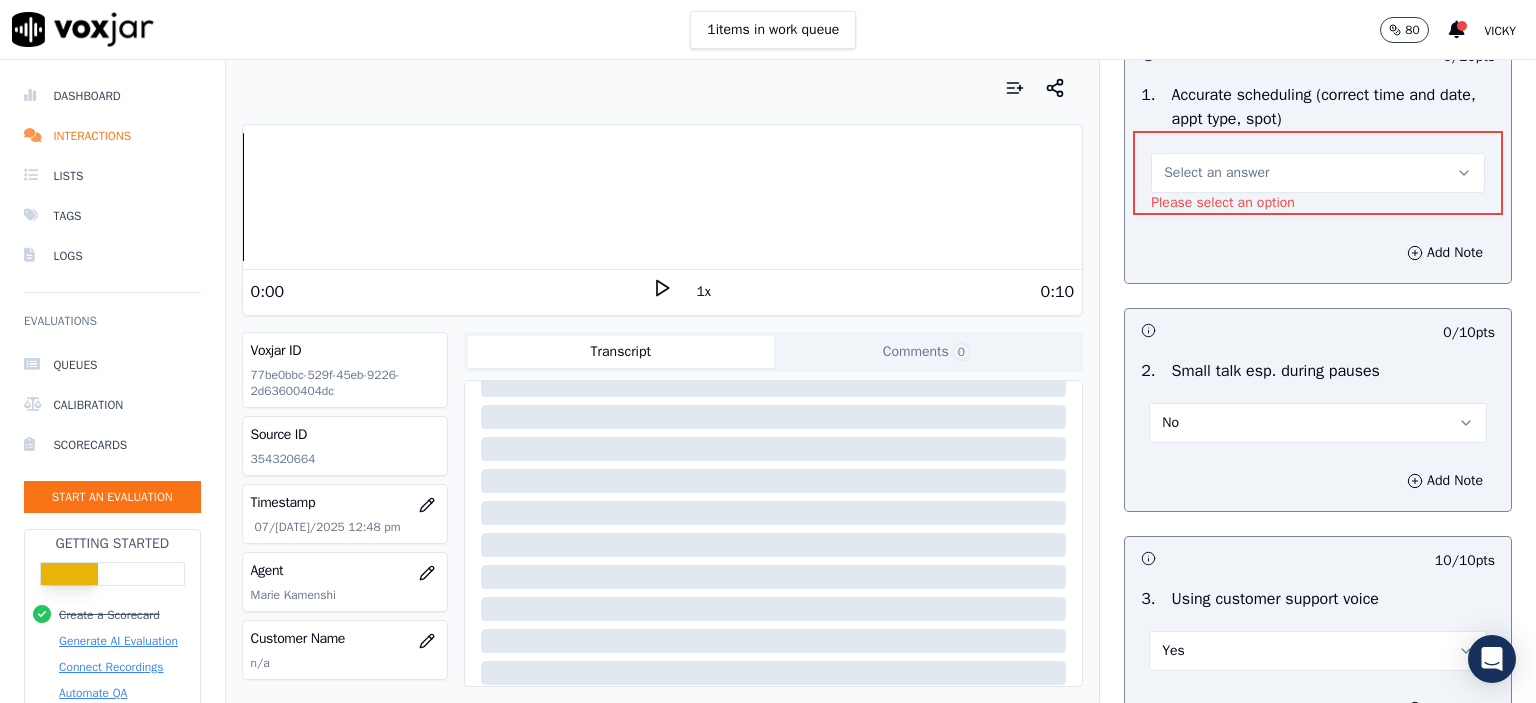 scroll, scrollTop: 2036, scrollLeft: 0, axis: vertical 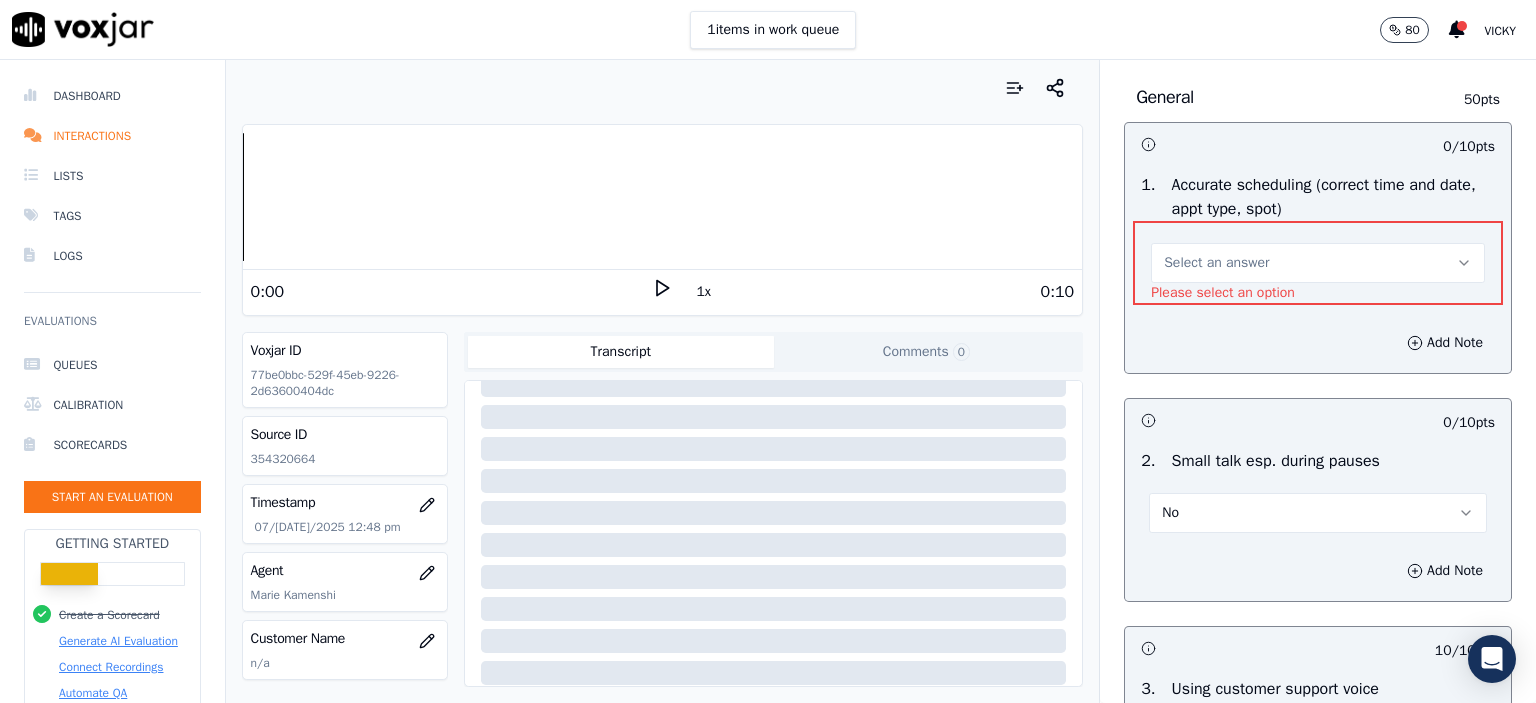 click on "Select an answer" at bounding box center [1216, 263] 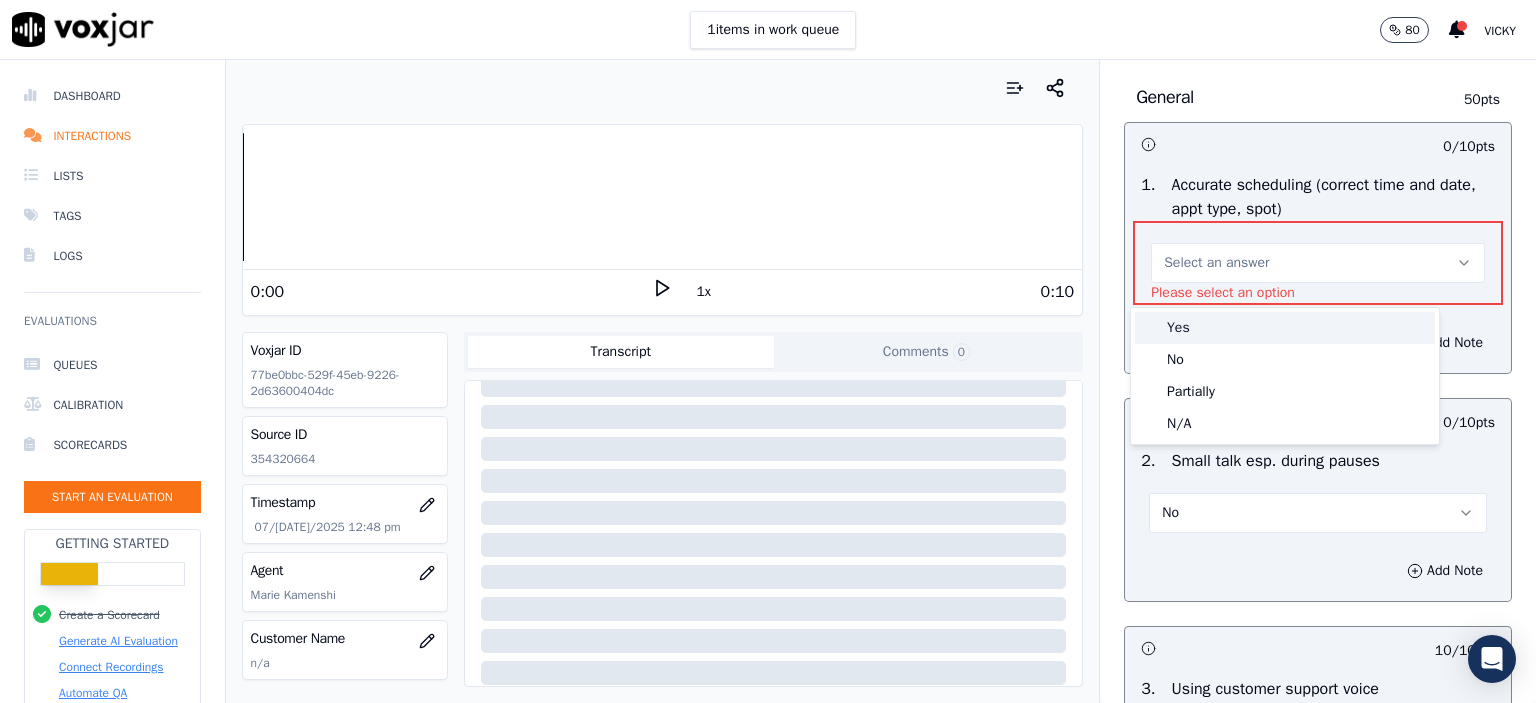 click on "Yes" at bounding box center [1285, 328] 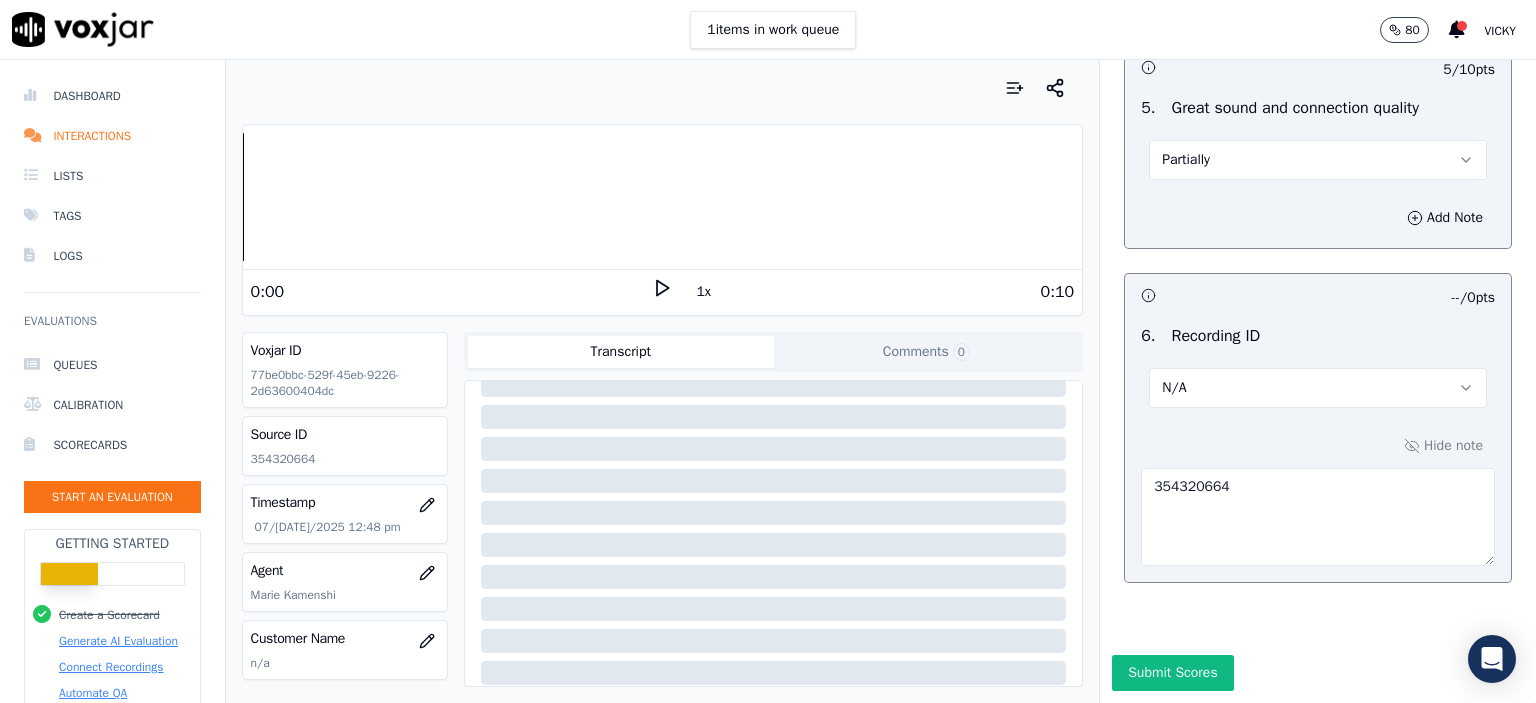 scroll, scrollTop: 3112, scrollLeft: 0, axis: vertical 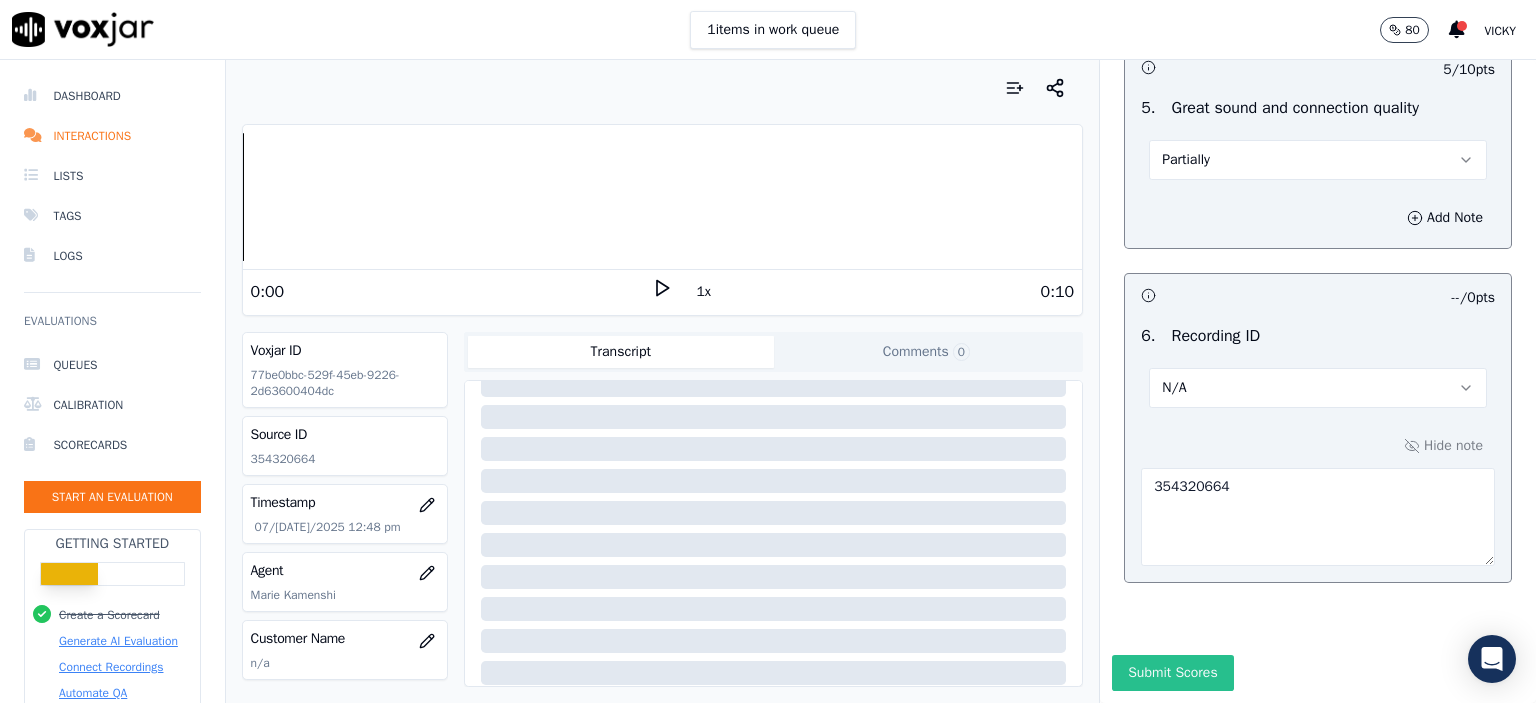 click on "Submit Scores" at bounding box center [1172, 673] 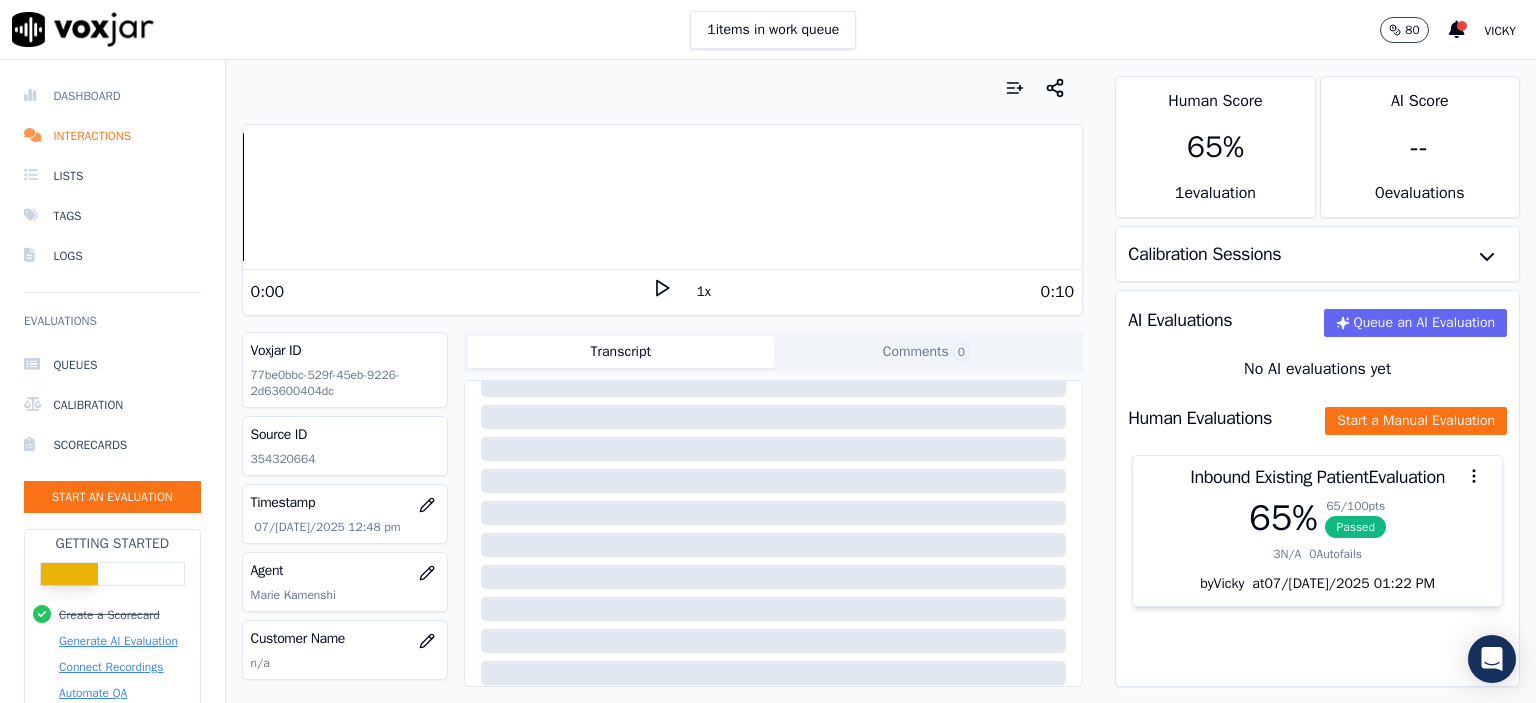 click on "Dashboard" at bounding box center (112, 96) 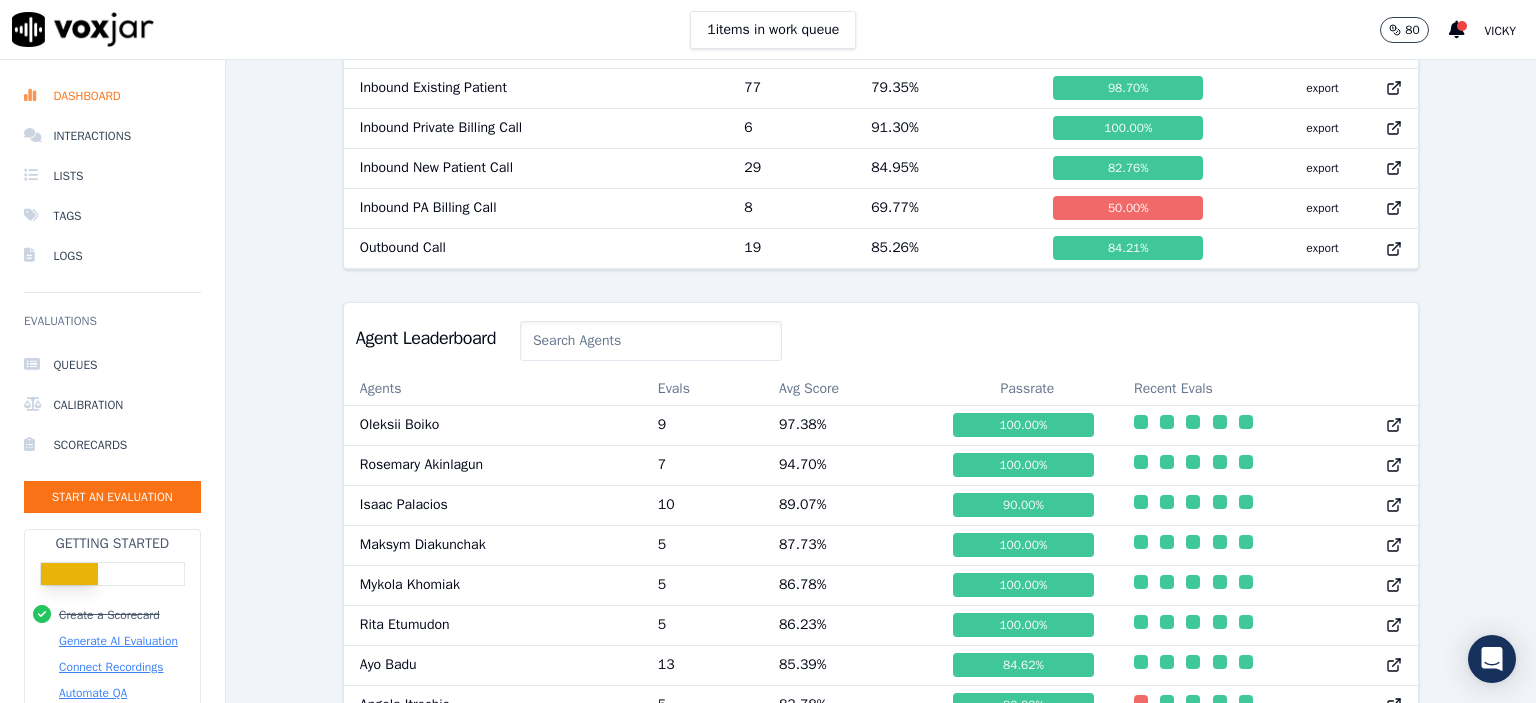 scroll, scrollTop: 1258, scrollLeft: 0, axis: vertical 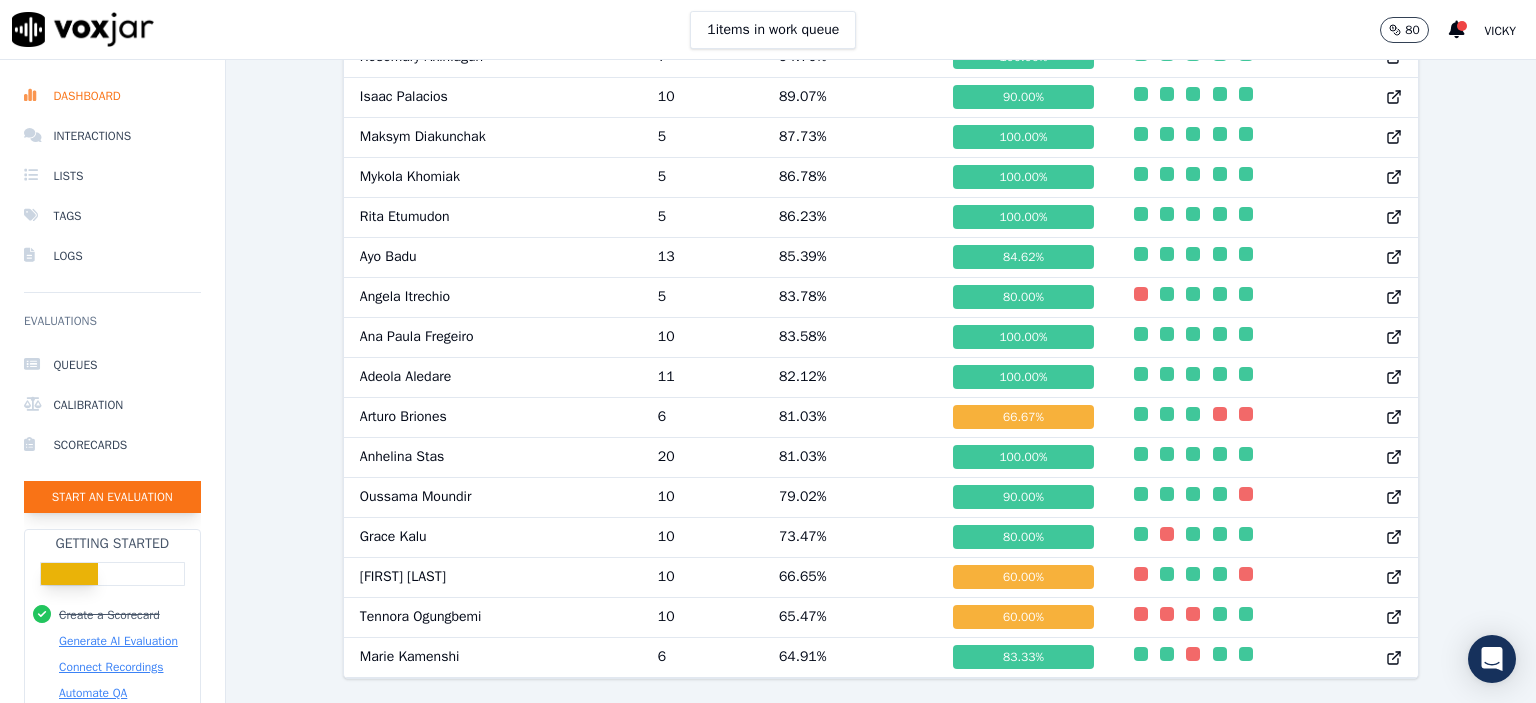click on "Start an Evaluation" 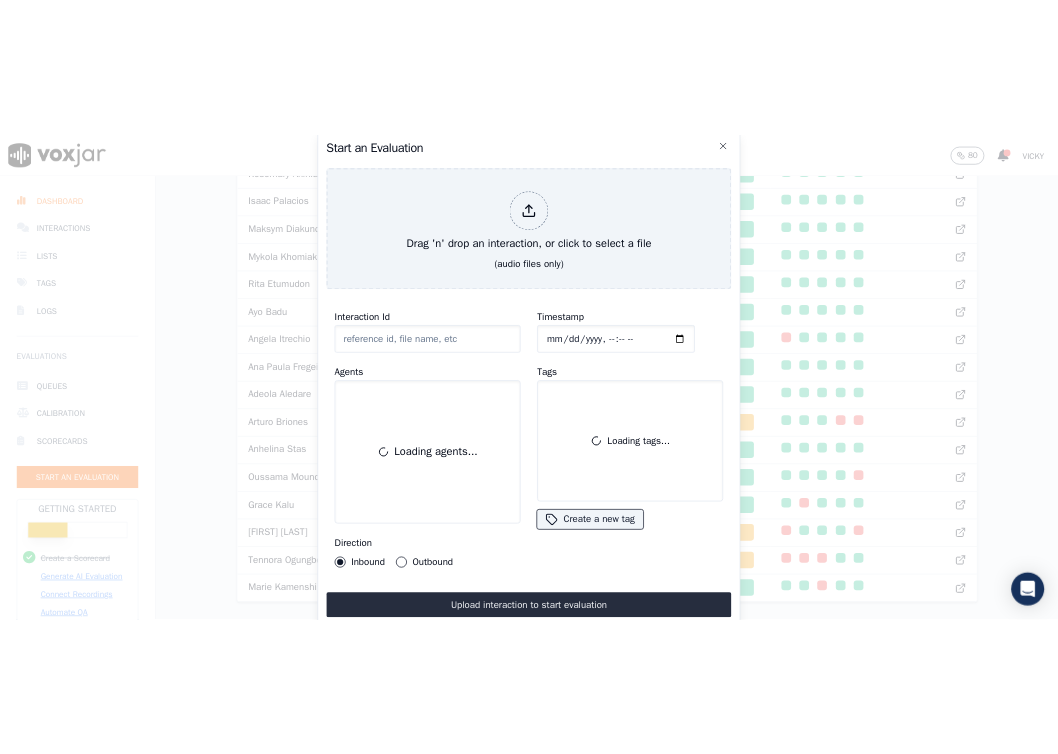 scroll, scrollTop: 122, scrollLeft: 0, axis: vertical 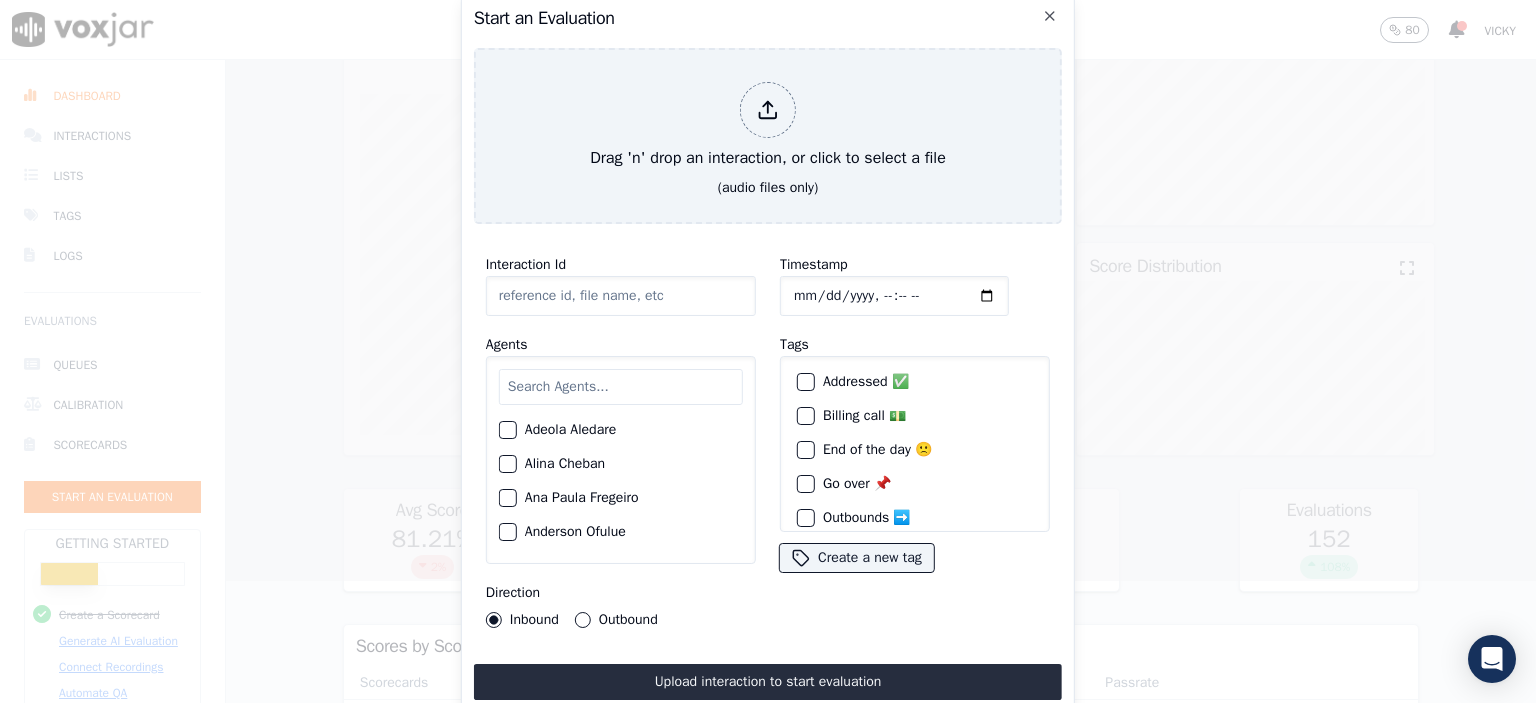 click on "Interaction Id" 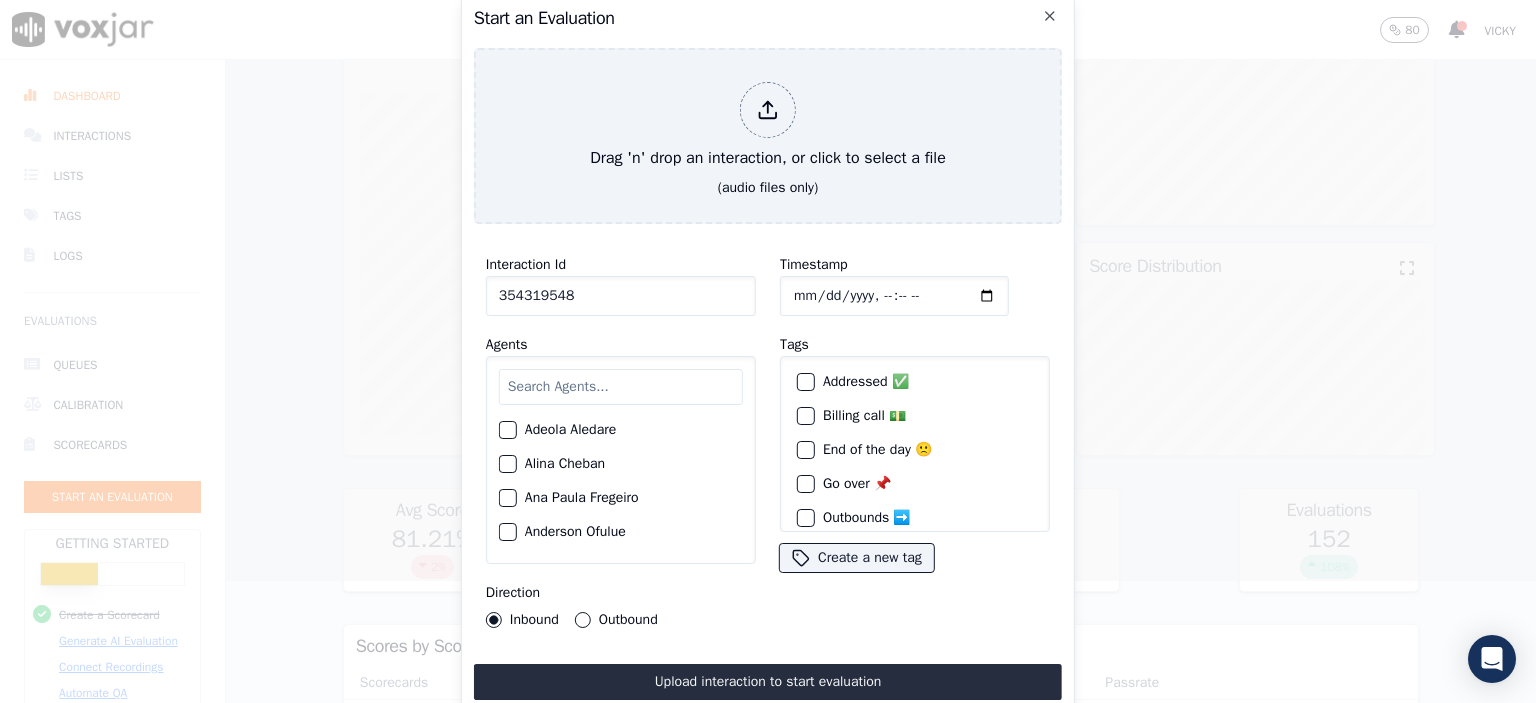 type on "354319548" 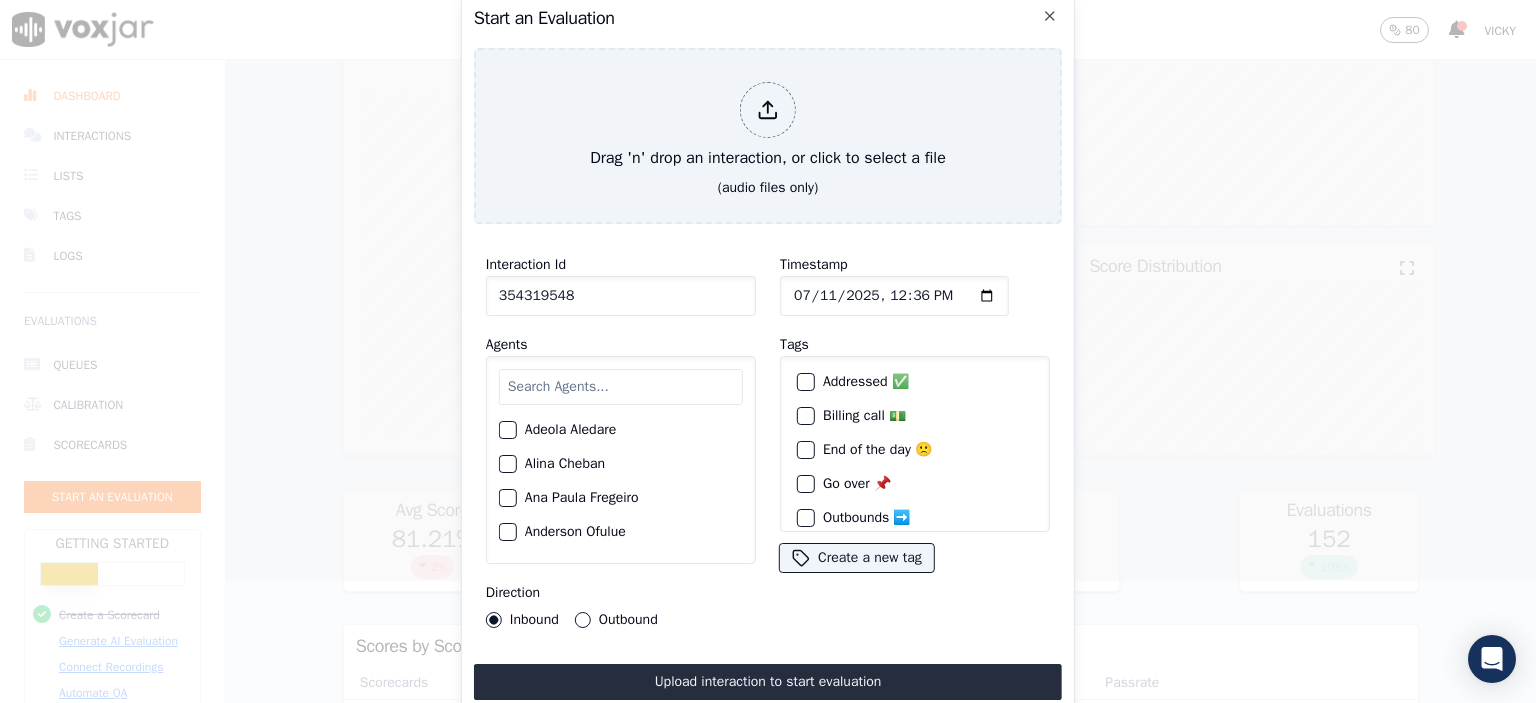 click at bounding box center [621, 387] 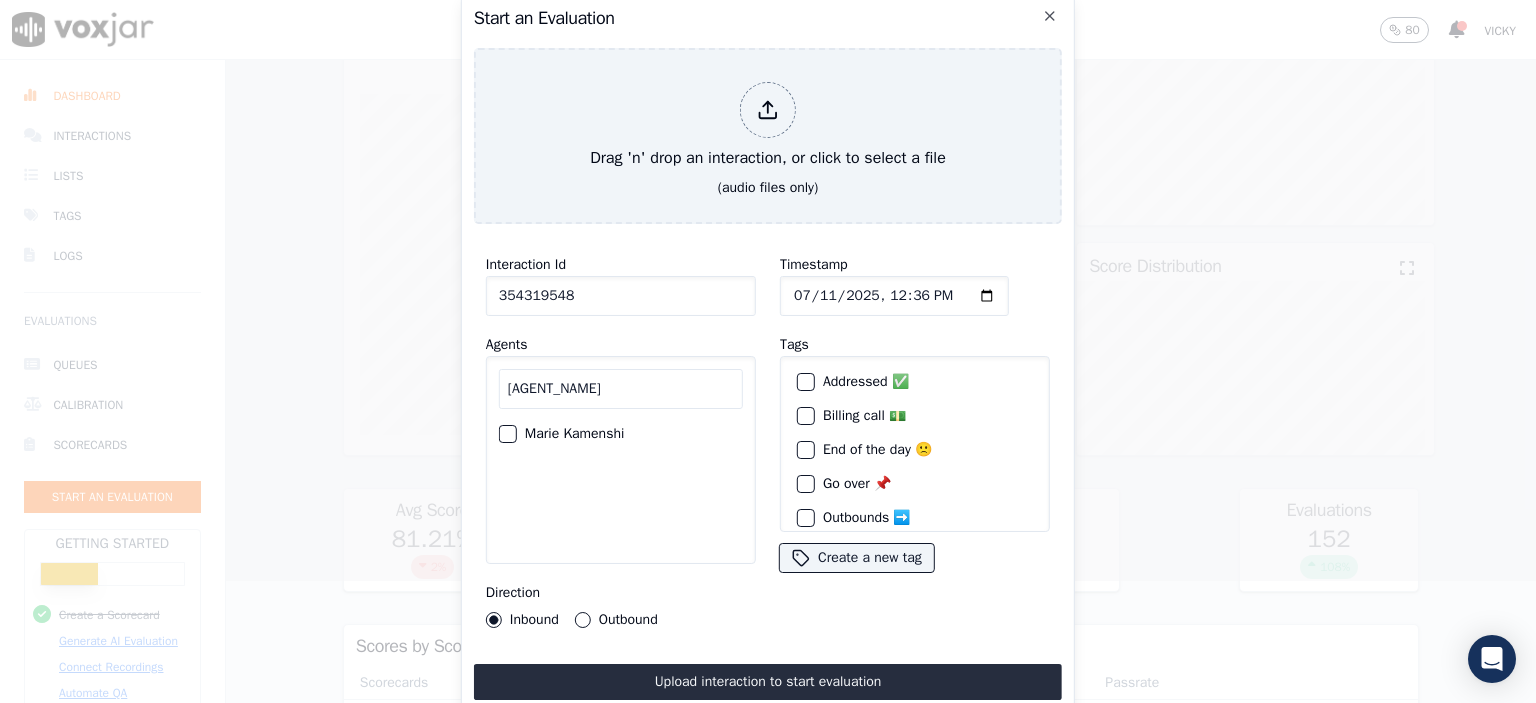 type on "[AGENT_NAME]" 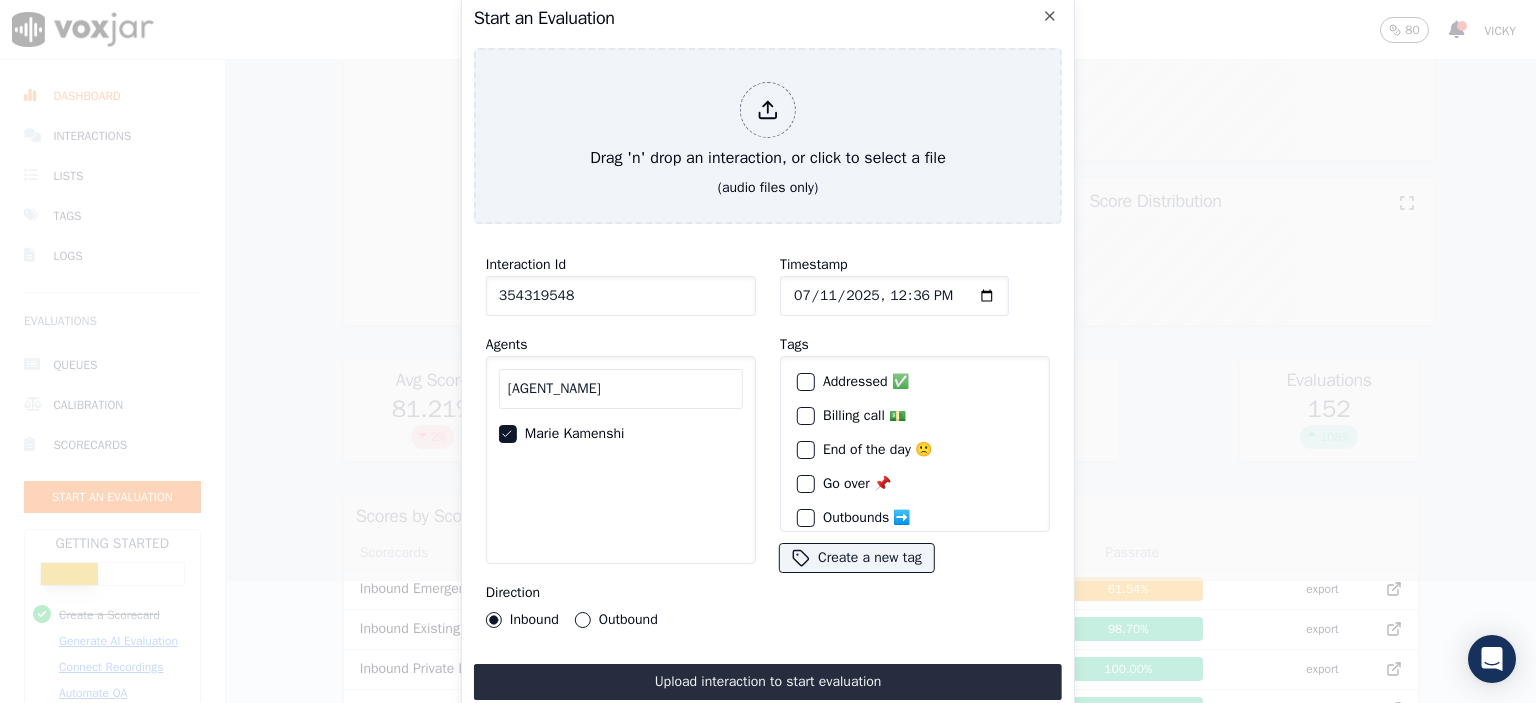 scroll, scrollTop: 57, scrollLeft: 0, axis: vertical 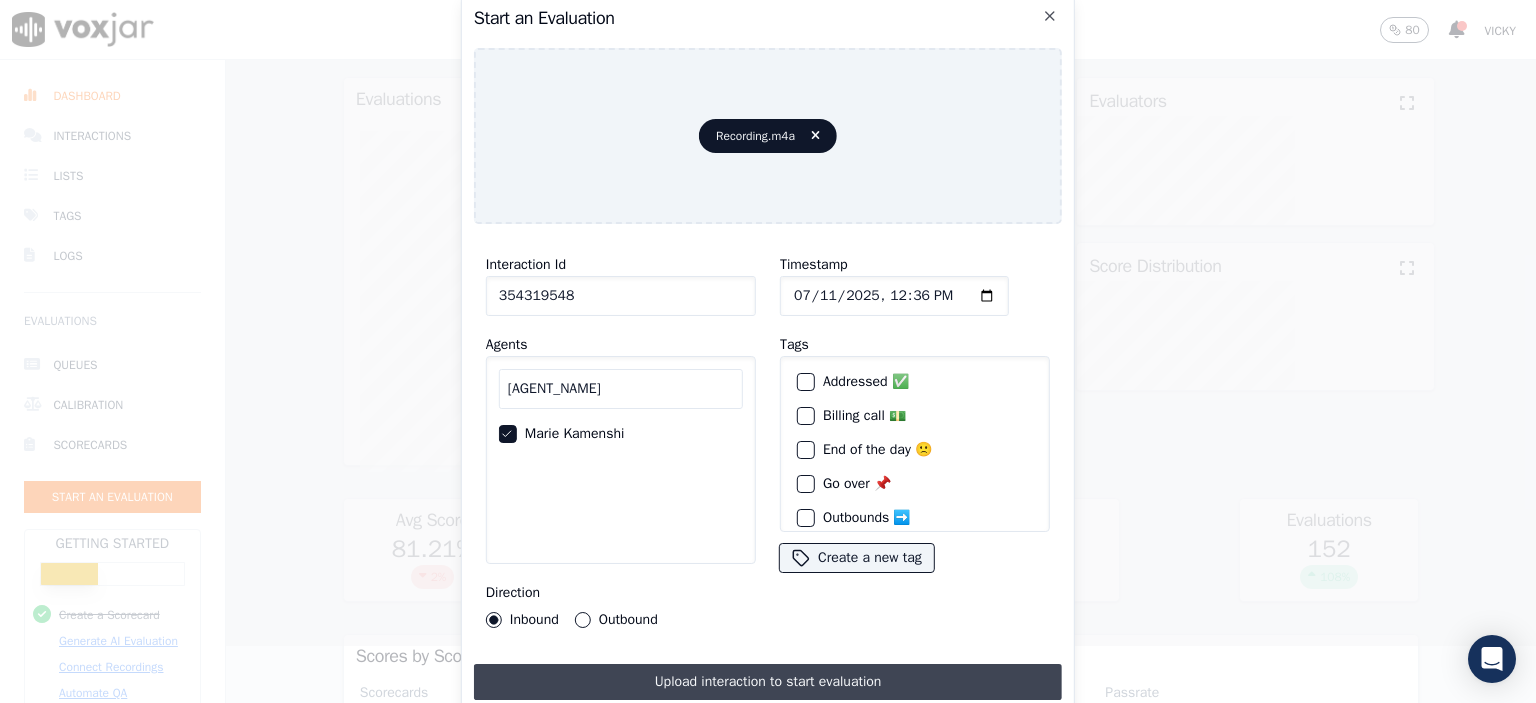 click on "Upload interaction to start evaluation" at bounding box center [768, 682] 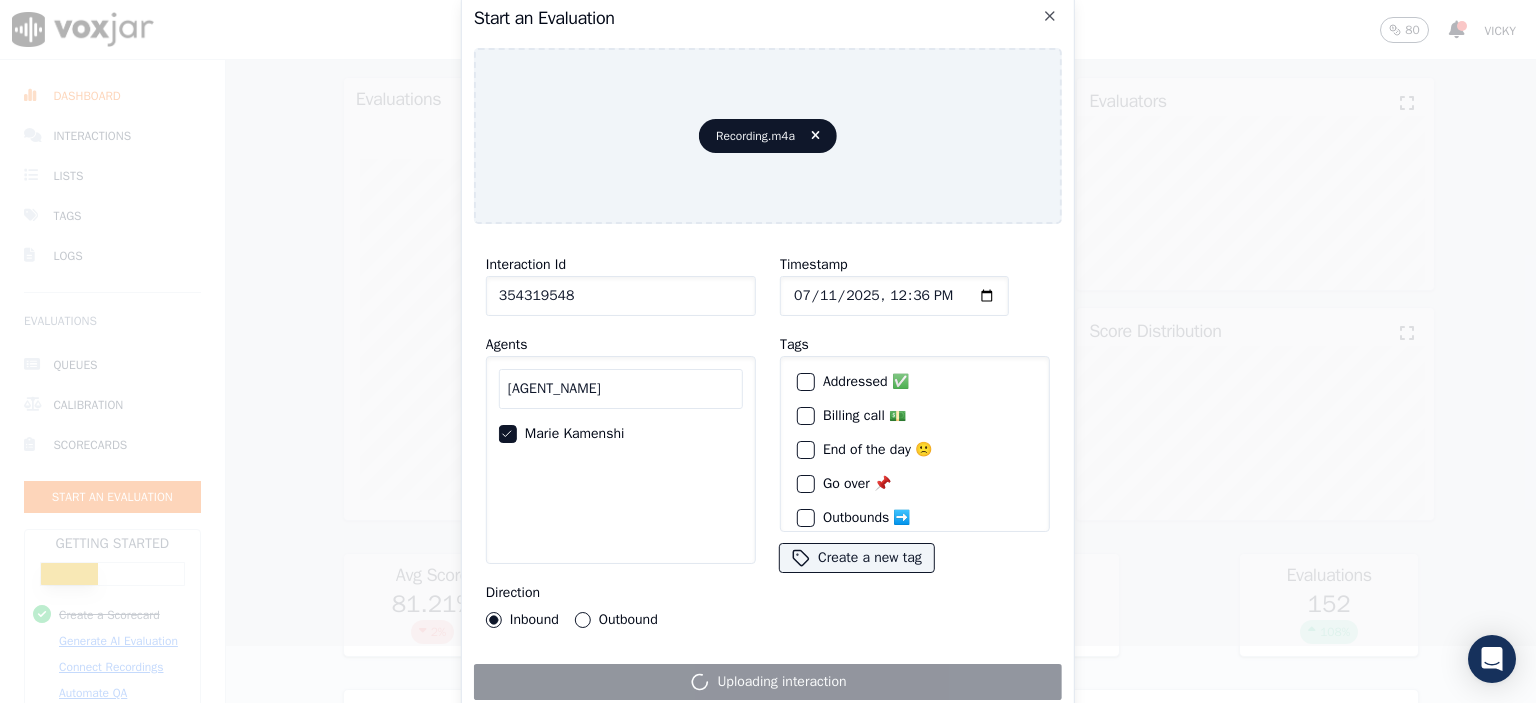 scroll, scrollTop: 0, scrollLeft: 0, axis: both 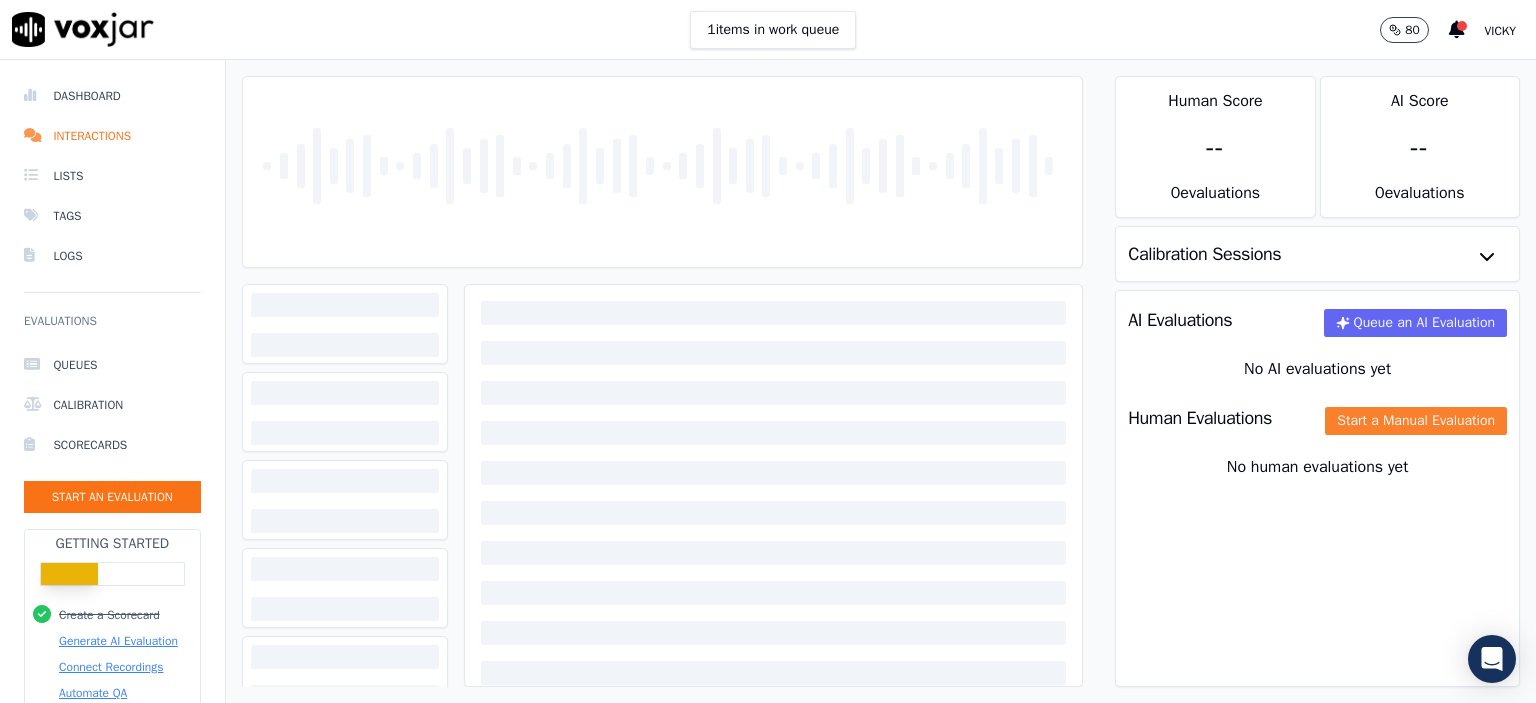 click on "Start a Manual Evaluation" 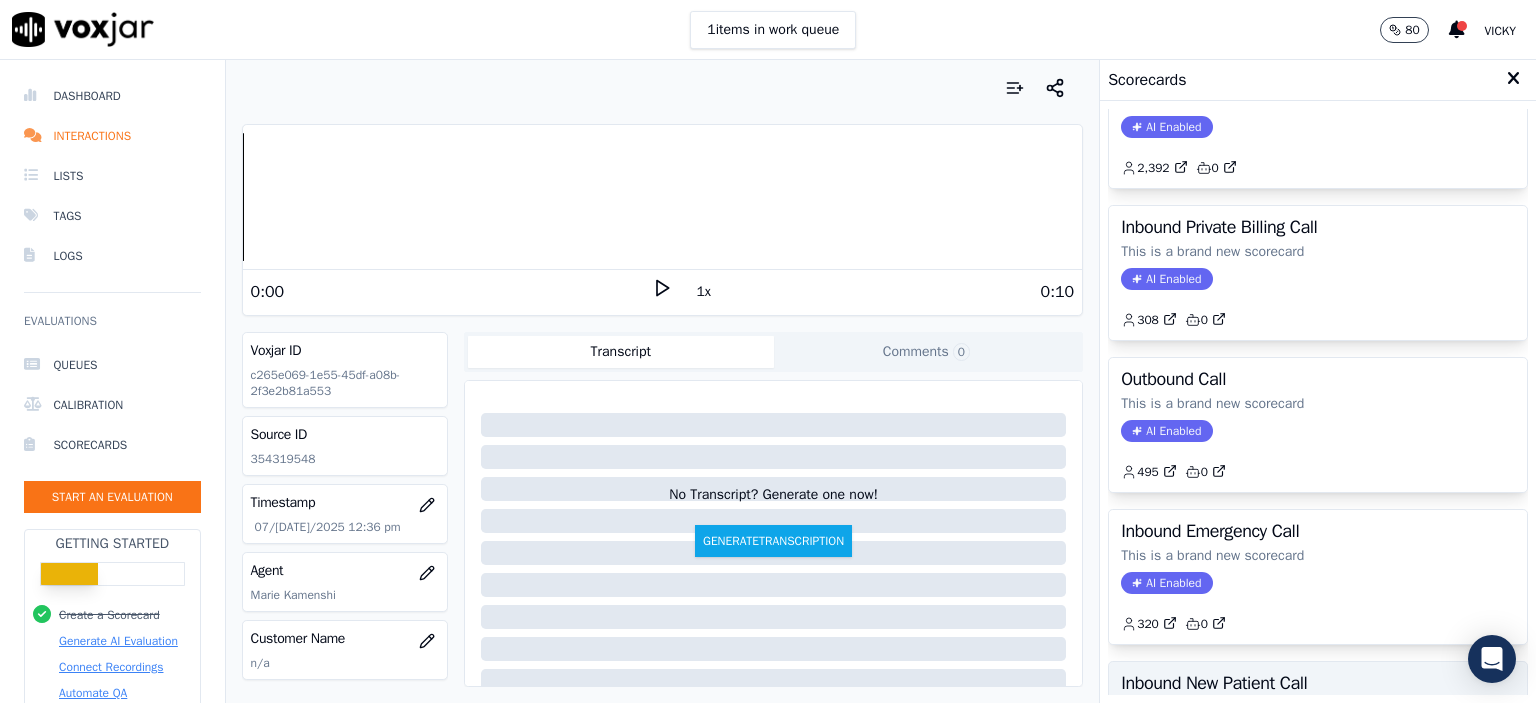 scroll, scrollTop: 252, scrollLeft: 0, axis: vertical 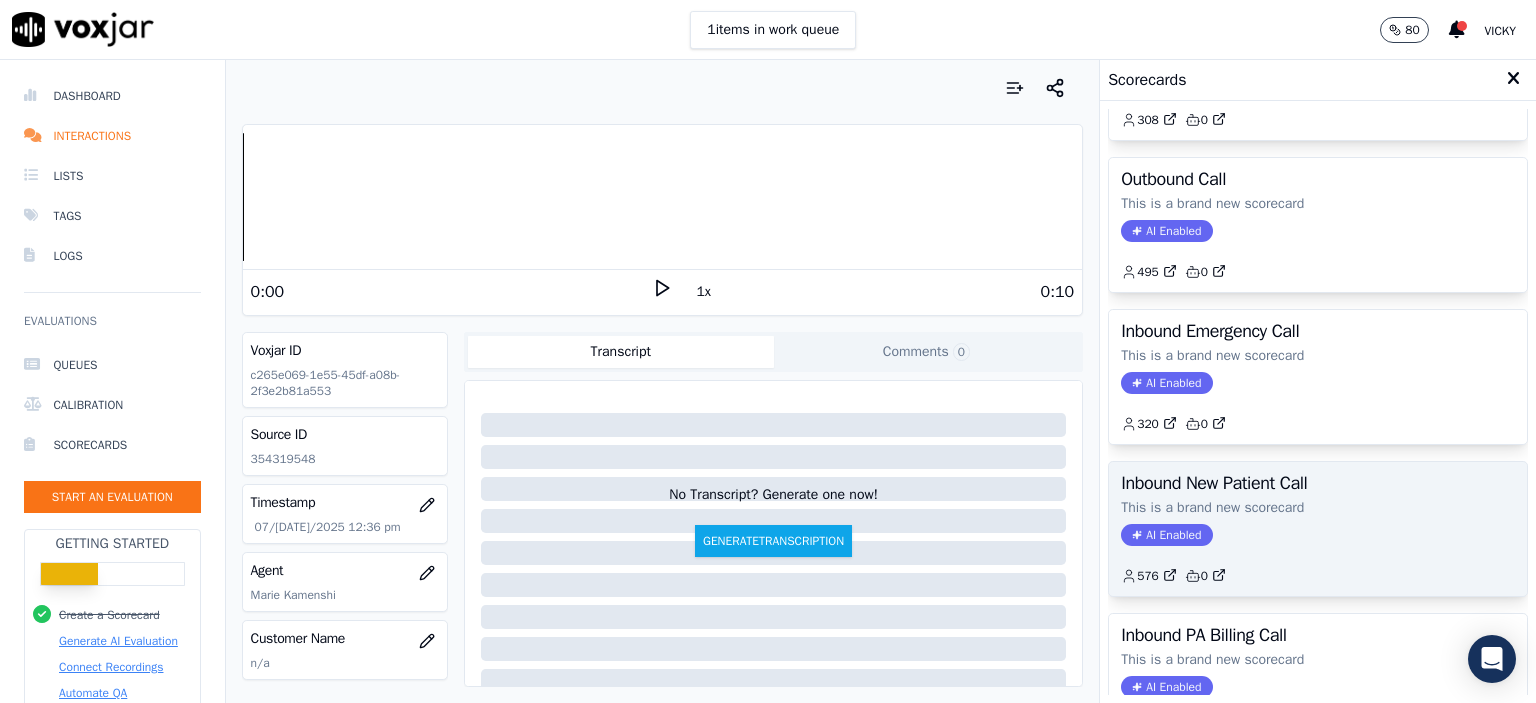 click on "This is a brand new scorecard" 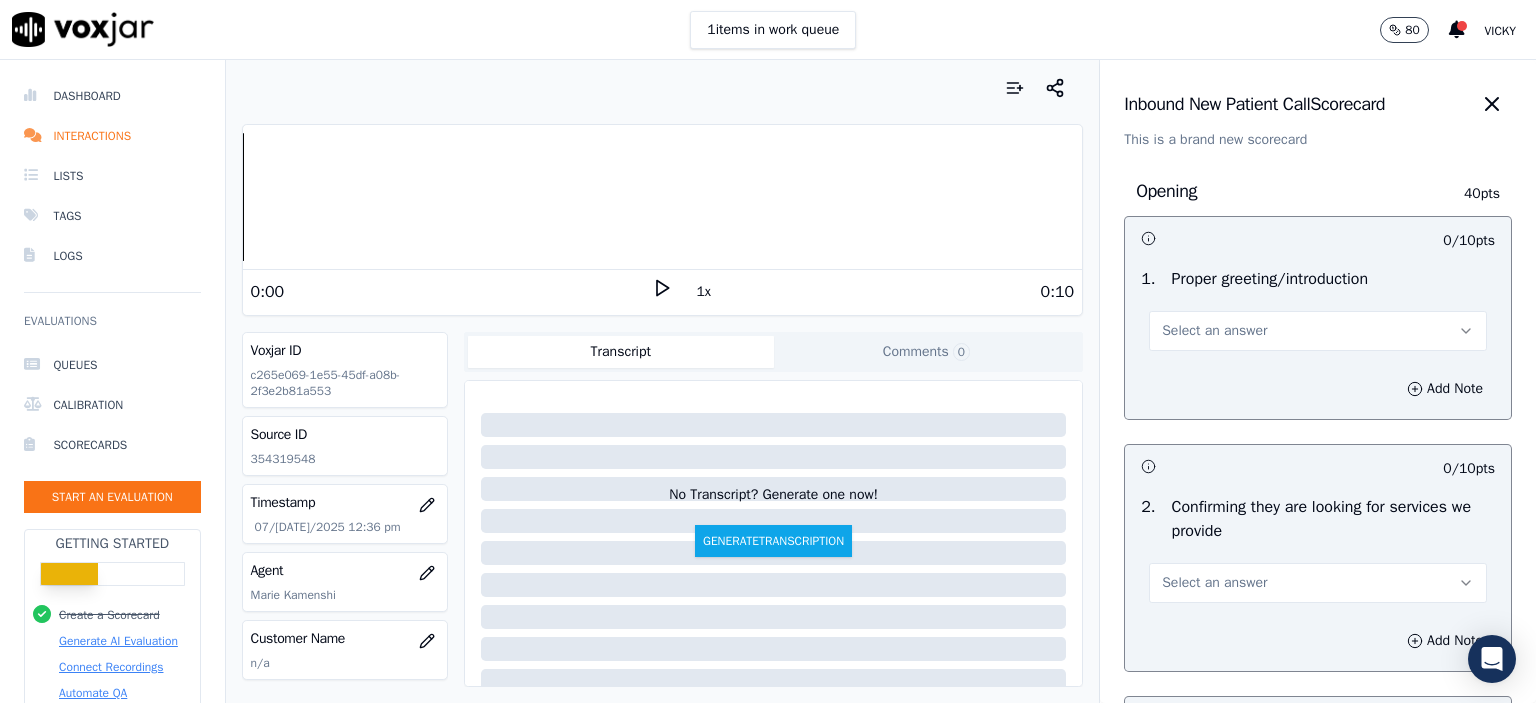 click on "Select an answer" at bounding box center (1318, 331) 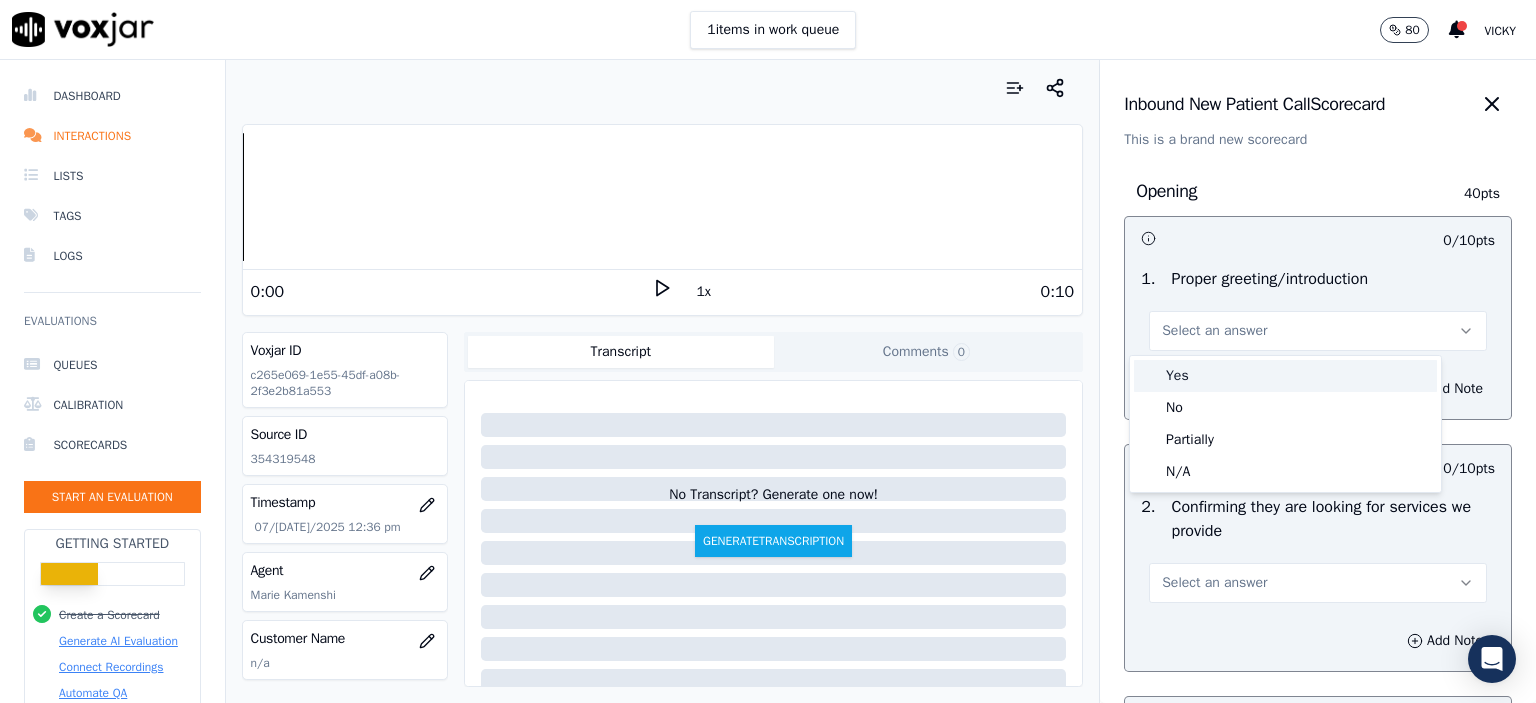 click on "Yes" at bounding box center [1285, 376] 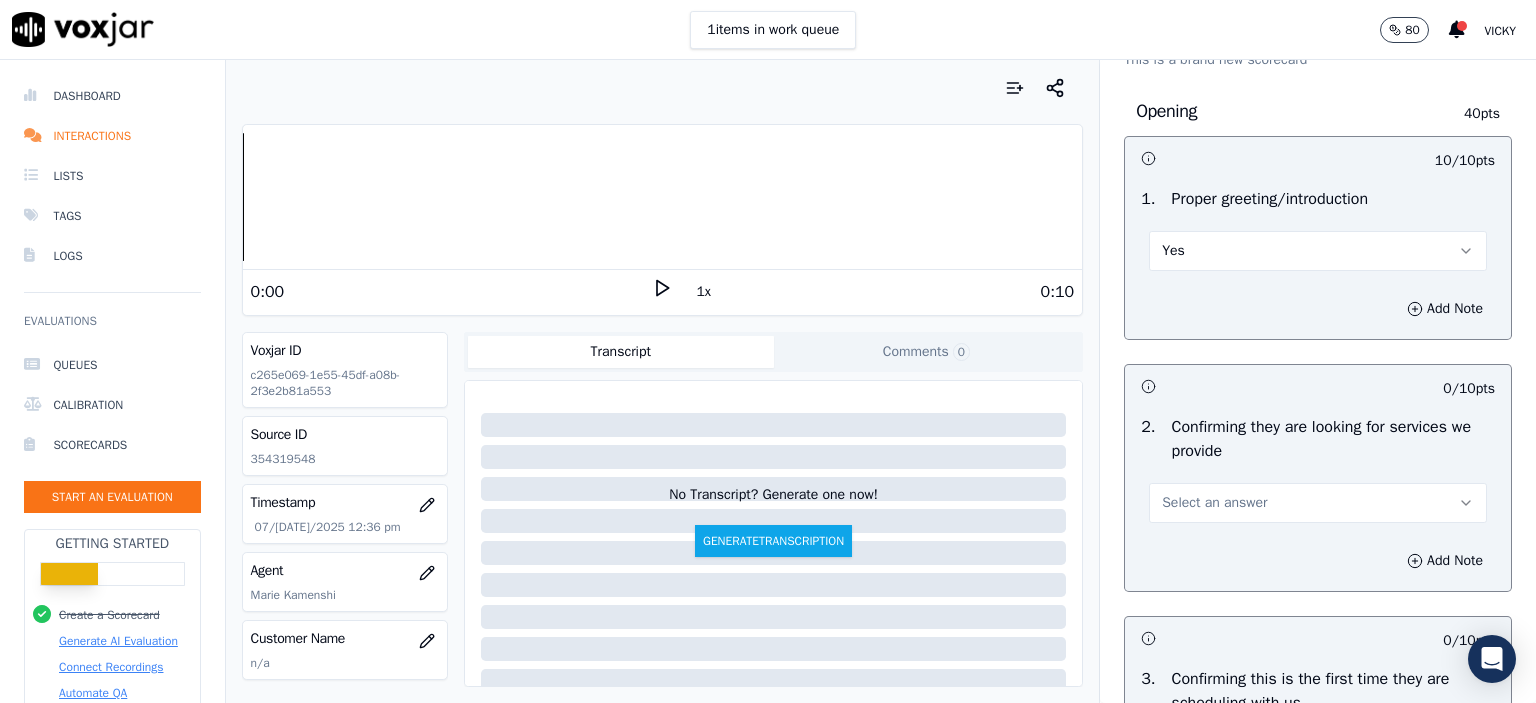 scroll, scrollTop: 300, scrollLeft: 0, axis: vertical 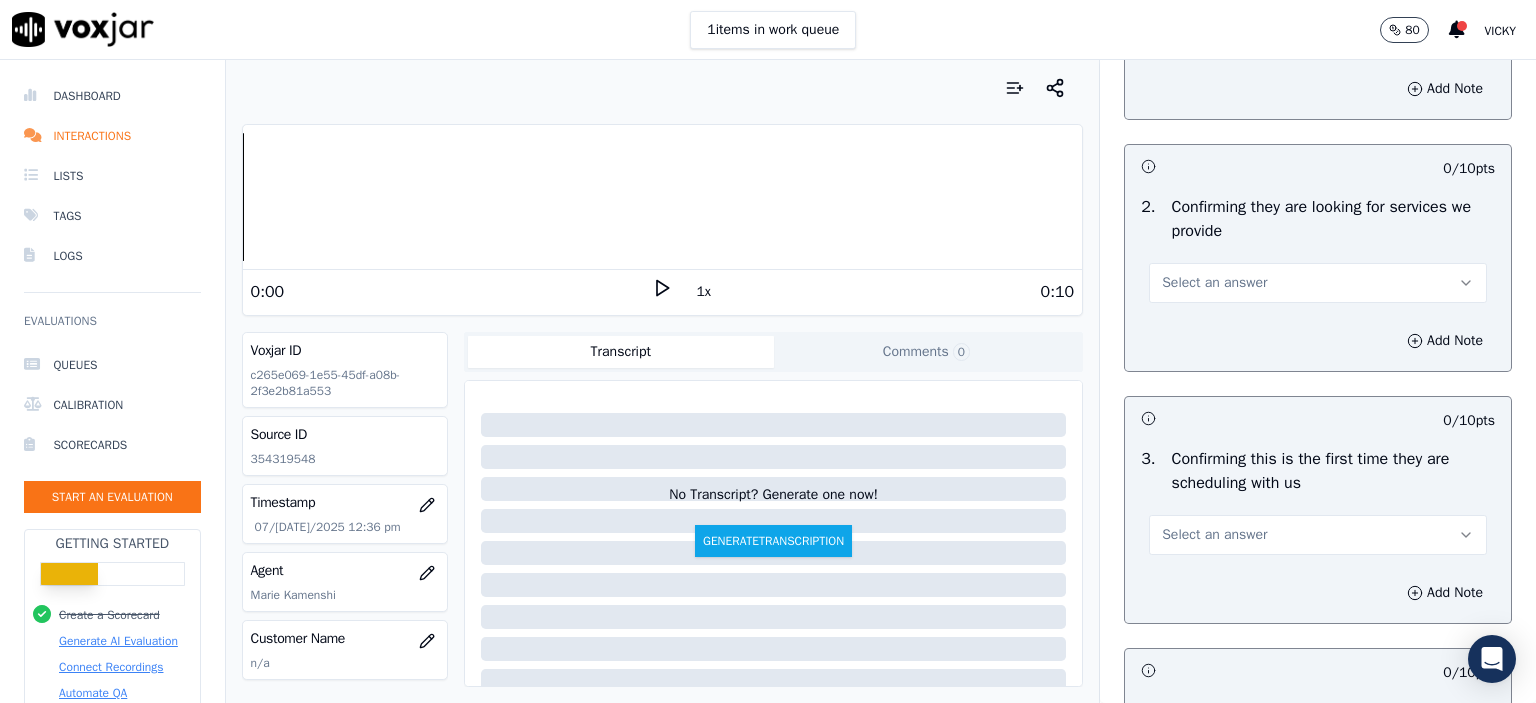 click on "Select an answer" at bounding box center [1318, 283] 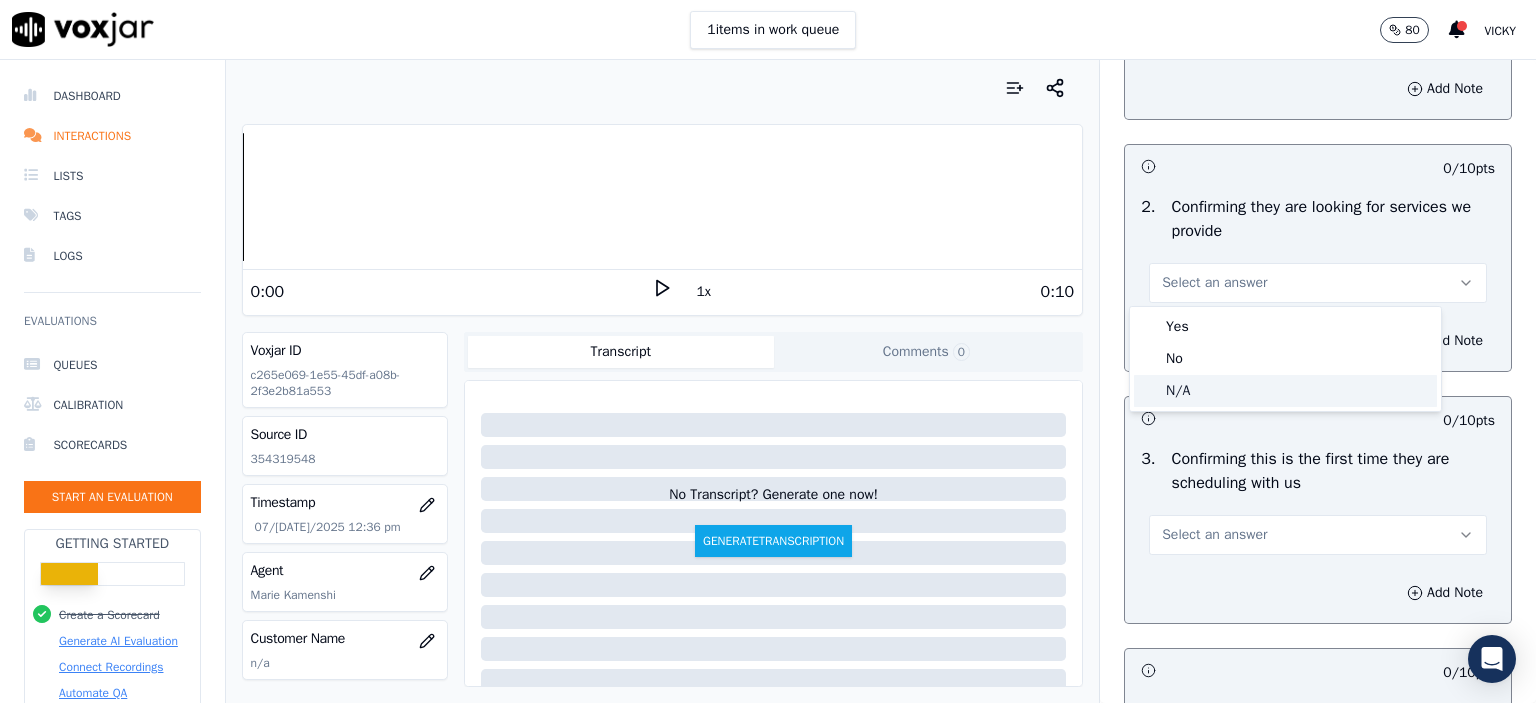 click on "N/A" 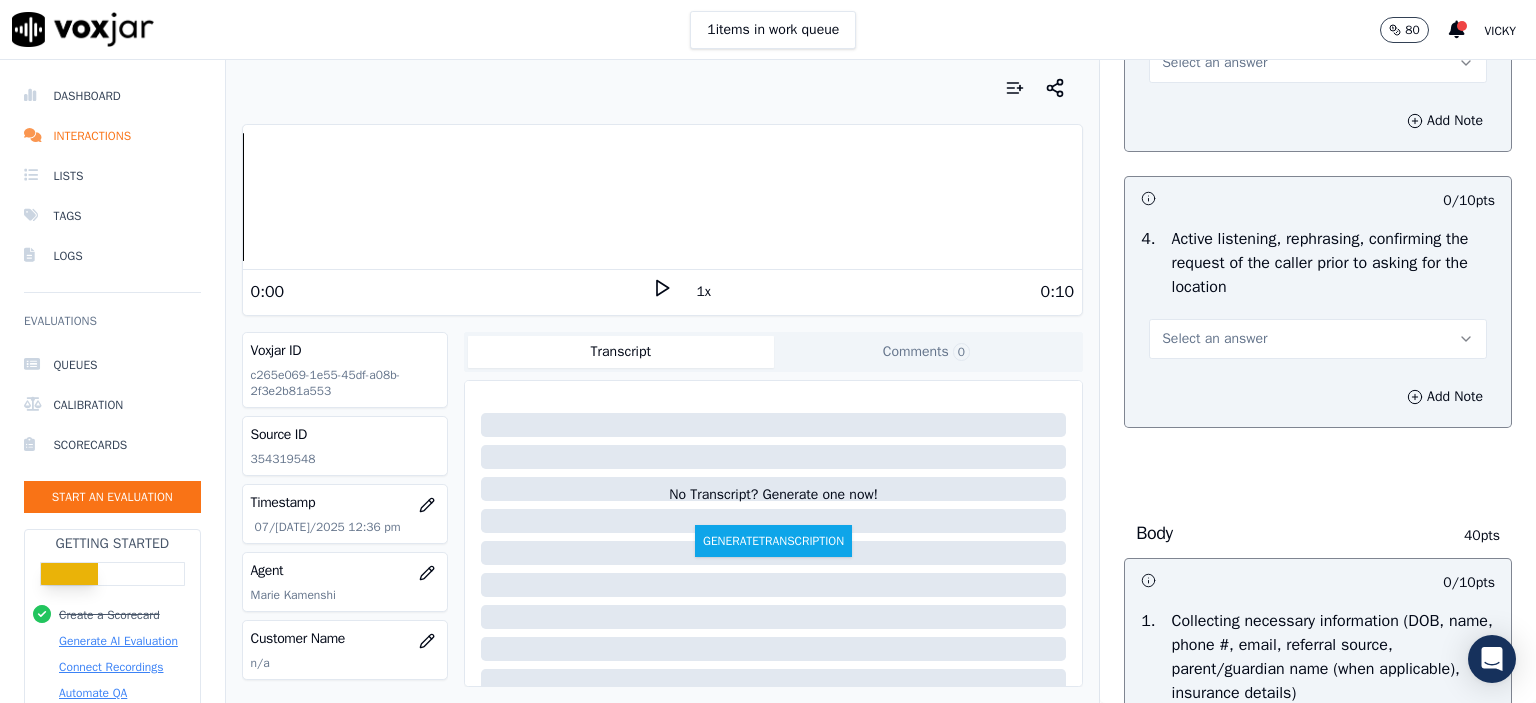 scroll, scrollTop: 800, scrollLeft: 0, axis: vertical 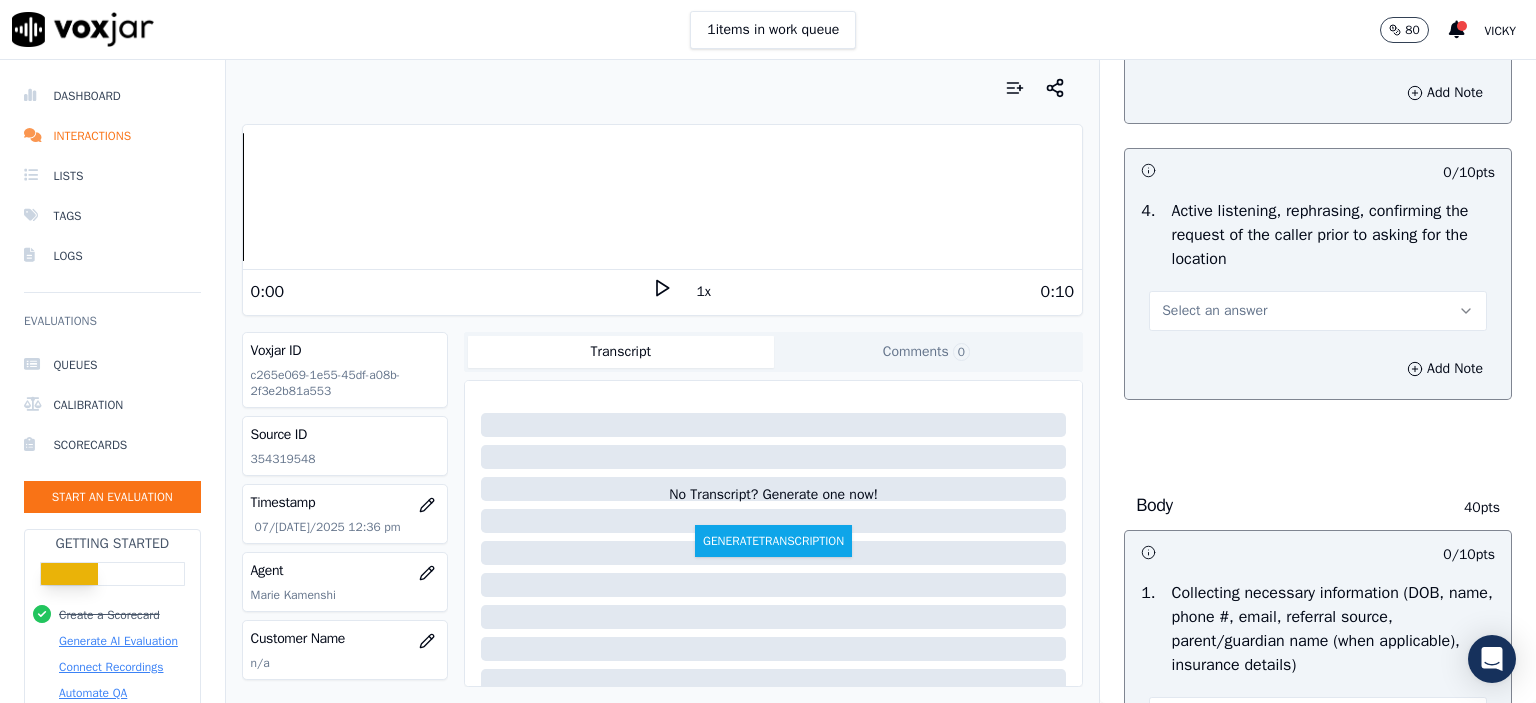 click on "Select an answer" at bounding box center (1318, 311) 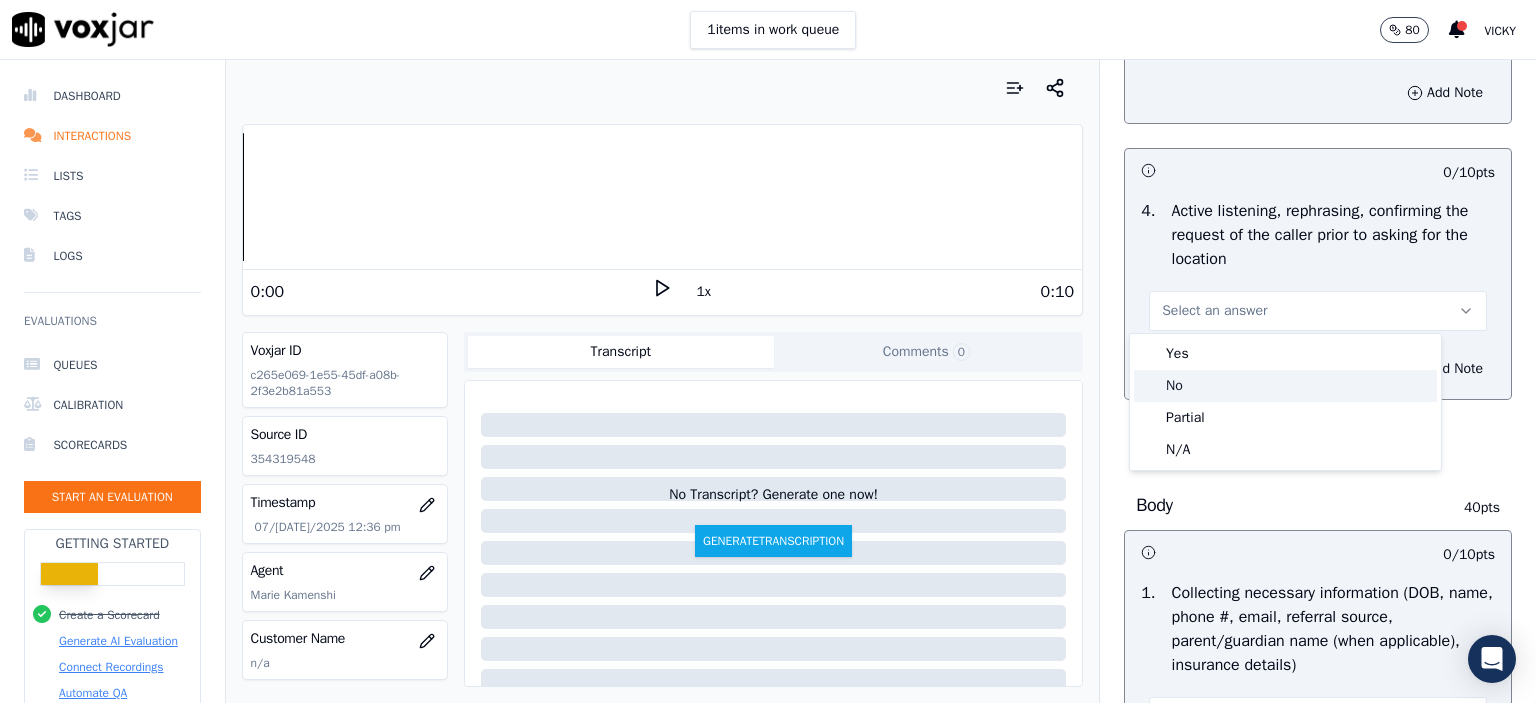 click on "No" 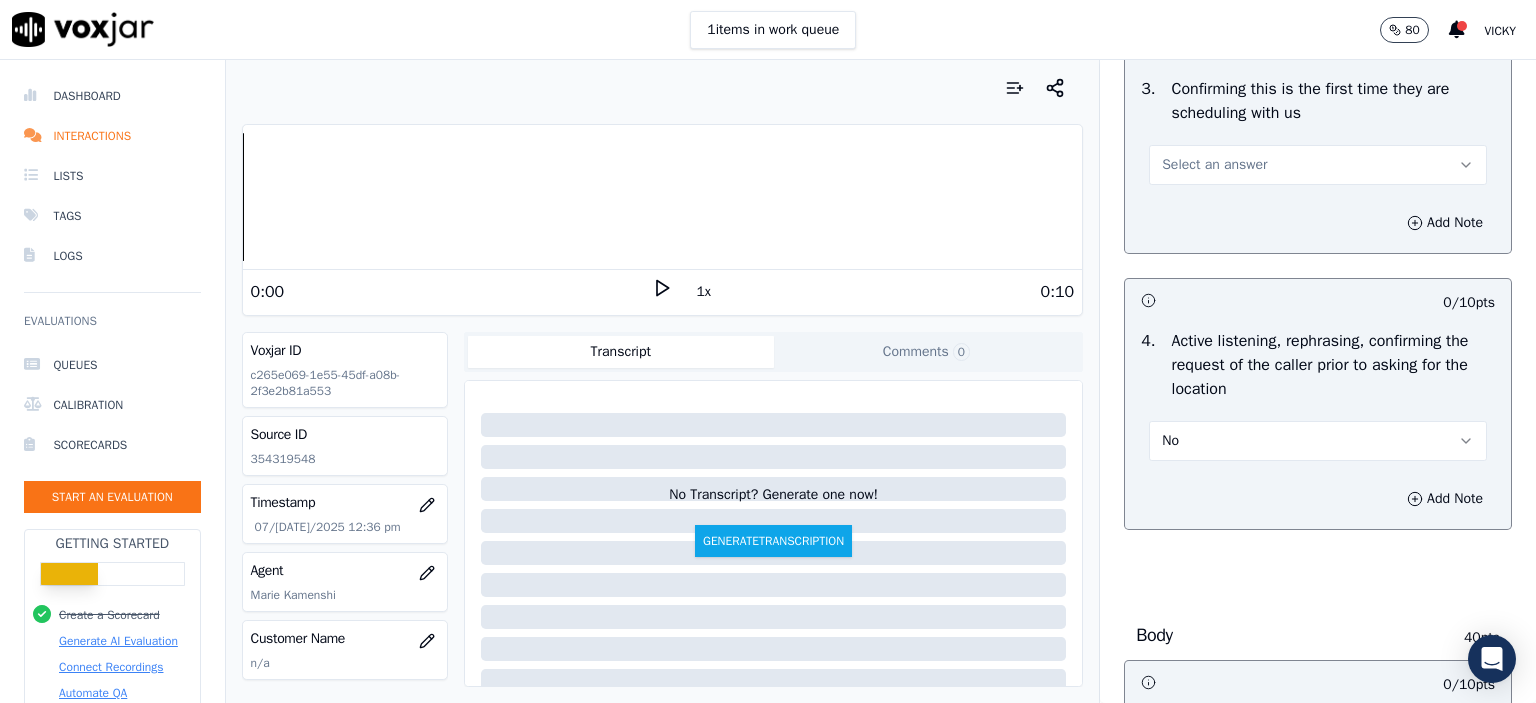 scroll, scrollTop: 500, scrollLeft: 0, axis: vertical 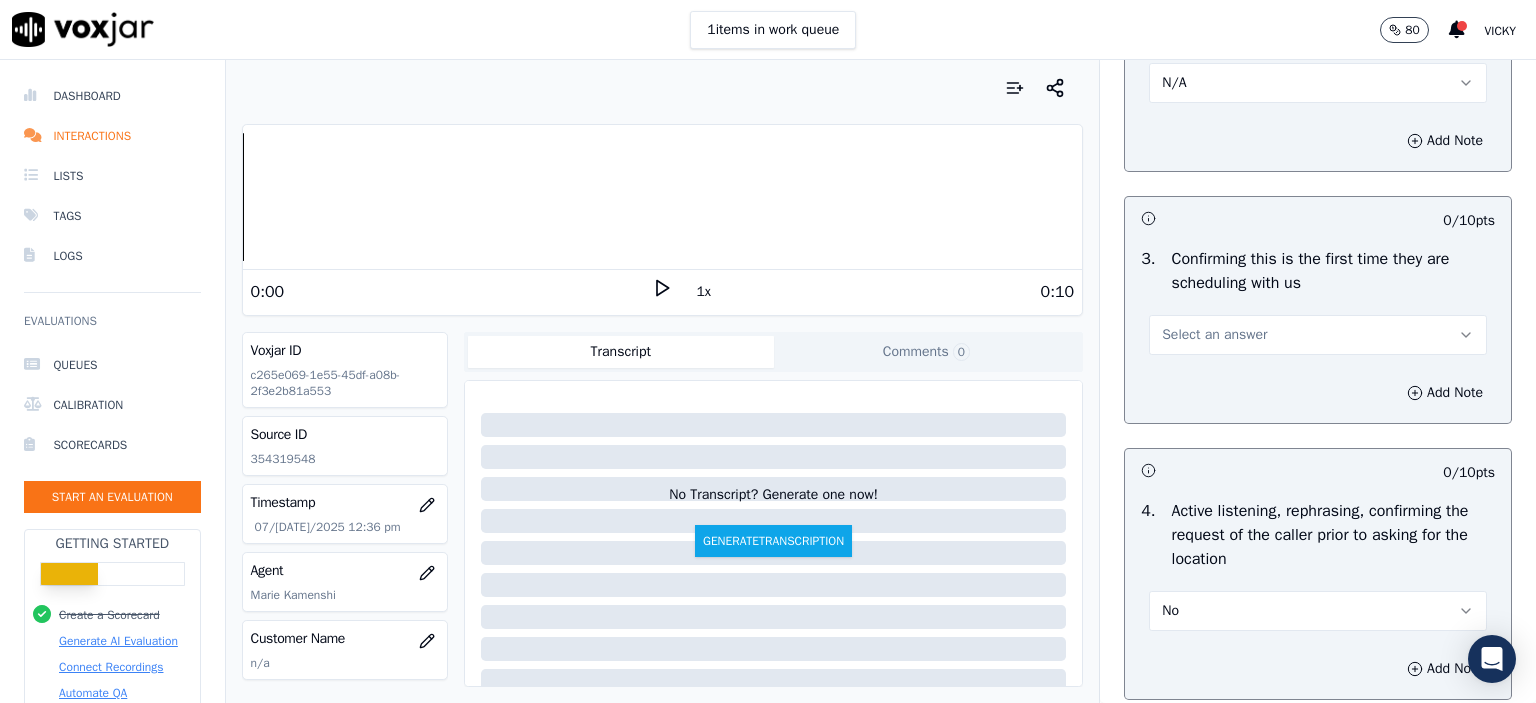 click on "Select an answer" at bounding box center (1318, 335) 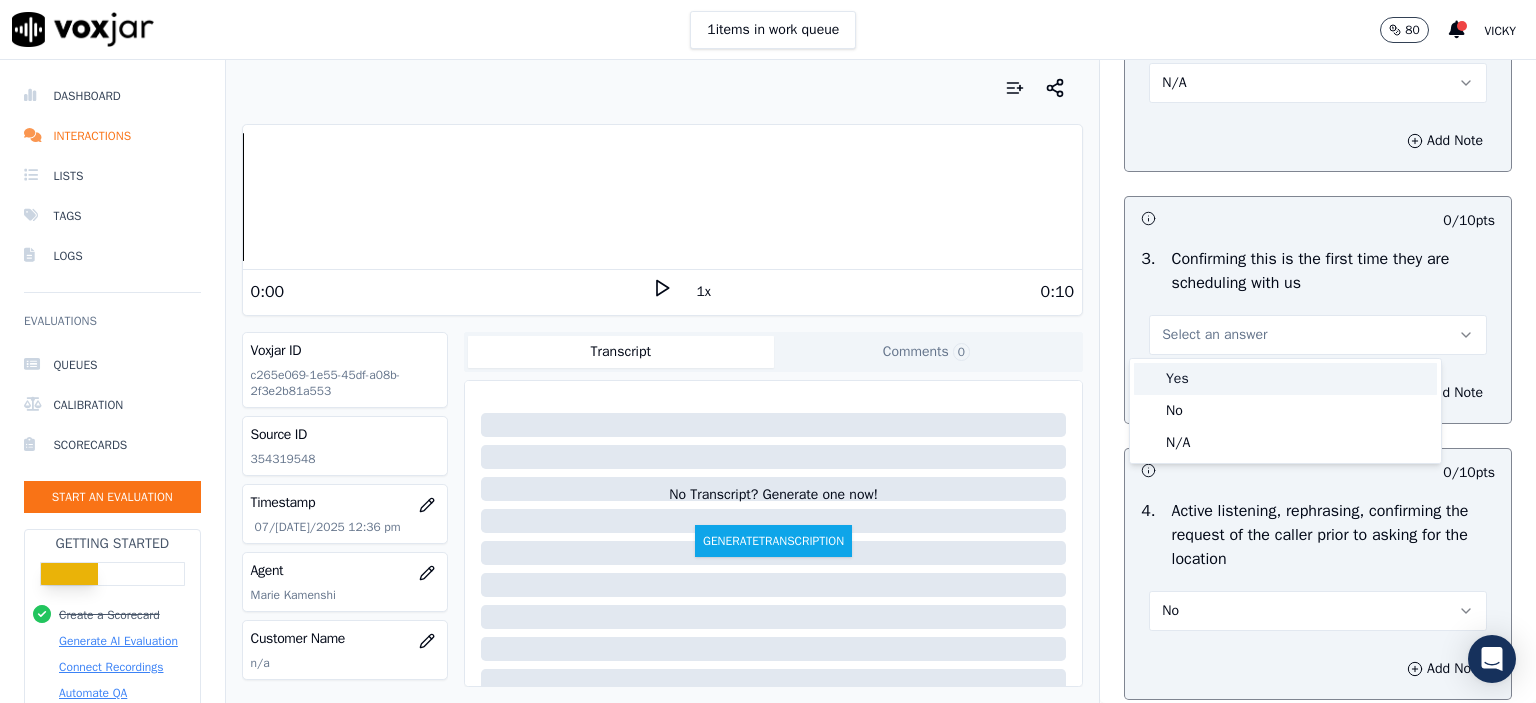 click on "Yes" at bounding box center [1285, 379] 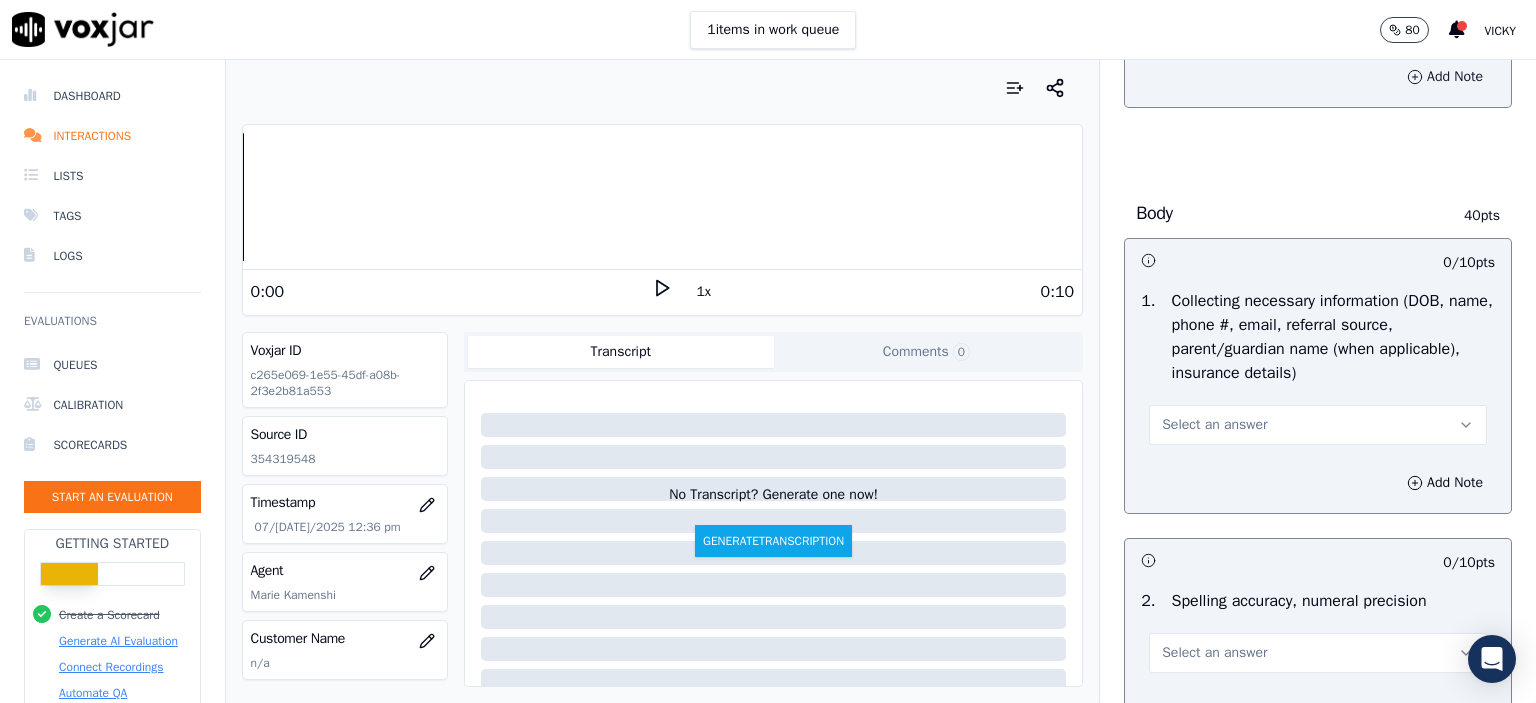 scroll, scrollTop: 1100, scrollLeft: 0, axis: vertical 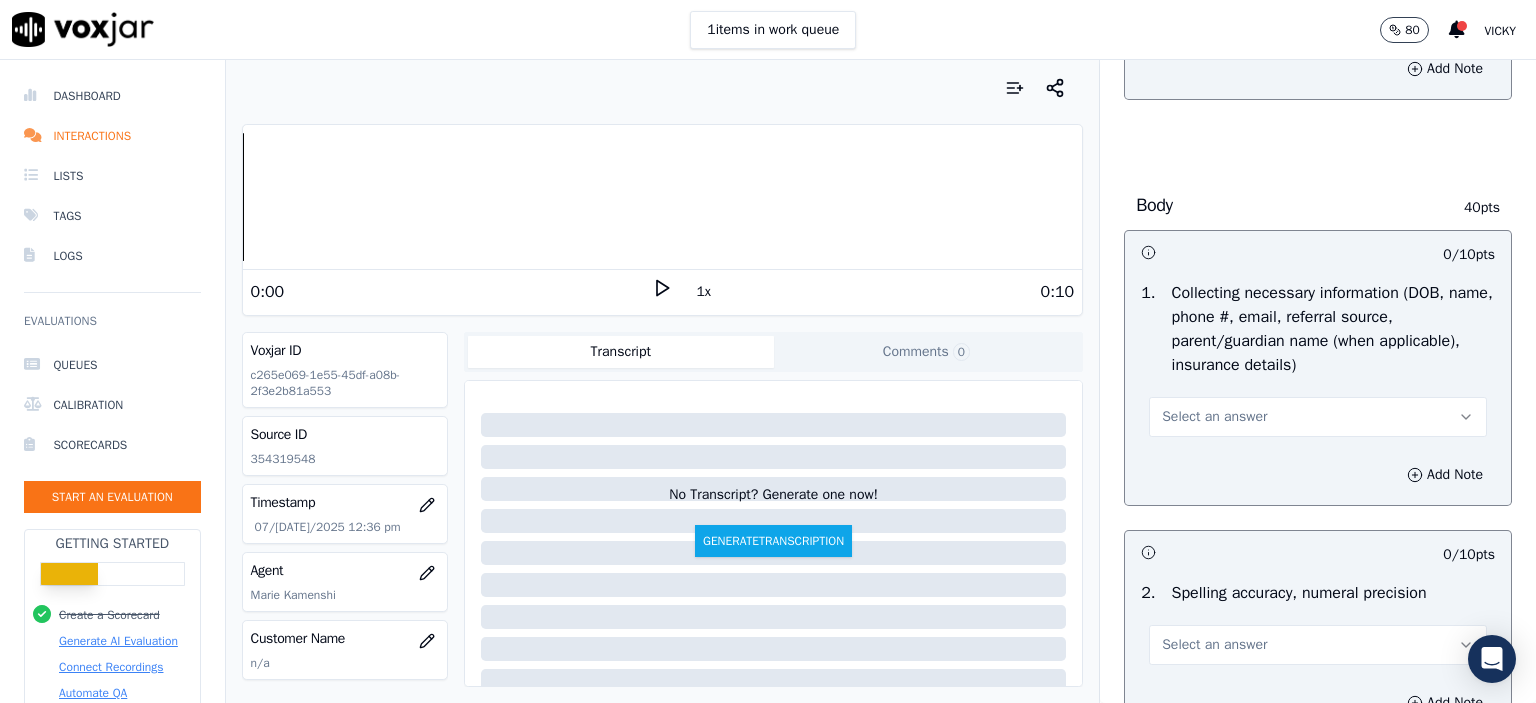 click on "Select an answer" at bounding box center (1318, 417) 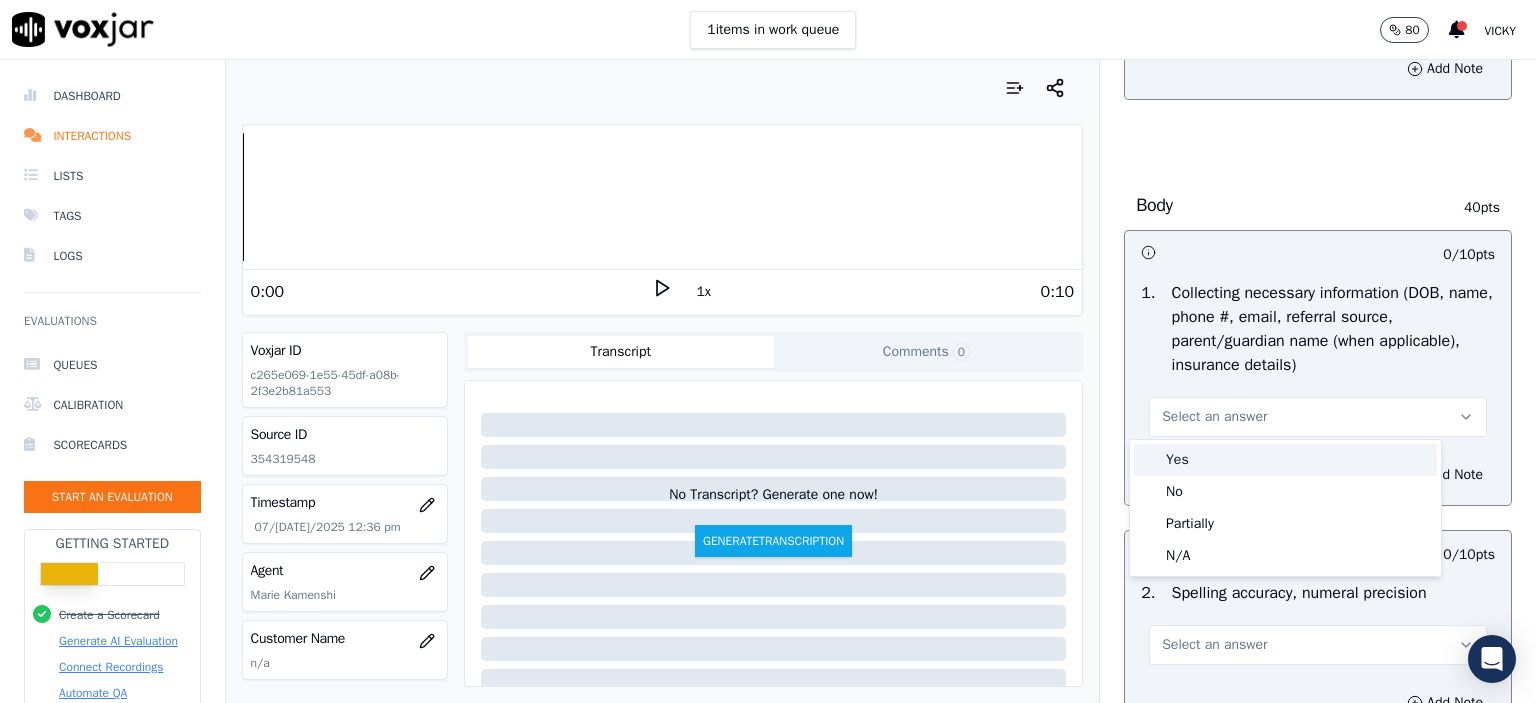 click on "Yes" at bounding box center [1285, 460] 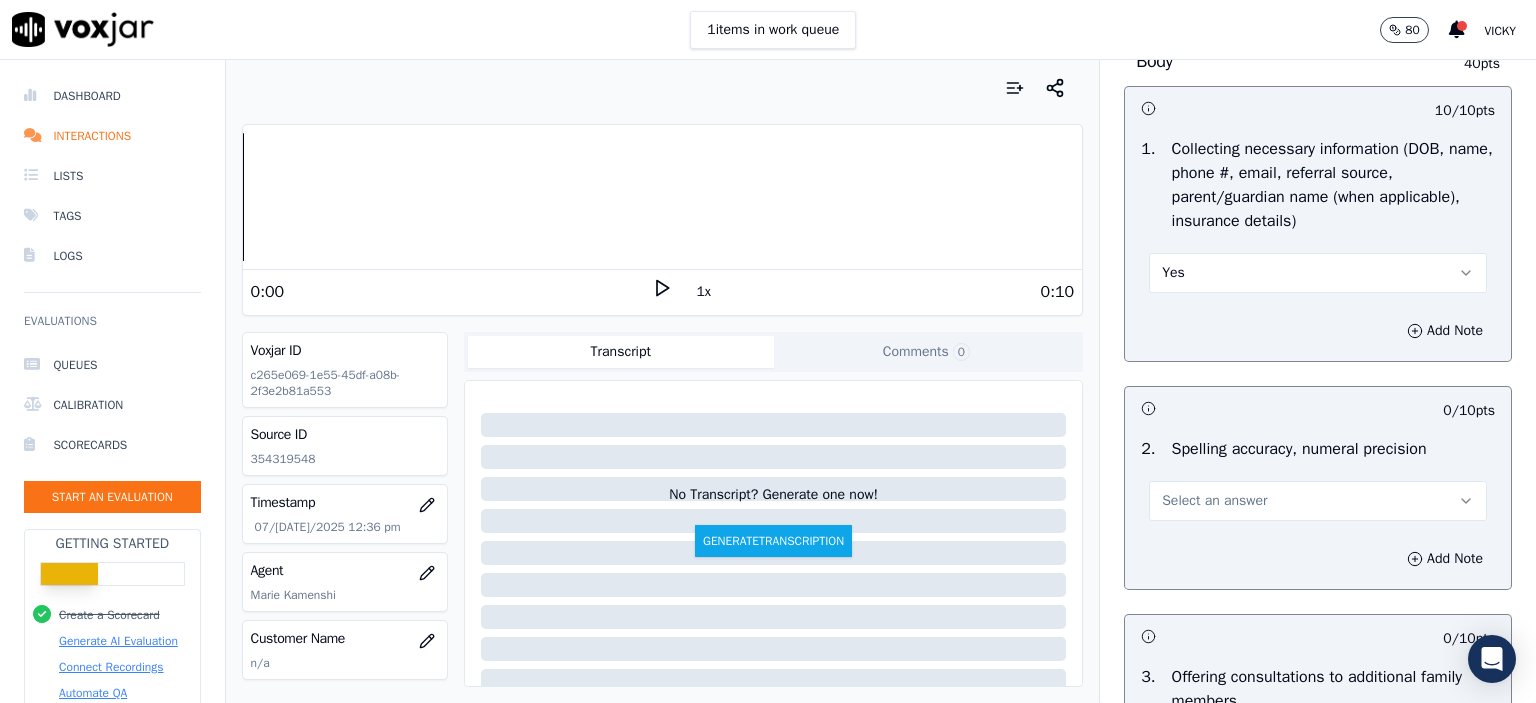 scroll, scrollTop: 1300, scrollLeft: 0, axis: vertical 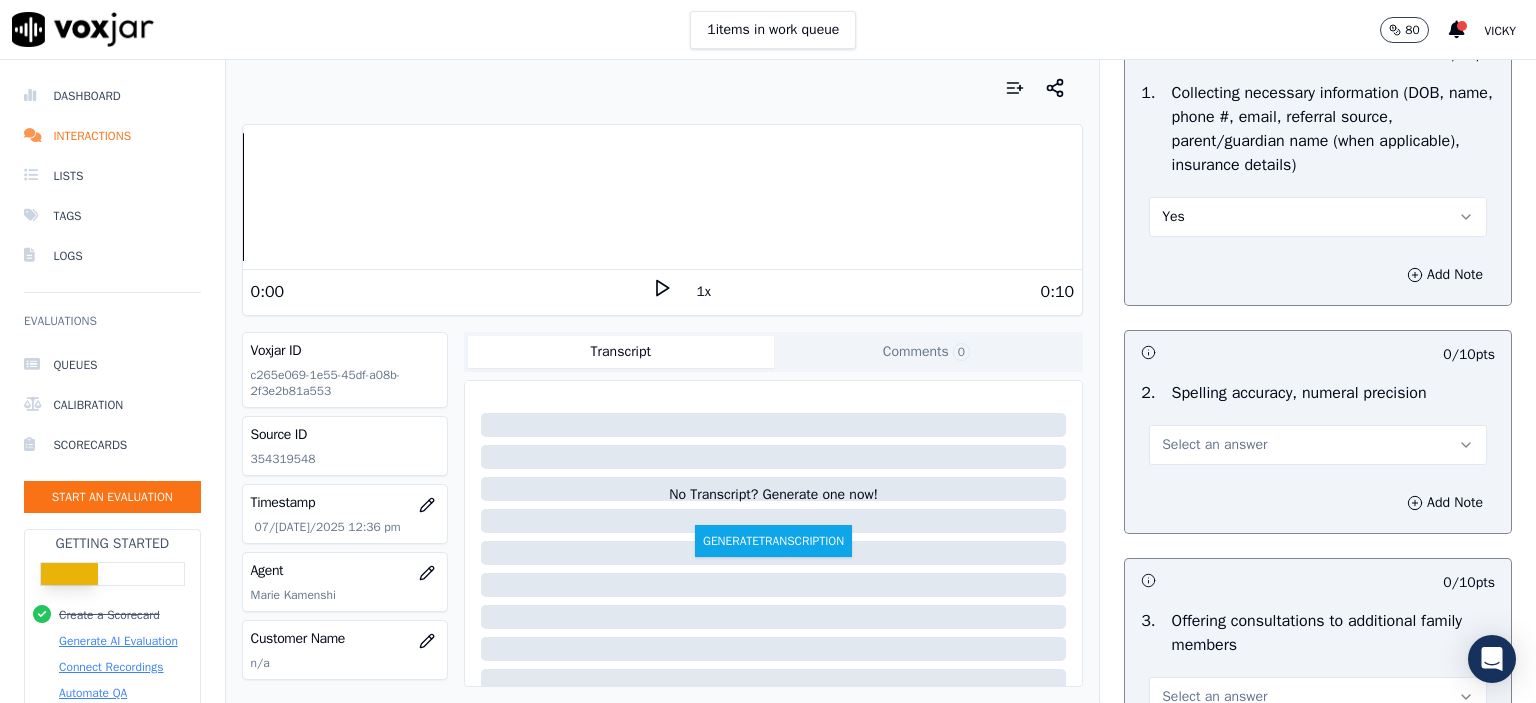click on "Select an answer" at bounding box center [1318, 445] 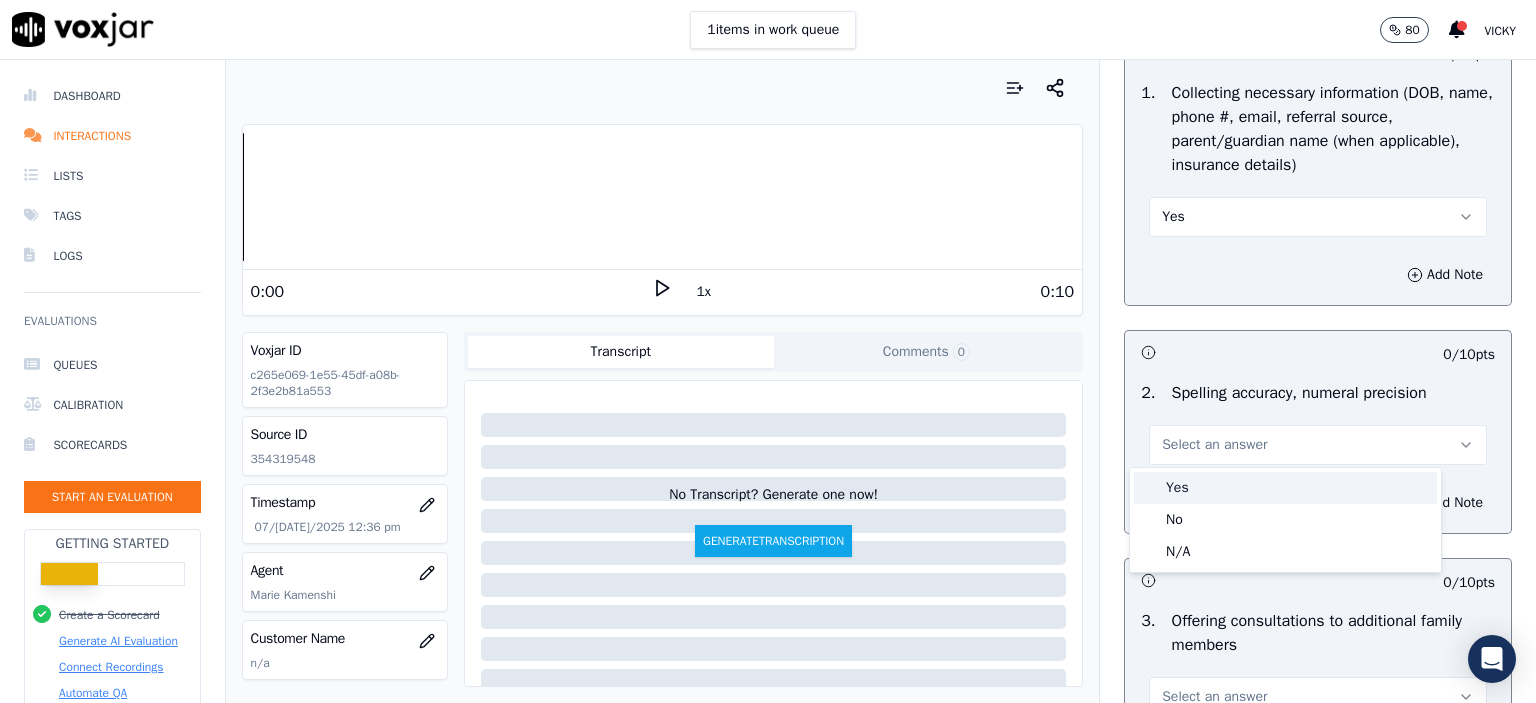 click on "Yes" at bounding box center (1285, 488) 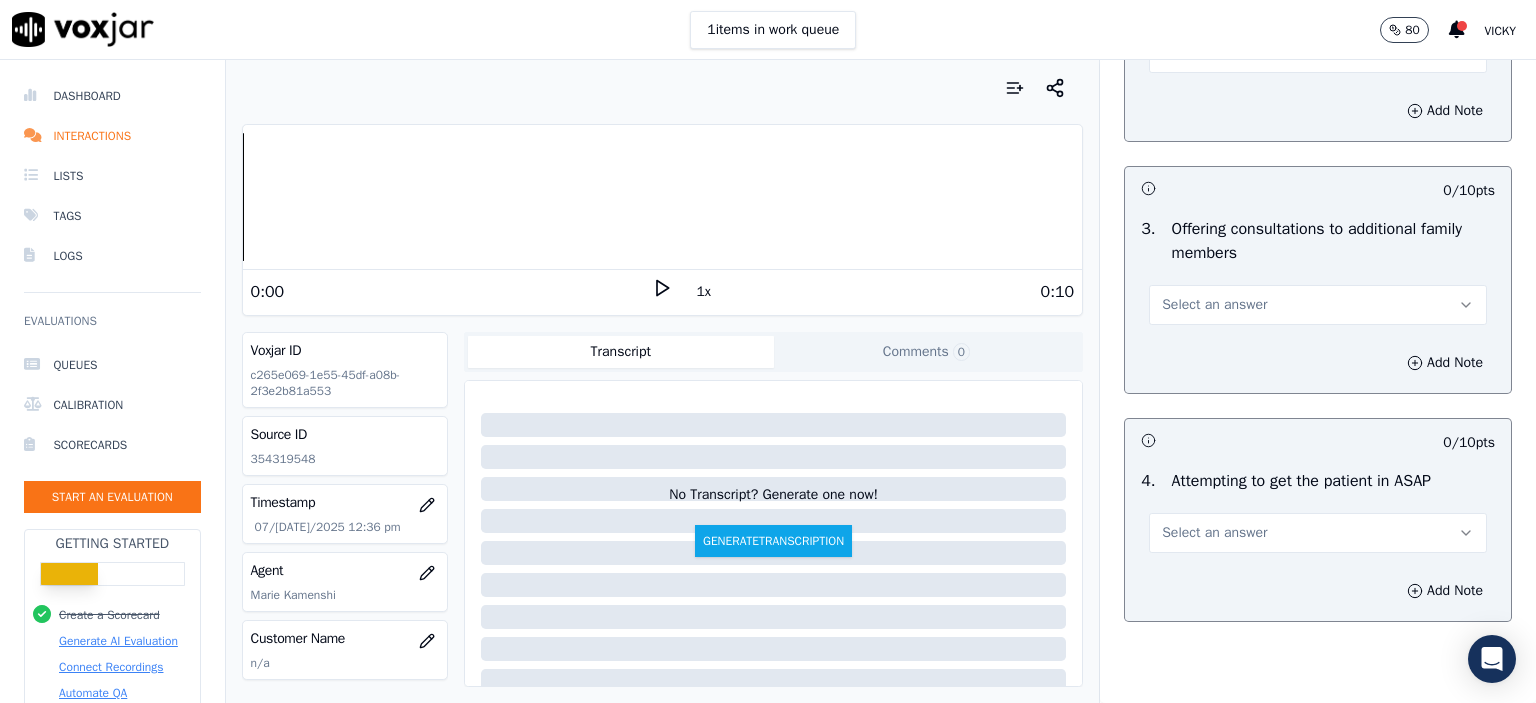 scroll, scrollTop: 1700, scrollLeft: 0, axis: vertical 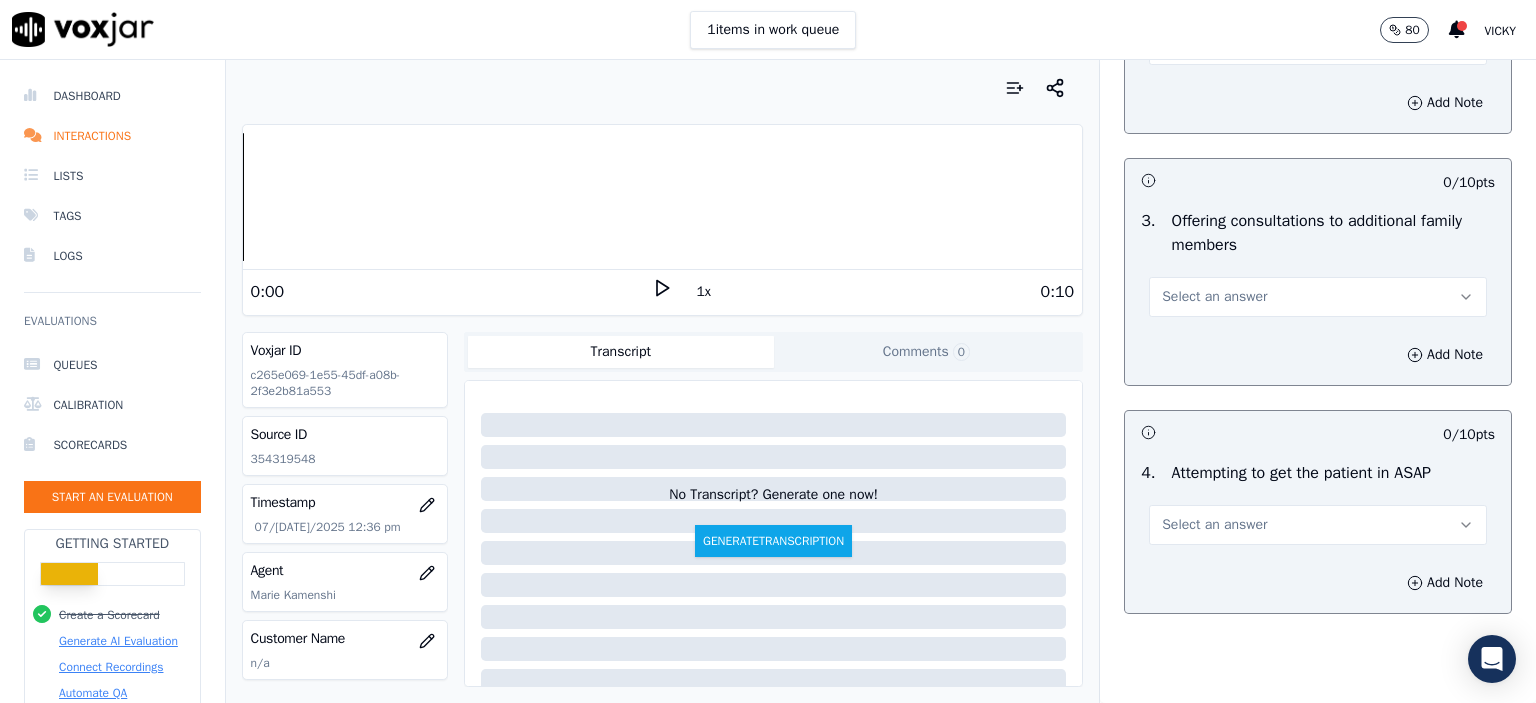 click on "Select an answer" at bounding box center [1318, 525] 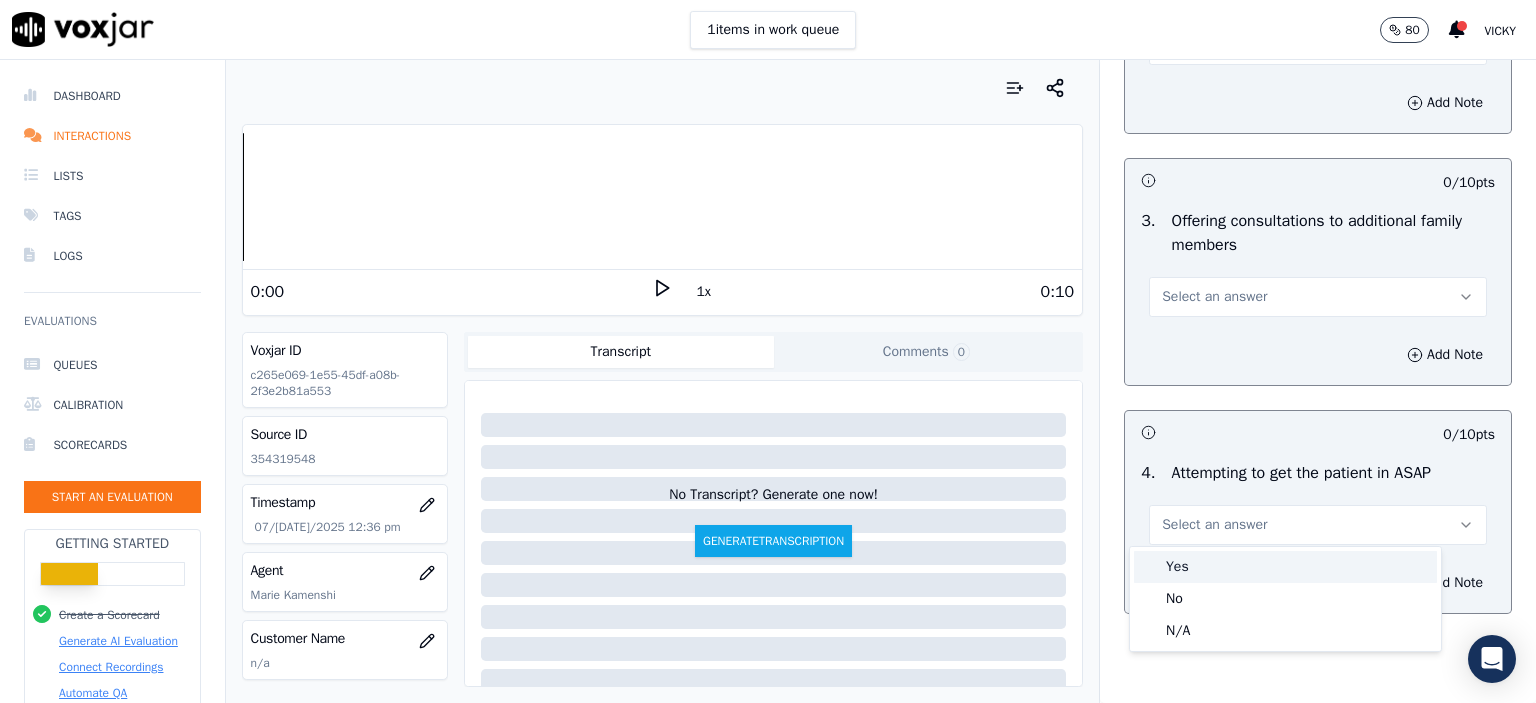 click on "Yes" at bounding box center [1285, 567] 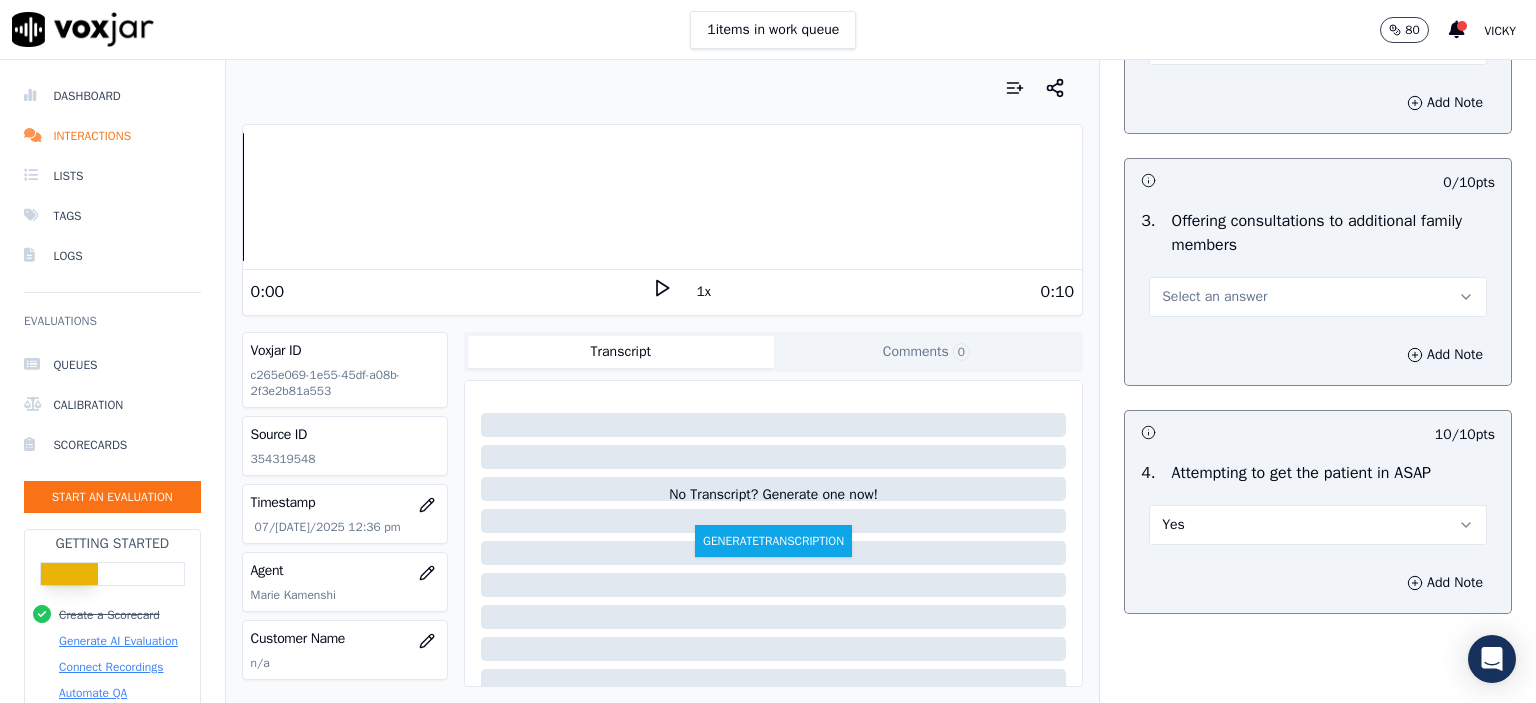 click on "Select an answer" at bounding box center (1214, 297) 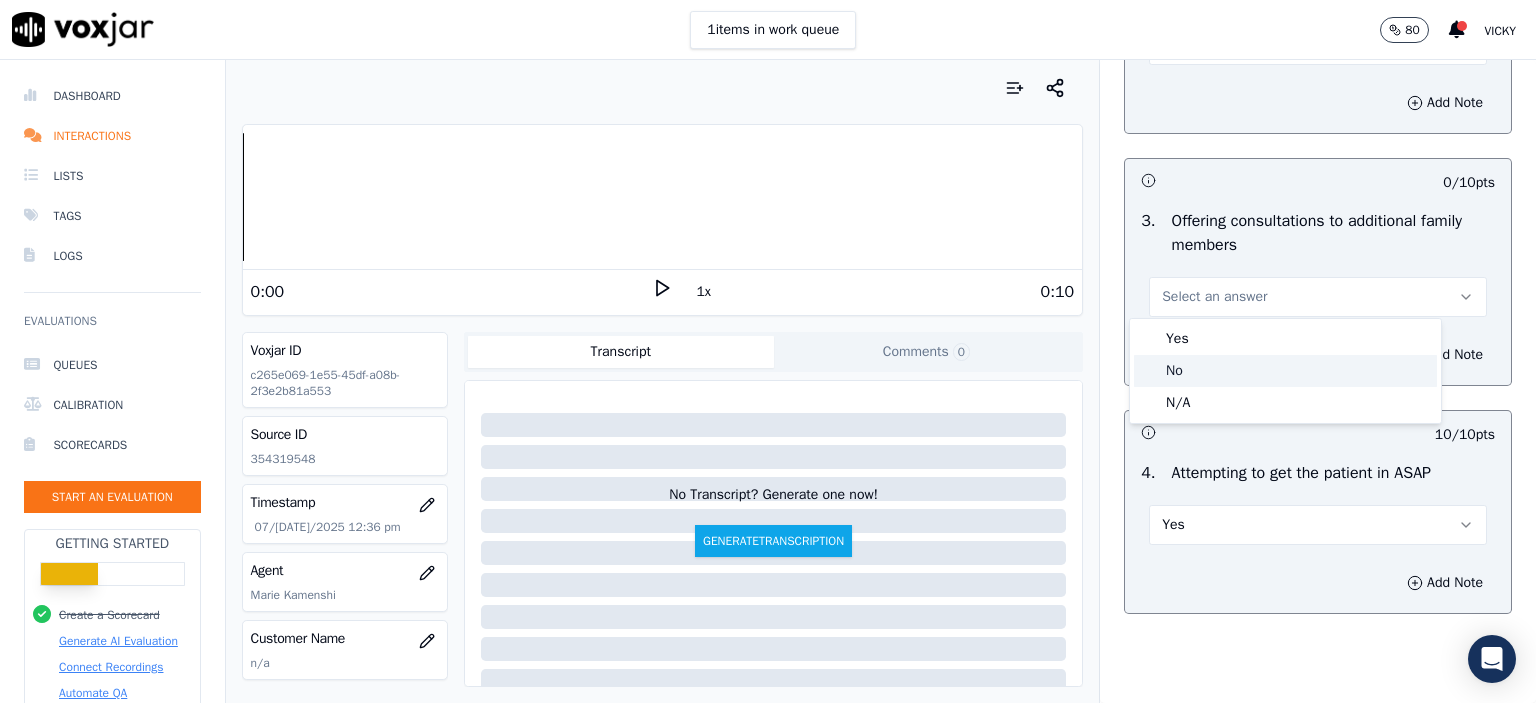 click on "No" 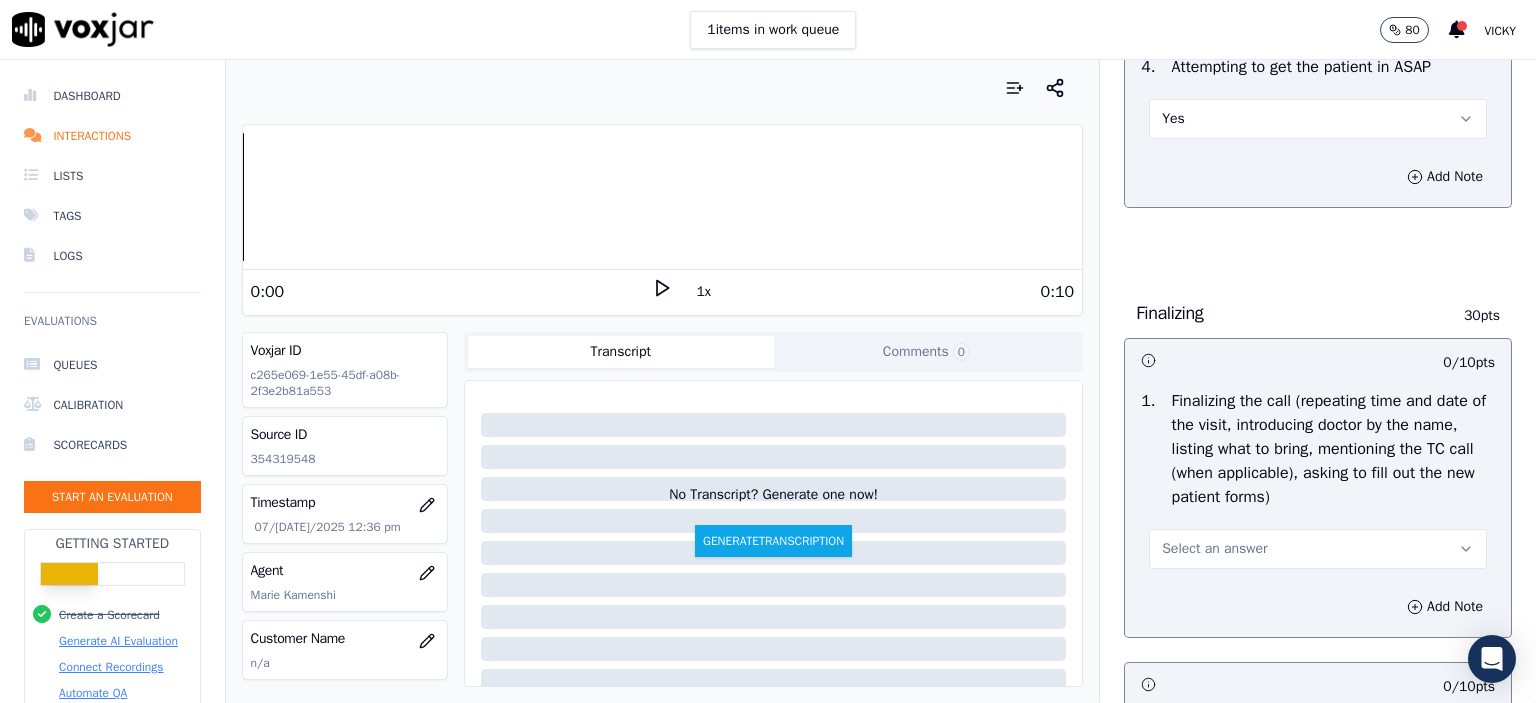 scroll, scrollTop: 2200, scrollLeft: 0, axis: vertical 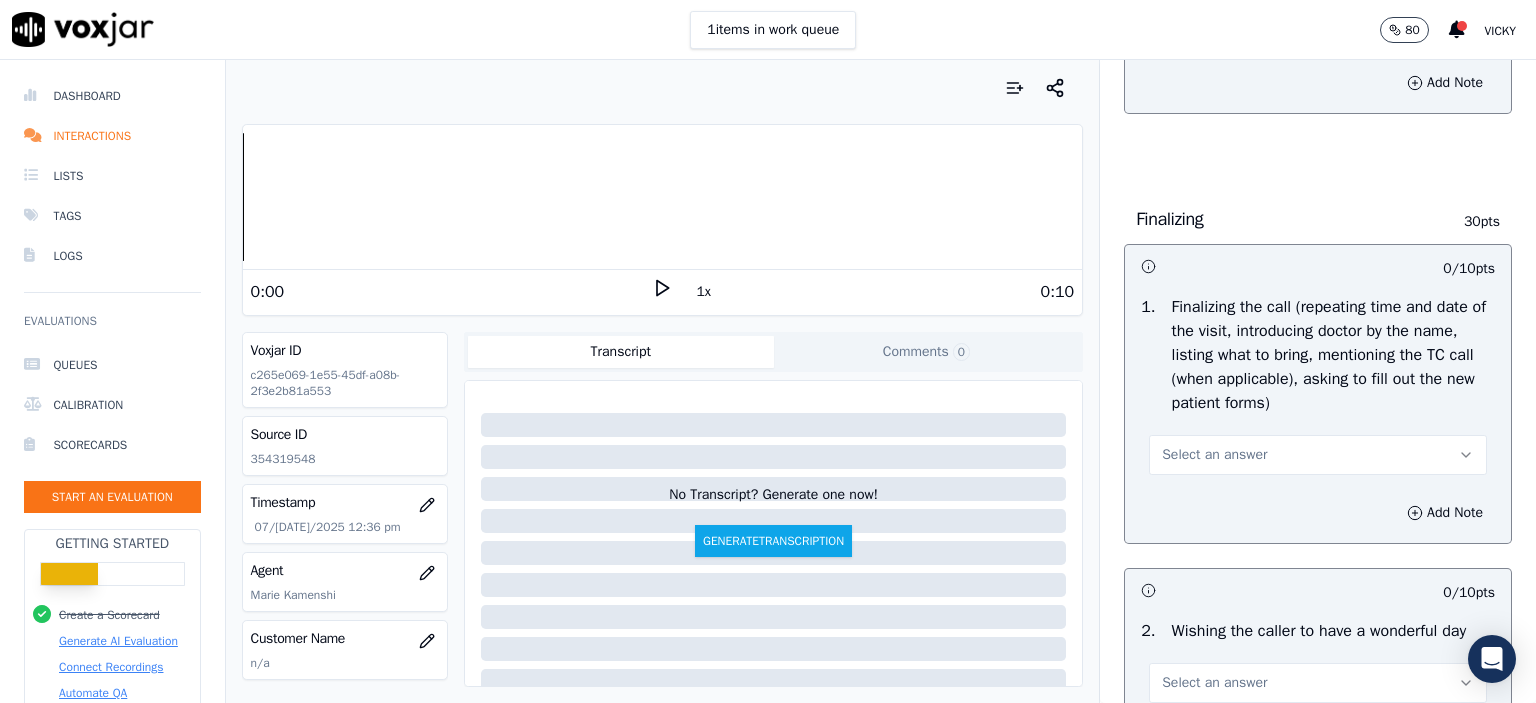 click on "Select an answer" at bounding box center [1318, 455] 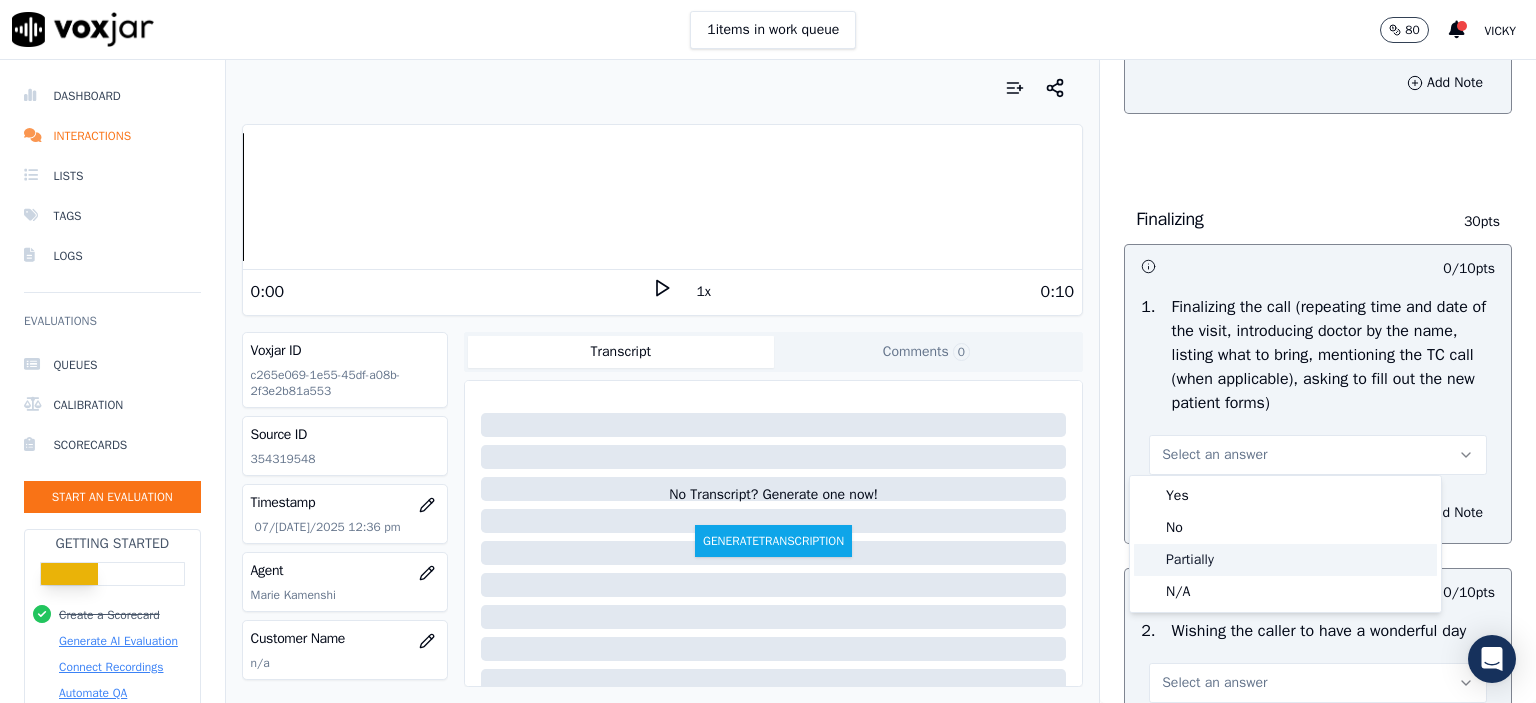 click on "Partially" 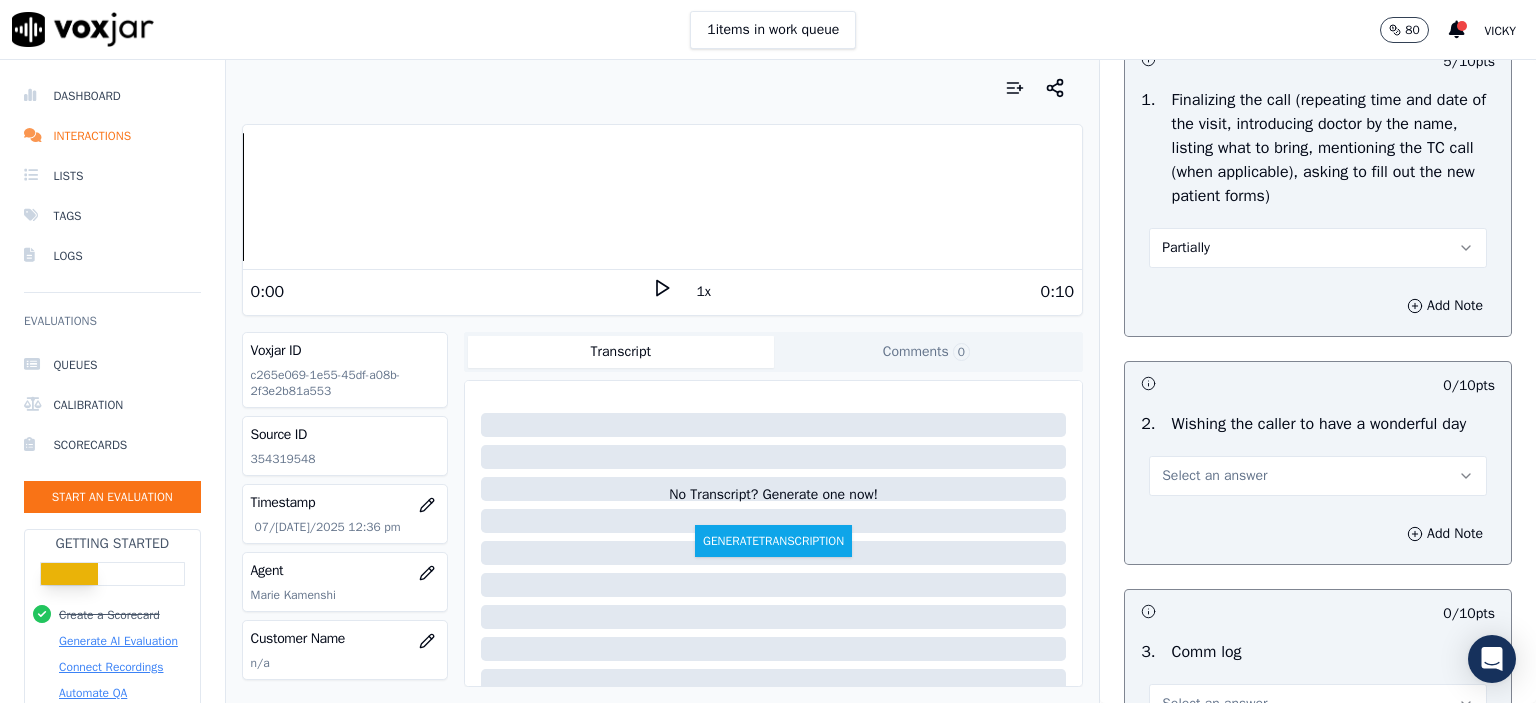 scroll, scrollTop: 2500, scrollLeft: 0, axis: vertical 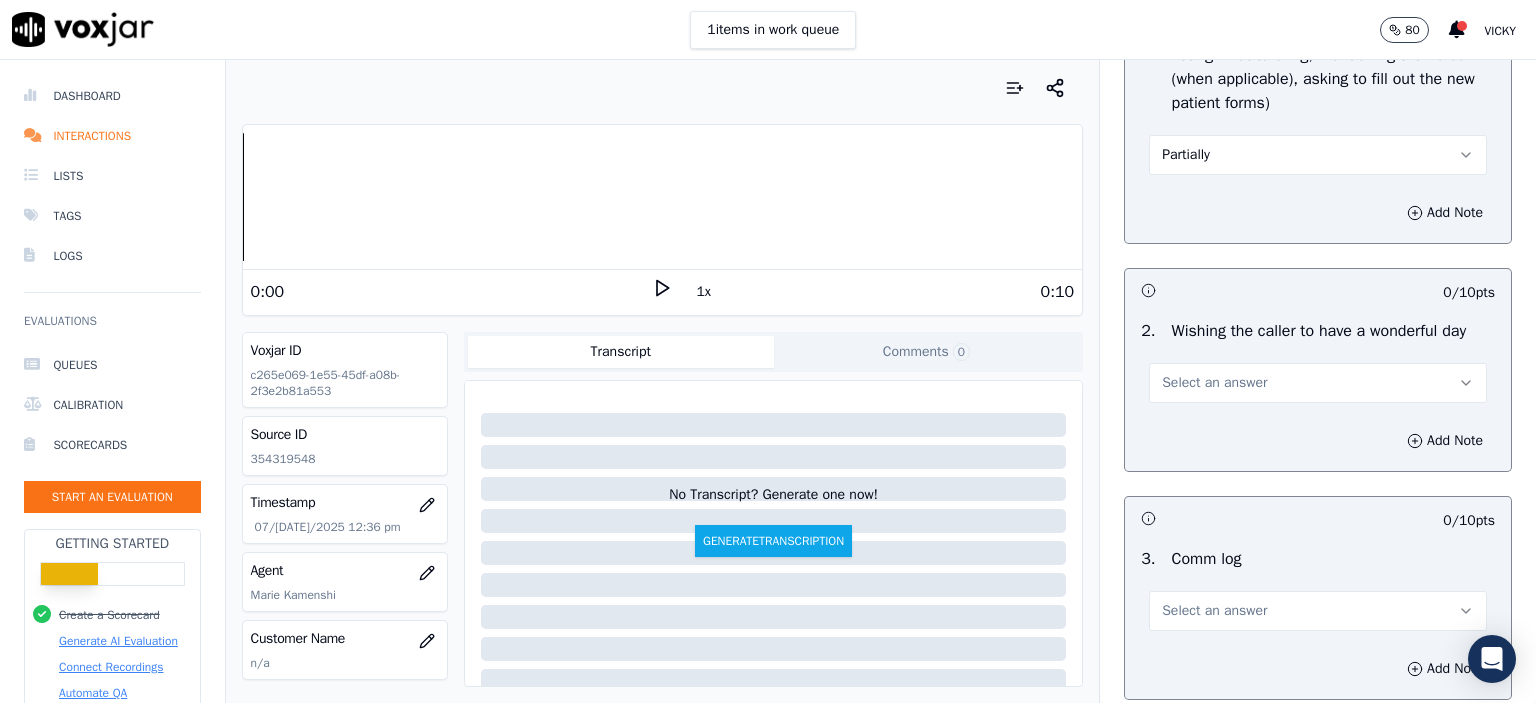 click on "Select an answer" at bounding box center (1318, 383) 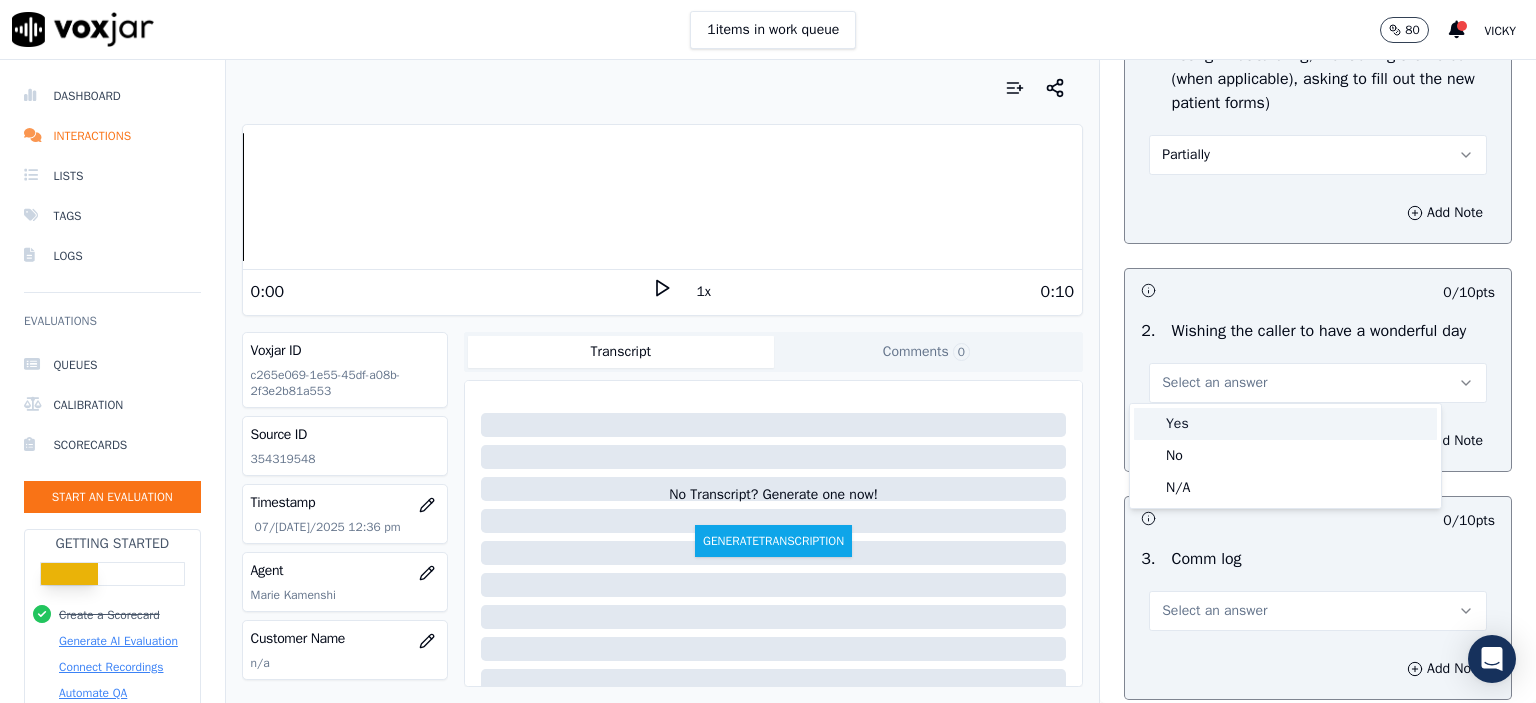 click on "Yes" at bounding box center [1285, 424] 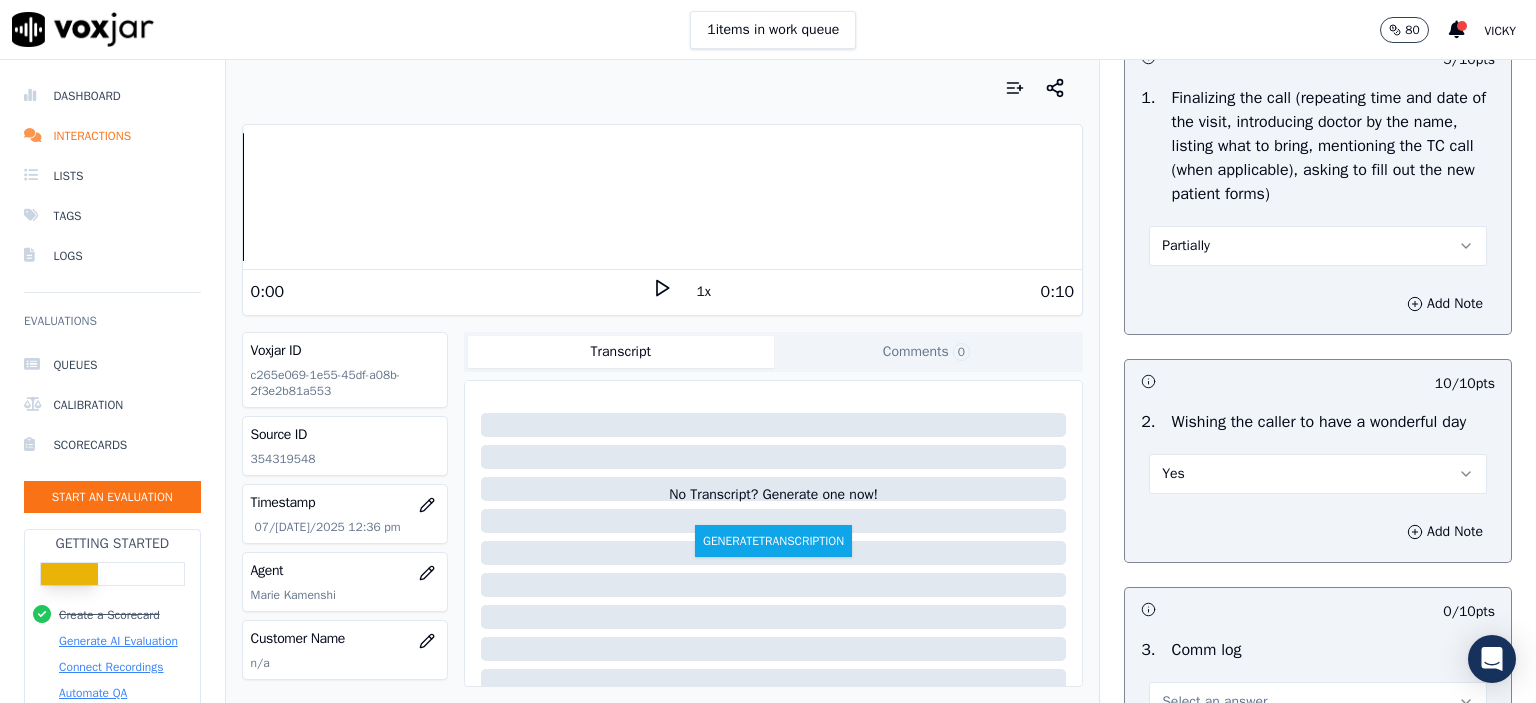 scroll, scrollTop: 2600, scrollLeft: 0, axis: vertical 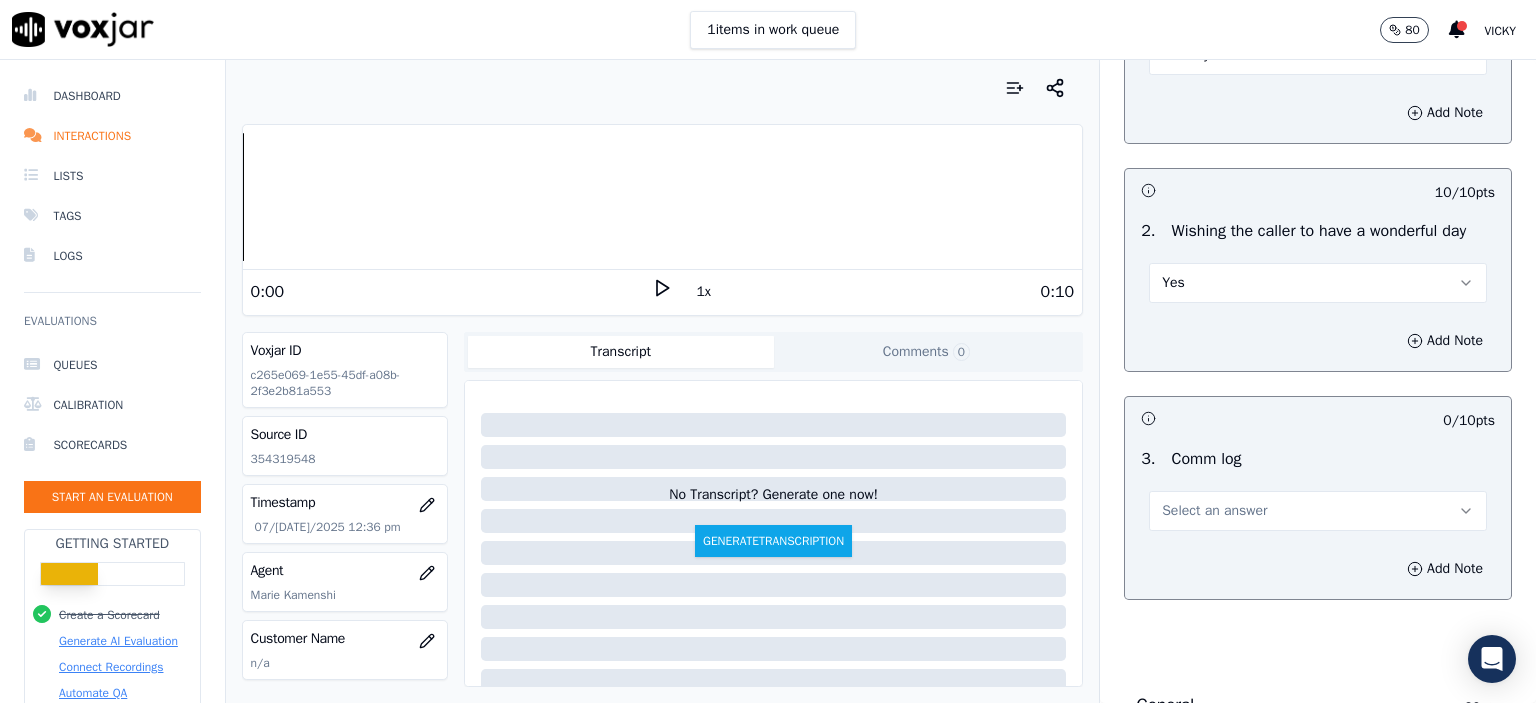 click on "Select an answer" at bounding box center [1318, 511] 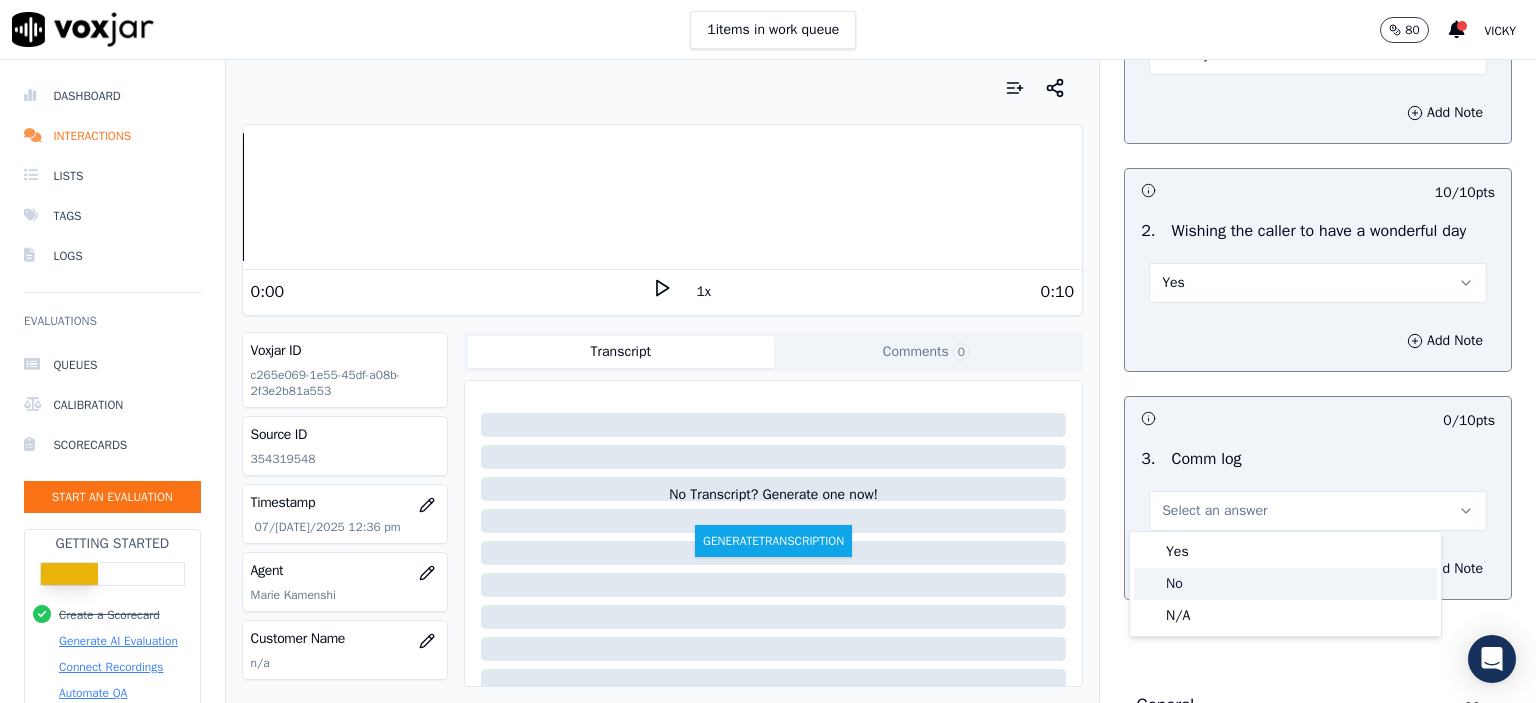 click on "No" 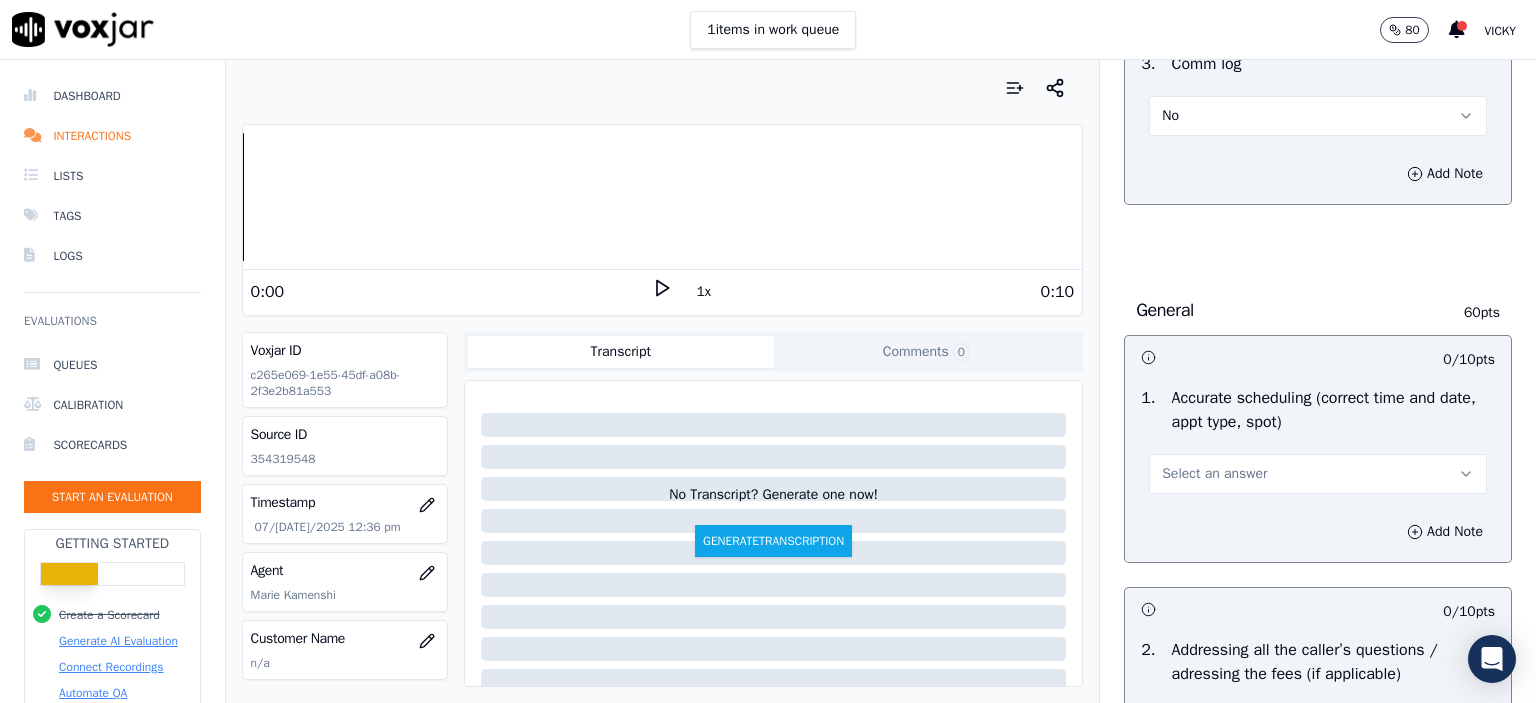 scroll, scrollTop: 3000, scrollLeft: 0, axis: vertical 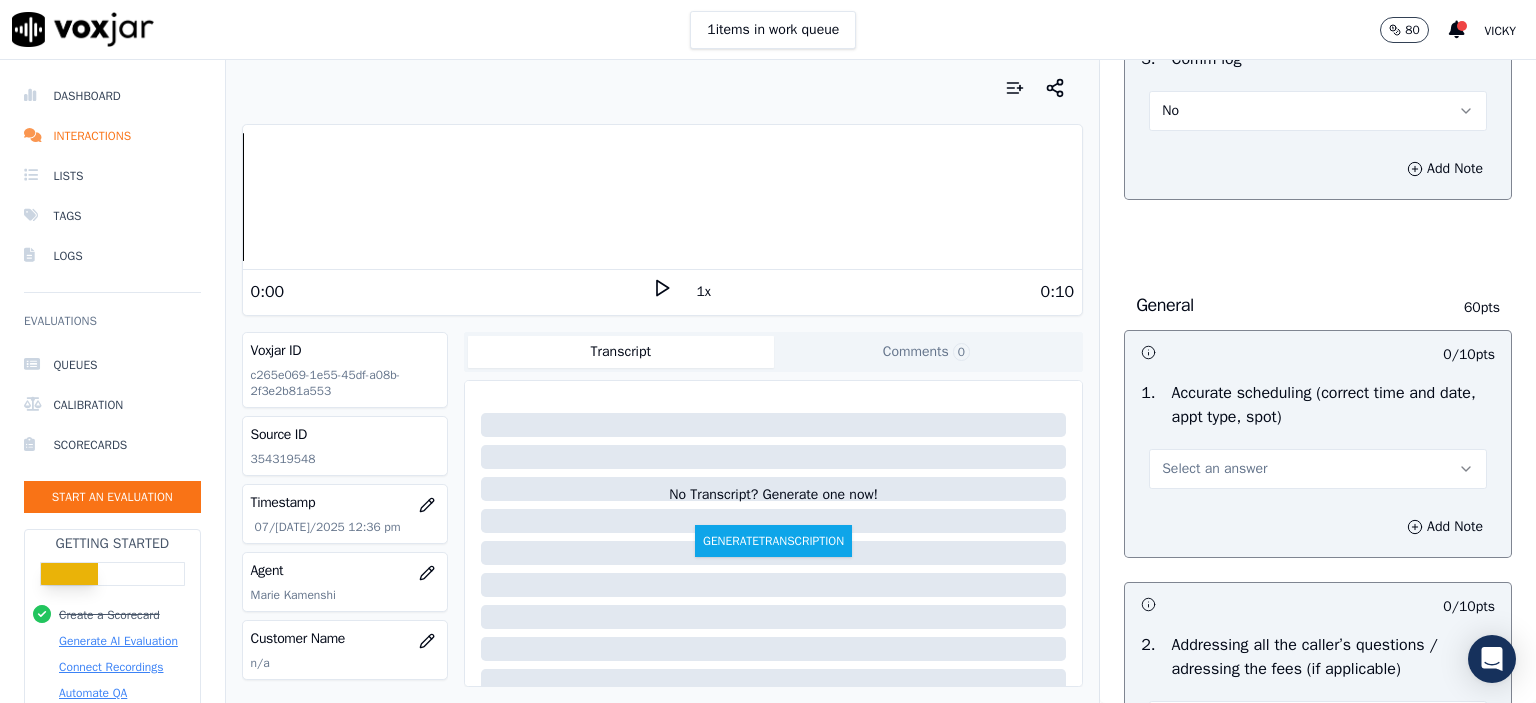 click on "Select an answer" at bounding box center [1214, 469] 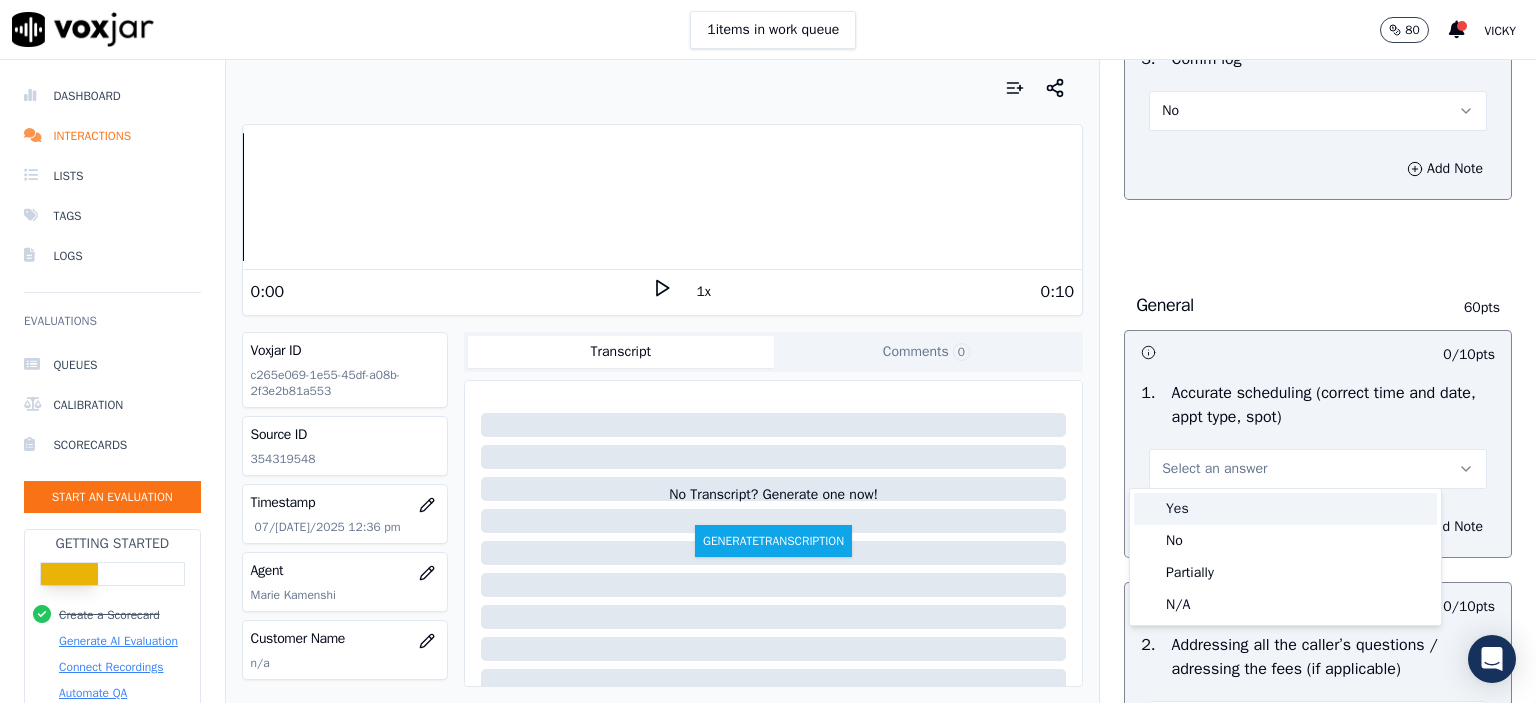 click on "Yes" at bounding box center (1285, 509) 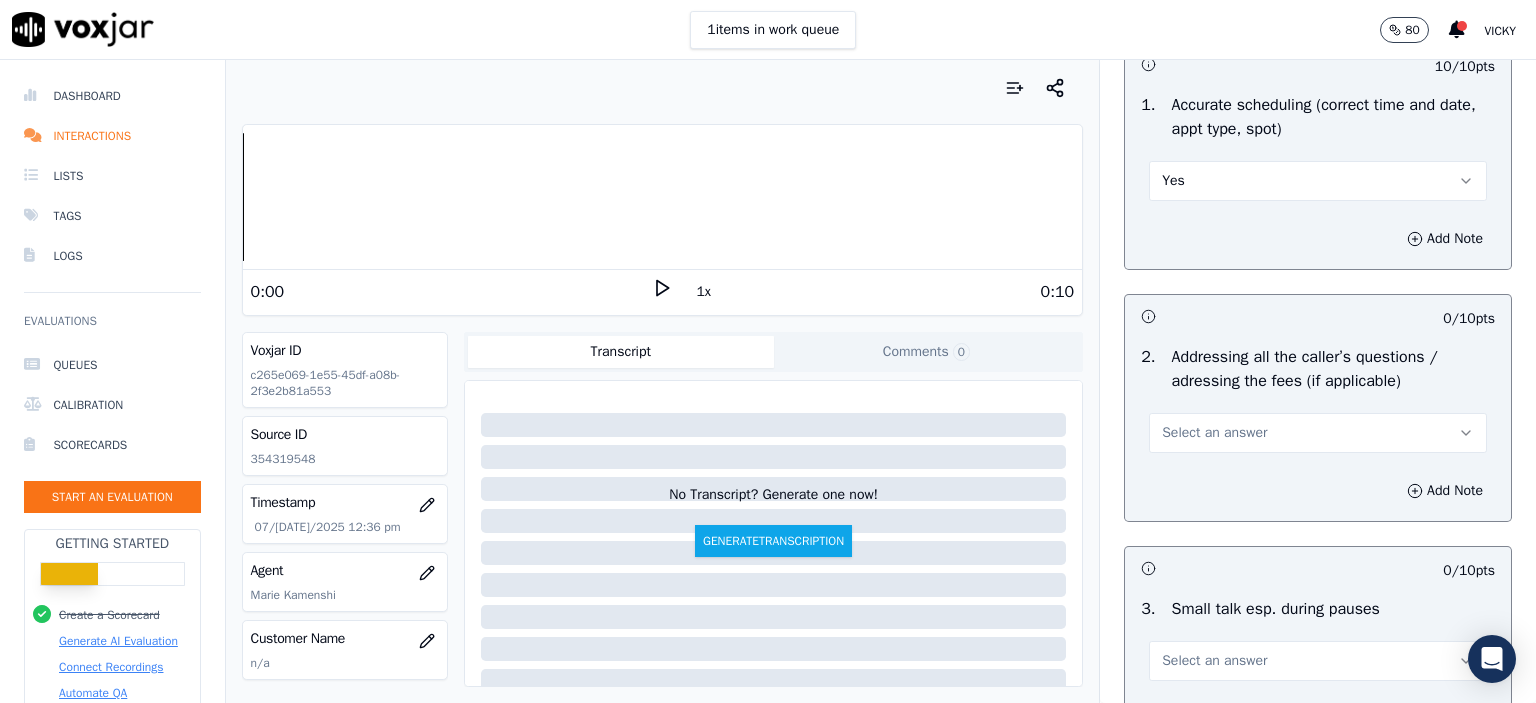 scroll, scrollTop: 3300, scrollLeft: 0, axis: vertical 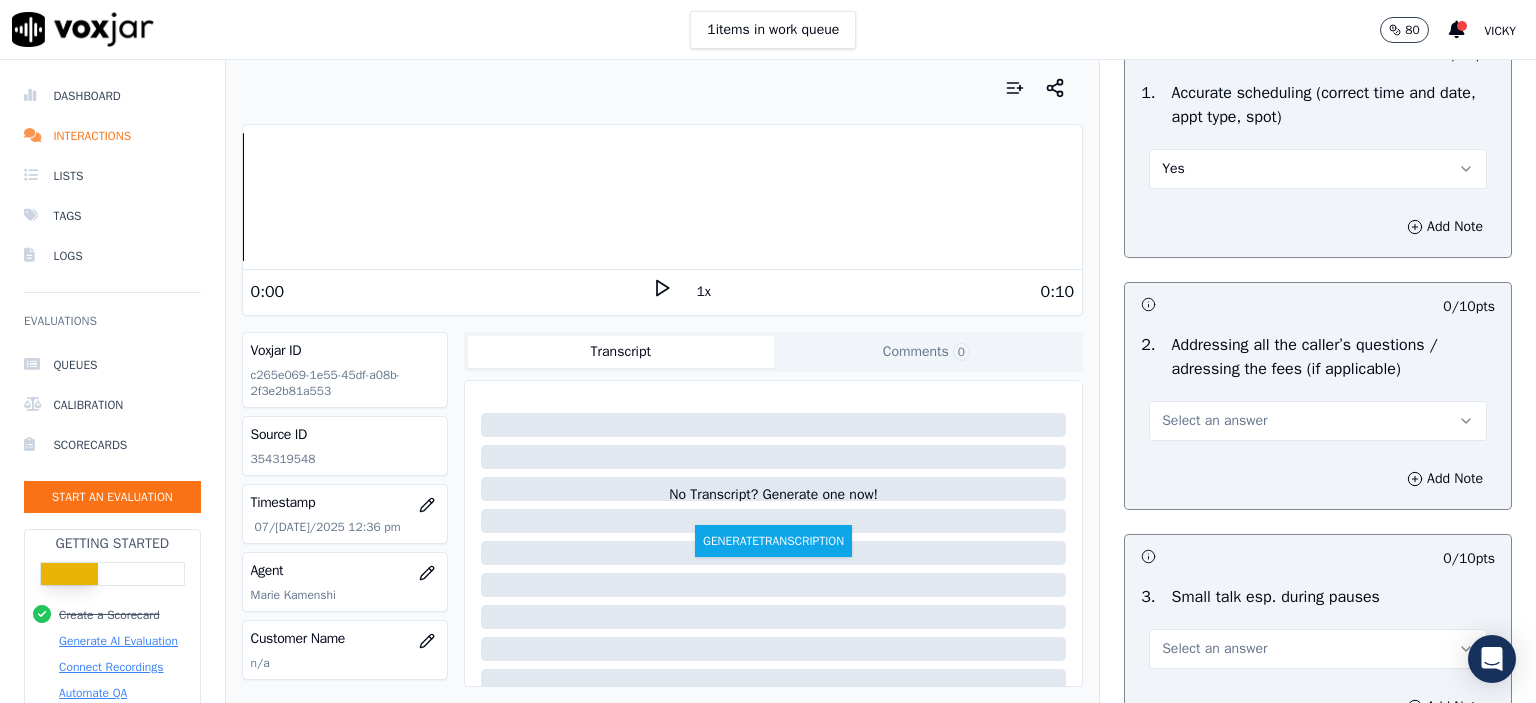 click on "Select an answer" at bounding box center (1318, 421) 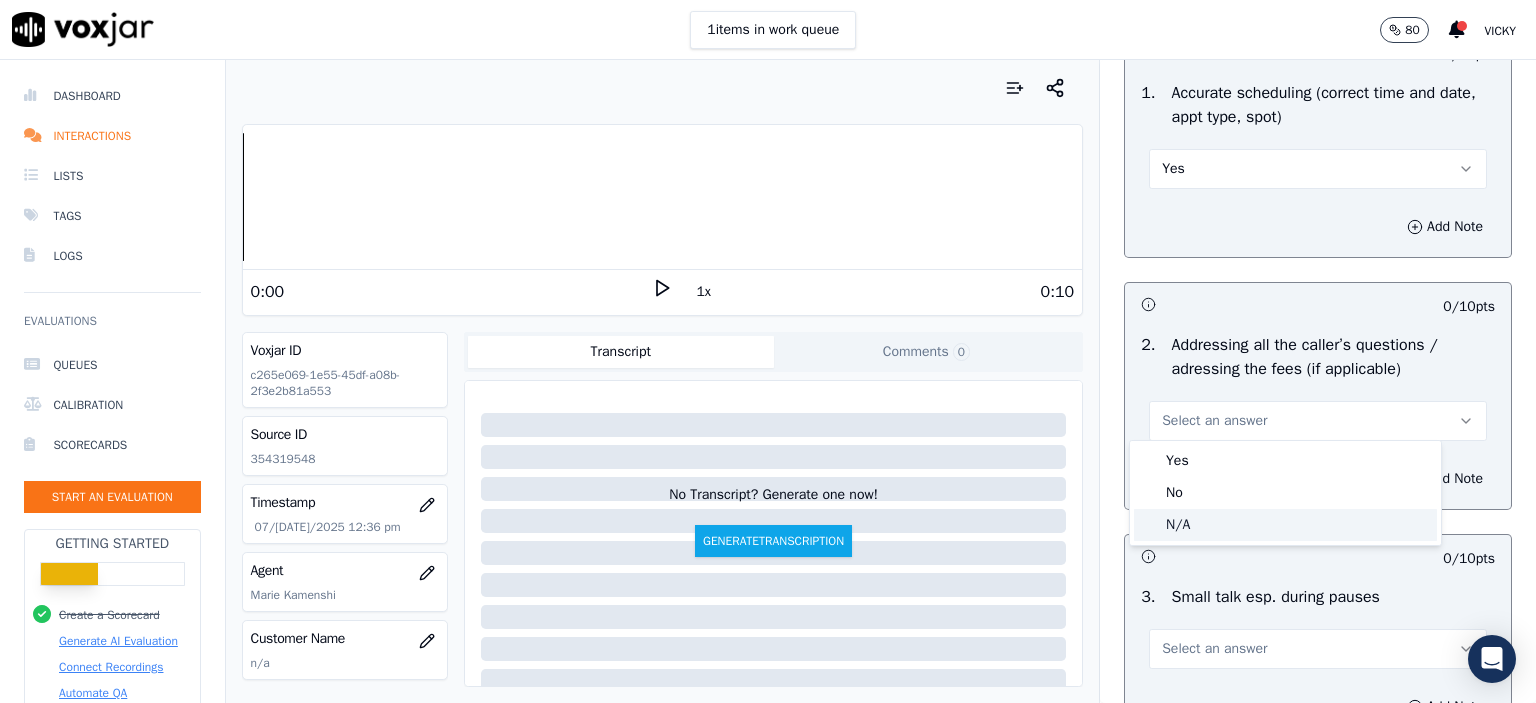 click on "N/A" 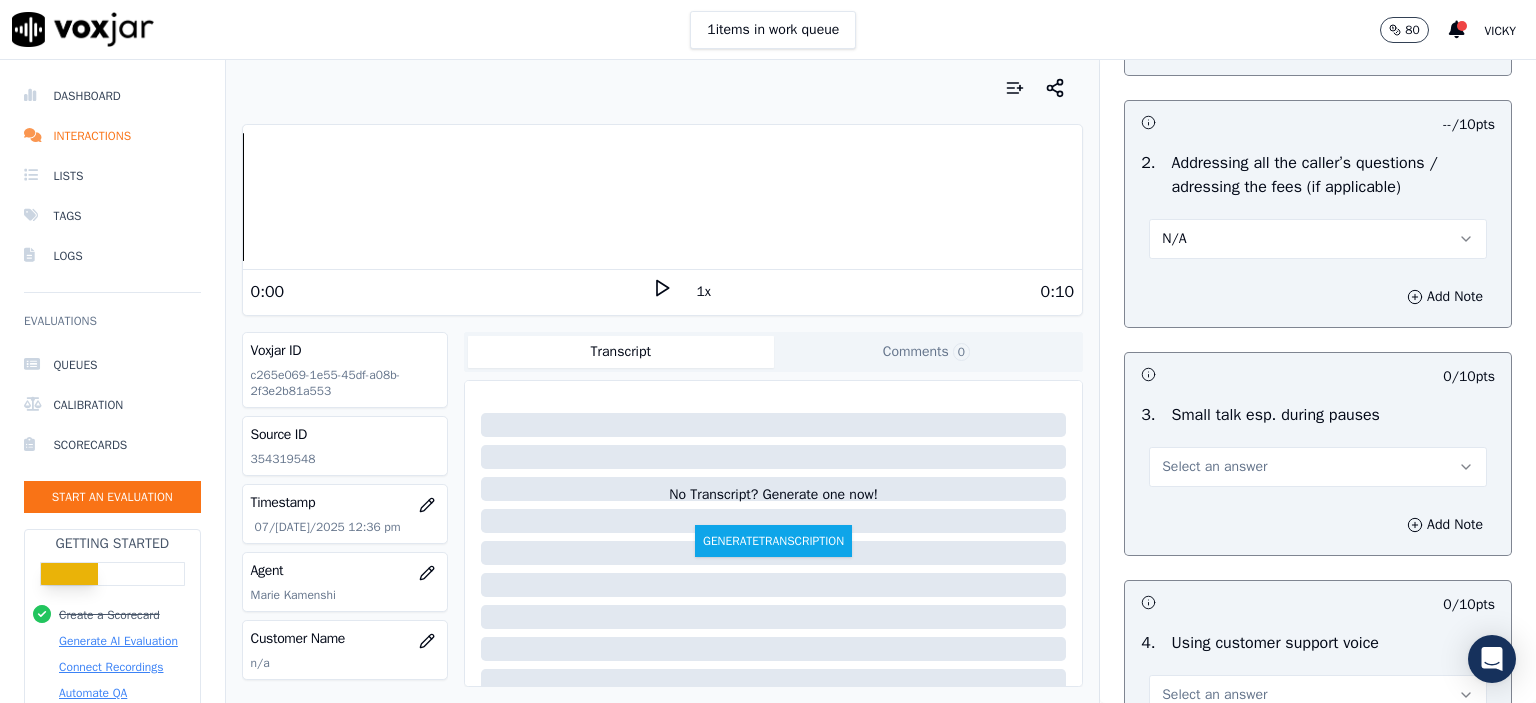 scroll, scrollTop: 3500, scrollLeft: 0, axis: vertical 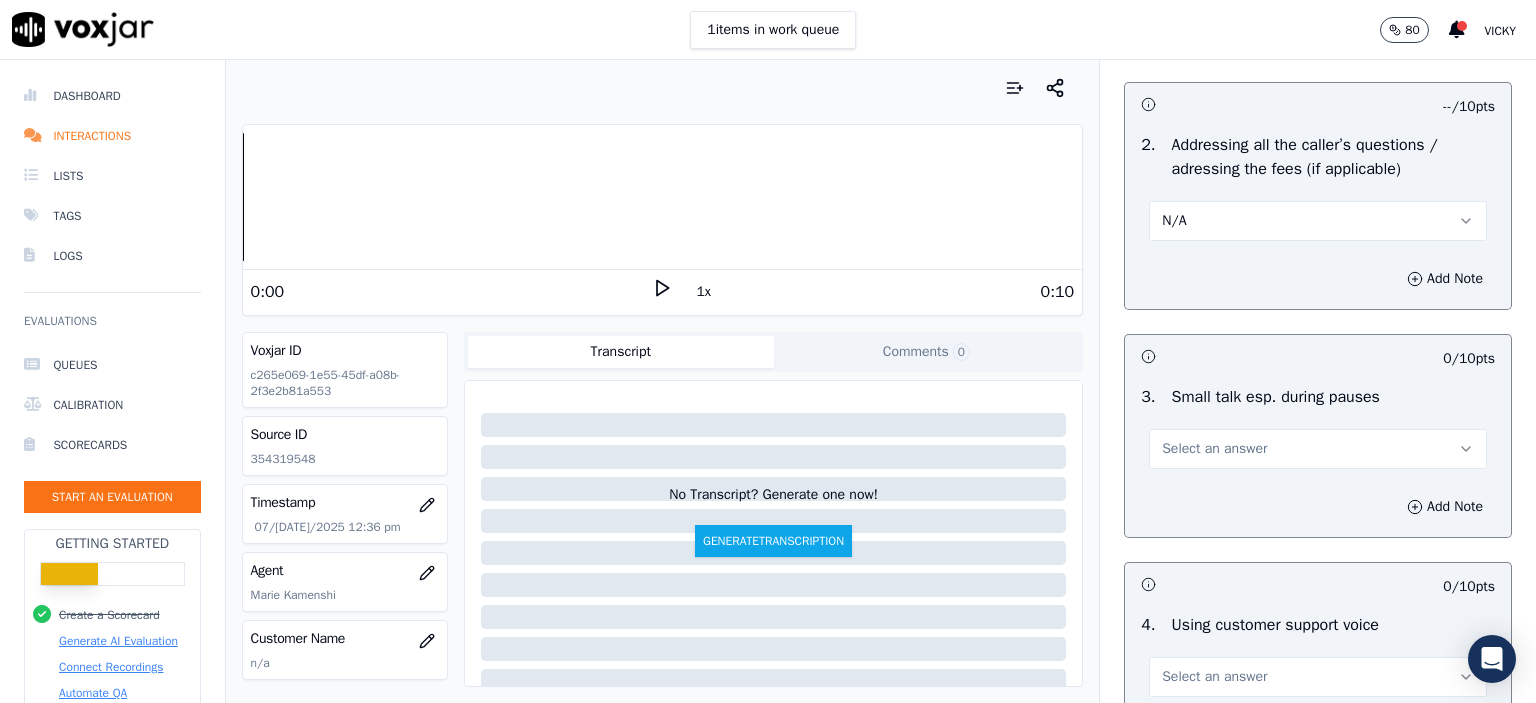 click on "Select an answer" at bounding box center [1318, 449] 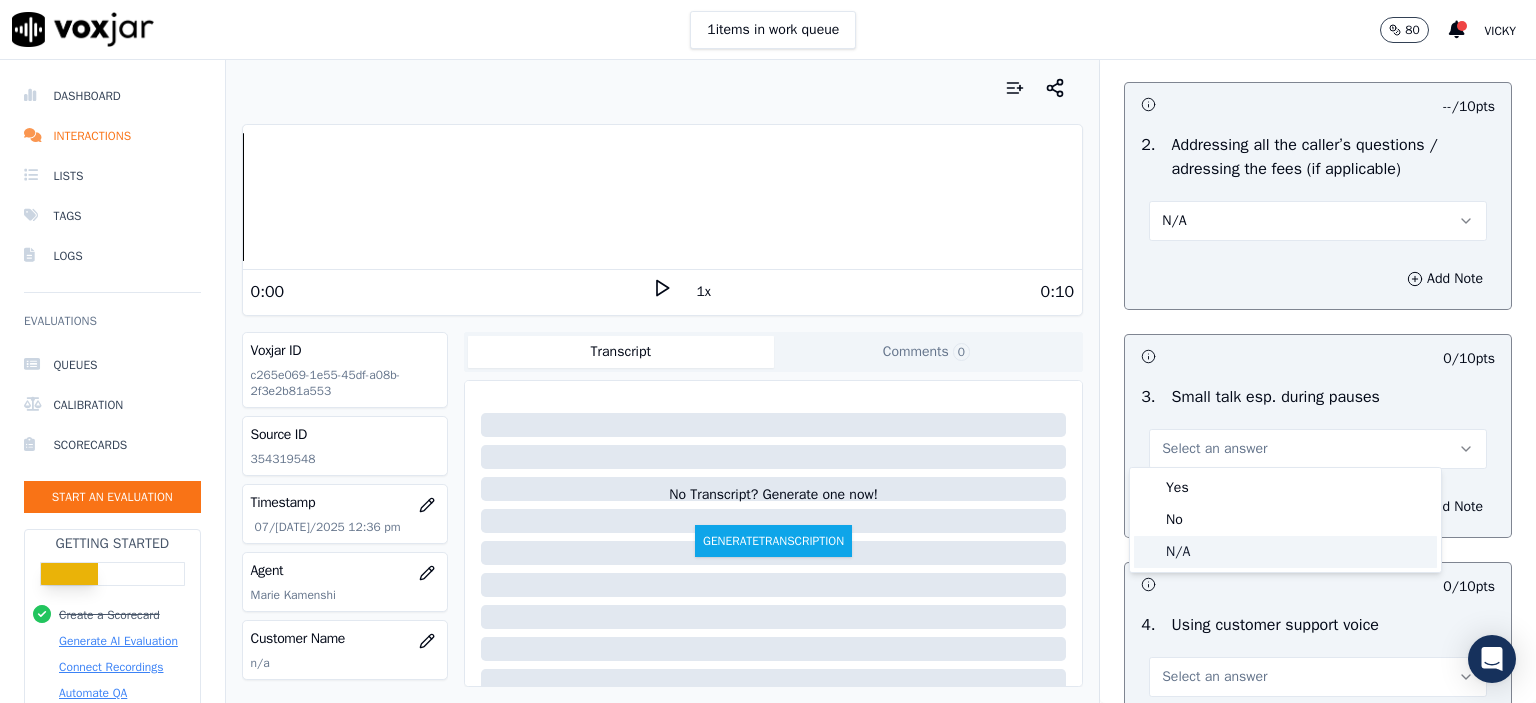 click on "N/A" 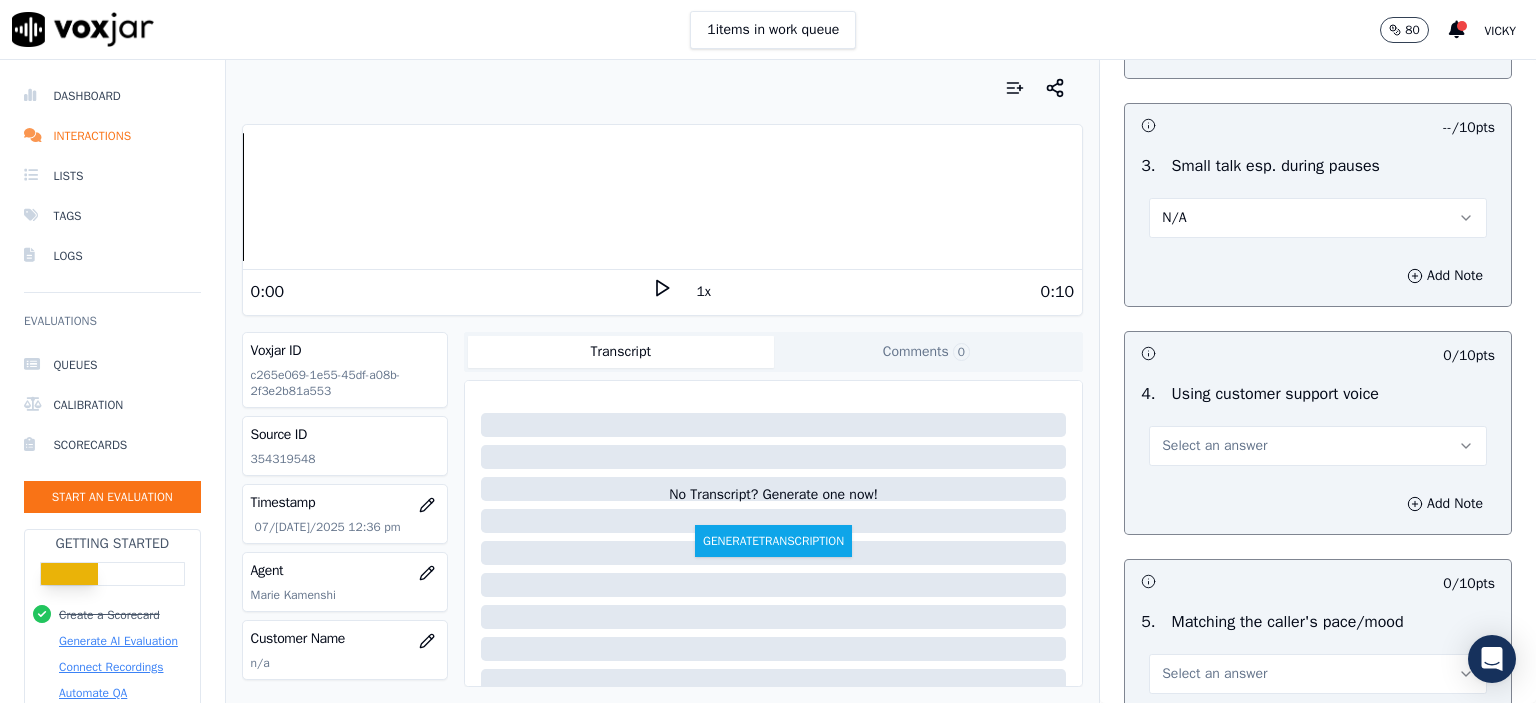 scroll, scrollTop: 3800, scrollLeft: 0, axis: vertical 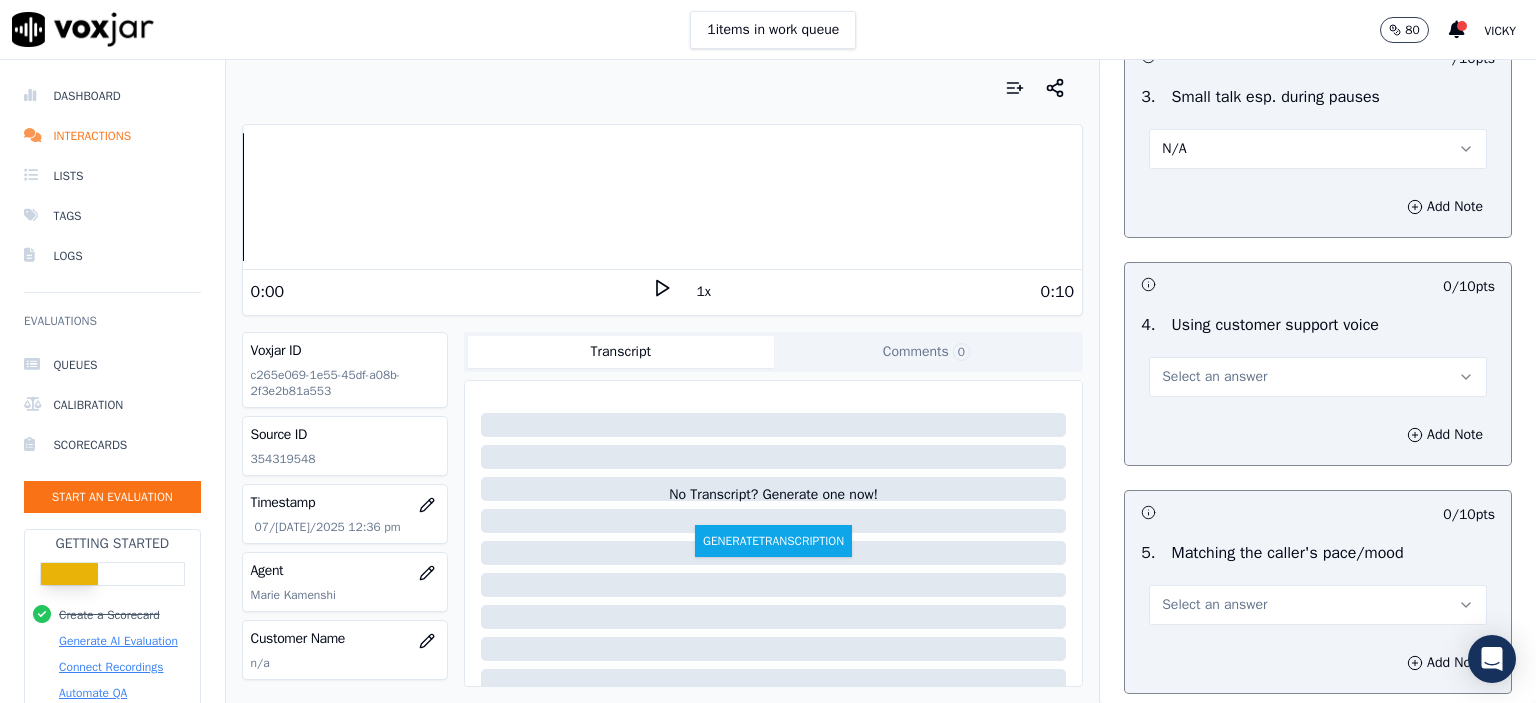 click on "Select an answer" at bounding box center (1214, 377) 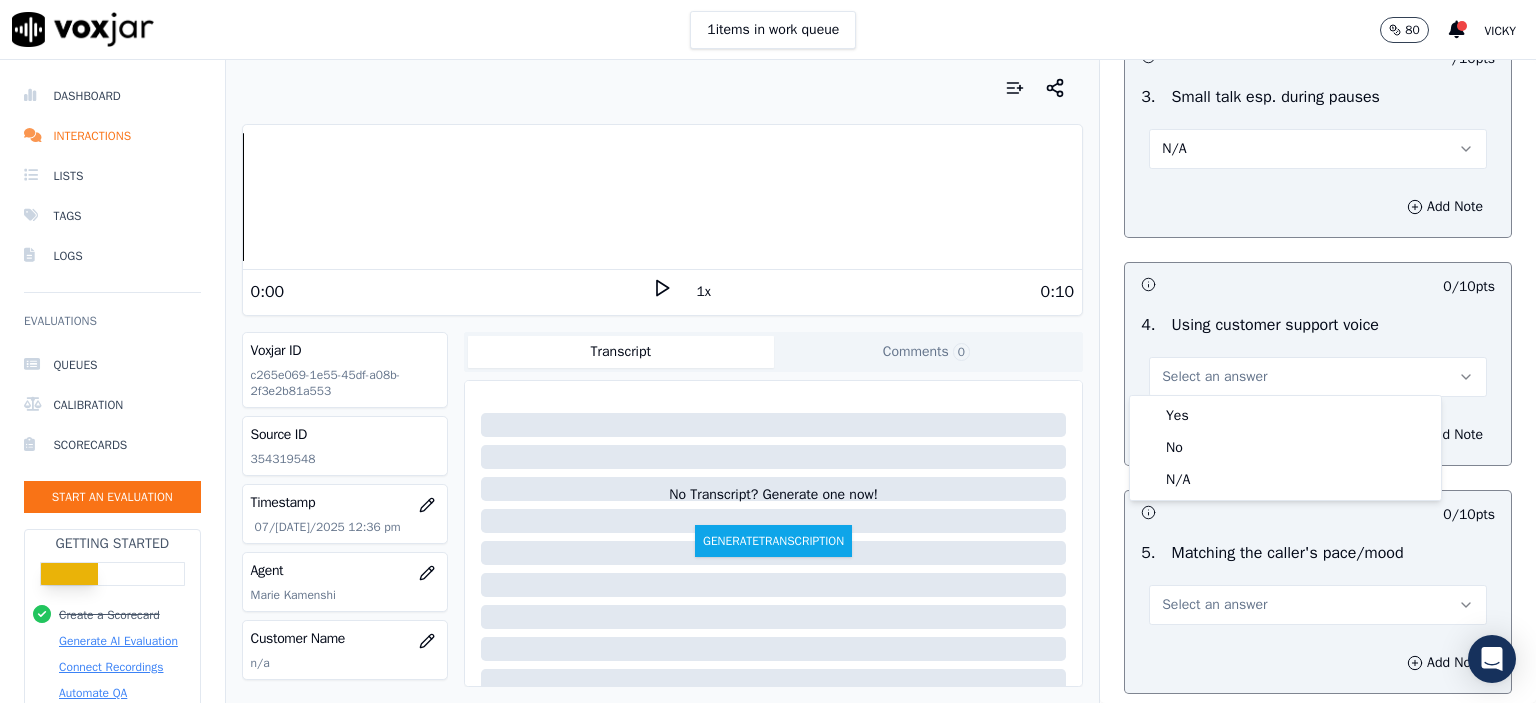 click on "Yes" at bounding box center [1285, 416] 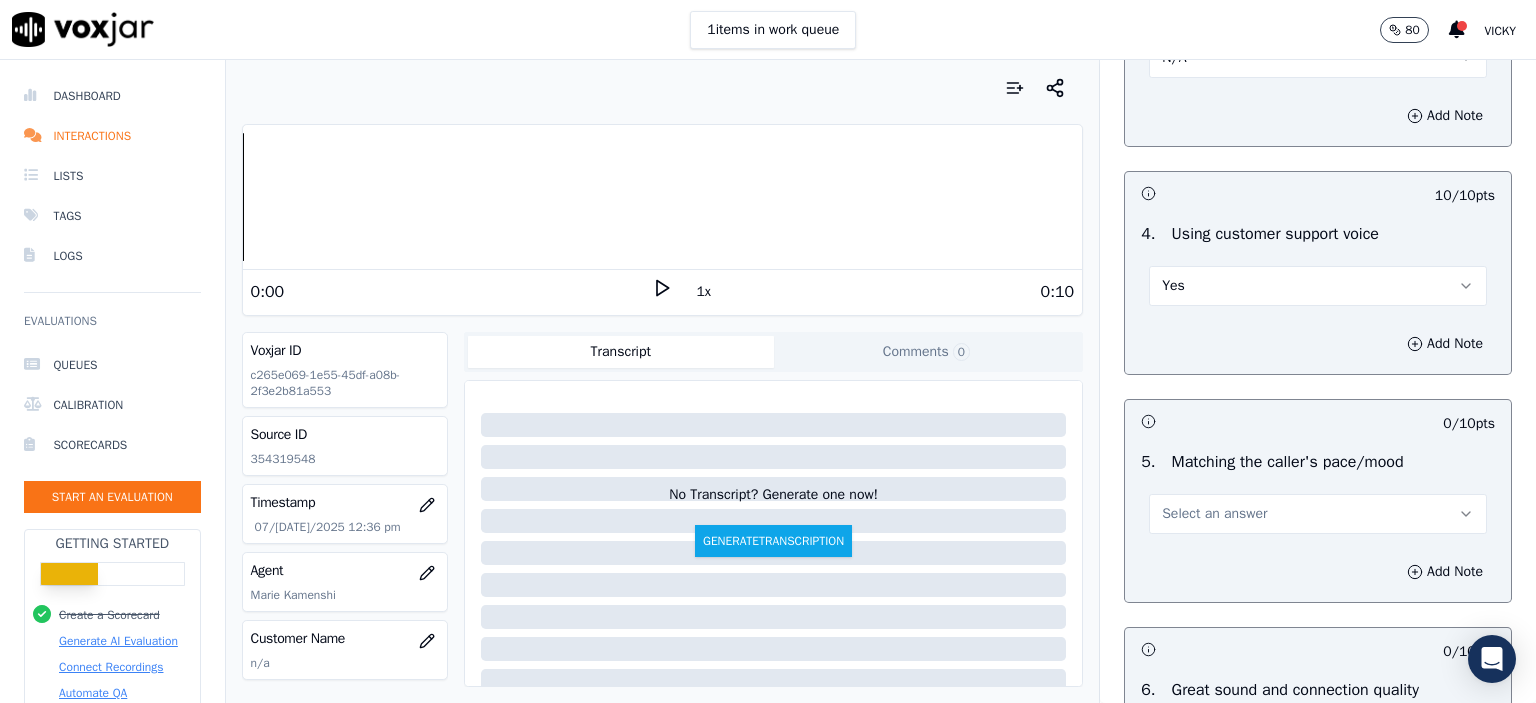 scroll, scrollTop: 4000, scrollLeft: 0, axis: vertical 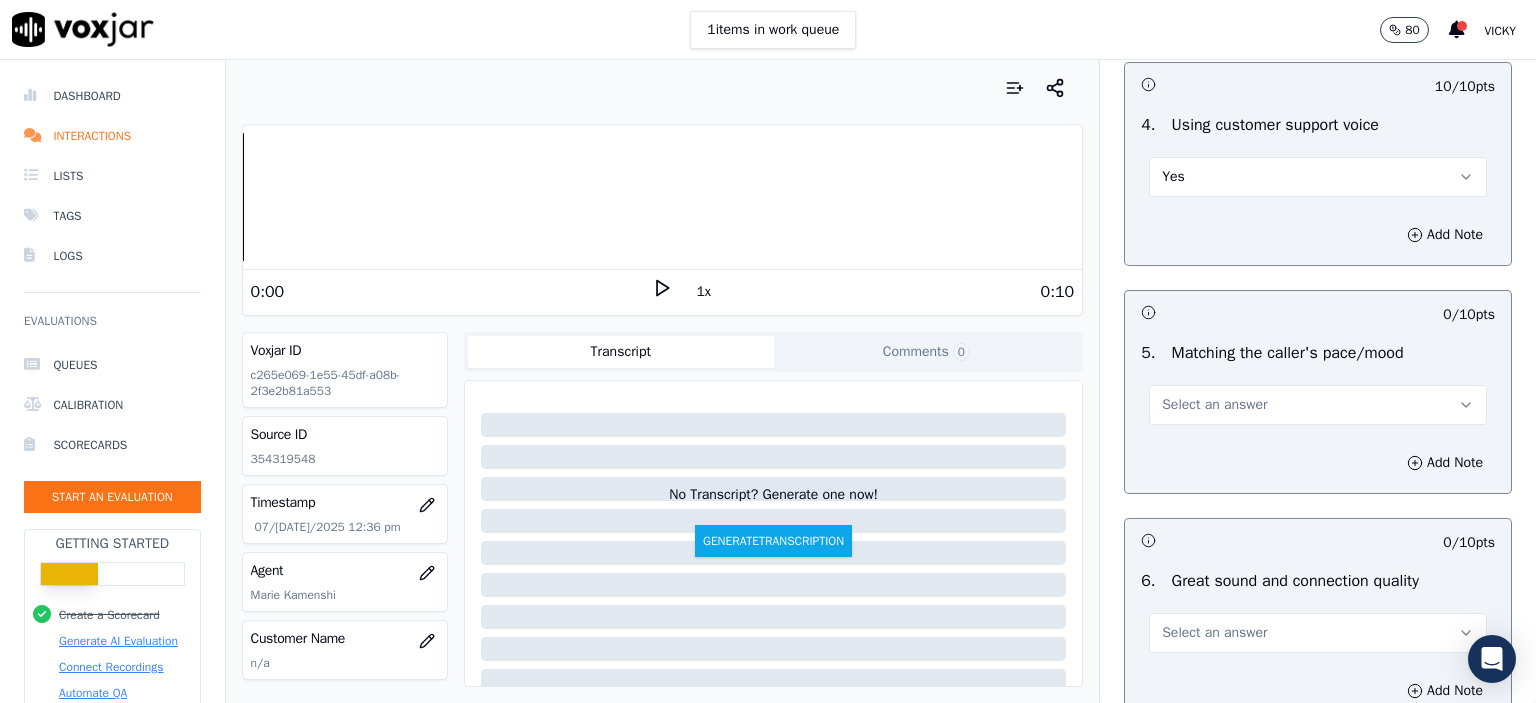 click on "Select an answer" at bounding box center (1214, 405) 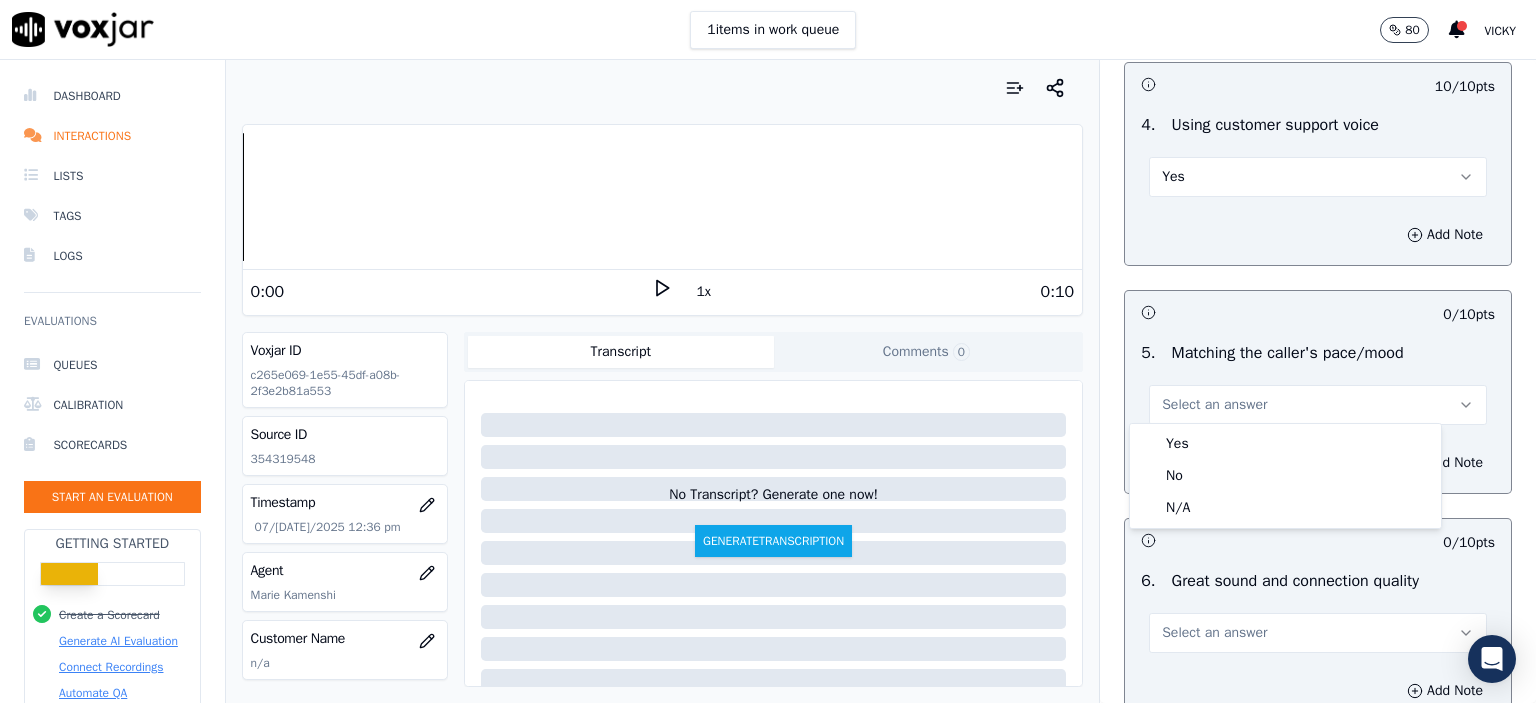 click on "Yes" at bounding box center (1285, 444) 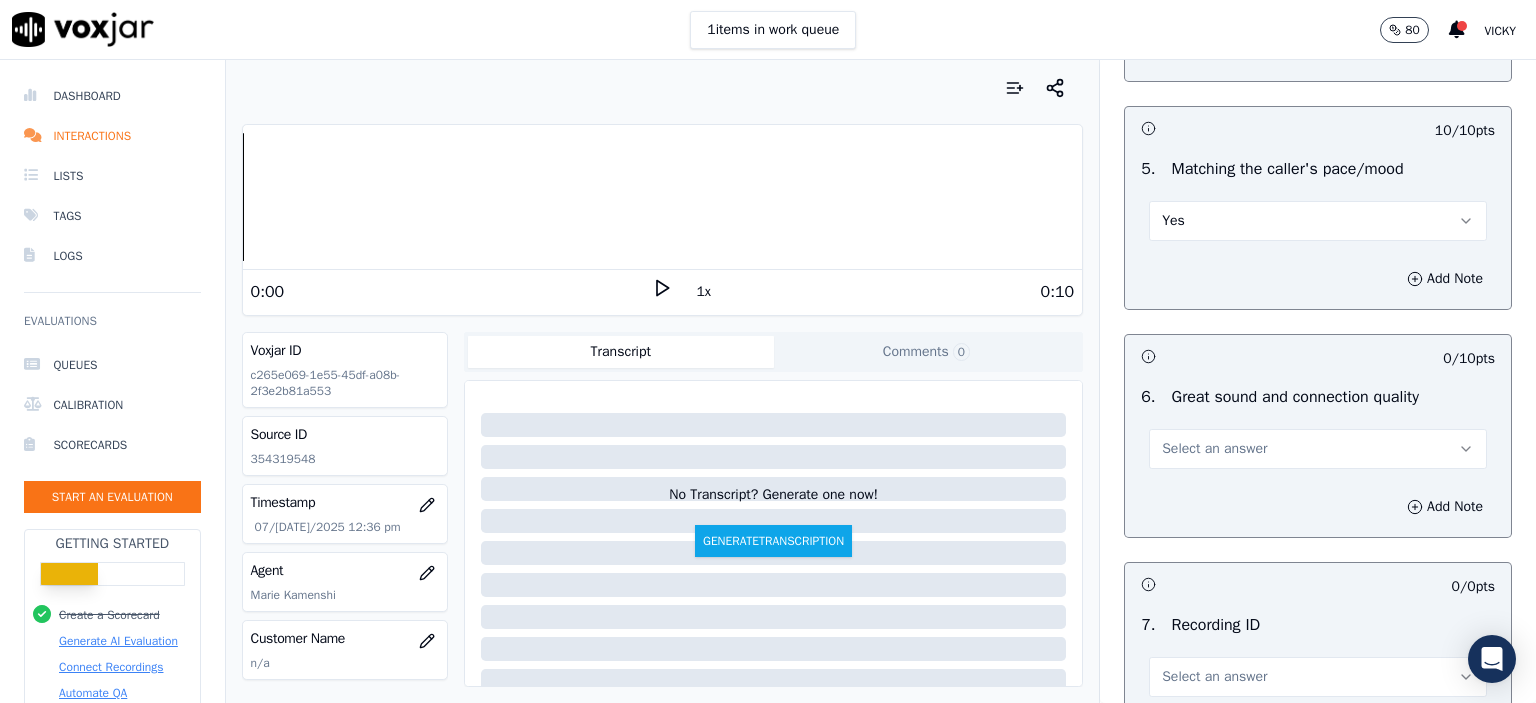 scroll, scrollTop: 4300, scrollLeft: 0, axis: vertical 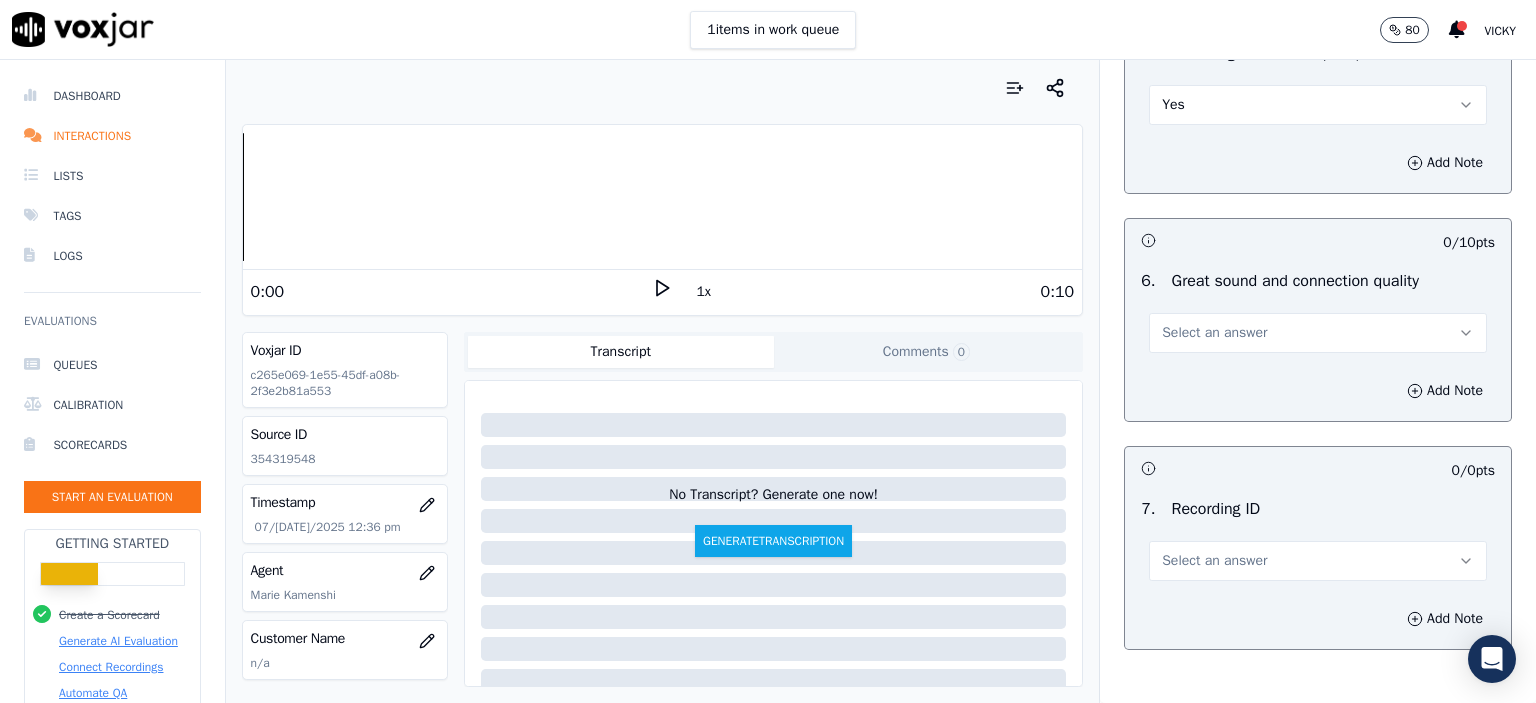 click on "Select an answer" at bounding box center [1214, 333] 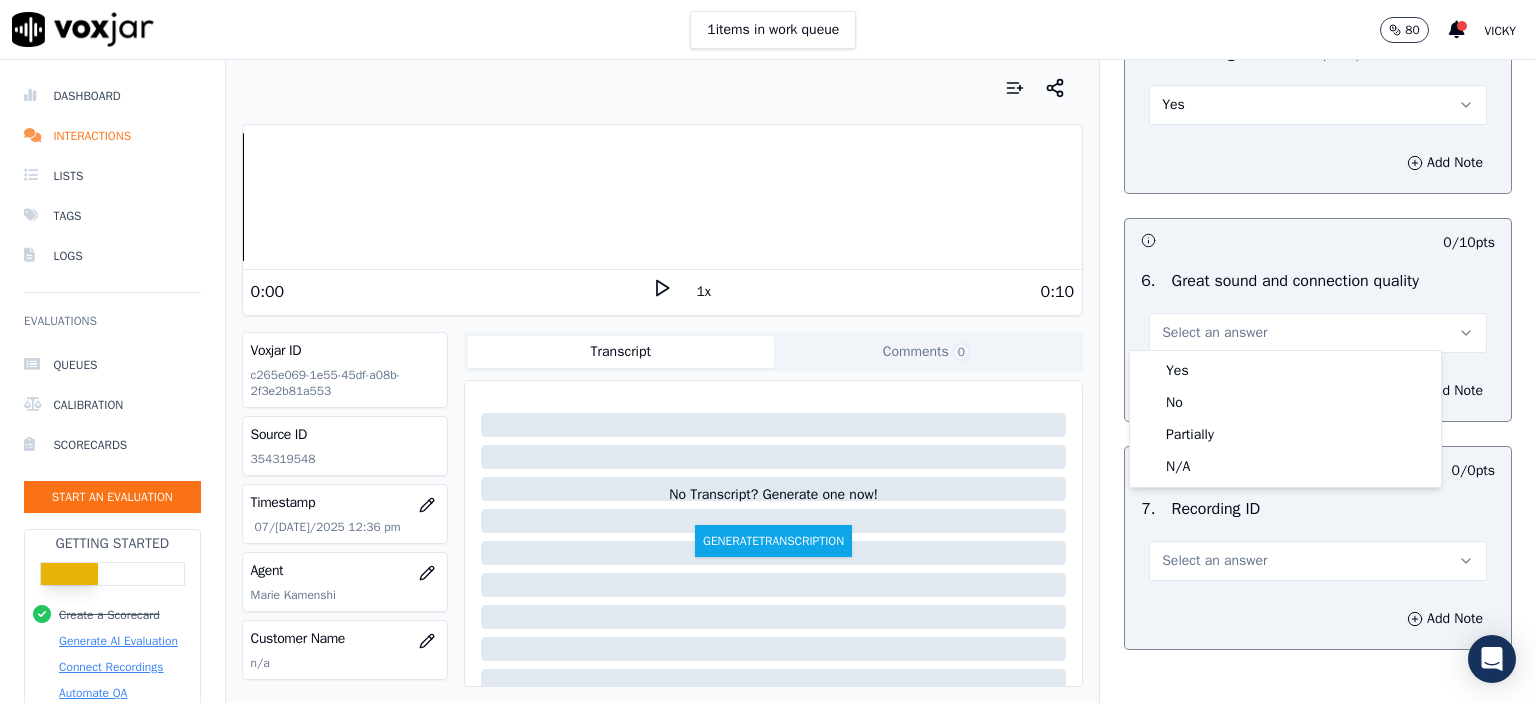 click on "Yes" at bounding box center [1285, 371] 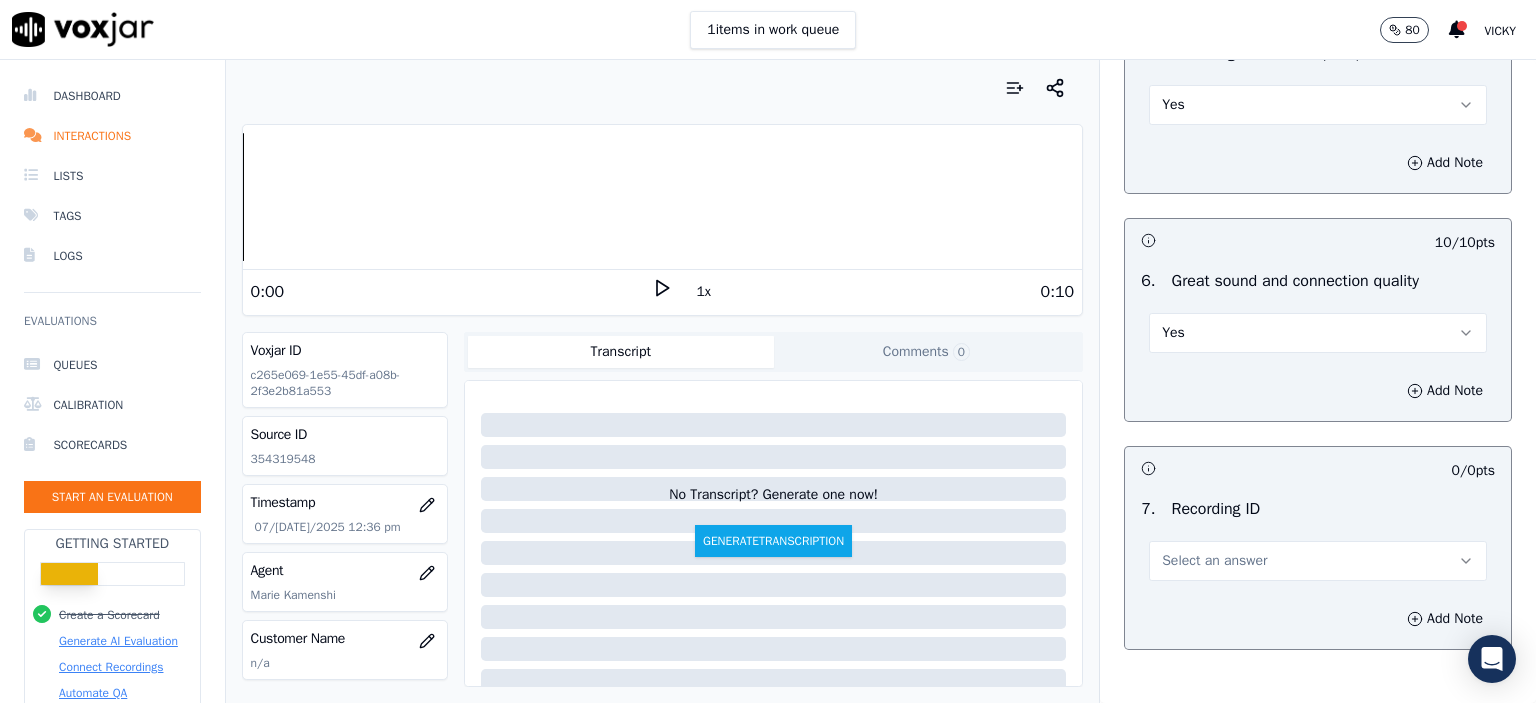 click on "Yes" at bounding box center (1318, 333) 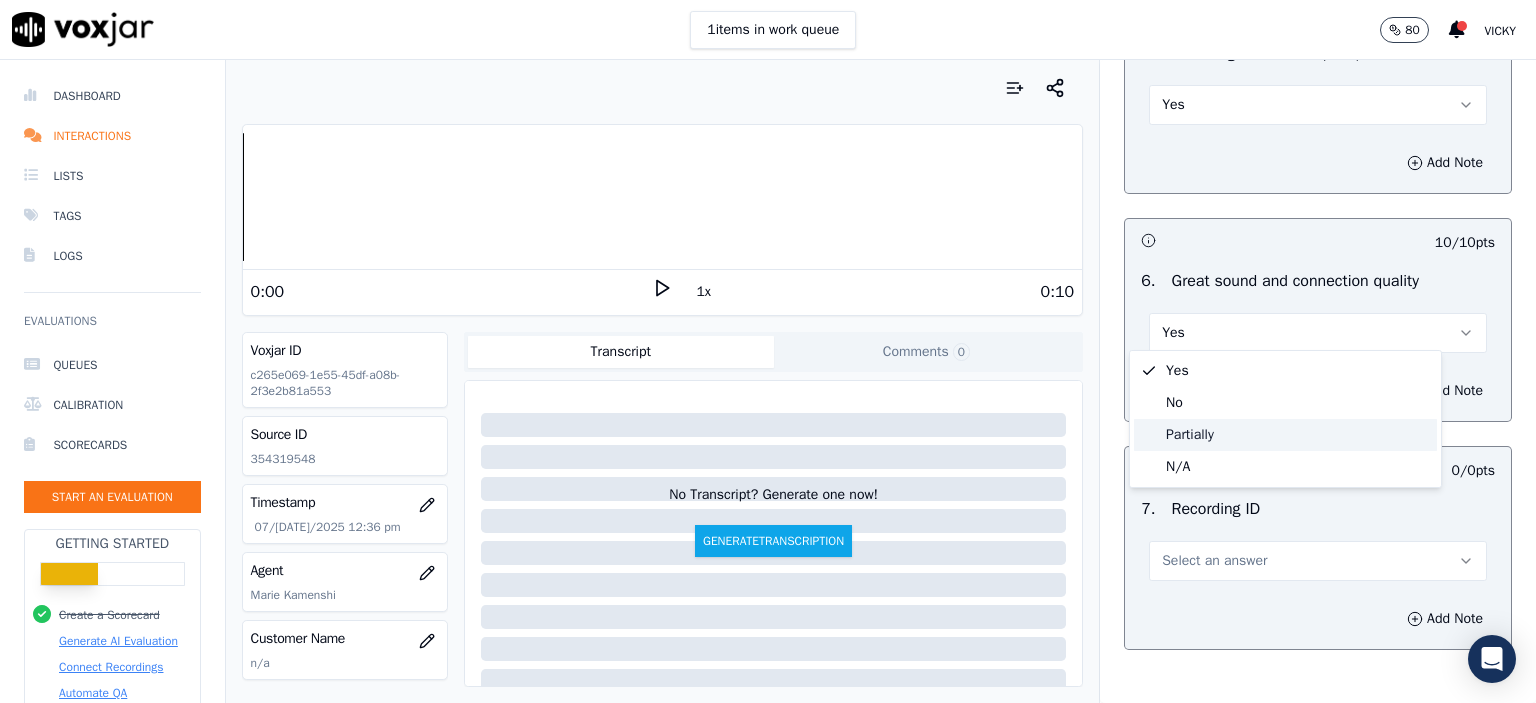 click on "Partially" 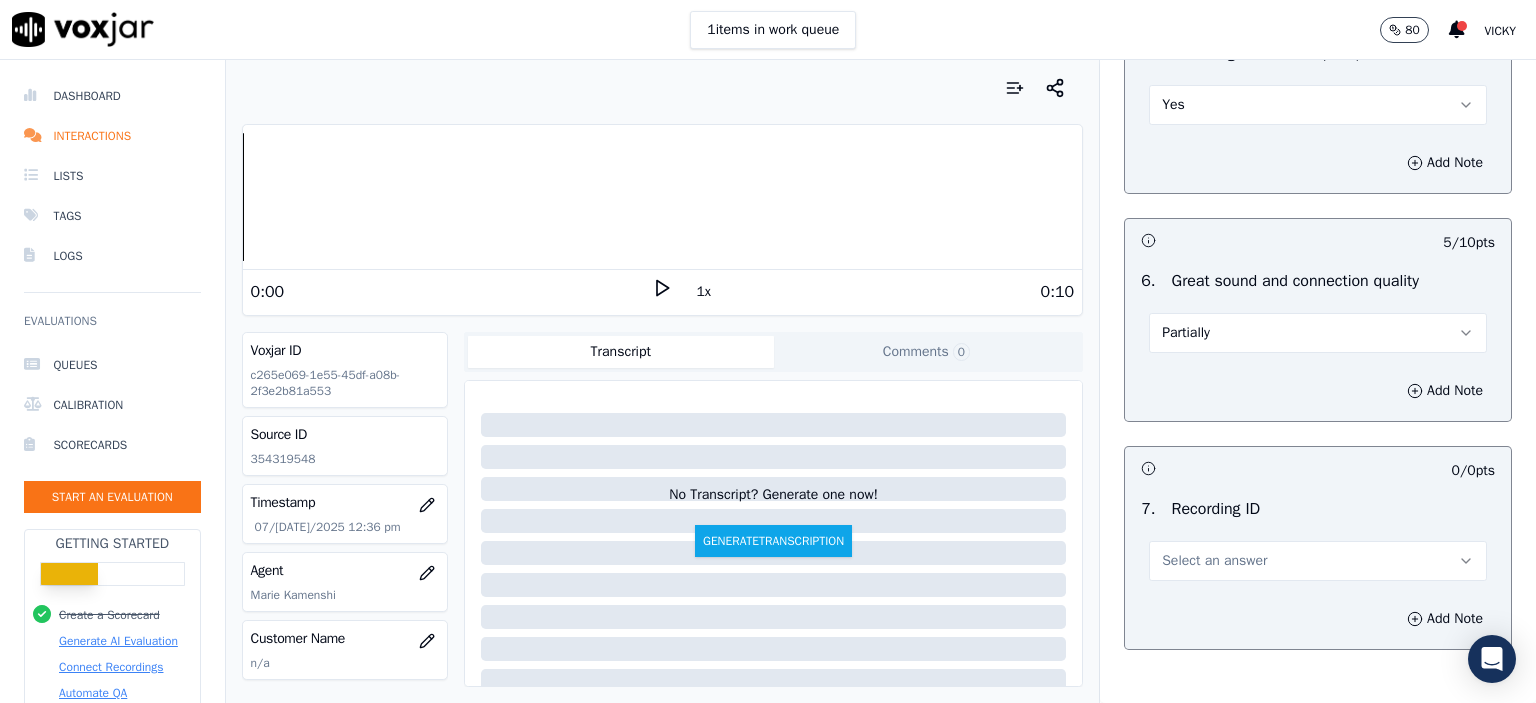 click on "Select an answer" at bounding box center [1214, 561] 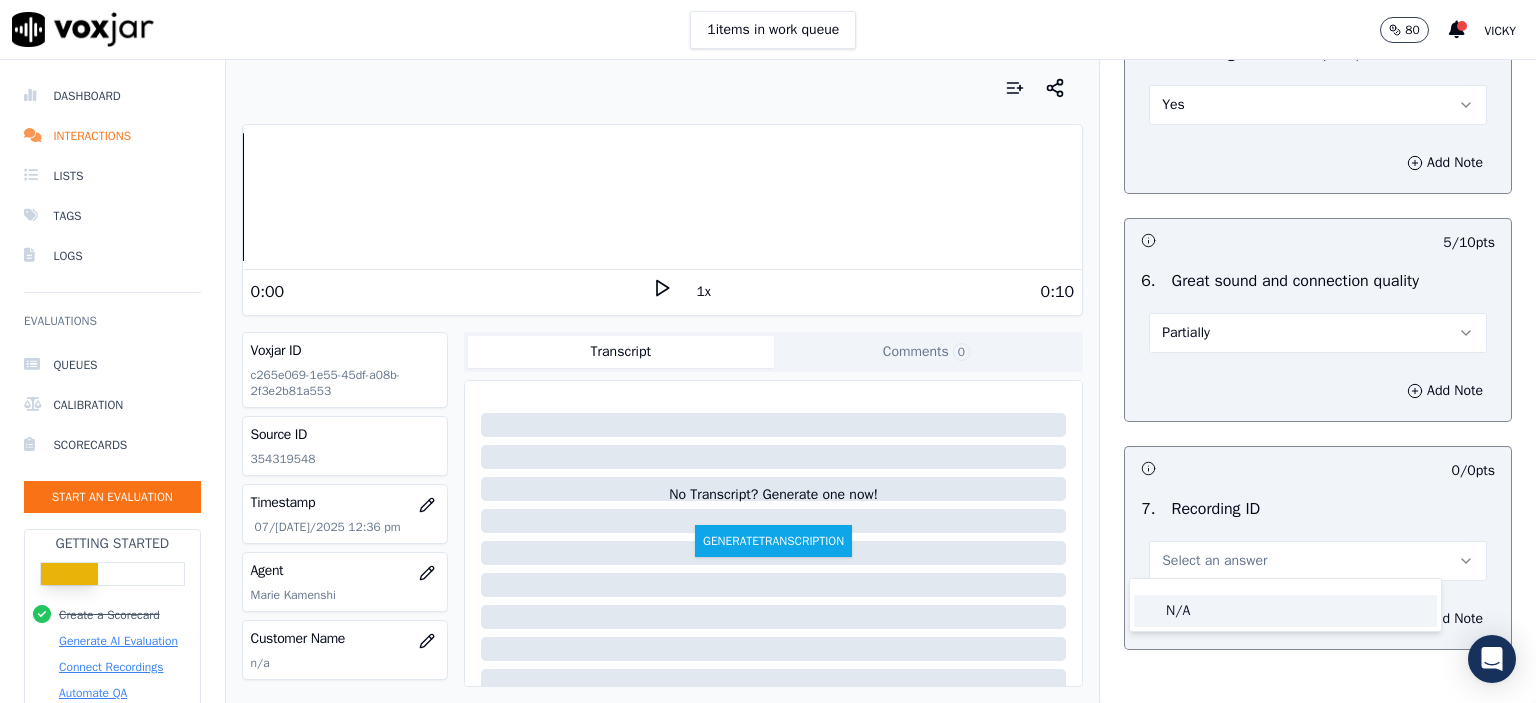 click on "N/A" 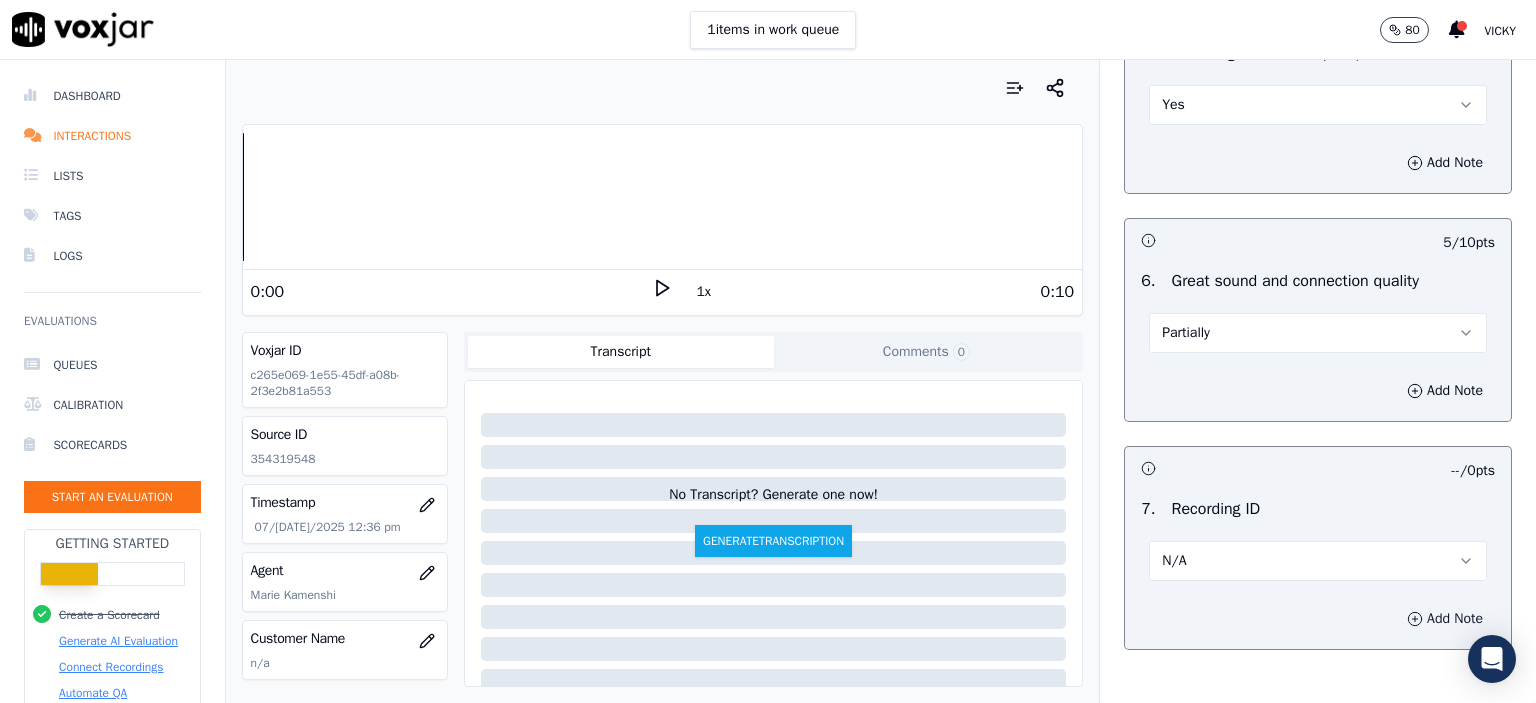 click on "Add Note" at bounding box center [1445, 619] 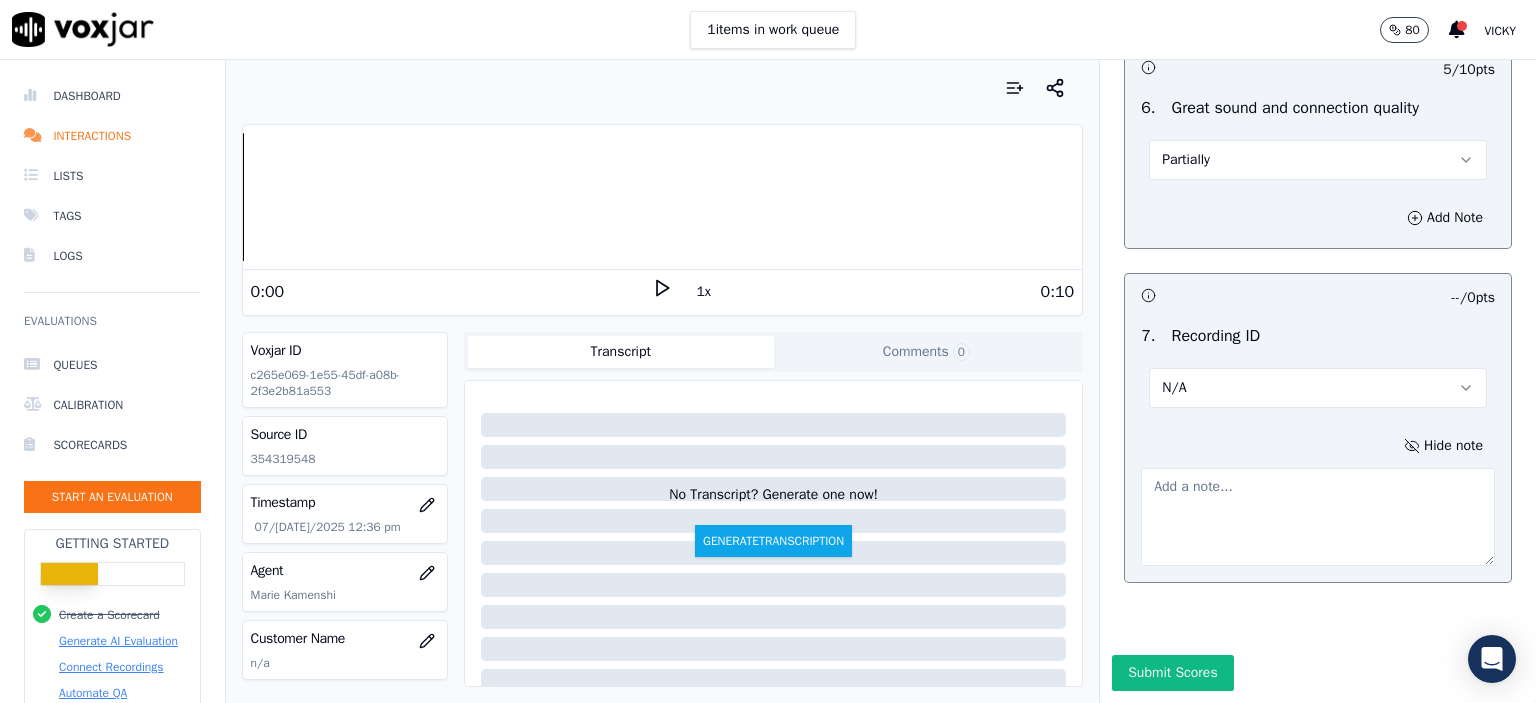 scroll, scrollTop: 4509, scrollLeft: 0, axis: vertical 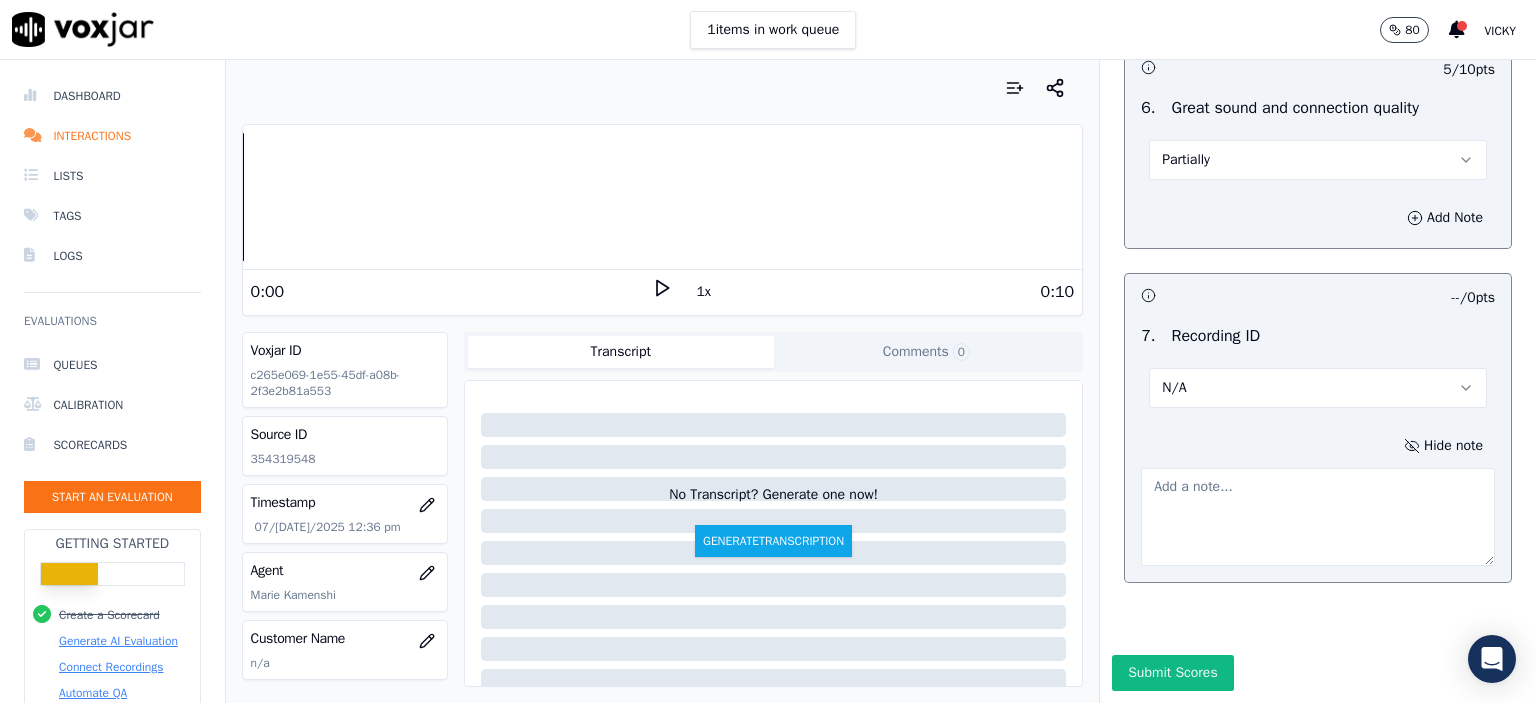 click on "354319548" 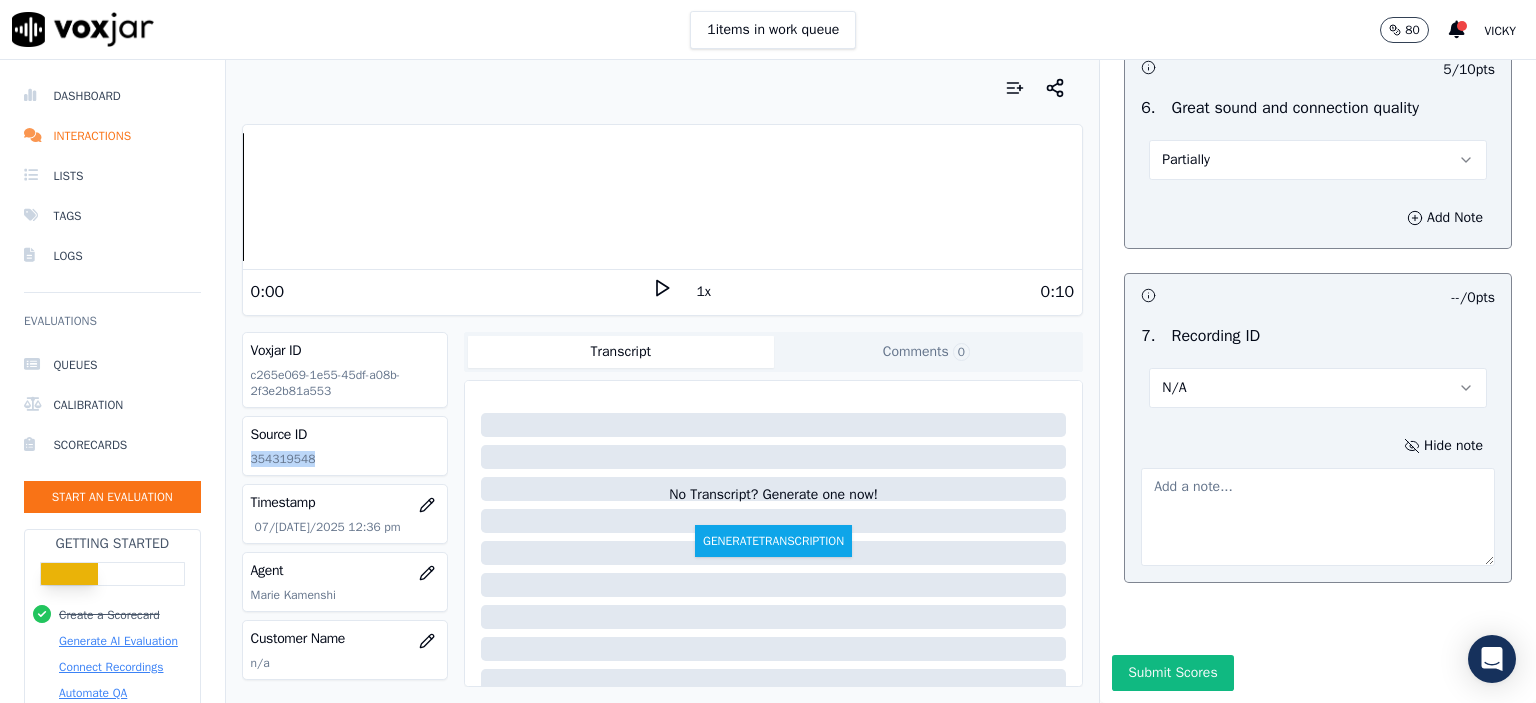 click on "354319548" 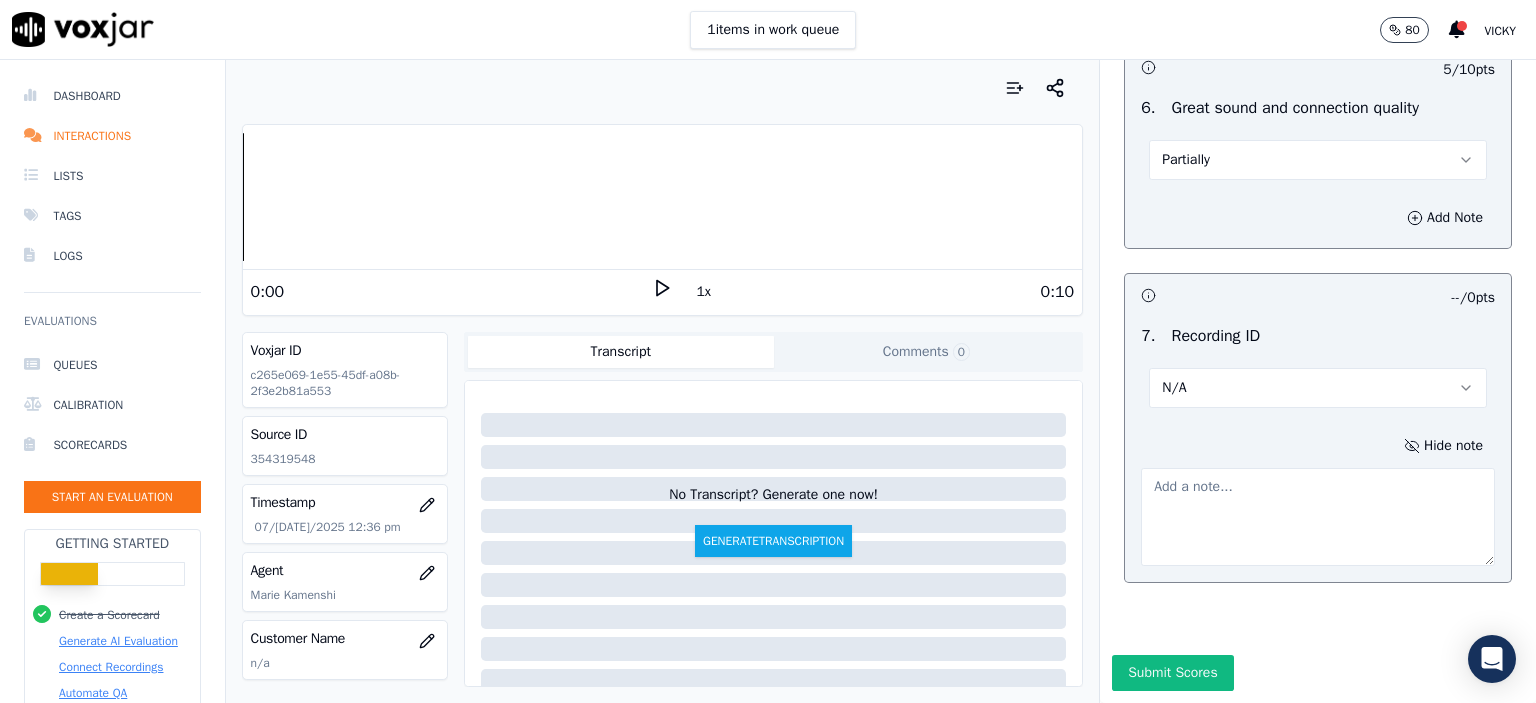 click at bounding box center [1318, 517] 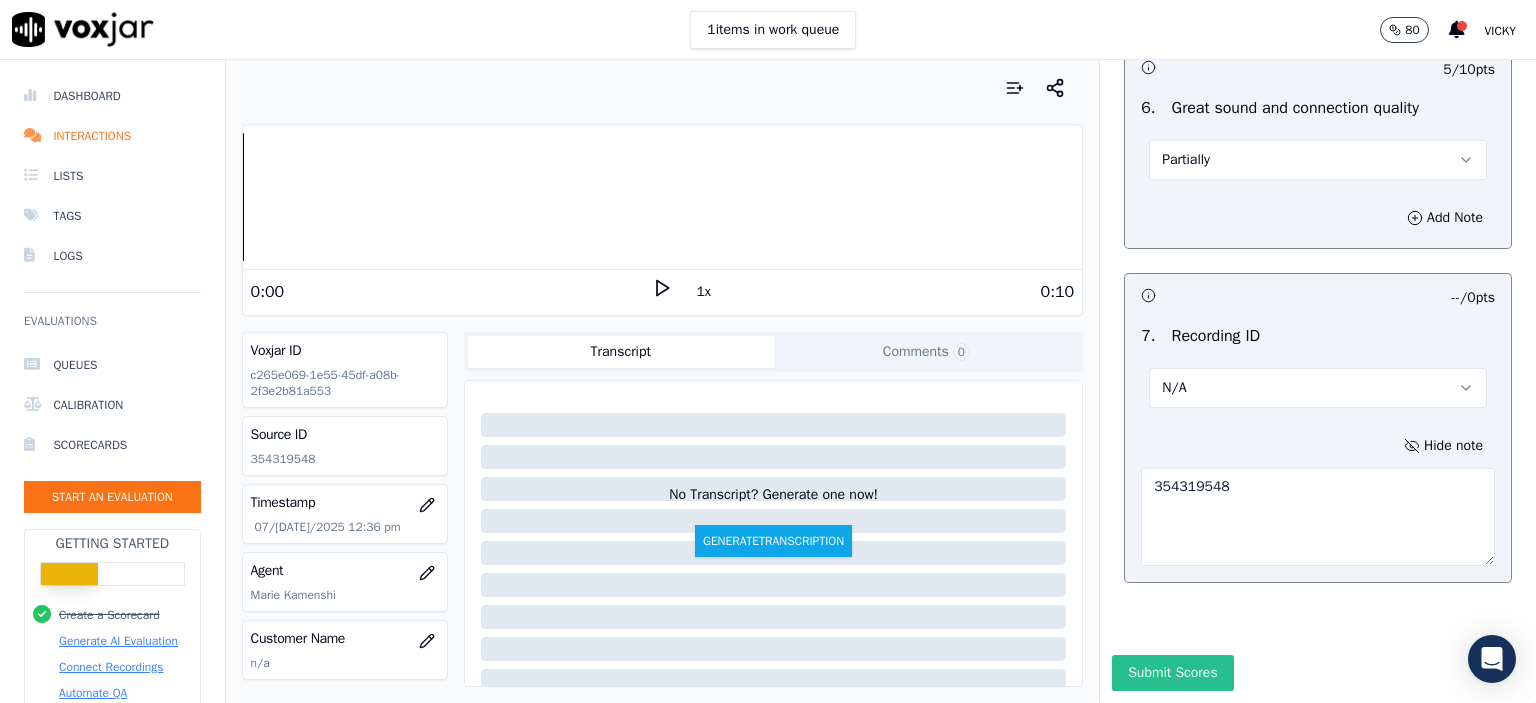type on "354319548" 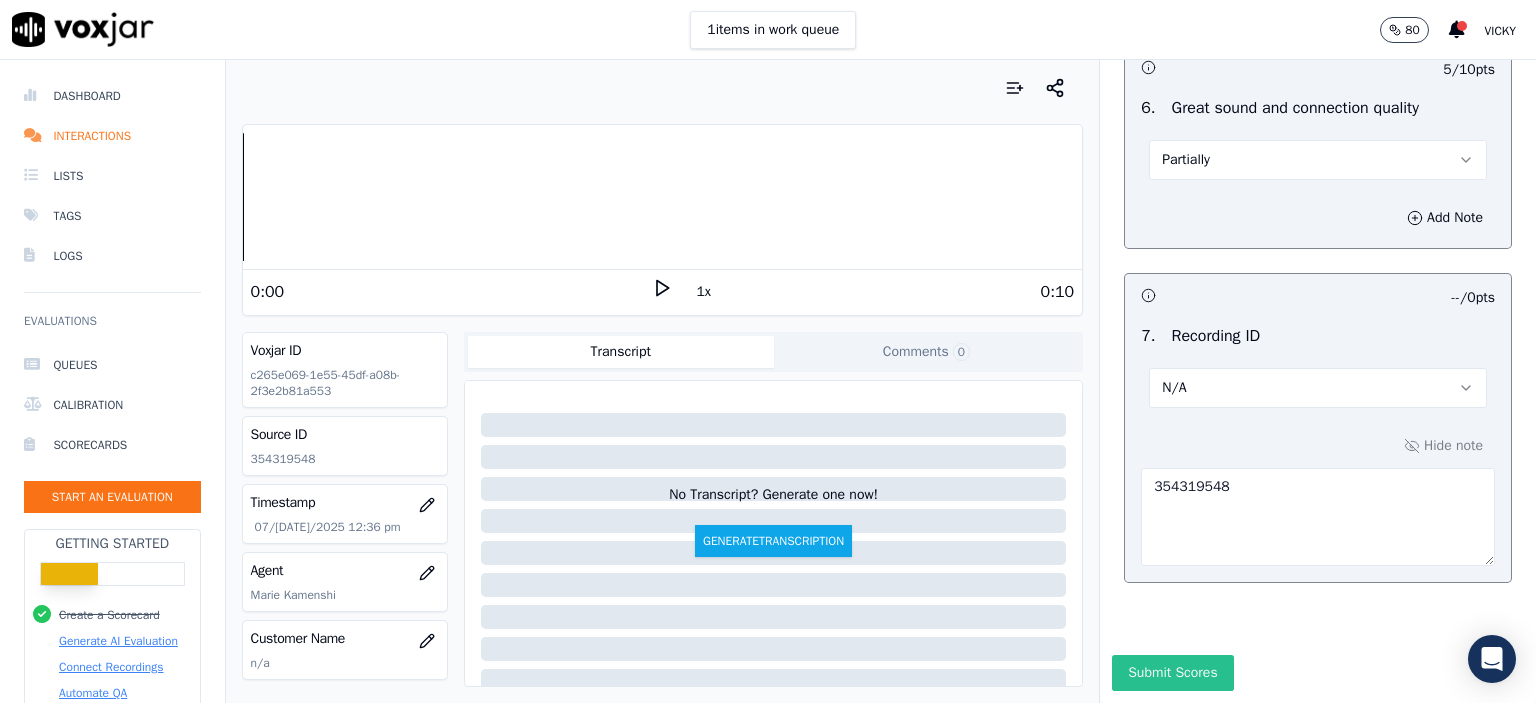 click on "Submit Scores" at bounding box center (1172, 673) 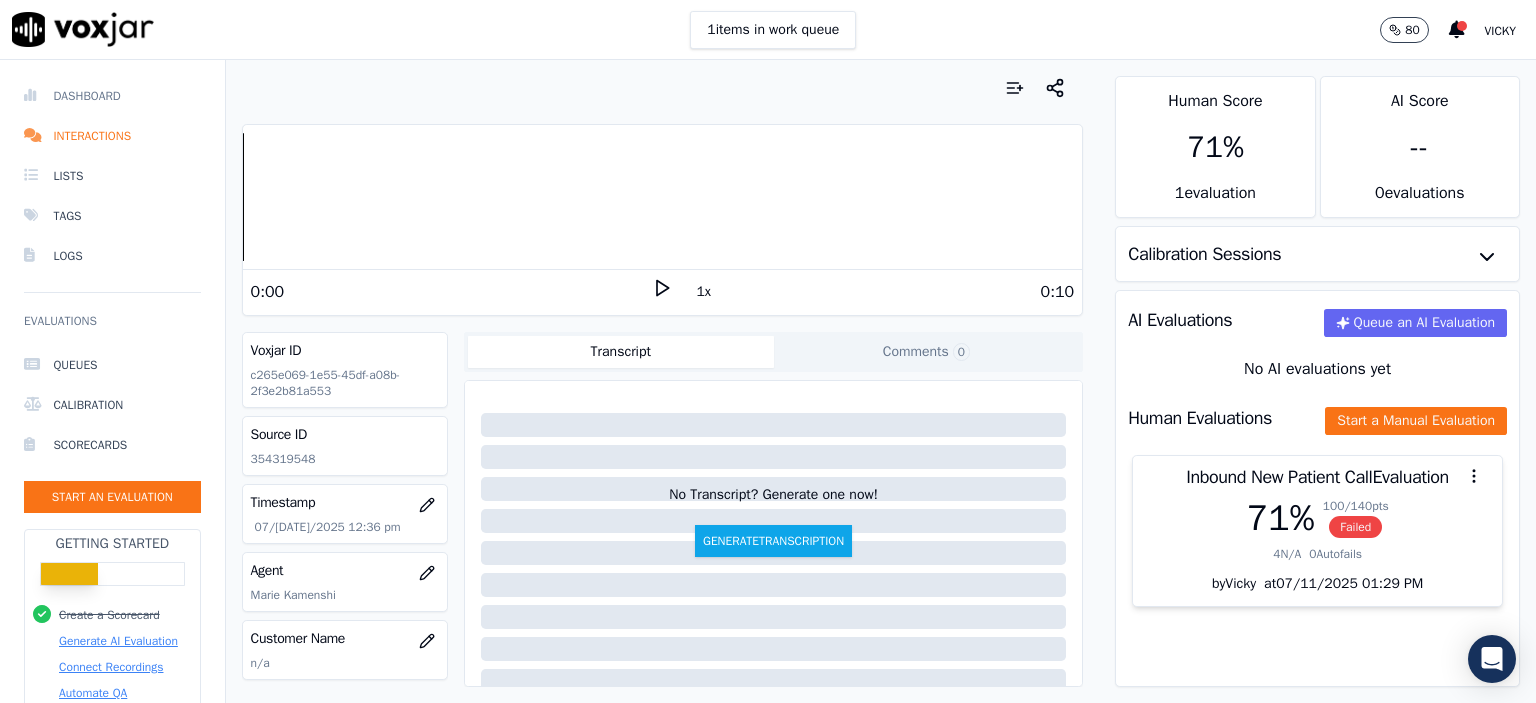 click on "Dashboard" at bounding box center (112, 96) 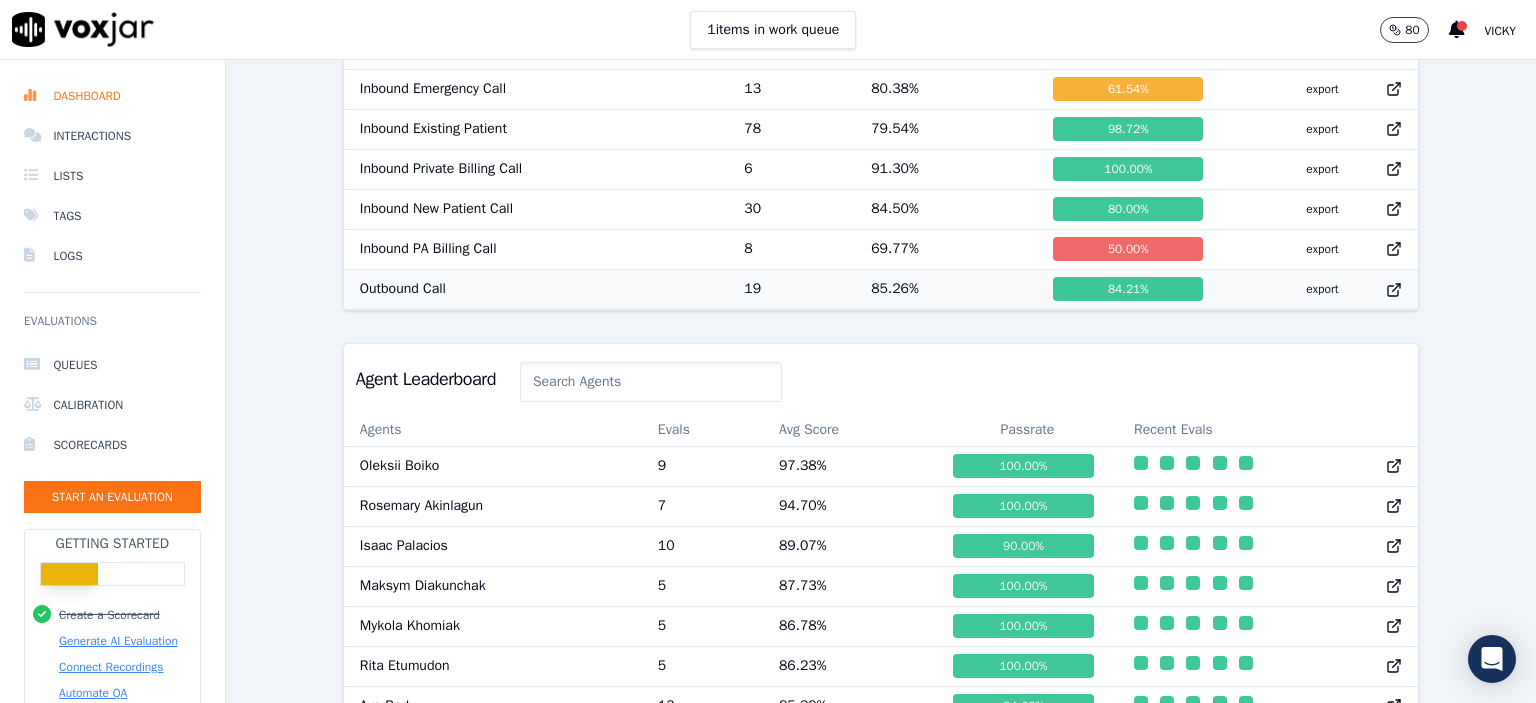 scroll, scrollTop: 800, scrollLeft: 0, axis: vertical 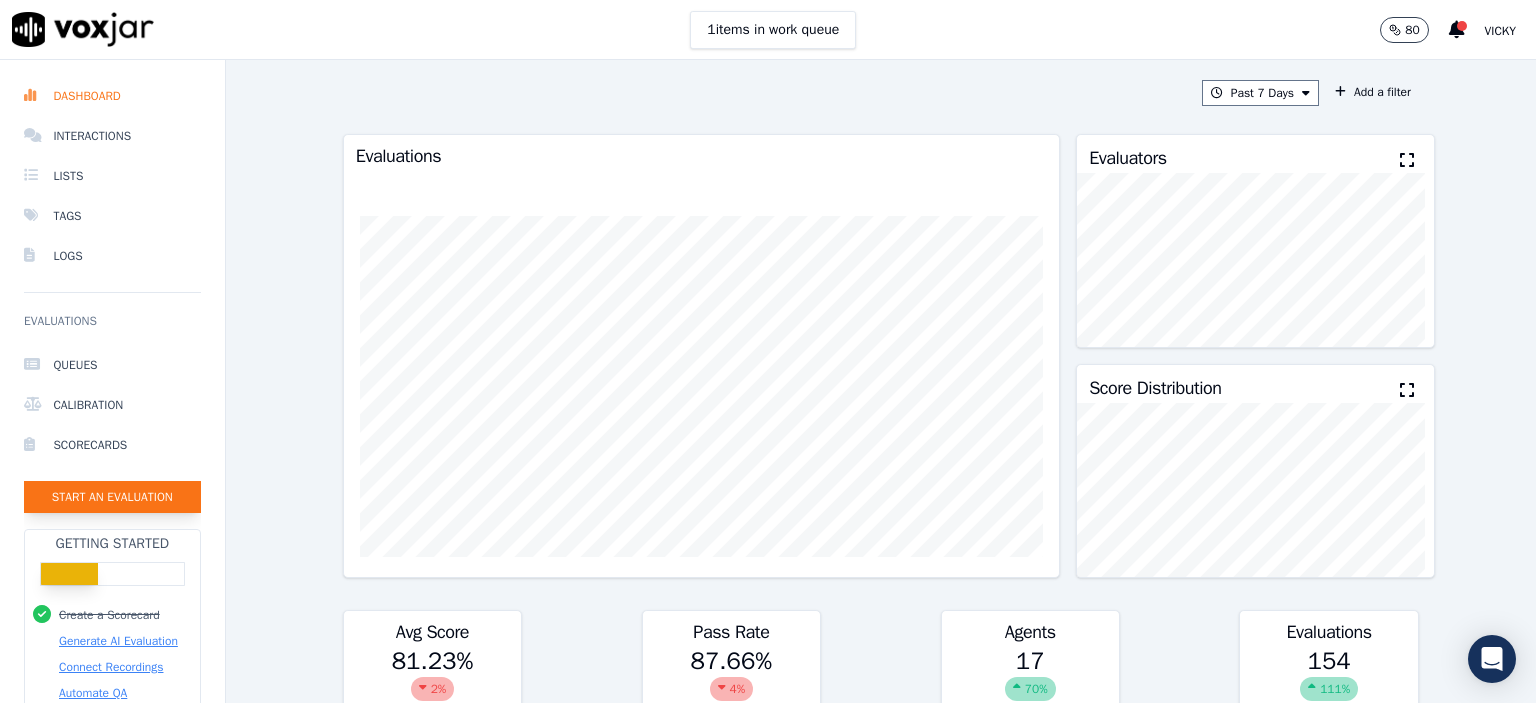 click on "Start an Evaluation" 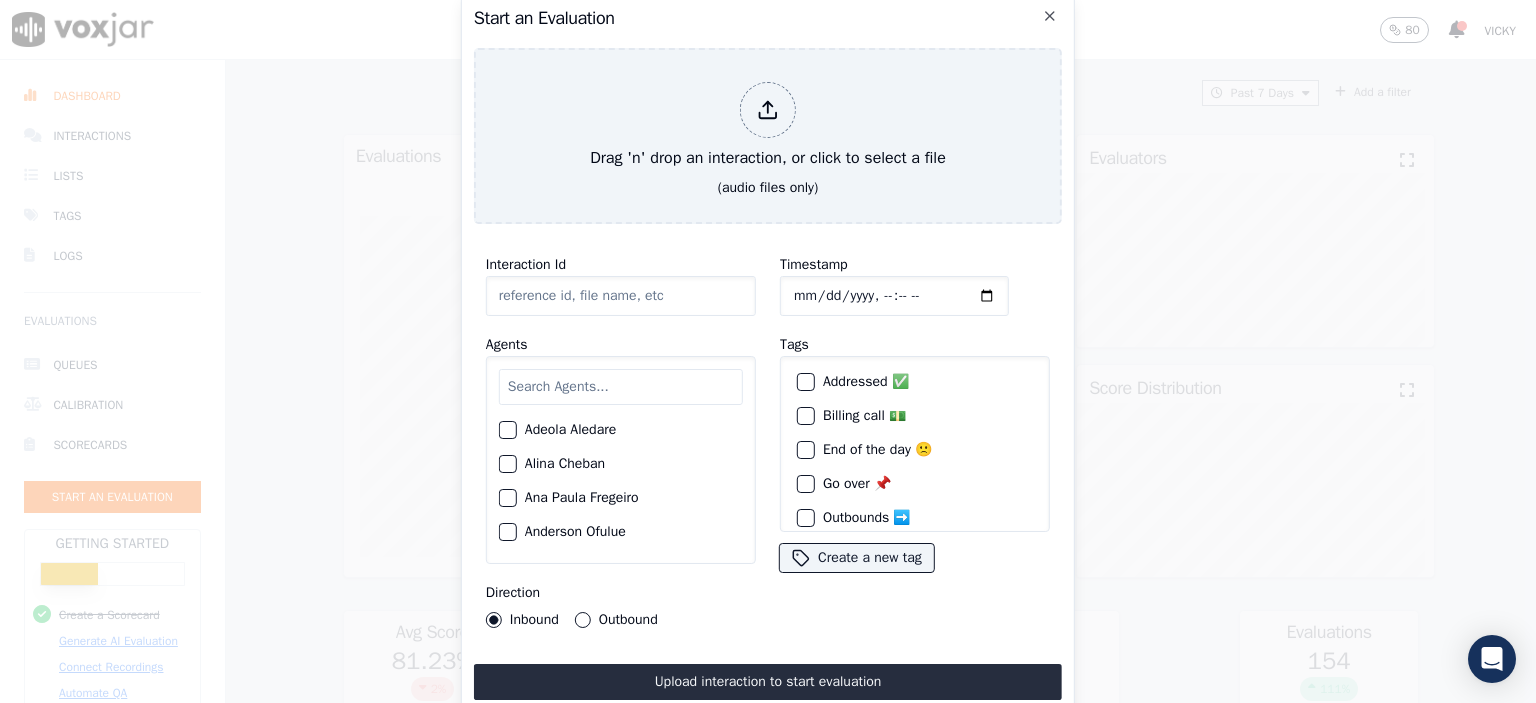 click on "Interaction Id" 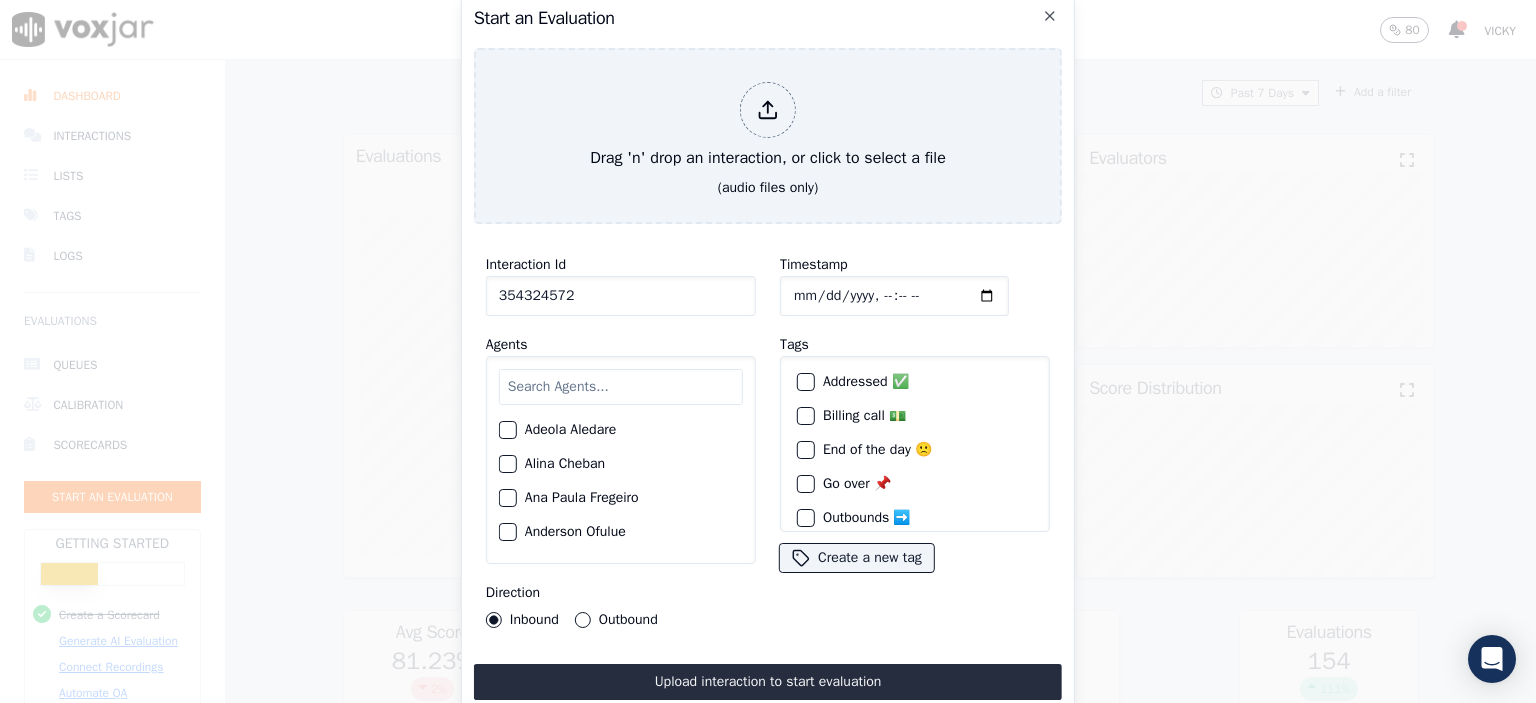 type on "354324572" 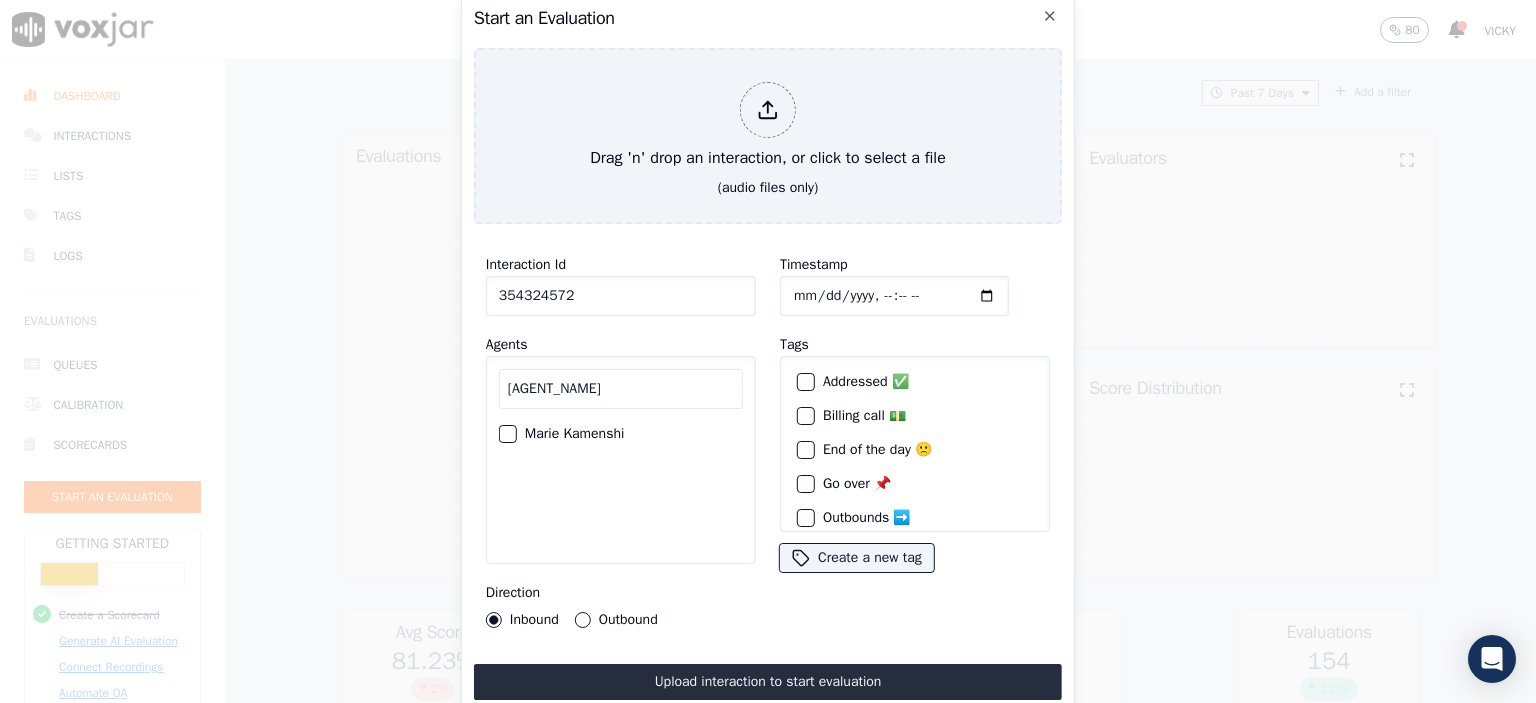 type on "[AGENT_NAME]" 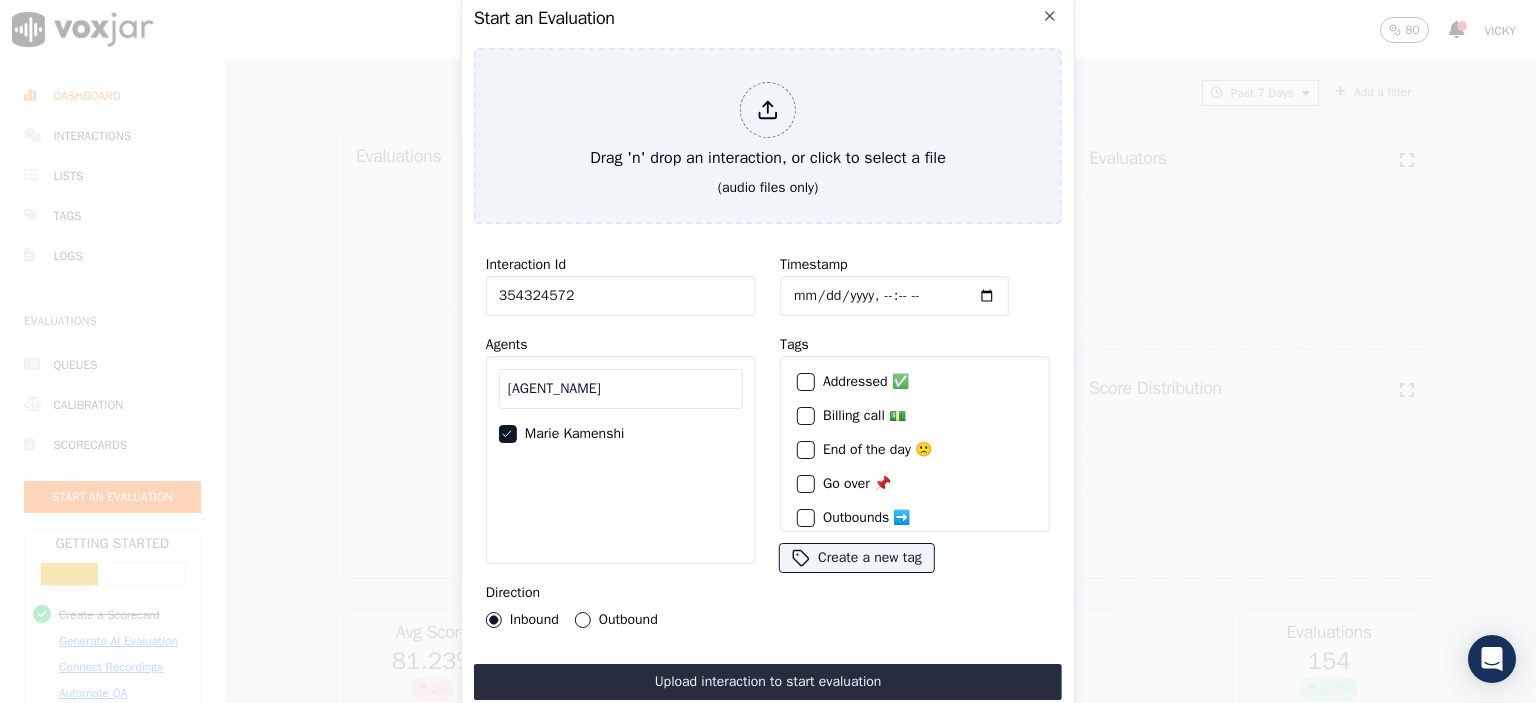 click on "Timestamp" 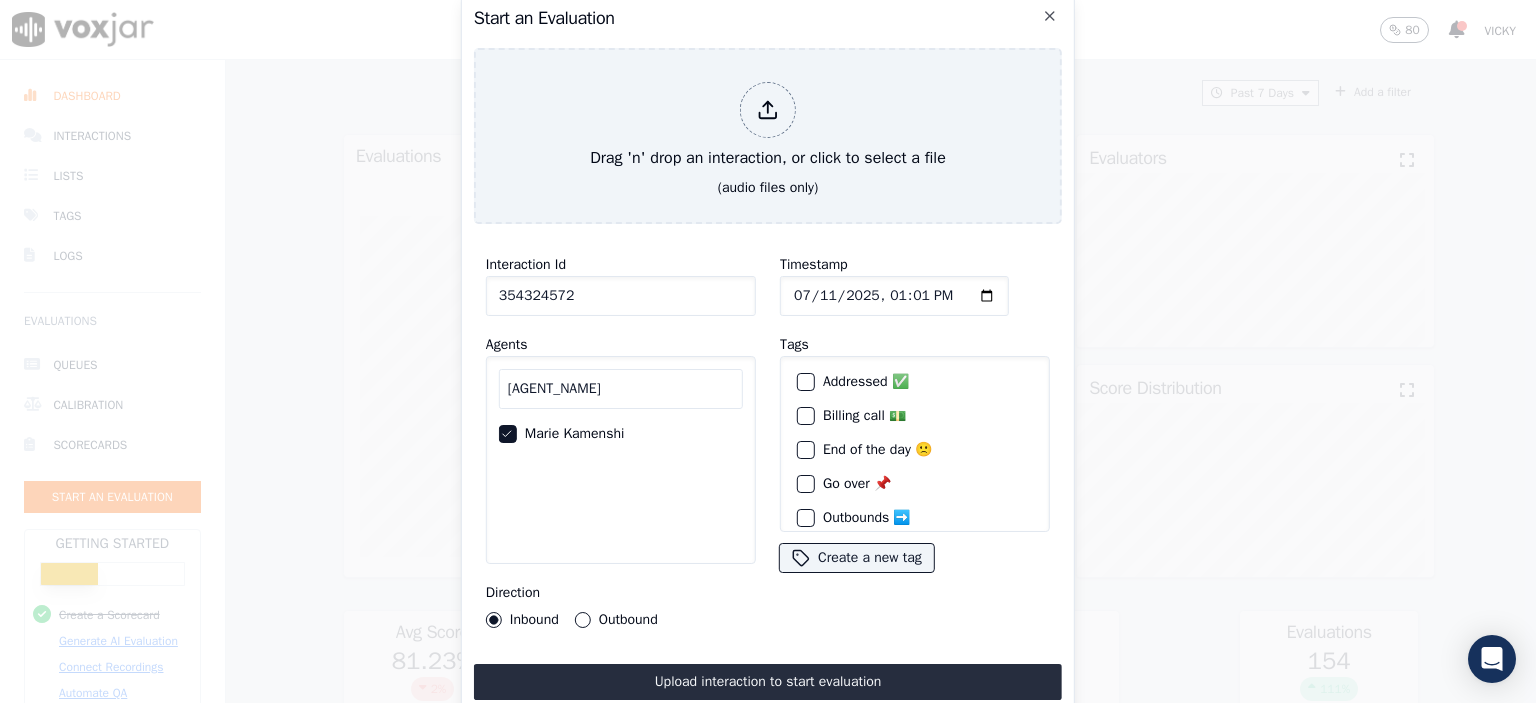 type on "2025-07-11T13:12" 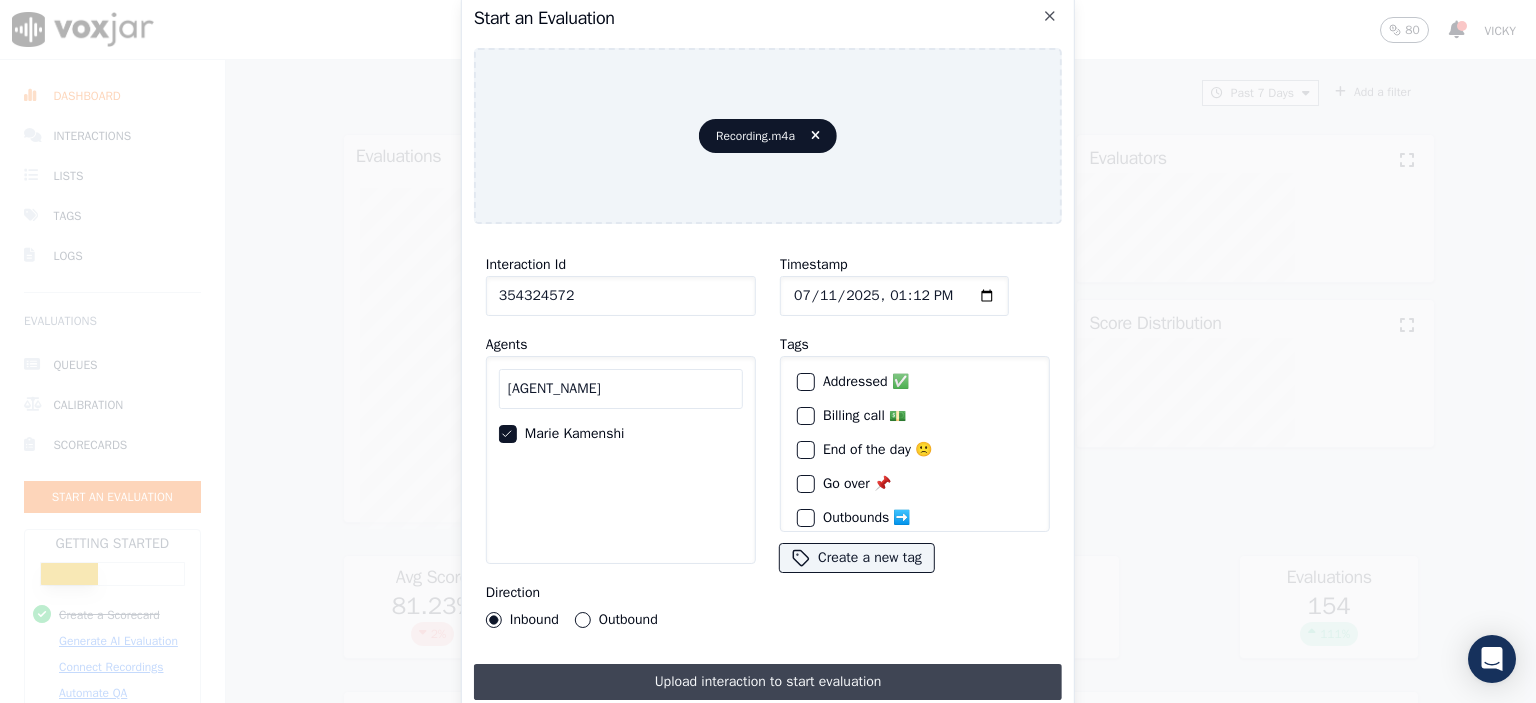 click on "Upload interaction to start evaluation" at bounding box center (768, 682) 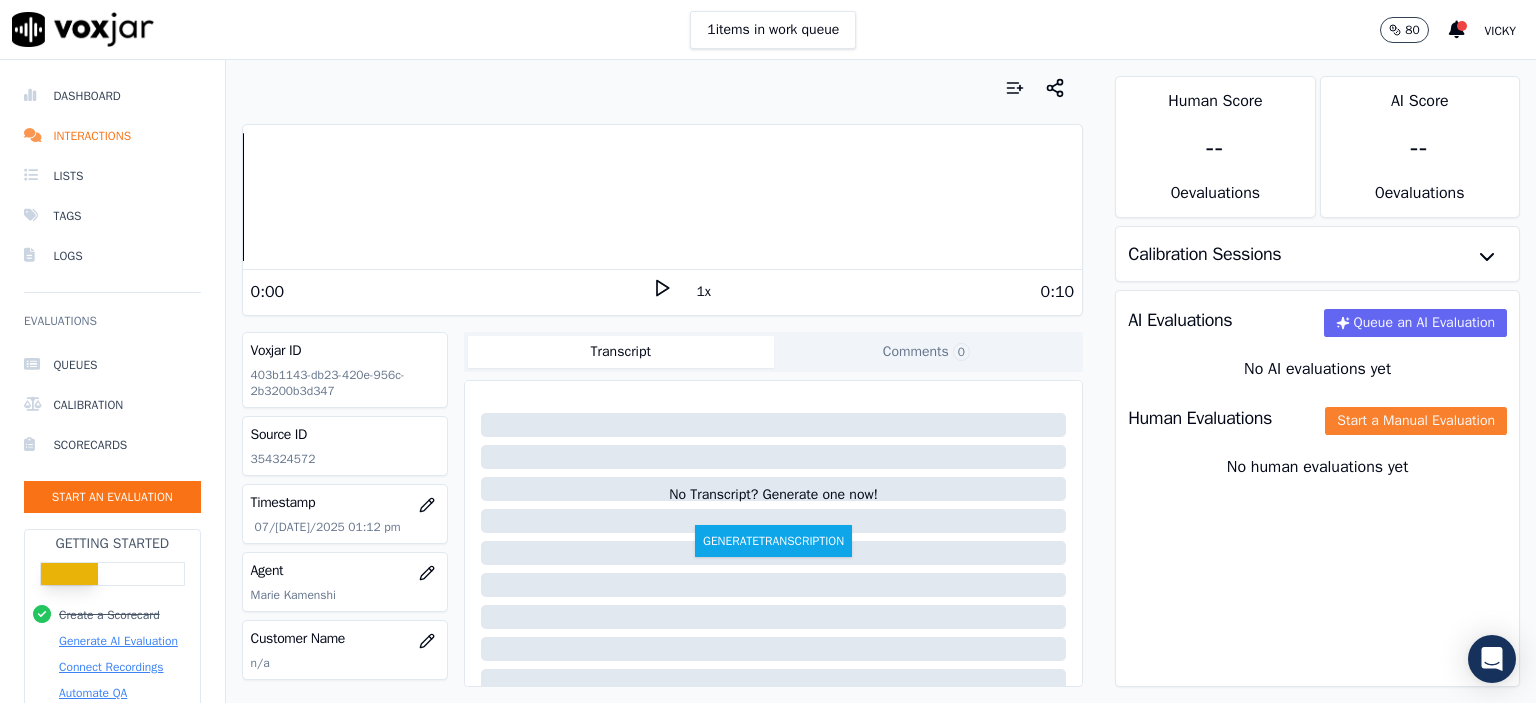 click on "Start a Manual Evaluation" 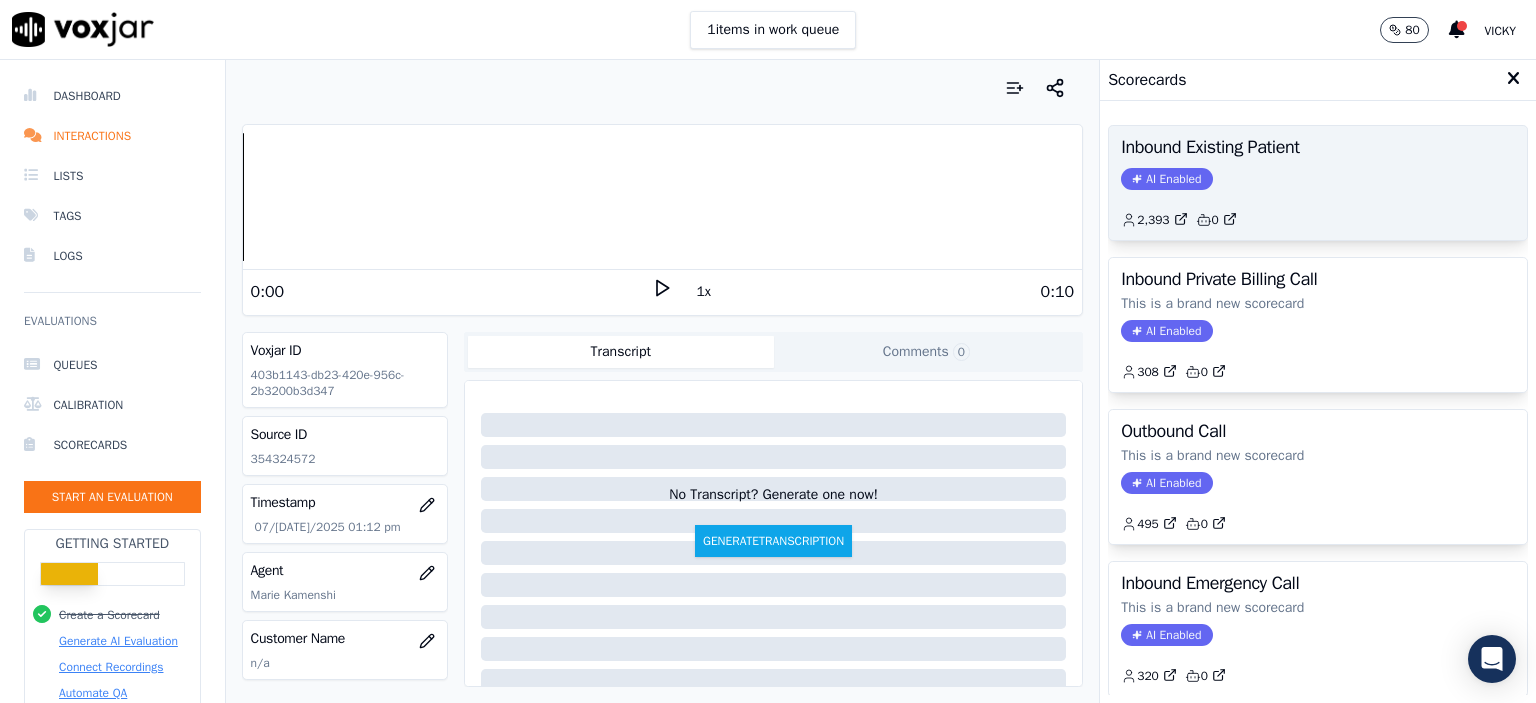 click on "AI Enabled" 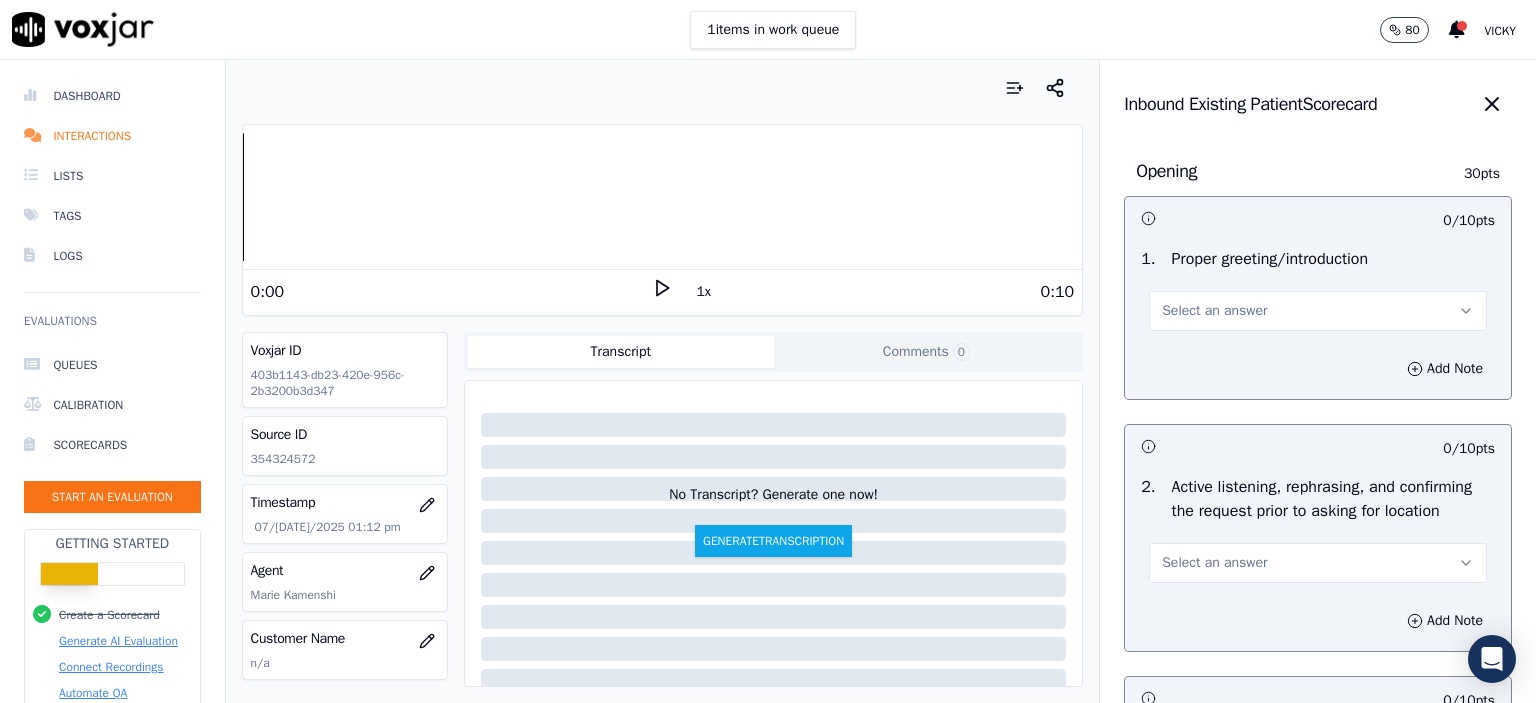 click on "Select an answer" at bounding box center [1318, 311] 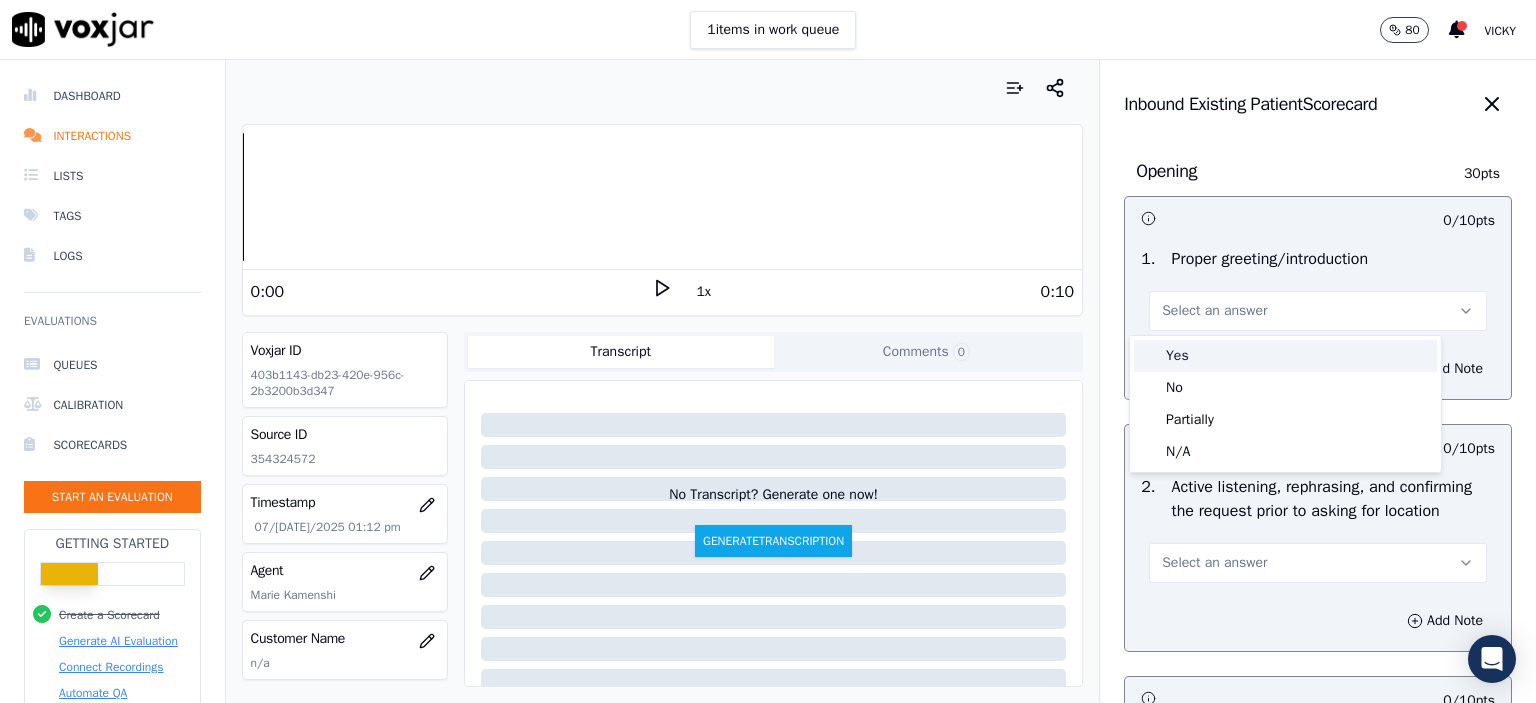 click on "Yes" at bounding box center [1285, 356] 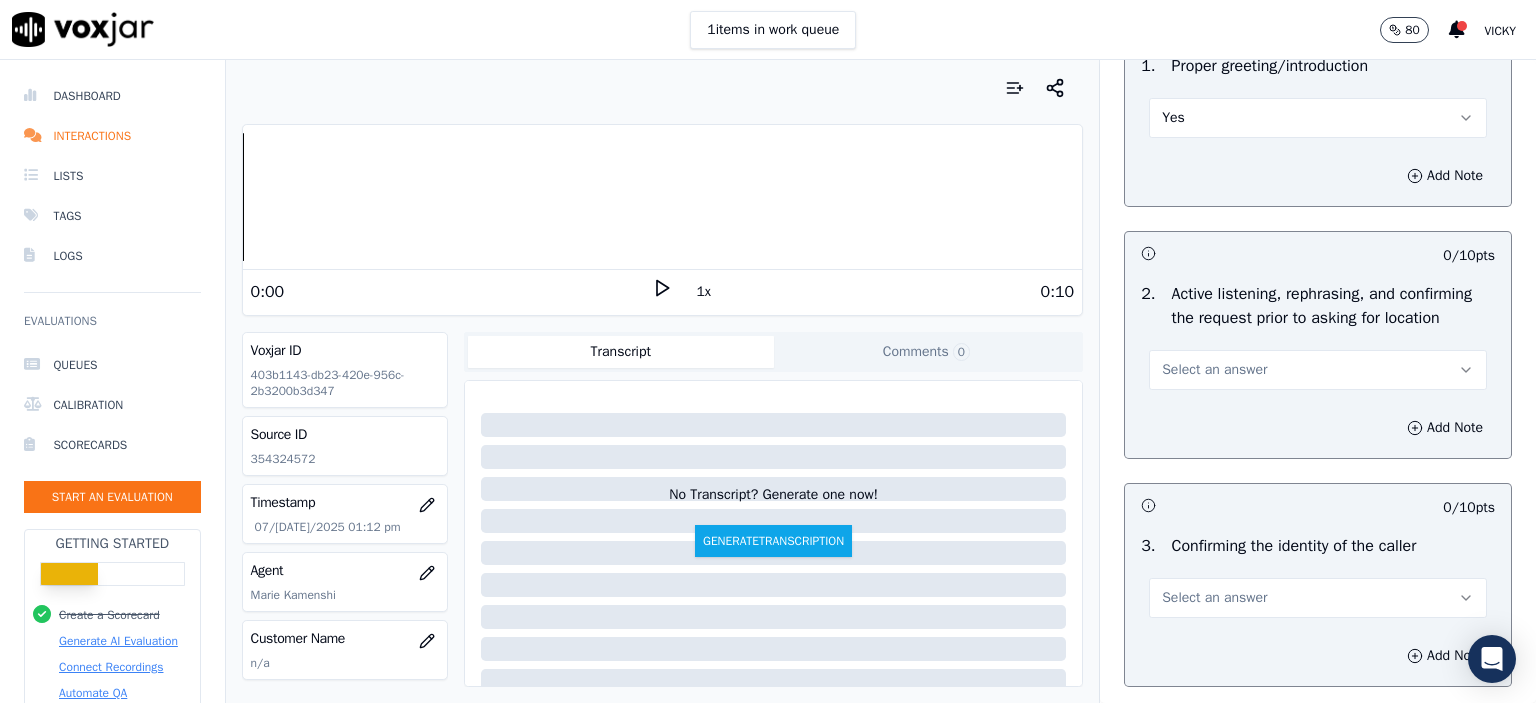 scroll, scrollTop: 300, scrollLeft: 0, axis: vertical 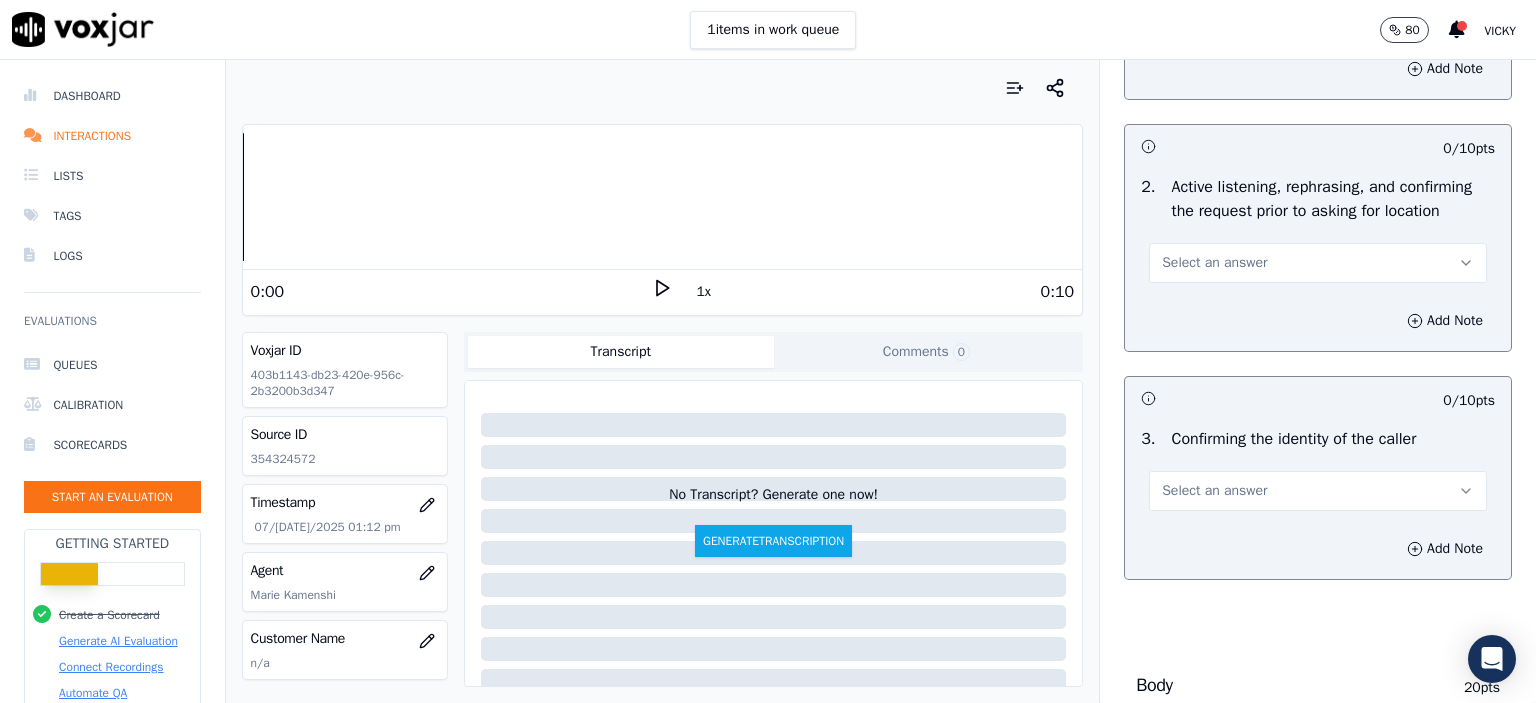 click on "Select an answer" at bounding box center (1214, 263) 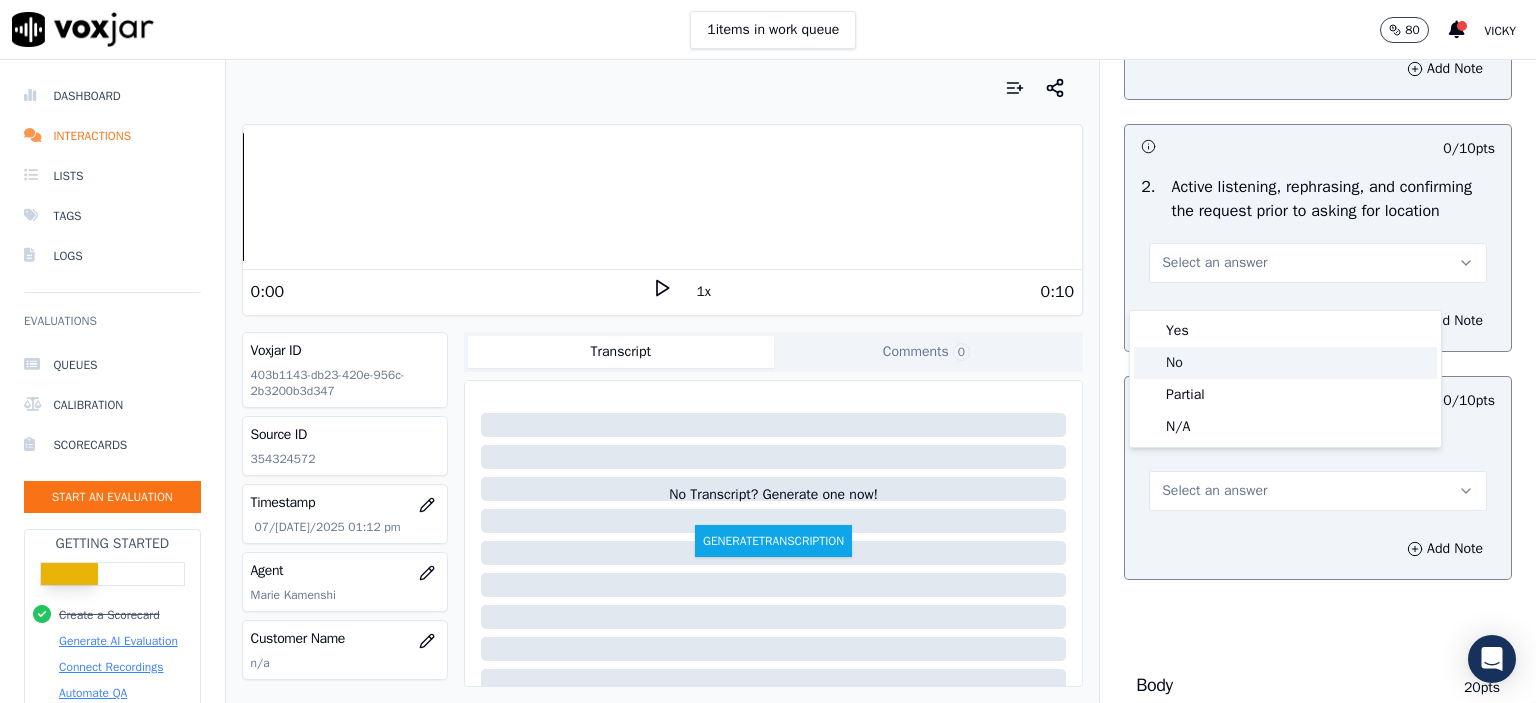 click on "No" 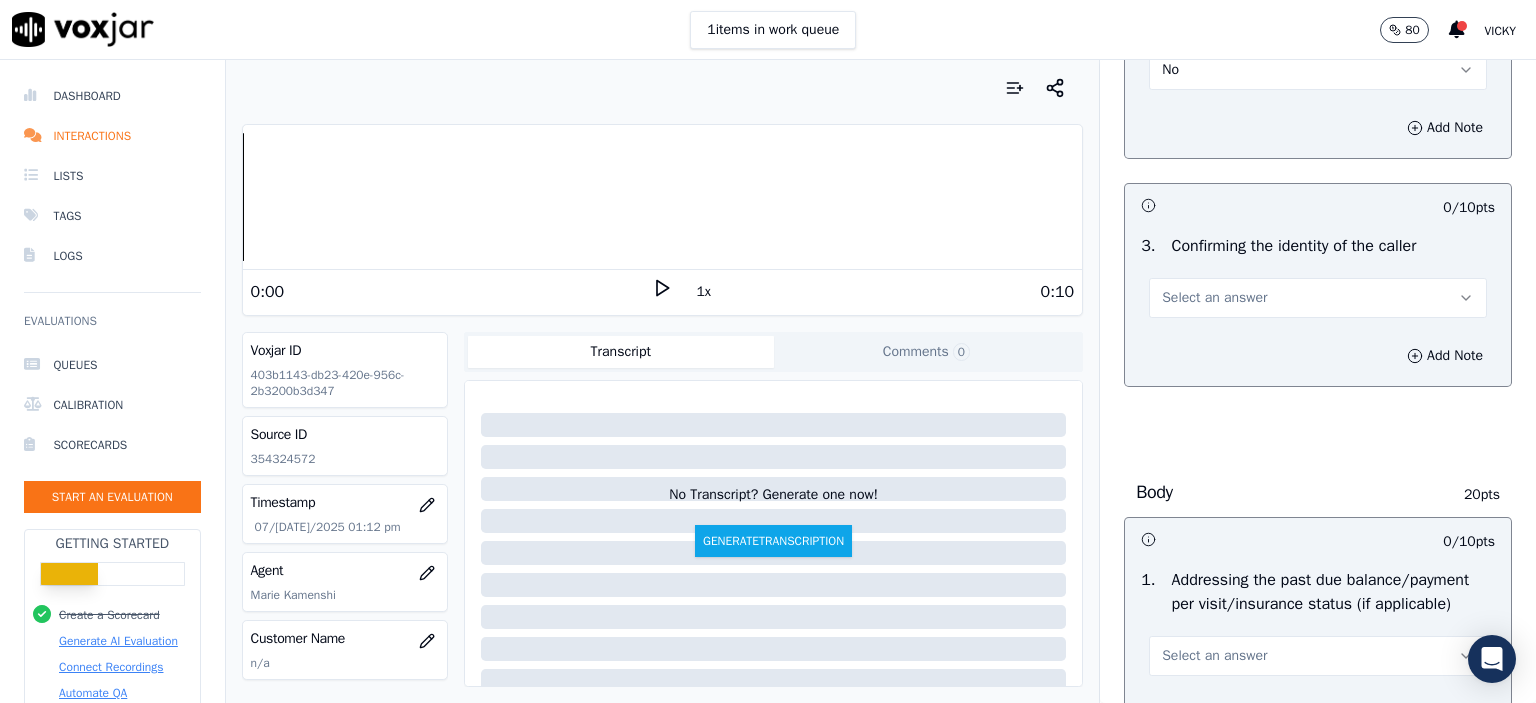 scroll, scrollTop: 500, scrollLeft: 0, axis: vertical 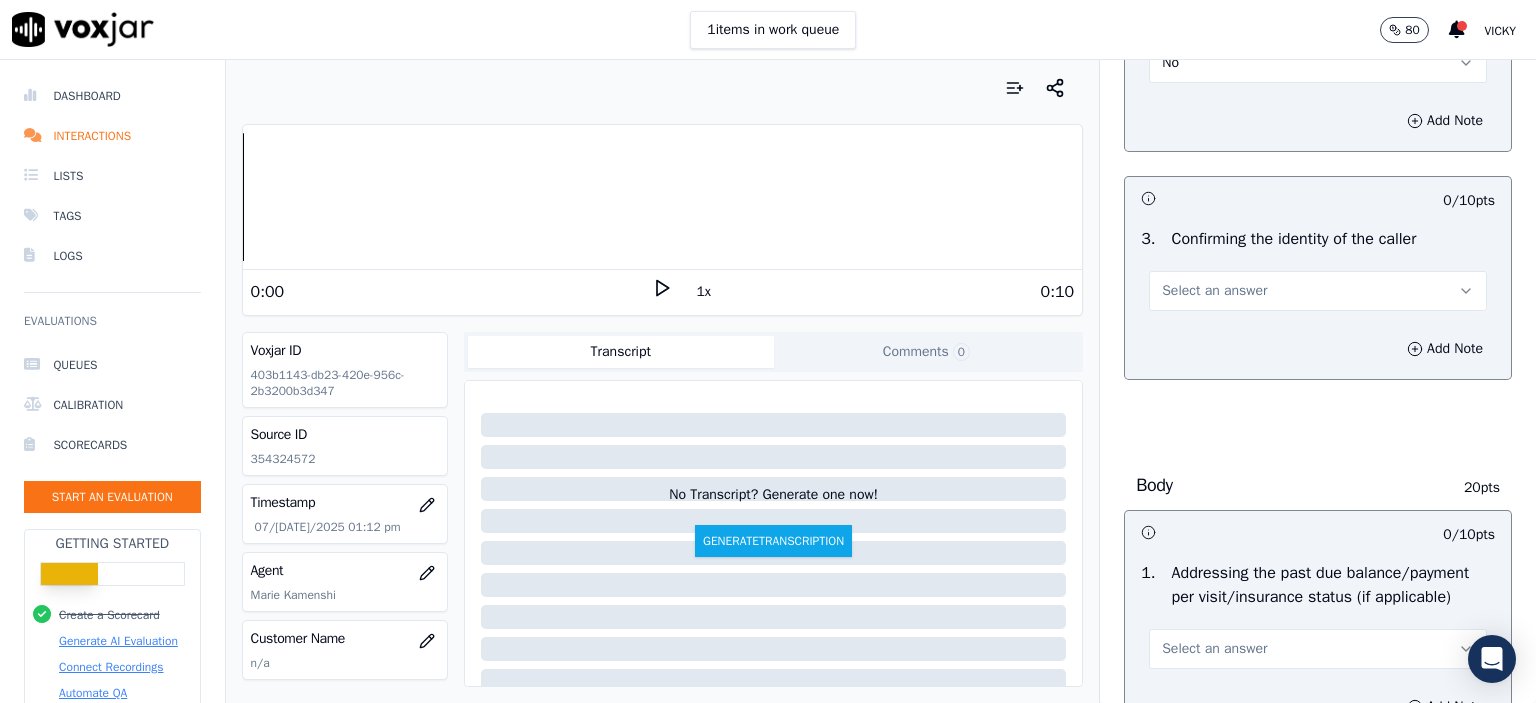 click on "Select an answer" at bounding box center (1318, 291) 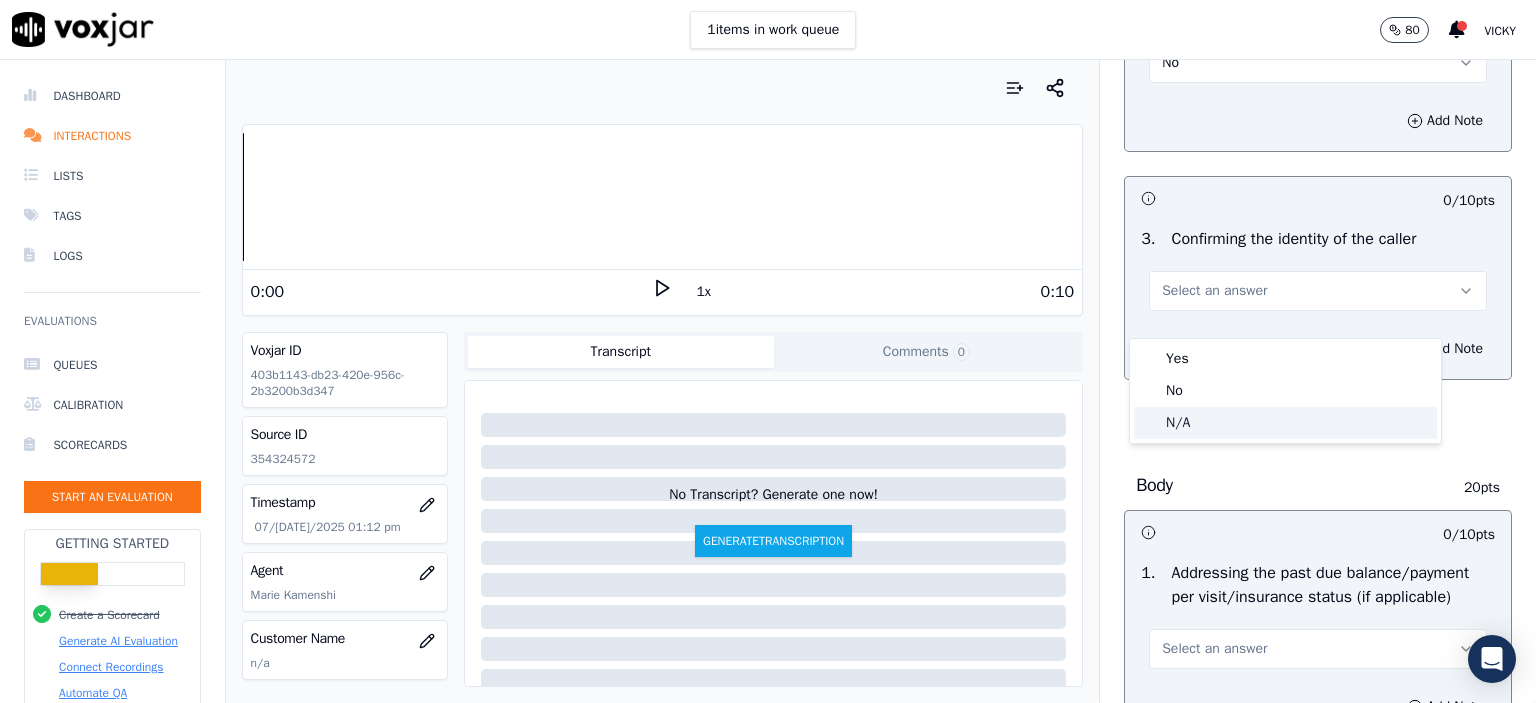 click on "N/A" 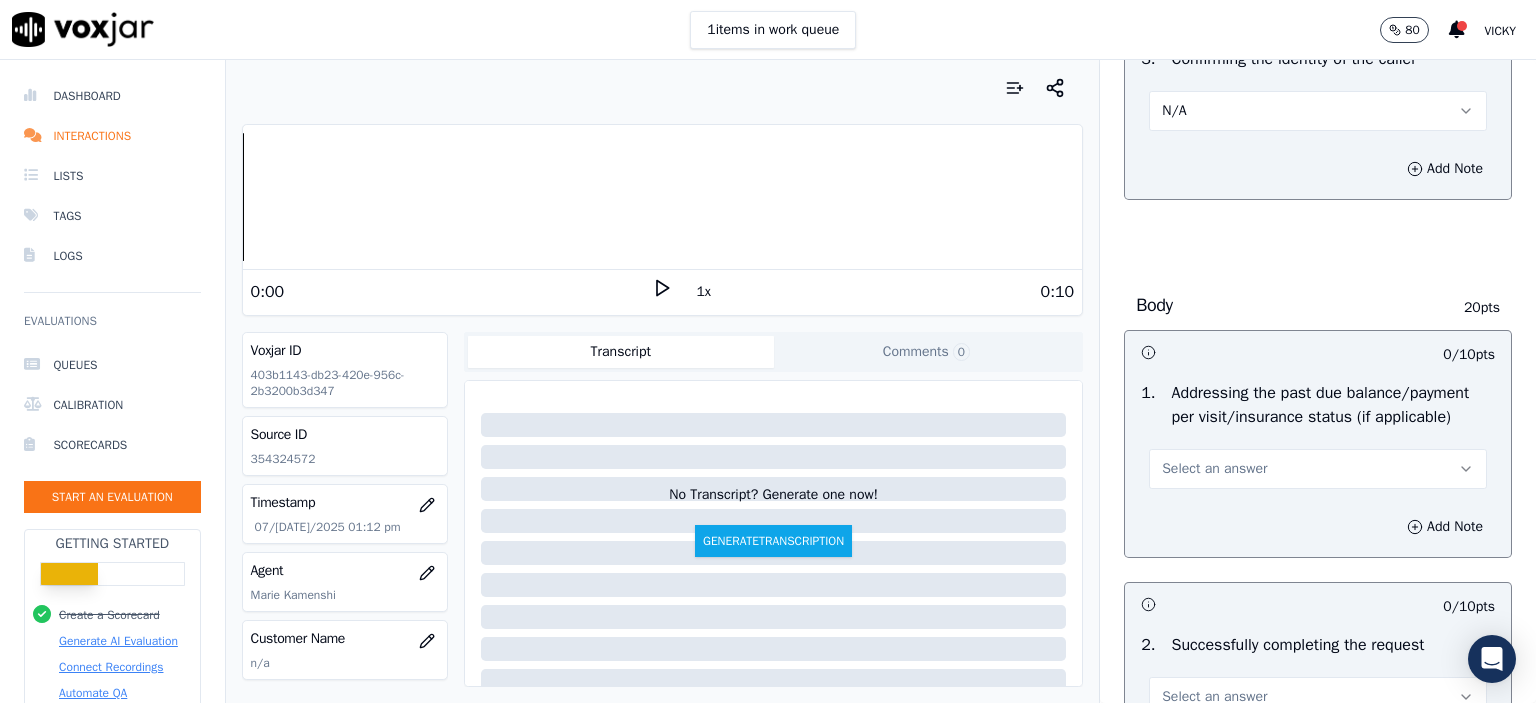 scroll, scrollTop: 800, scrollLeft: 0, axis: vertical 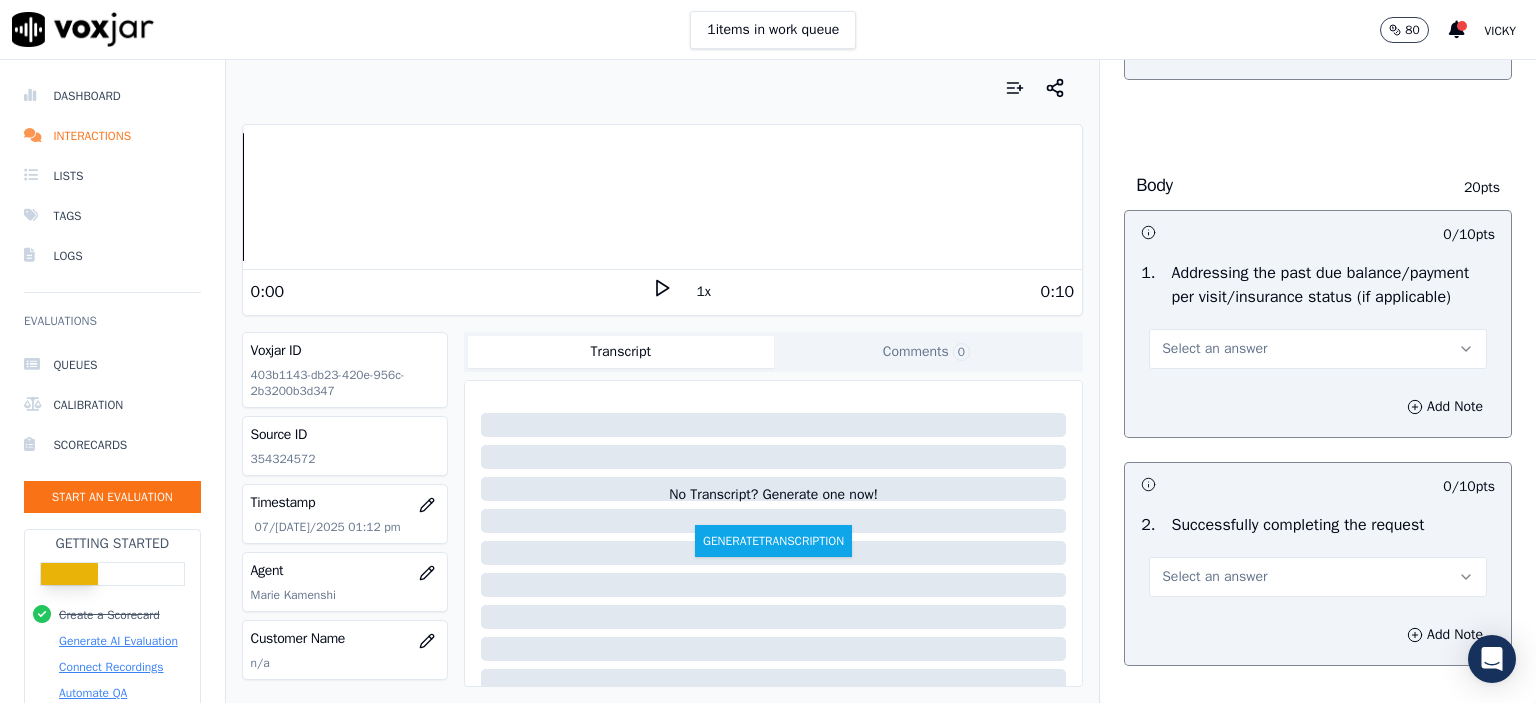 click on "Select an answer" at bounding box center [1214, 349] 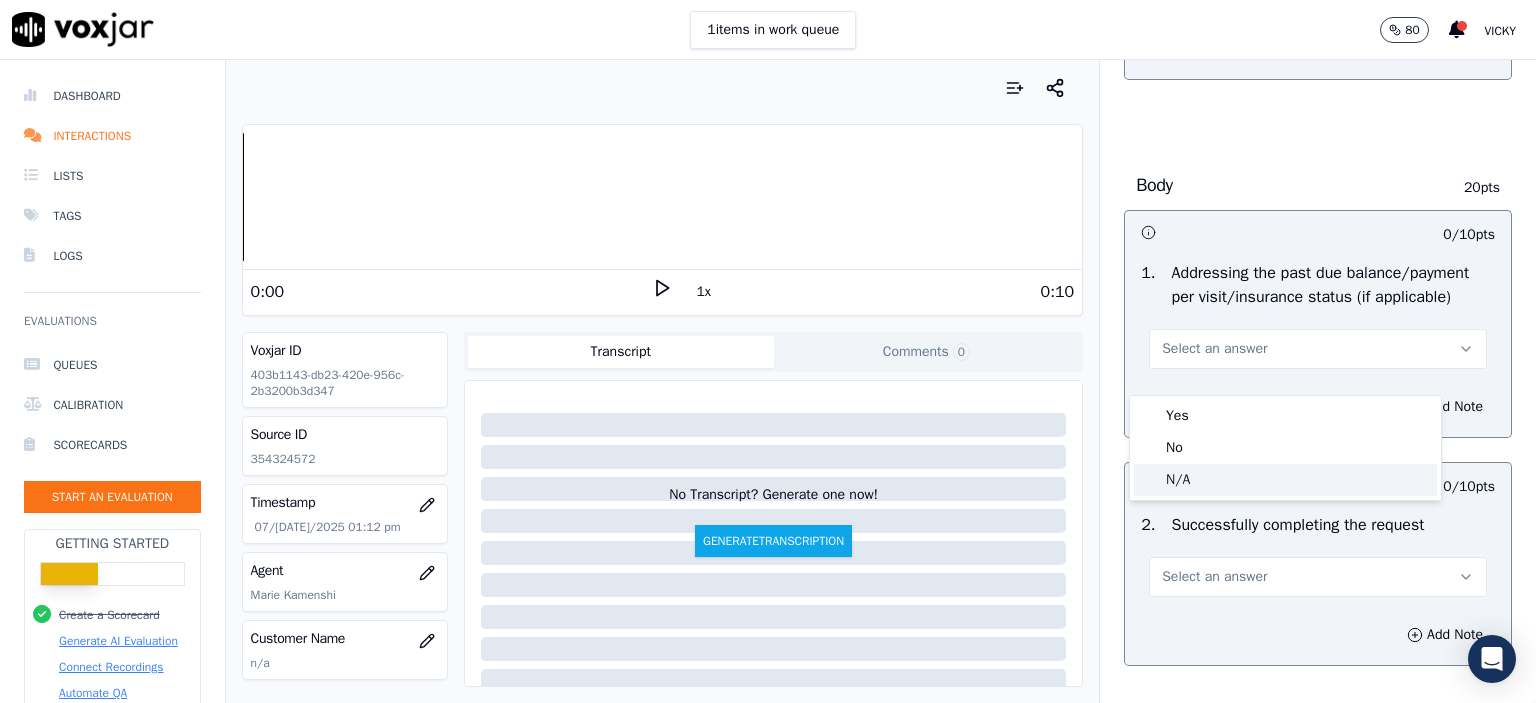 click on "N/A" 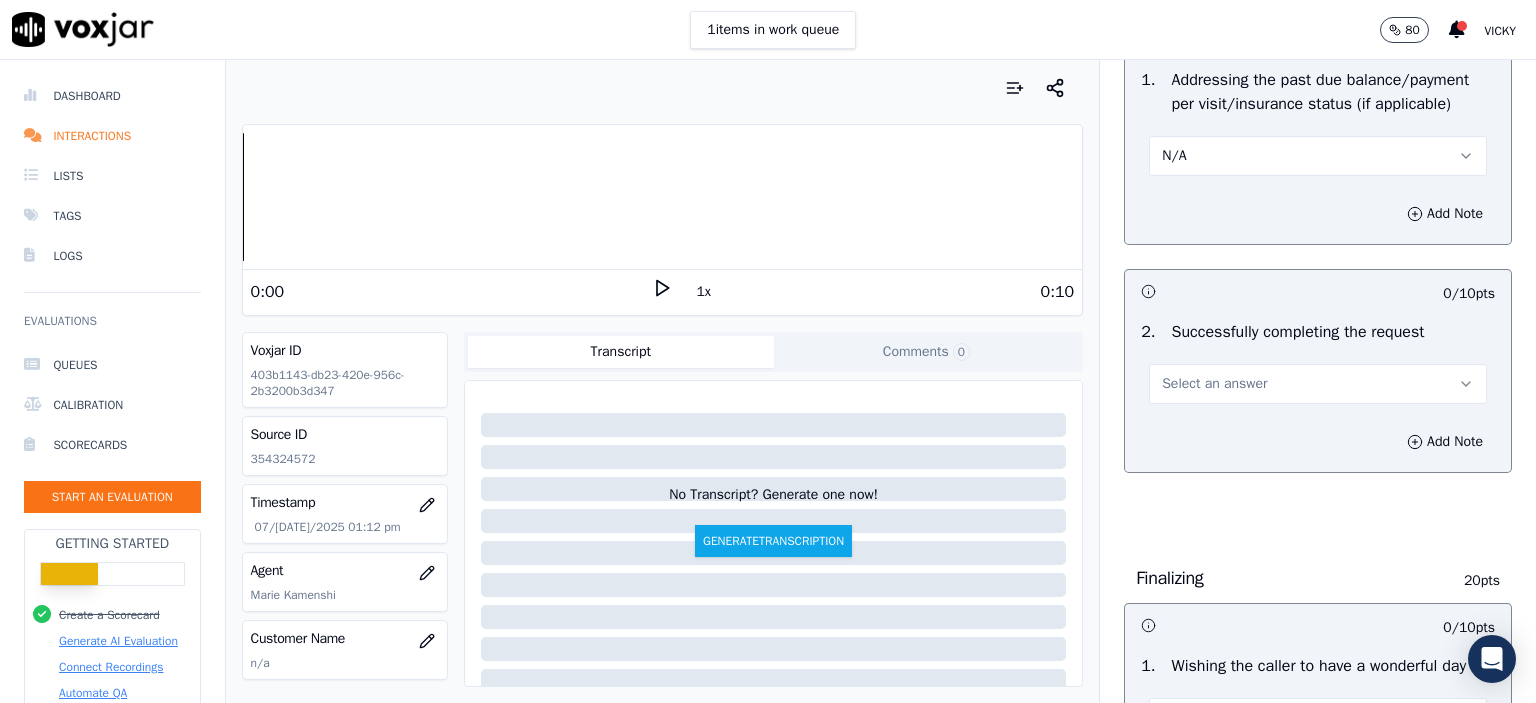 scroll, scrollTop: 1000, scrollLeft: 0, axis: vertical 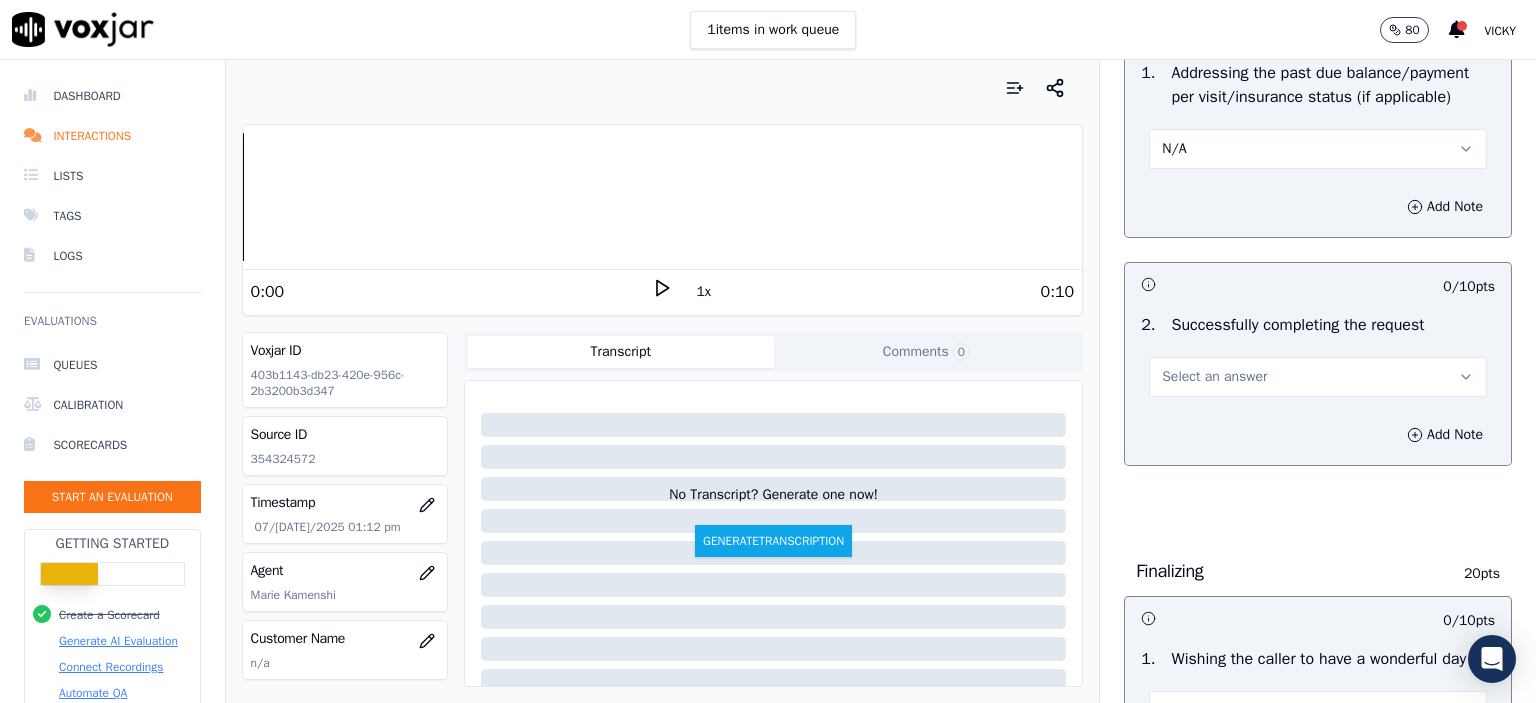 click on "Select an answer" at bounding box center [1214, 377] 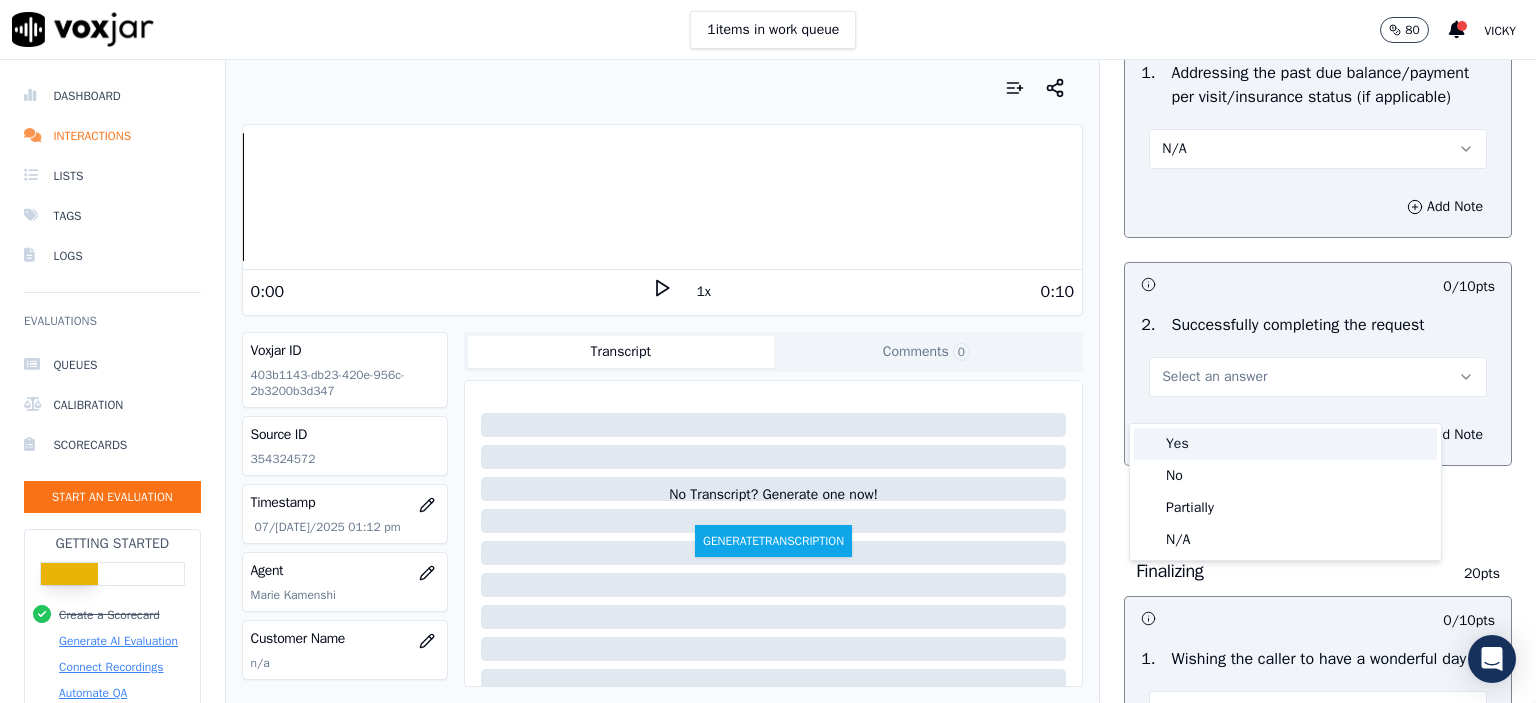 click on "Yes" at bounding box center [1285, 444] 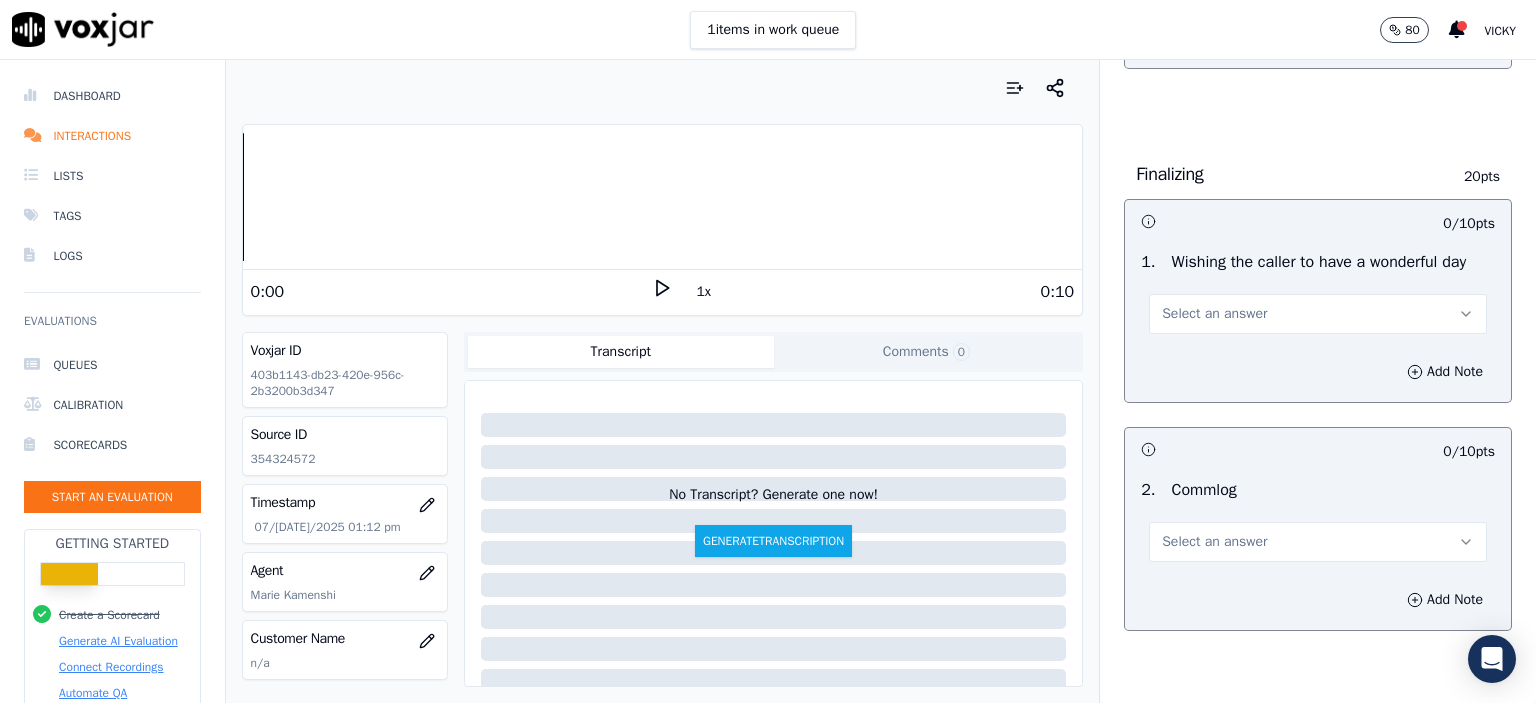 scroll, scrollTop: 1400, scrollLeft: 0, axis: vertical 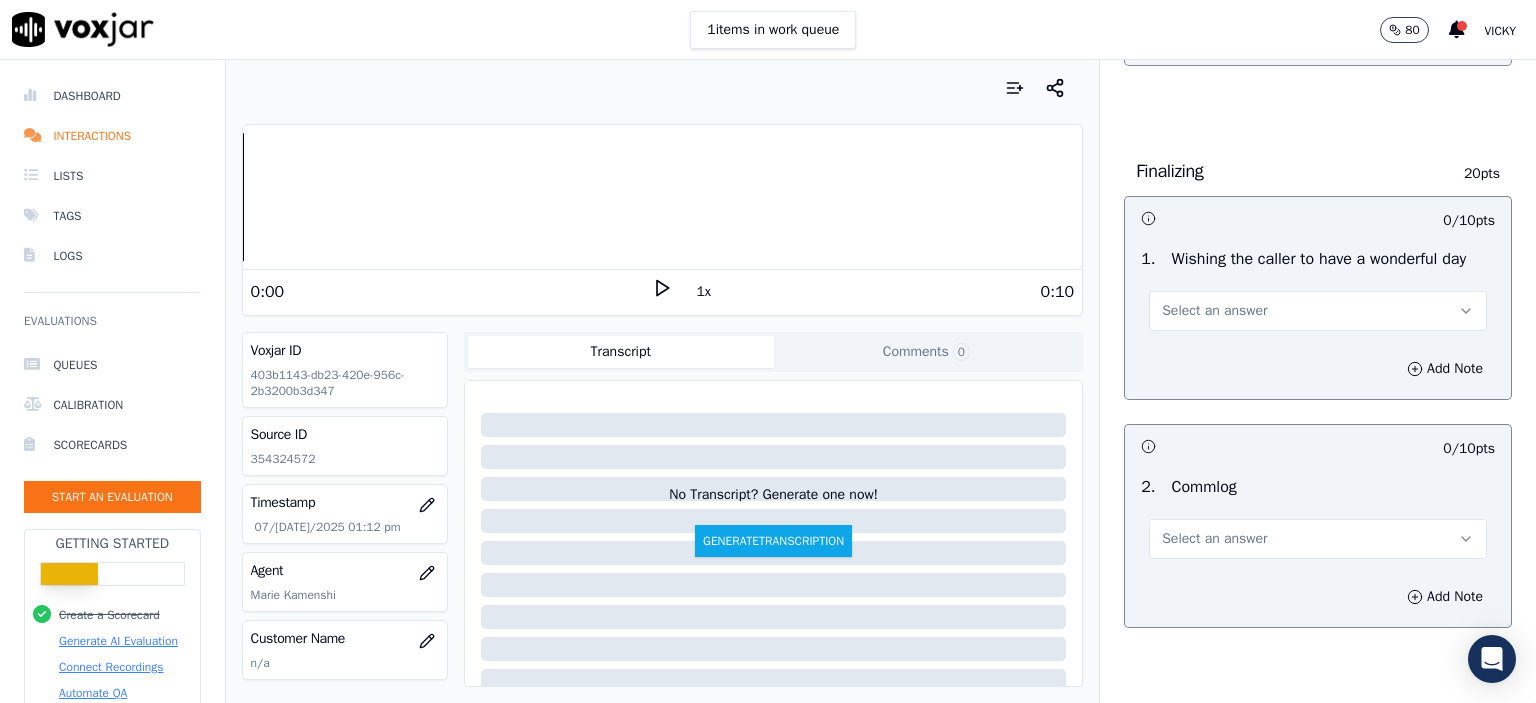 click on "Select an answer" at bounding box center (1318, 311) 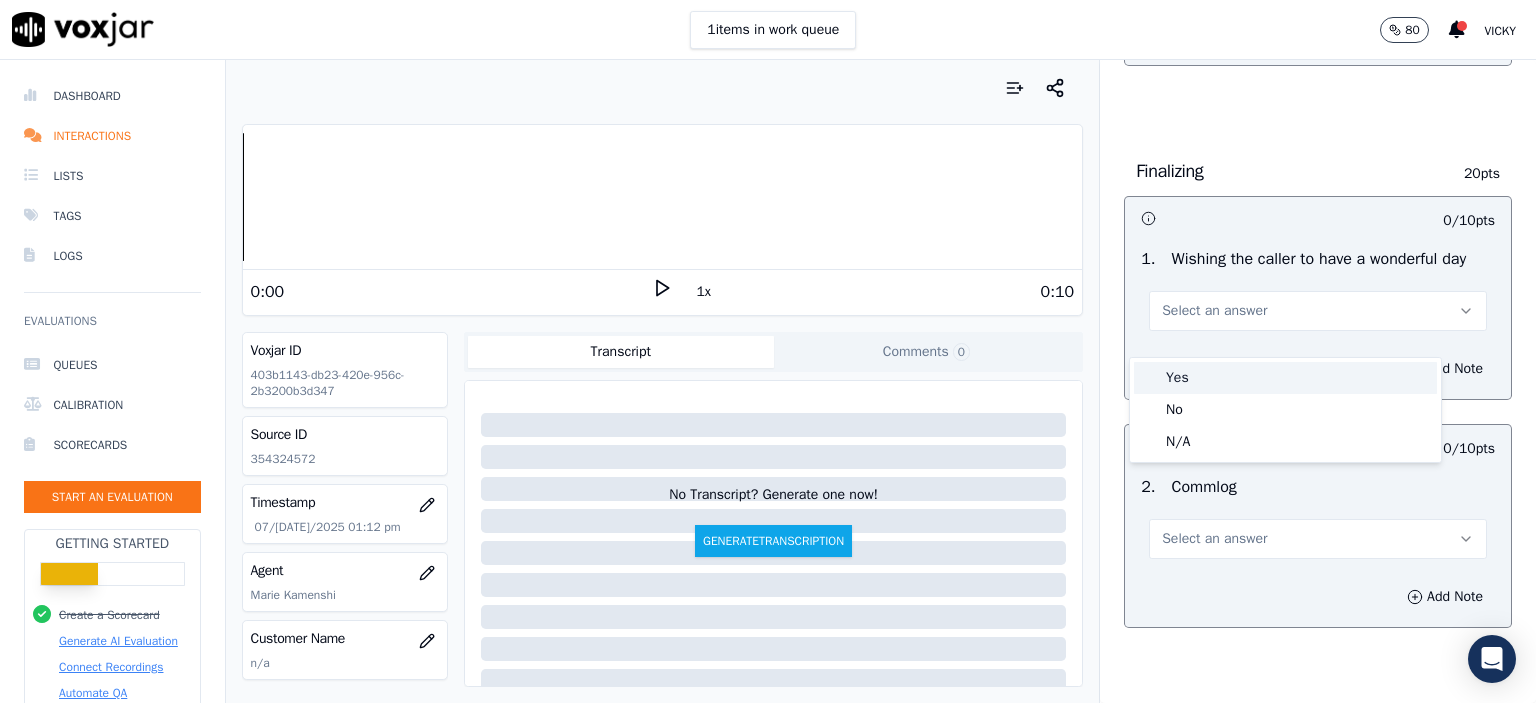 click on "Yes" at bounding box center [1285, 378] 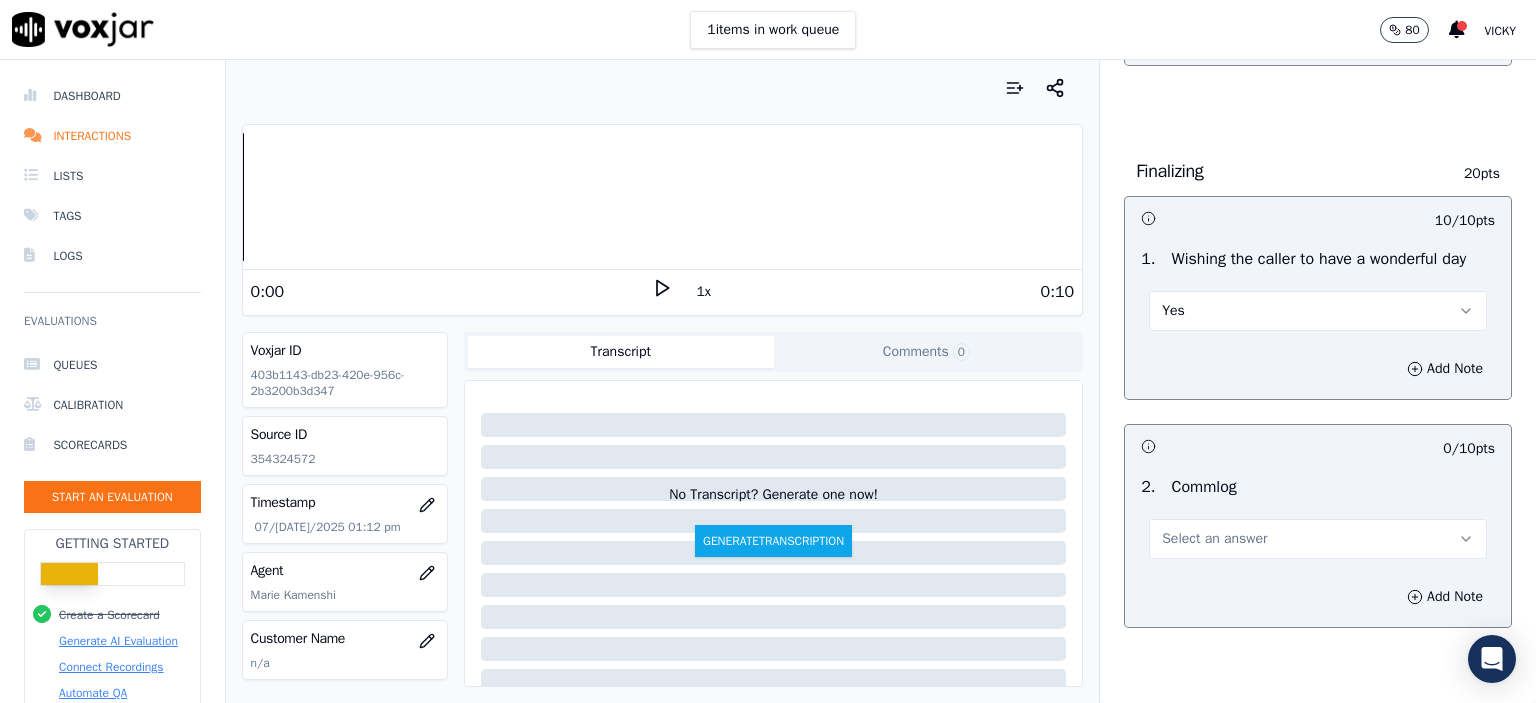 click on "Select an answer" at bounding box center (1318, 539) 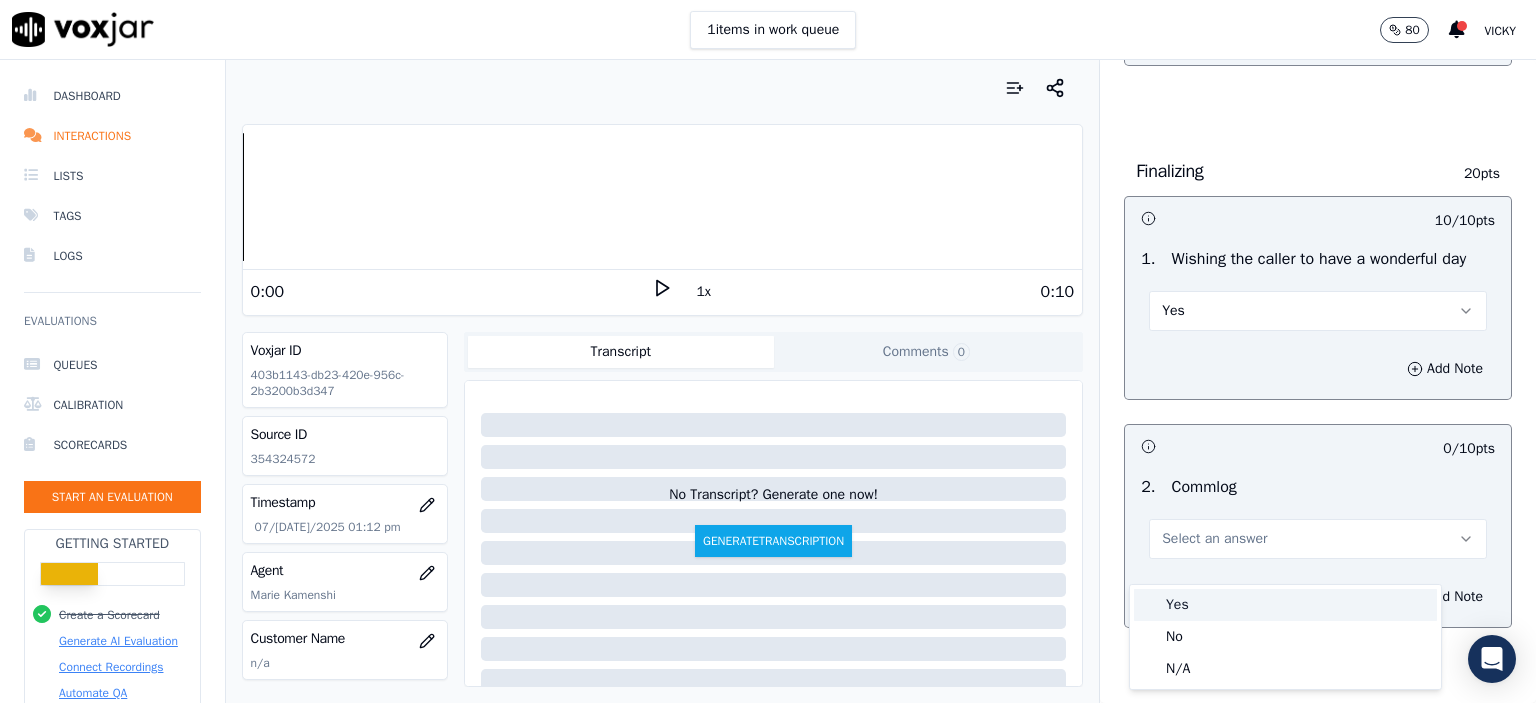 click on "Yes" at bounding box center (1285, 605) 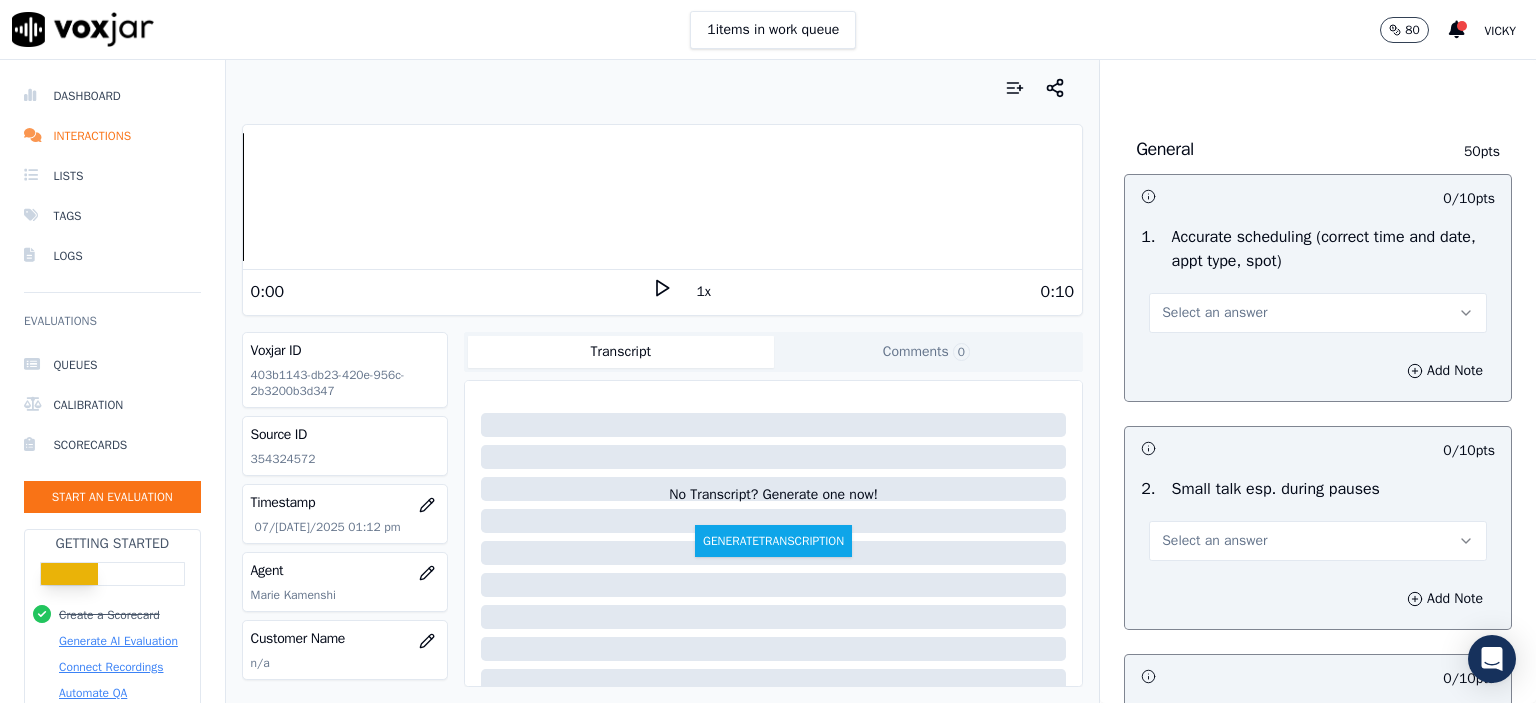scroll, scrollTop: 2000, scrollLeft: 0, axis: vertical 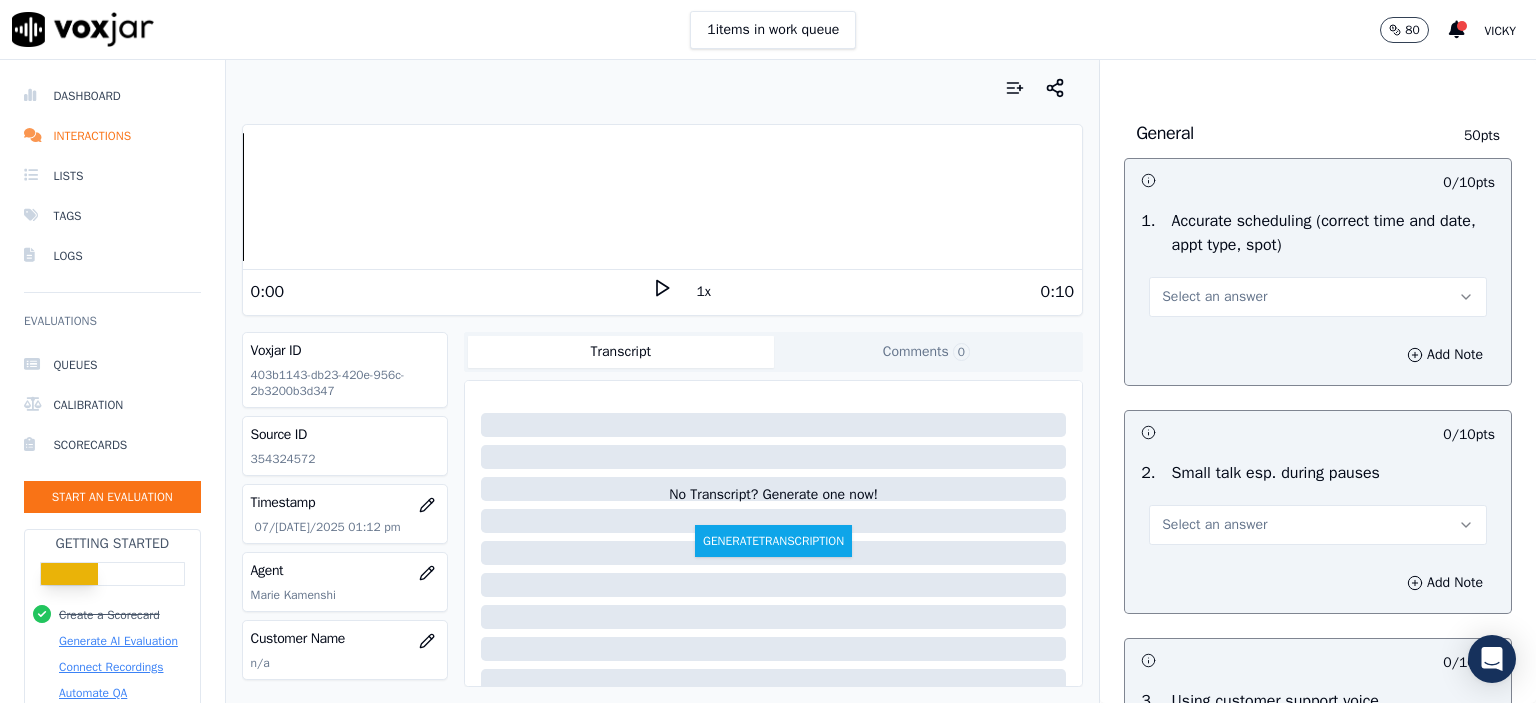 click on "Select an answer" at bounding box center [1214, 297] 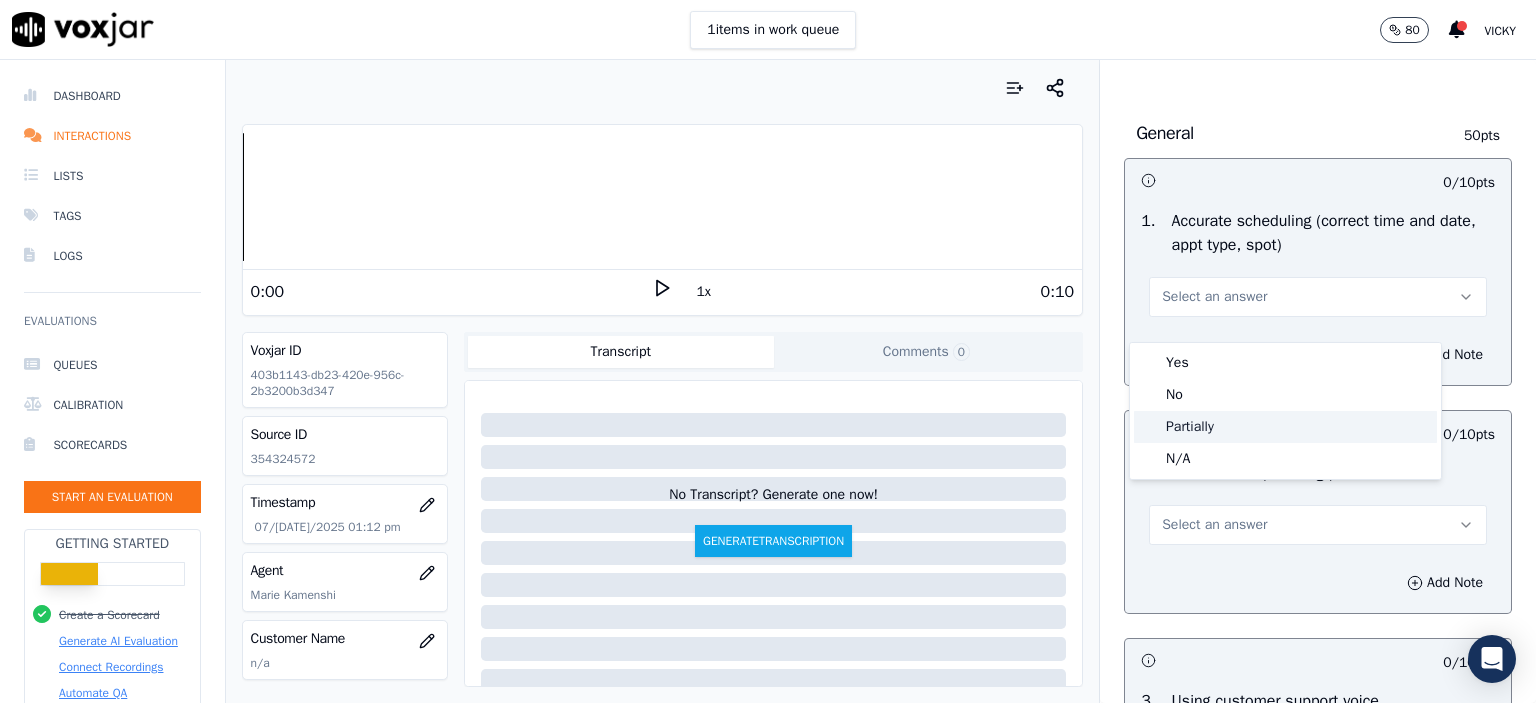 click on "Partially" 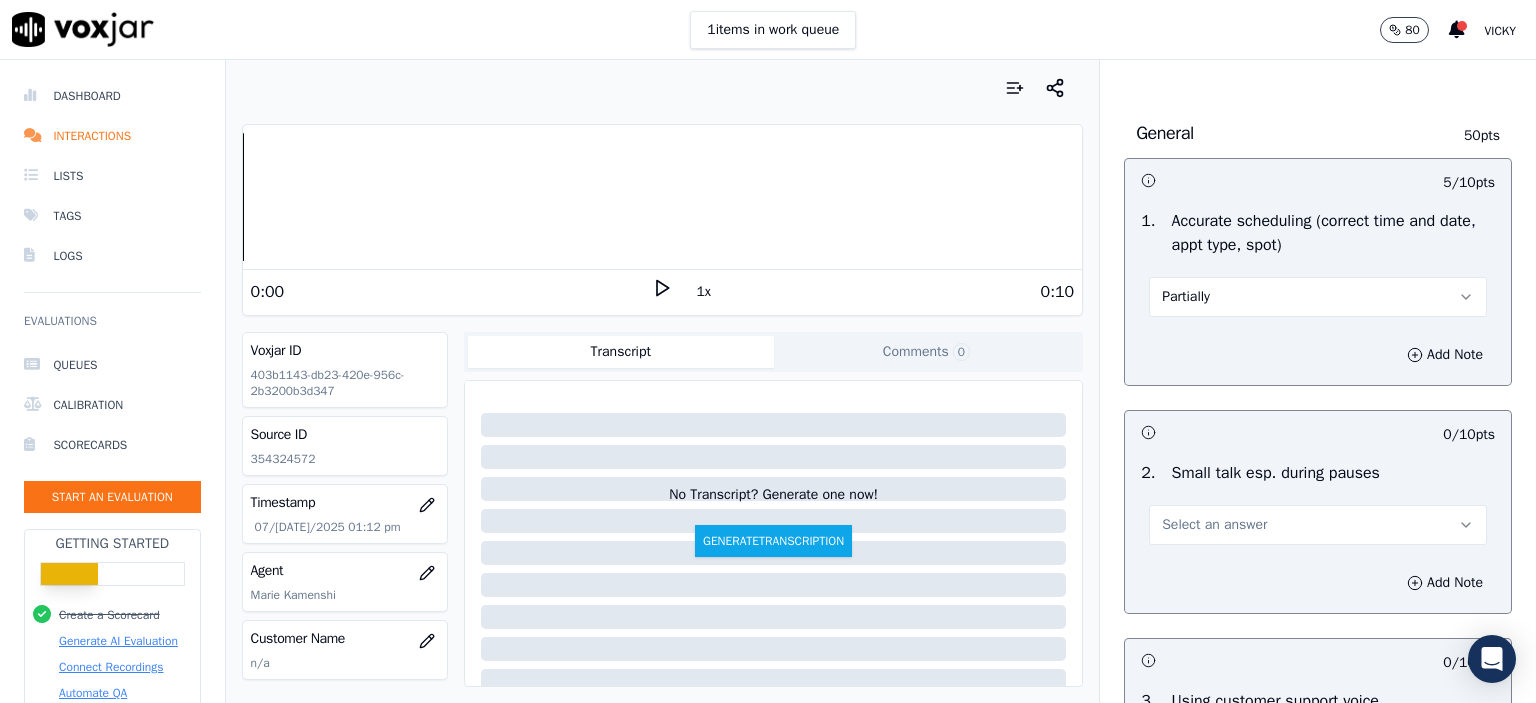 click on "Select an answer" at bounding box center (1214, 525) 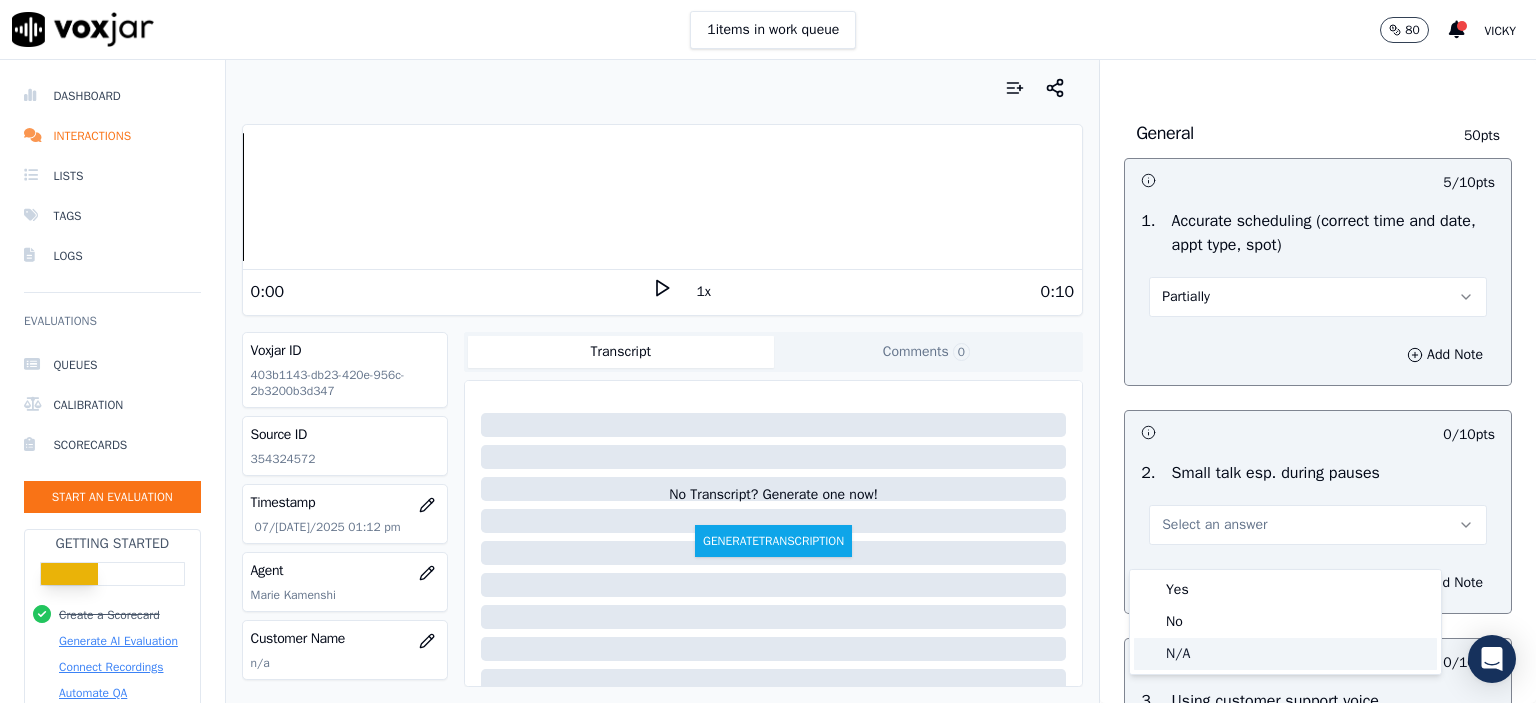 click on "N/A" 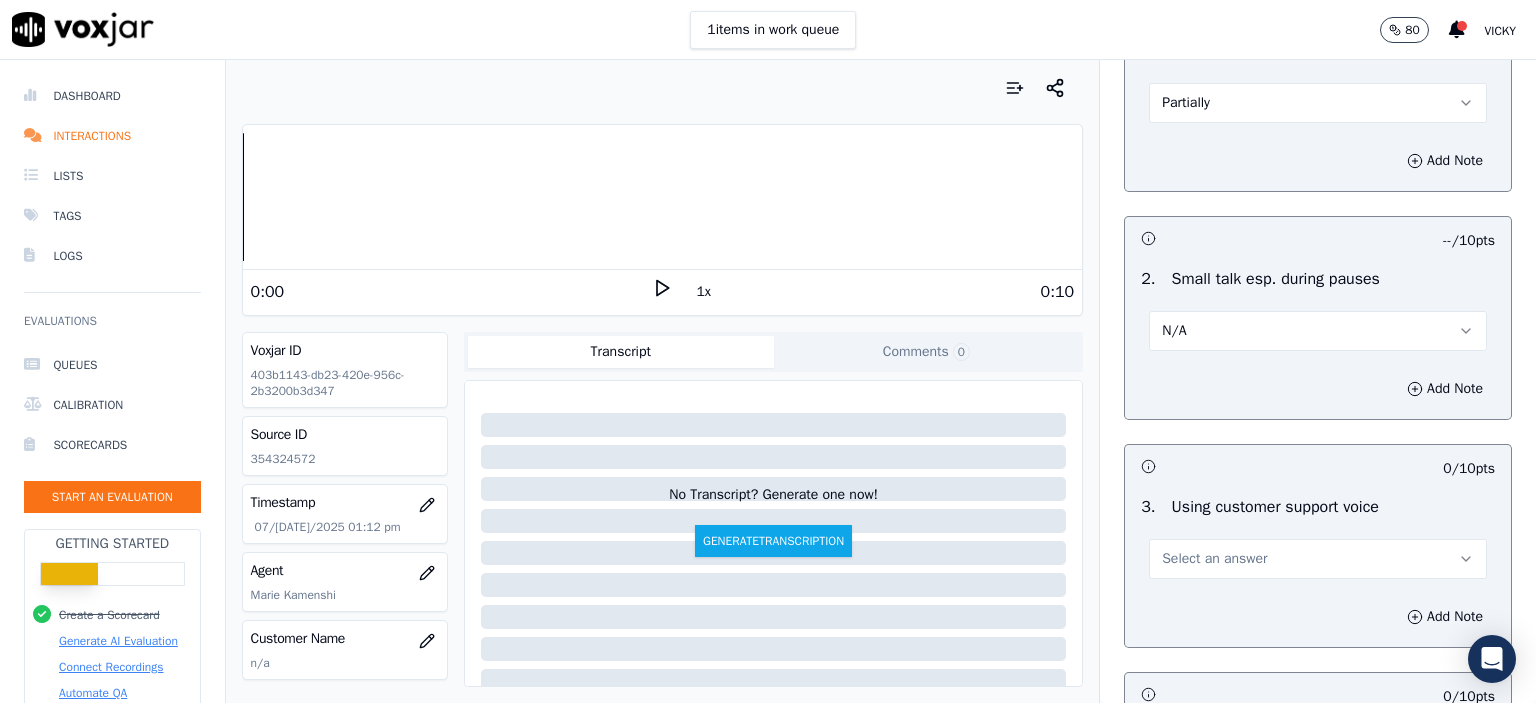 scroll, scrollTop: 2300, scrollLeft: 0, axis: vertical 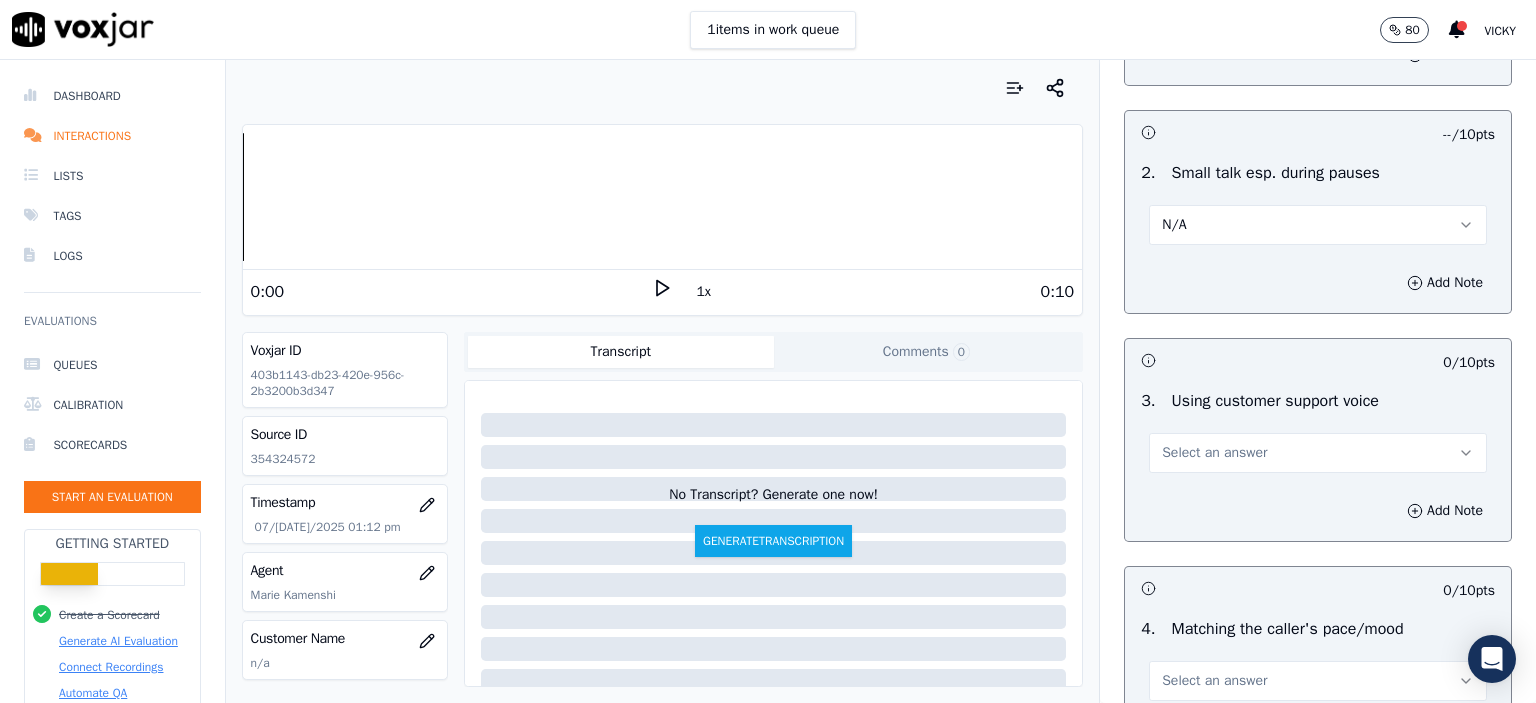 click on "3 .   Using customer support voice    Select an answer" at bounding box center [1318, 431] 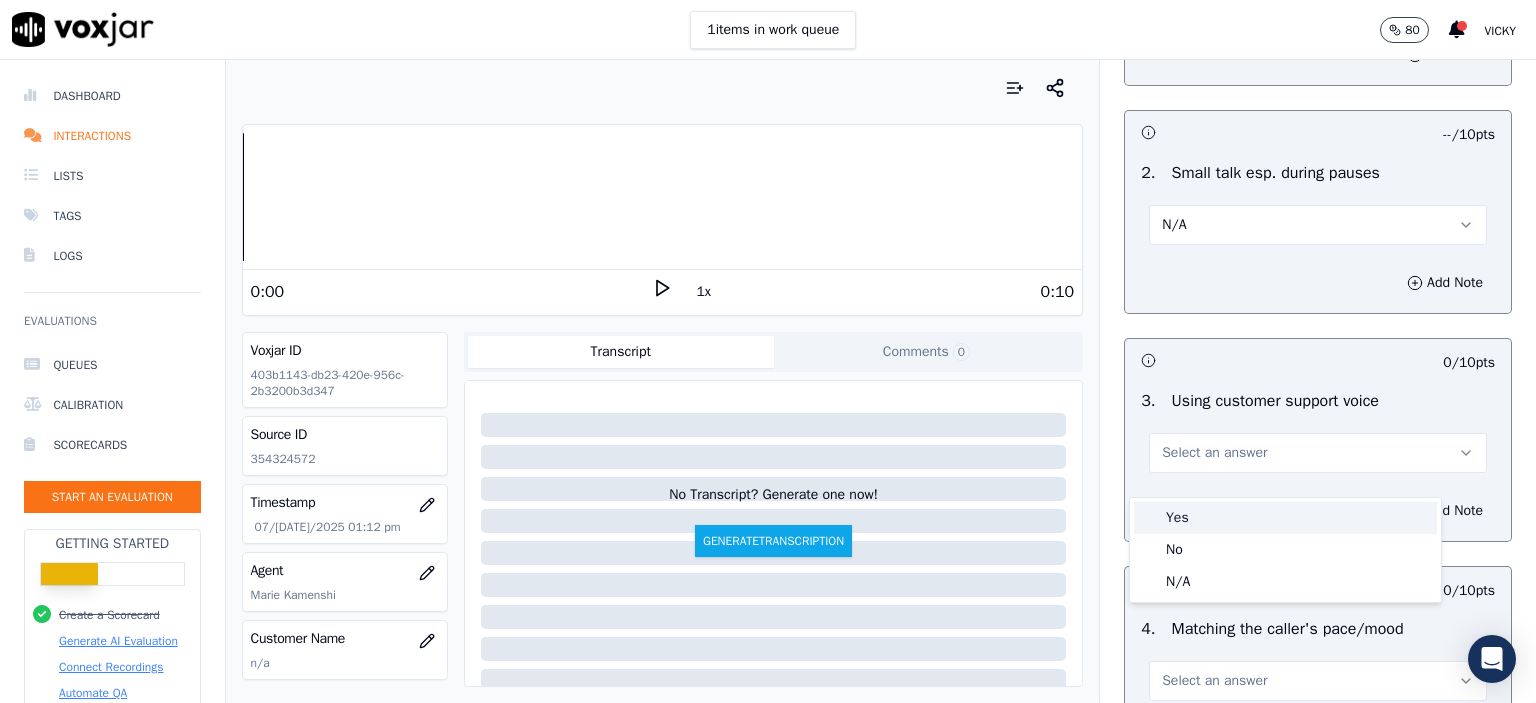 click on "Yes" at bounding box center (1285, 518) 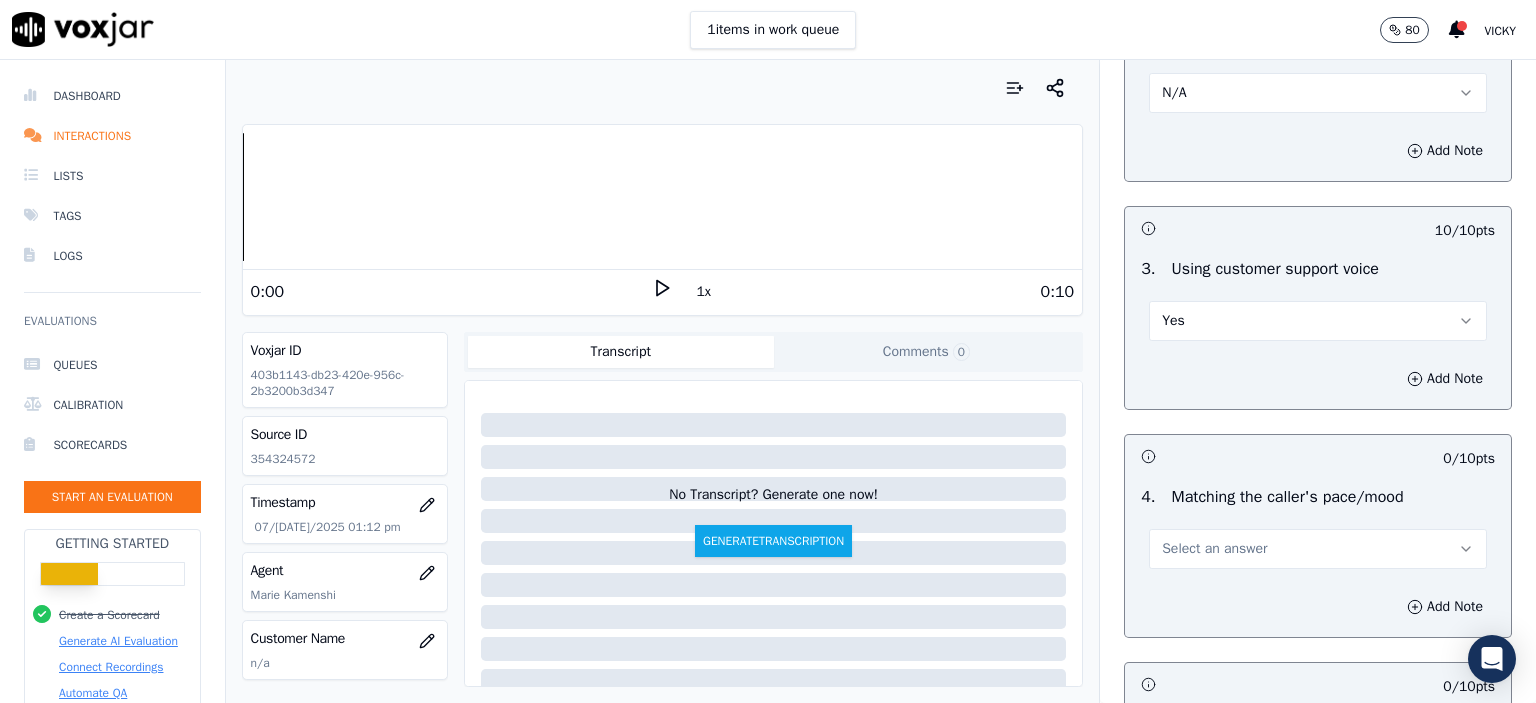 scroll, scrollTop: 2600, scrollLeft: 0, axis: vertical 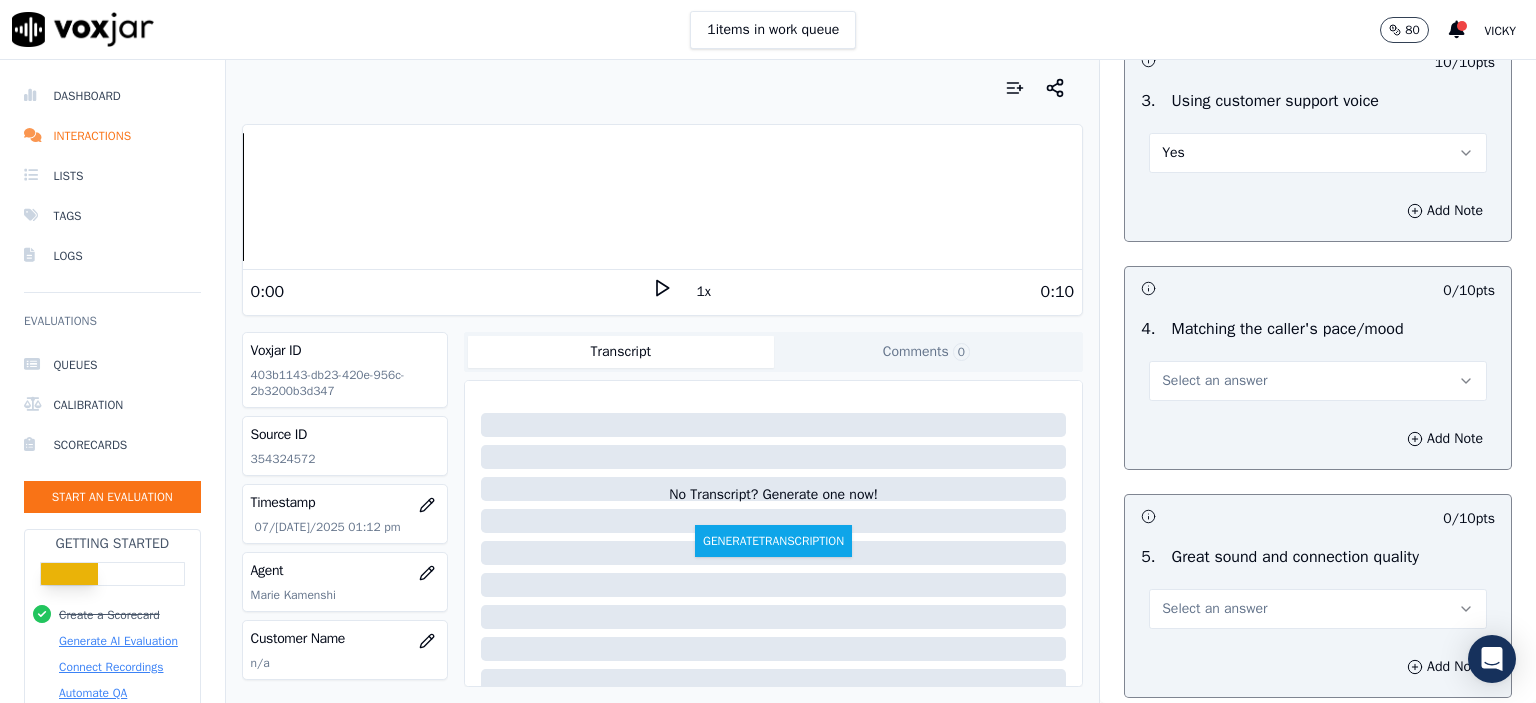 click on "Select an answer" at bounding box center [1214, 381] 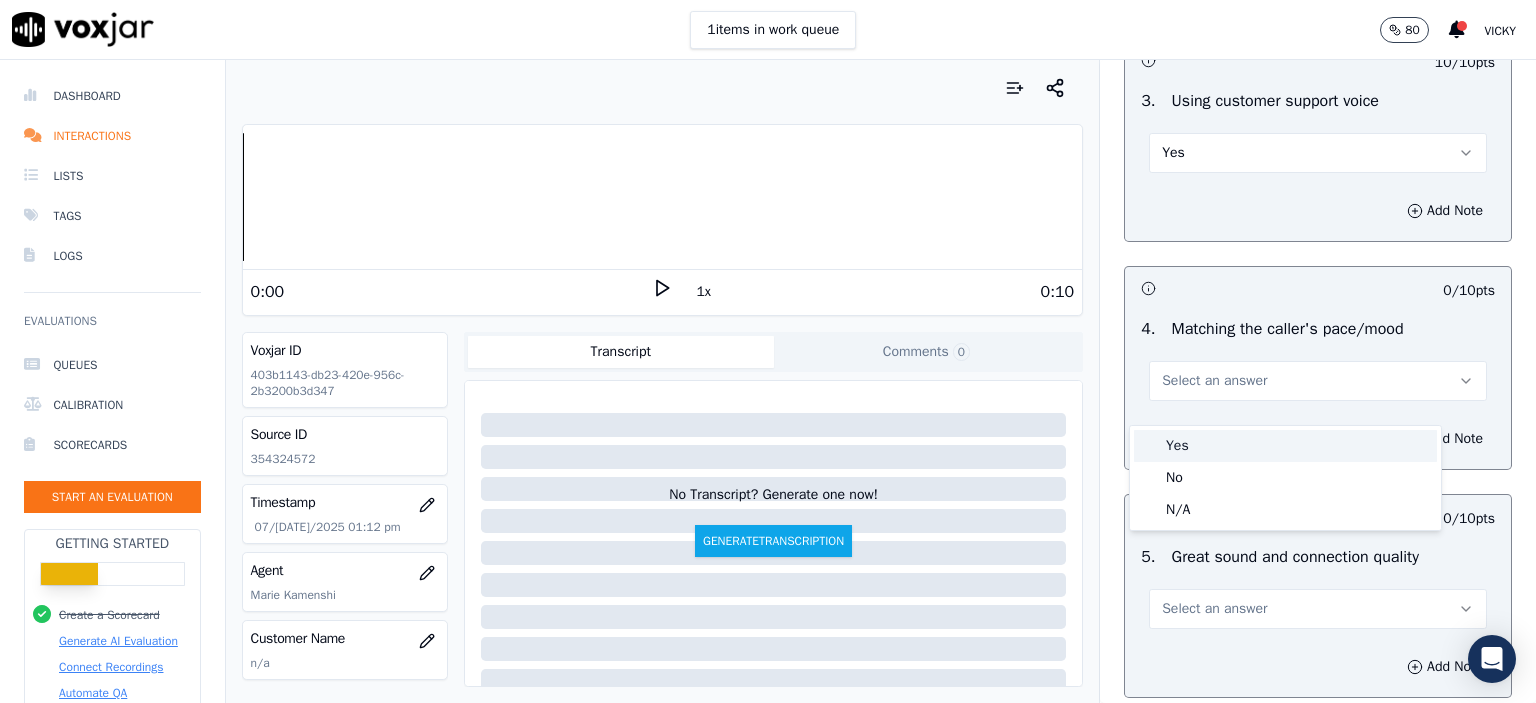 click on "Yes" at bounding box center (1285, 446) 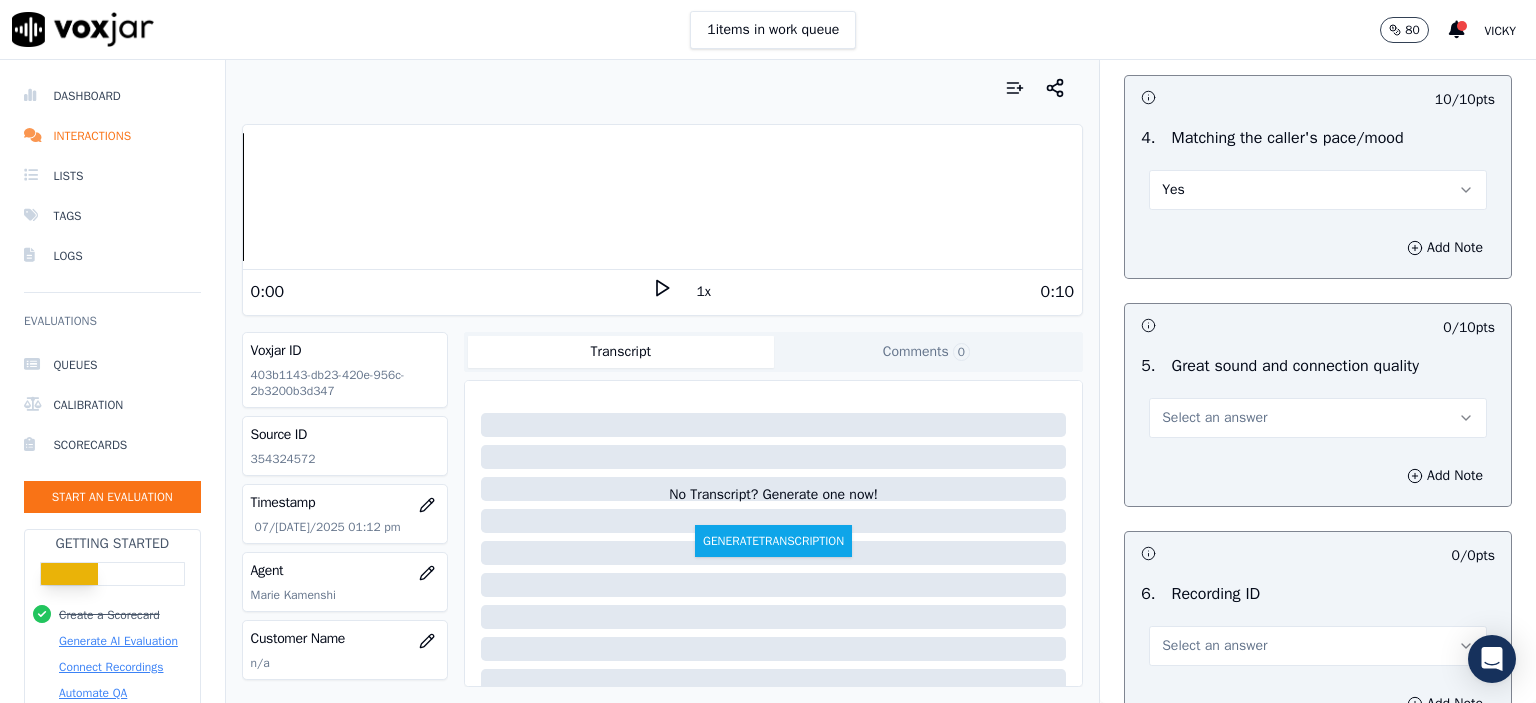 scroll, scrollTop: 2800, scrollLeft: 0, axis: vertical 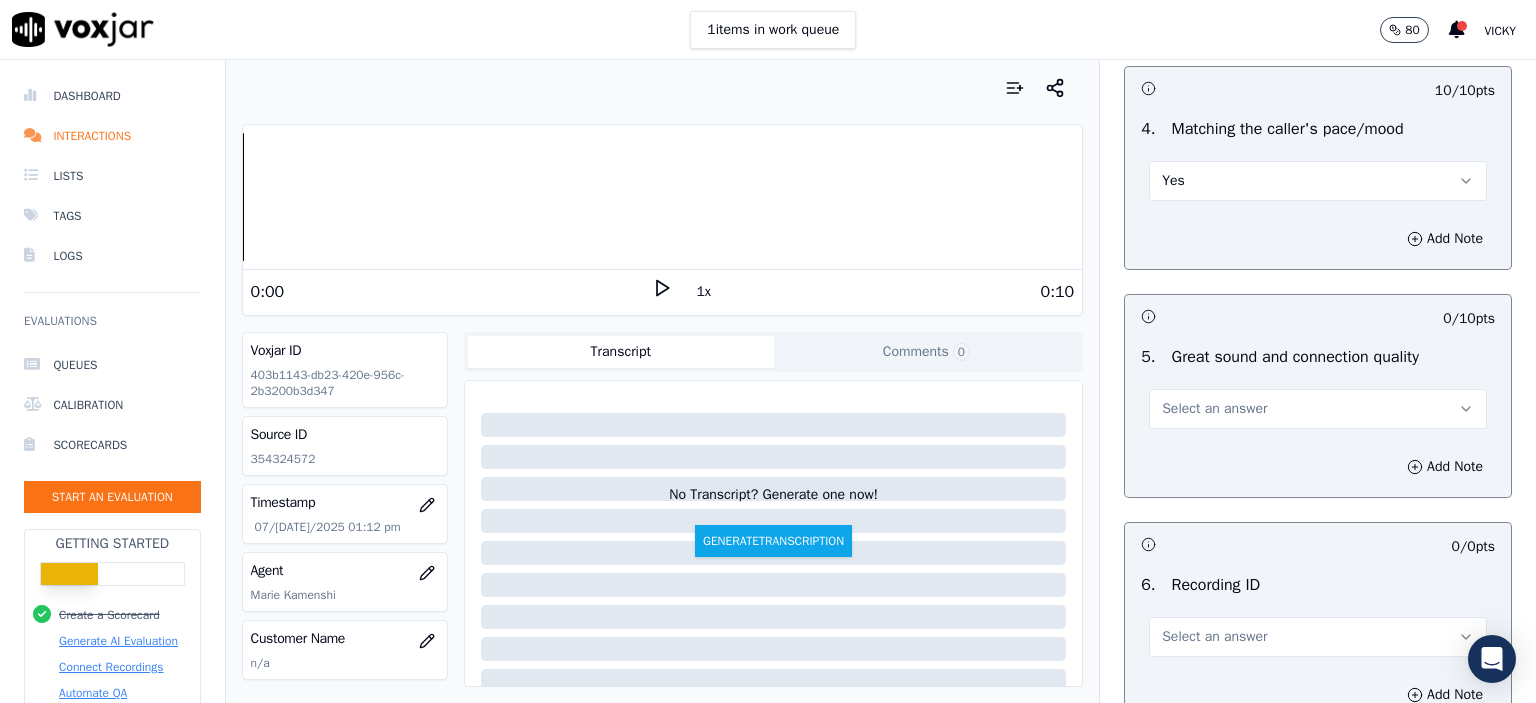 click on "Select an answer" at bounding box center [1214, 409] 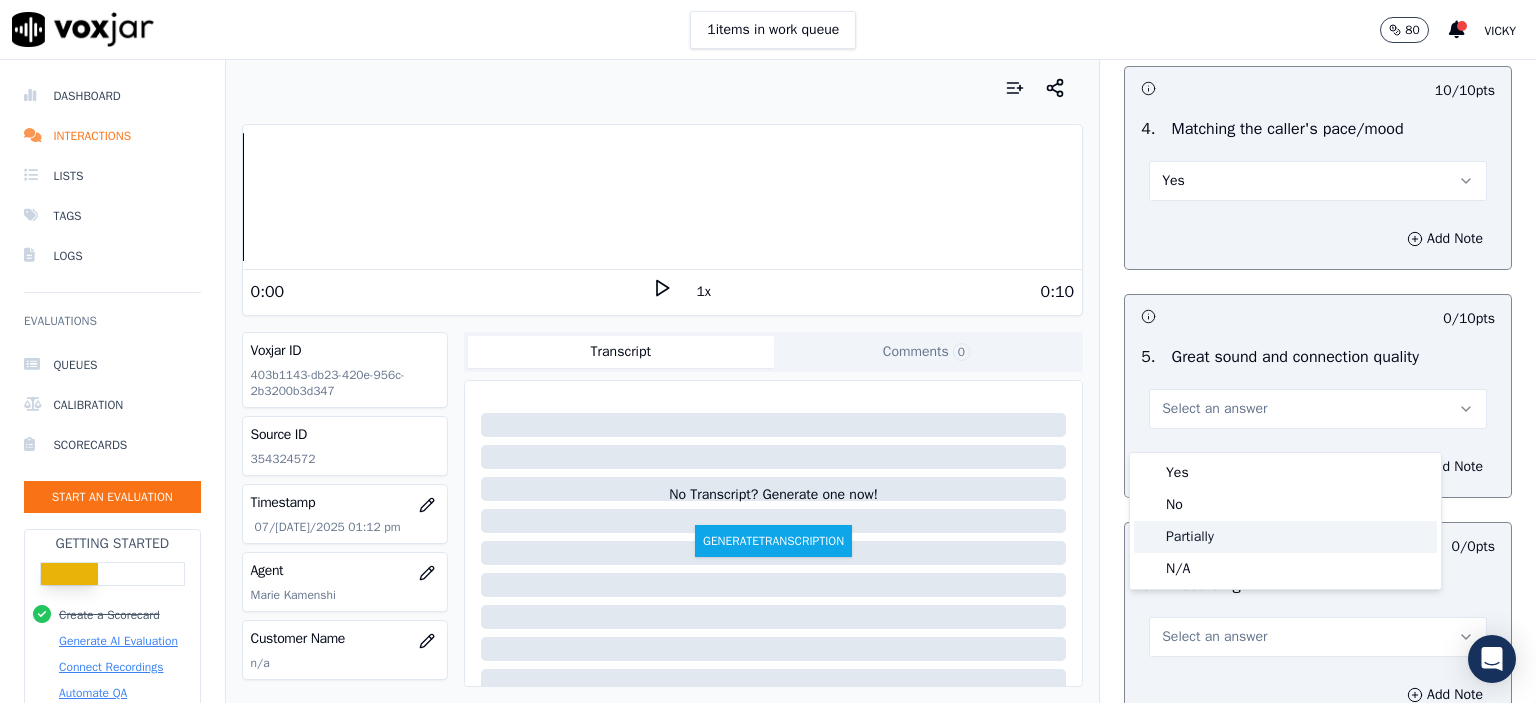 click on "Partially" 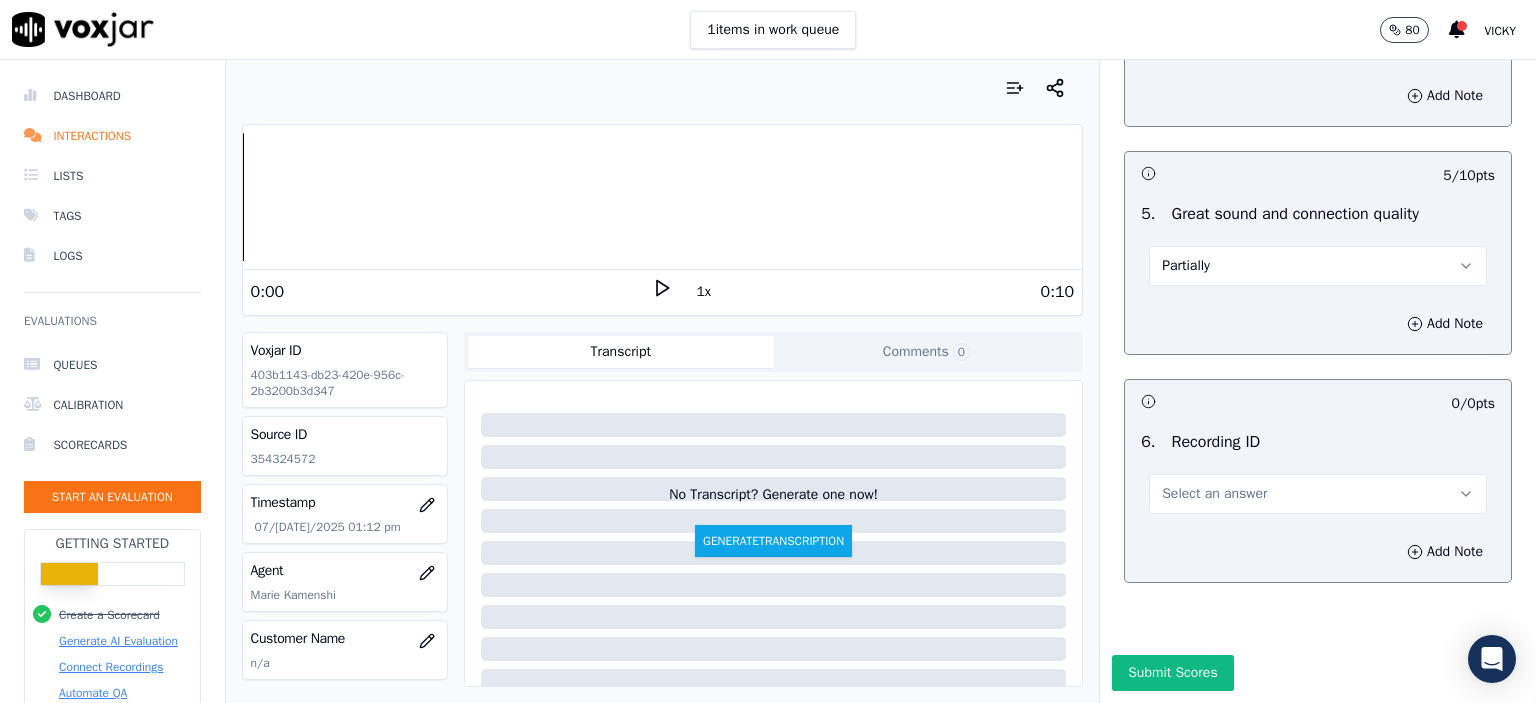 scroll, scrollTop: 3007, scrollLeft: 0, axis: vertical 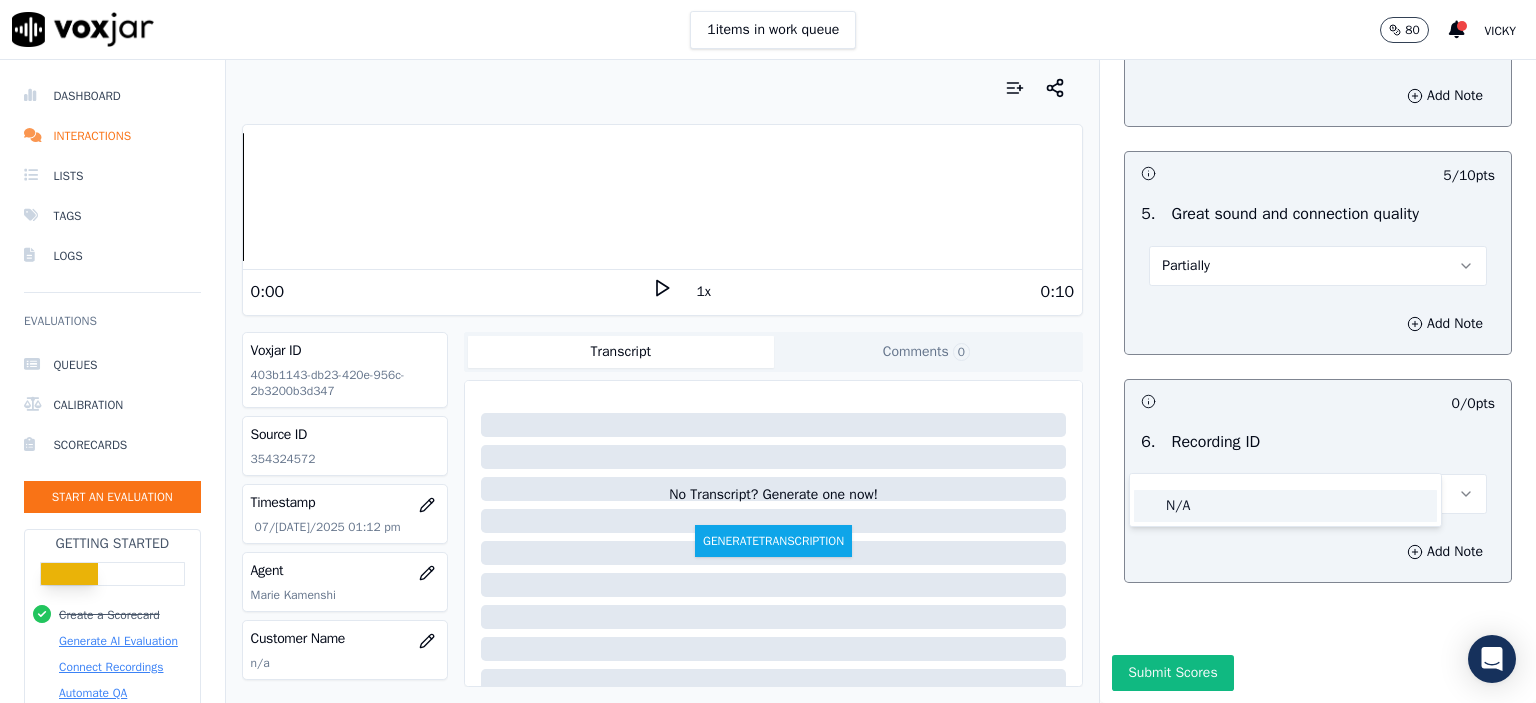 click on "N/A" 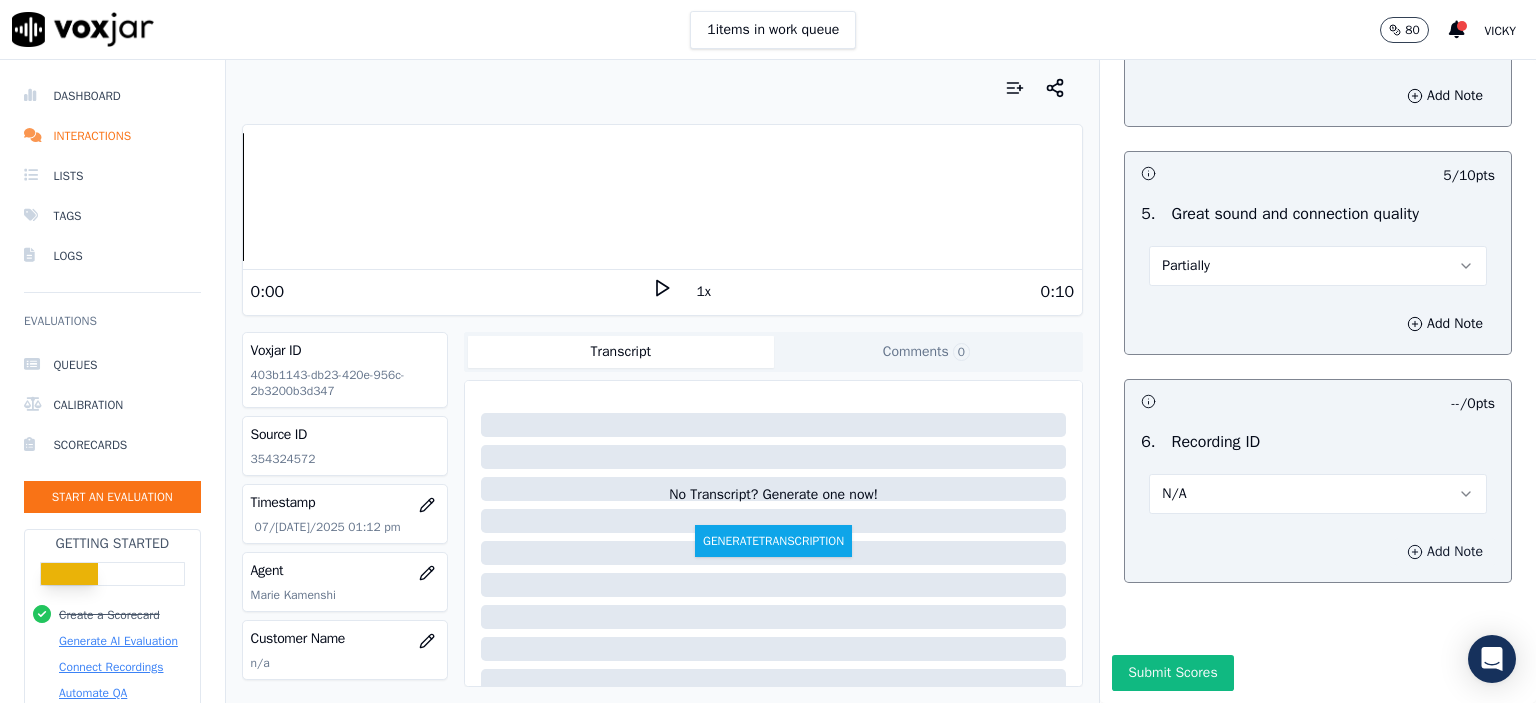 click on "Add Note" at bounding box center [1445, 552] 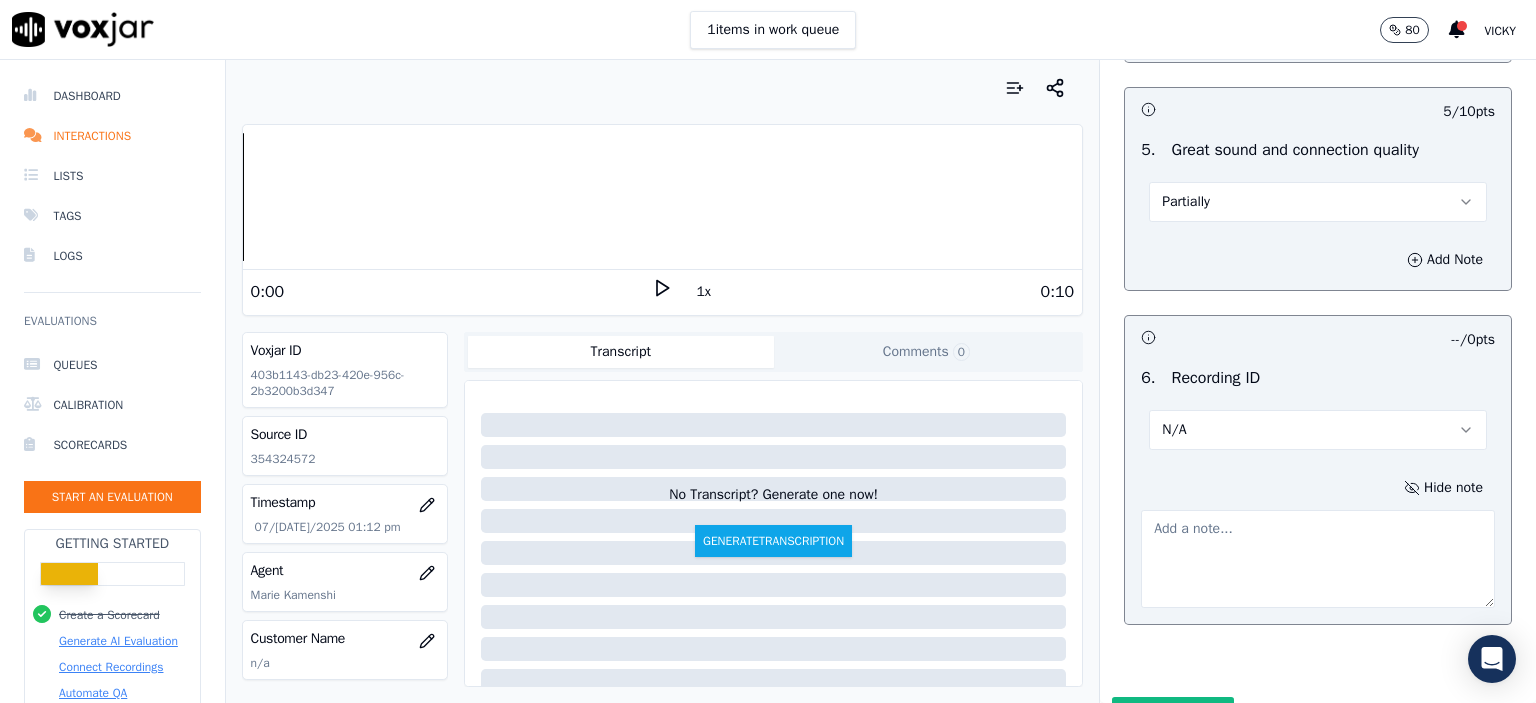 click on "Source ID   354324572" at bounding box center [345, 446] 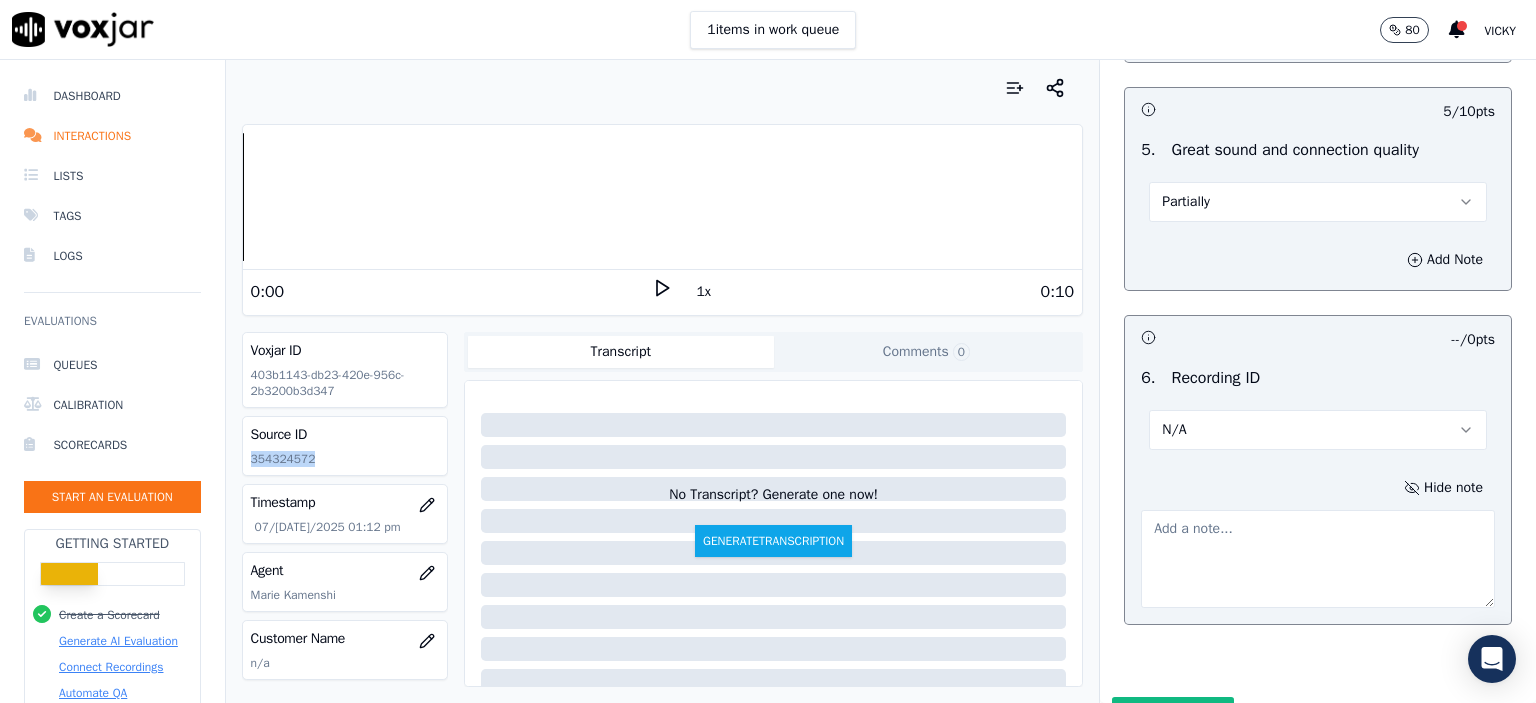 click on "354324572" 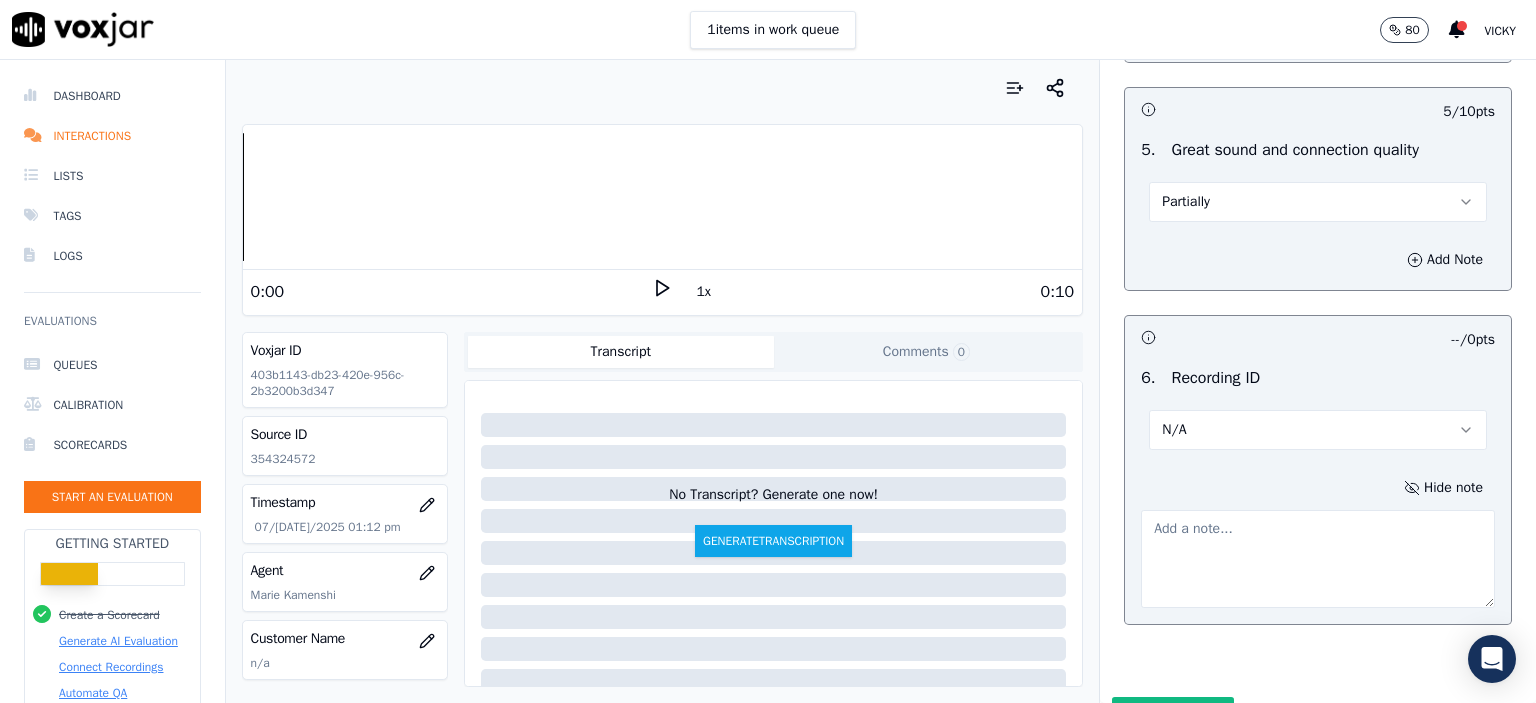 click at bounding box center [1318, 559] 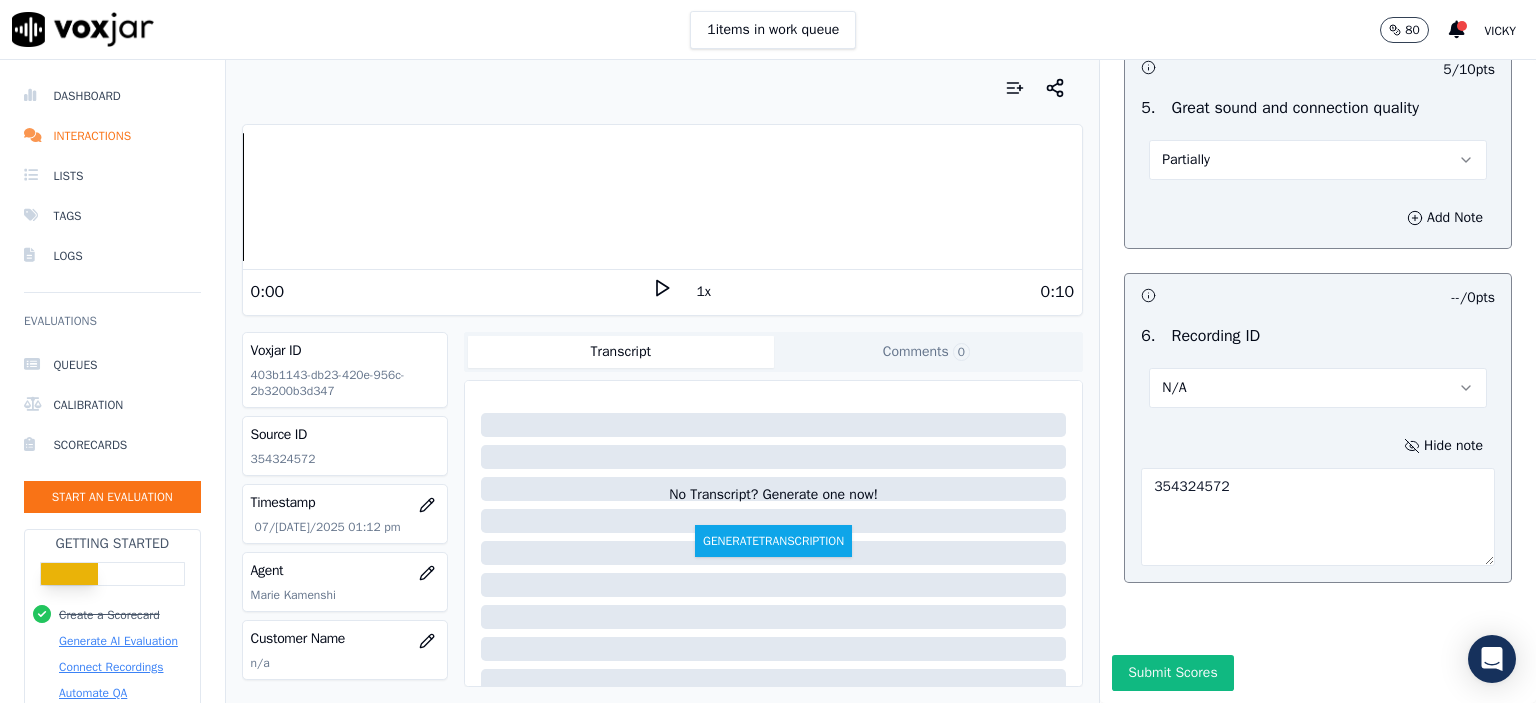 scroll, scrollTop: 3112, scrollLeft: 0, axis: vertical 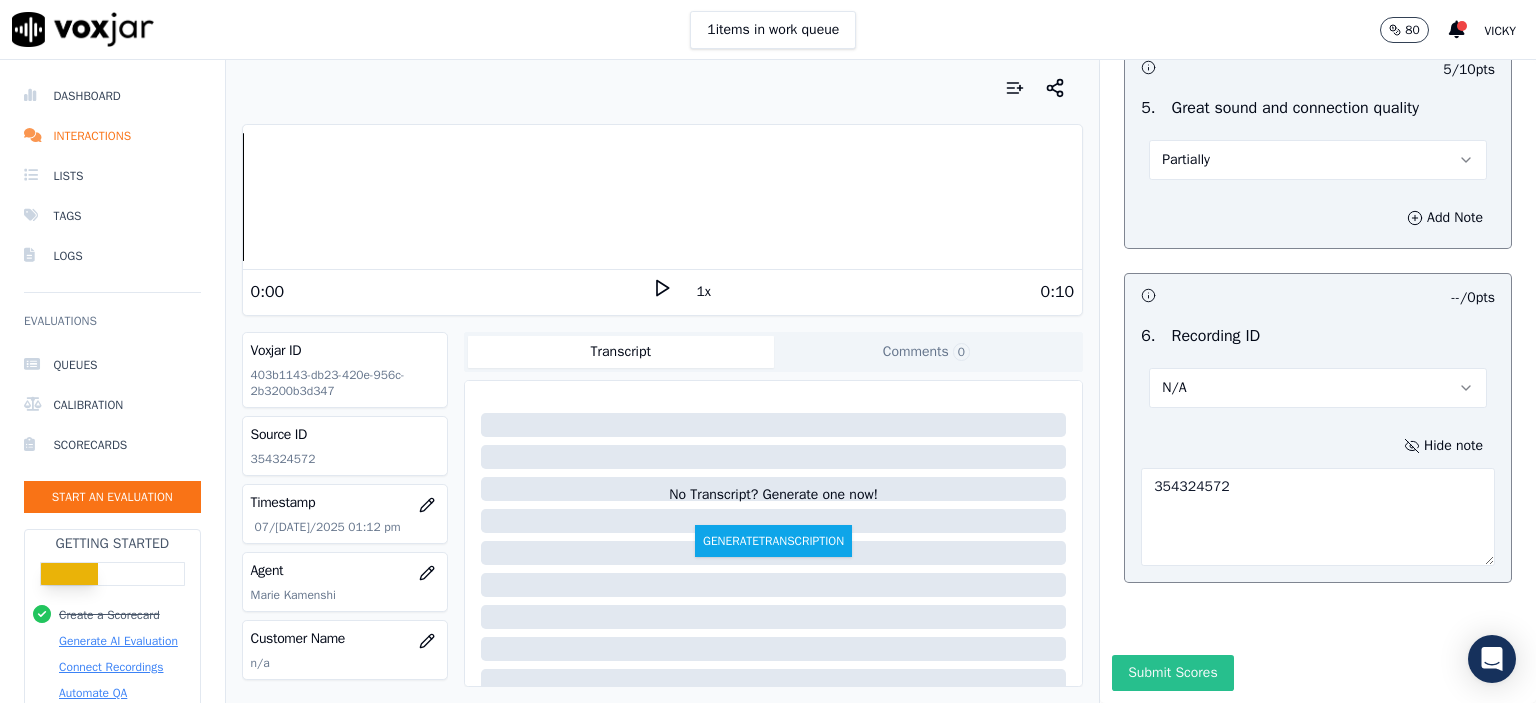 type on "354324572" 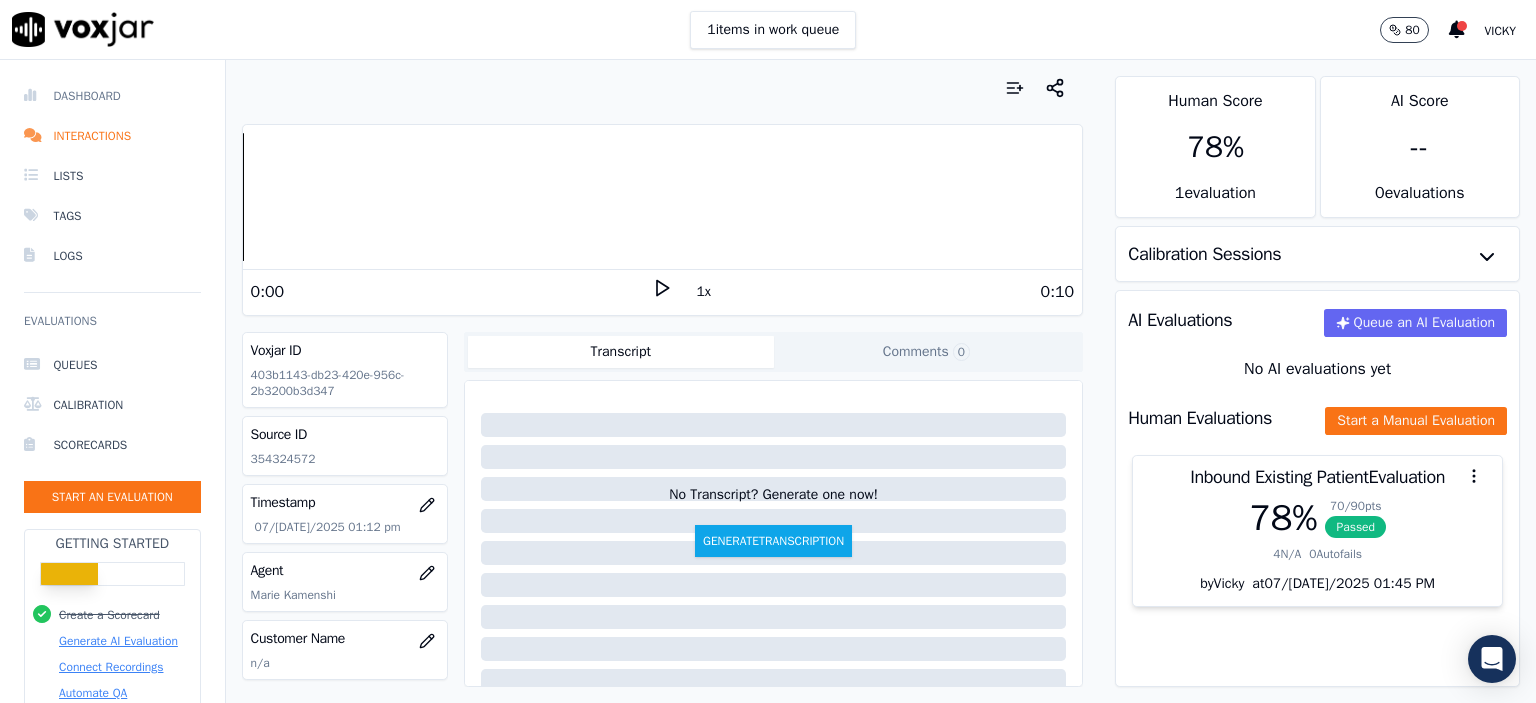 click on "Dashboard" at bounding box center (112, 96) 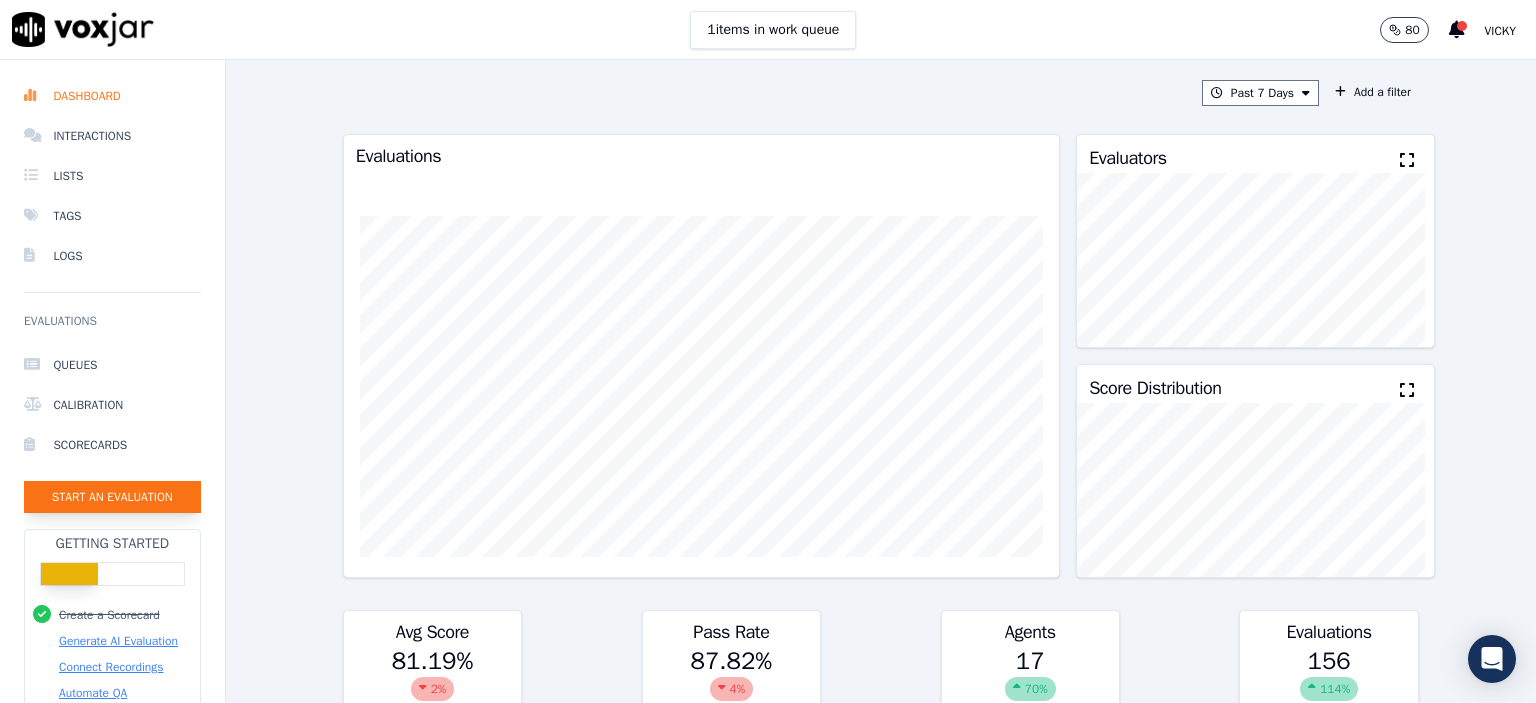 click on "Start an Evaluation" 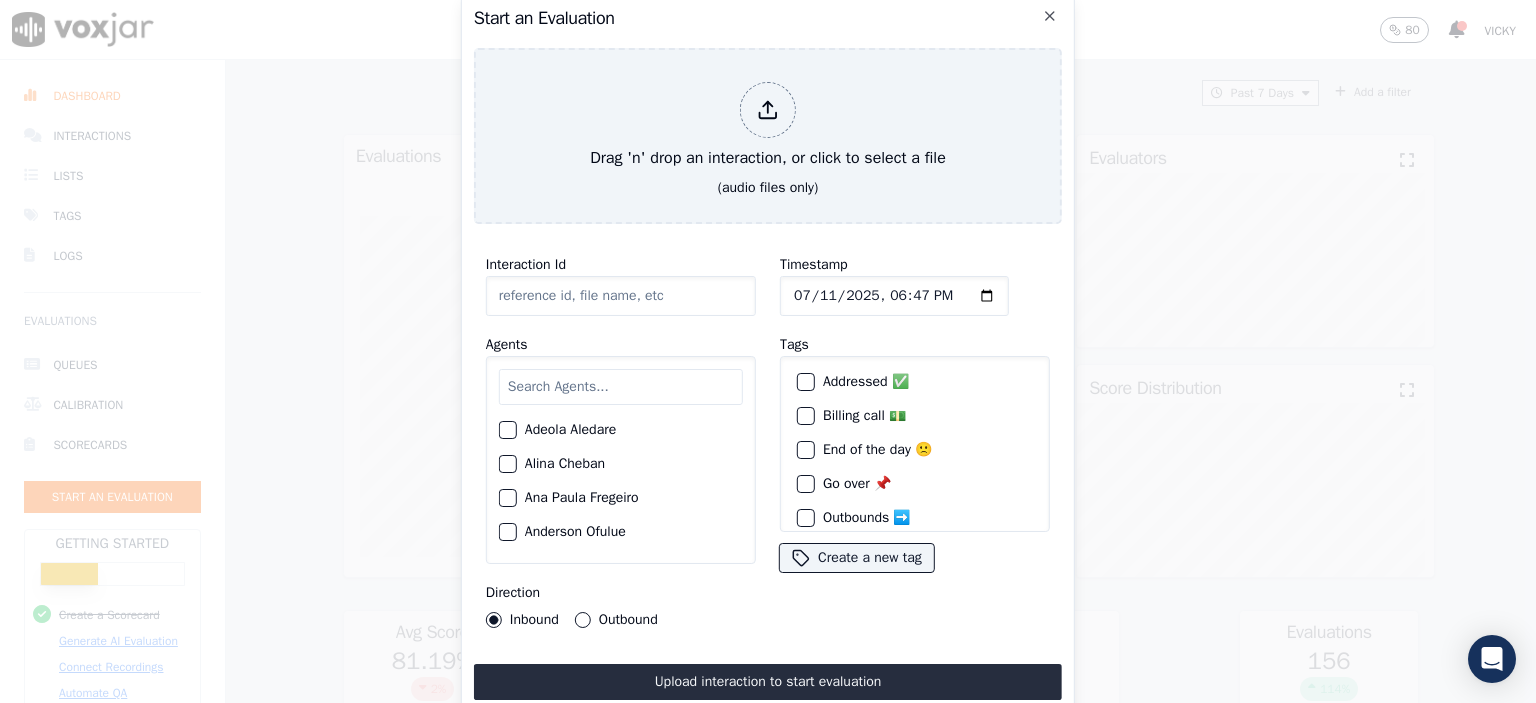 click on "Interaction Id" 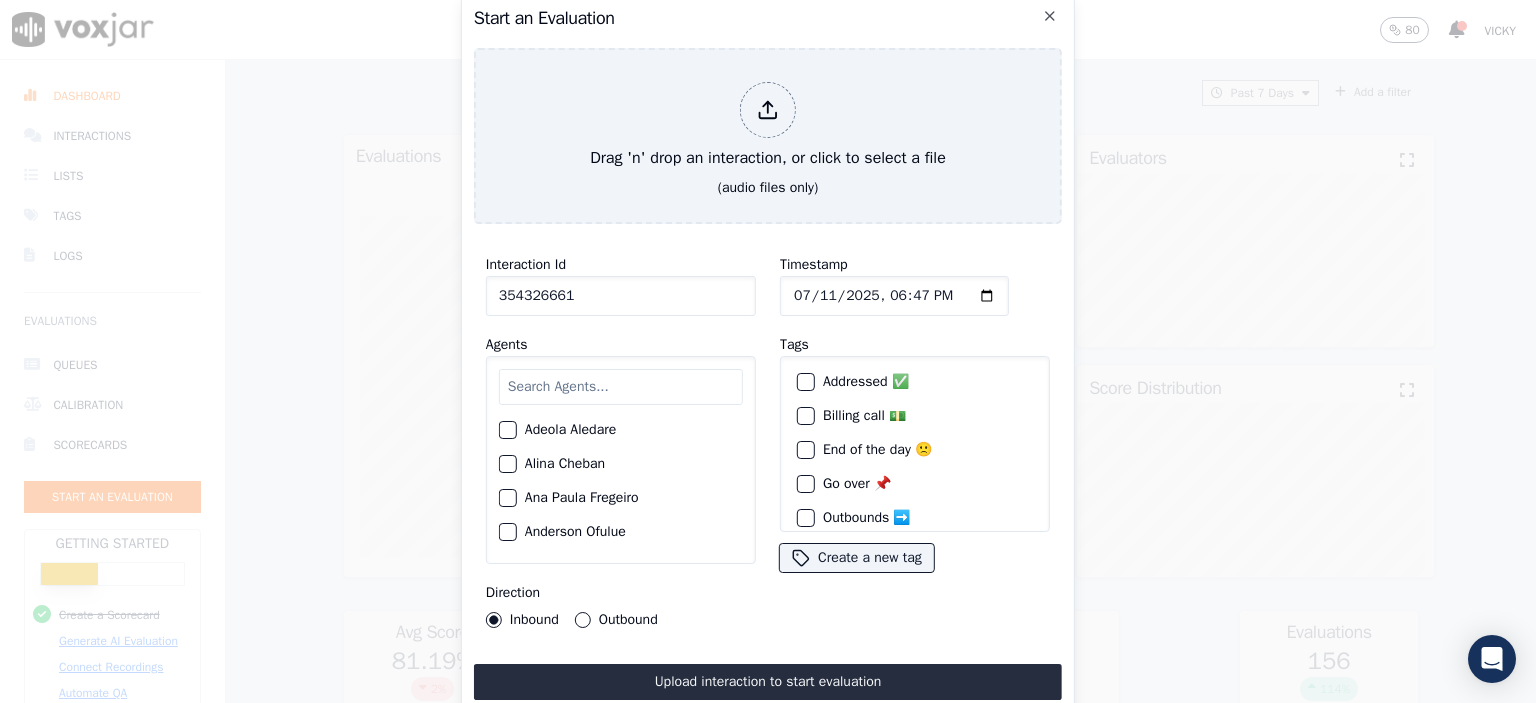 click on "354326661" 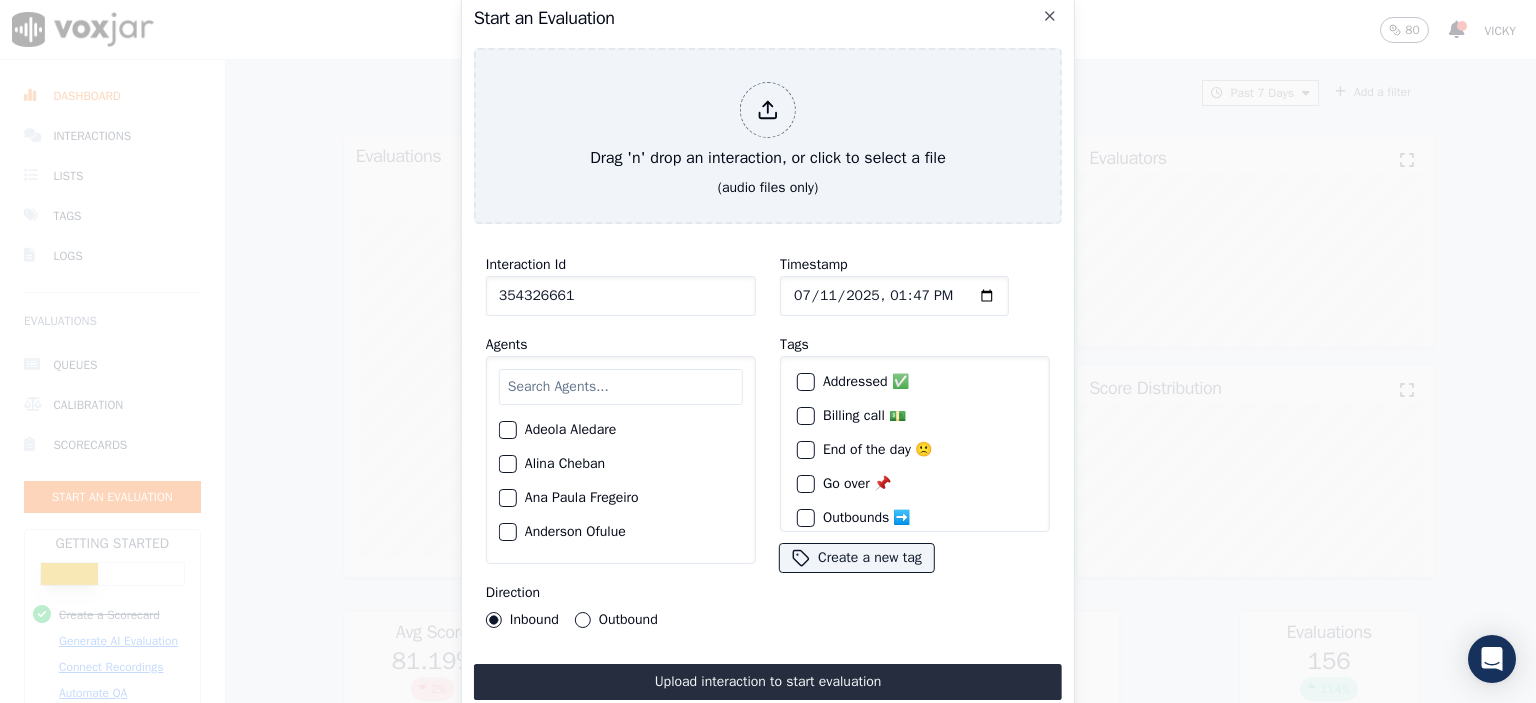 click on "Timestamp" 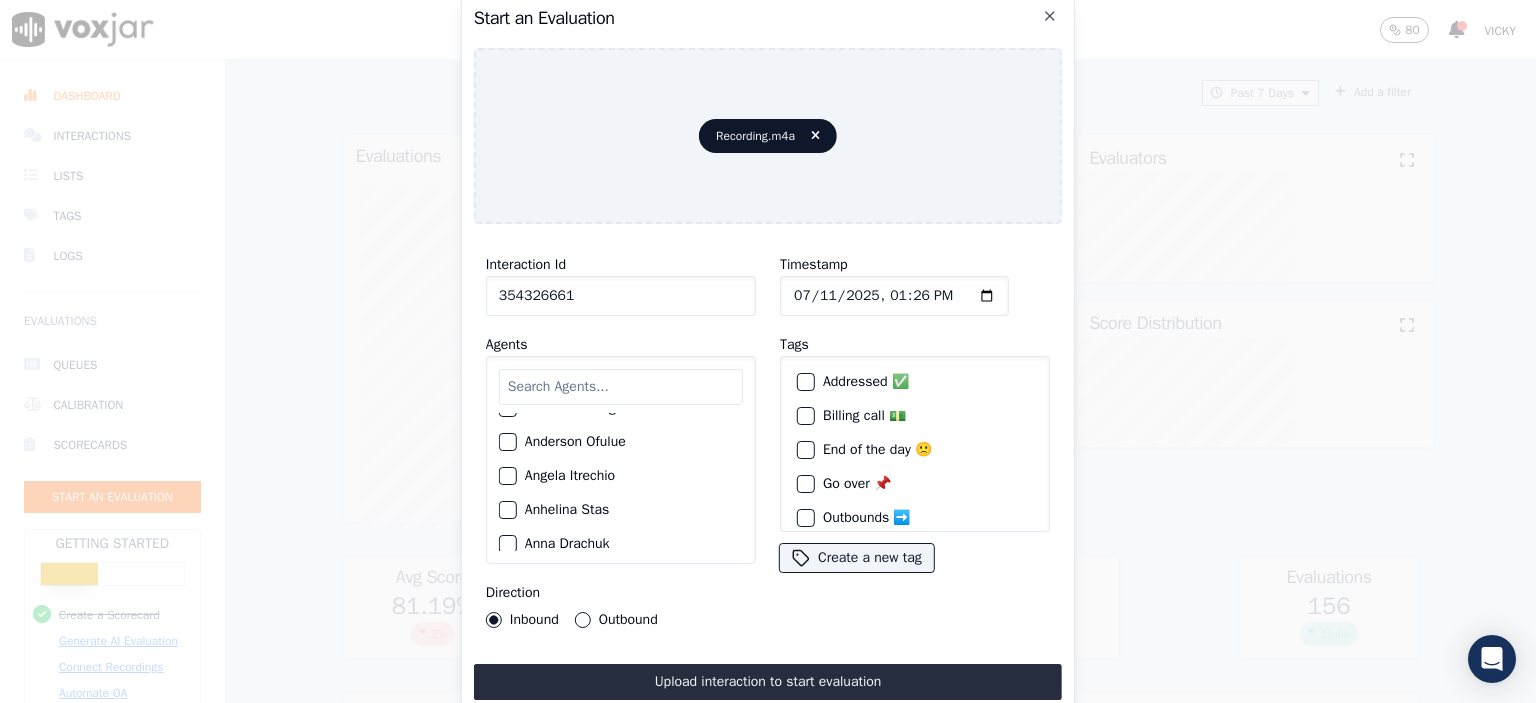 scroll, scrollTop: 0, scrollLeft: 0, axis: both 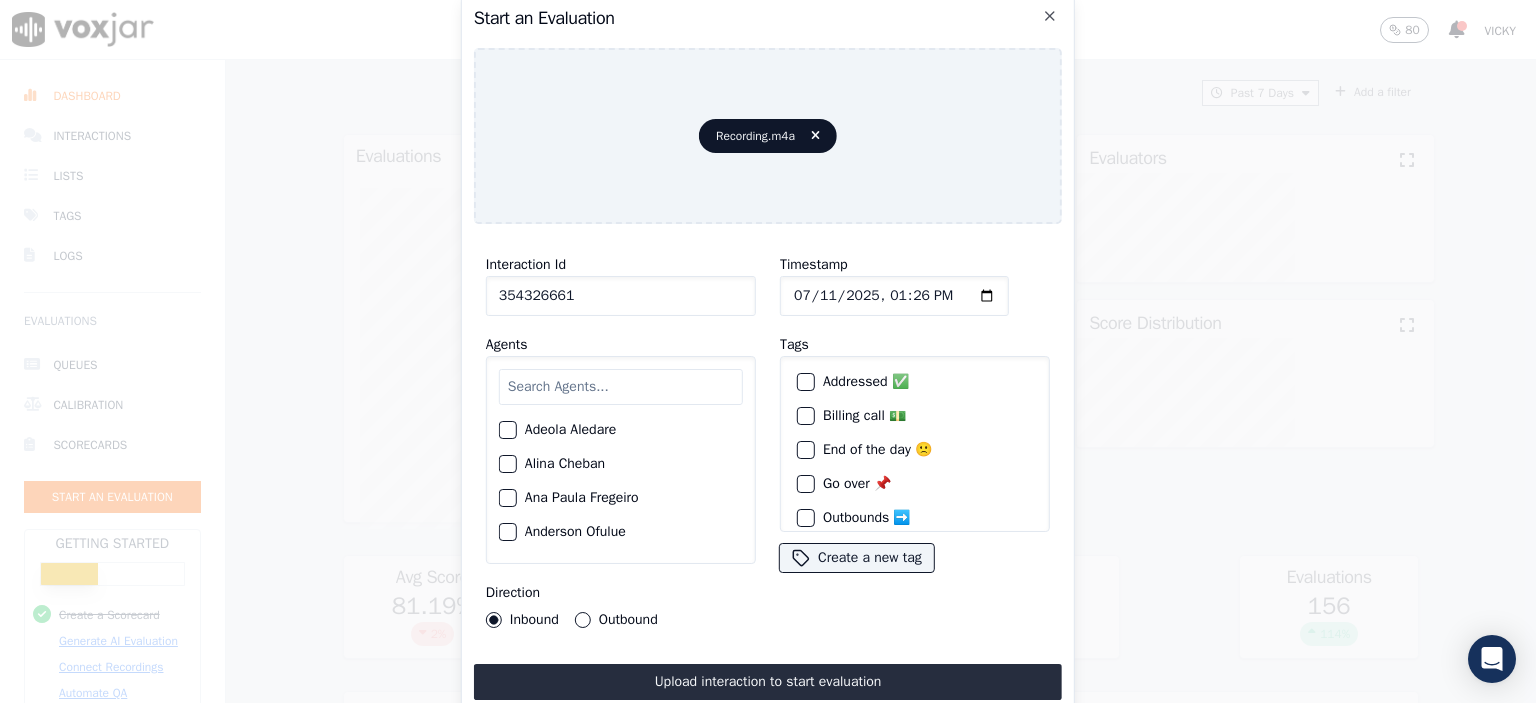 click at bounding box center [621, 387] 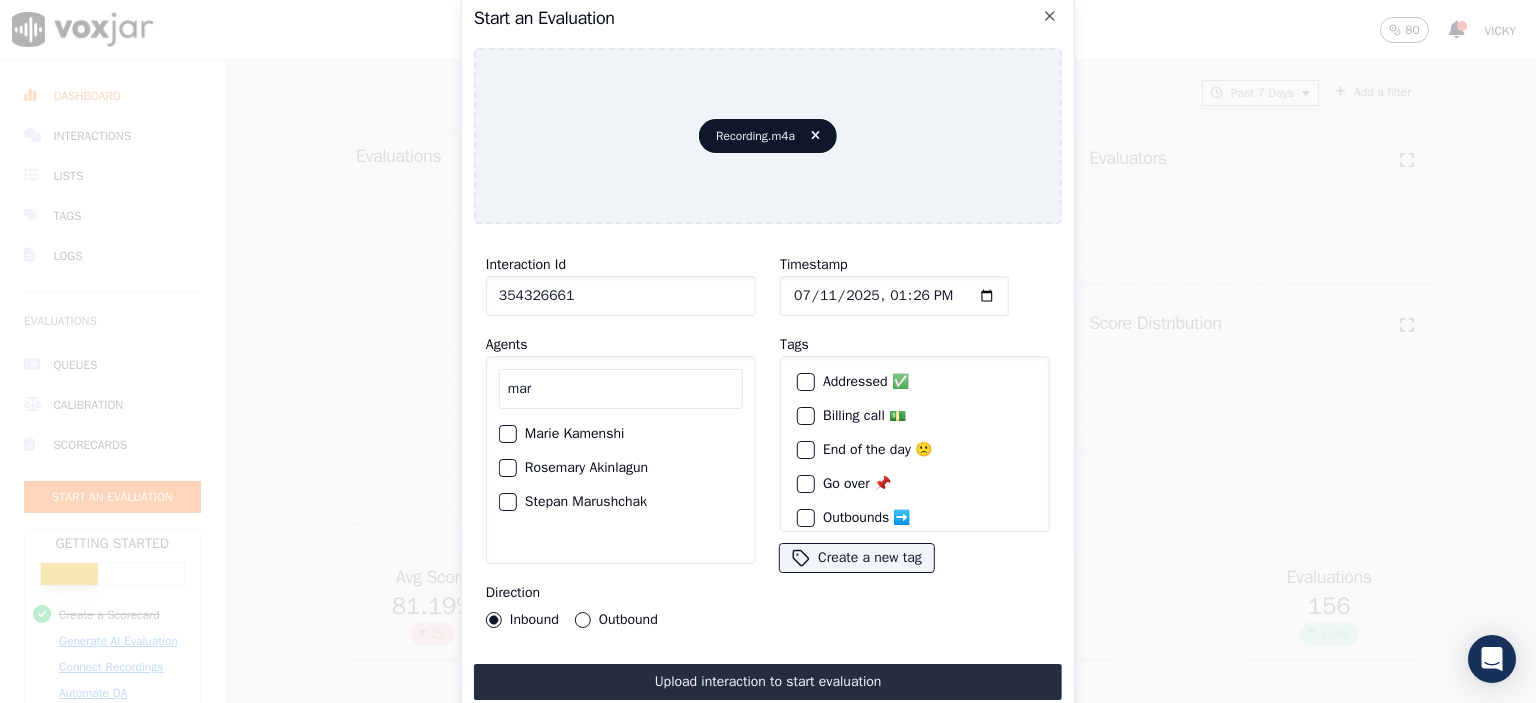 type on "mar" 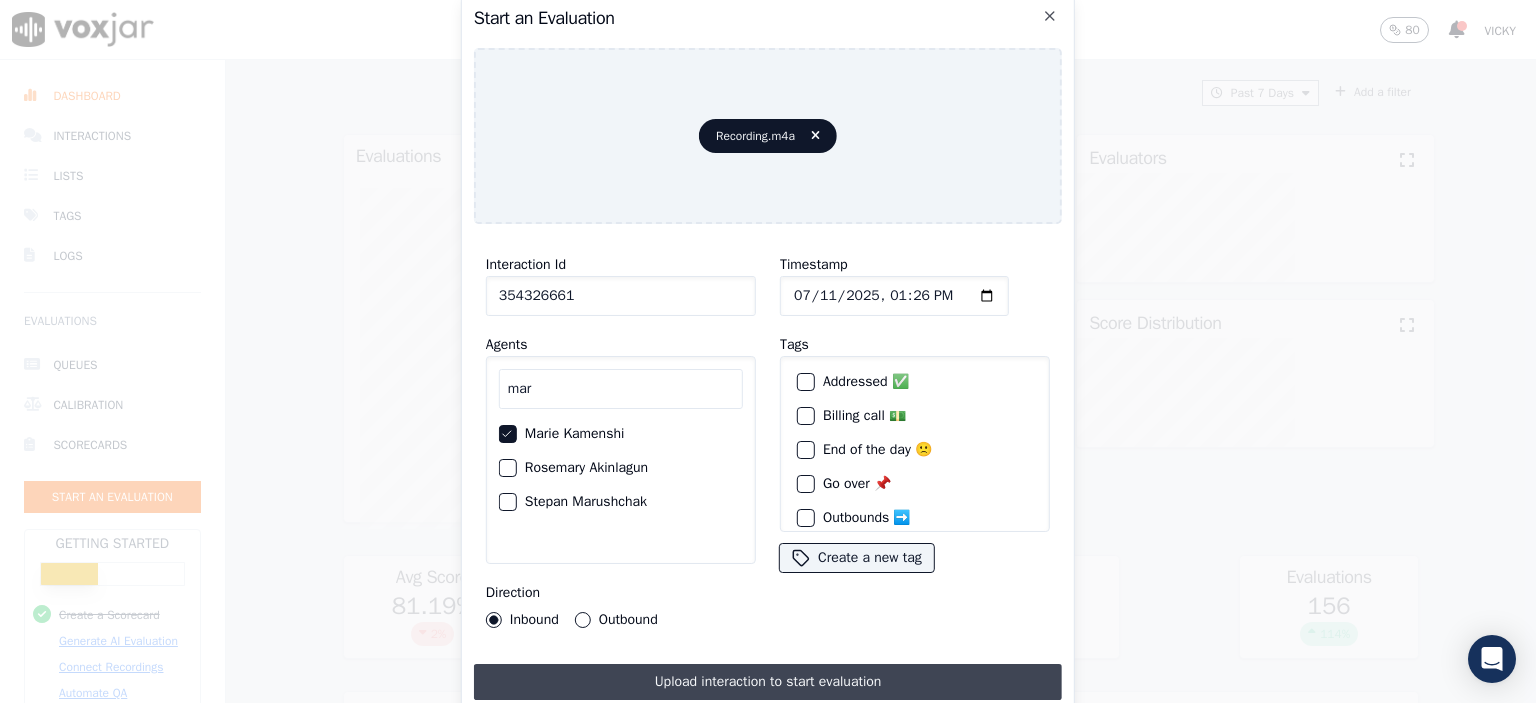 click on "Upload interaction to start evaluation" at bounding box center [768, 682] 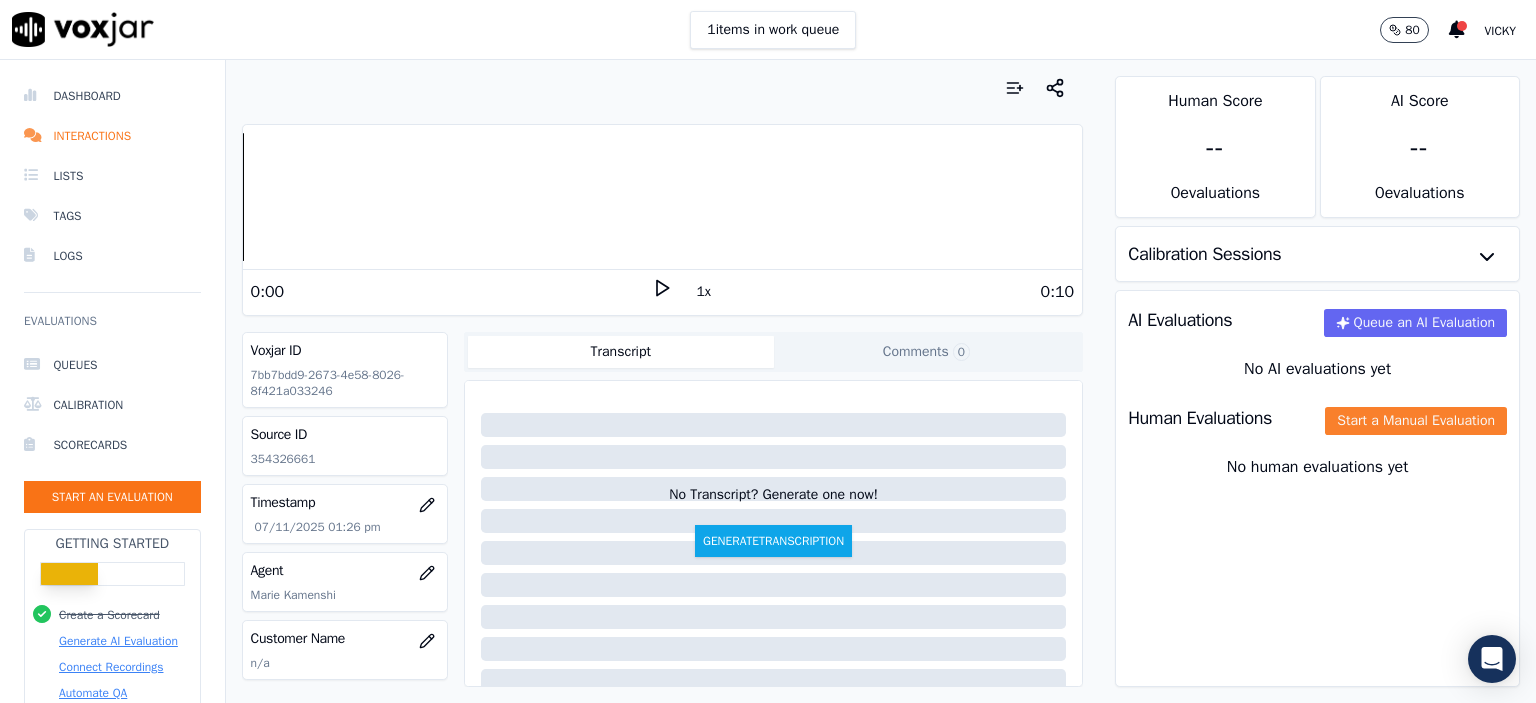 click on "Start a Manual Evaluation" 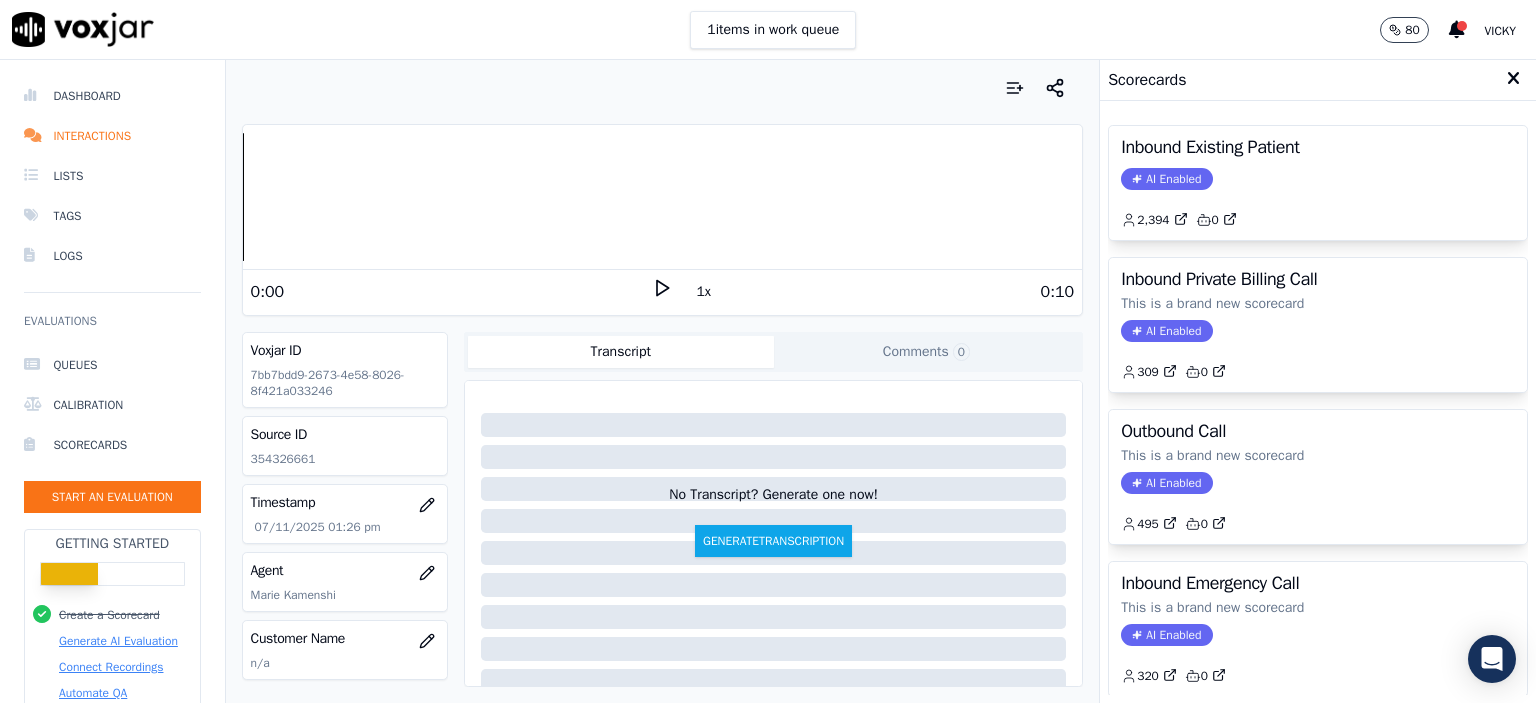 click on "2,394         0" 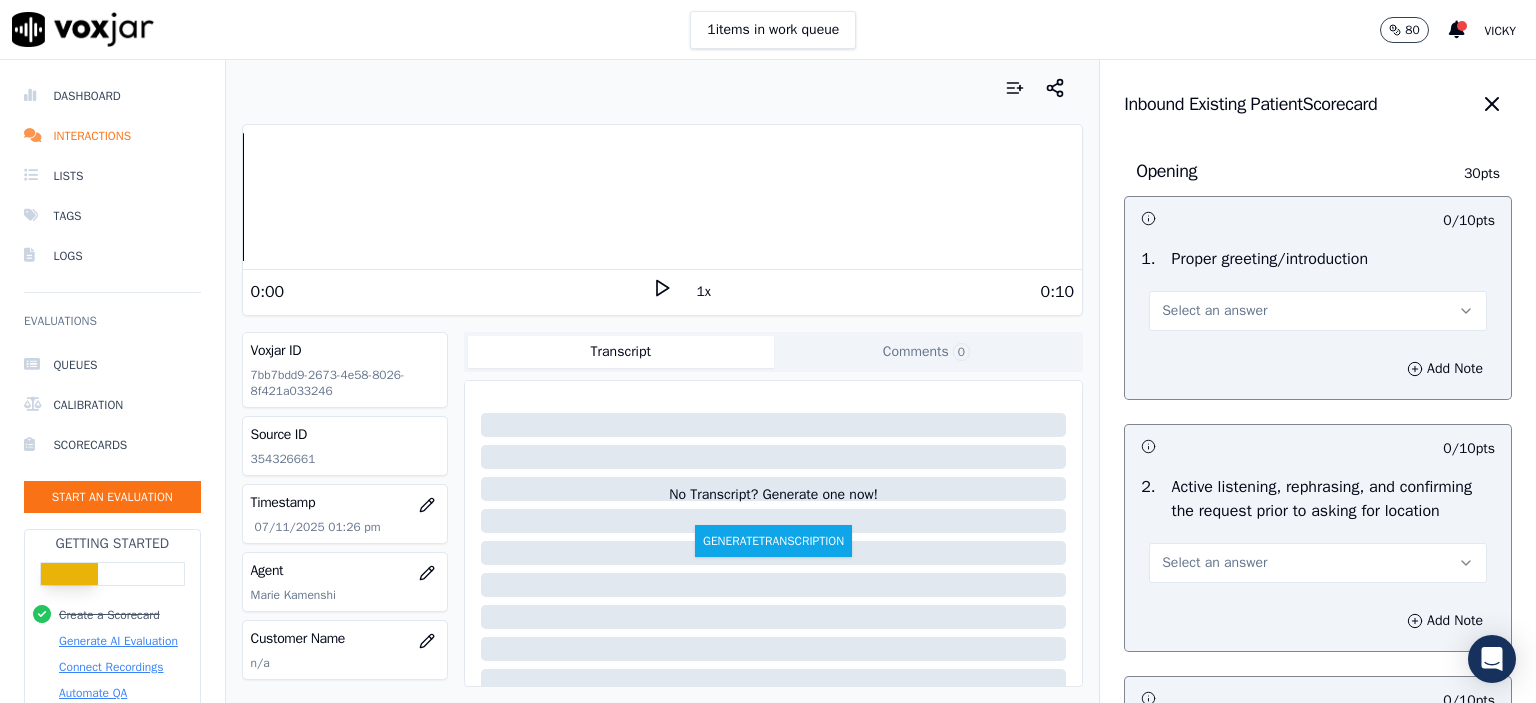 click on "Select an answer" at bounding box center (1214, 311) 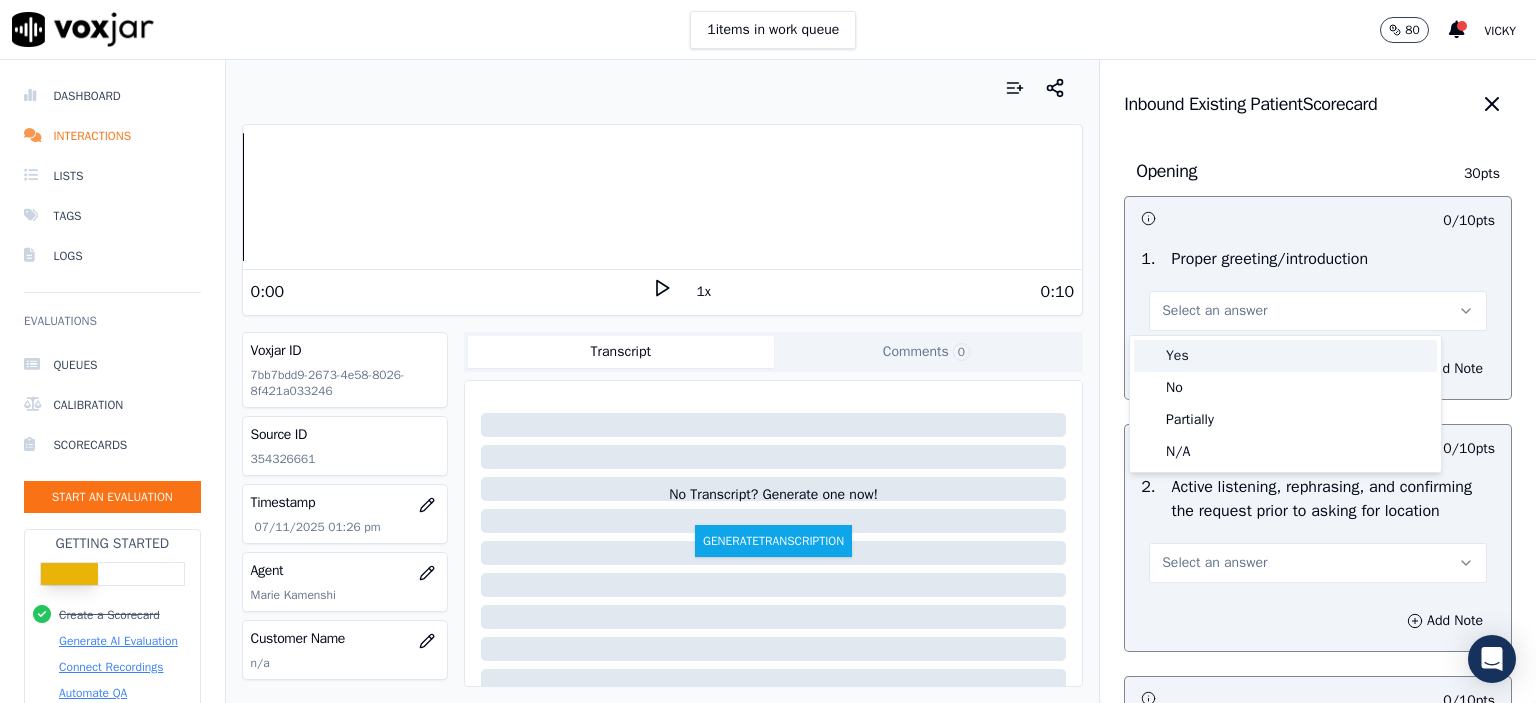 click on "Yes" at bounding box center [1285, 356] 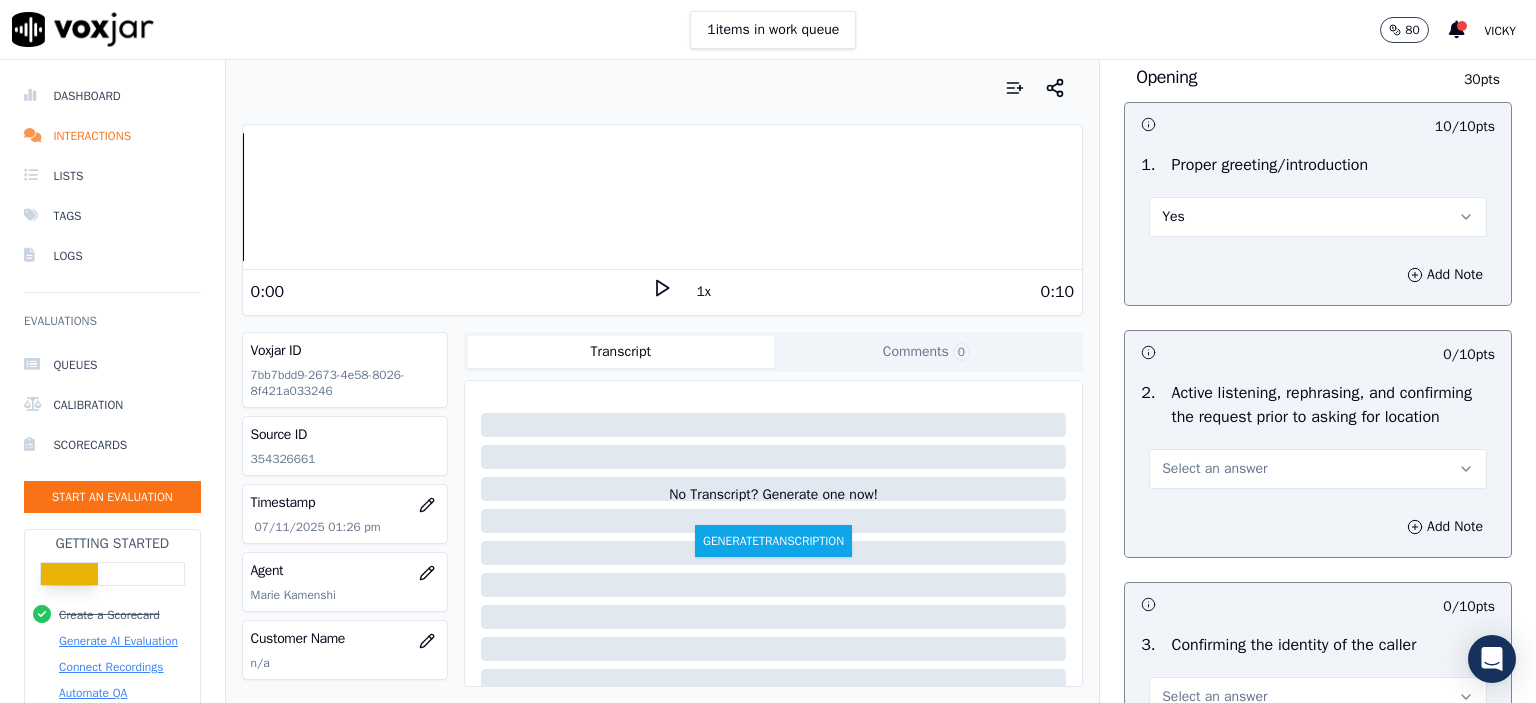 scroll, scrollTop: 300, scrollLeft: 0, axis: vertical 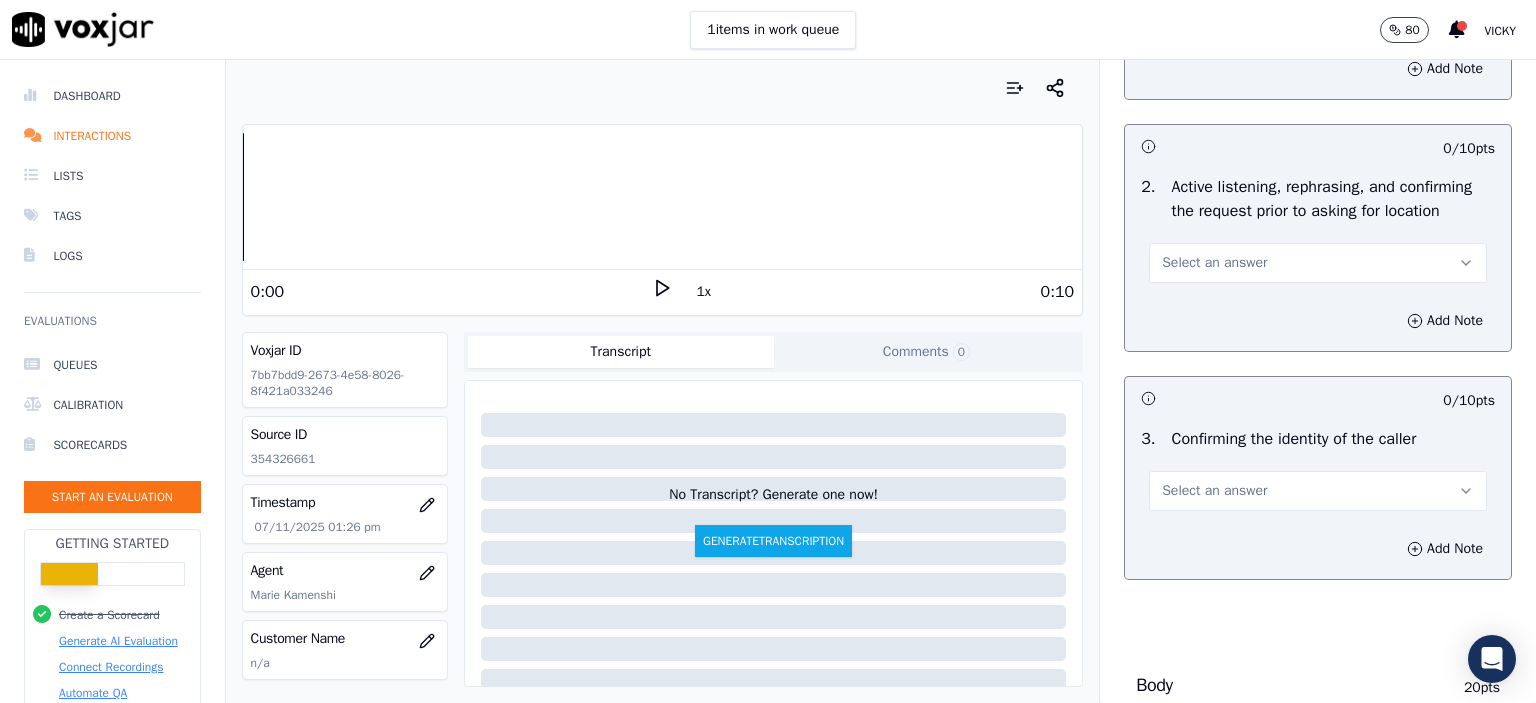 click on "Select an answer" at bounding box center [1214, 263] 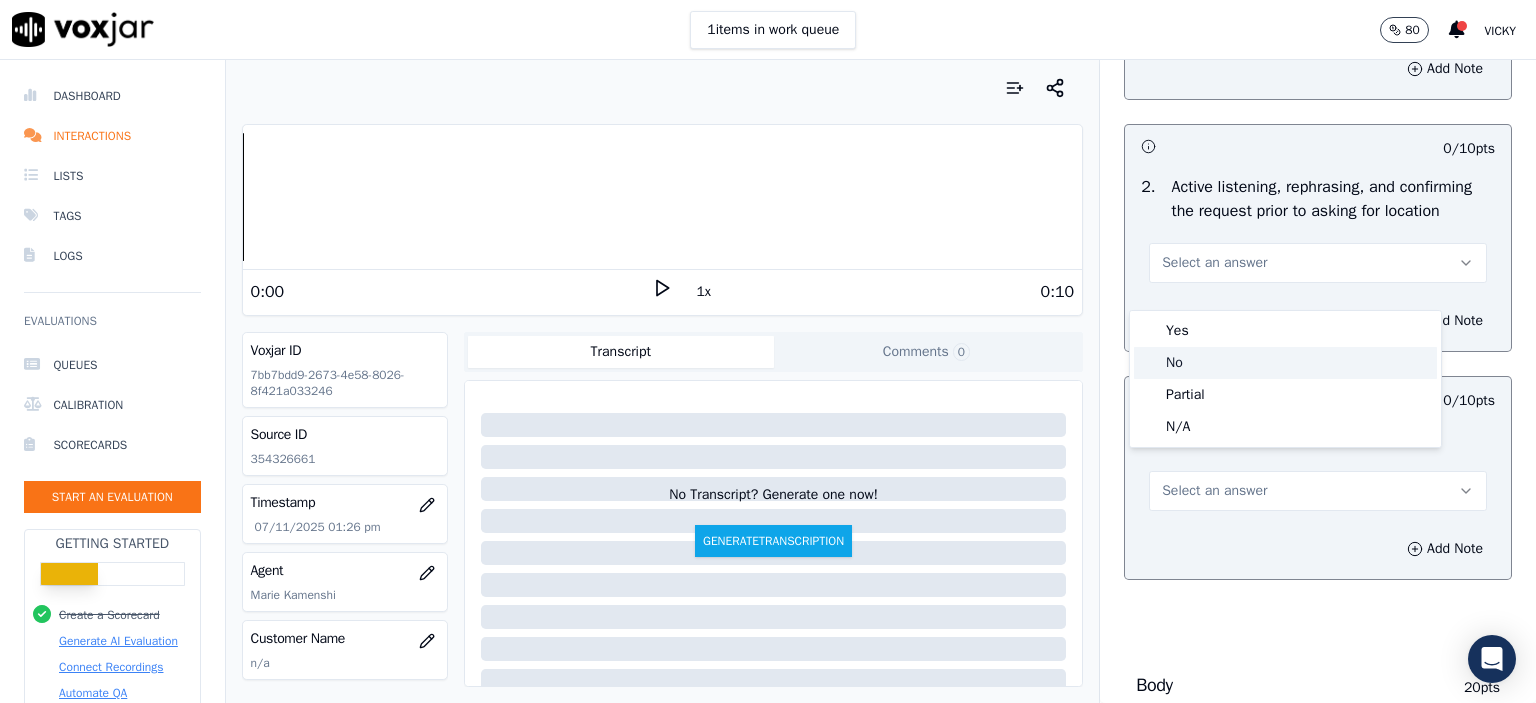 click on "No" 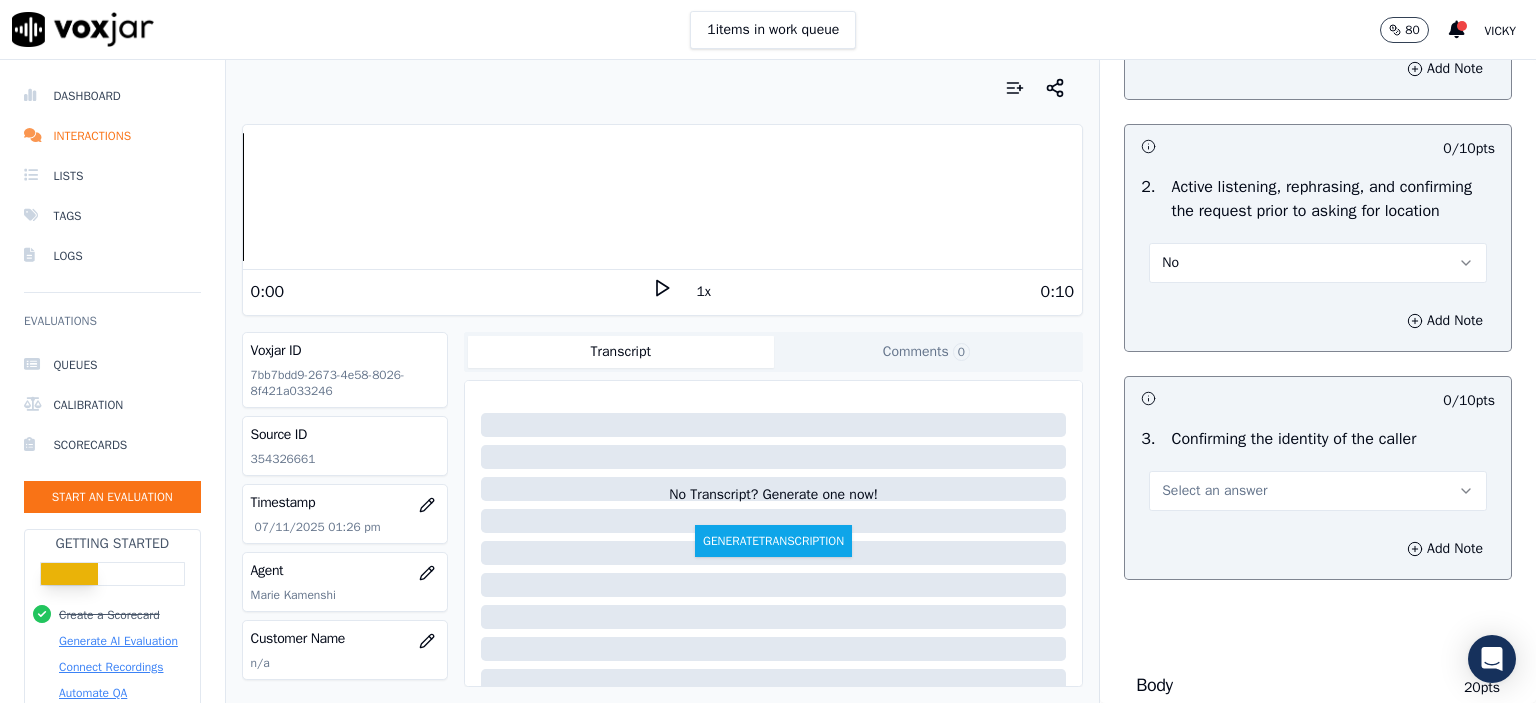click on "Select an answer" at bounding box center [1318, 491] 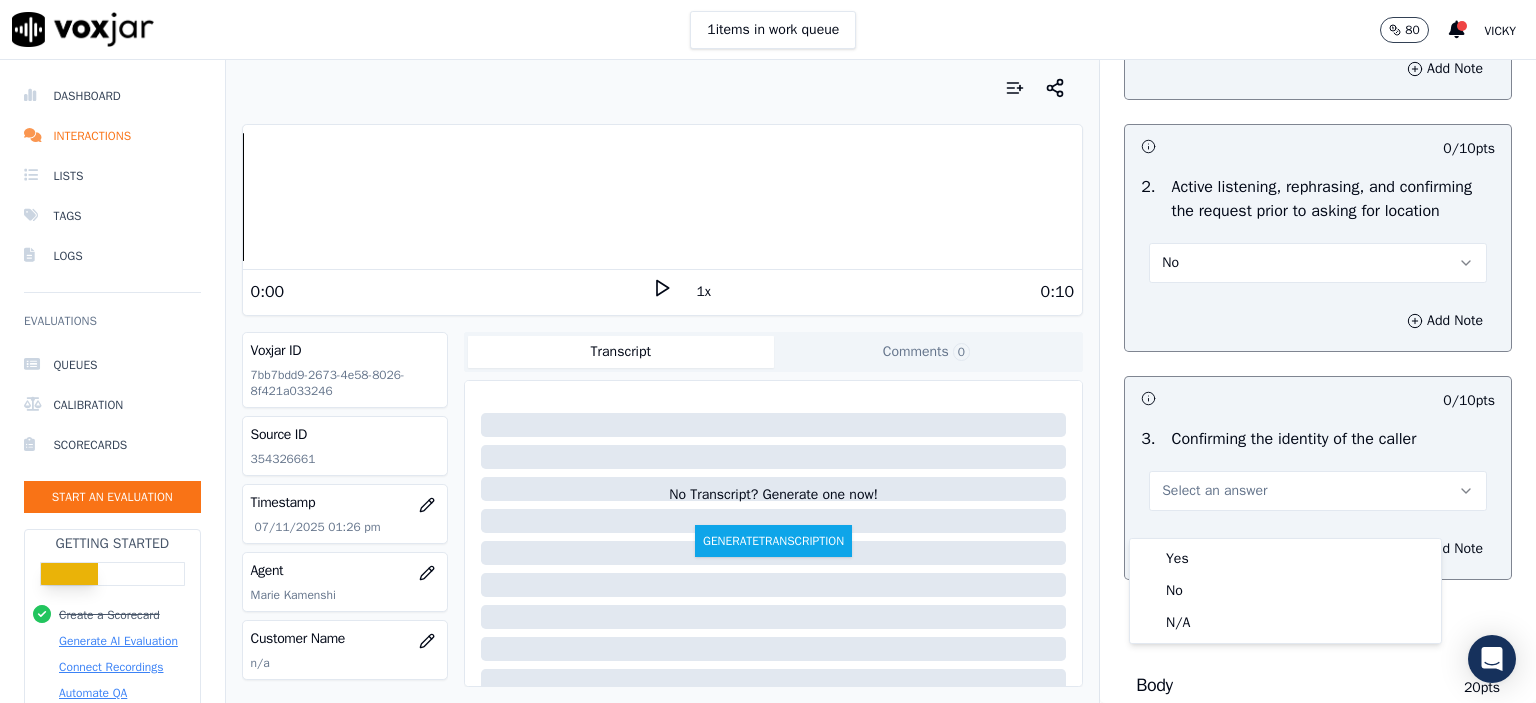 click on "N/A" 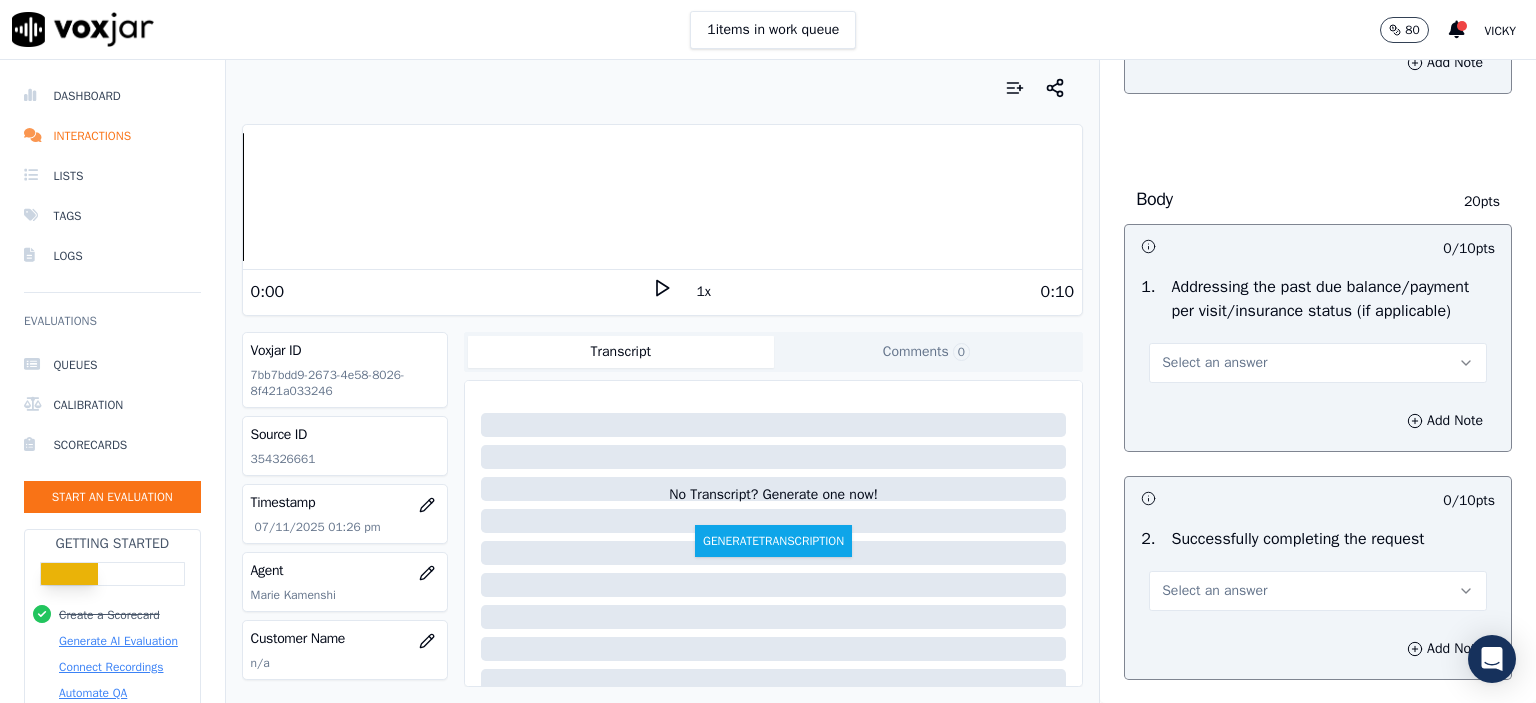 scroll, scrollTop: 800, scrollLeft: 0, axis: vertical 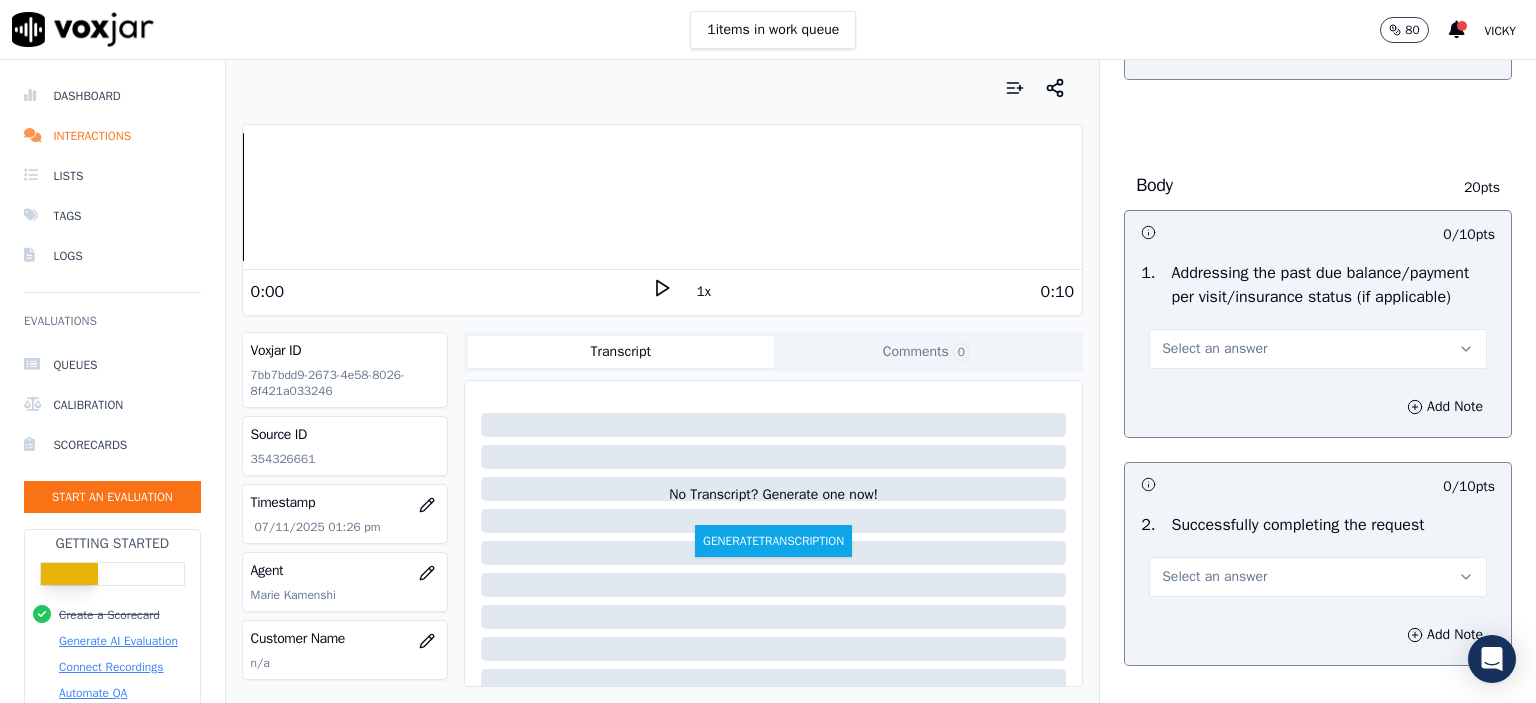 click on "Select an answer" at bounding box center [1214, 349] 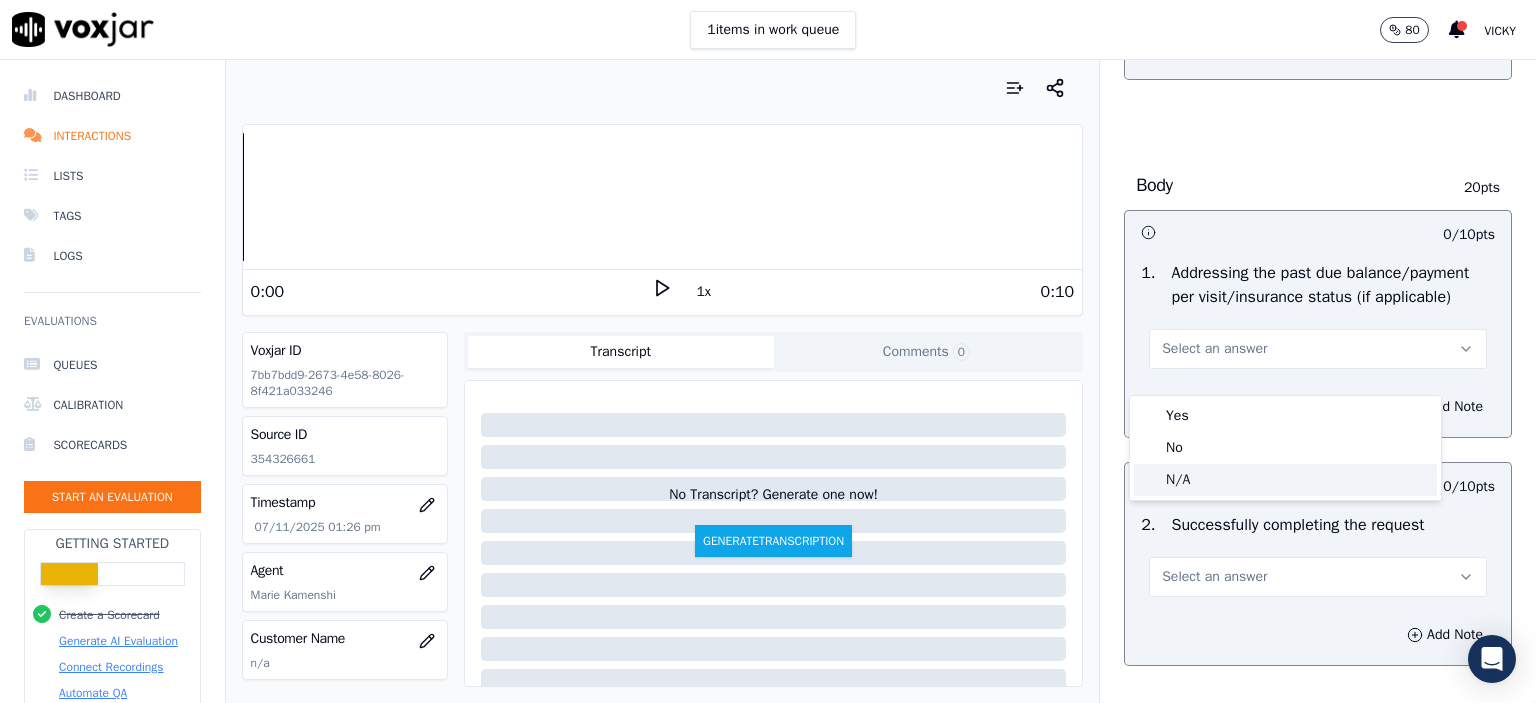 click on "N/A" 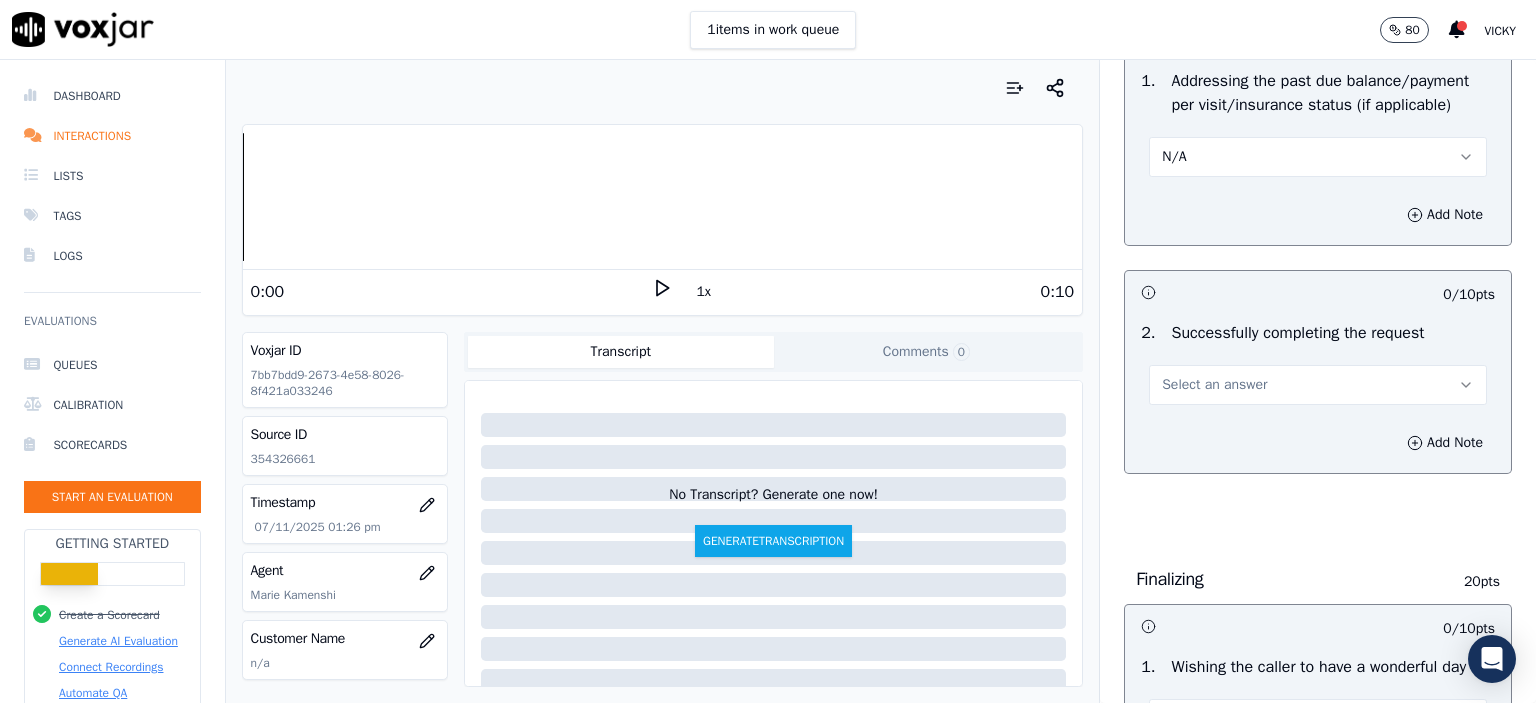 scroll, scrollTop: 1000, scrollLeft: 0, axis: vertical 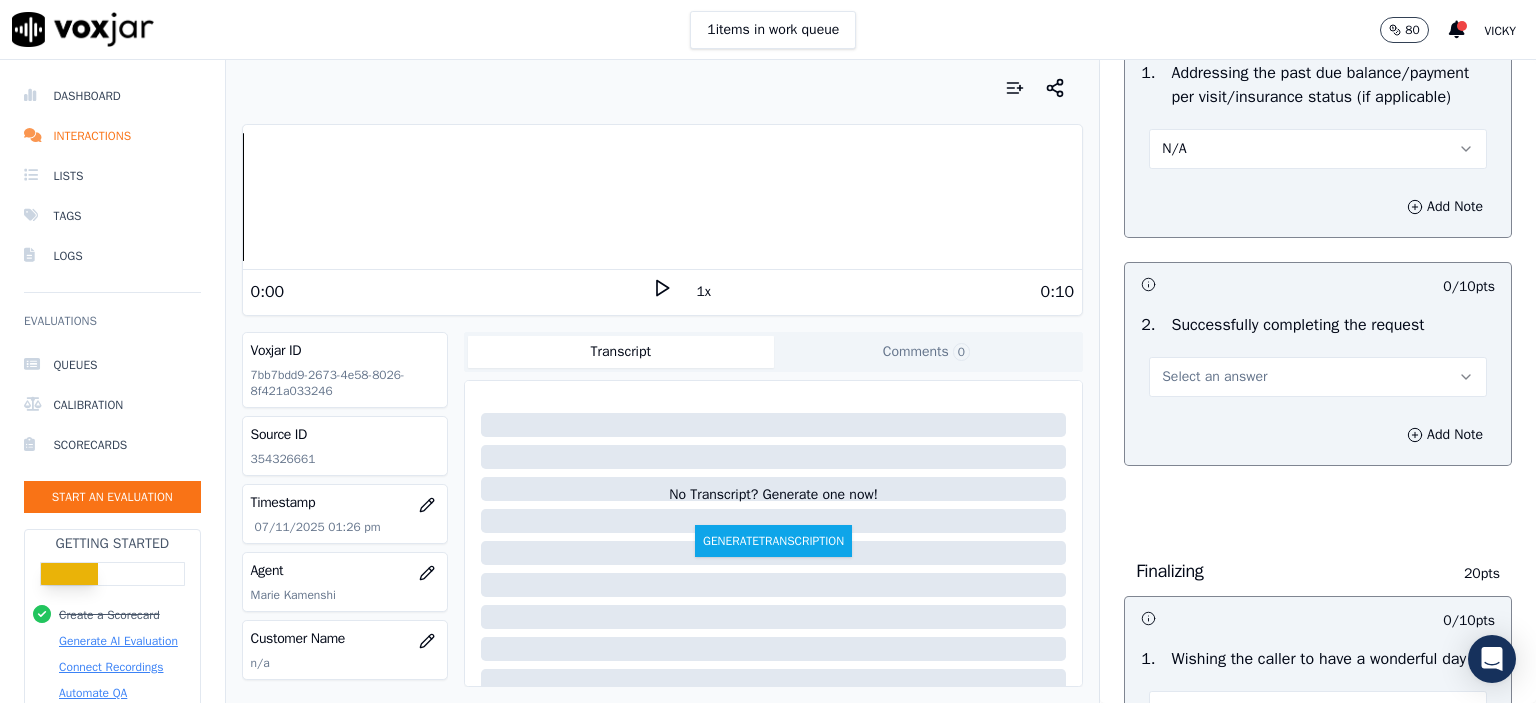 click on "Select an answer" at bounding box center (1214, 377) 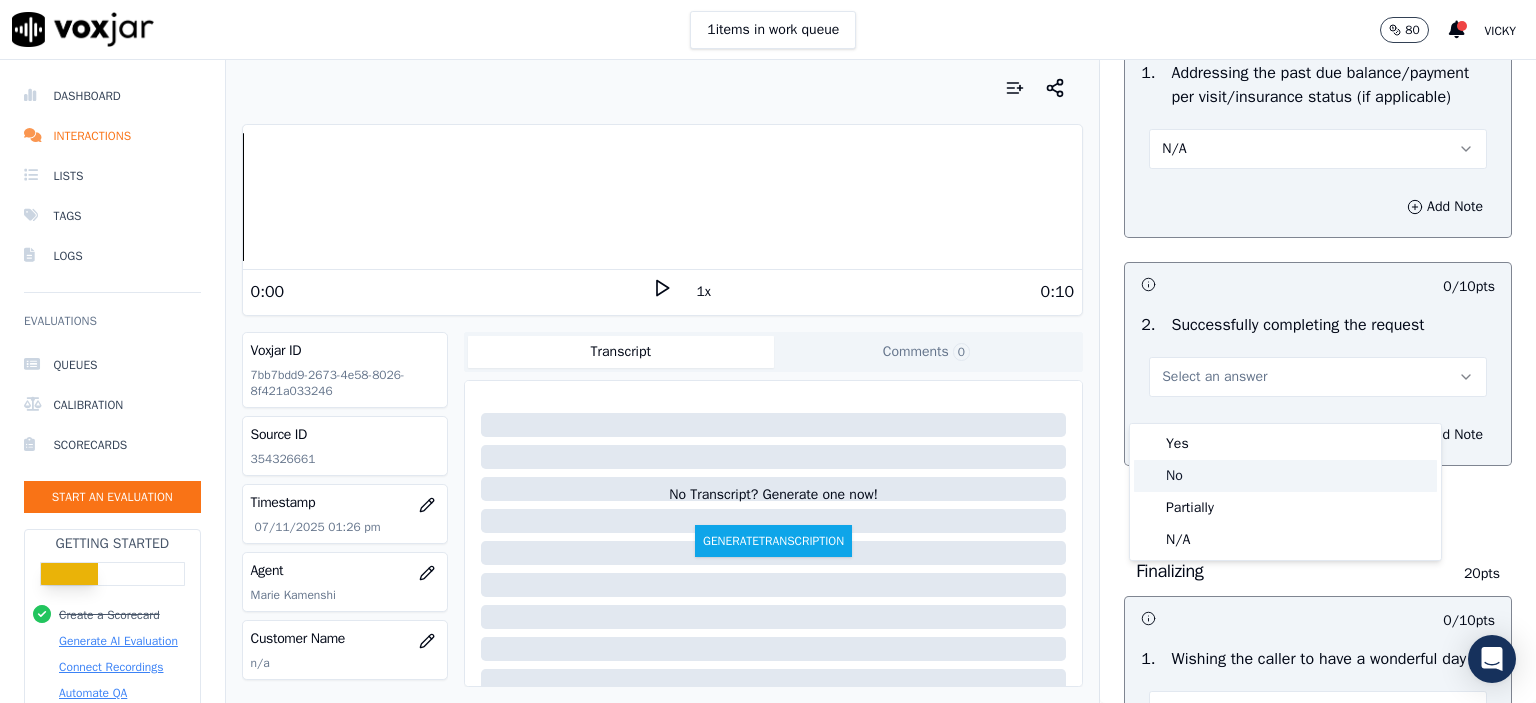 click on "No" 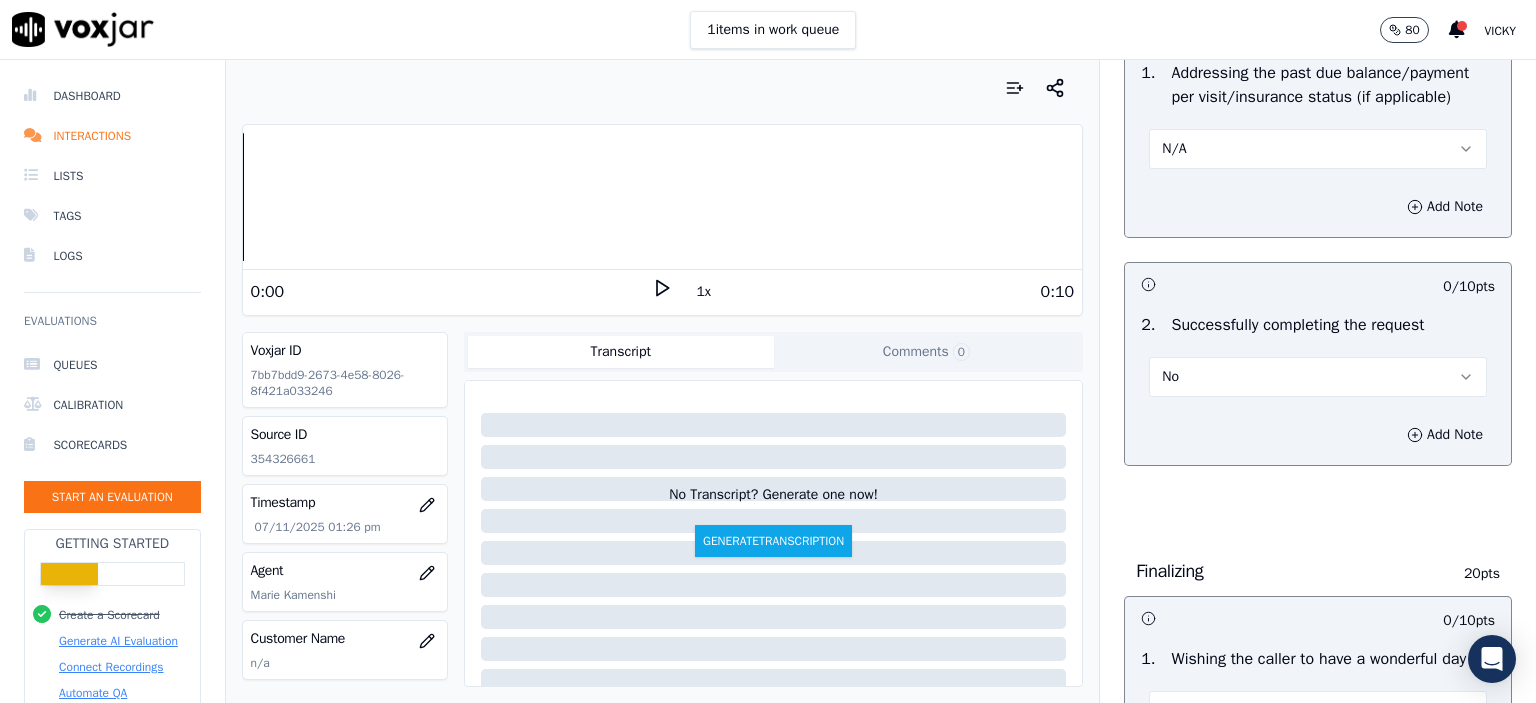 click on "No" at bounding box center [1318, 377] 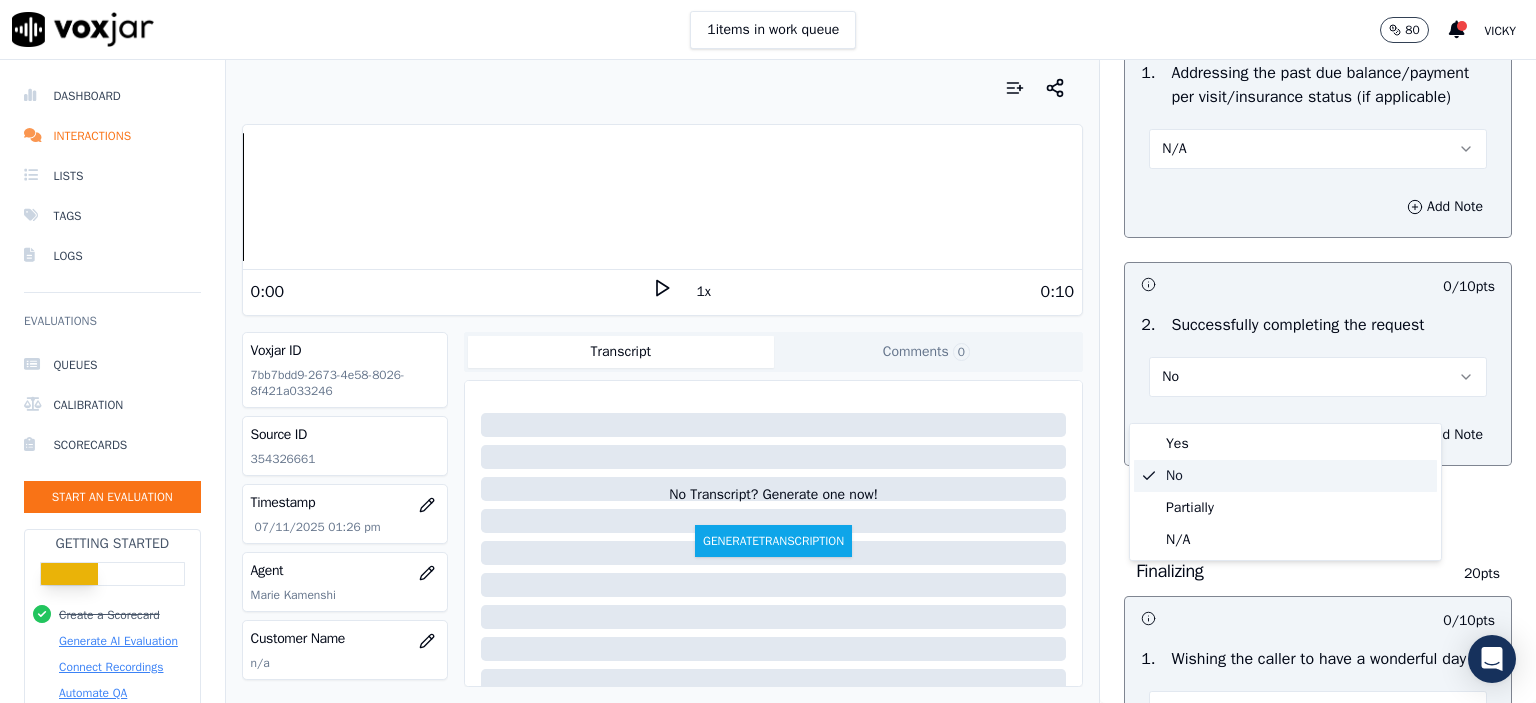 click on "Yes" at bounding box center [1285, 444] 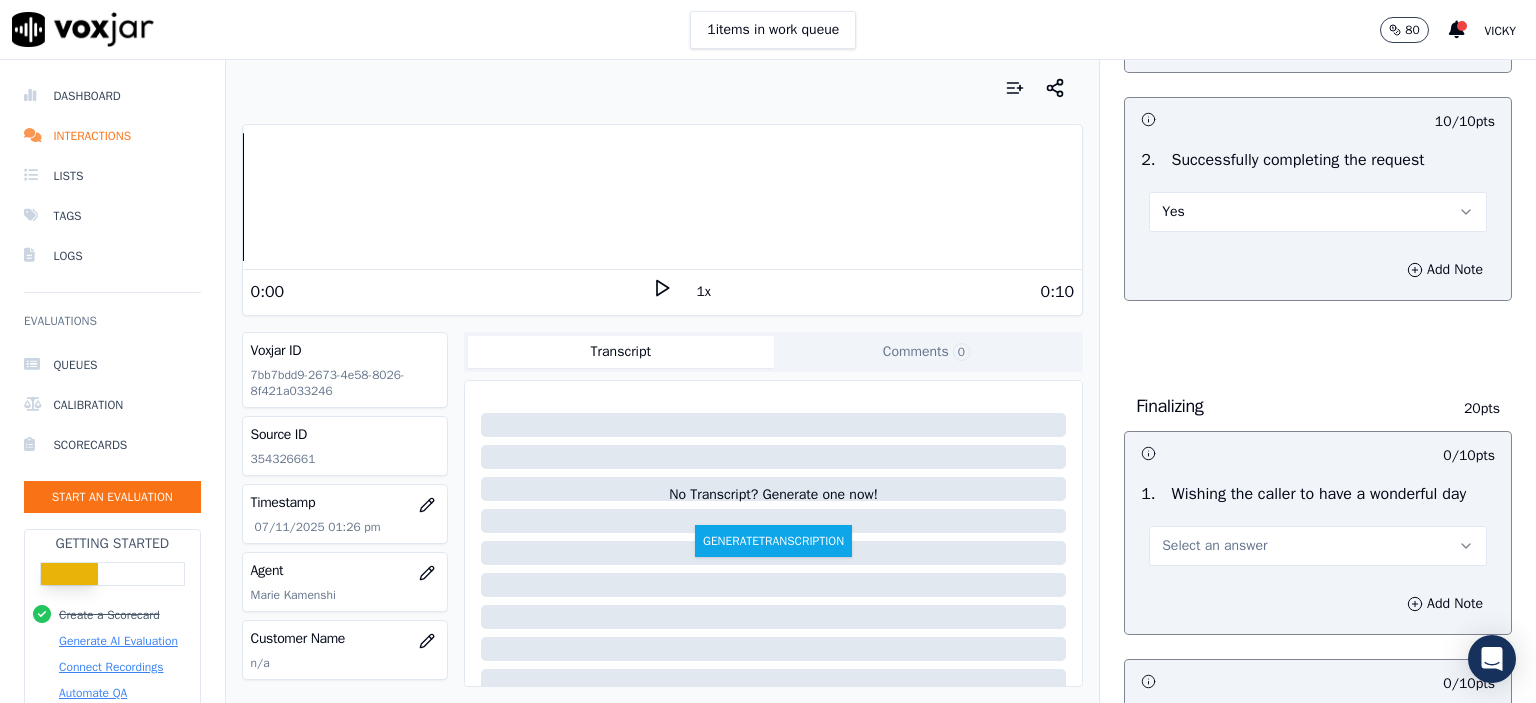 scroll, scrollTop: 1300, scrollLeft: 0, axis: vertical 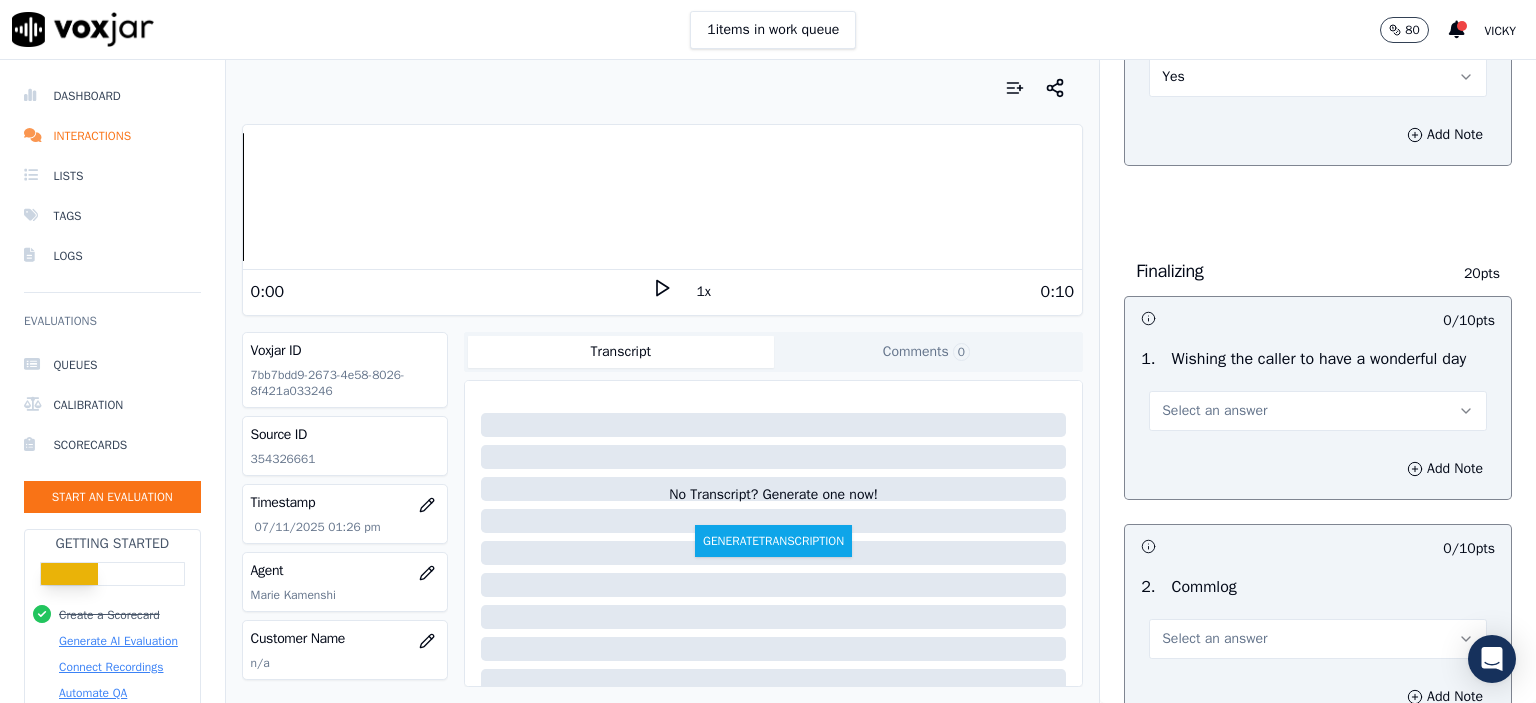 click on "Select an answer" at bounding box center [1214, 411] 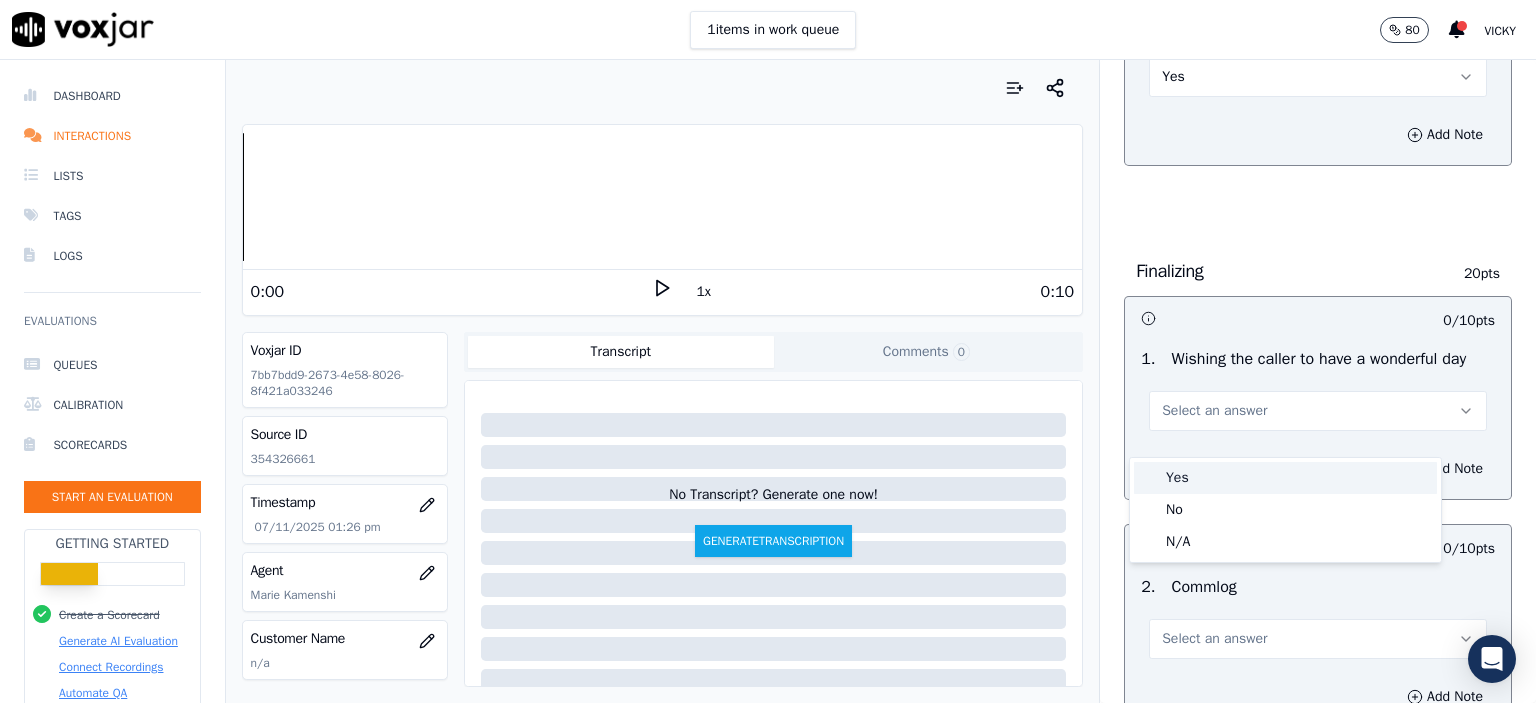 click on "Yes" at bounding box center (1285, 478) 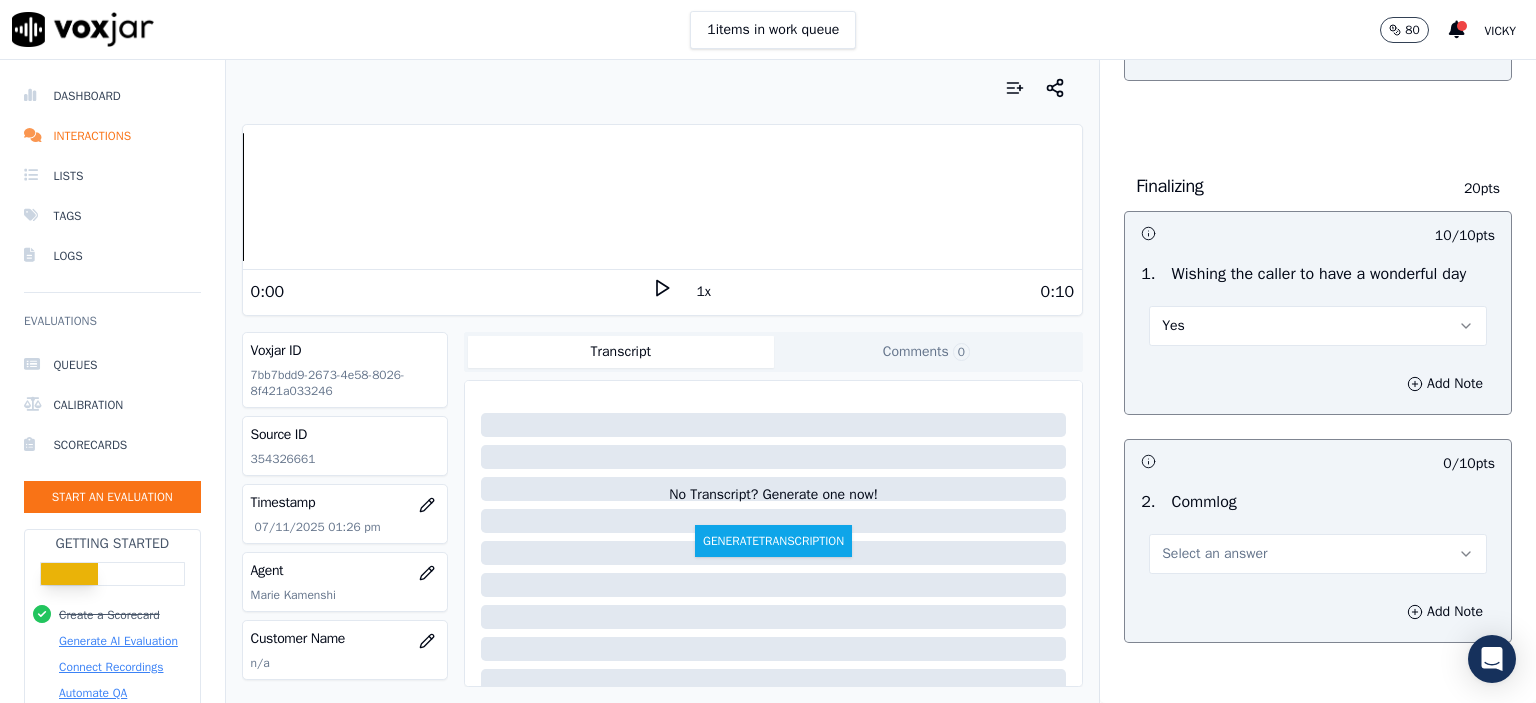 scroll, scrollTop: 1600, scrollLeft: 0, axis: vertical 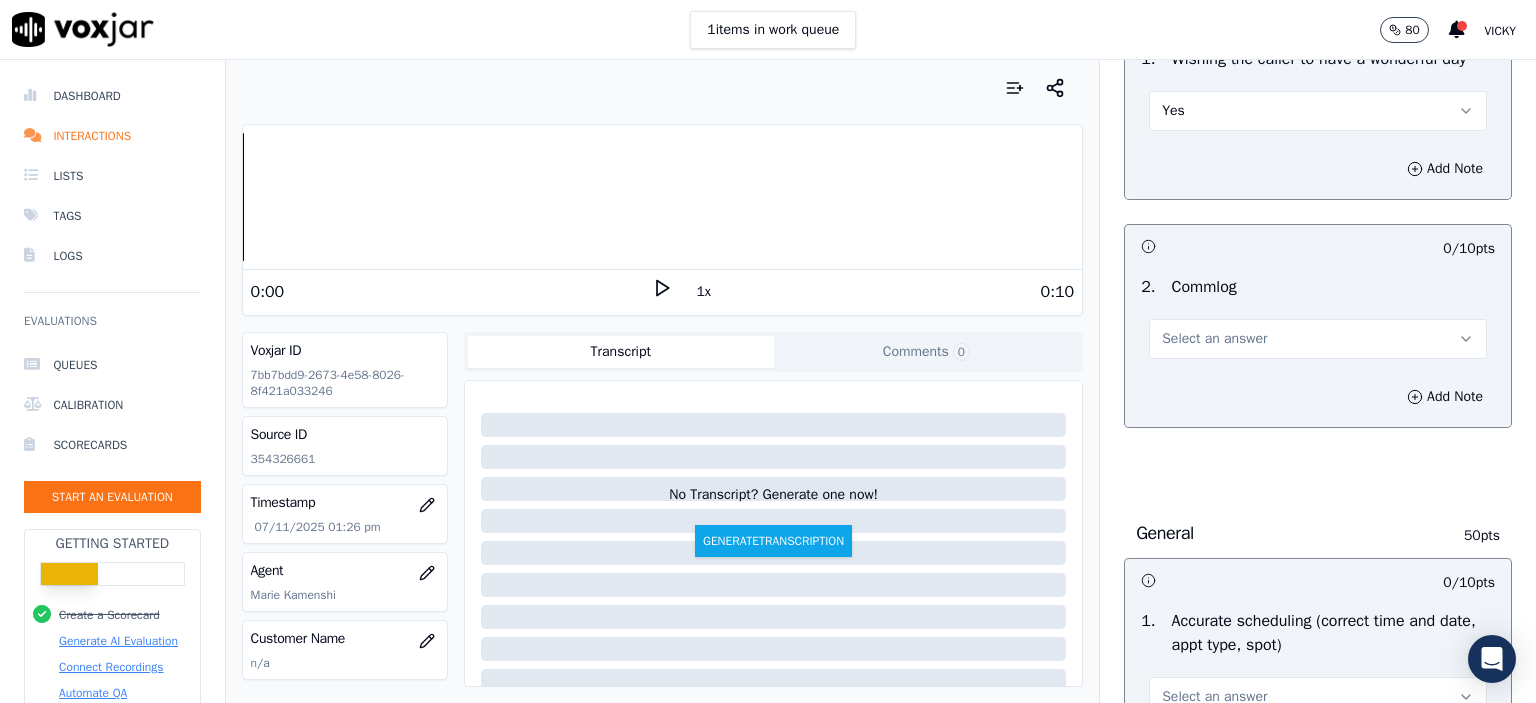click on "Select an answer" at bounding box center (1214, 339) 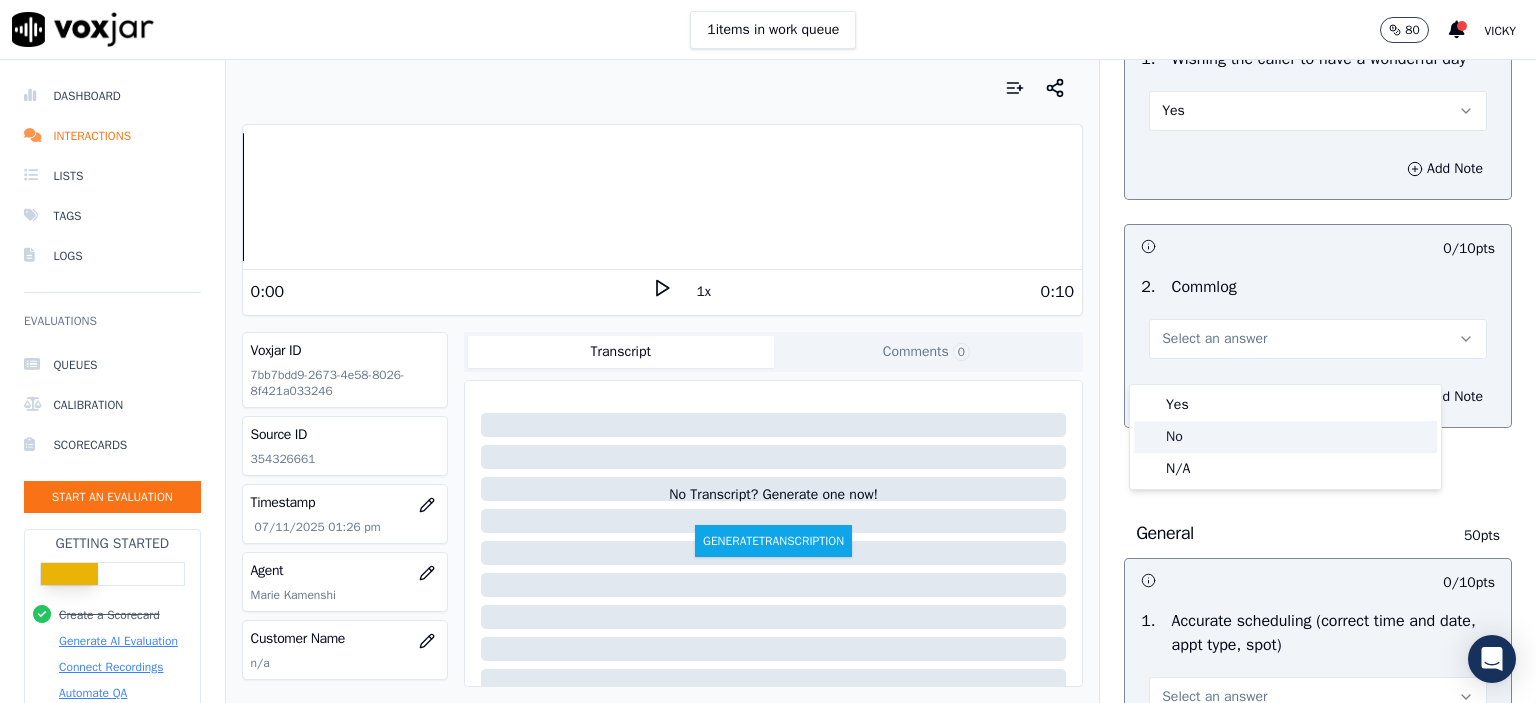 click on "No" 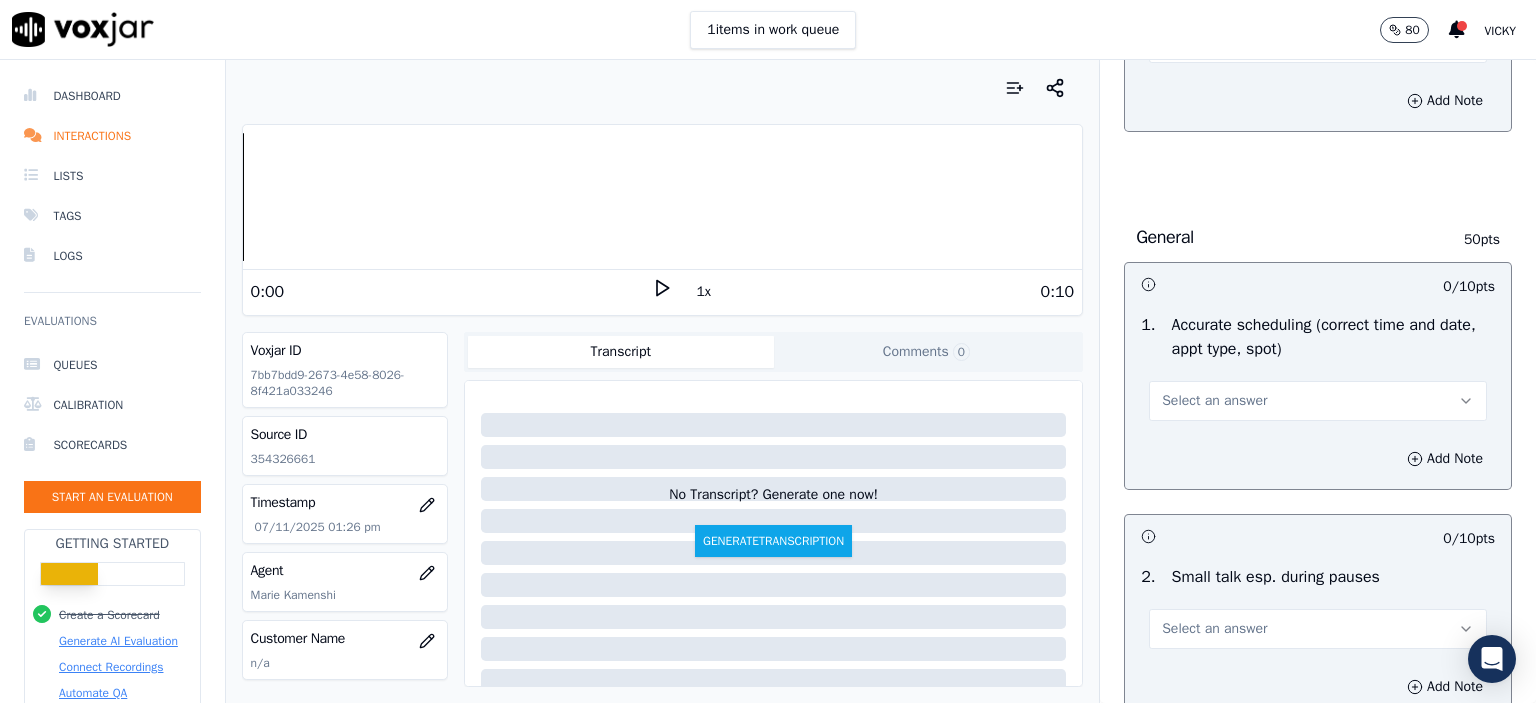 scroll, scrollTop: 1900, scrollLeft: 0, axis: vertical 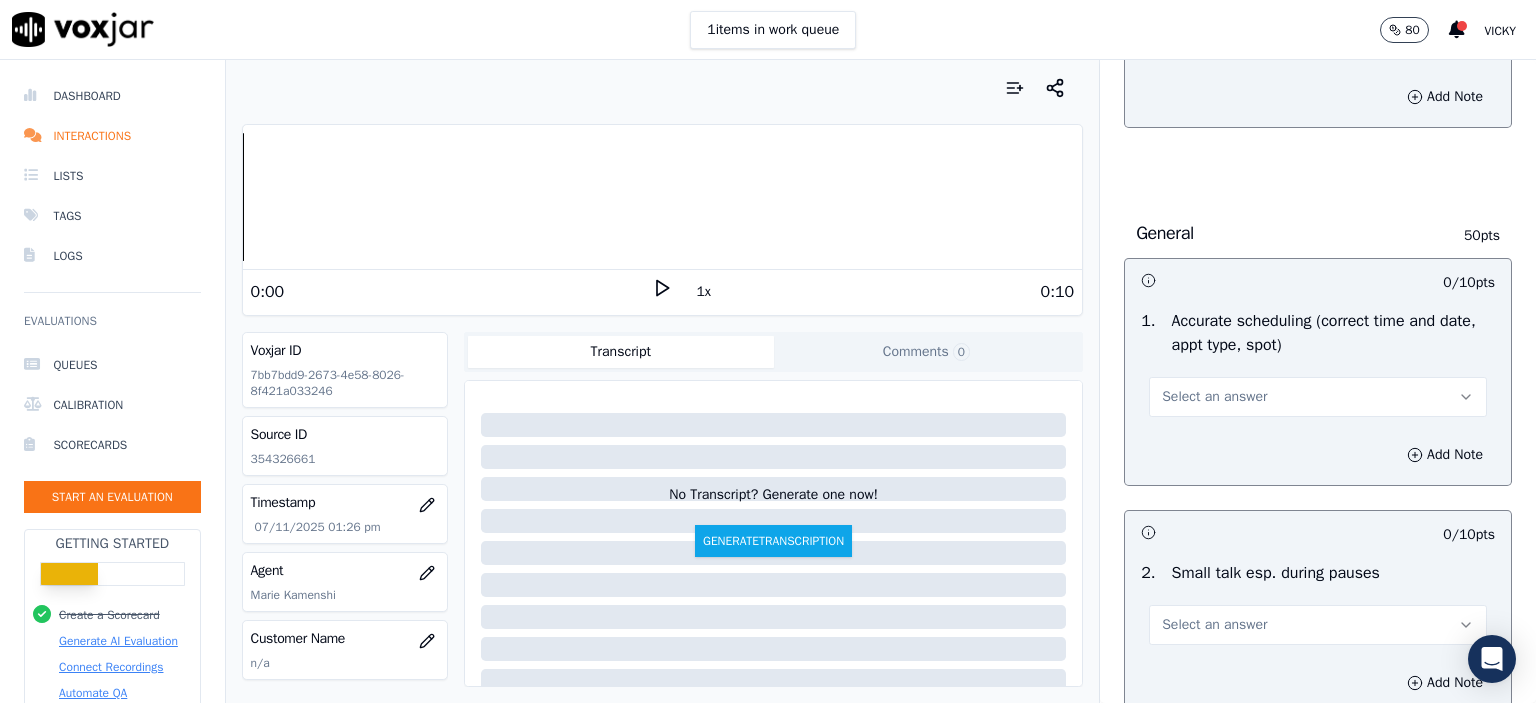 click on "Select an answer" at bounding box center [1214, 397] 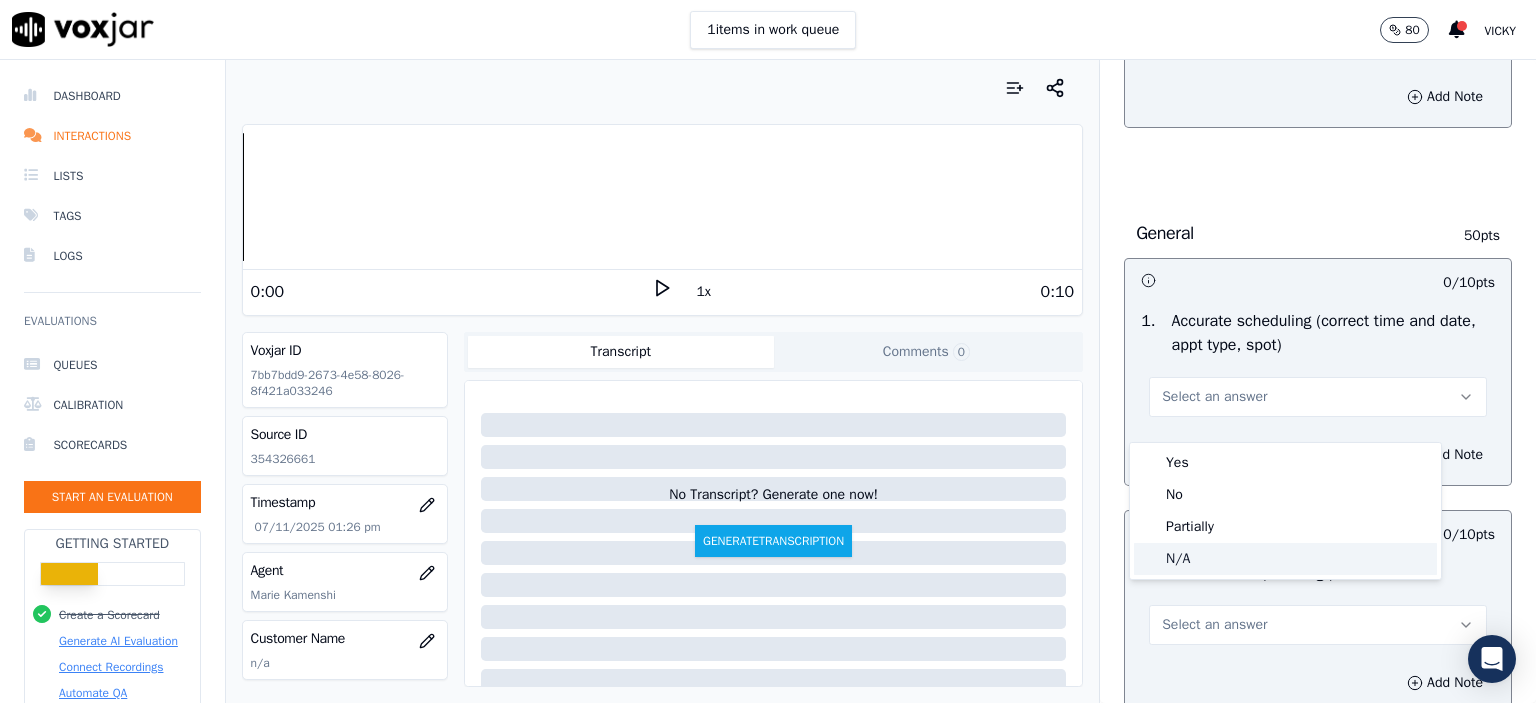 click on "N/A" 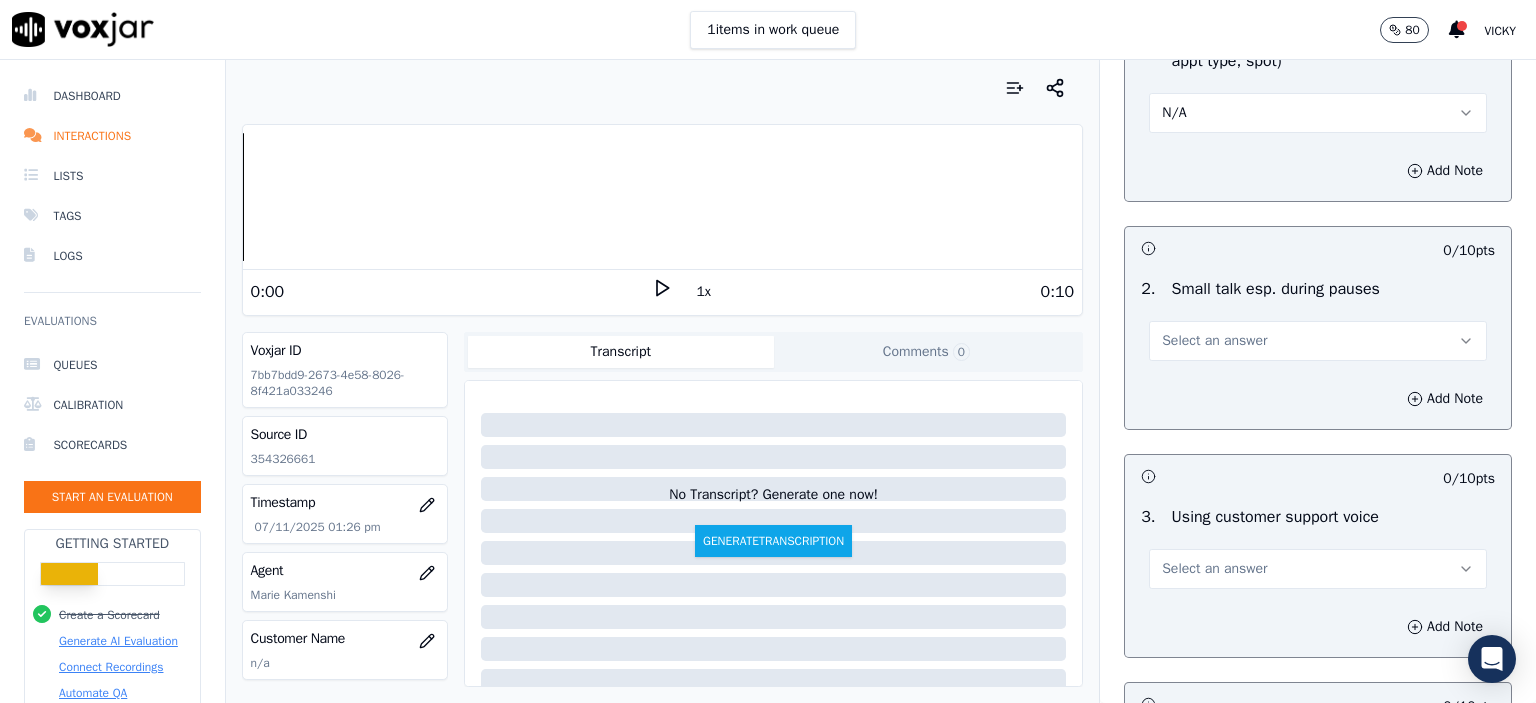 scroll, scrollTop: 2200, scrollLeft: 0, axis: vertical 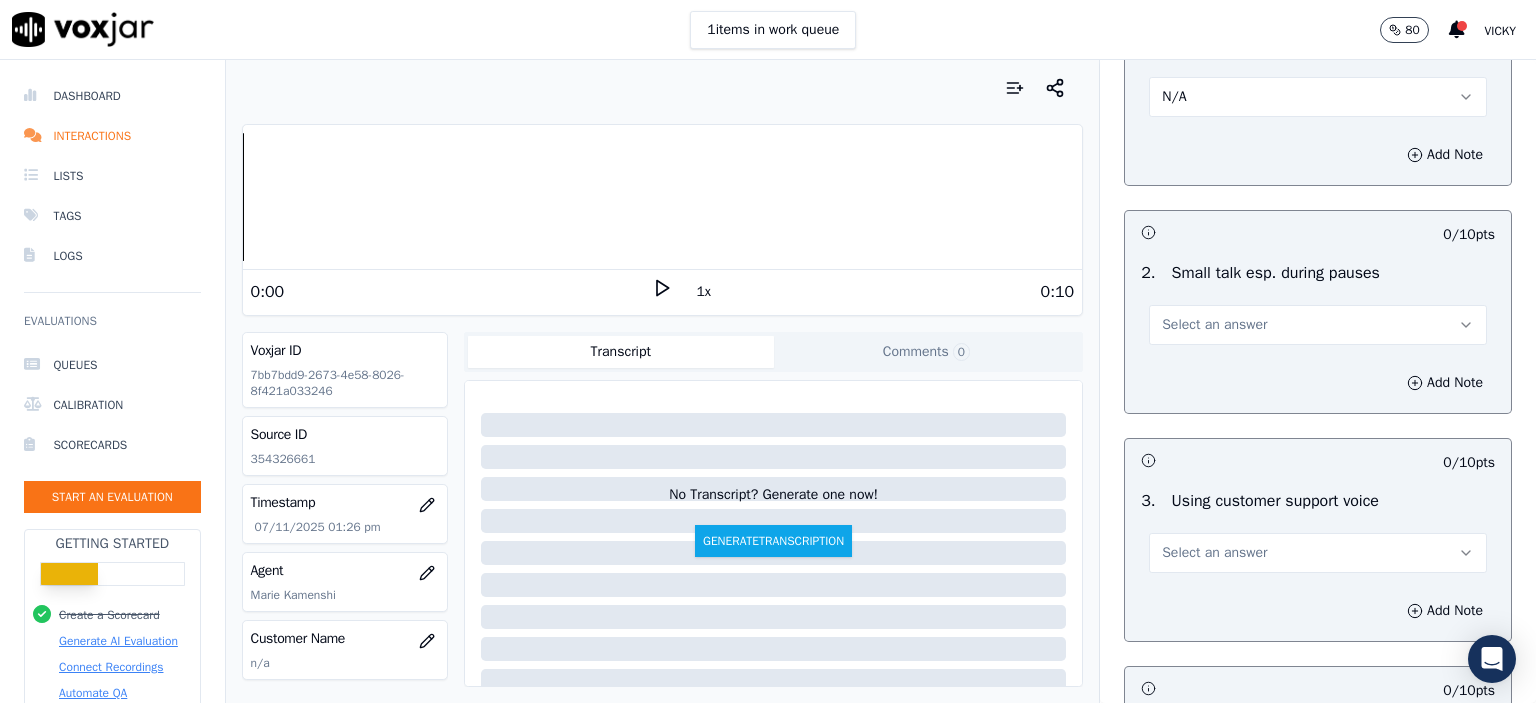 click on "Select an answer" at bounding box center [1214, 325] 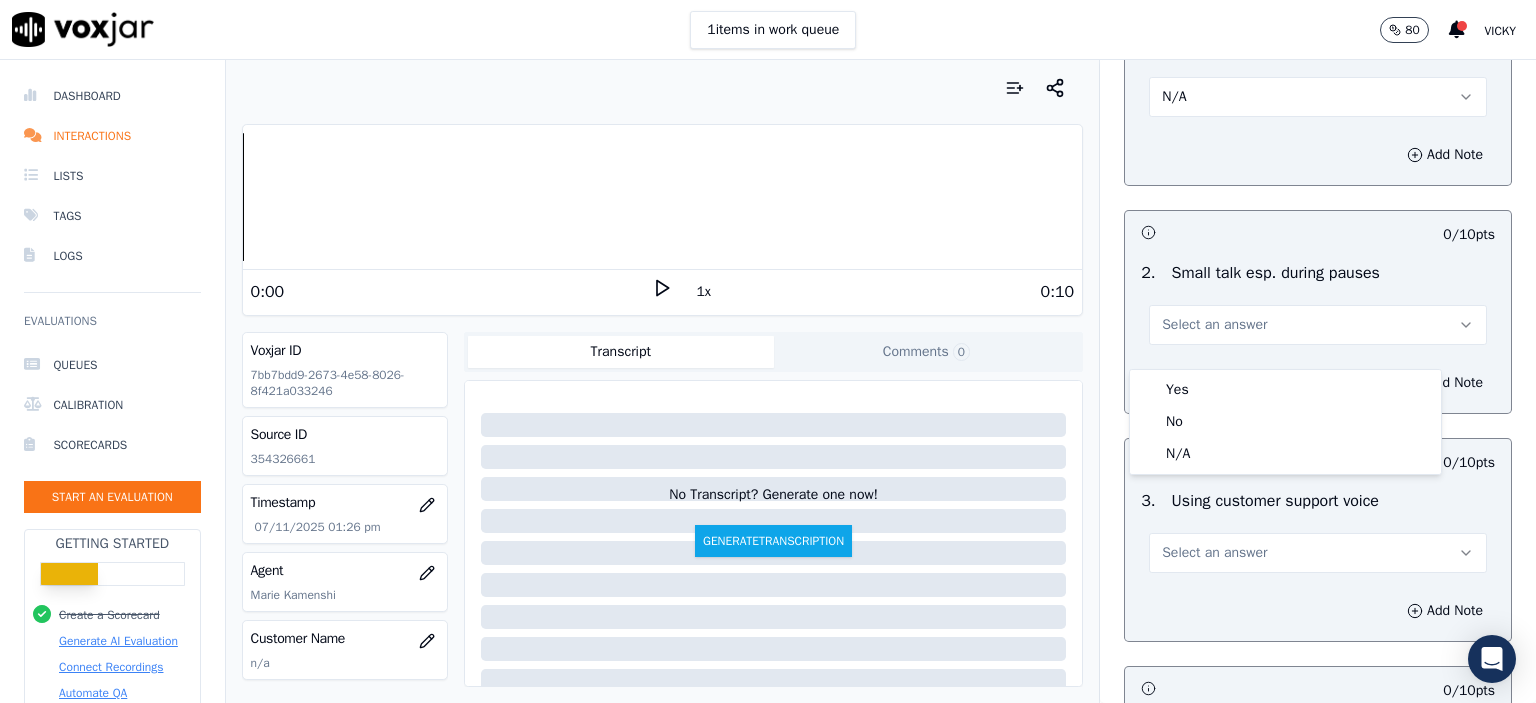 click on "N/A" 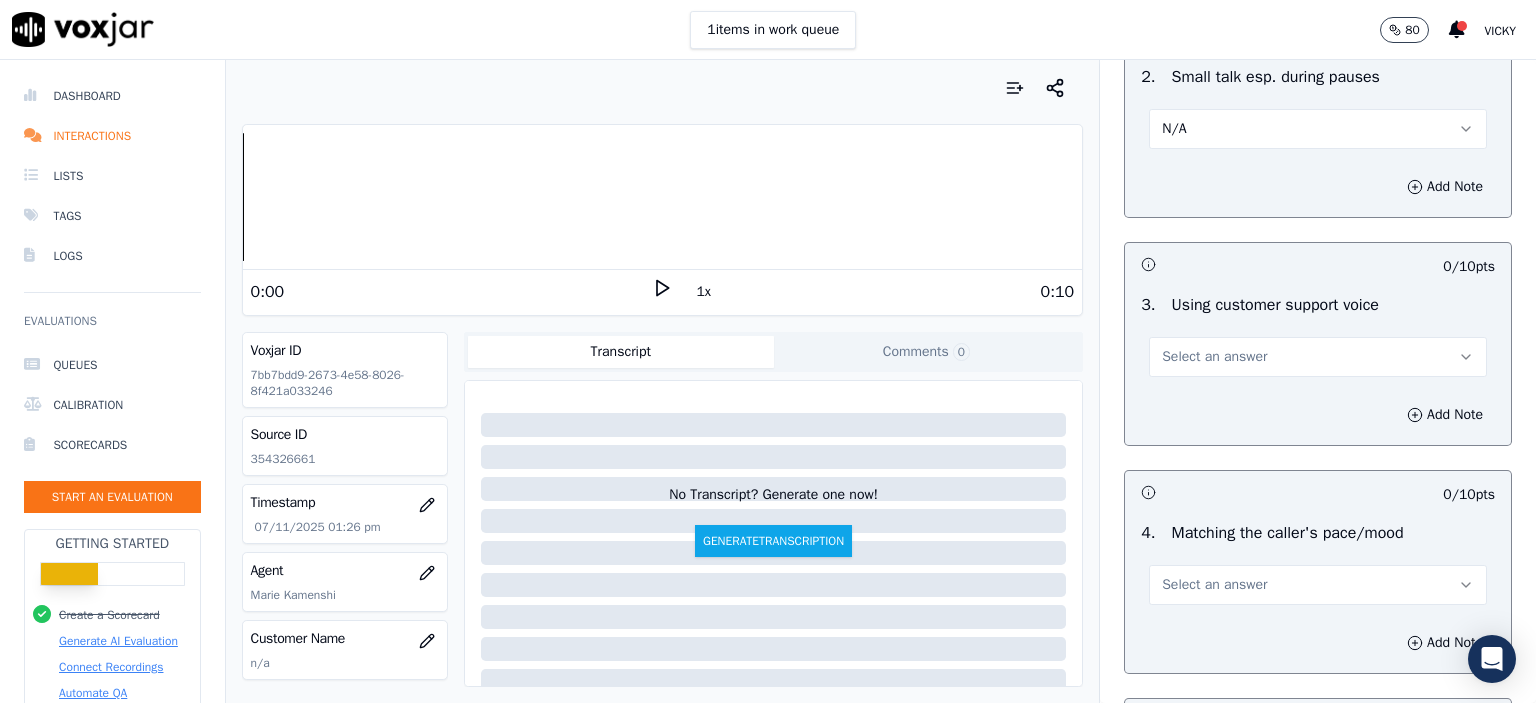 scroll, scrollTop: 2400, scrollLeft: 0, axis: vertical 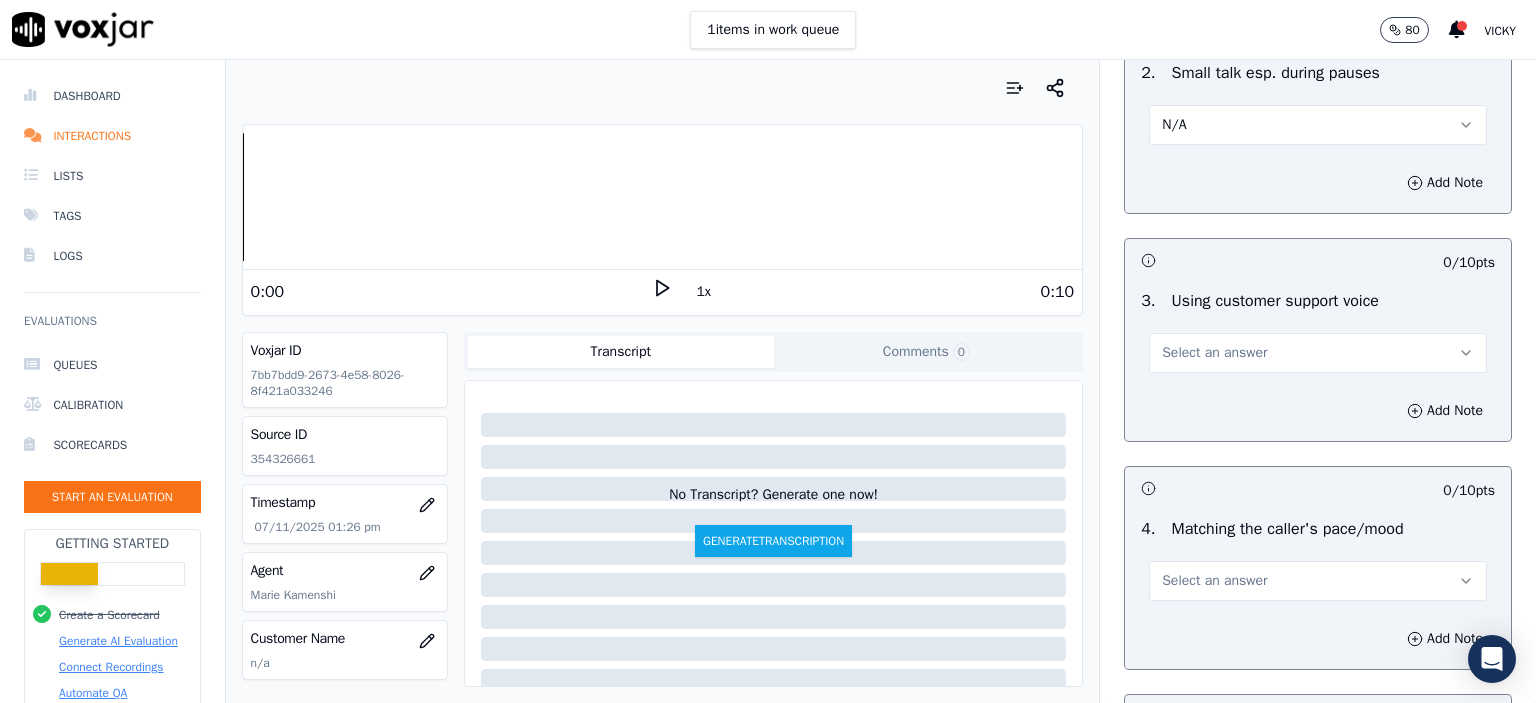 click on "Select an answer" at bounding box center [1318, 353] 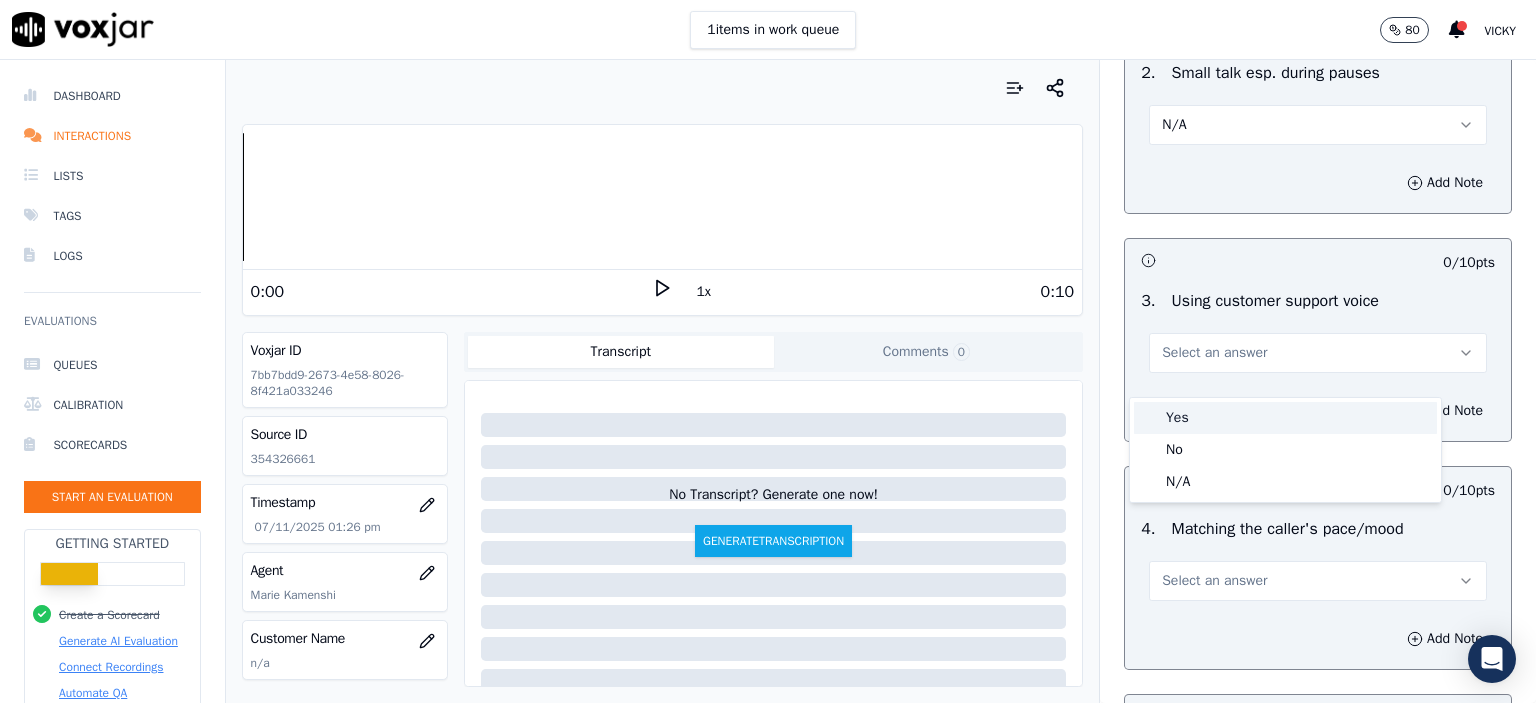 click on "Yes" at bounding box center (1285, 418) 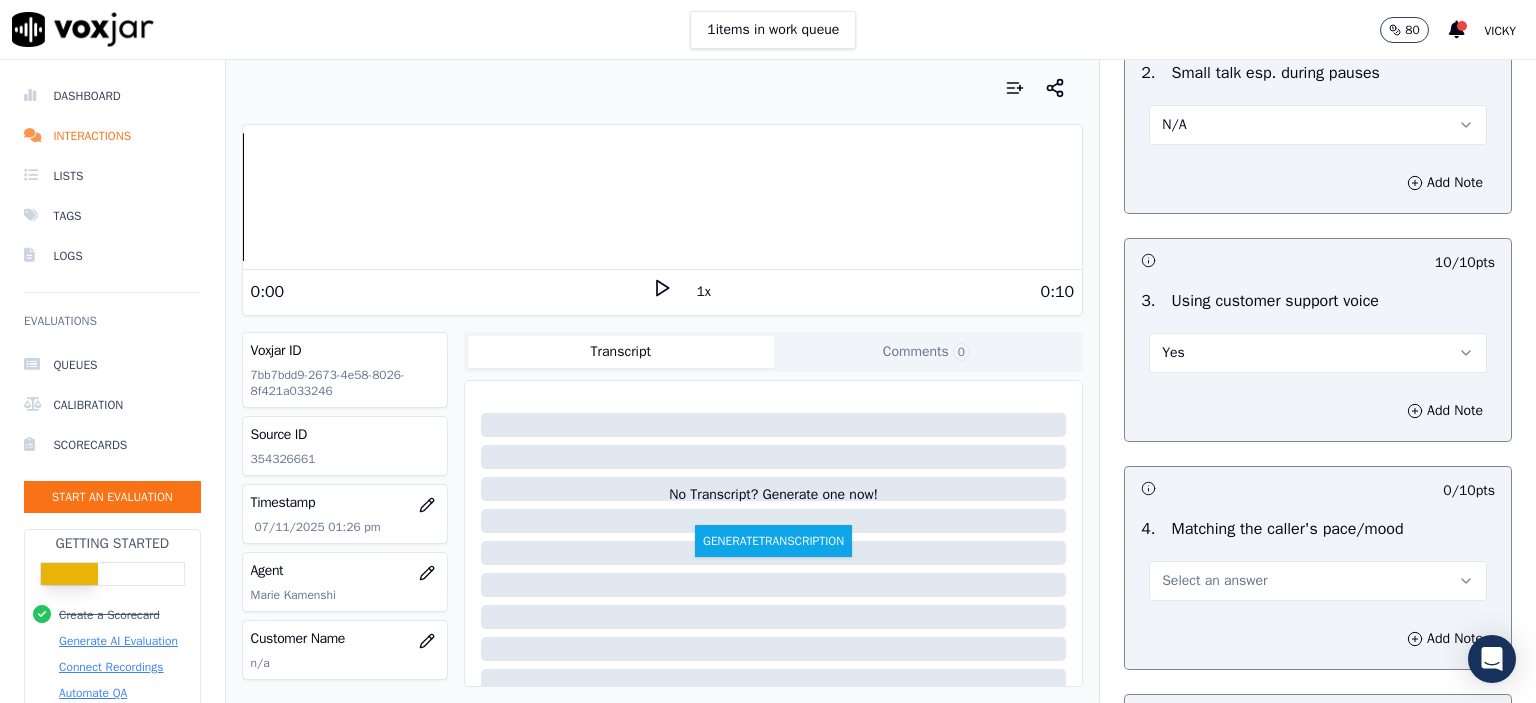 click on "Select an answer" at bounding box center [1214, 581] 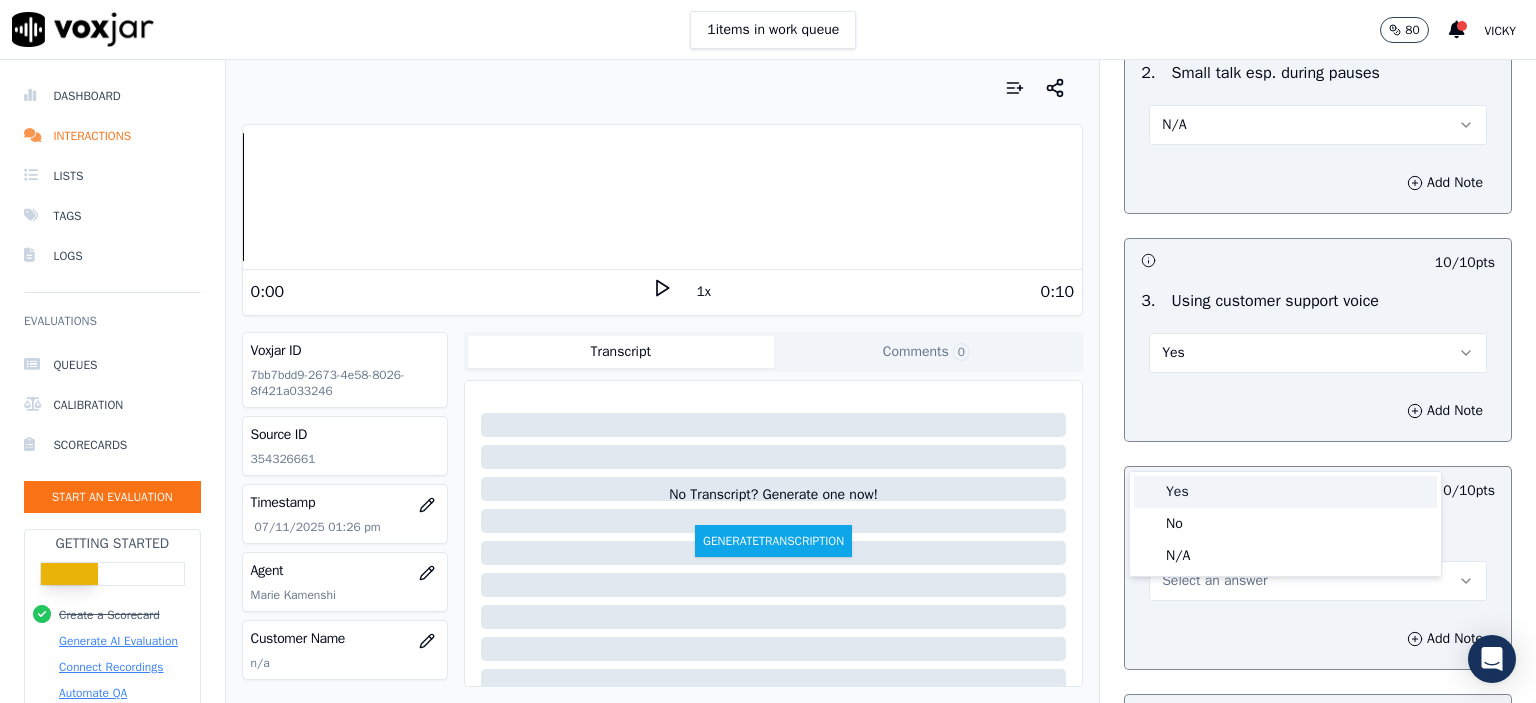 click on "Yes" at bounding box center [1285, 492] 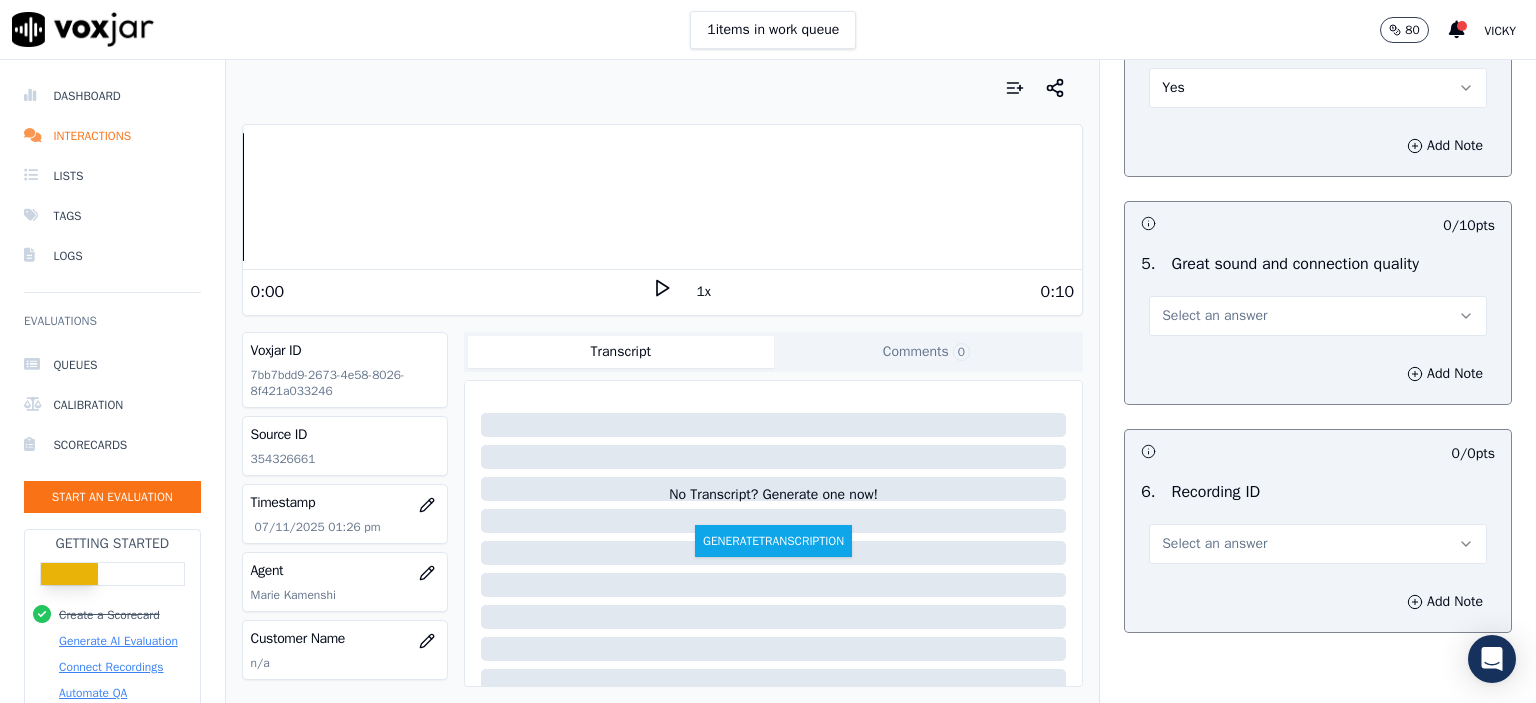 scroll, scrollTop: 2900, scrollLeft: 0, axis: vertical 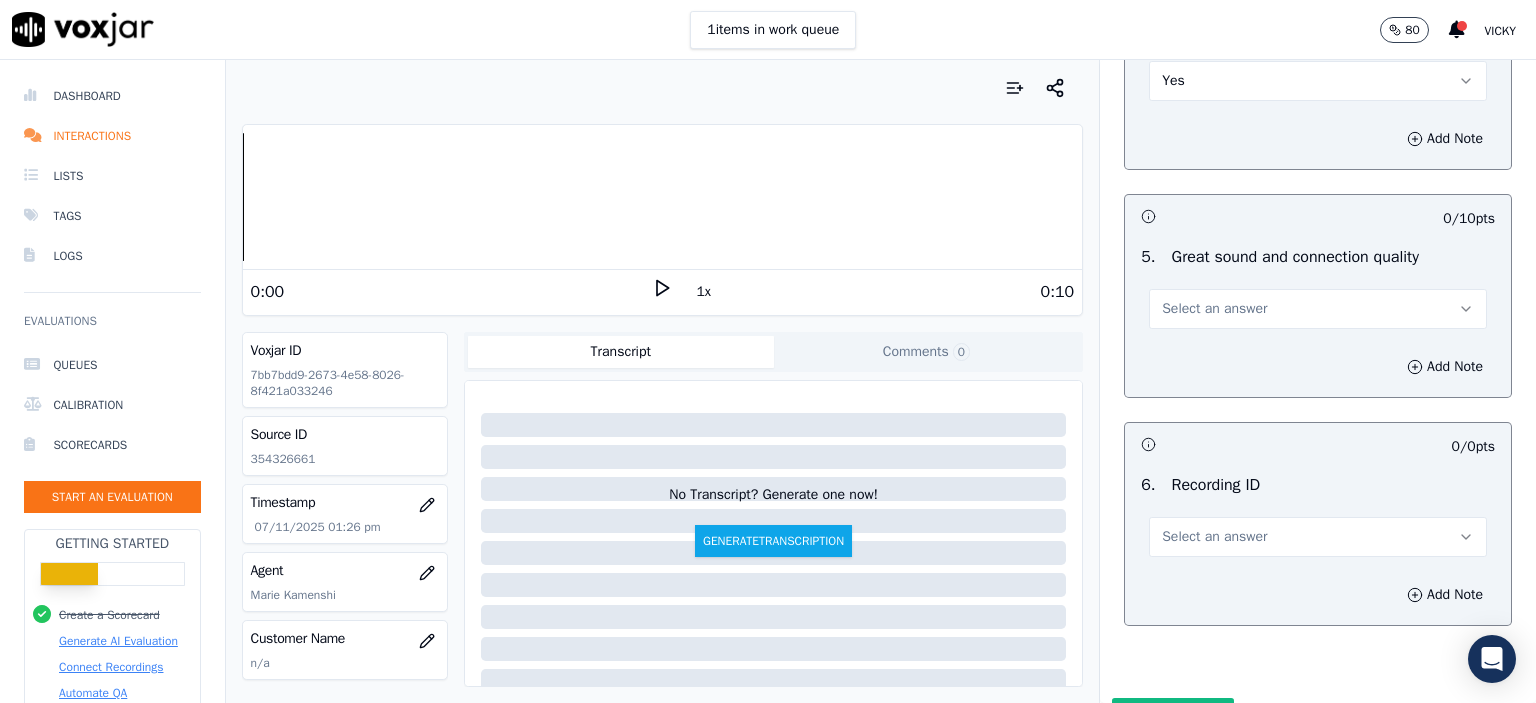 click on "Select an answer" at bounding box center (1318, 309) 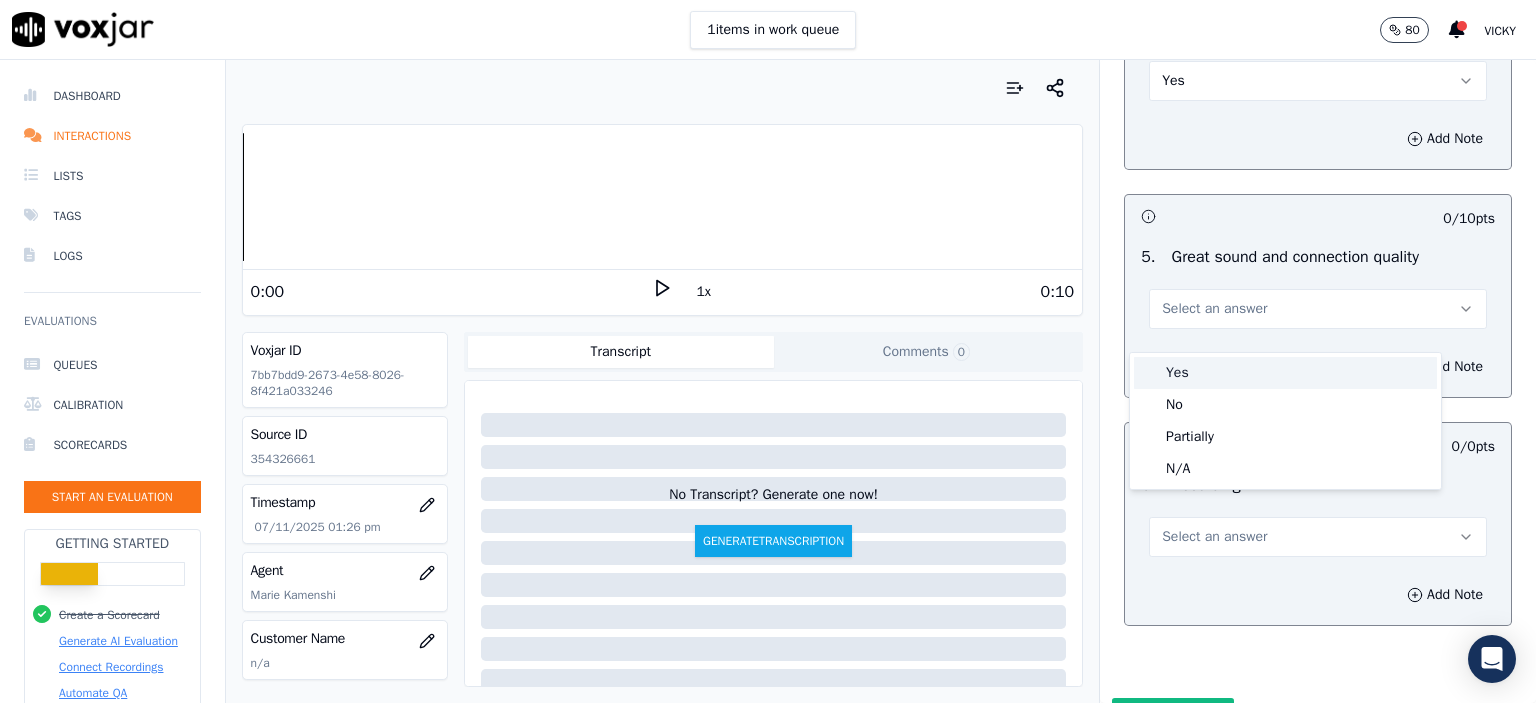 click on "Yes" at bounding box center (1285, 373) 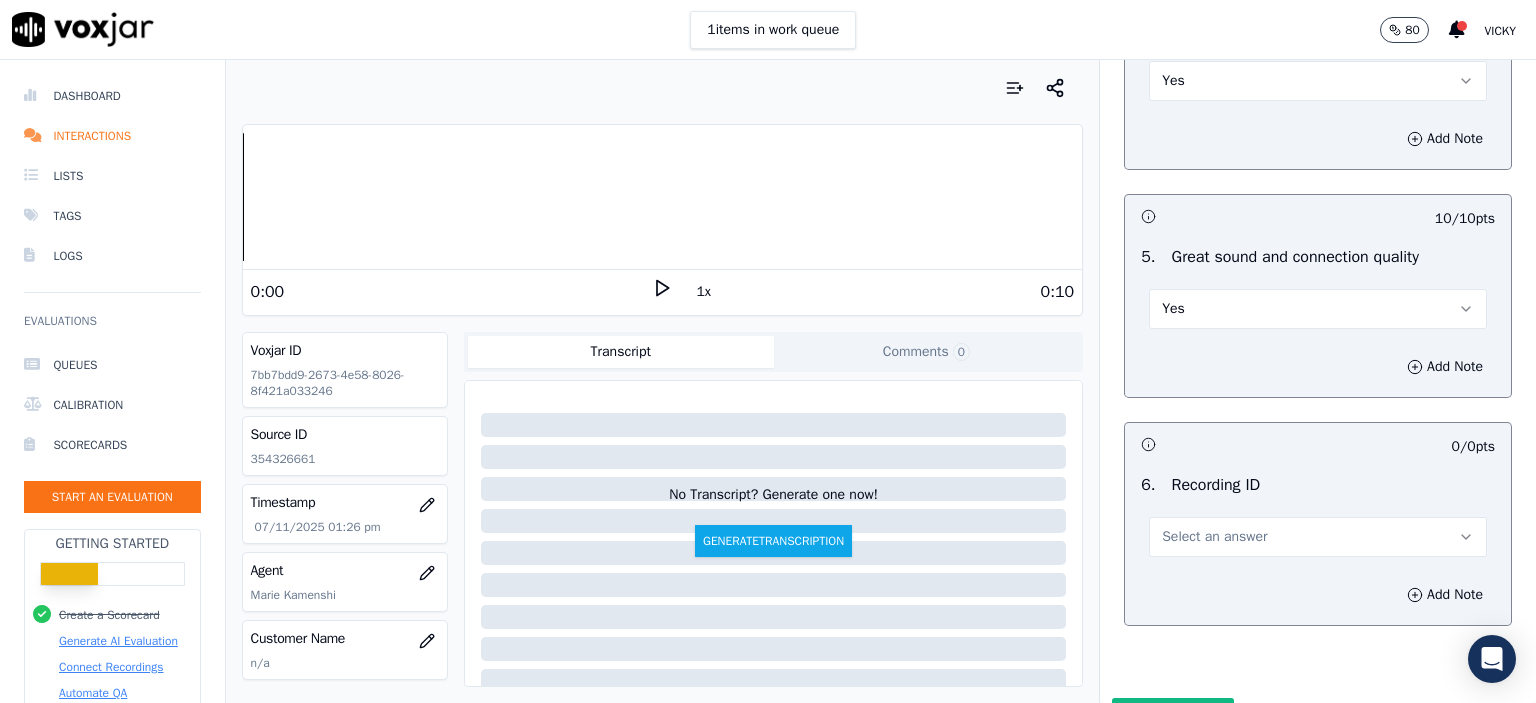 click on "Select an answer" at bounding box center (1318, 537) 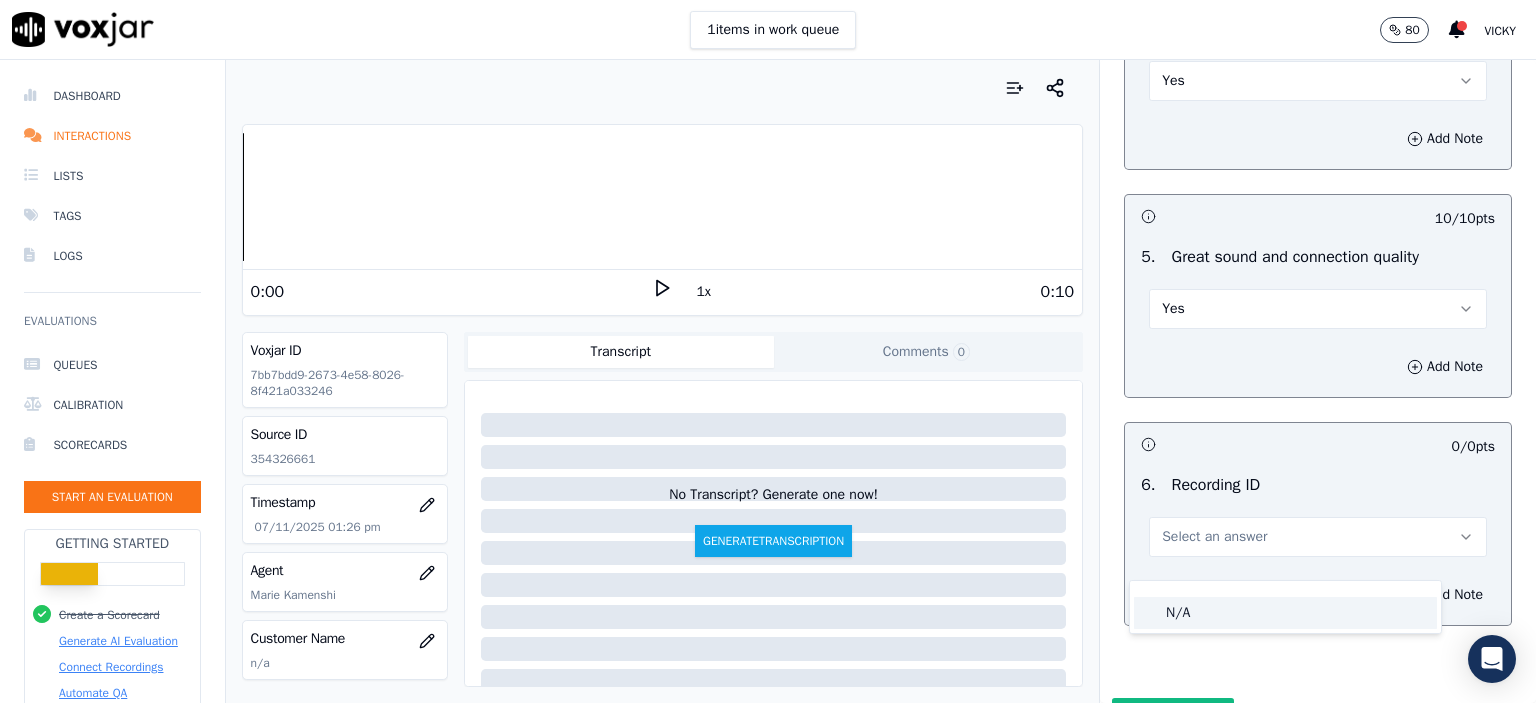 click on "N/A" 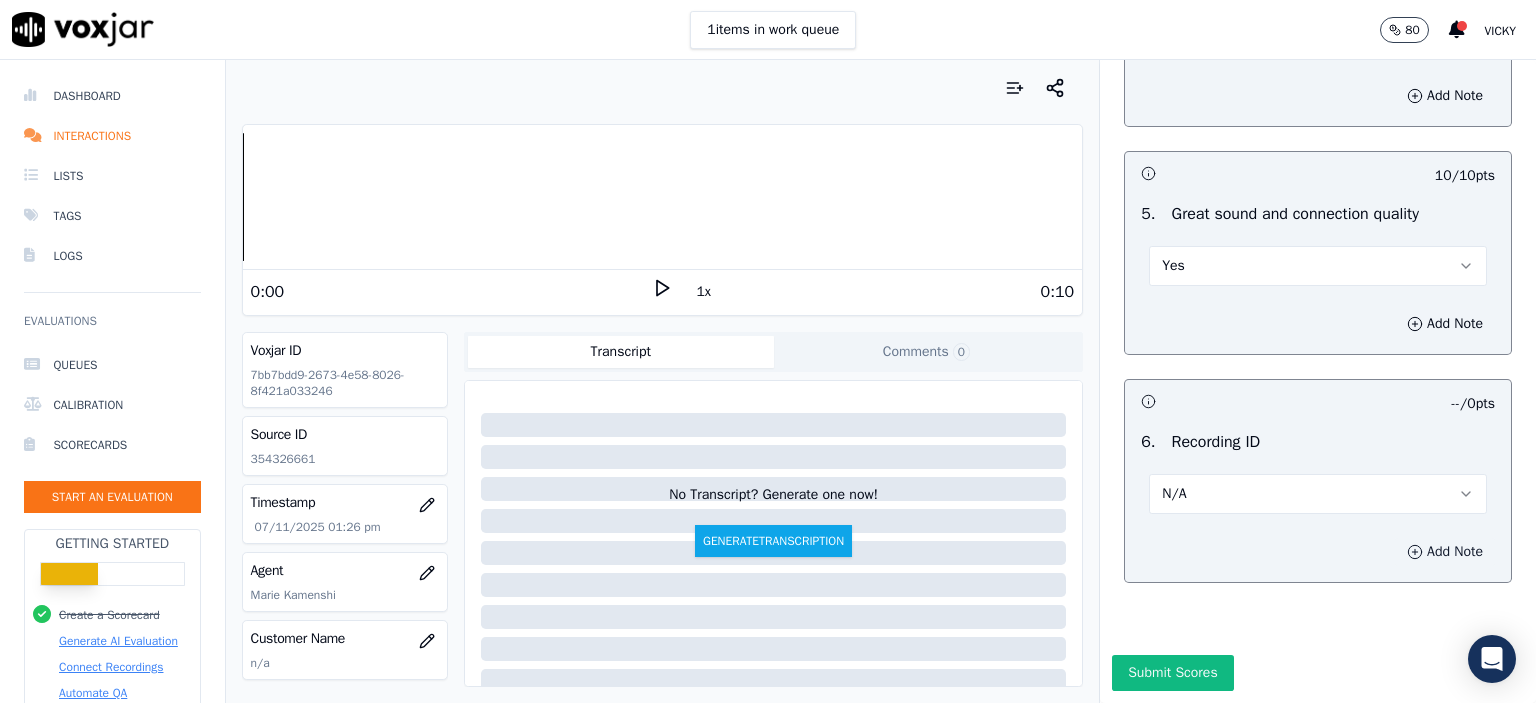 scroll, scrollTop: 3007, scrollLeft: 0, axis: vertical 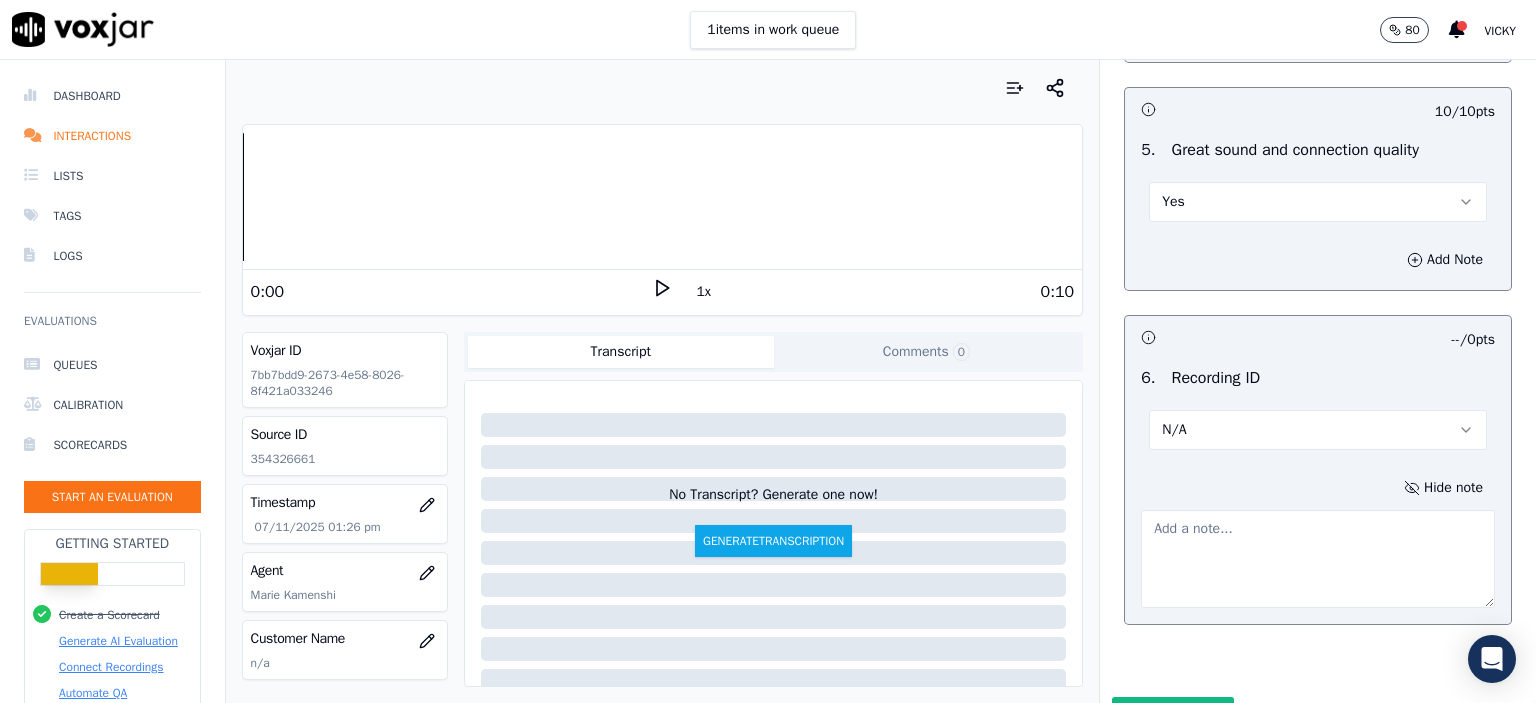 click on "354326661" 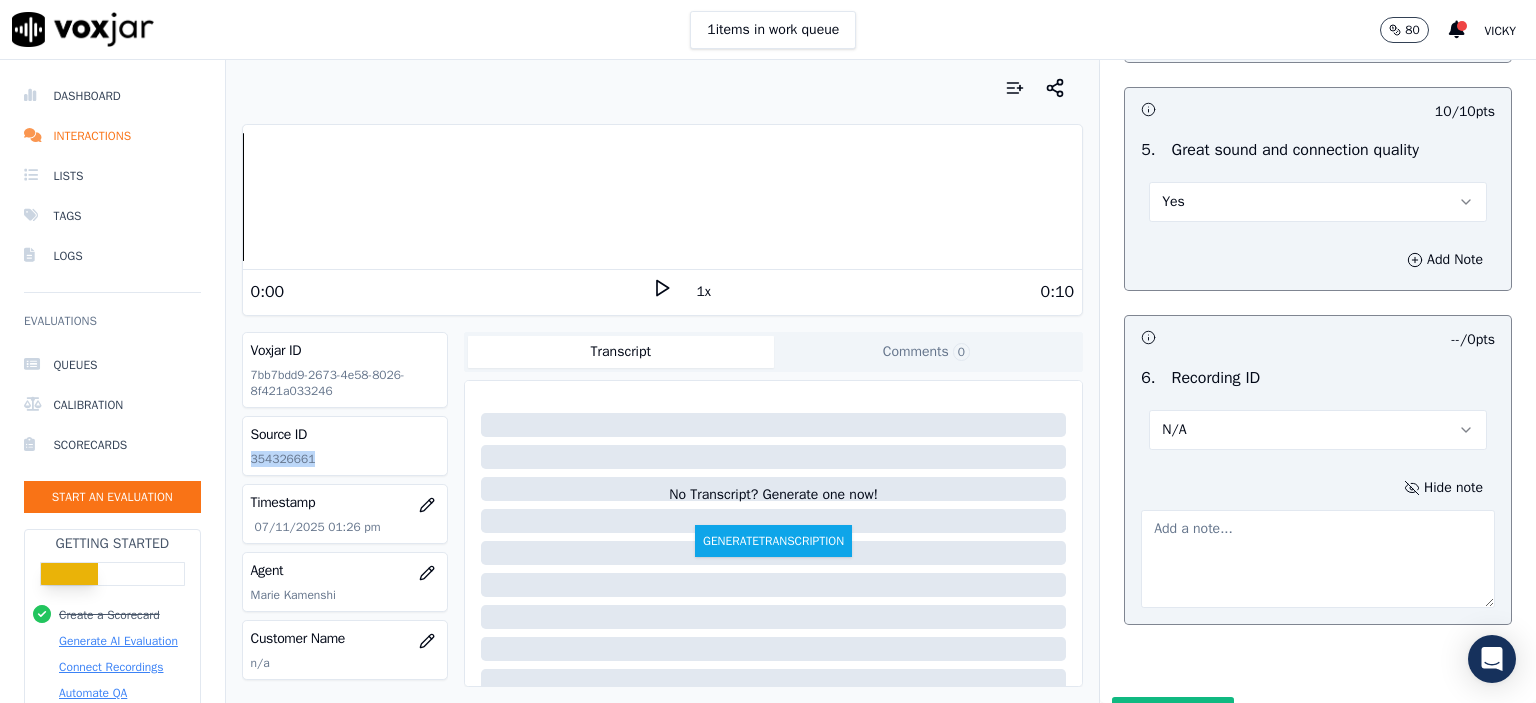 click on "354326661" 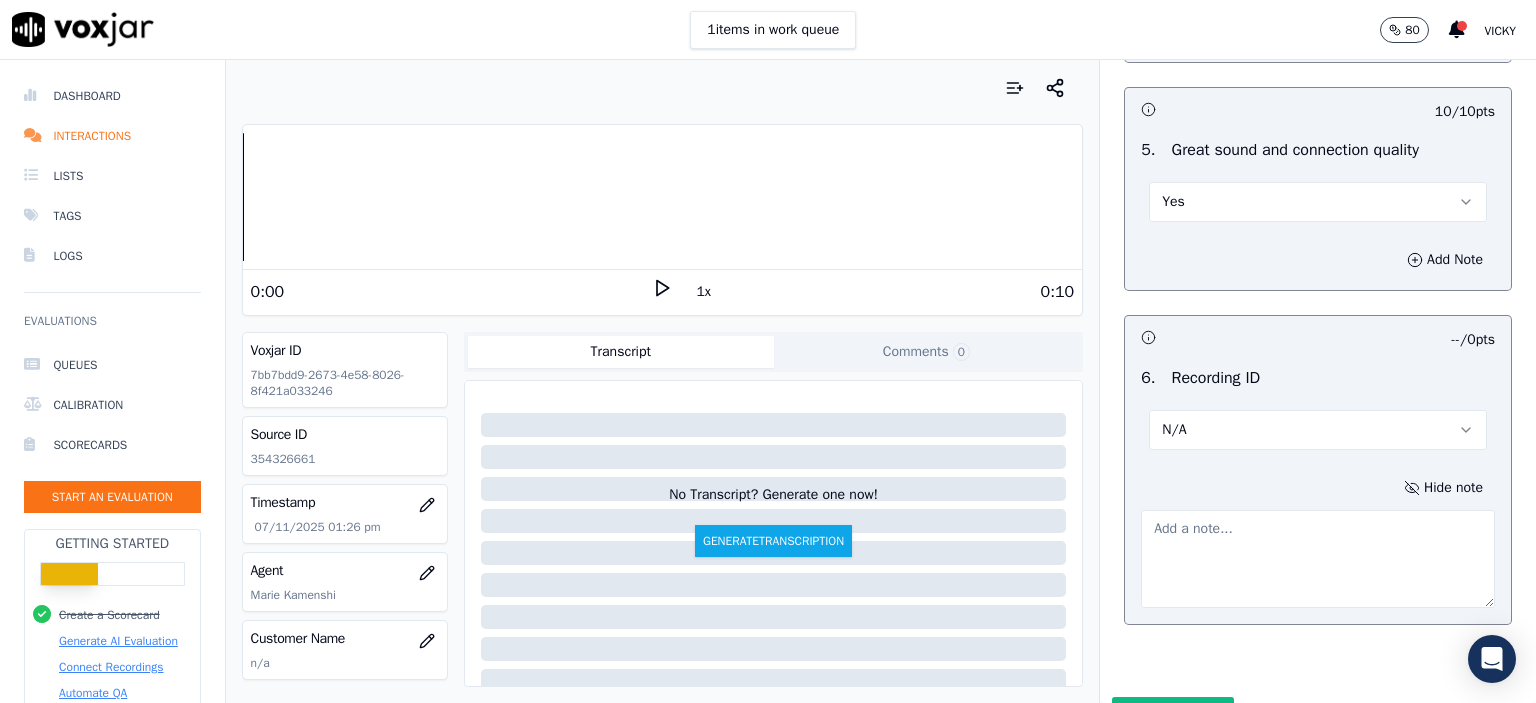 click at bounding box center [1318, 559] 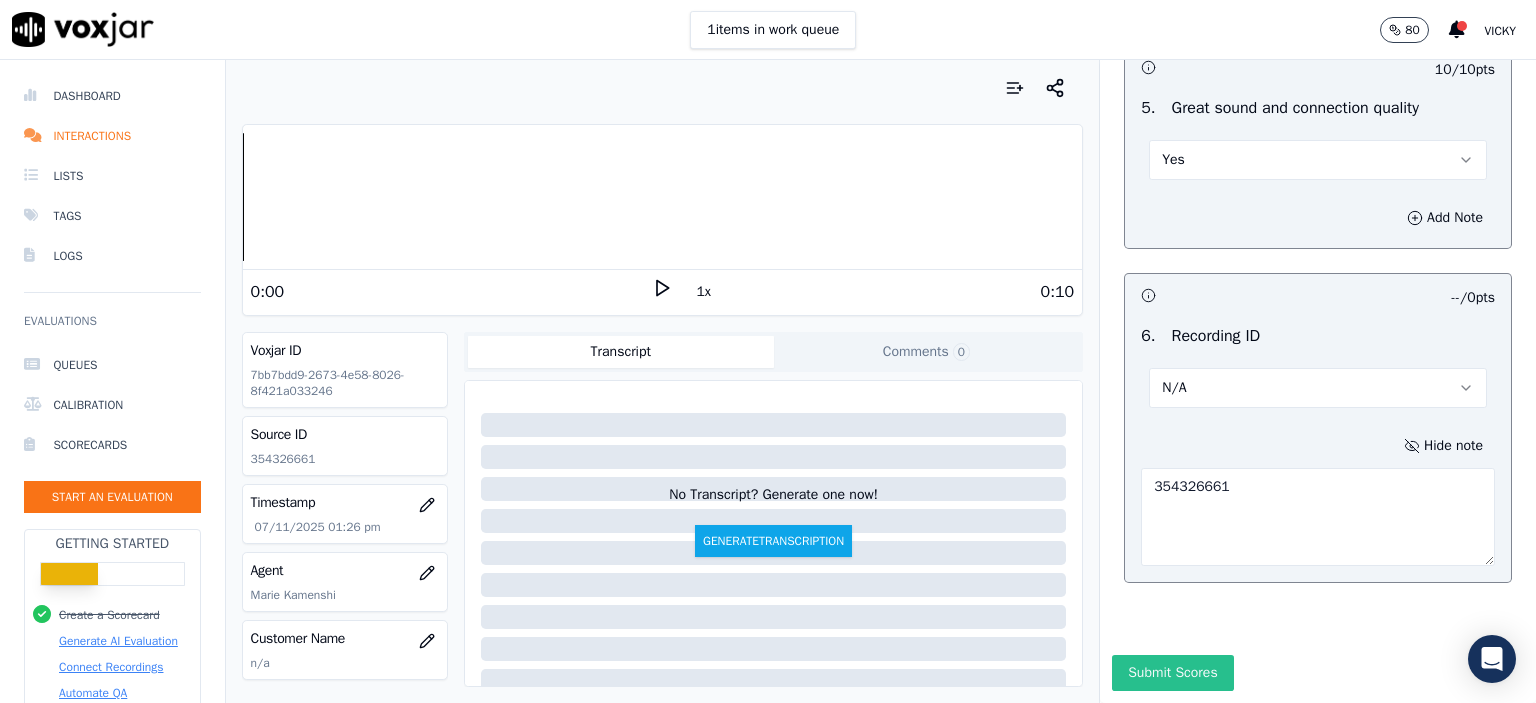 scroll, scrollTop: 3112, scrollLeft: 0, axis: vertical 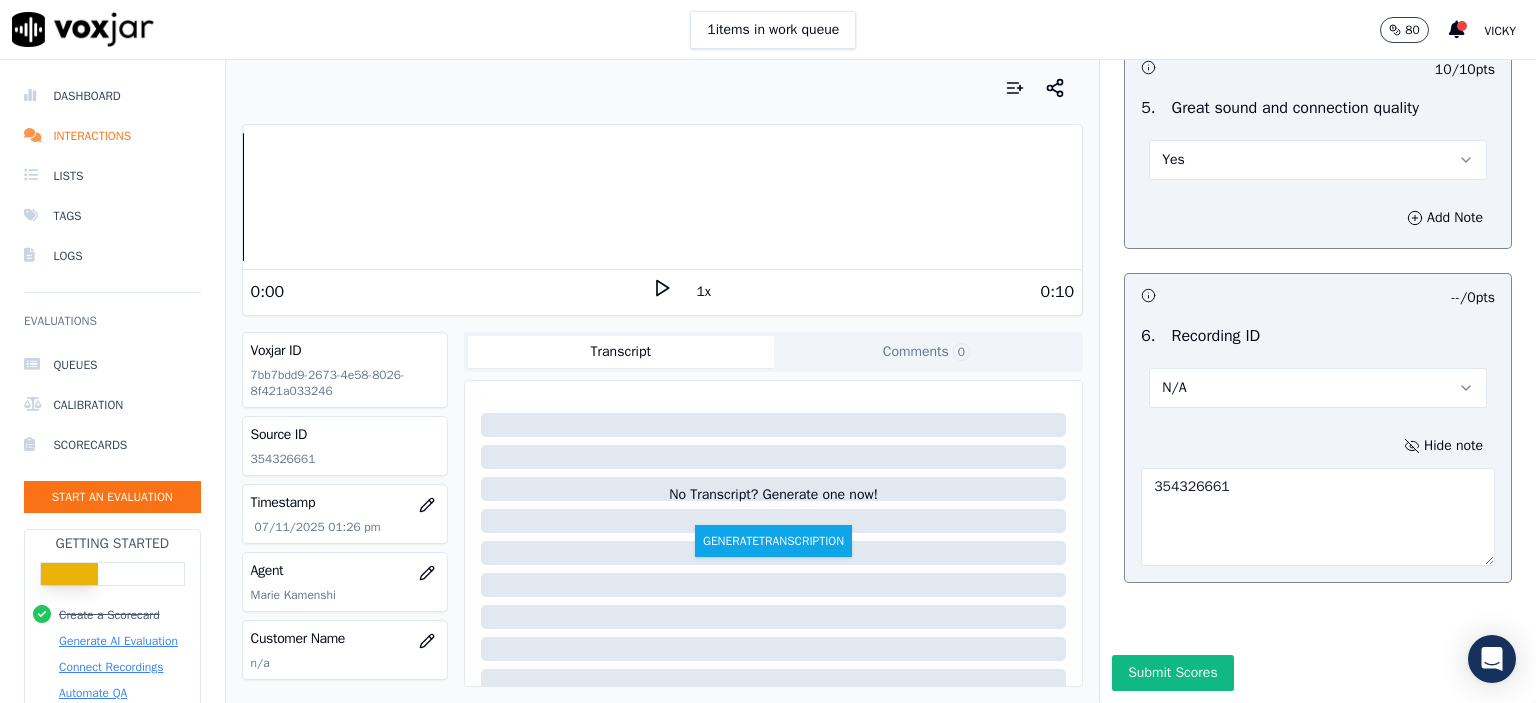 click on "Submit Scores" at bounding box center [1172, 673] 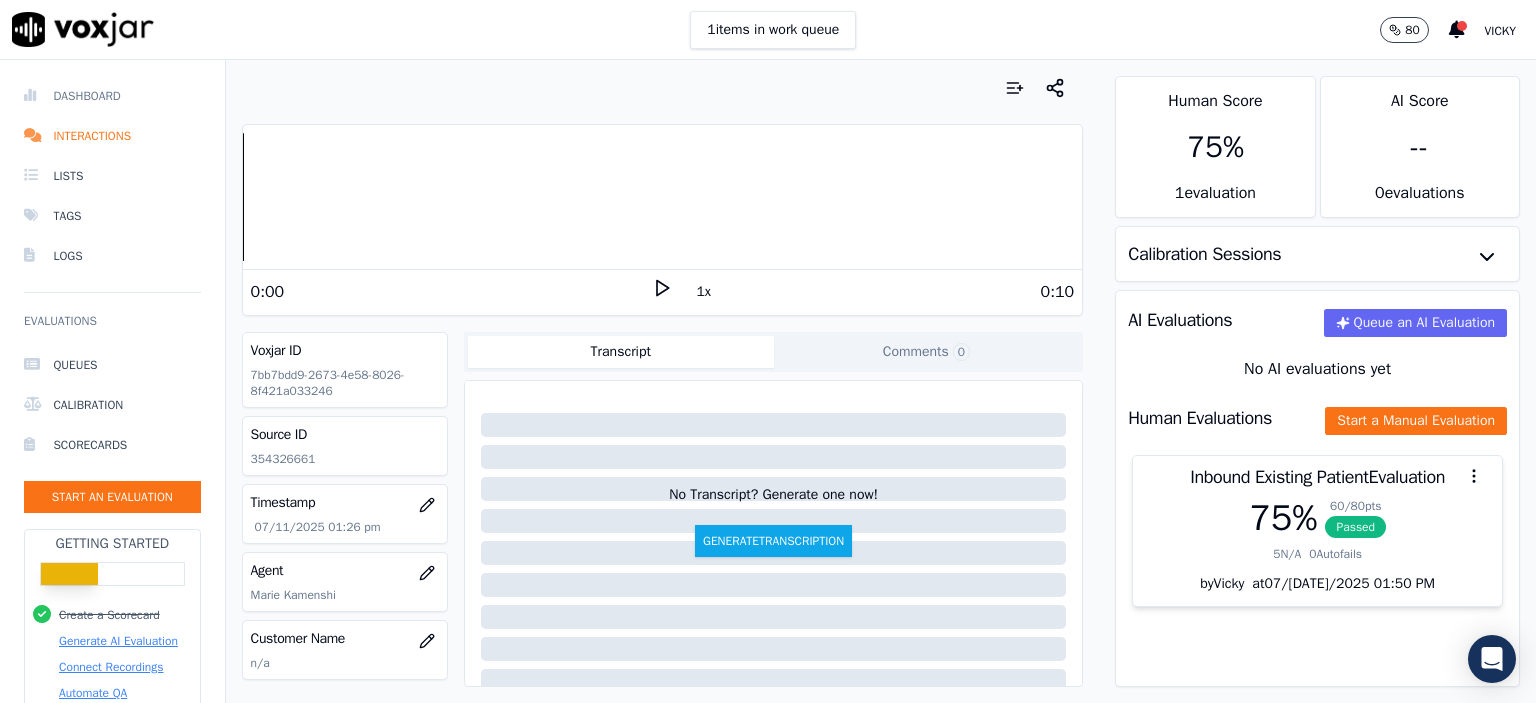 click on "Dashboard" at bounding box center [112, 96] 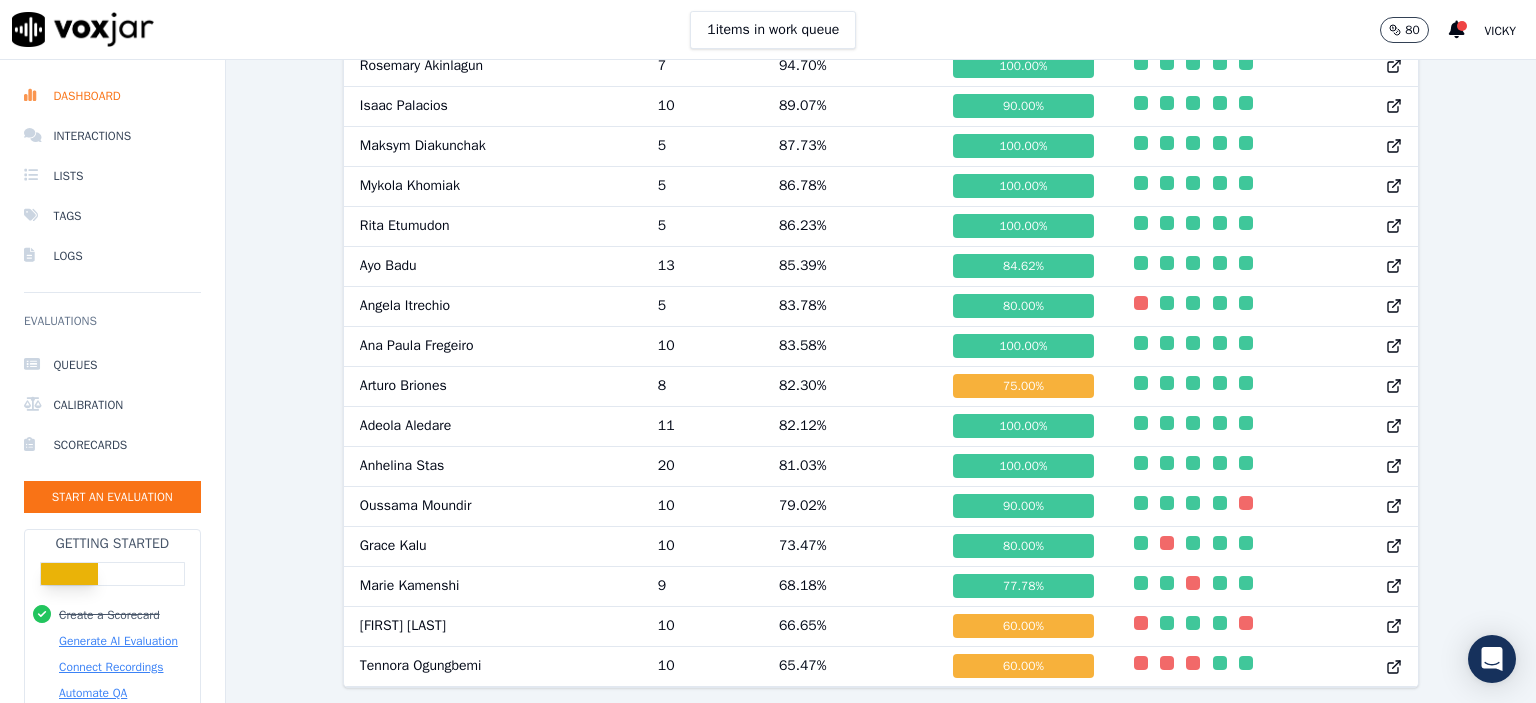scroll, scrollTop: 1258, scrollLeft: 0, axis: vertical 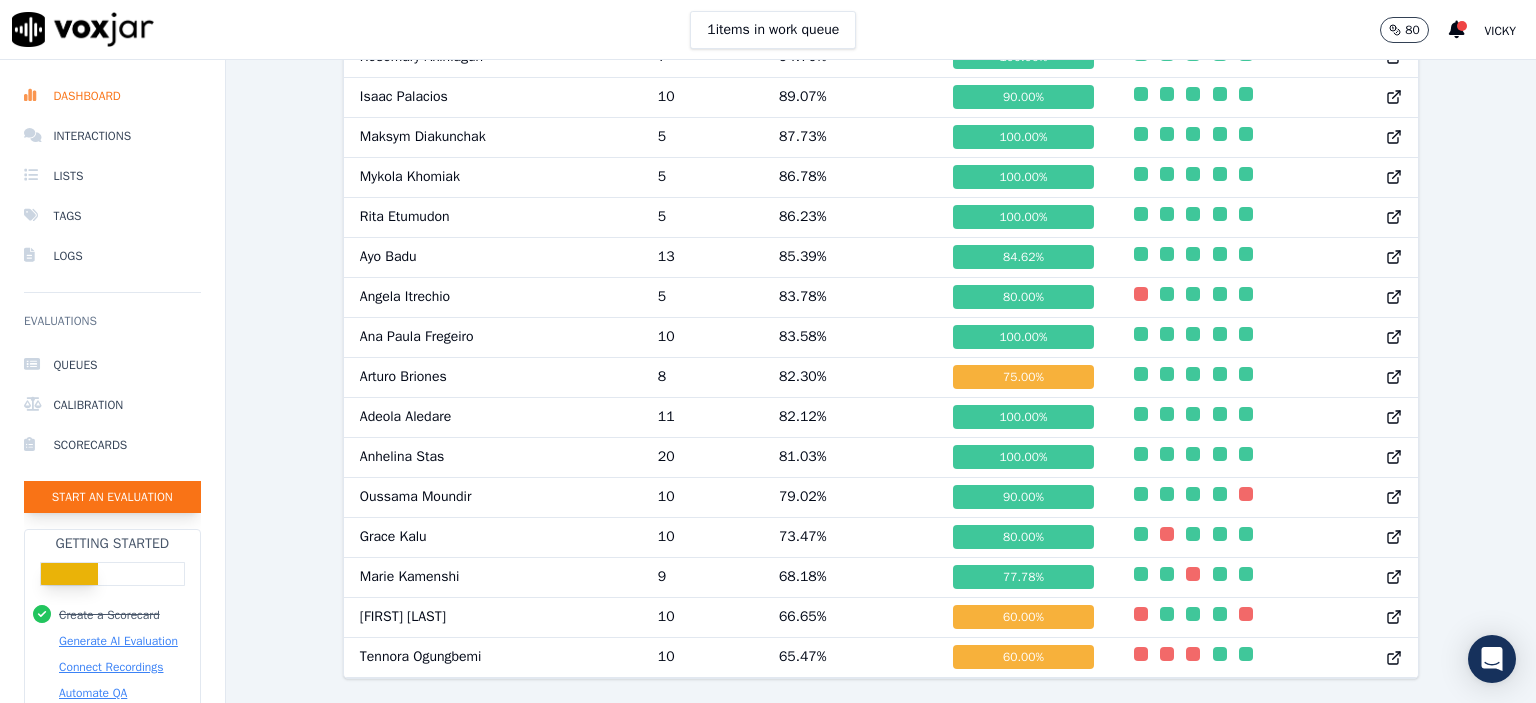 click on "Start an Evaluation" 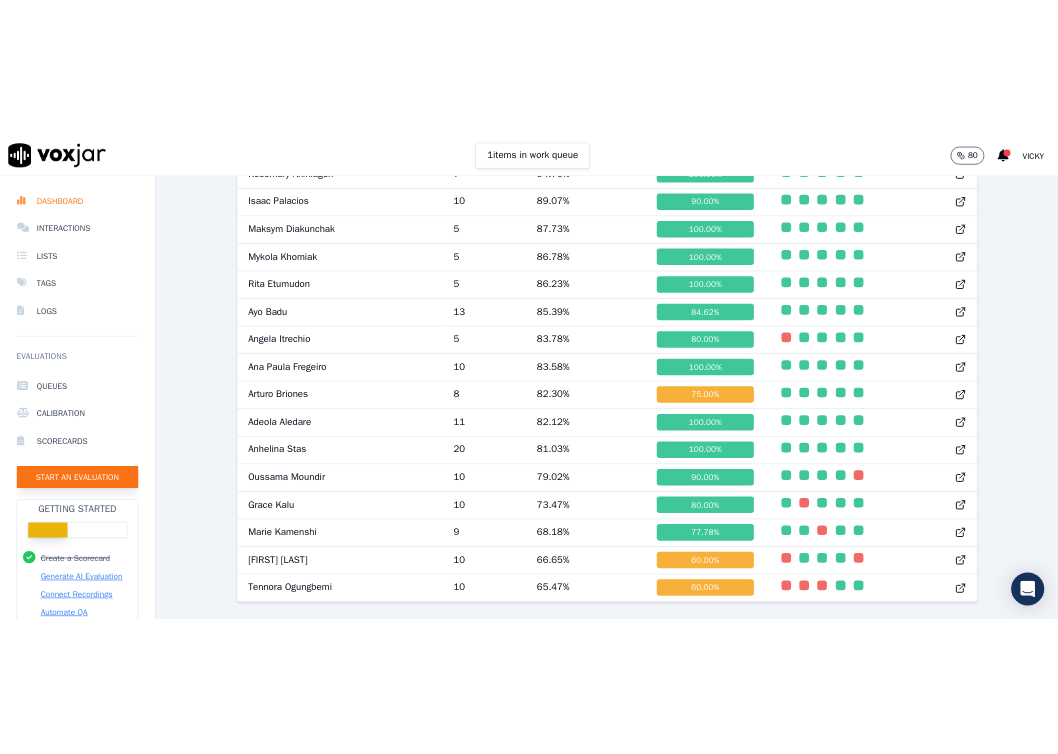 scroll, scrollTop: 122, scrollLeft: 0, axis: vertical 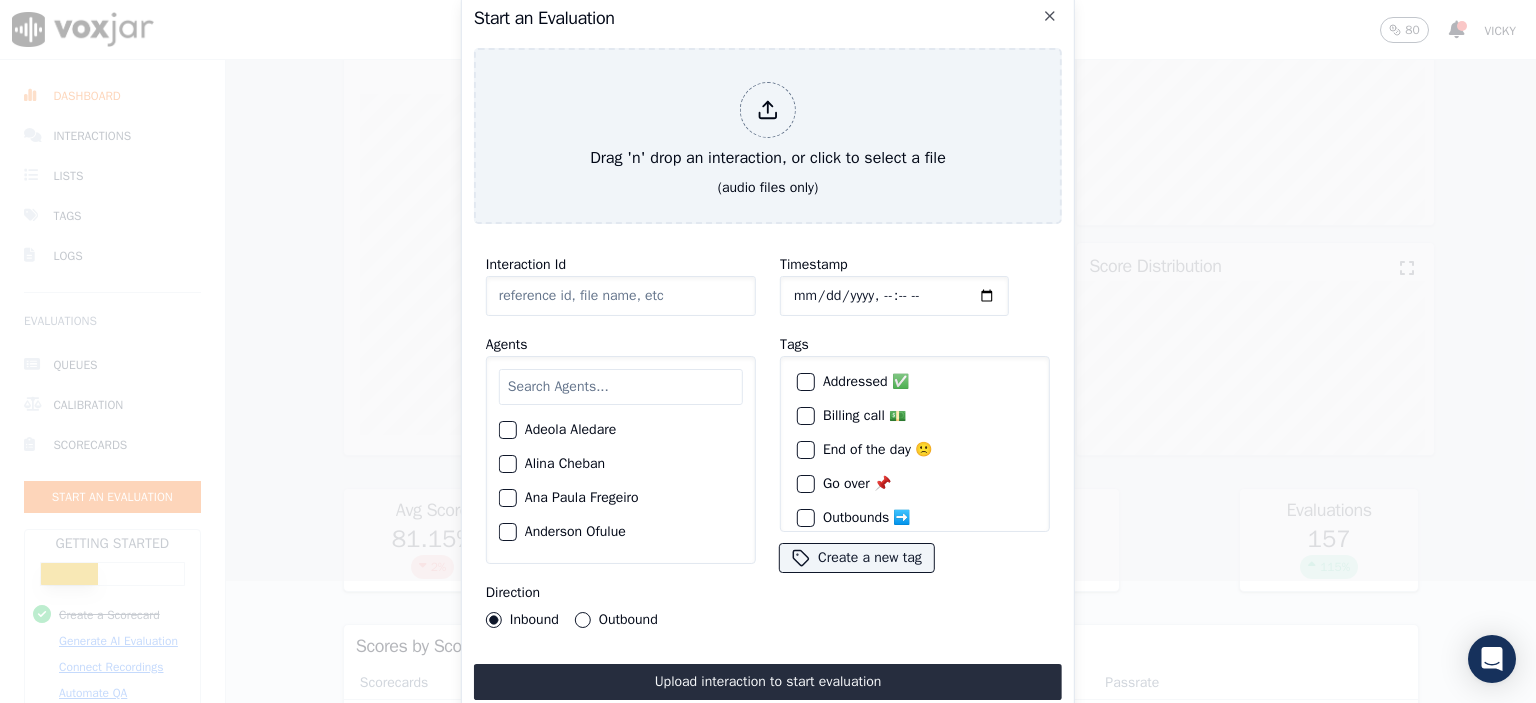 click on "Interaction Id" 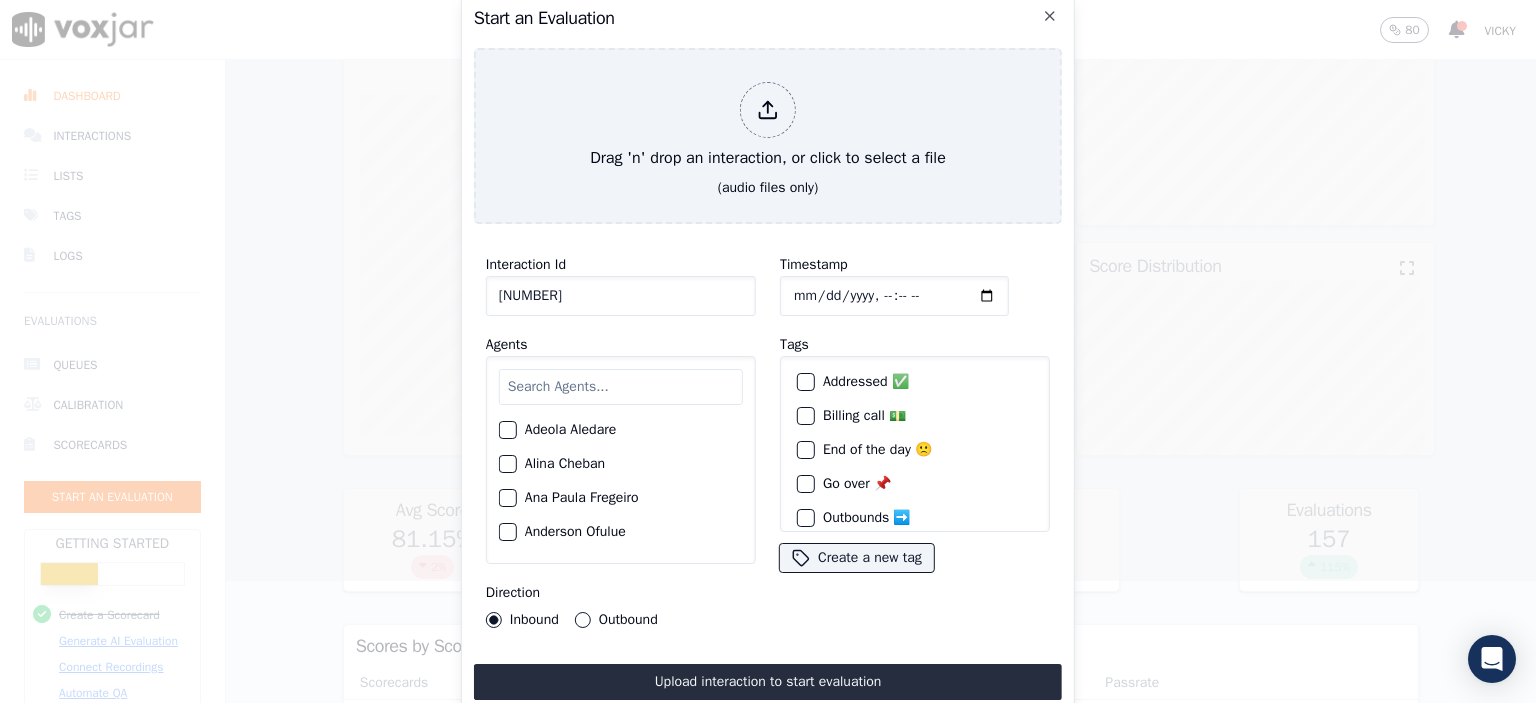 type on "[NUMBER]" 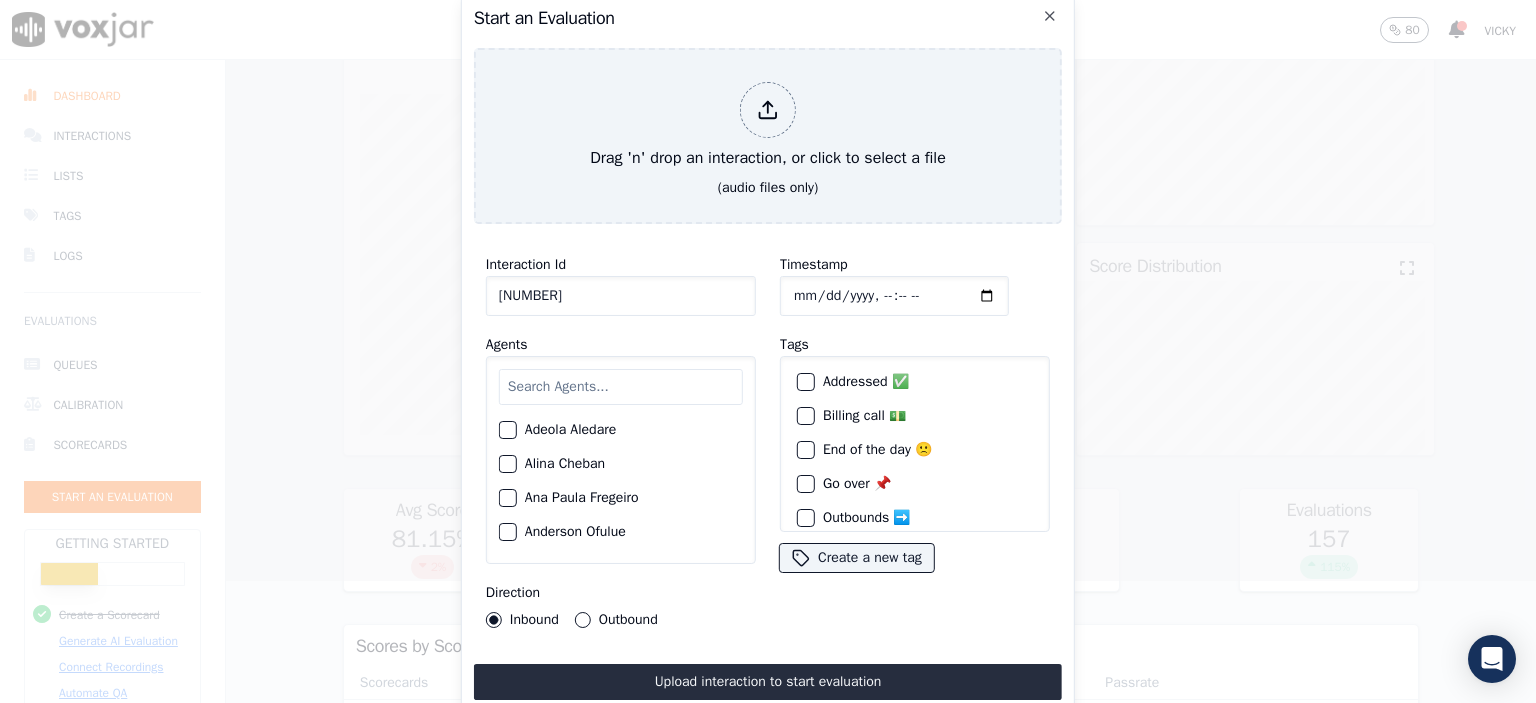 click on "Timestamp" 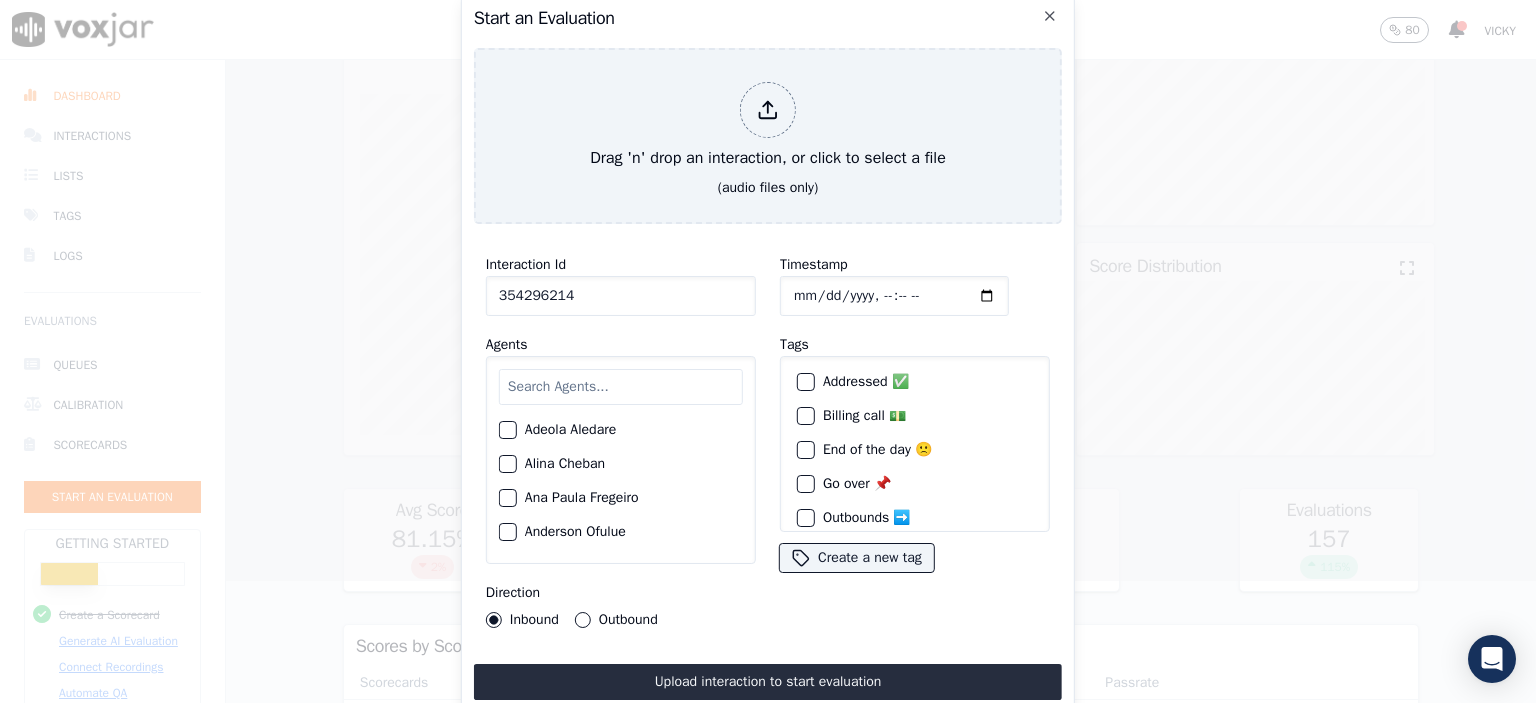 type on "354296214" 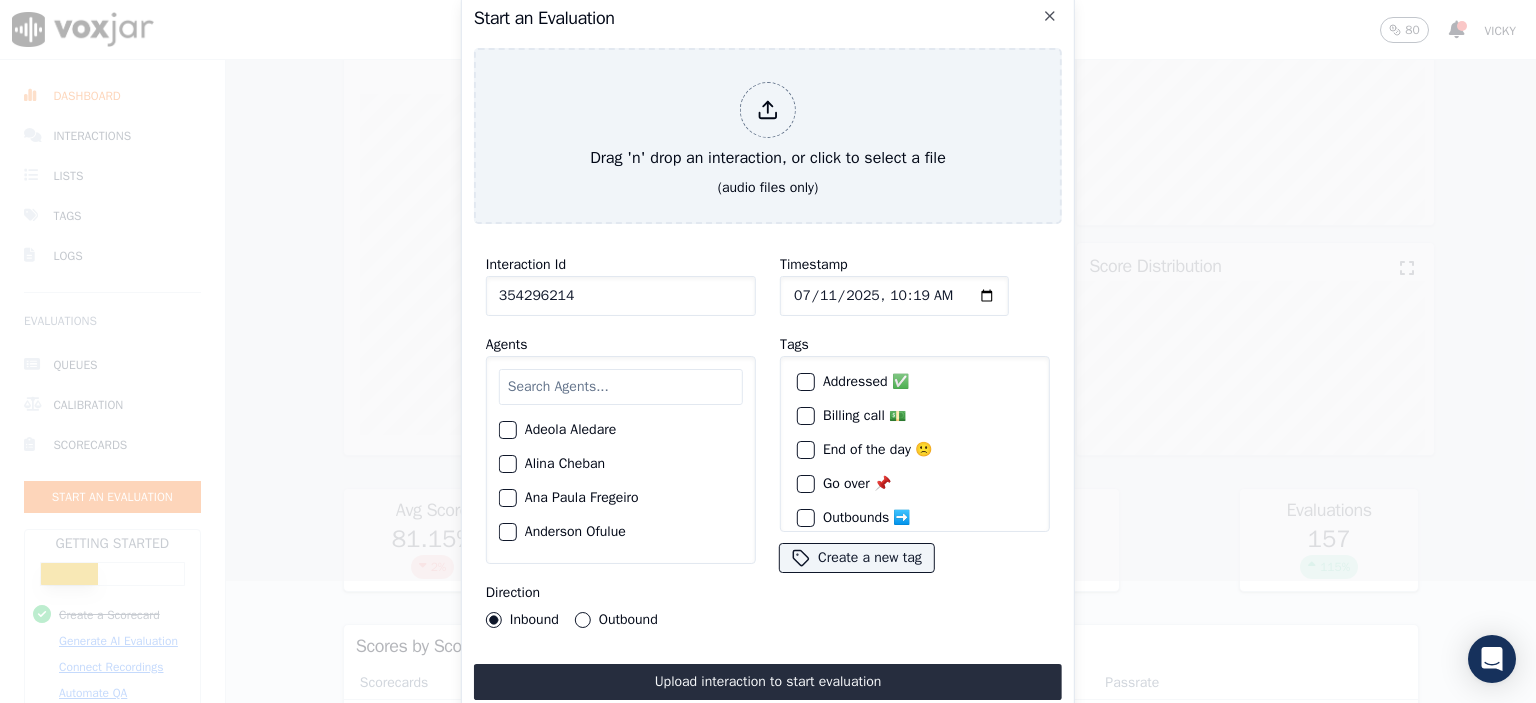 click at bounding box center [621, 387] 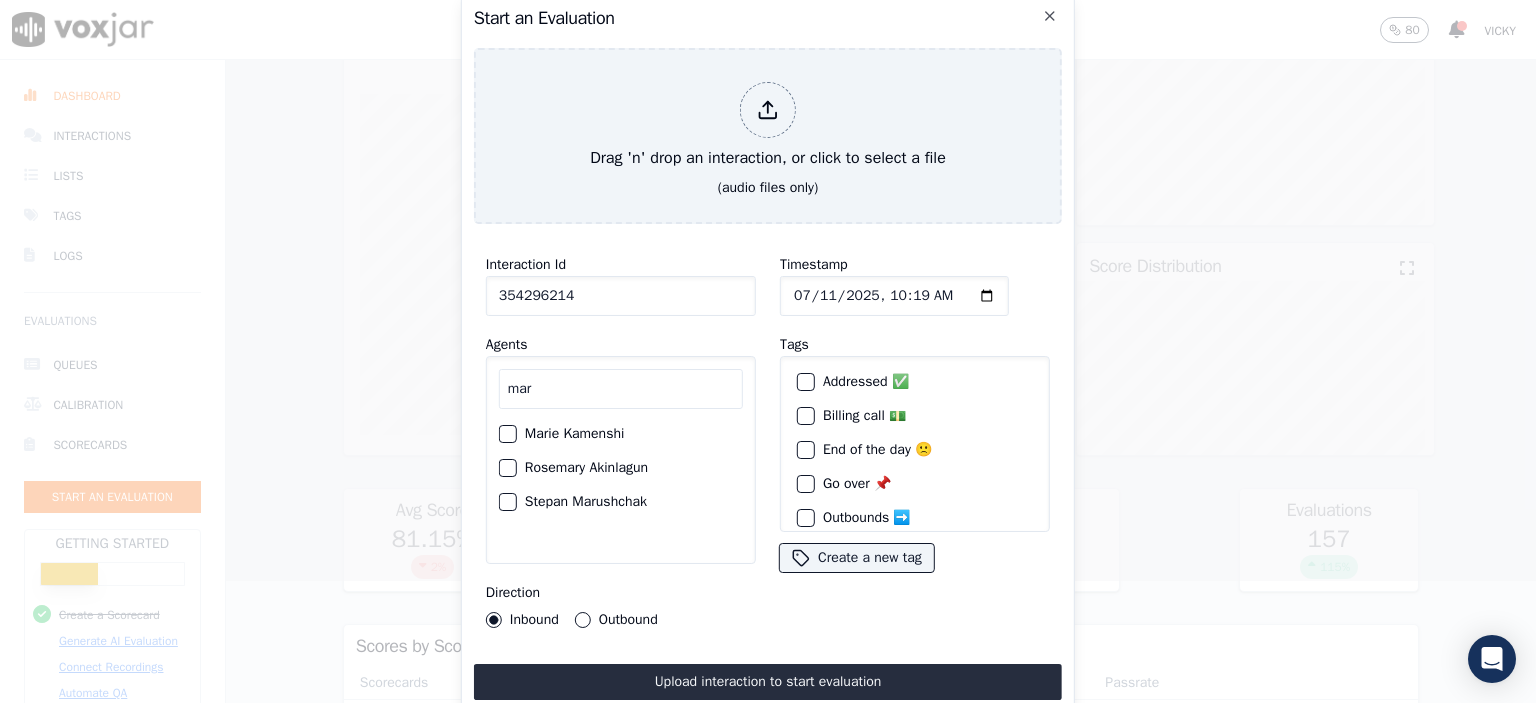 type on "mar" 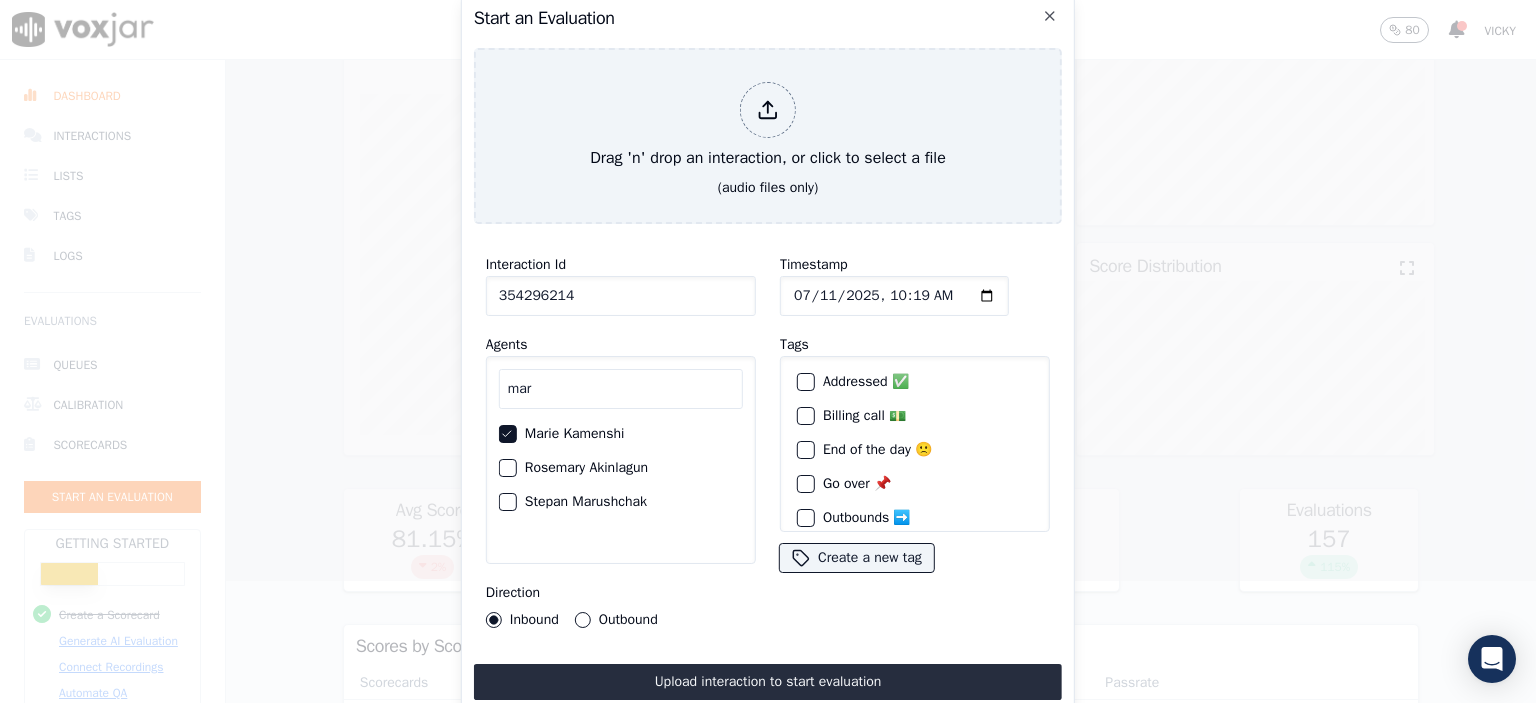 scroll, scrollTop: 57, scrollLeft: 0, axis: vertical 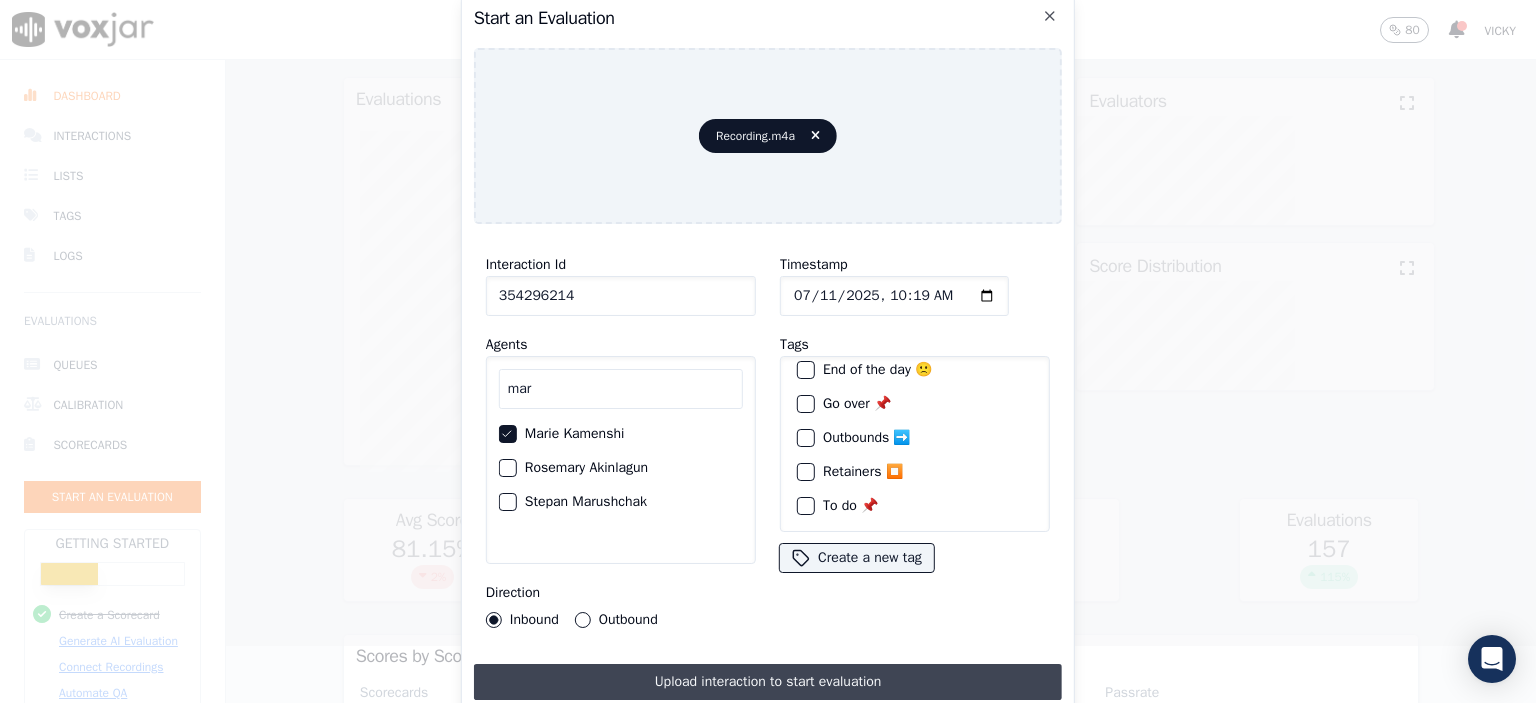 click on "Upload interaction to start evaluation" at bounding box center (768, 682) 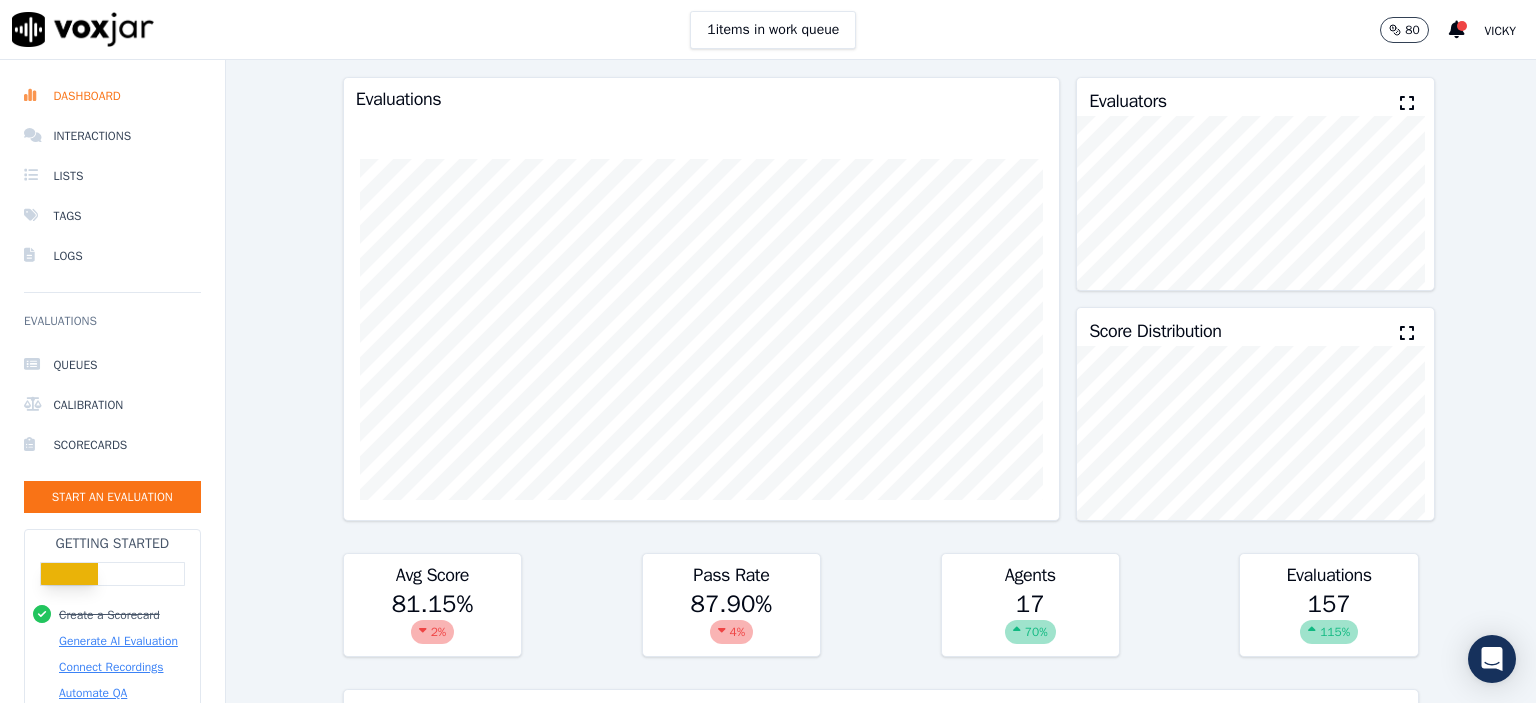 scroll, scrollTop: 0, scrollLeft: 0, axis: both 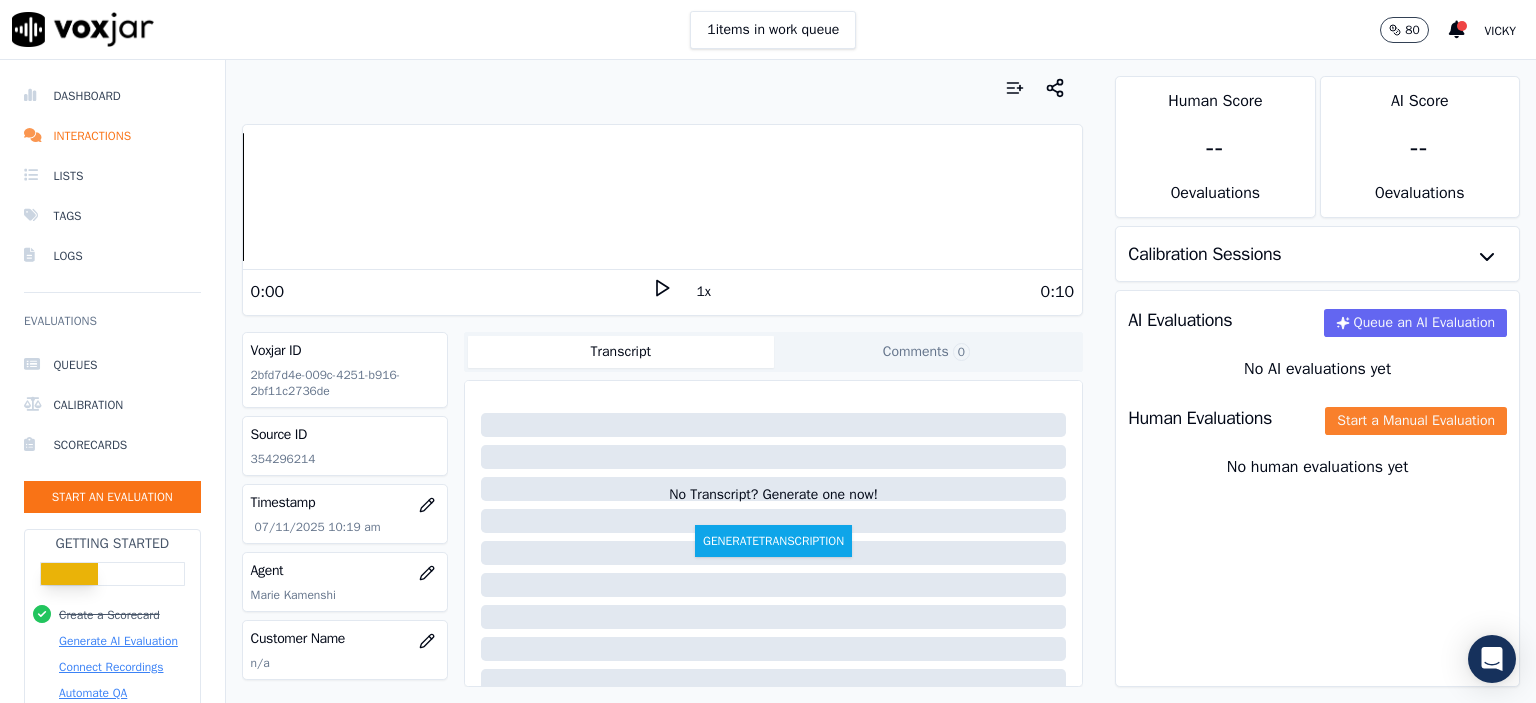 click on "Start a Manual Evaluation" 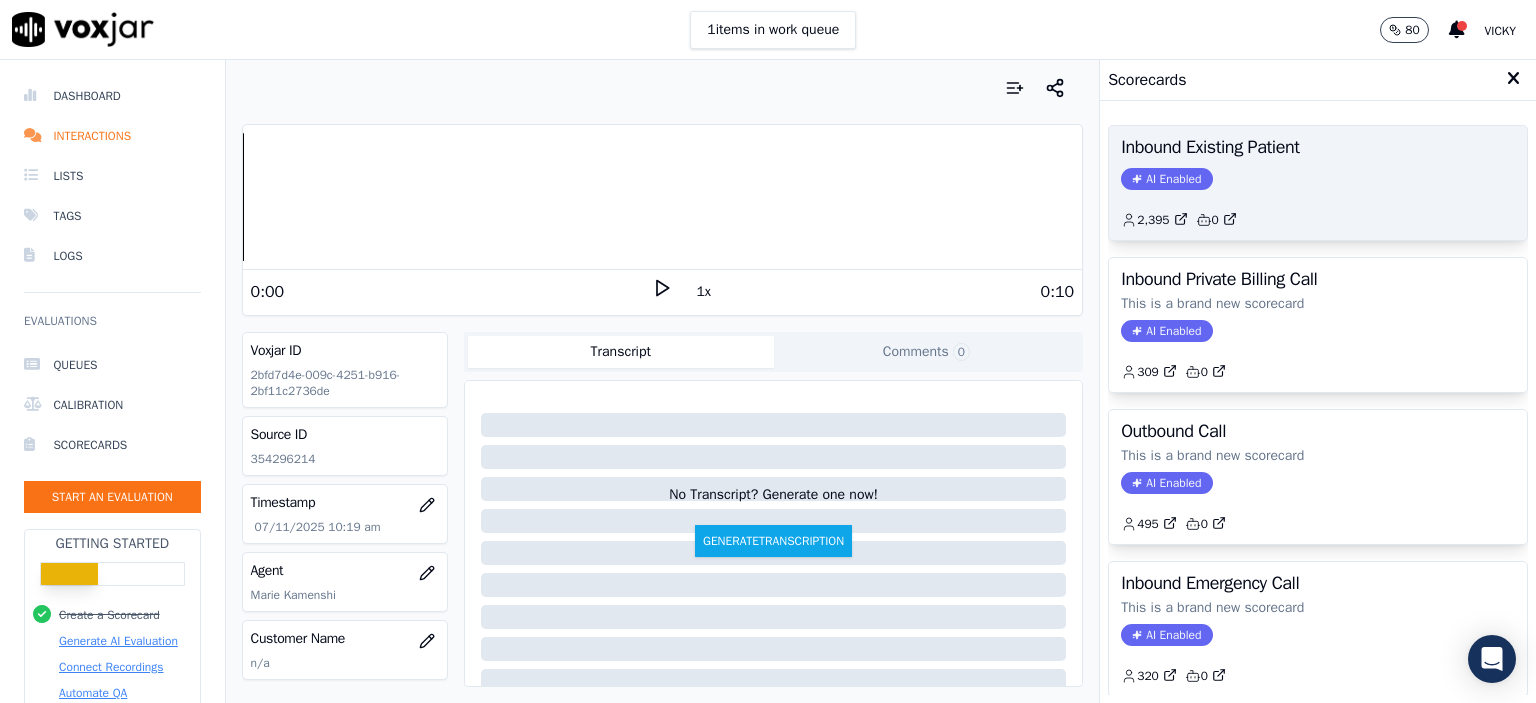 click on "Inbound Existing Patient       AI Enabled       2,395         0" at bounding box center [1318, 183] 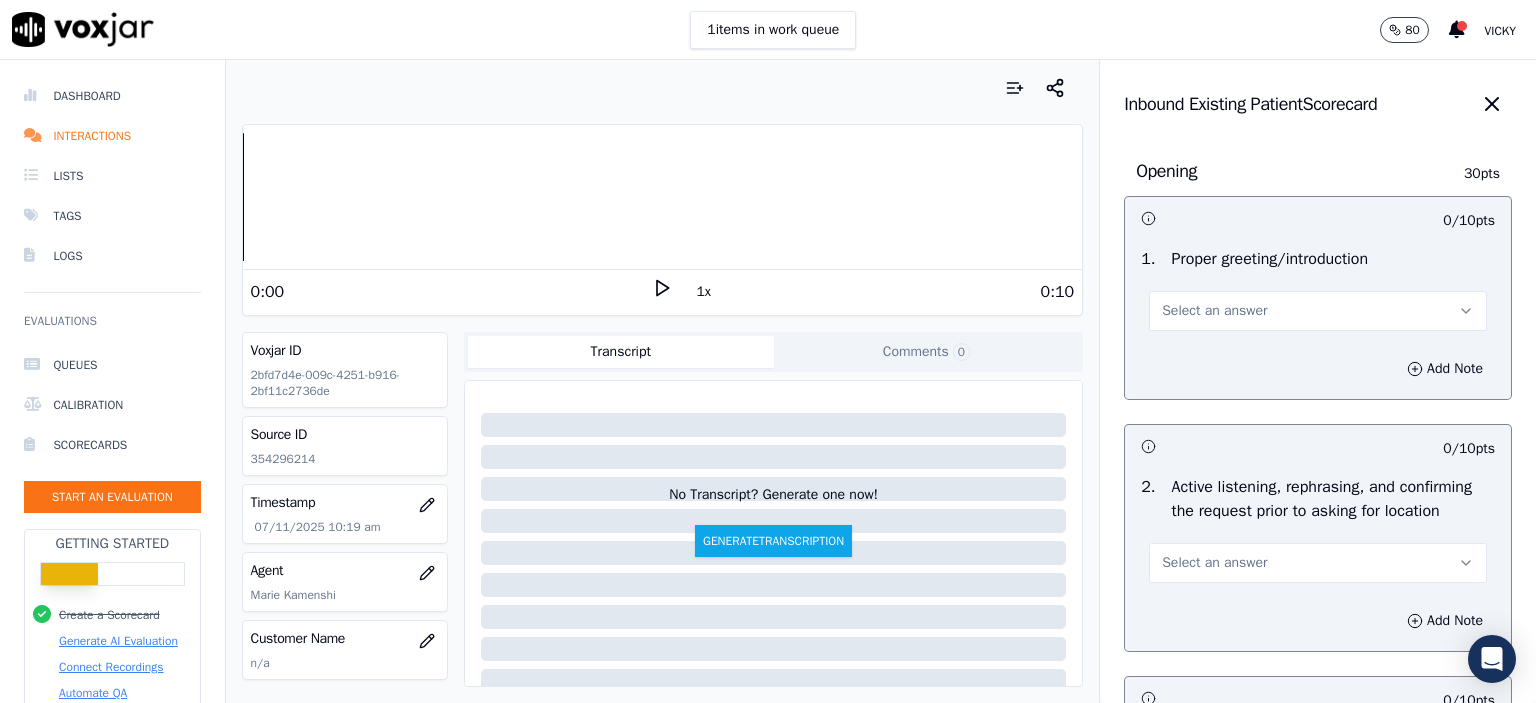 click on "Select an answer" at bounding box center [1318, 311] 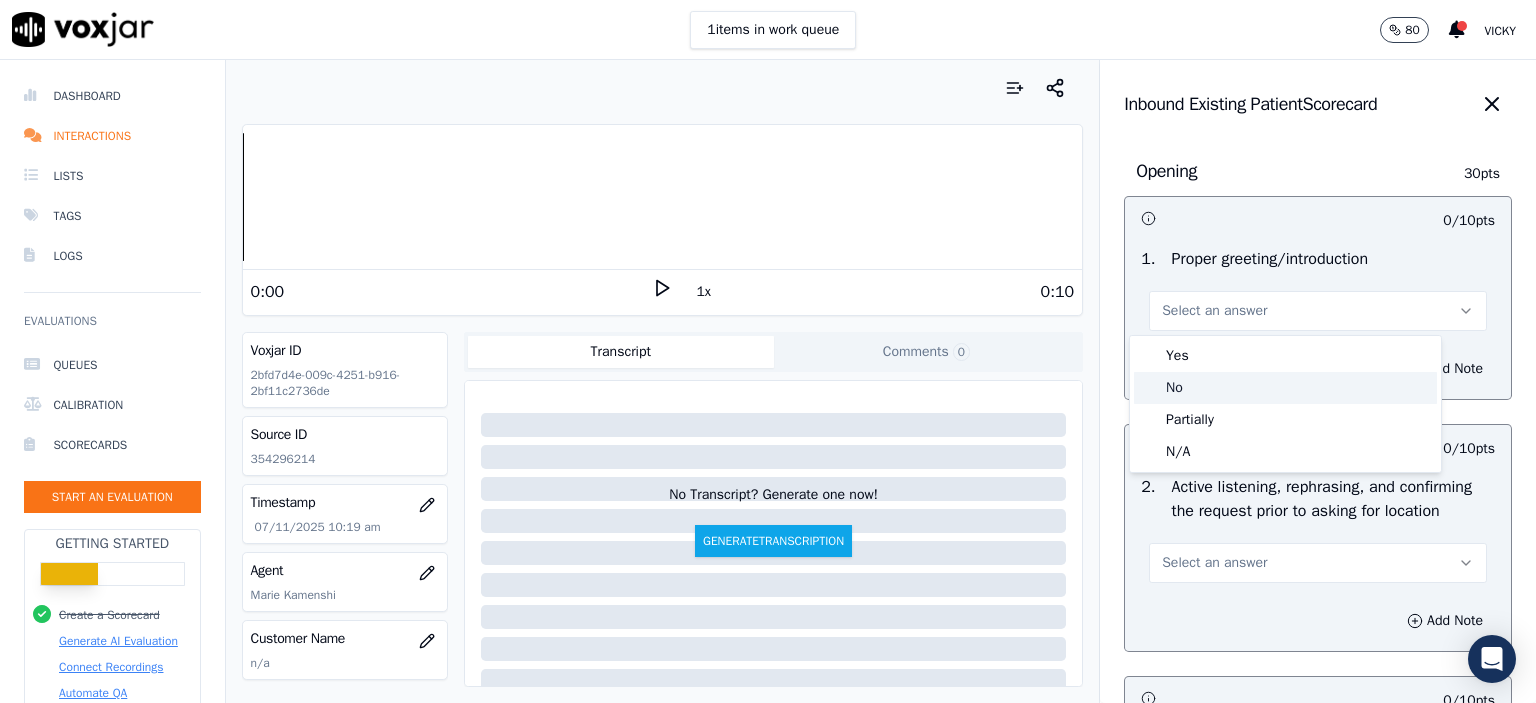 click on "No" 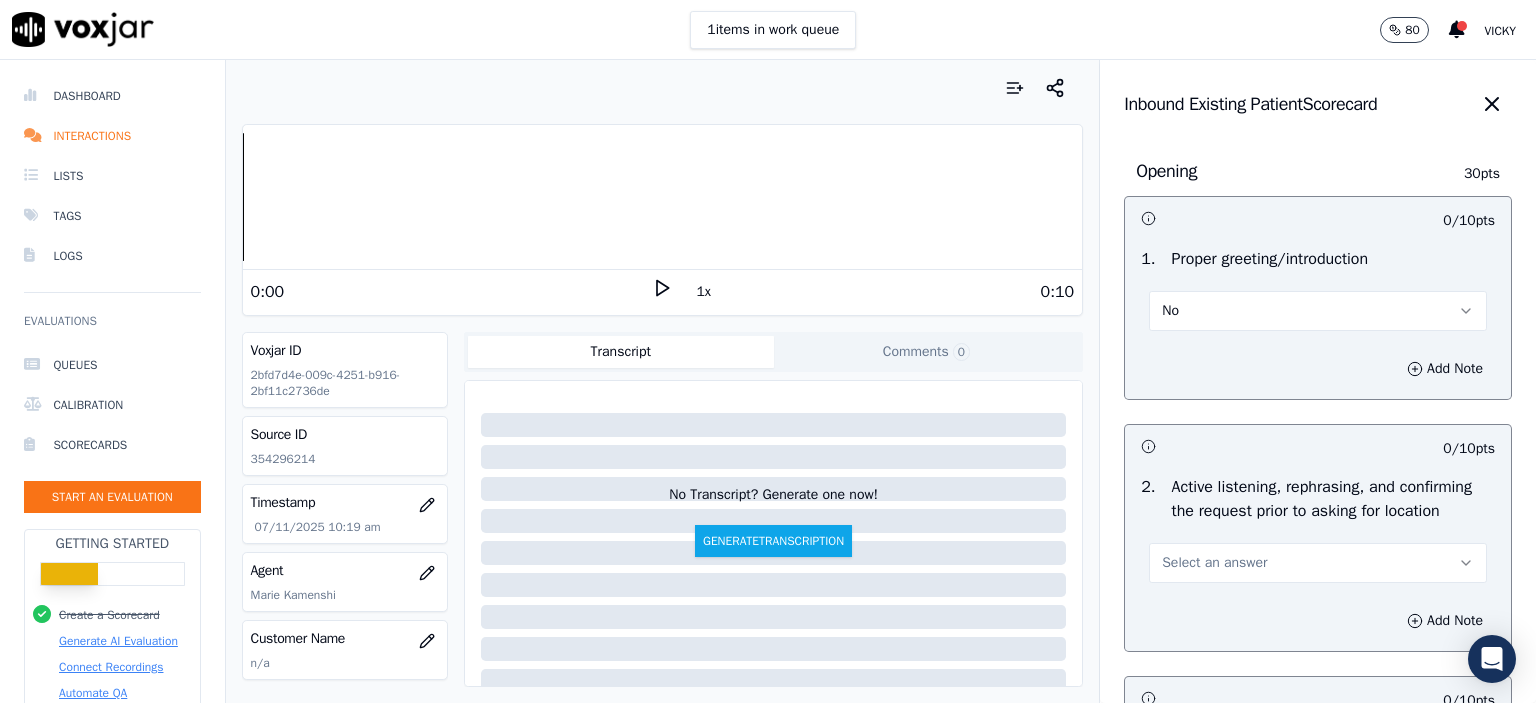 click on "No" at bounding box center [1318, 311] 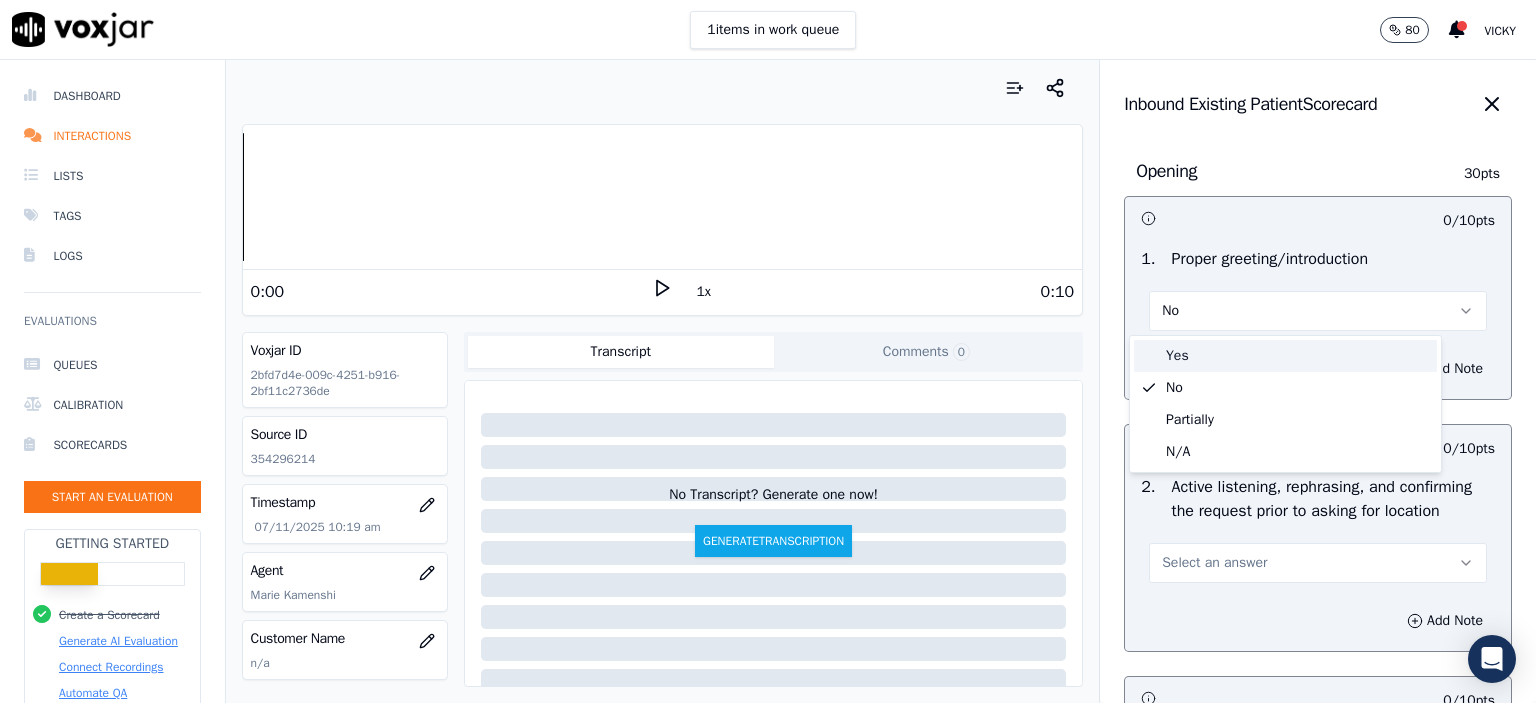click on "Yes" at bounding box center [1285, 356] 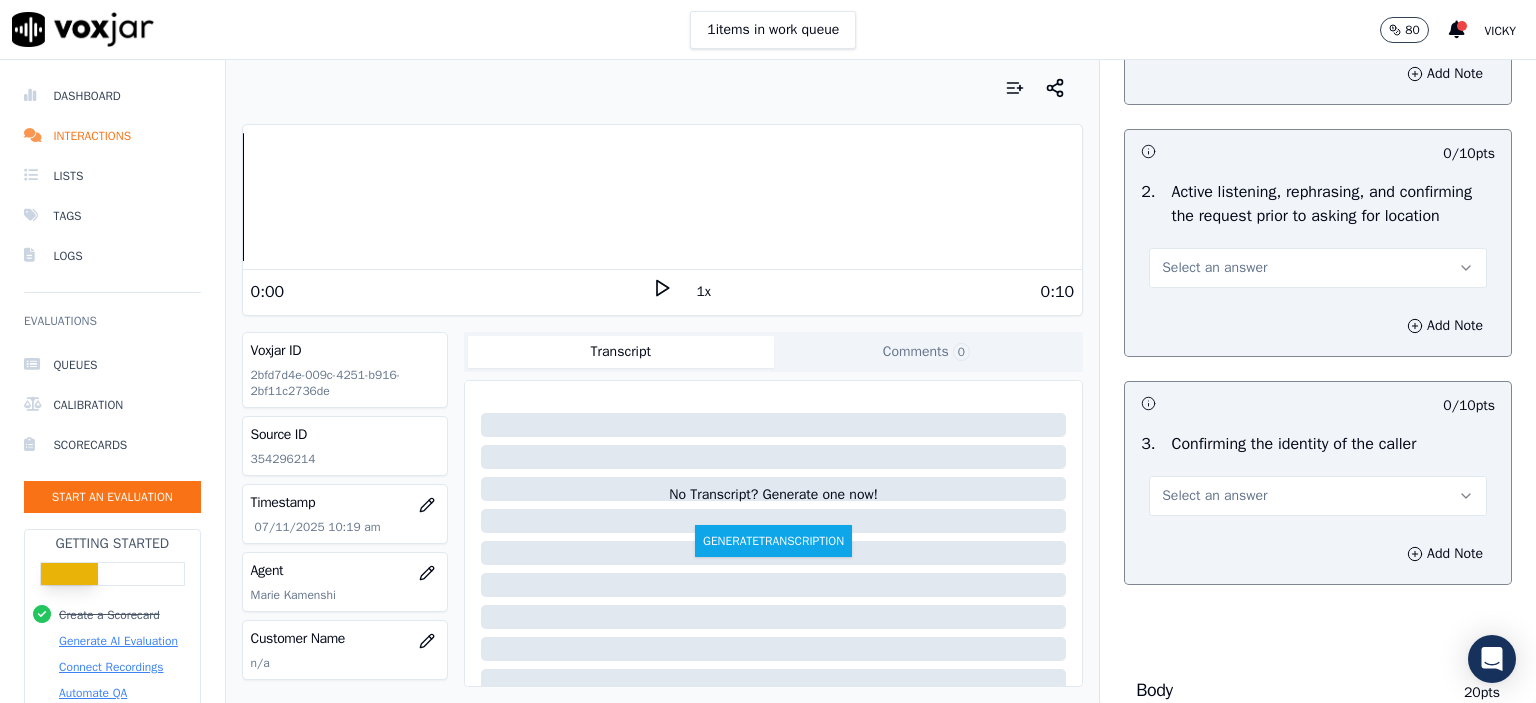 scroll, scrollTop: 300, scrollLeft: 0, axis: vertical 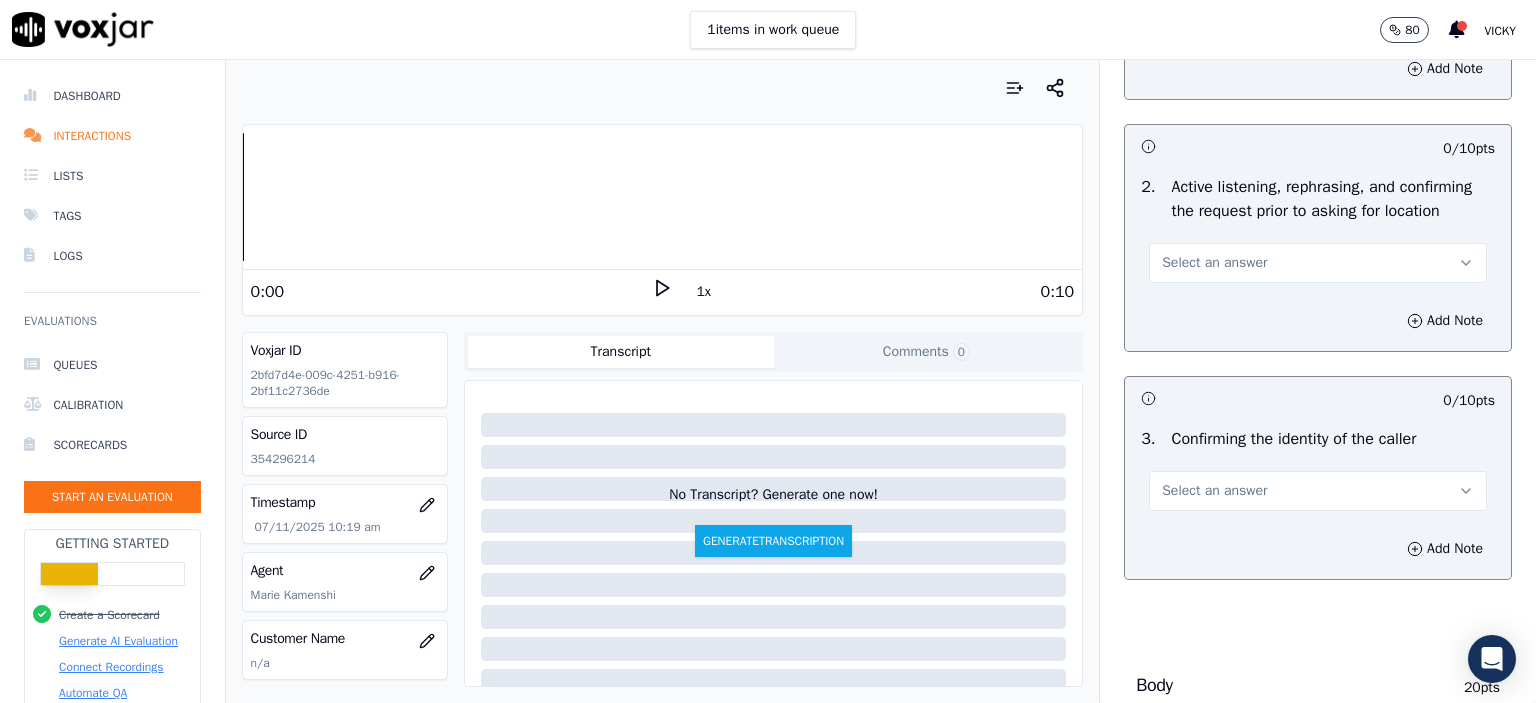 click on "Select an answer" at bounding box center (1214, 263) 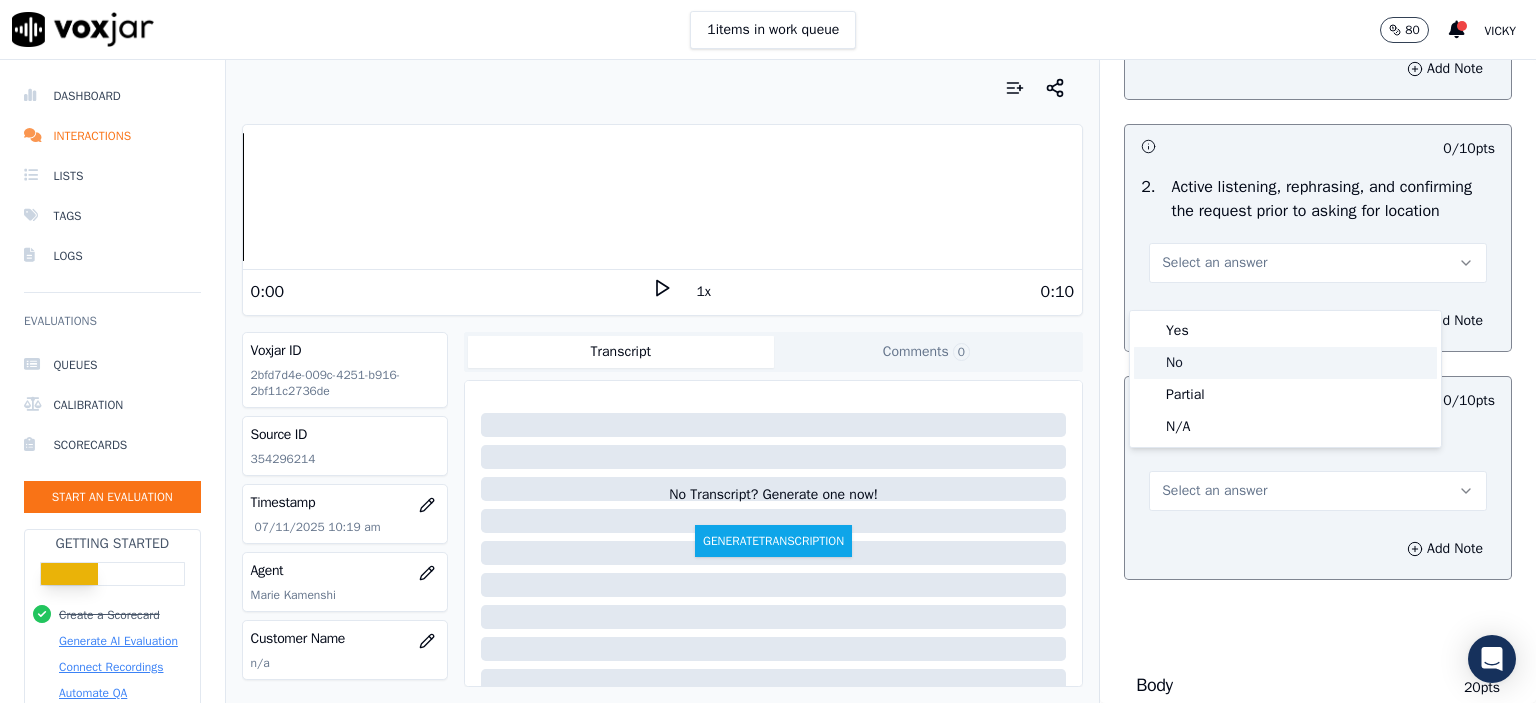 click on "No" 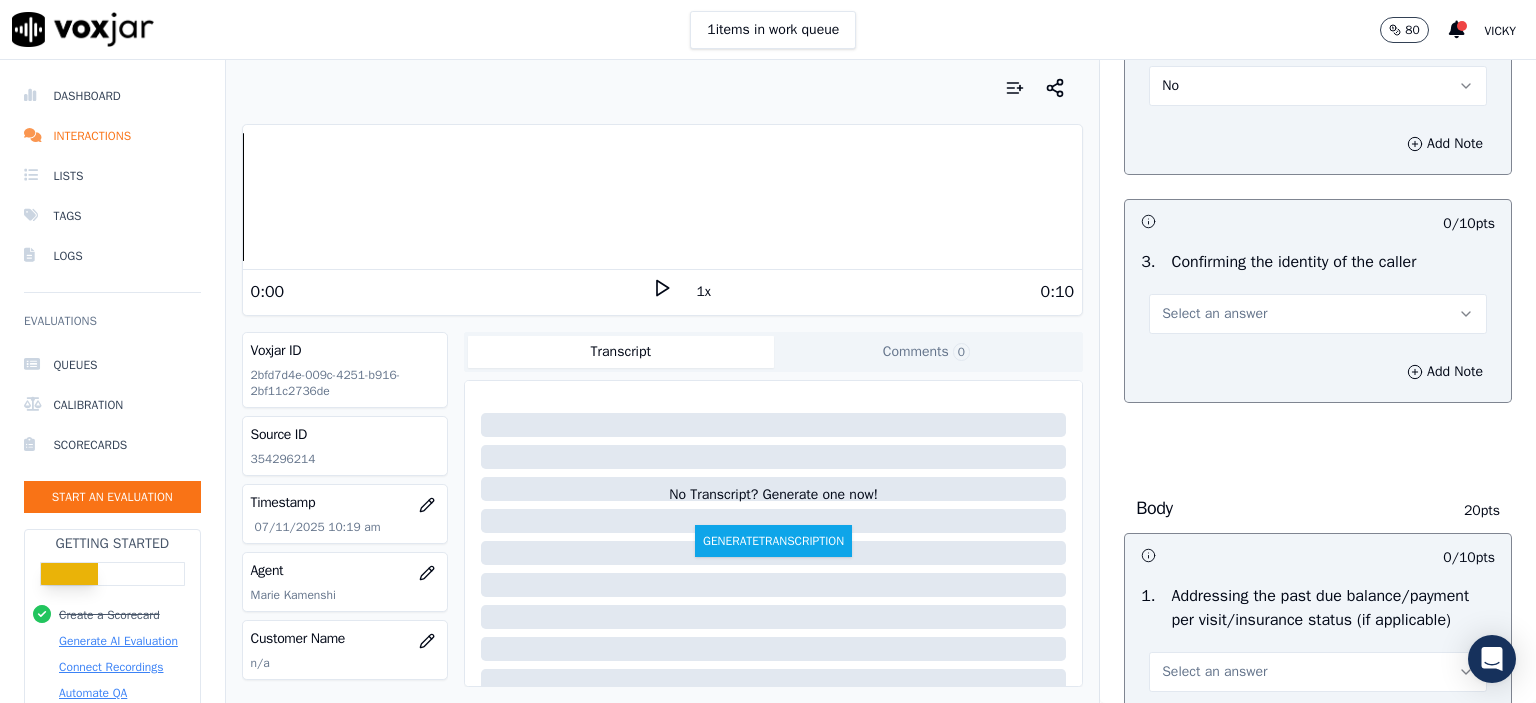 scroll, scrollTop: 500, scrollLeft: 0, axis: vertical 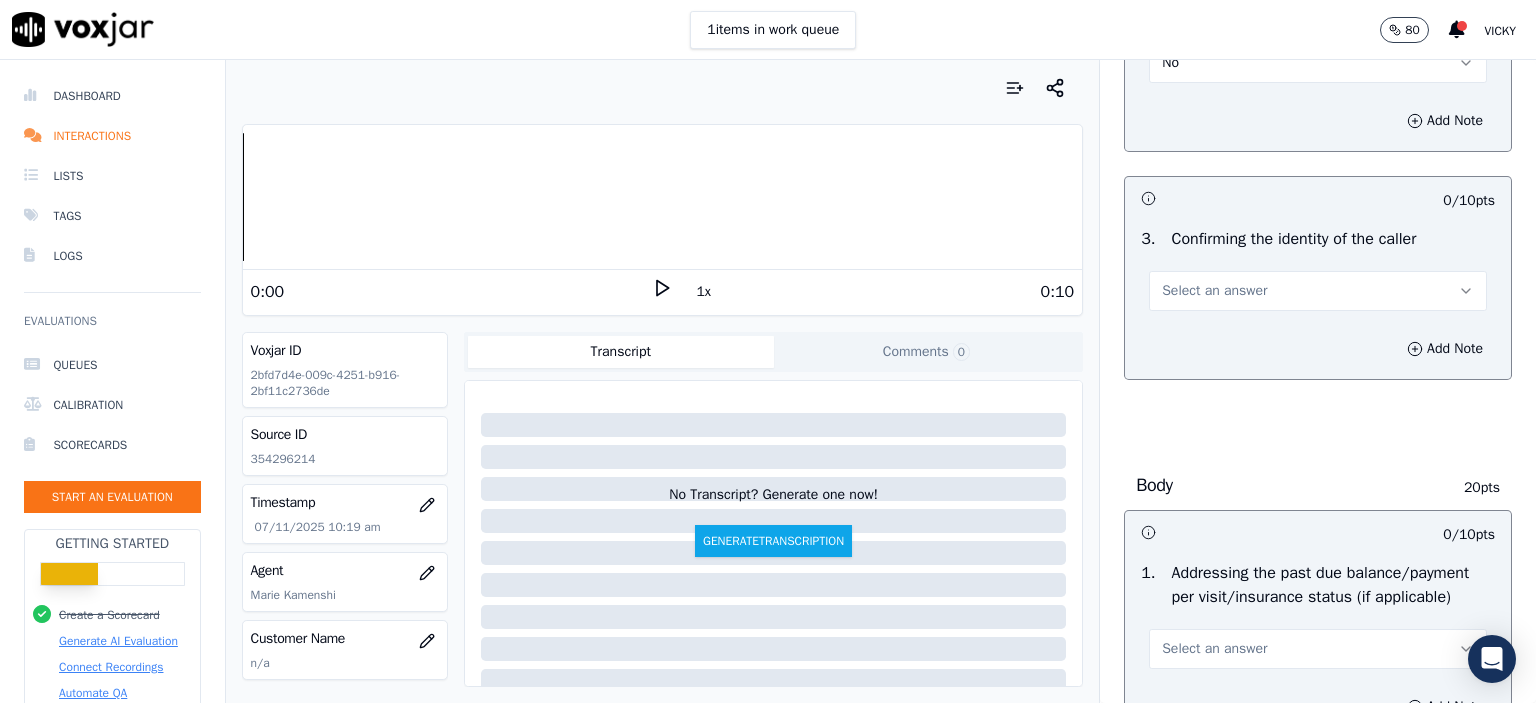 click on "Select an answer" at bounding box center (1214, 291) 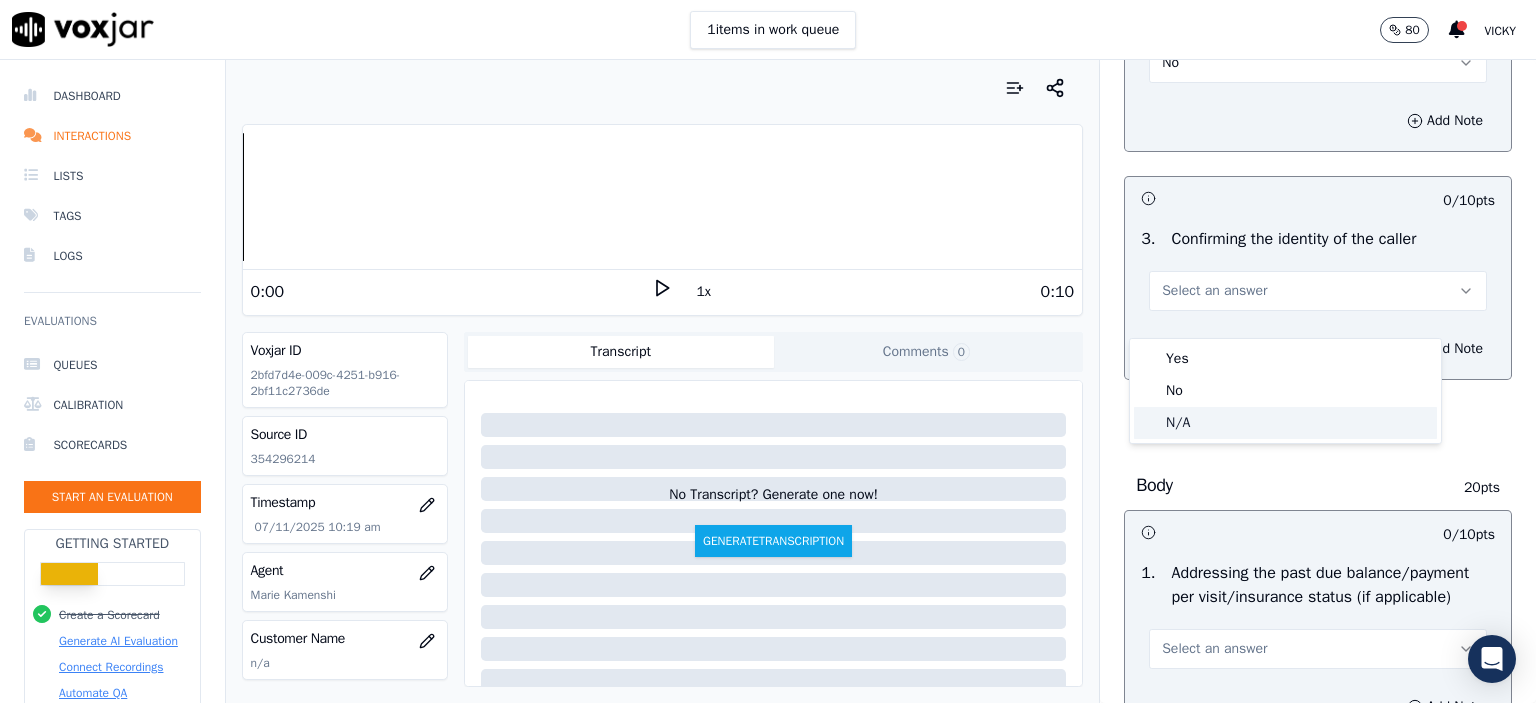 click on "N/A" 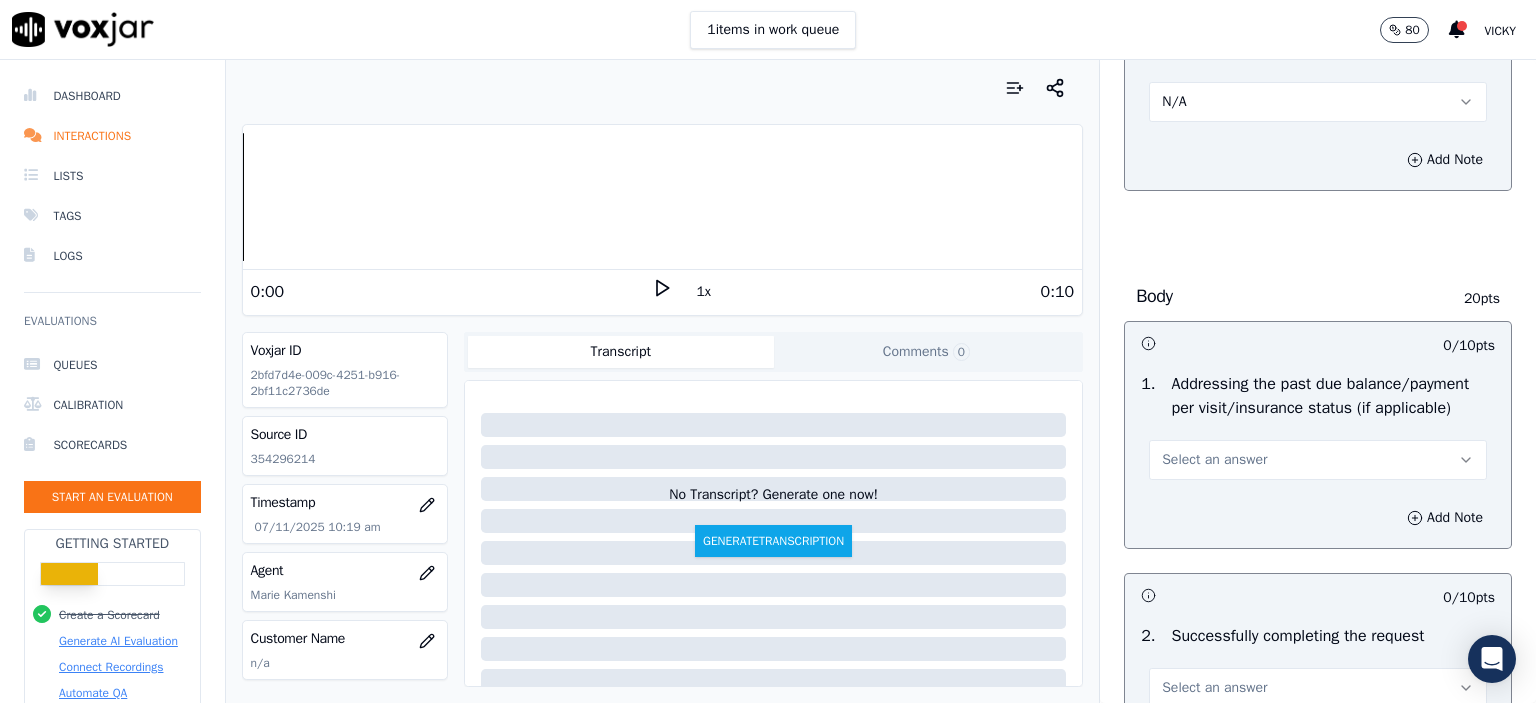 scroll, scrollTop: 800, scrollLeft: 0, axis: vertical 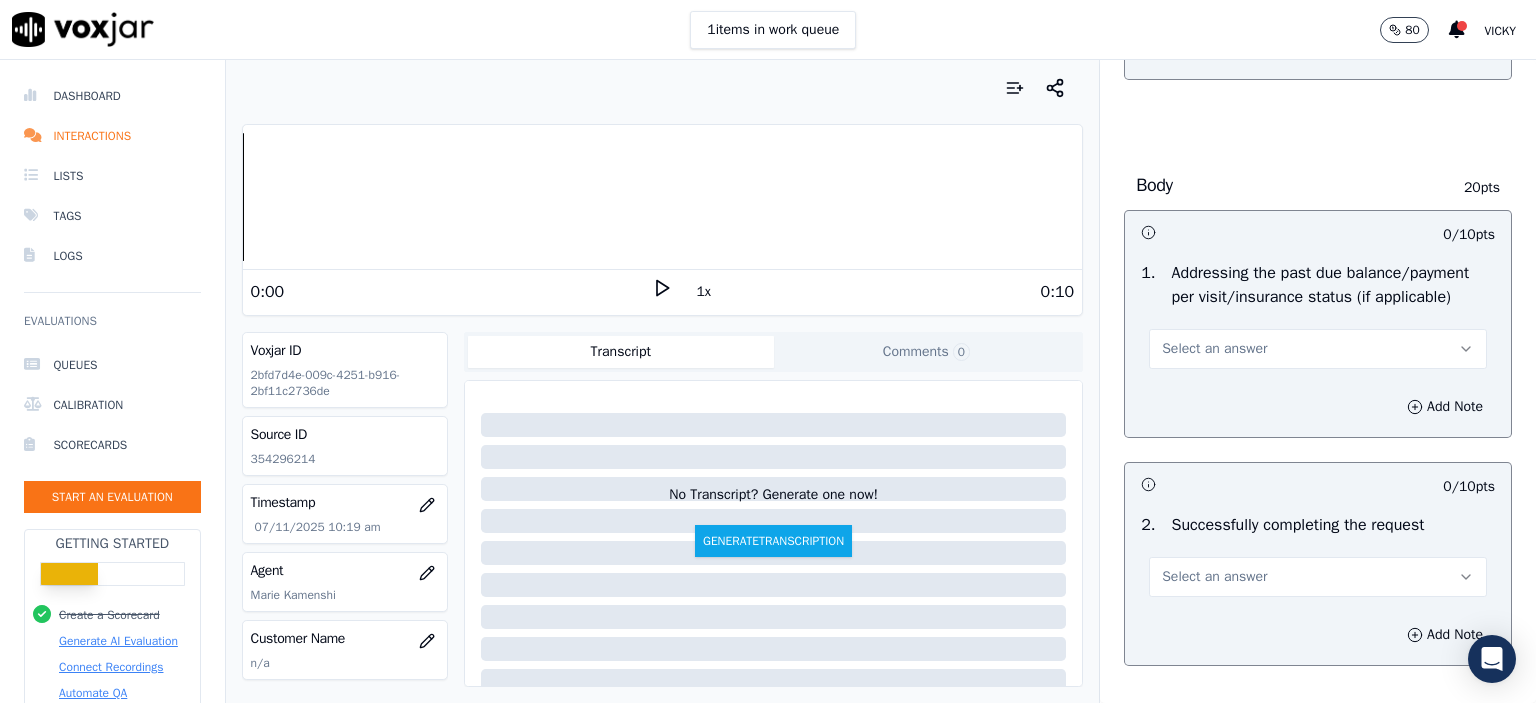 click on "Select an answer" at bounding box center (1214, 349) 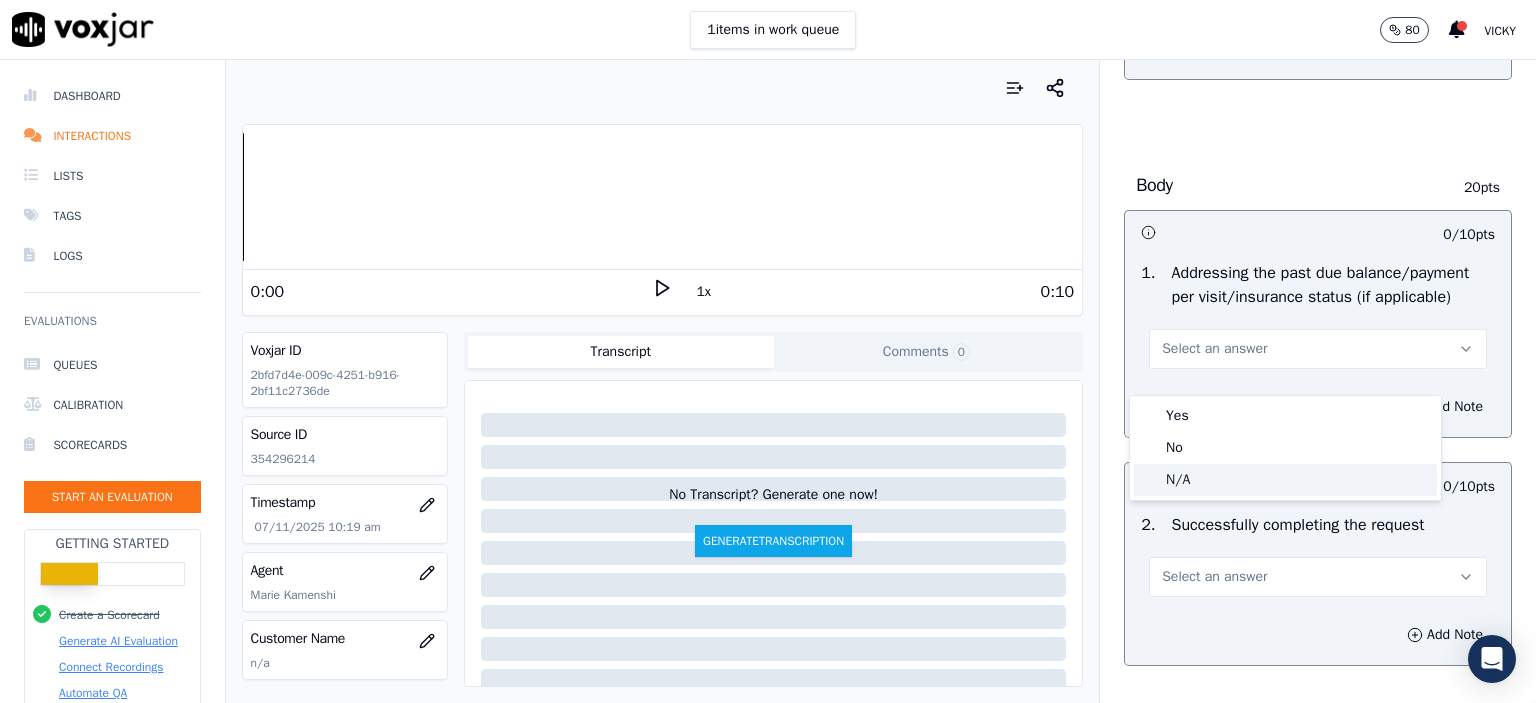 click on "N/A" 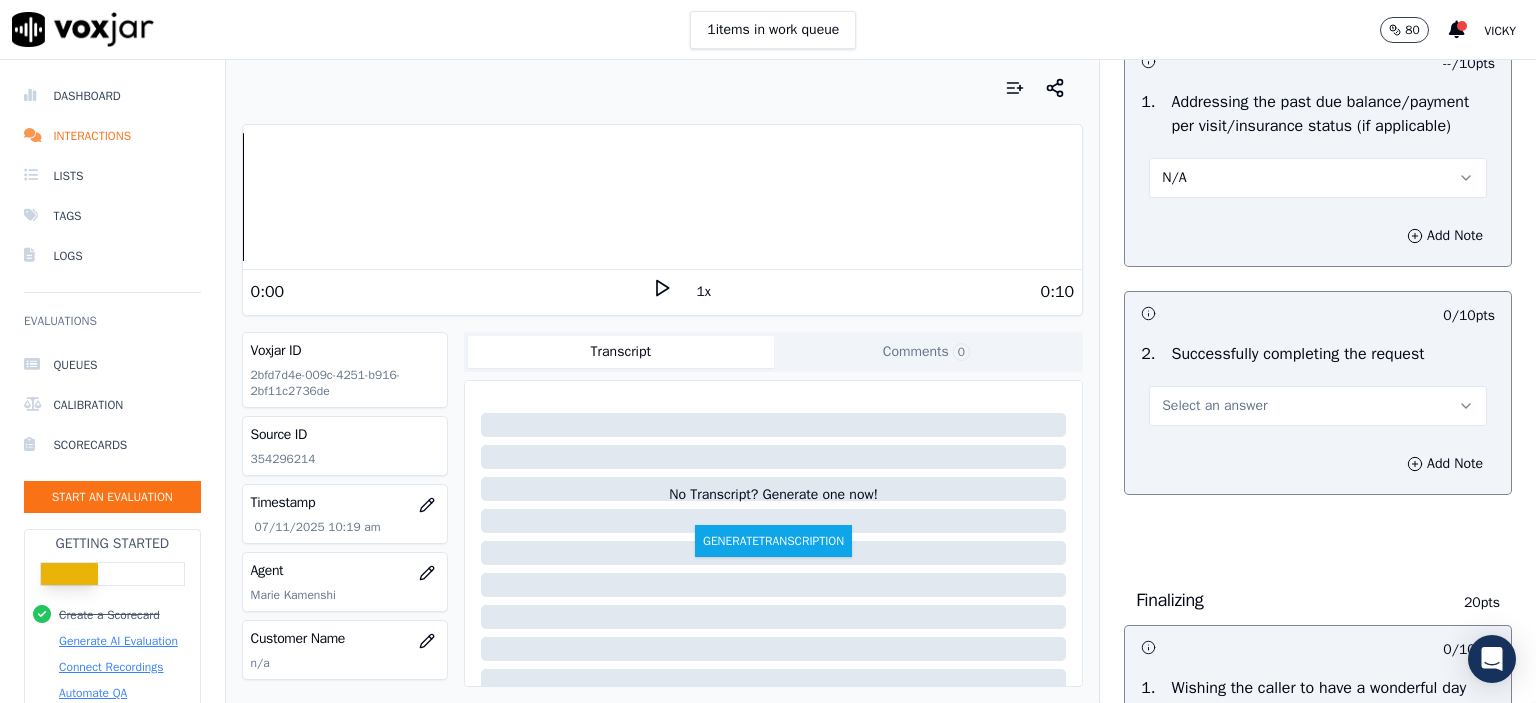scroll, scrollTop: 1000, scrollLeft: 0, axis: vertical 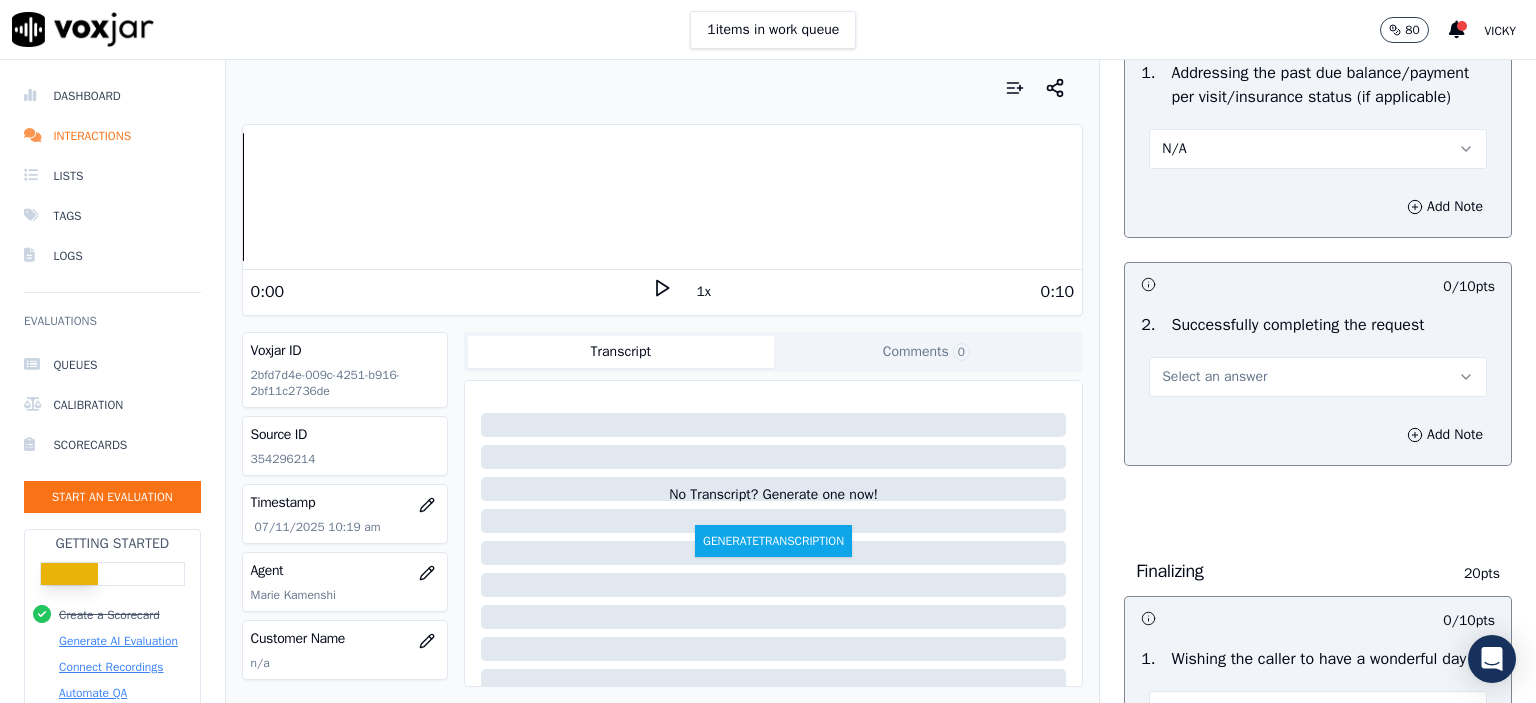 click on "Select an answer" at bounding box center [1318, 377] 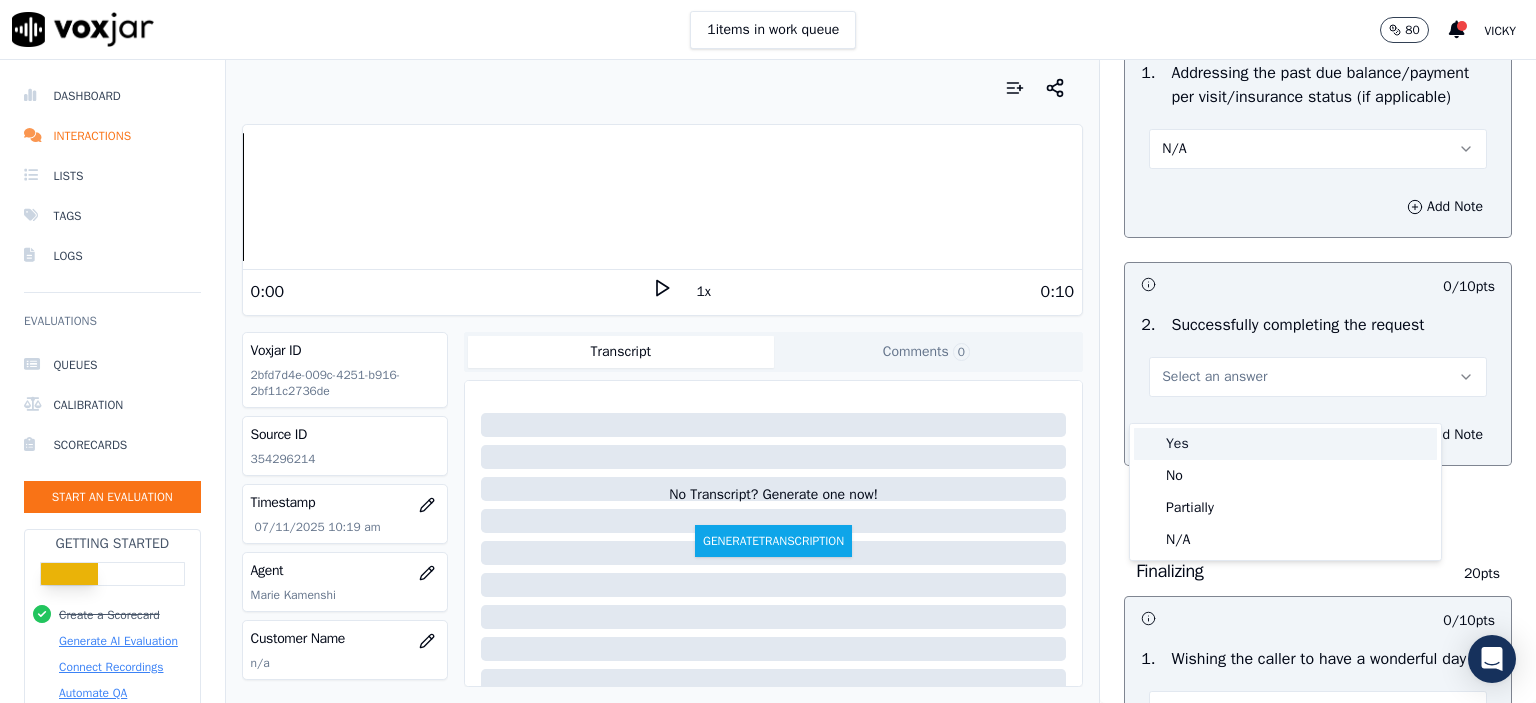 click on "Yes" at bounding box center (1285, 444) 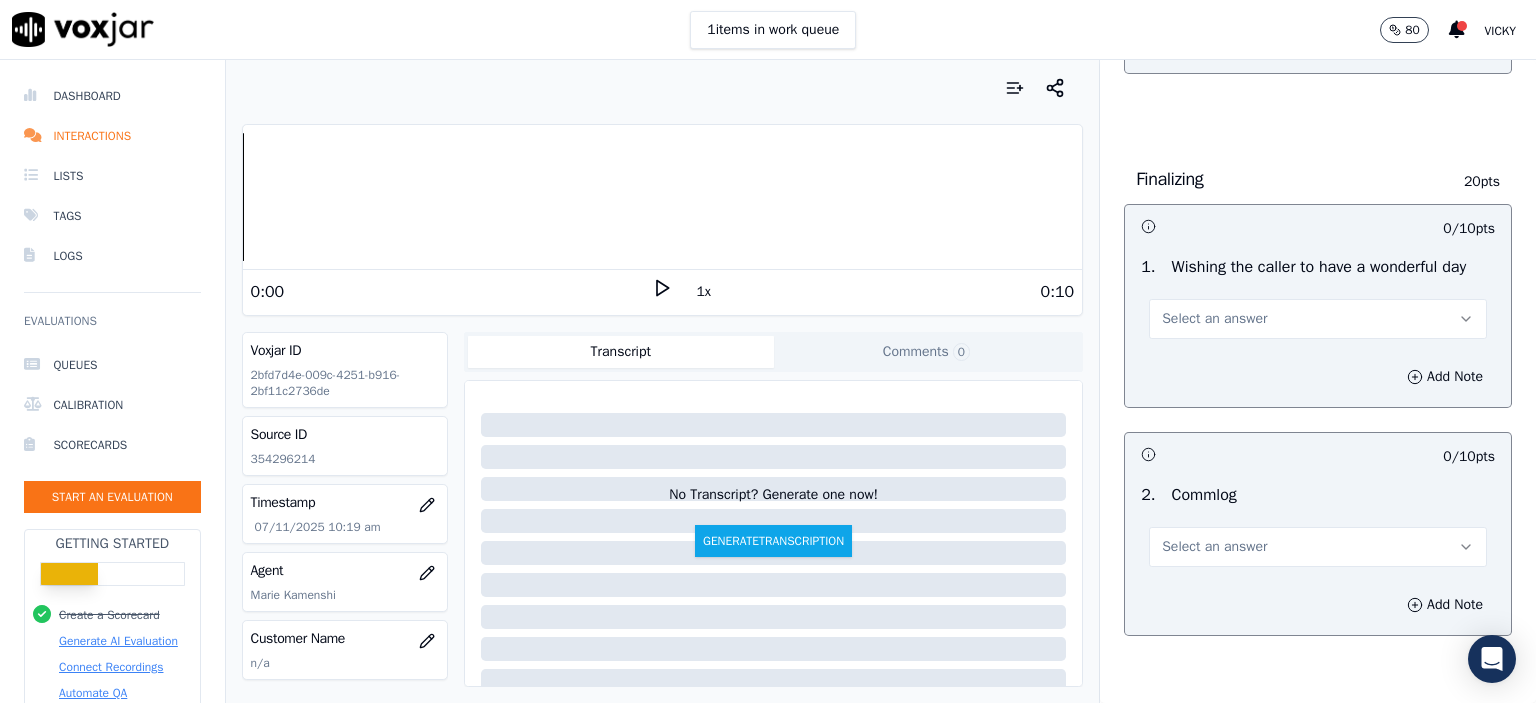 scroll, scrollTop: 1400, scrollLeft: 0, axis: vertical 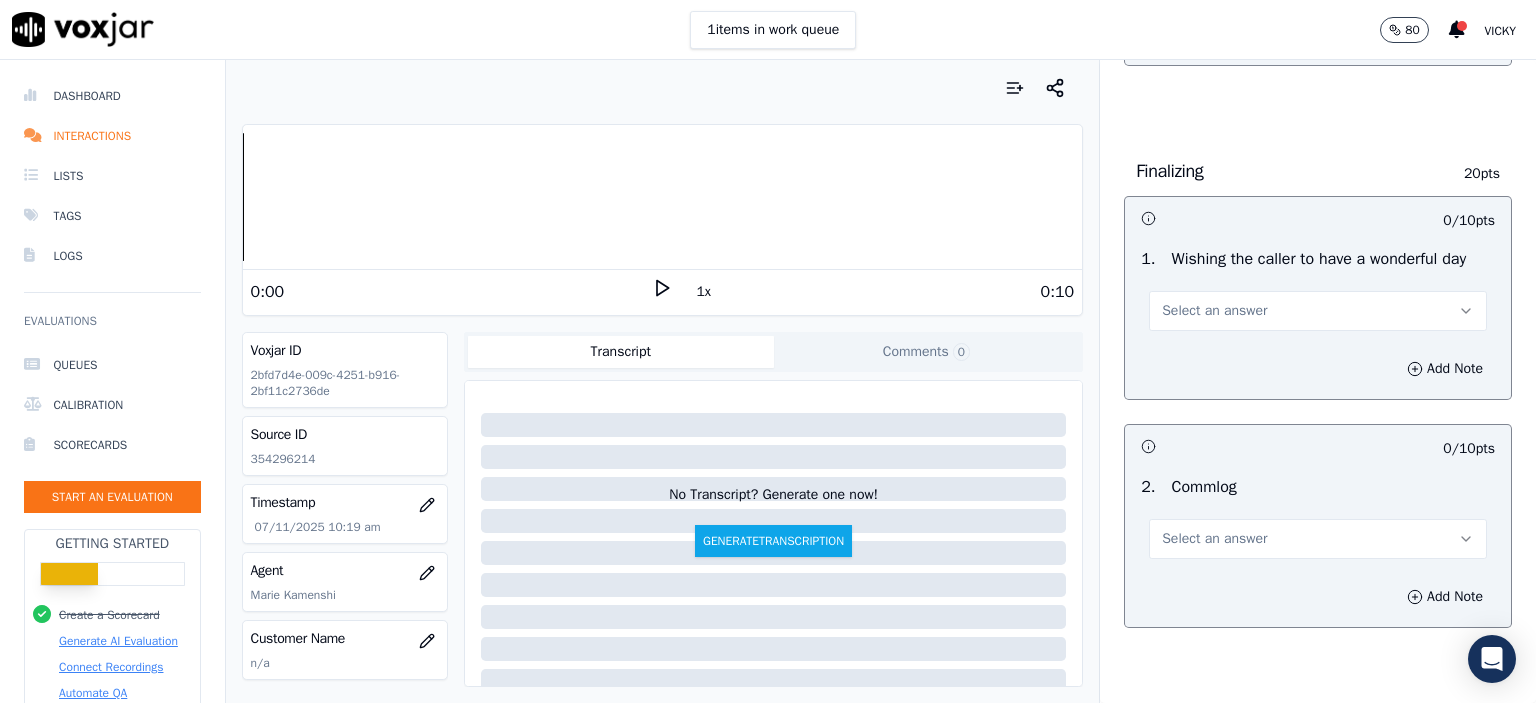 click on "Select an answer" at bounding box center [1214, 311] 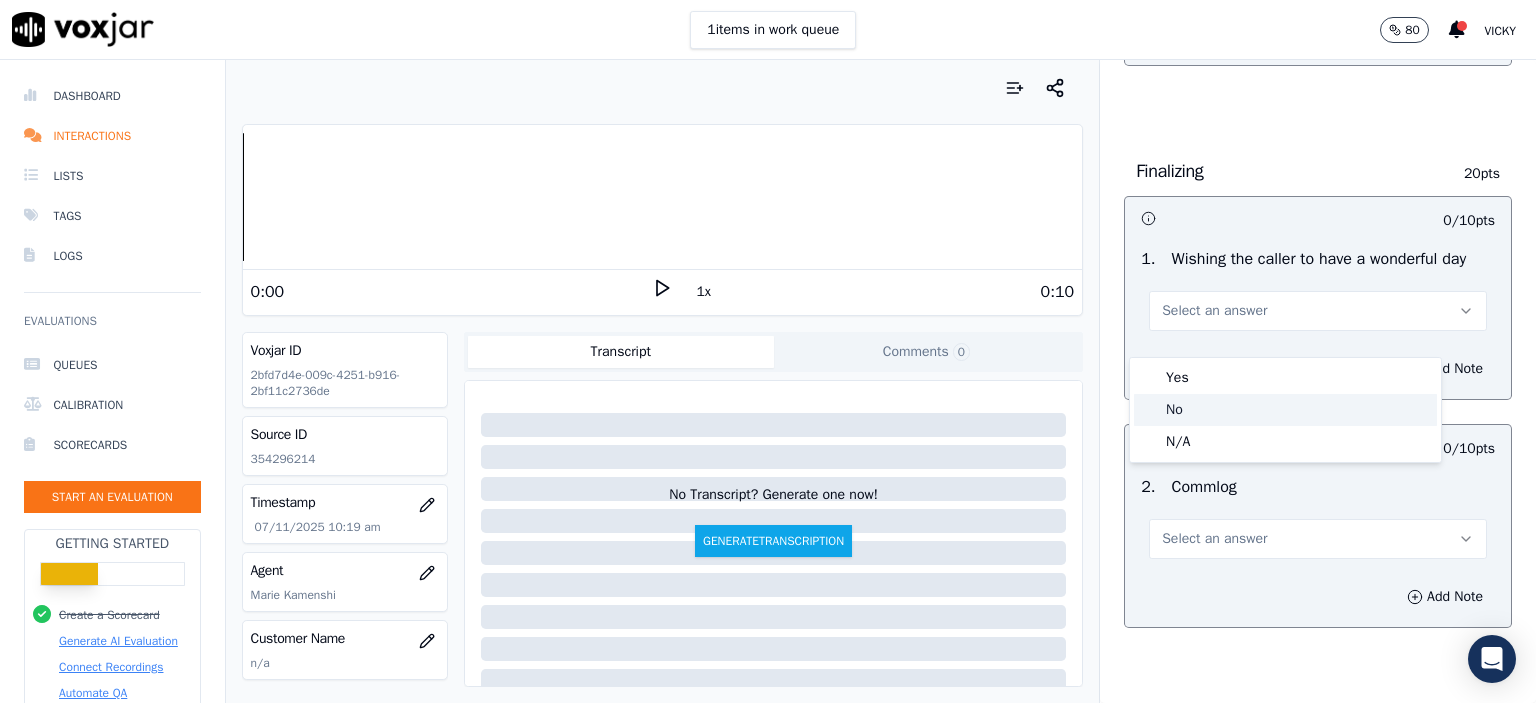 drag, startPoint x: 1236, startPoint y: 351, endPoint x: 1225, endPoint y: 410, distance: 60.016663 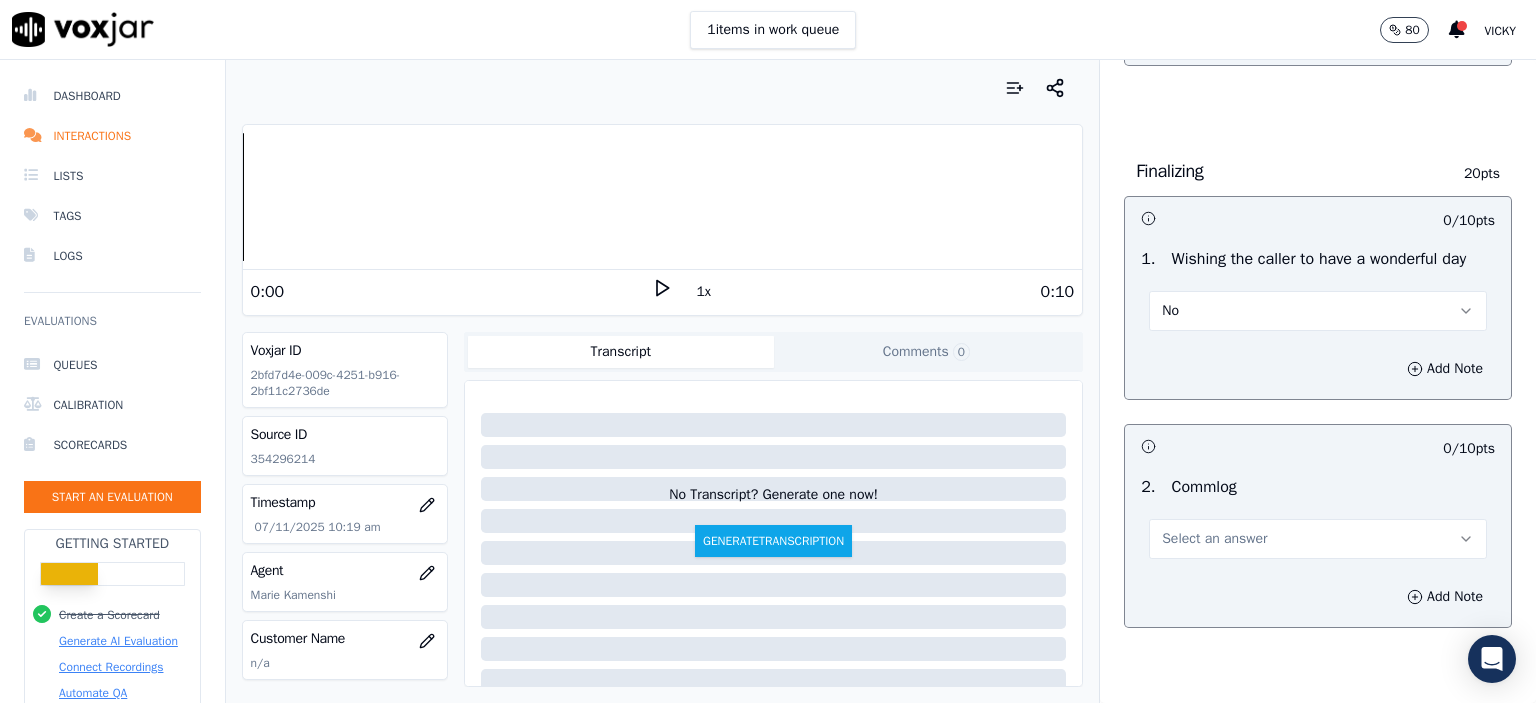click on "Select an answer" at bounding box center [1318, 539] 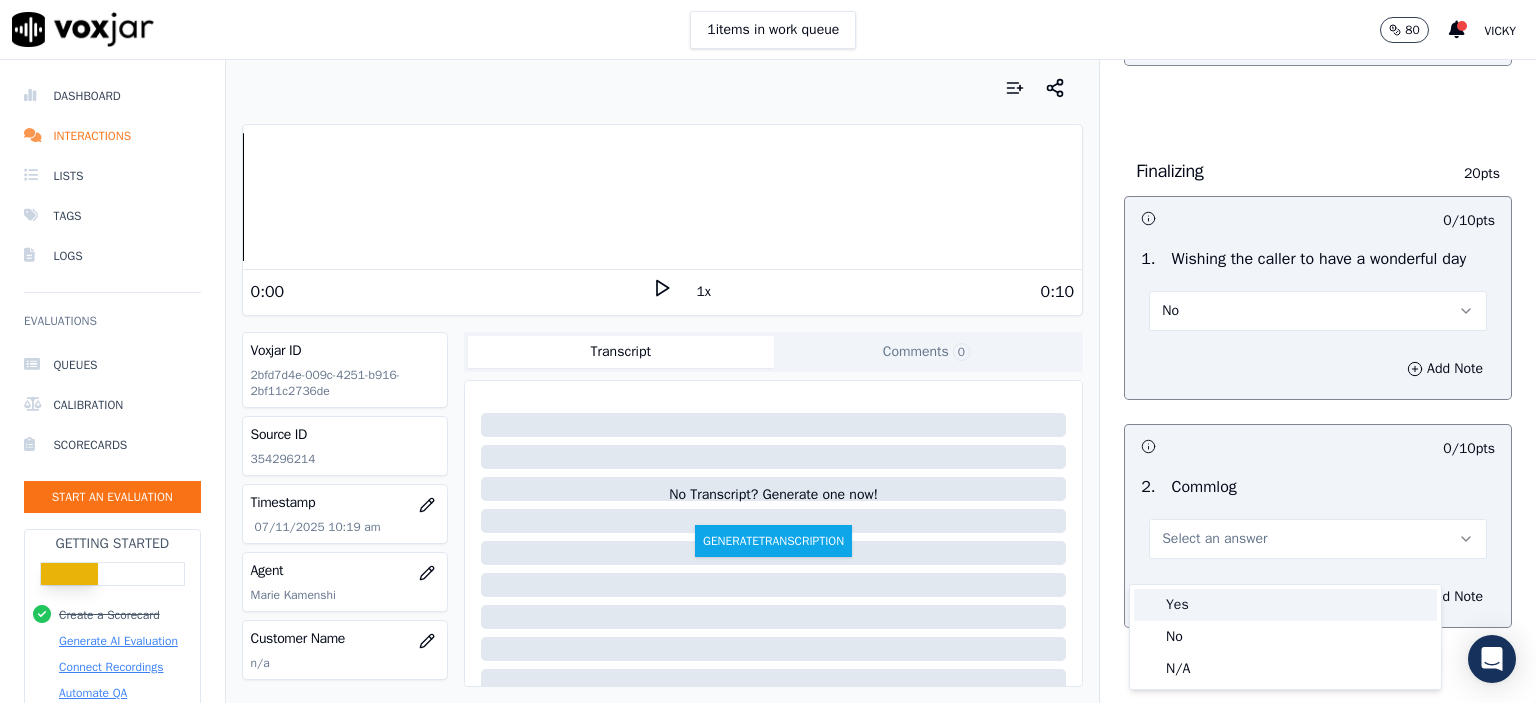 click on "Yes" at bounding box center (1285, 605) 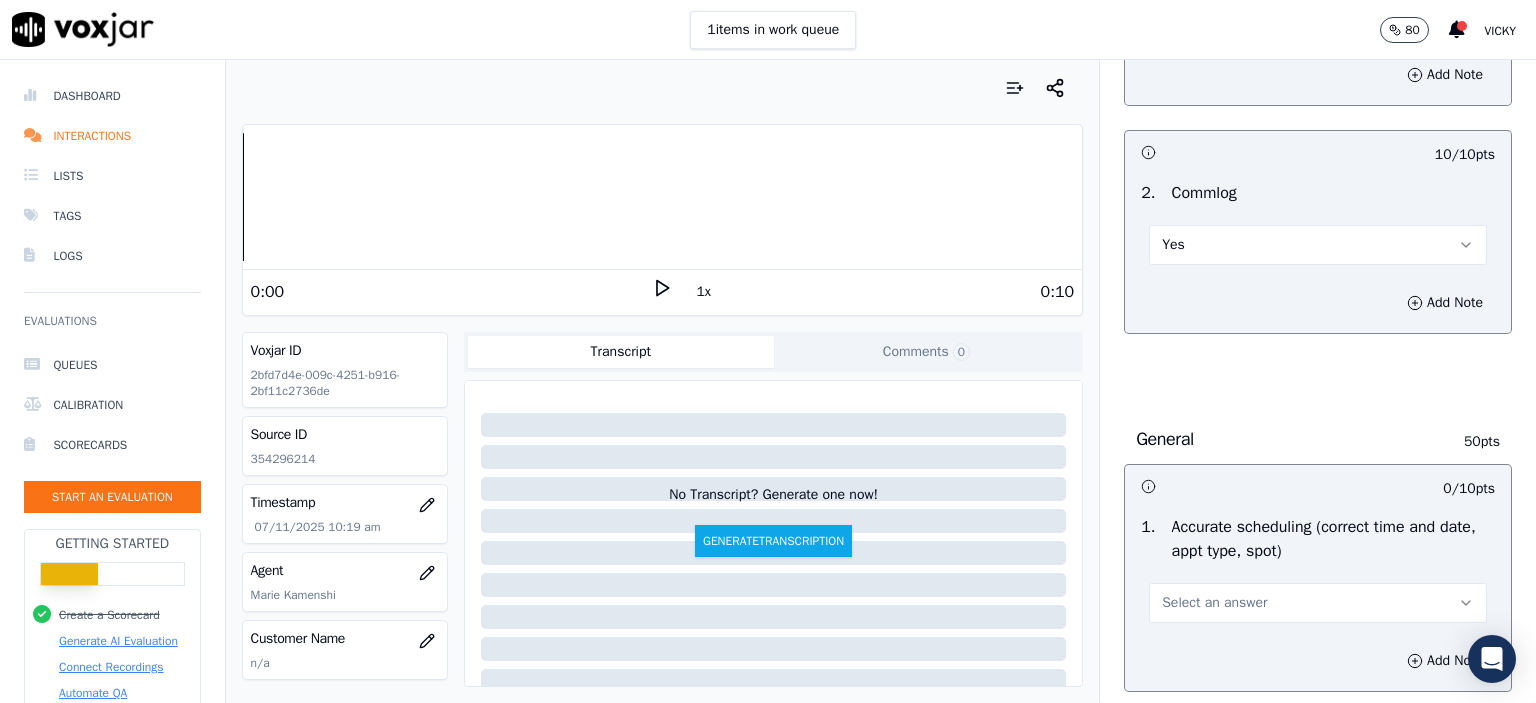 scroll, scrollTop: 1700, scrollLeft: 0, axis: vertical 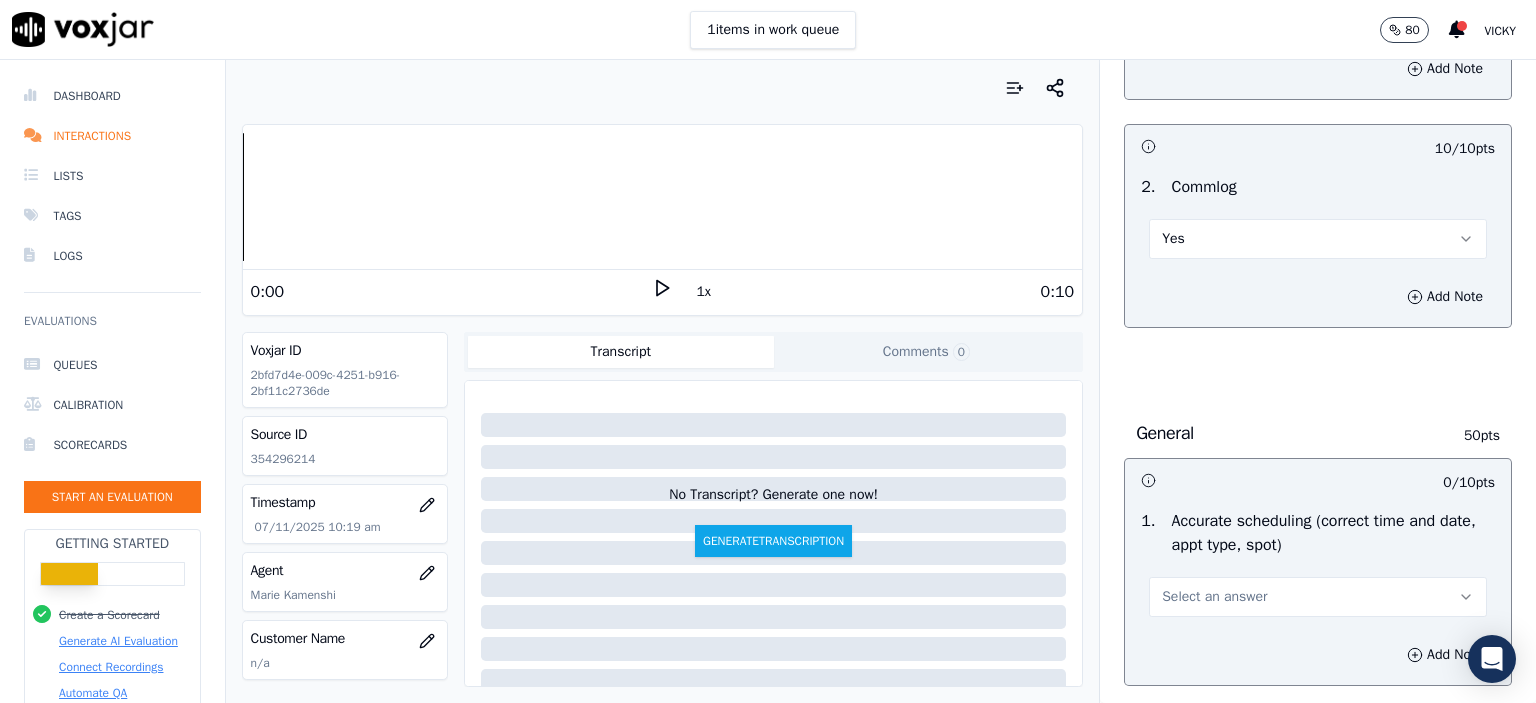 click on "Select an answer" at bounding box center [1318, 587] 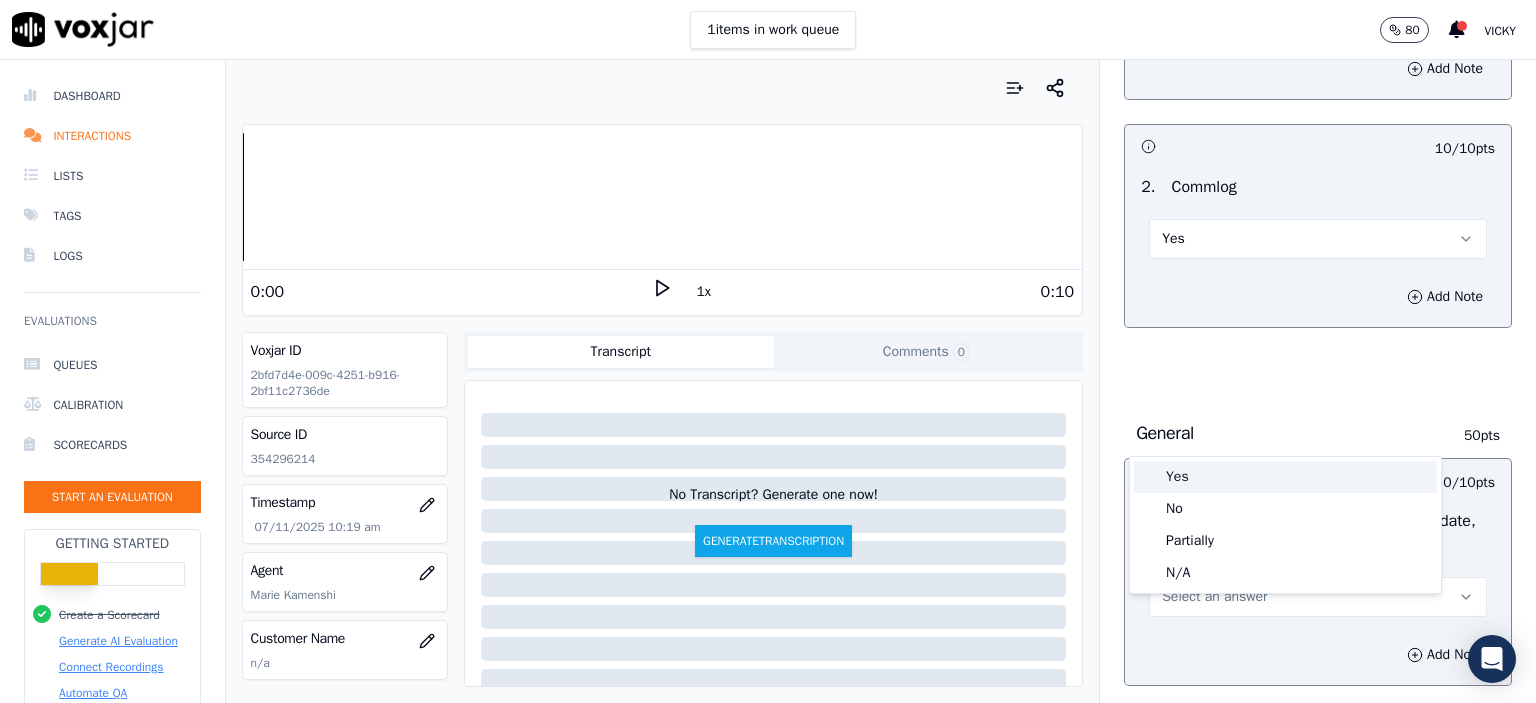 click on "Yes" at bounding box center (1285, 477) 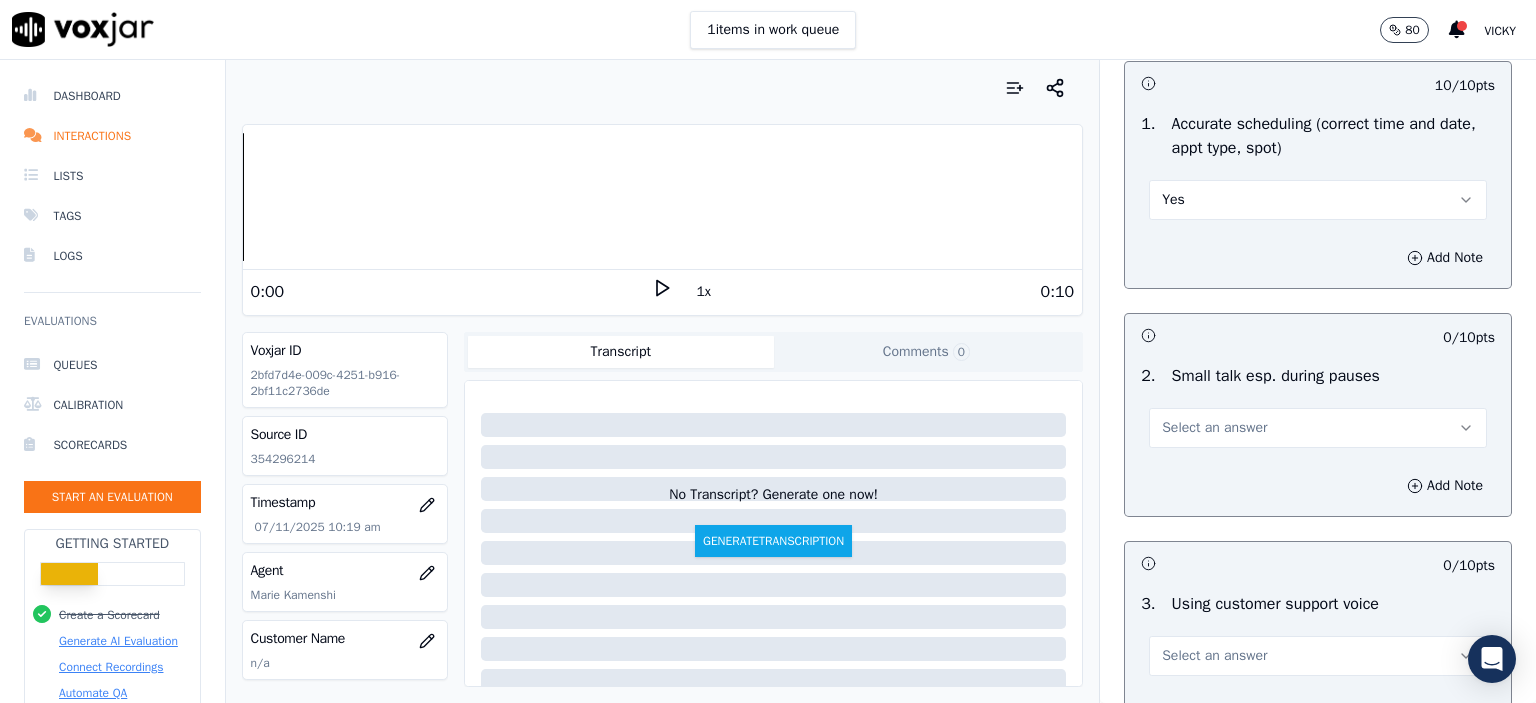 scroll, scrollTop: 2100, scrollLeft: 0, axis: vertical 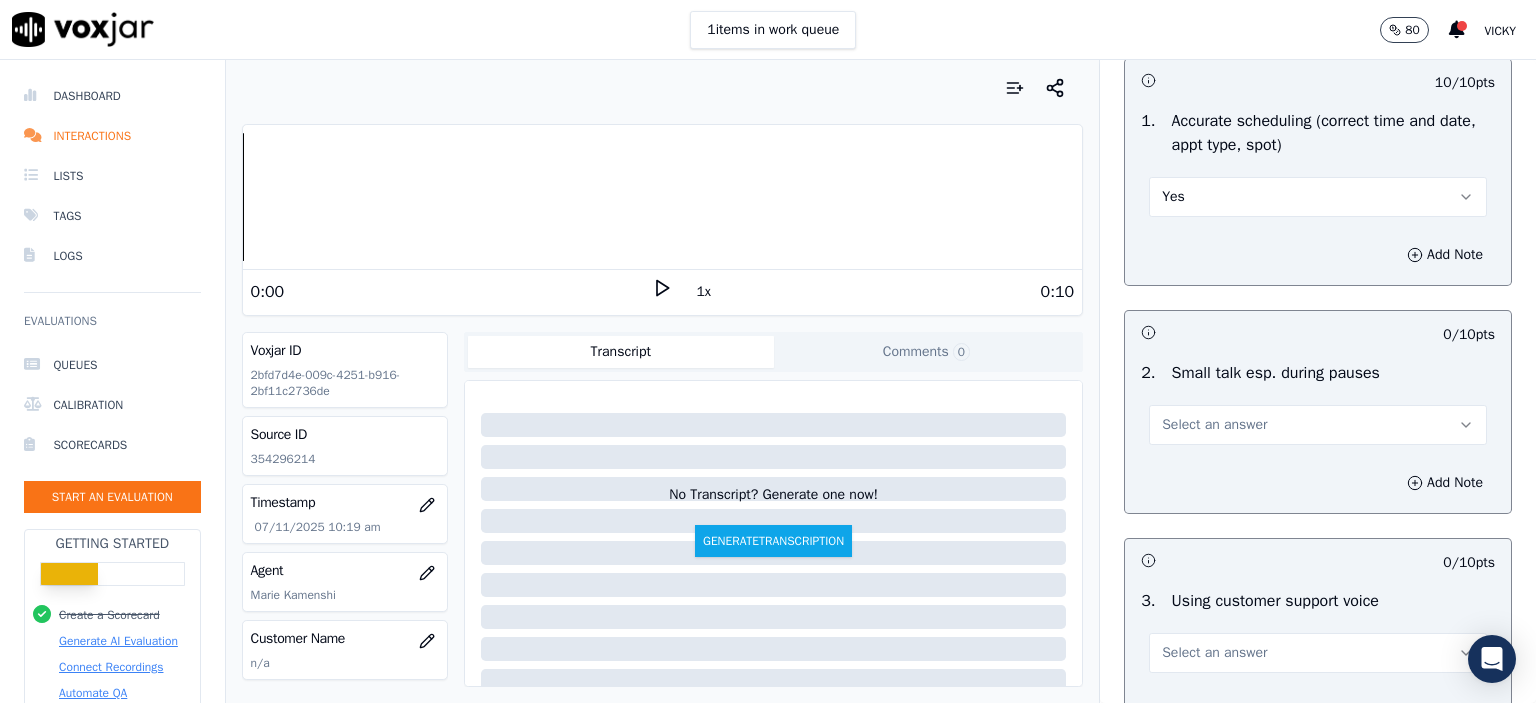click on "Select an answer" at bounding box center (1214, 425) 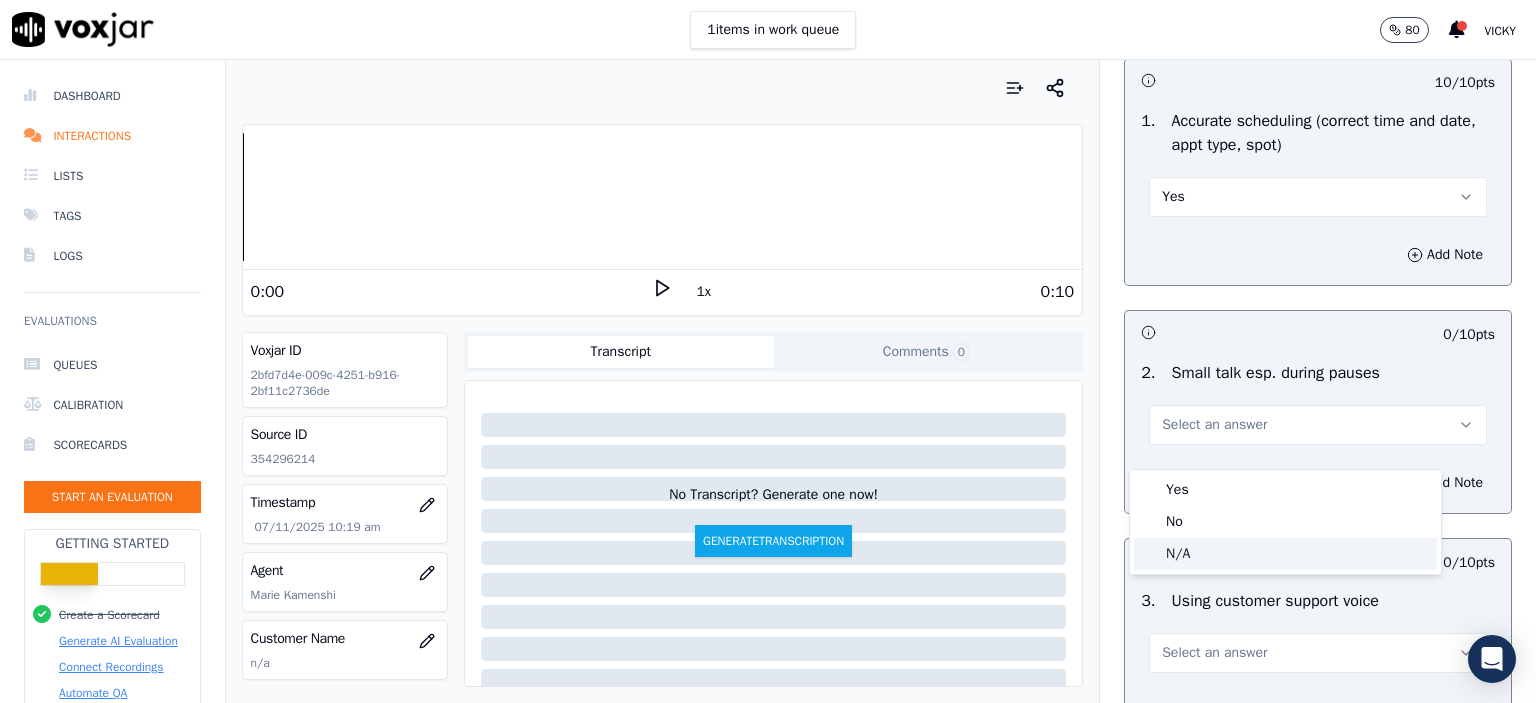 click on "N/A" 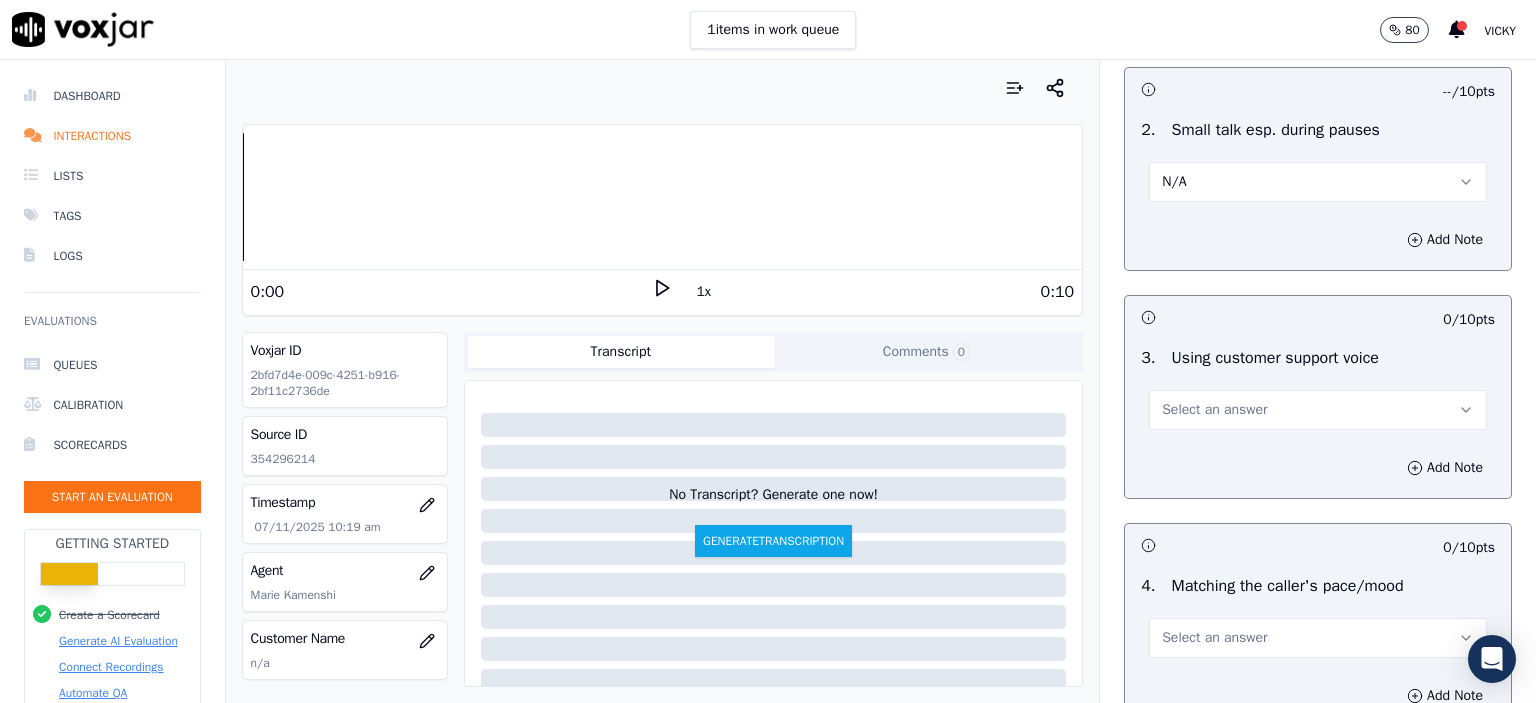 scroll, scrollTop: 2400, scrollLeft: 0, axis: vertical 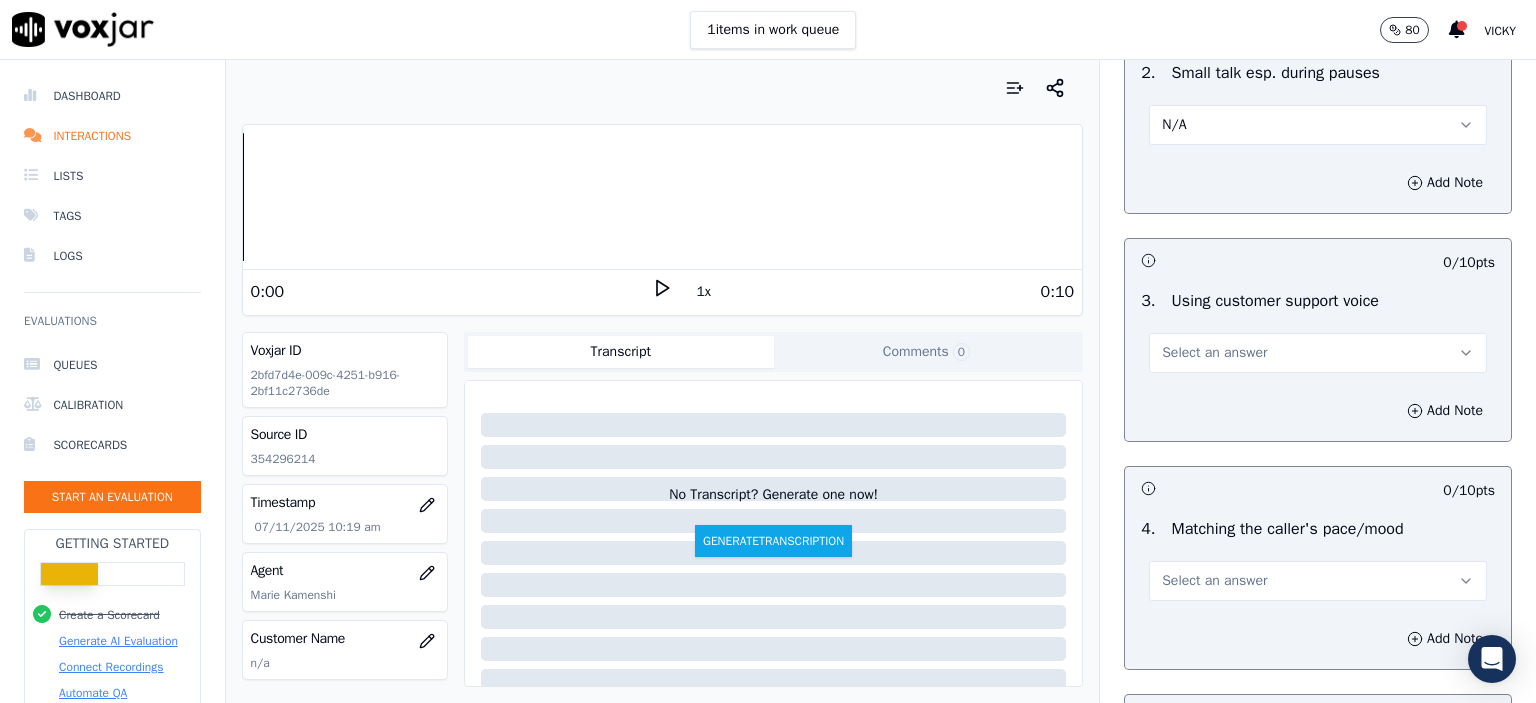 click on "Select an answer" at bounding box center [1318, 353] 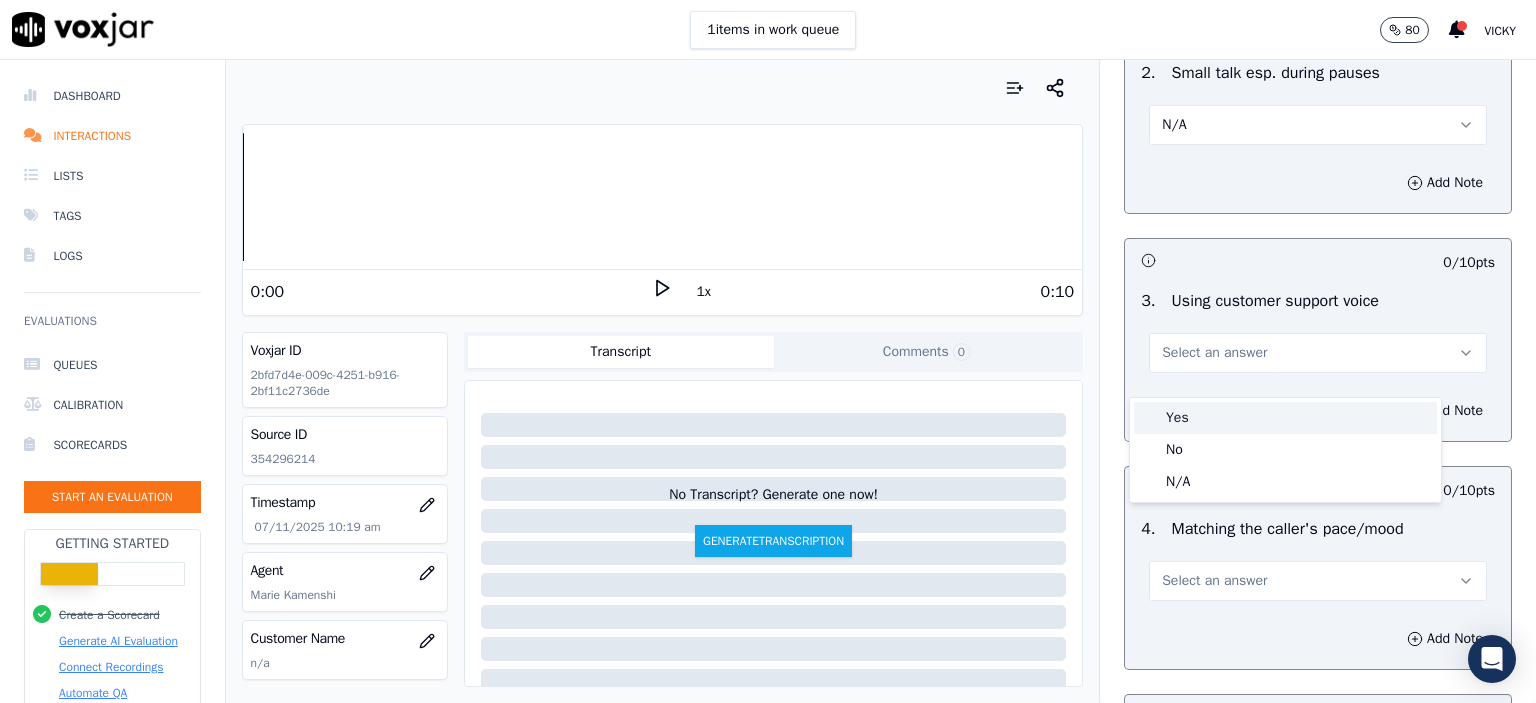 click on "Yes" at bounding box center (1285, 418) 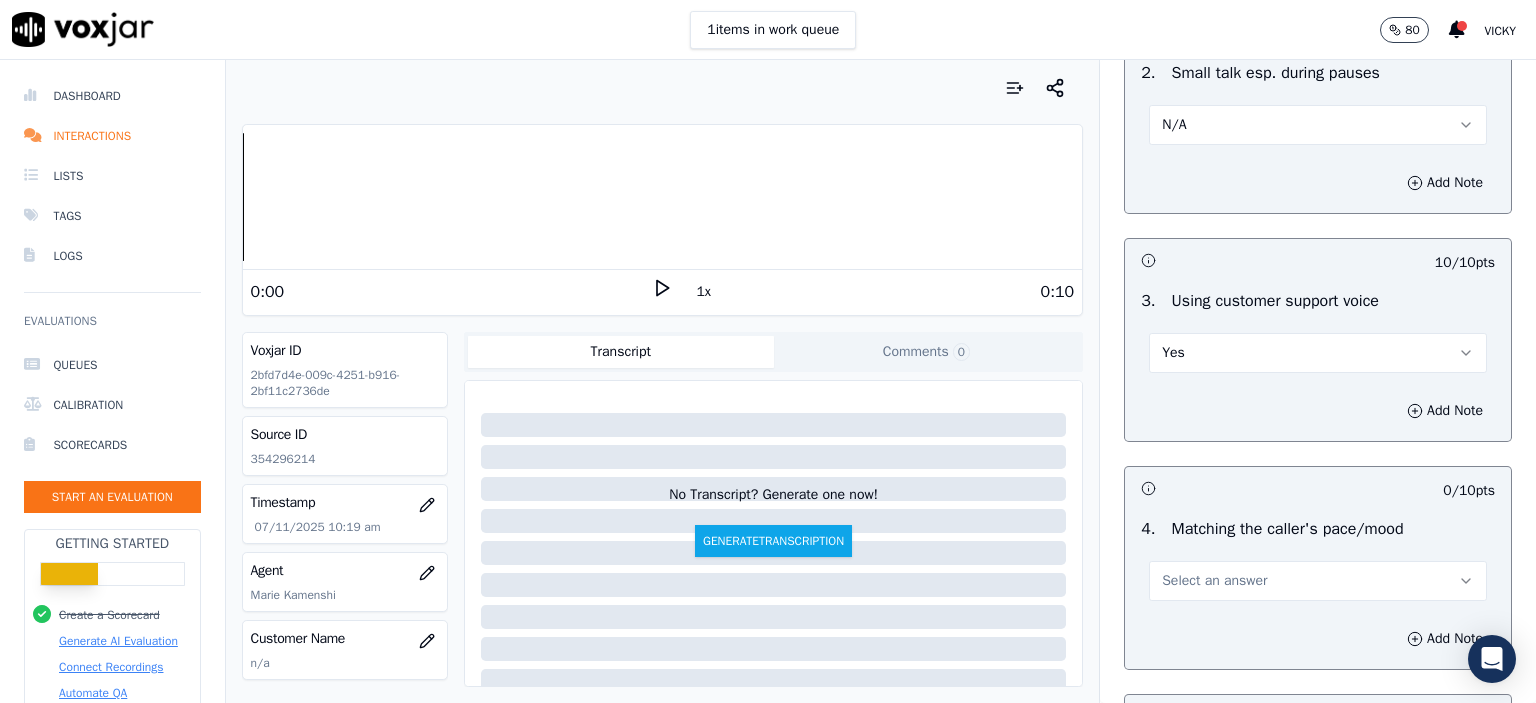 click on "Select an answer" at bounding box center (1318, 581) 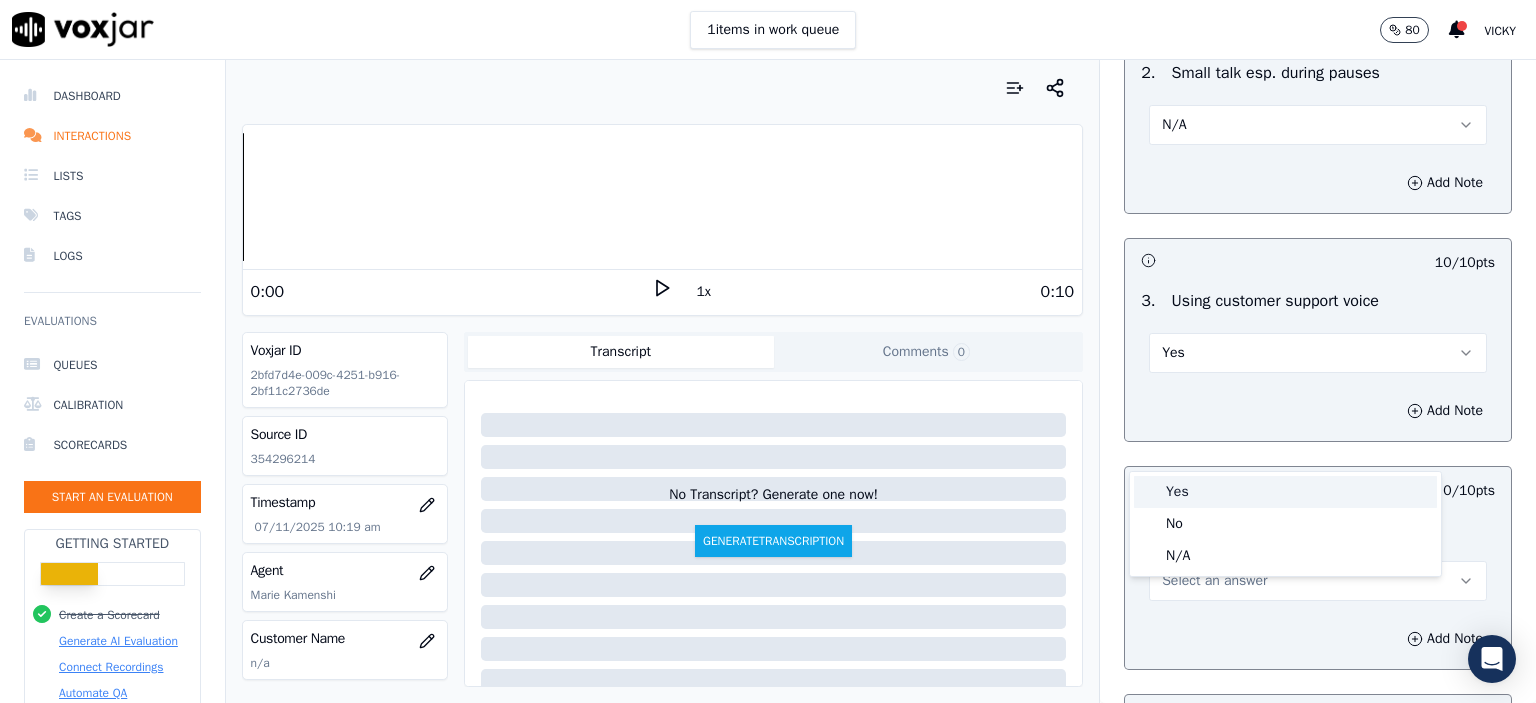 drag, startPoint x: 1260, startPoint y: 477, endPoint x: 1262, endPoint y: 489, distance: 12.165525 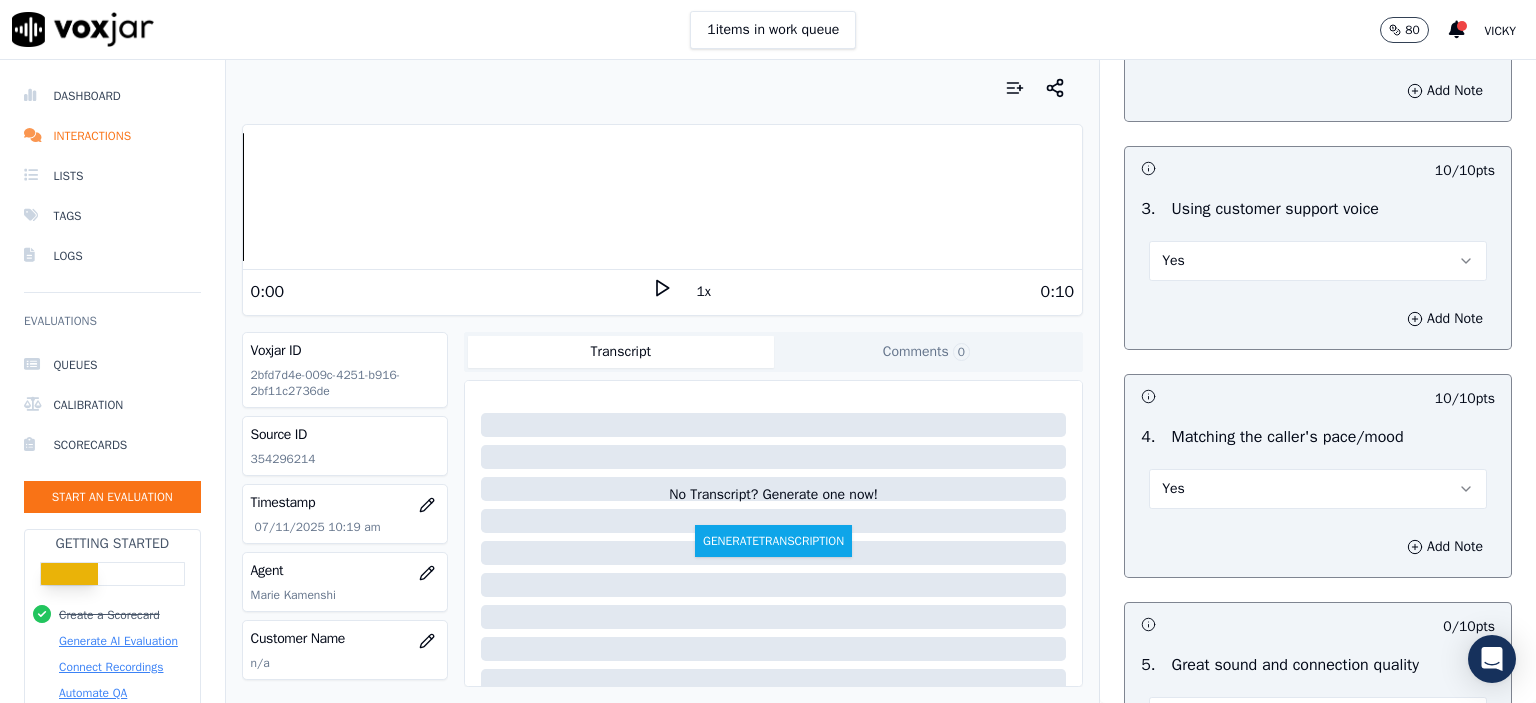scroll, scrollTop: 2700, scrollLeft: 0, axis: vertical 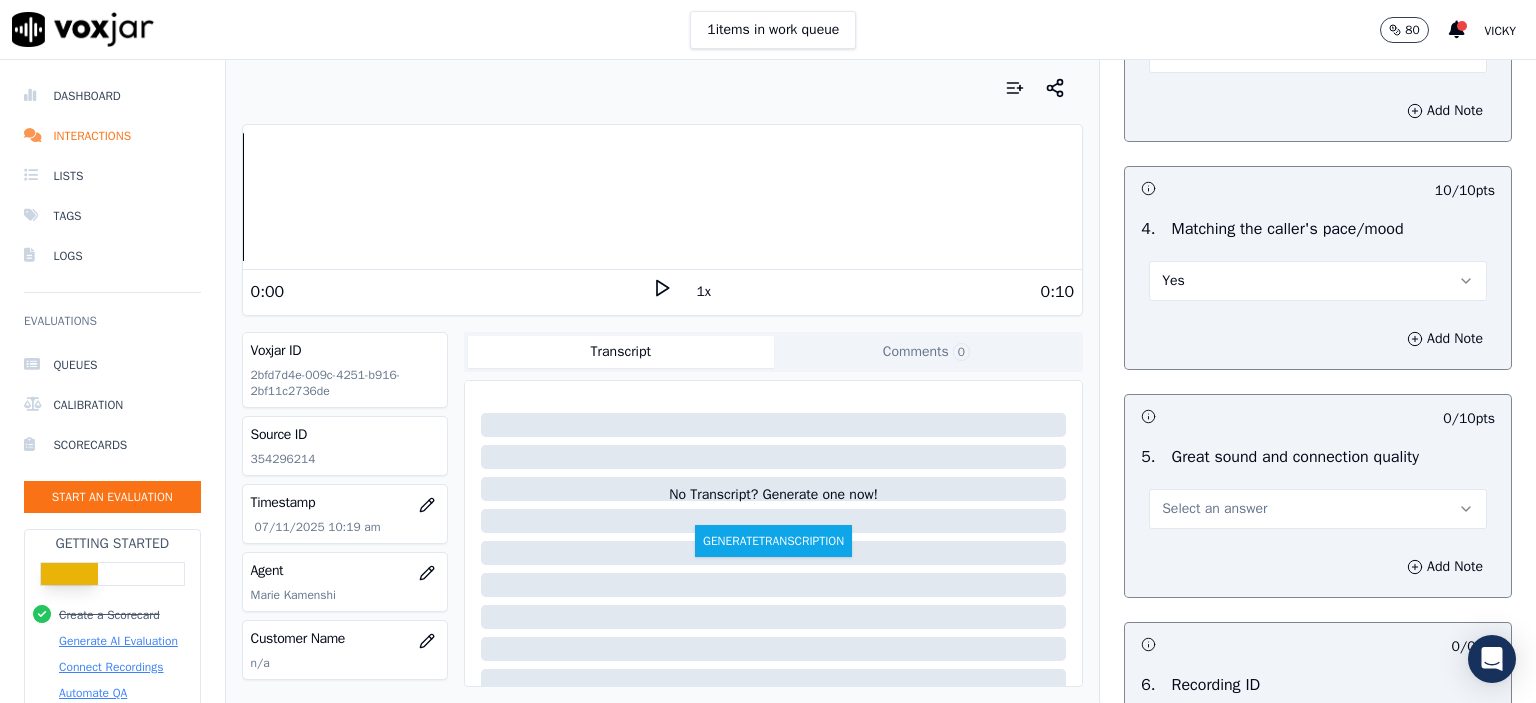 click on "Select an answer" at bounding box center (1318, 509) 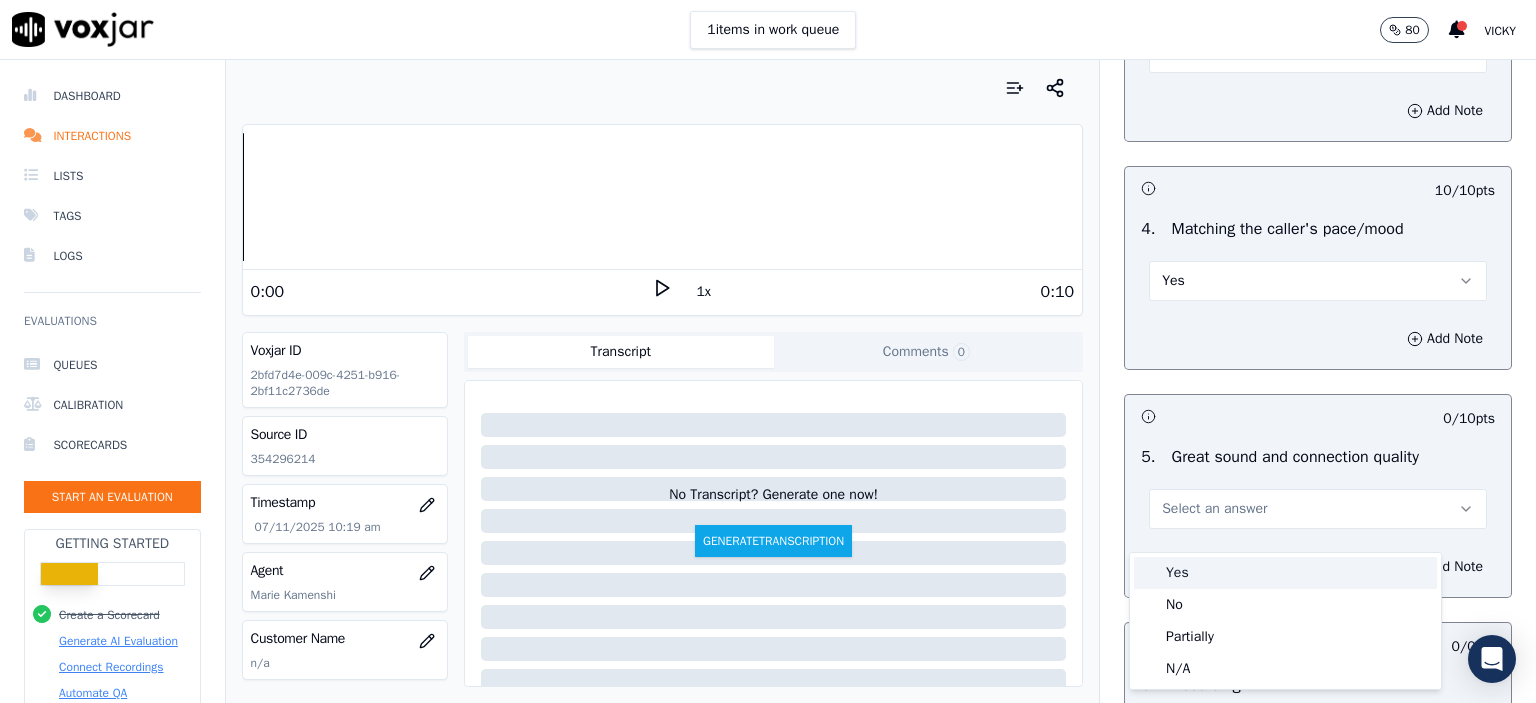 click on "Yes" at bounding box center (1285, 573) 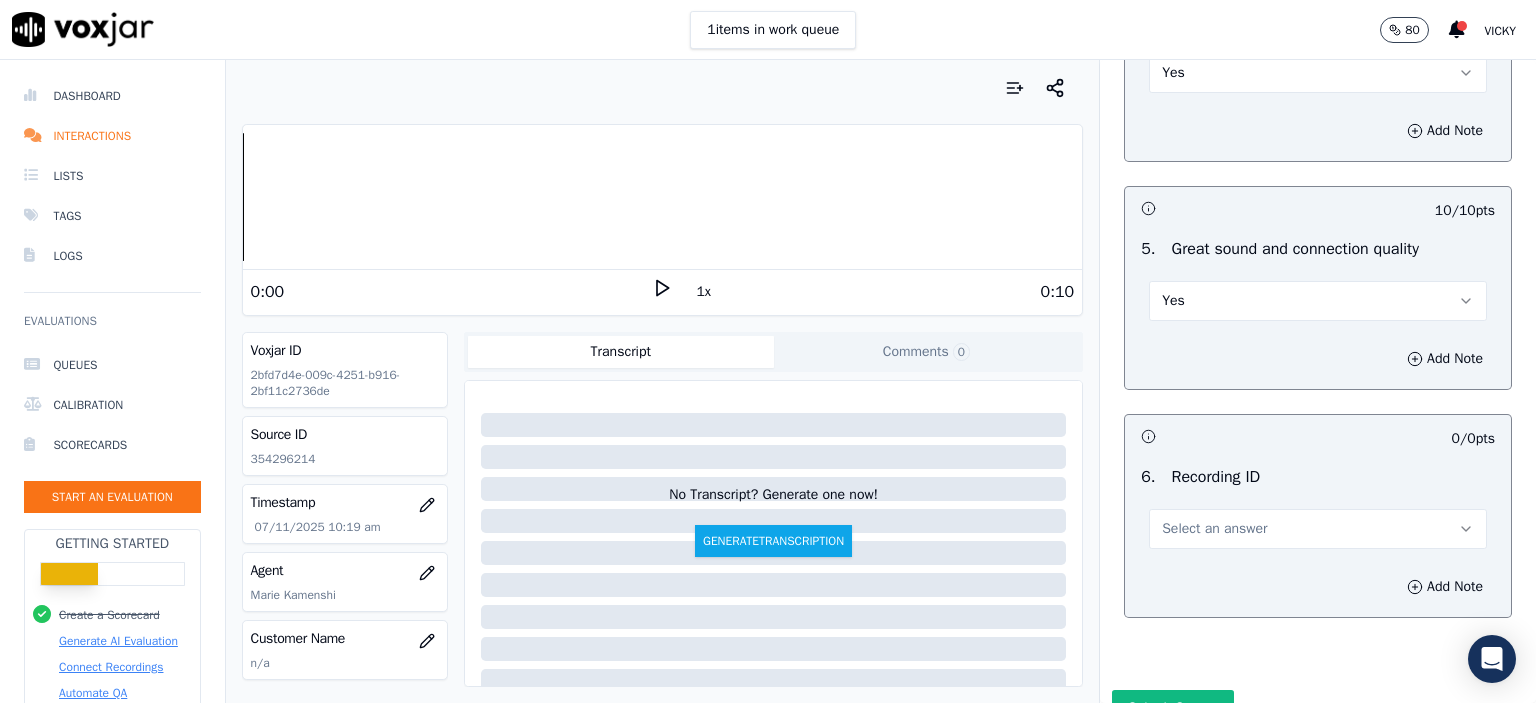 scroll, scrollTop: 3000, scrollLeft: 0, axis: vertical 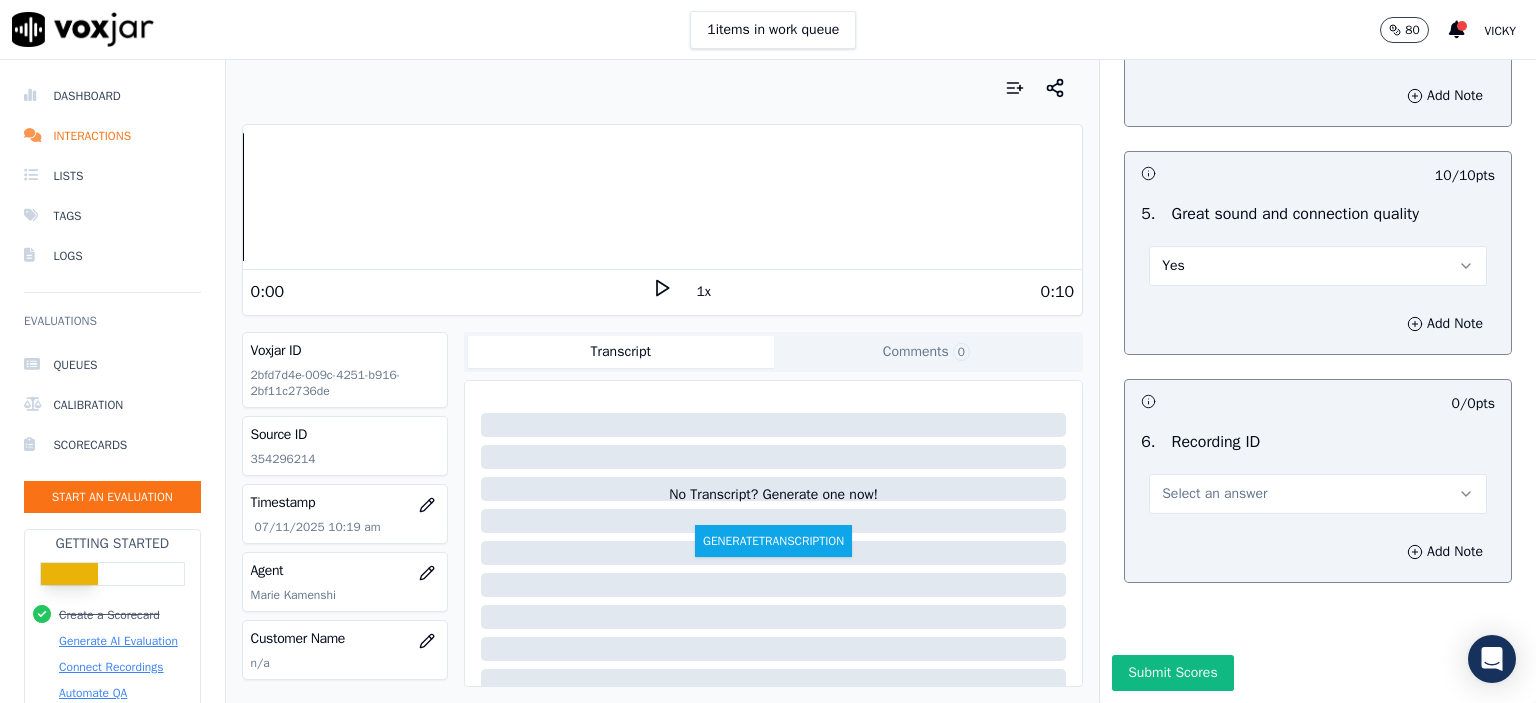 click on "Select an answer" at bounding box center [1318, 494] 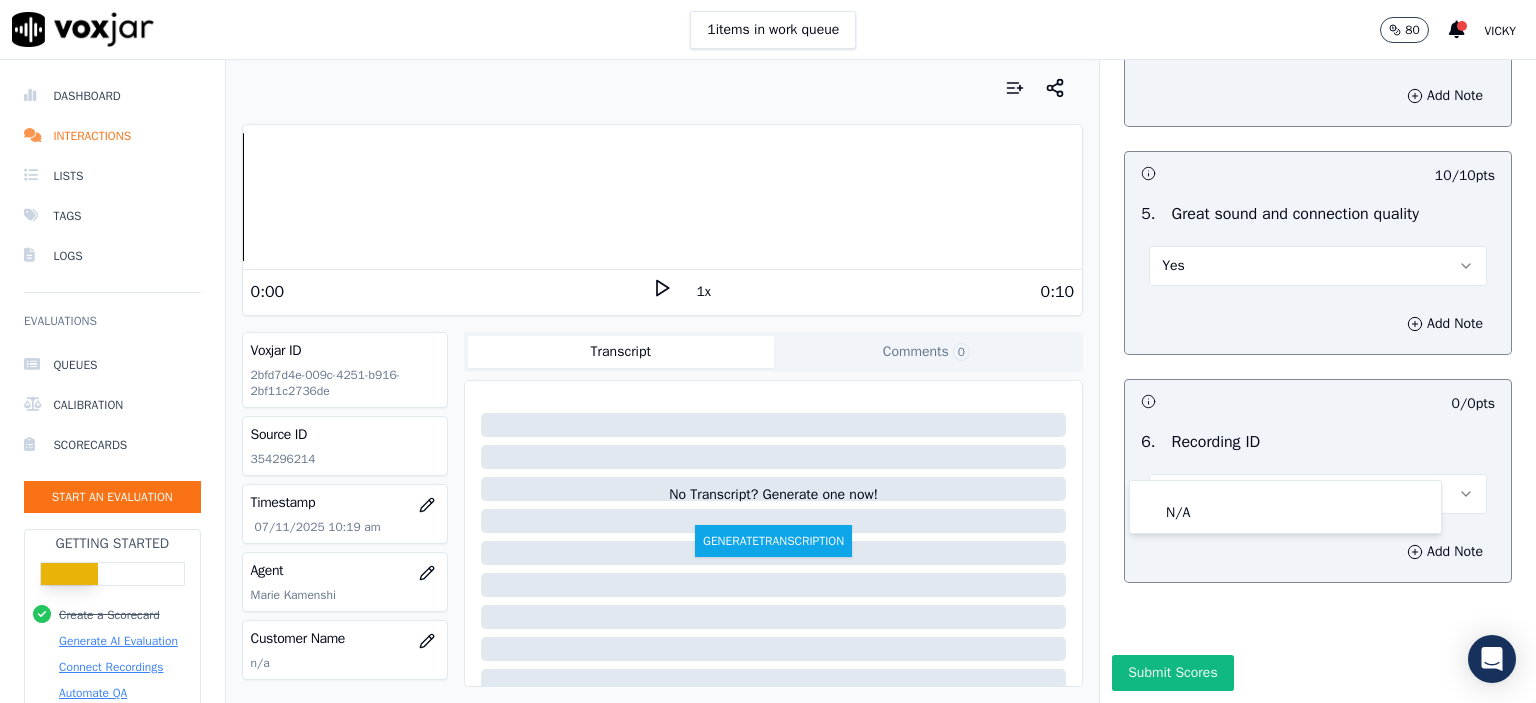 click on "Add Note" at bounding box center [1318, 552] 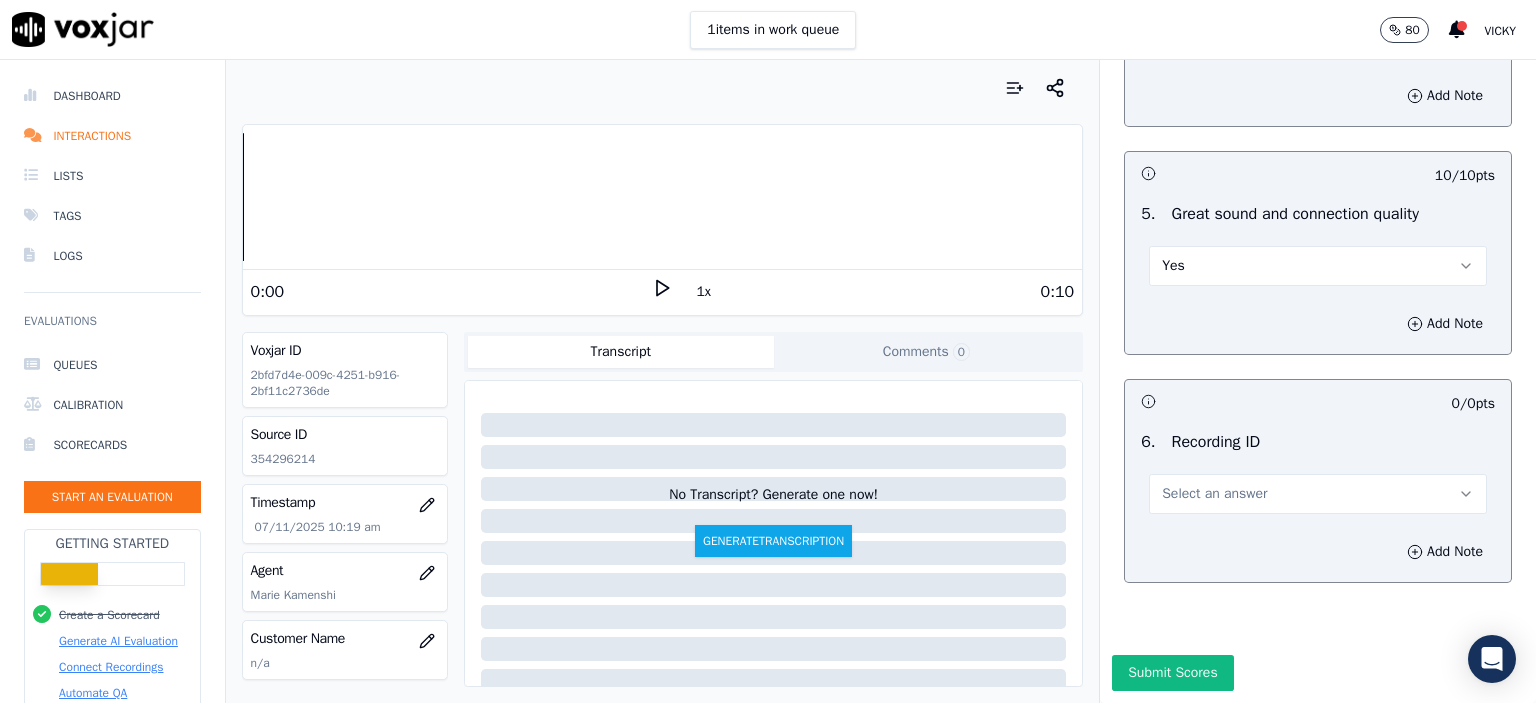 click on "Select an answer" at bounding box center [1318, 494] 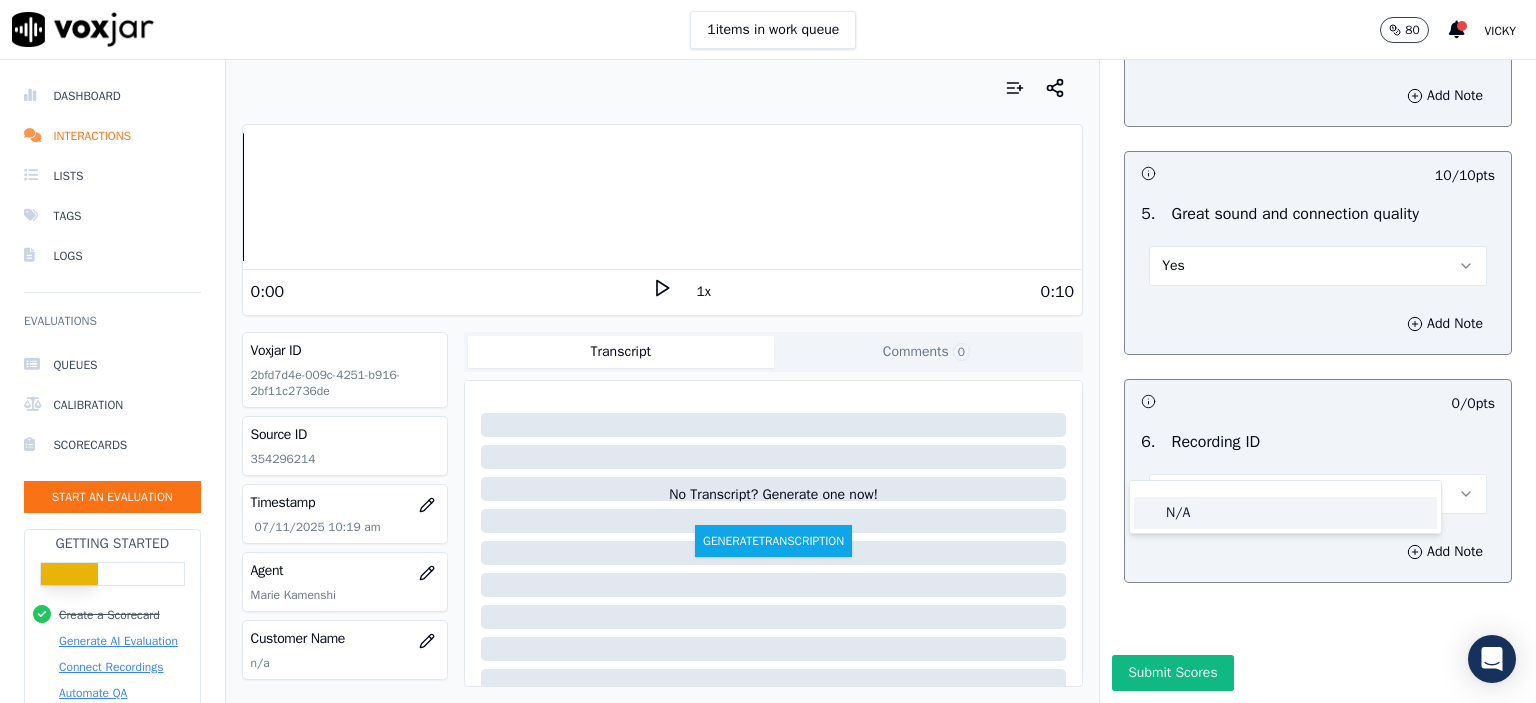 click on "N/A" 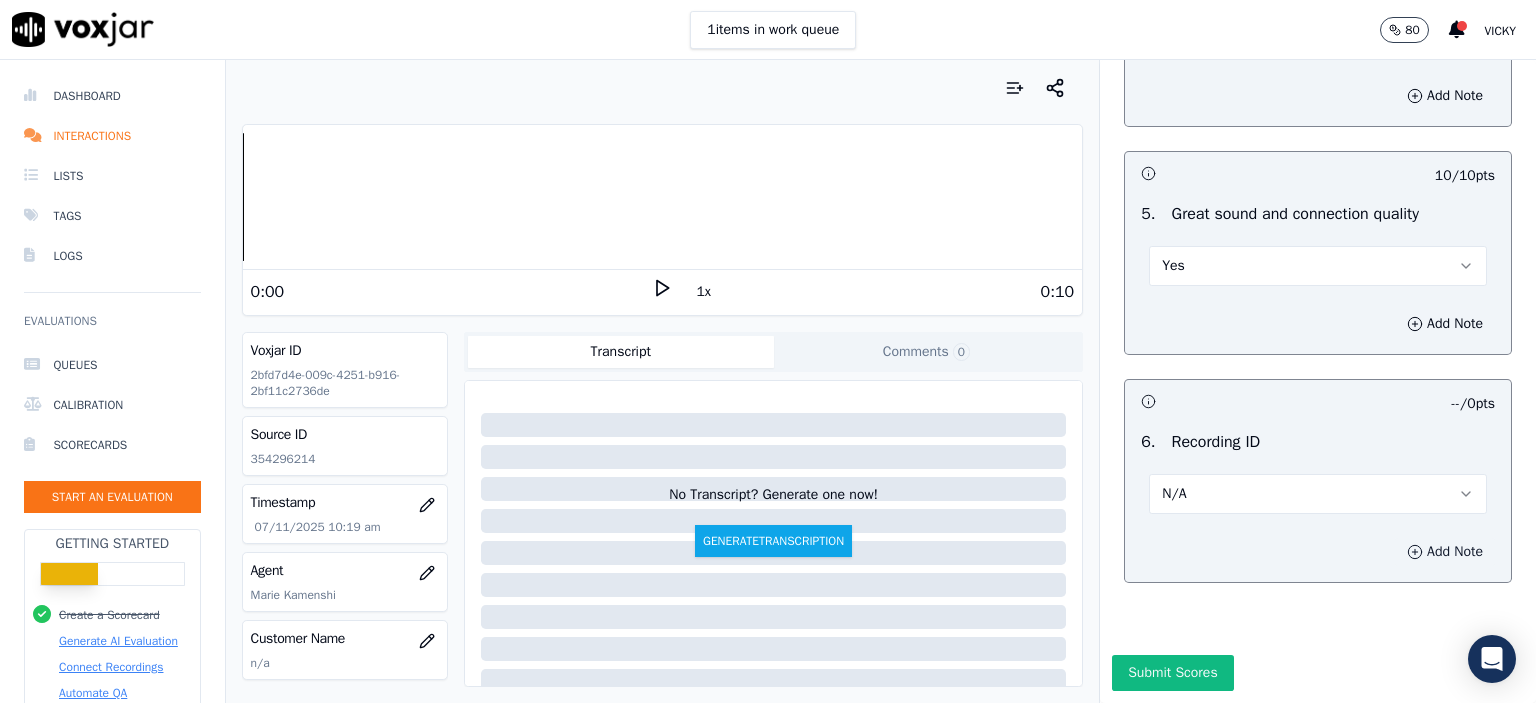 click on "Add Note" at bounding box center (1445, 552) 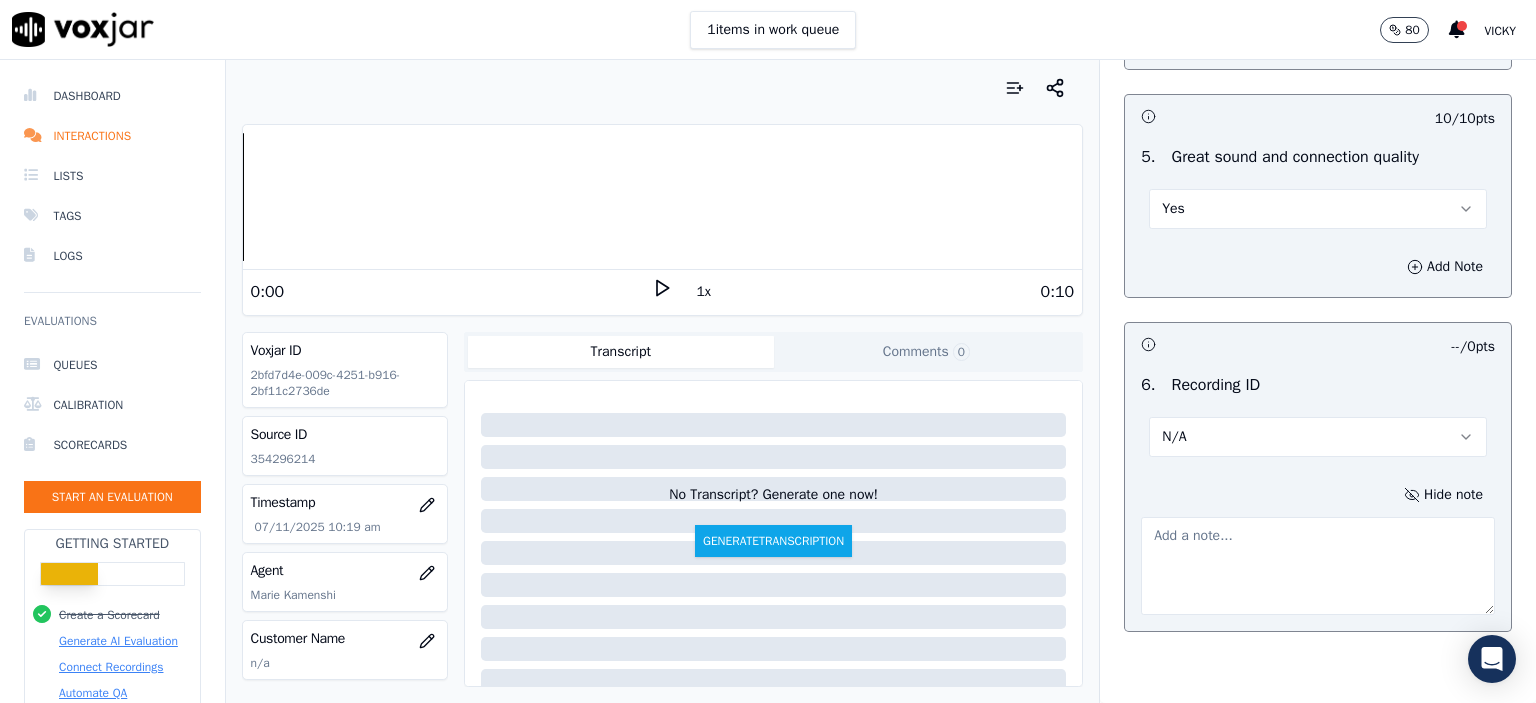 click on "354296214" 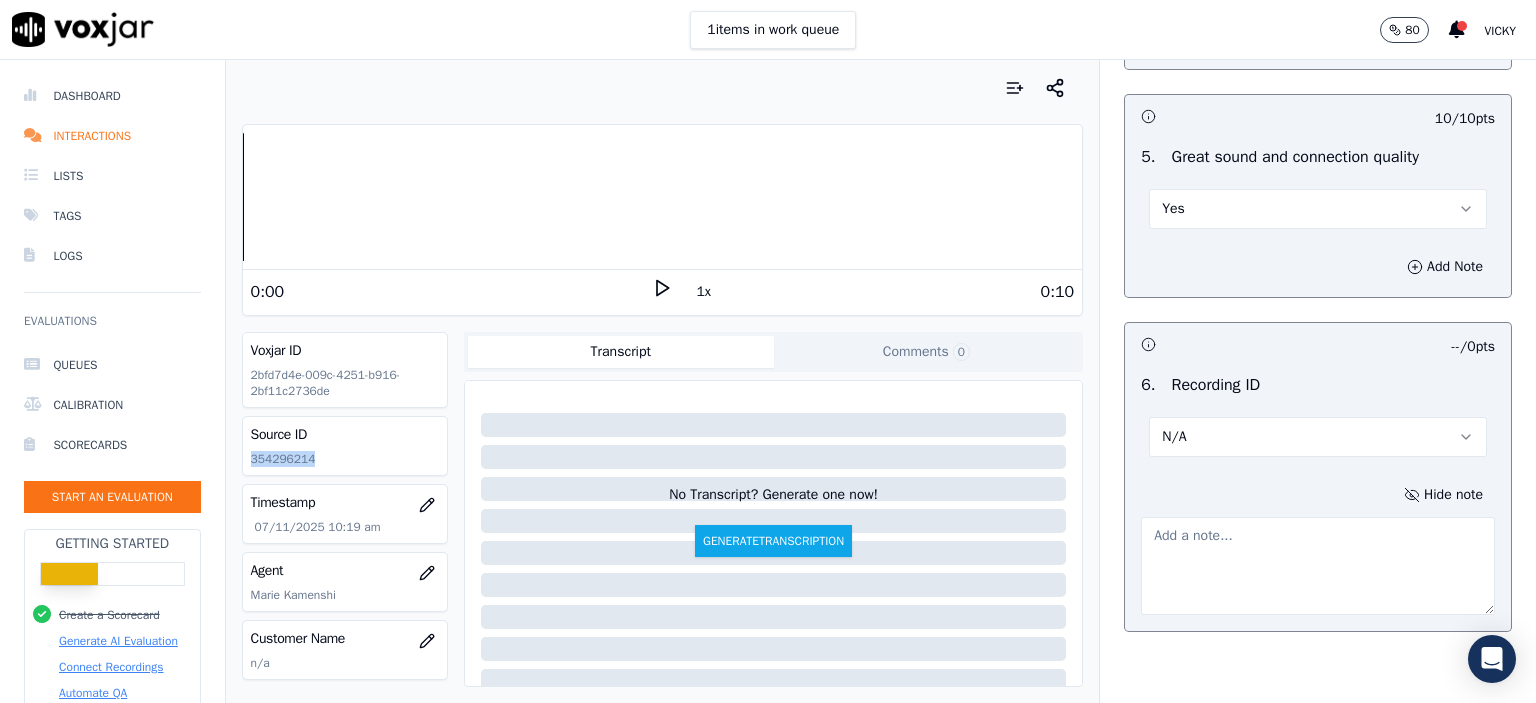 click on "354296214" 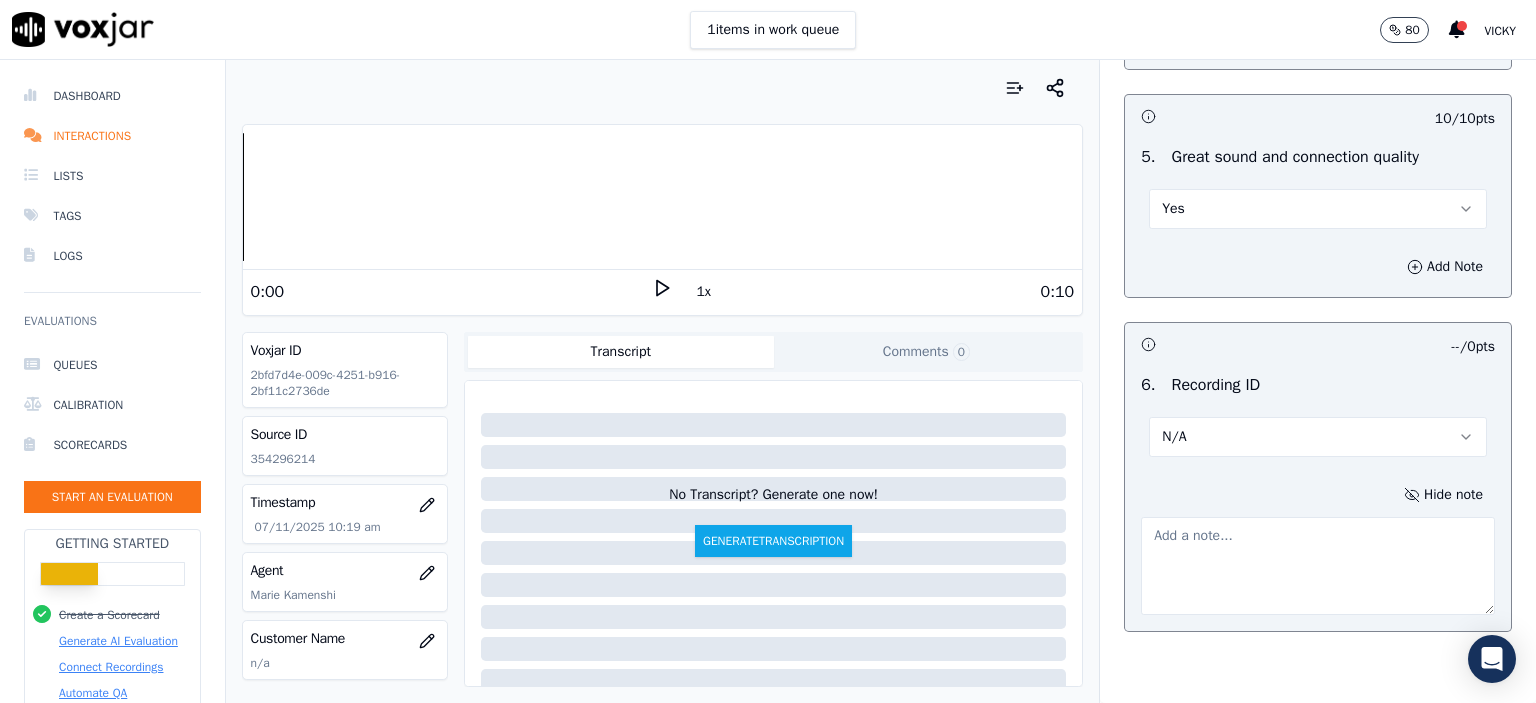 click at bounding box center [1318, 566] 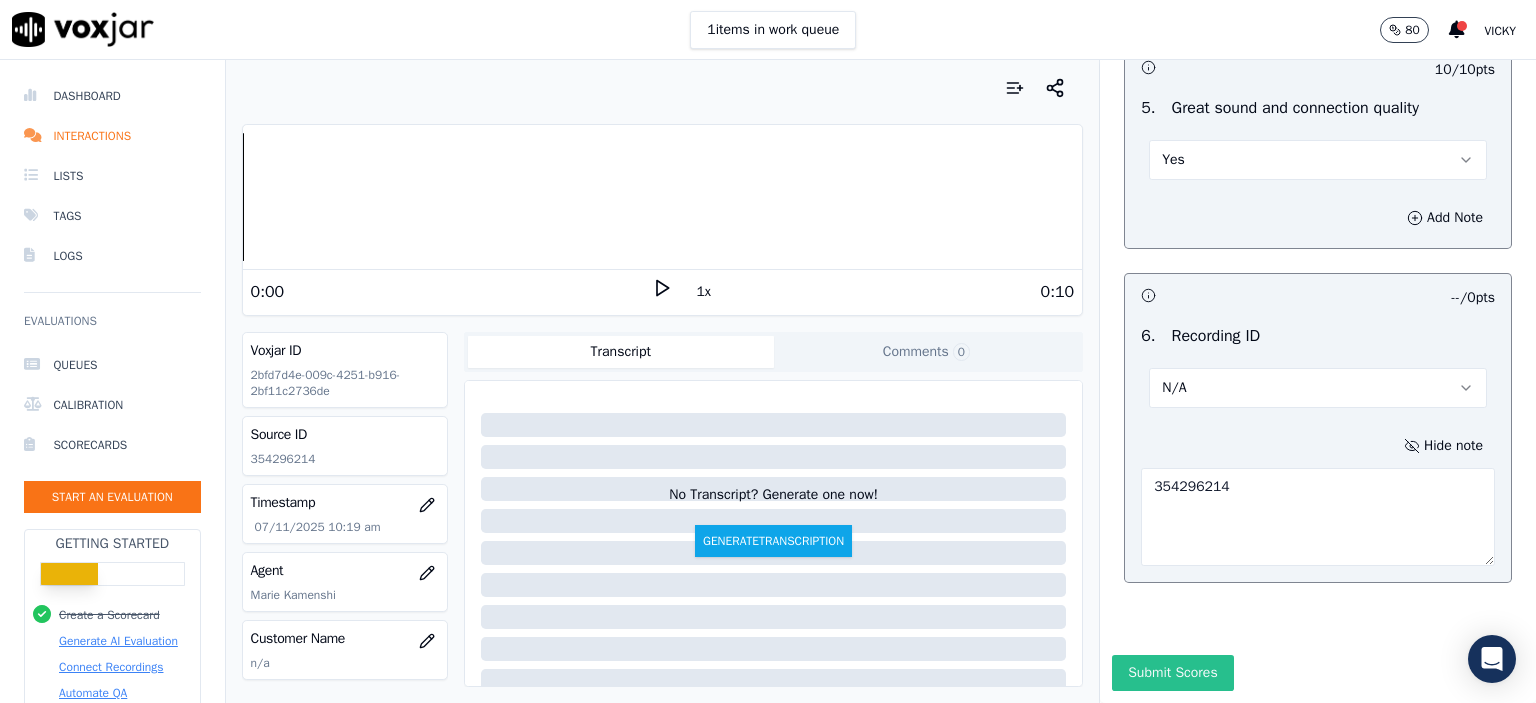 scroll, scrollTop: 3112, scrollLeft: 0, axis: vertical 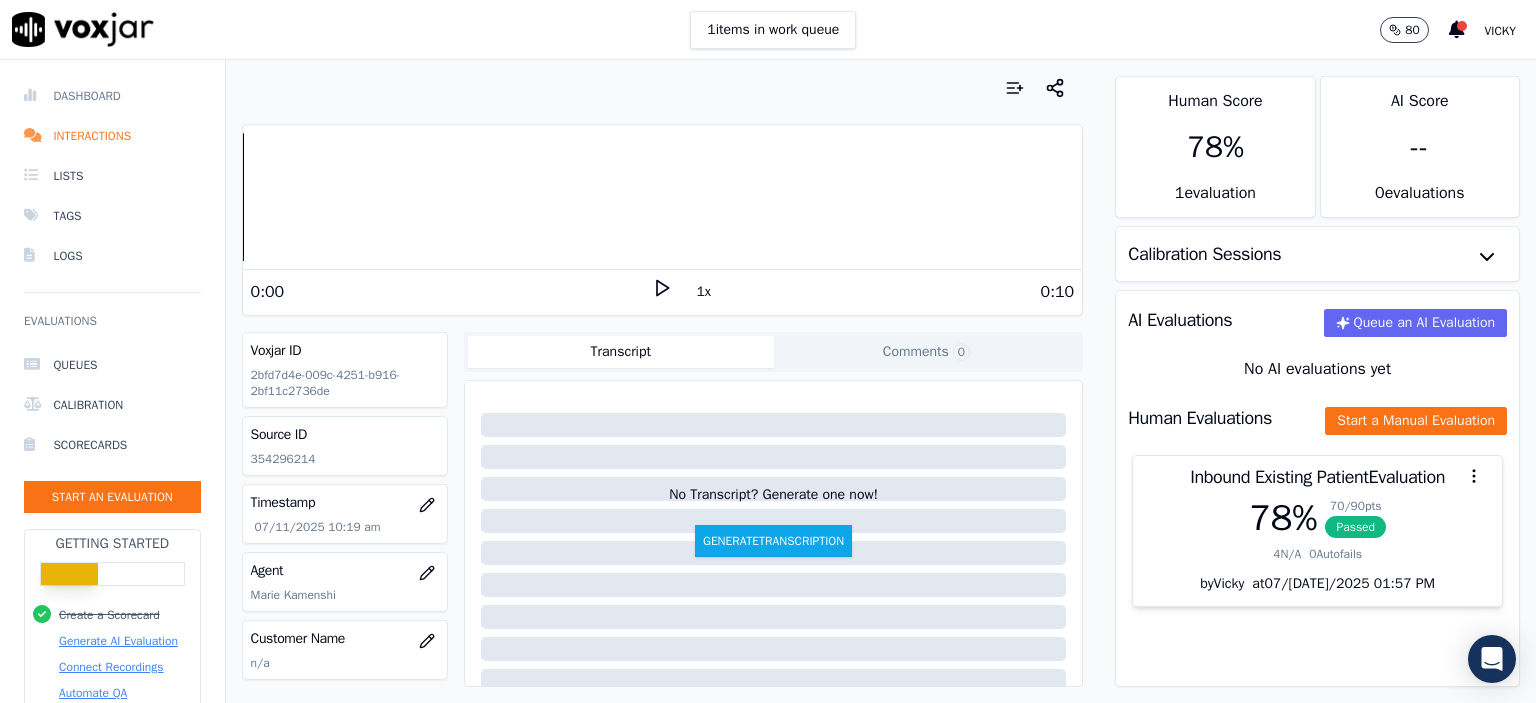 click on "Dashboard" at bounding box center (112, 96) 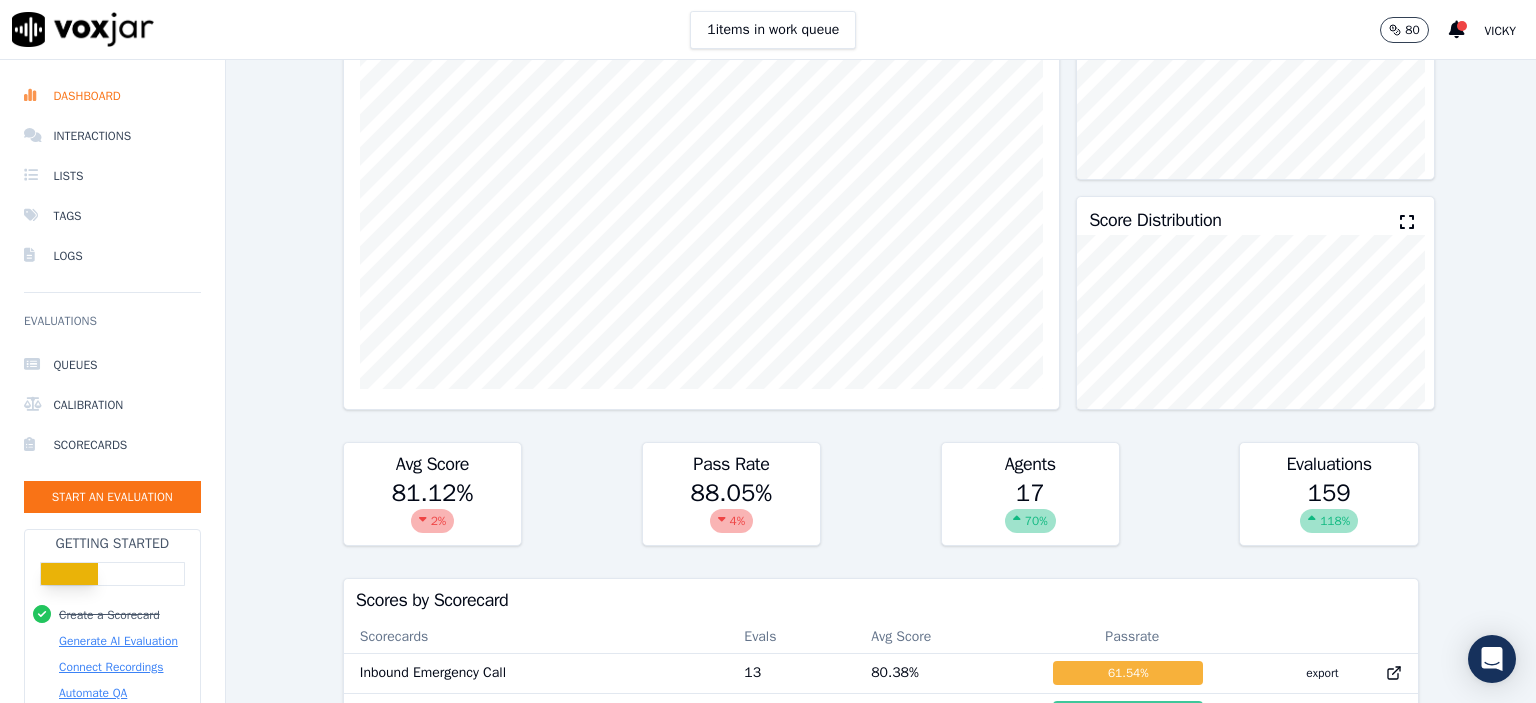 scroll, scrollTop: 0, scrollLeft: 0, axis: both 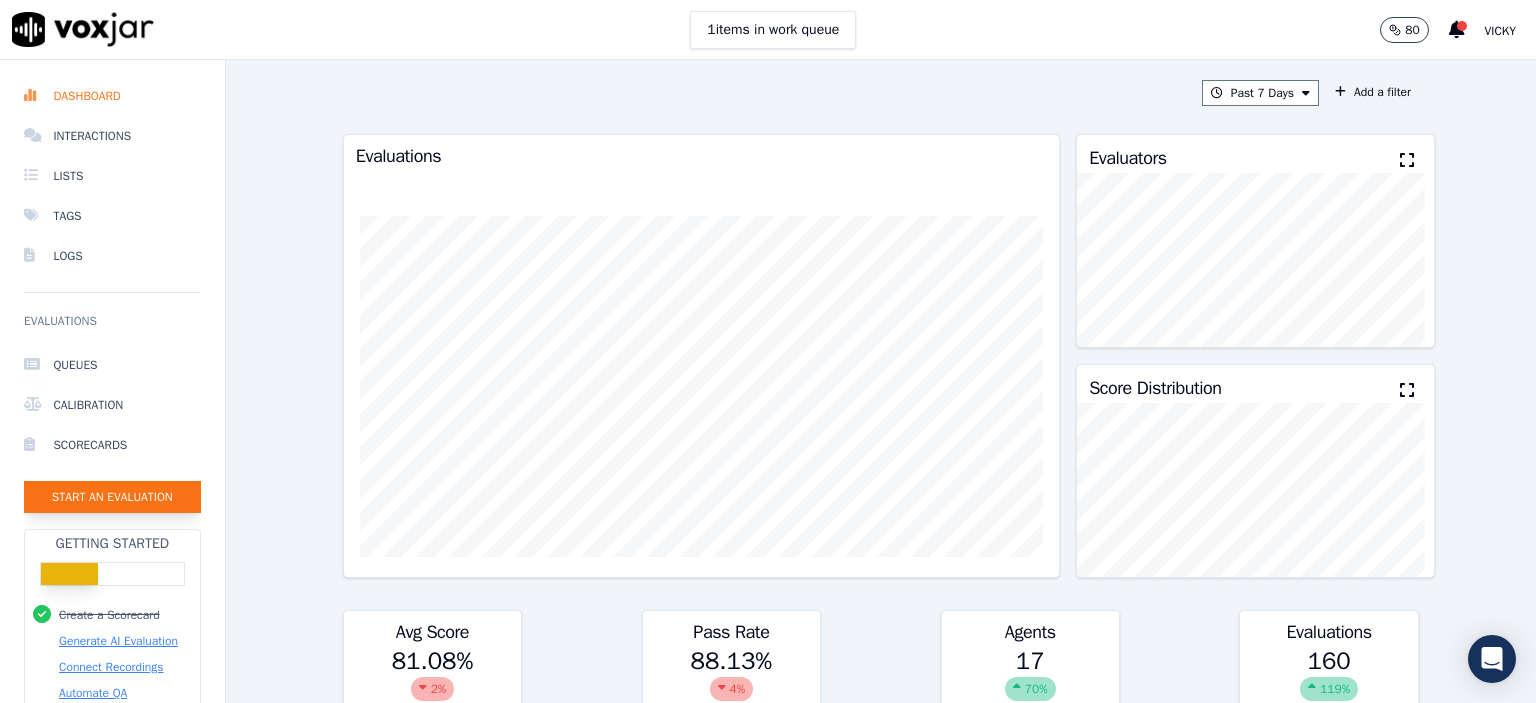 click on "Start an Evaluation" 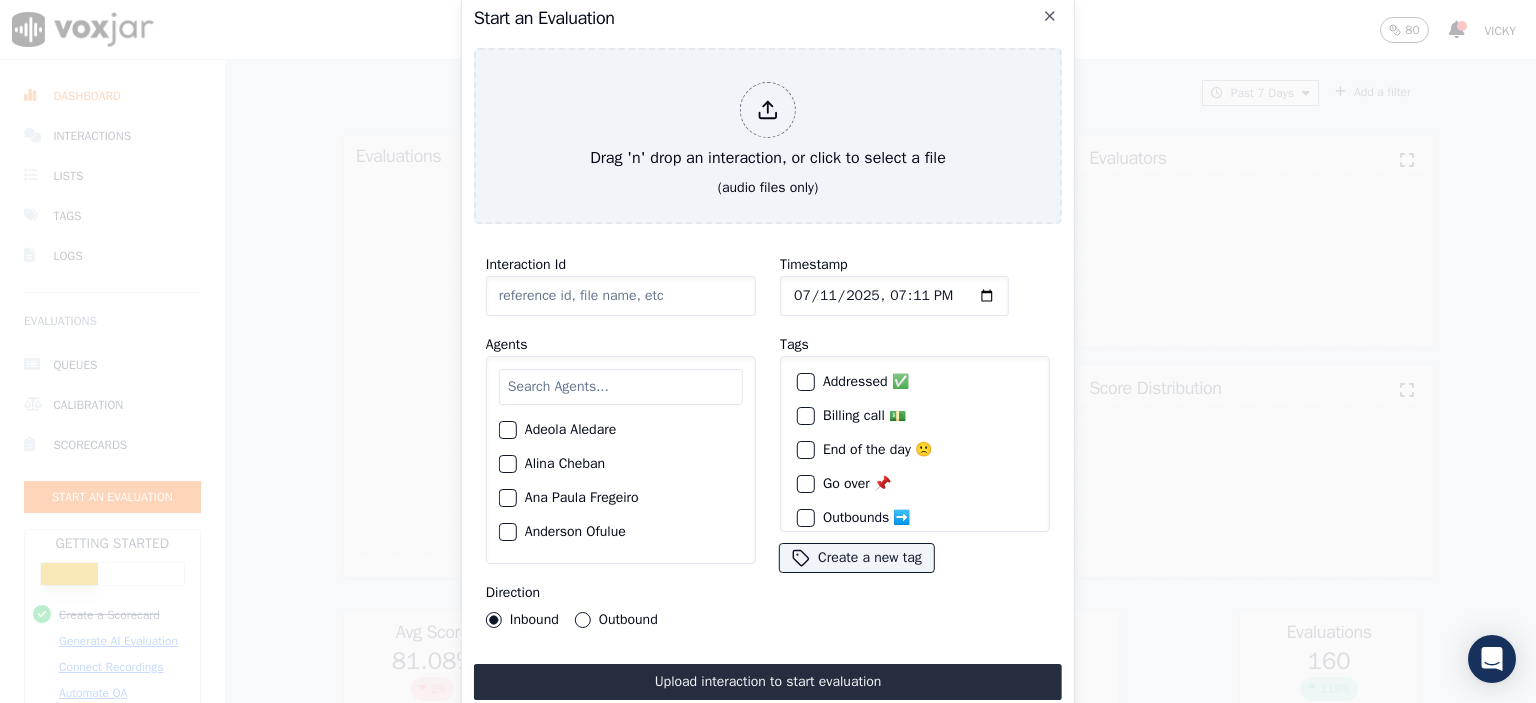 click on "Interaction Id" 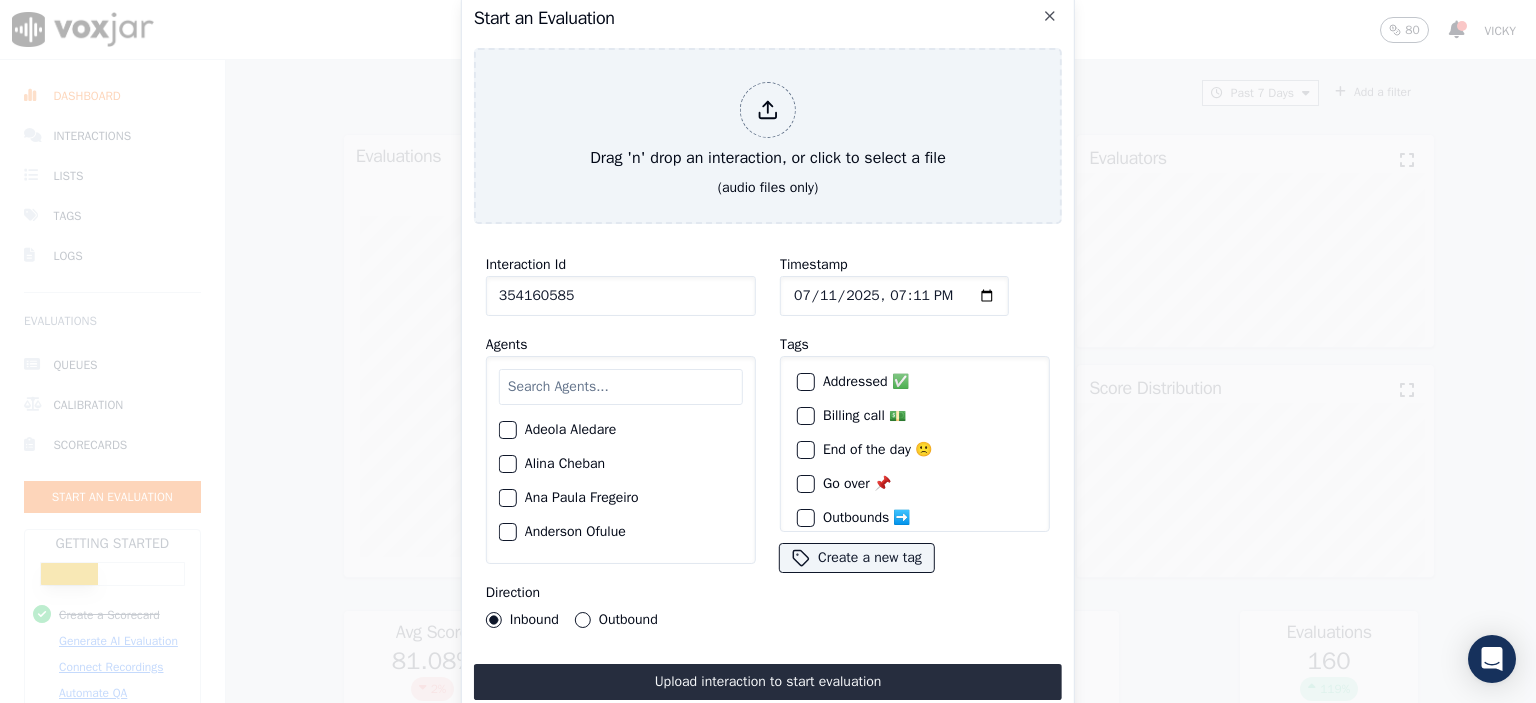 type on "354160585" 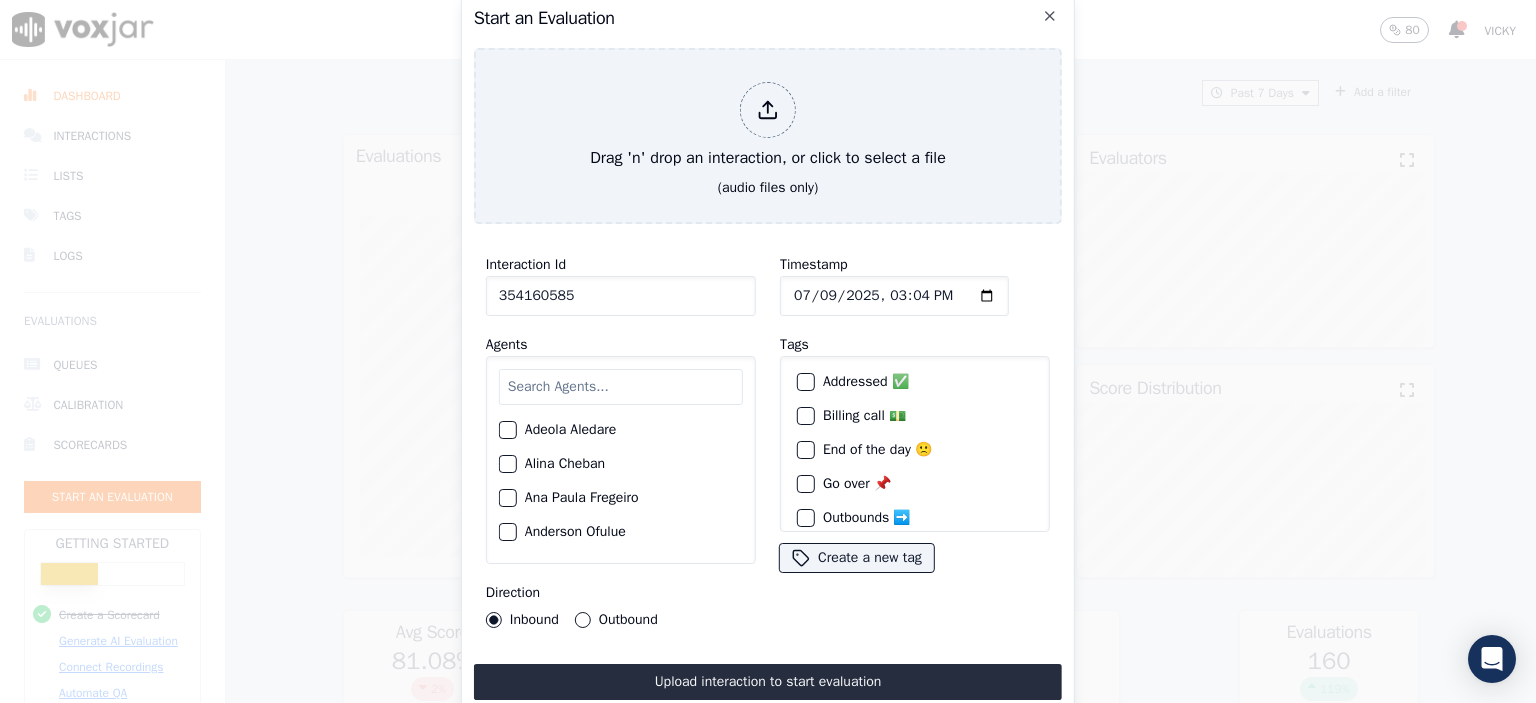 type on "[DATE]T15:41" 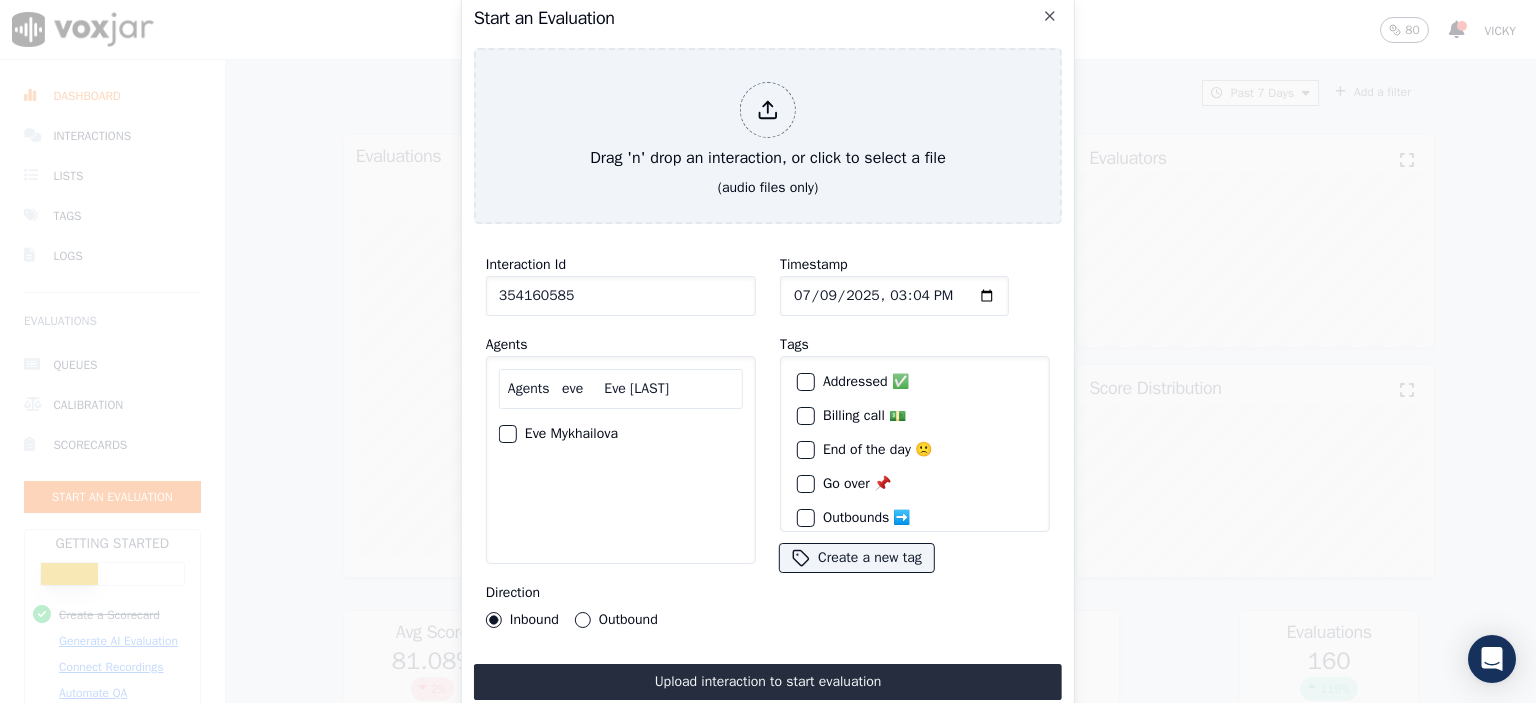 type on "Agents   eve     Eve [LAST]" 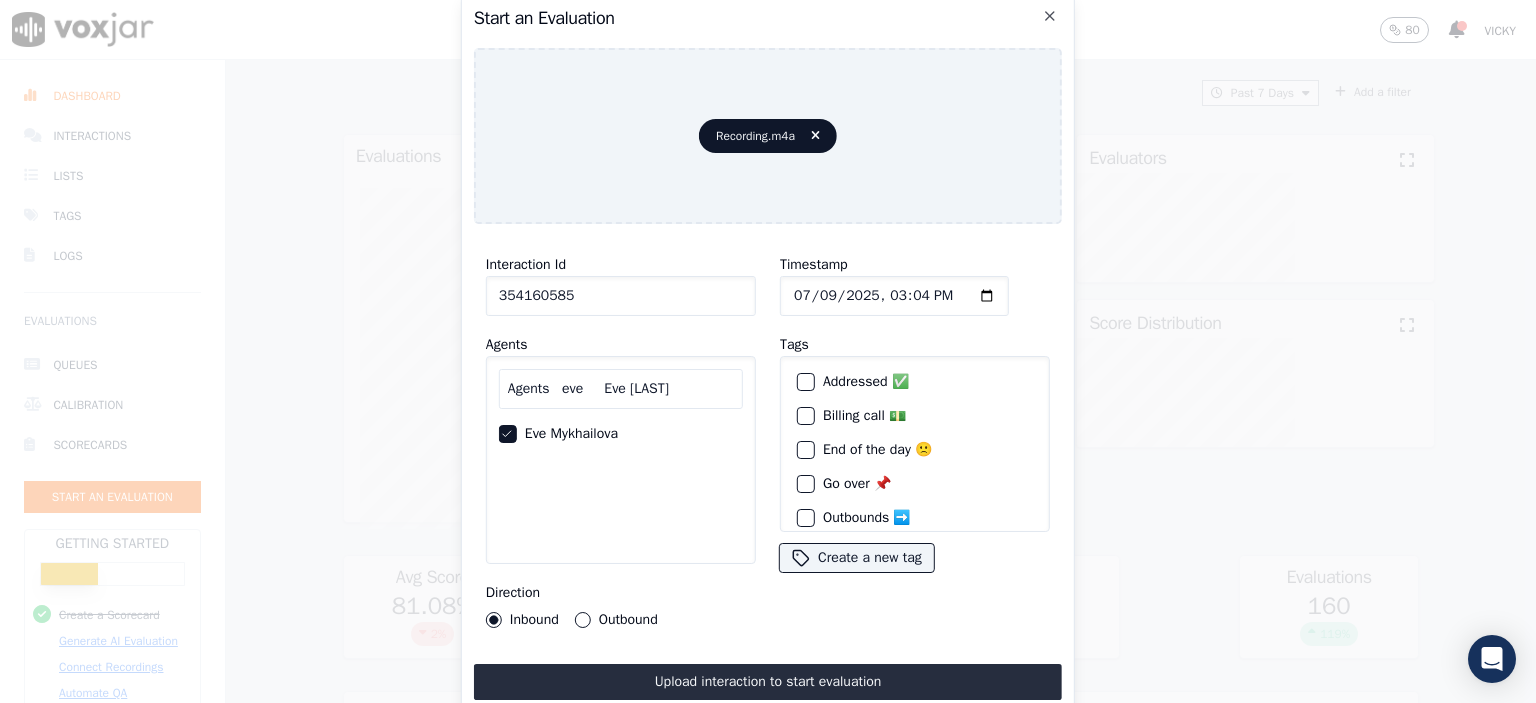 drag, startPoint x: 812, startPoint y: 662, endPoint x: 845, endPoint y: 612, distance: 59.908264 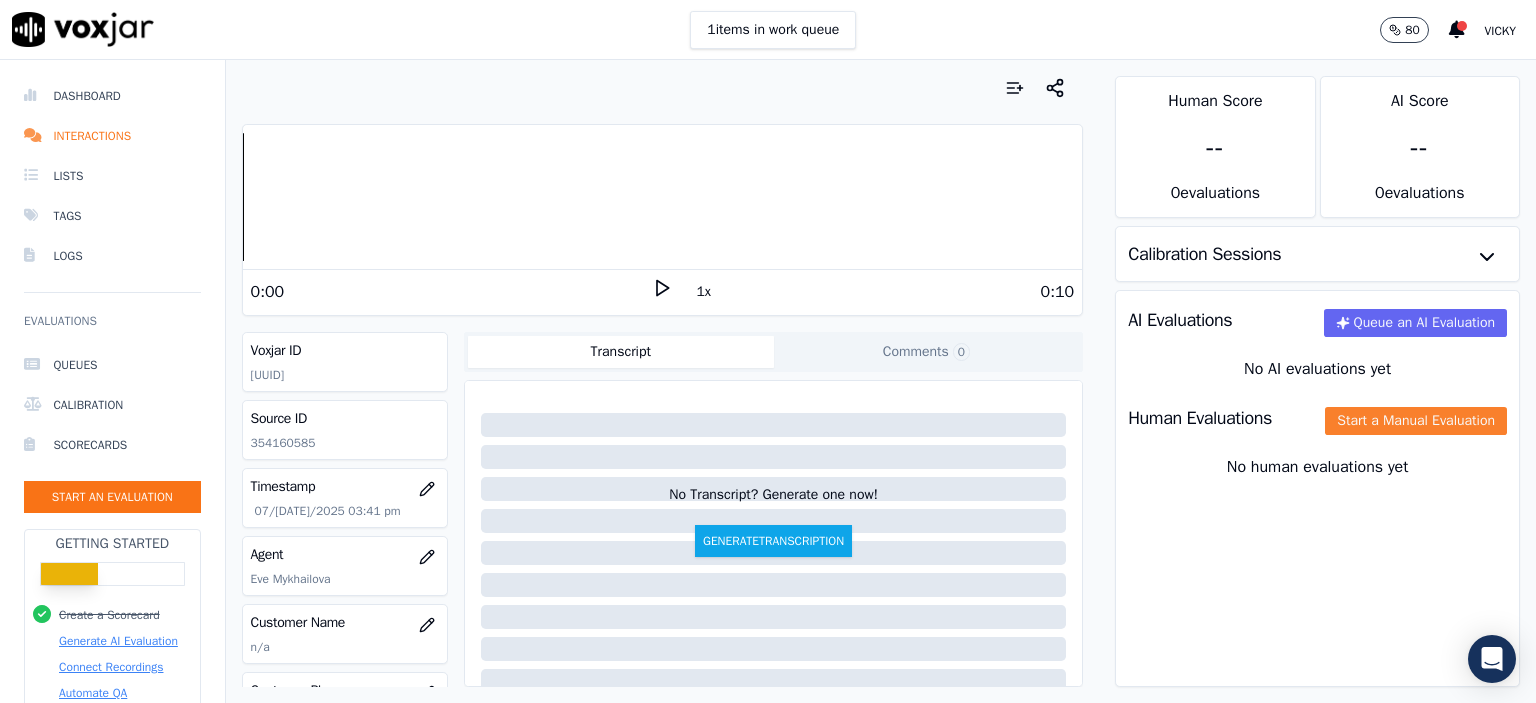 click on "Start a Manual Evaluation" 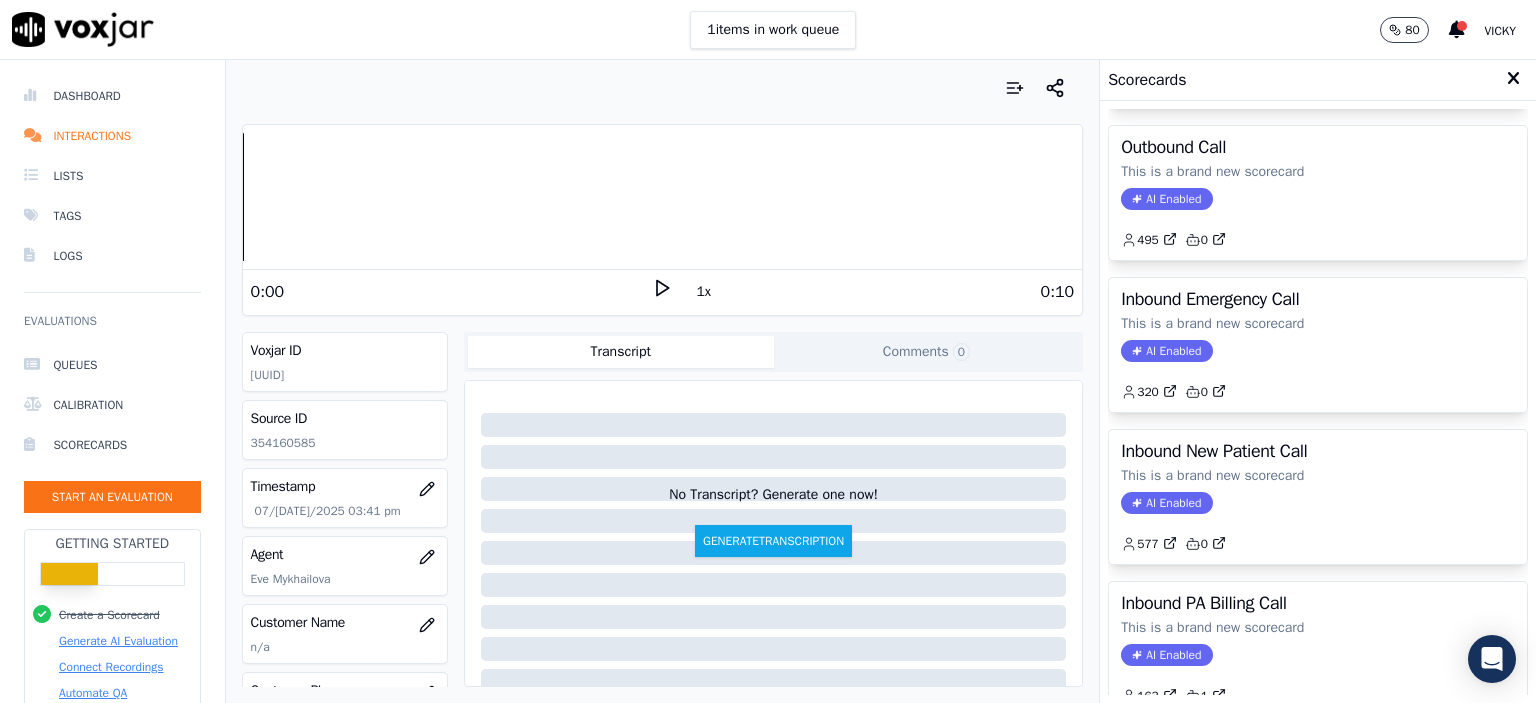 scroll, scrollTop: 300, scrollLeft: 0, axis: vertical 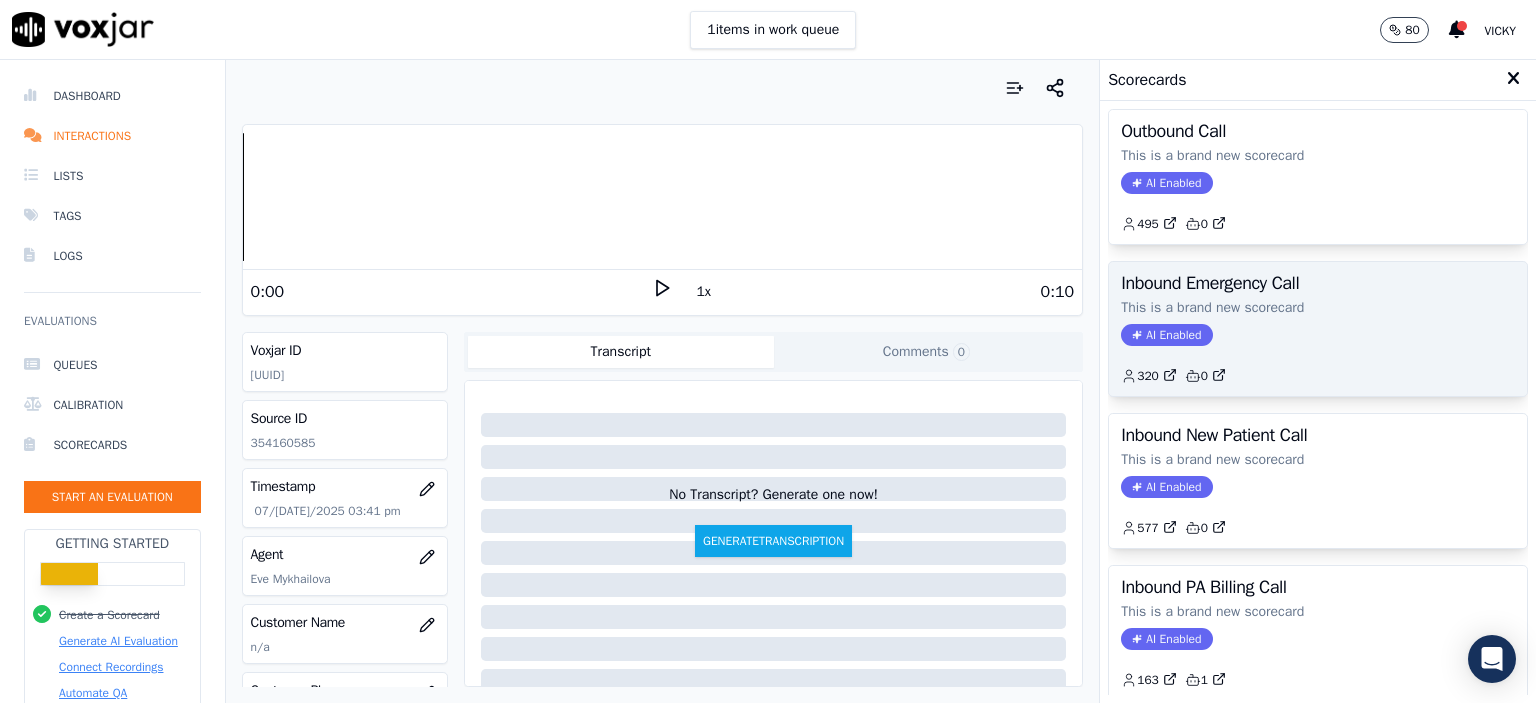 click on "Inbound Emergency Call   This is a brand new scorecard     AI Enabled       320         0" at bounding box center [1318, 329] 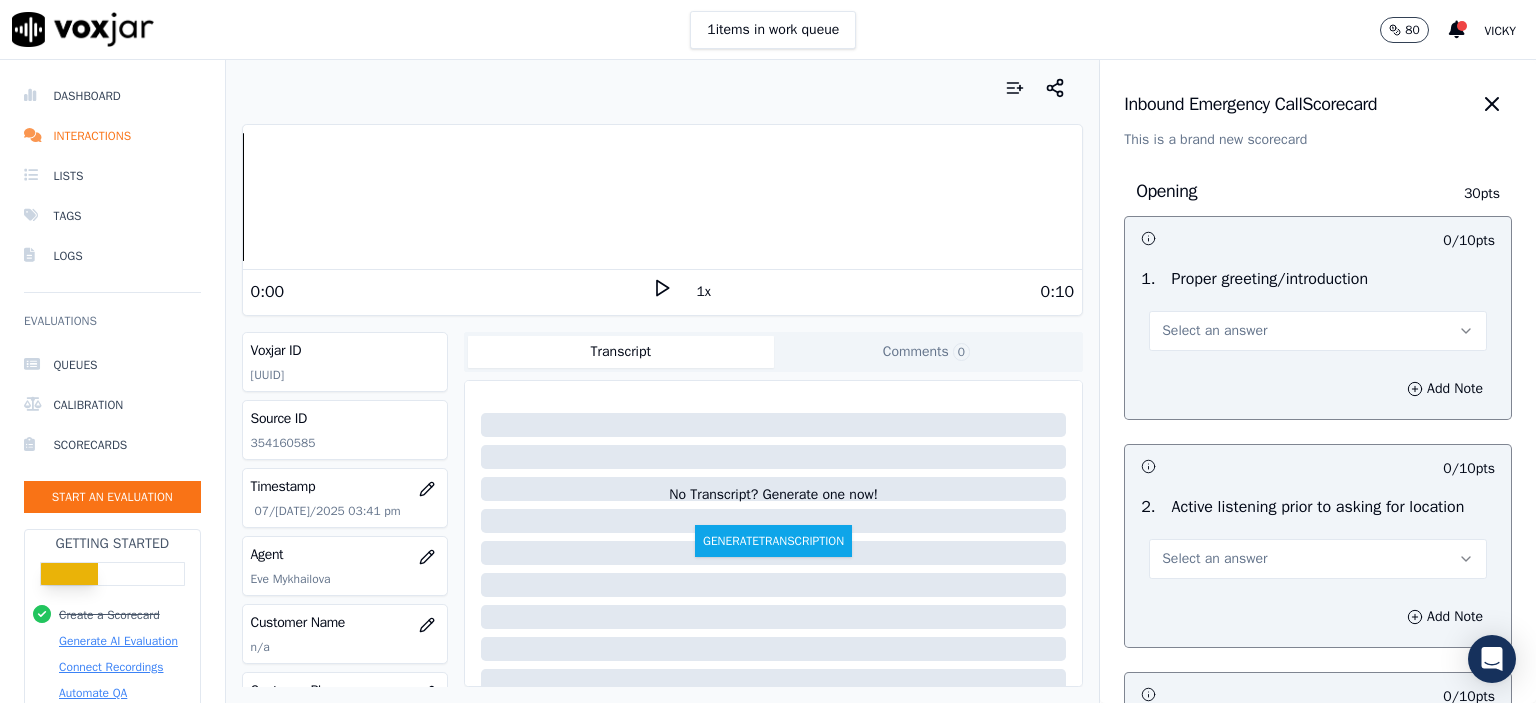 click on "Select an answer" at bounding box center [1214, 331] 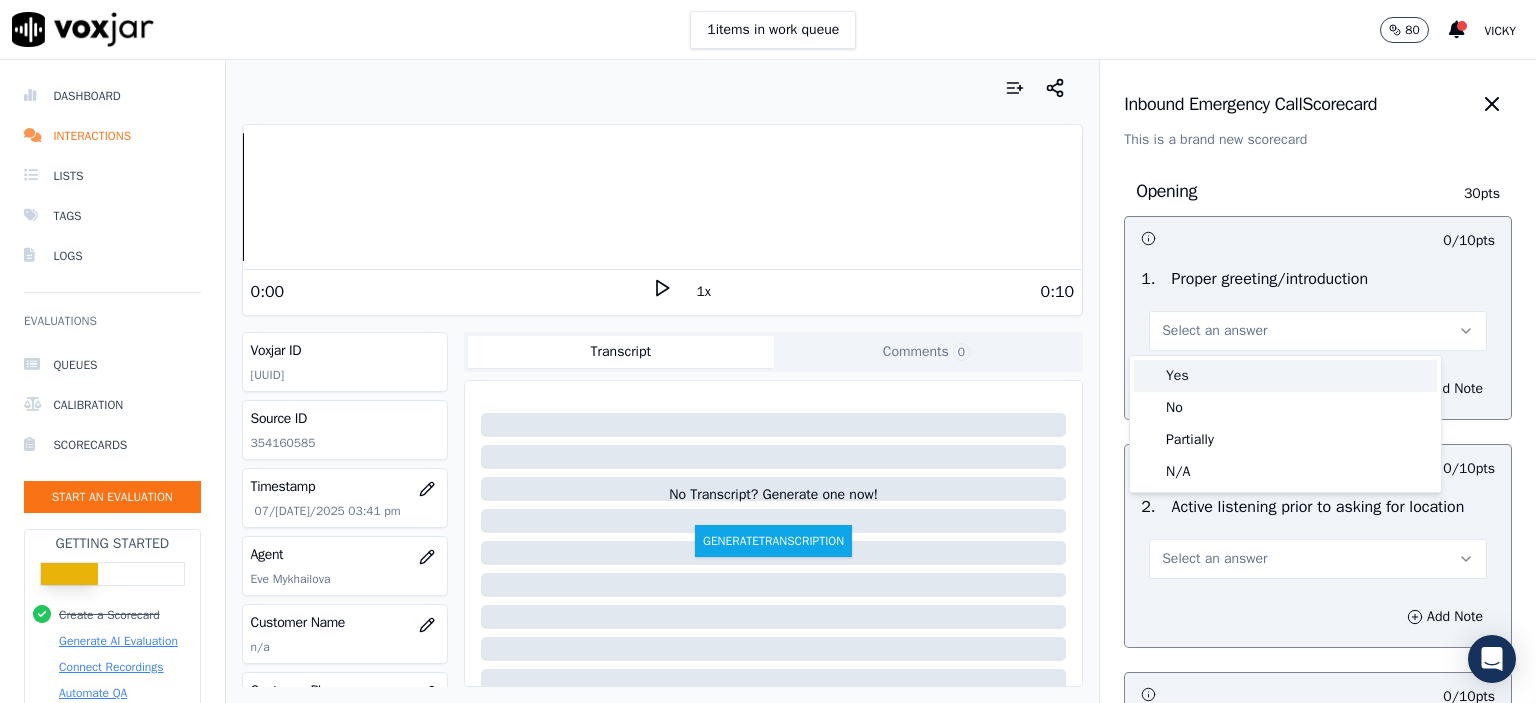click on "Yes" at bounding box center [1285, 376] 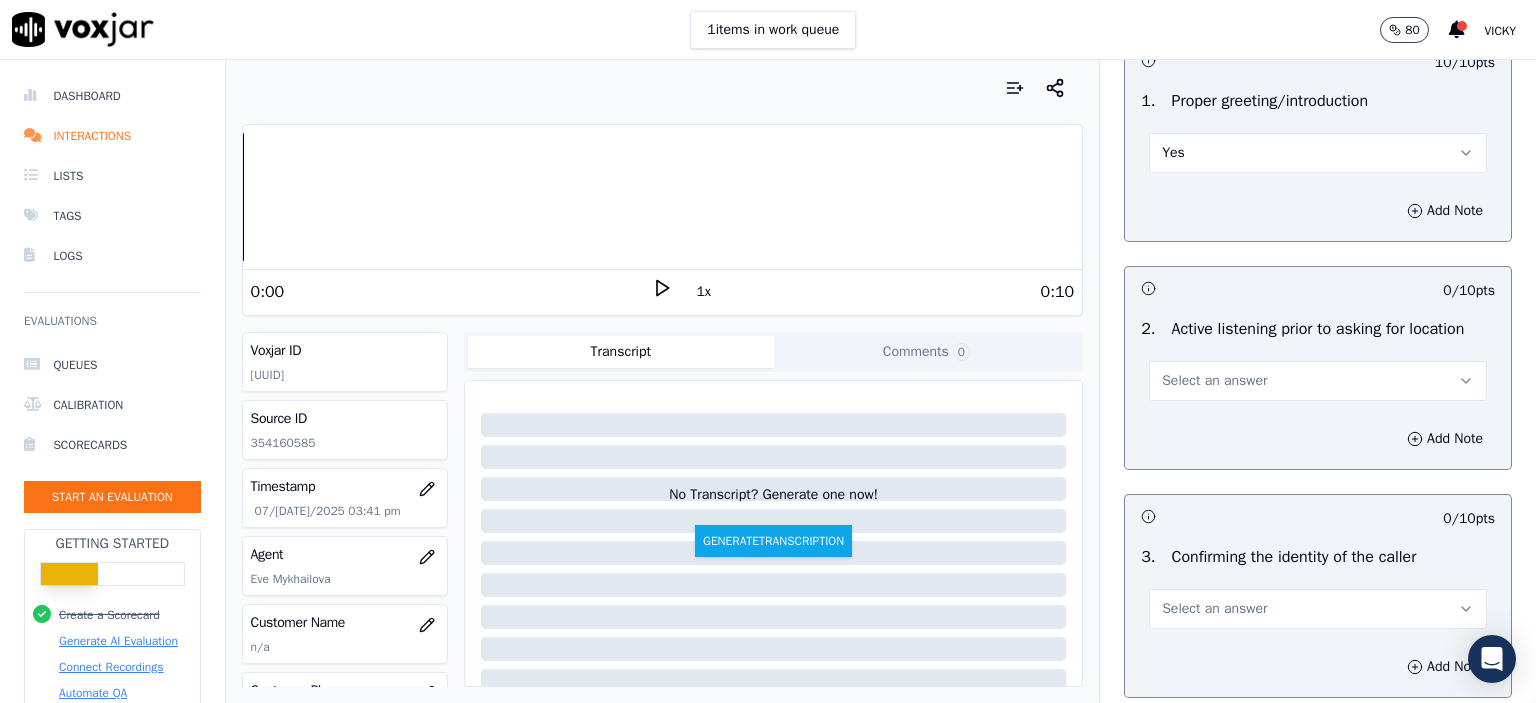 scroll, scrollTop: 200, scrollLeft: 0, axis: vertical 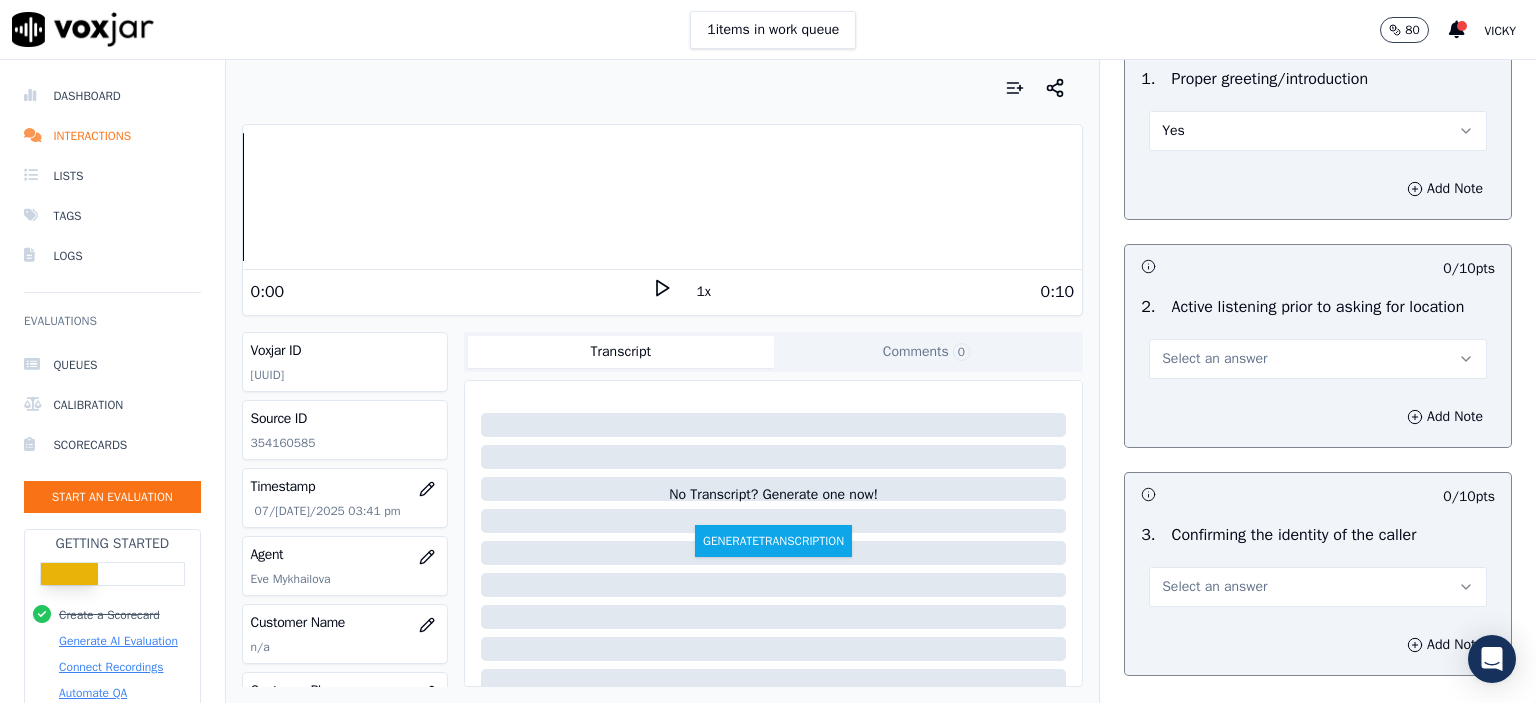 click on "Select an answer" at bounding box center [1214, 359] 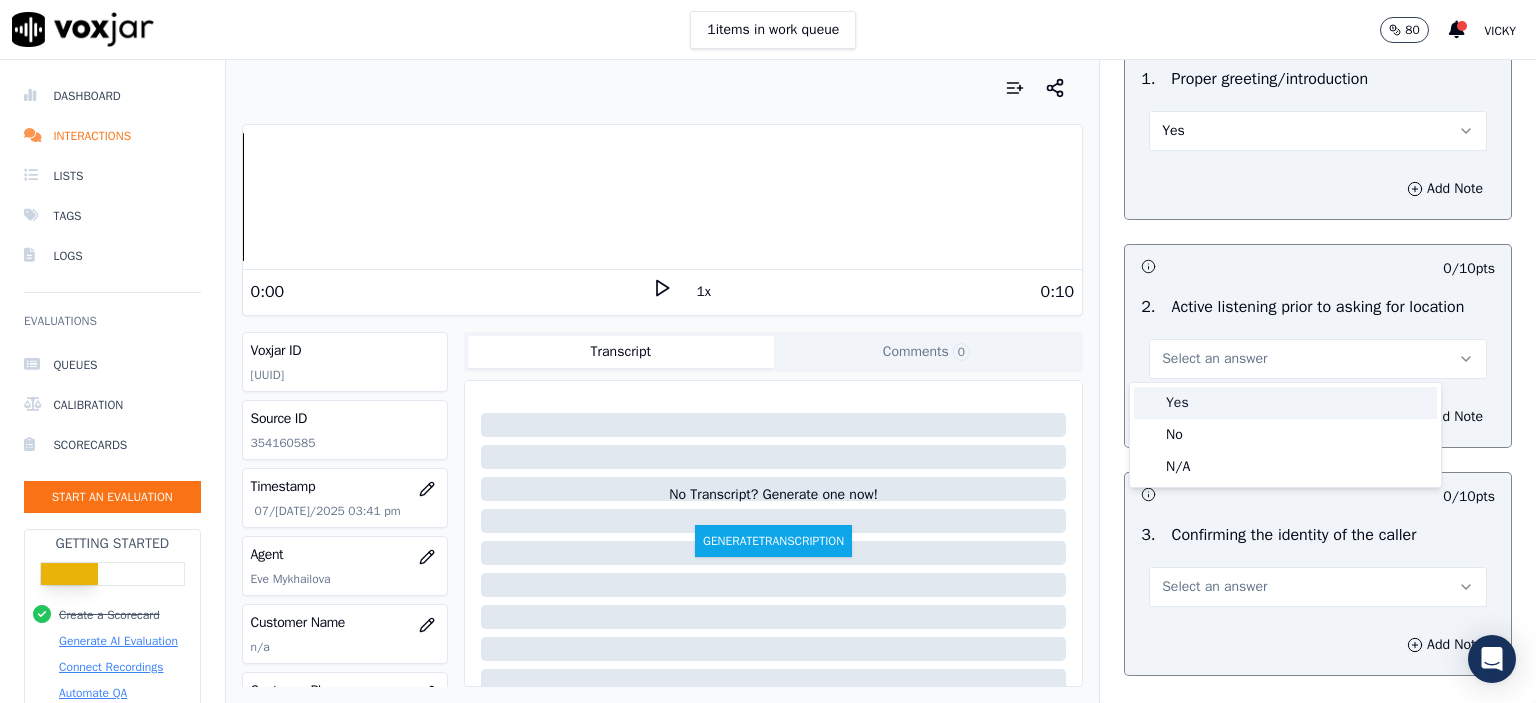 click on "Yes" at bounding box center [1285, 403] 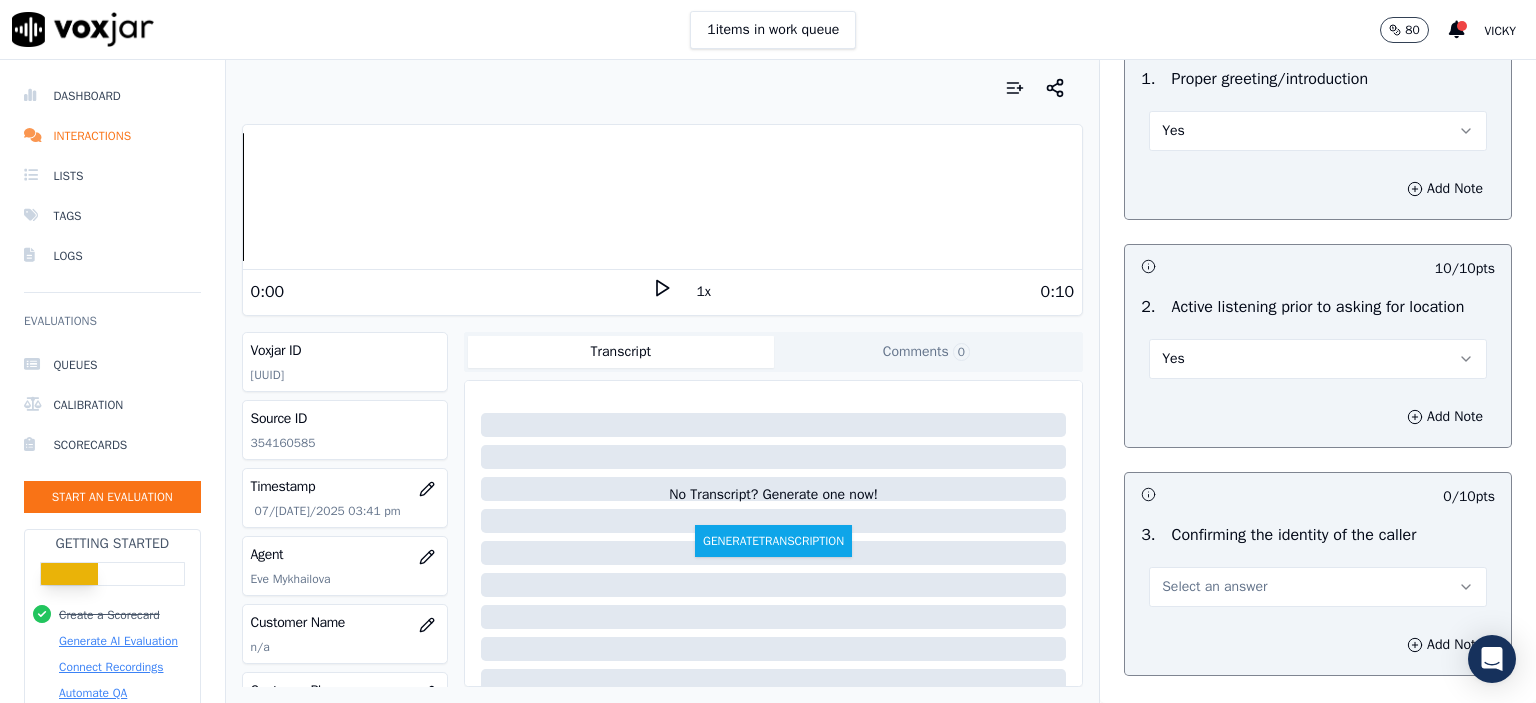 click on "Select an answer" at bounding box center [1214, 587] 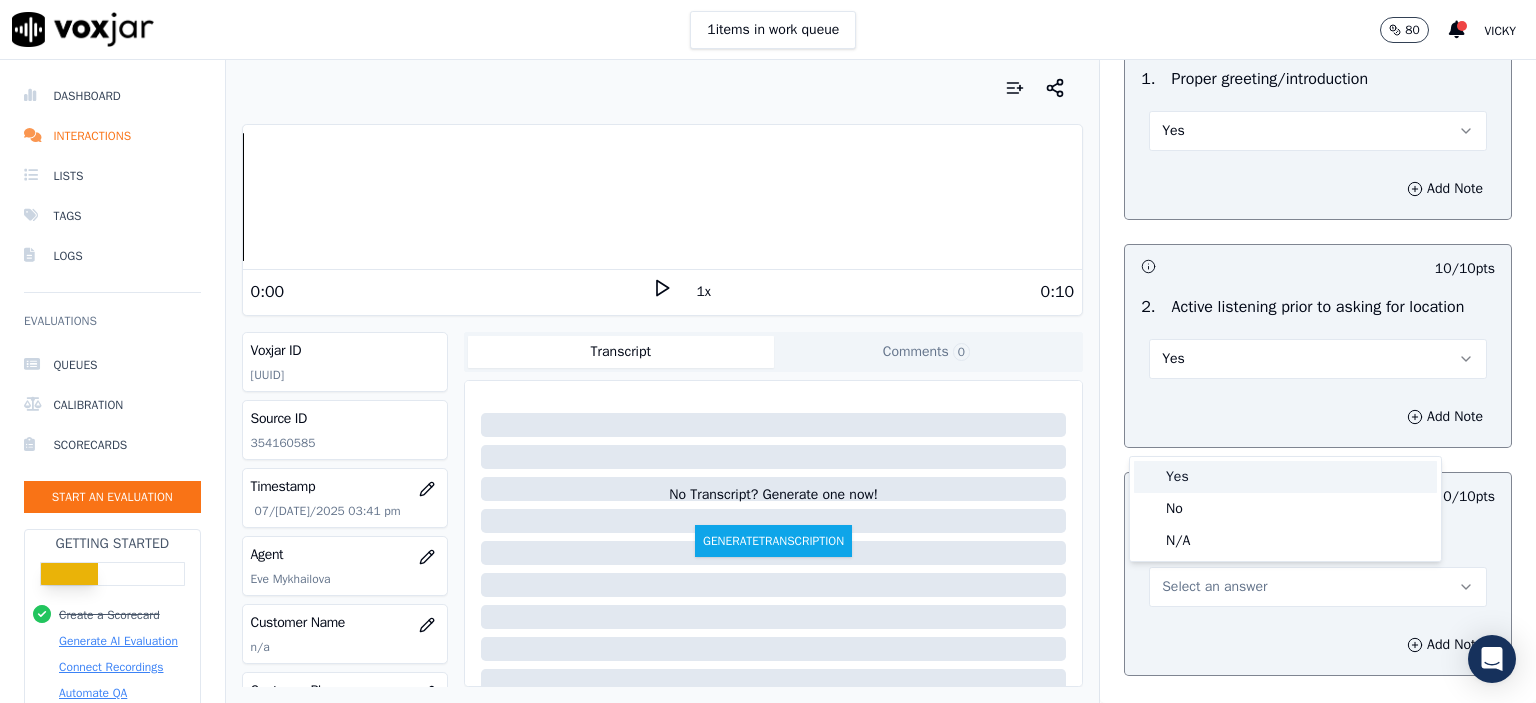 click on "Yes" at bounding box center [1285, 477] 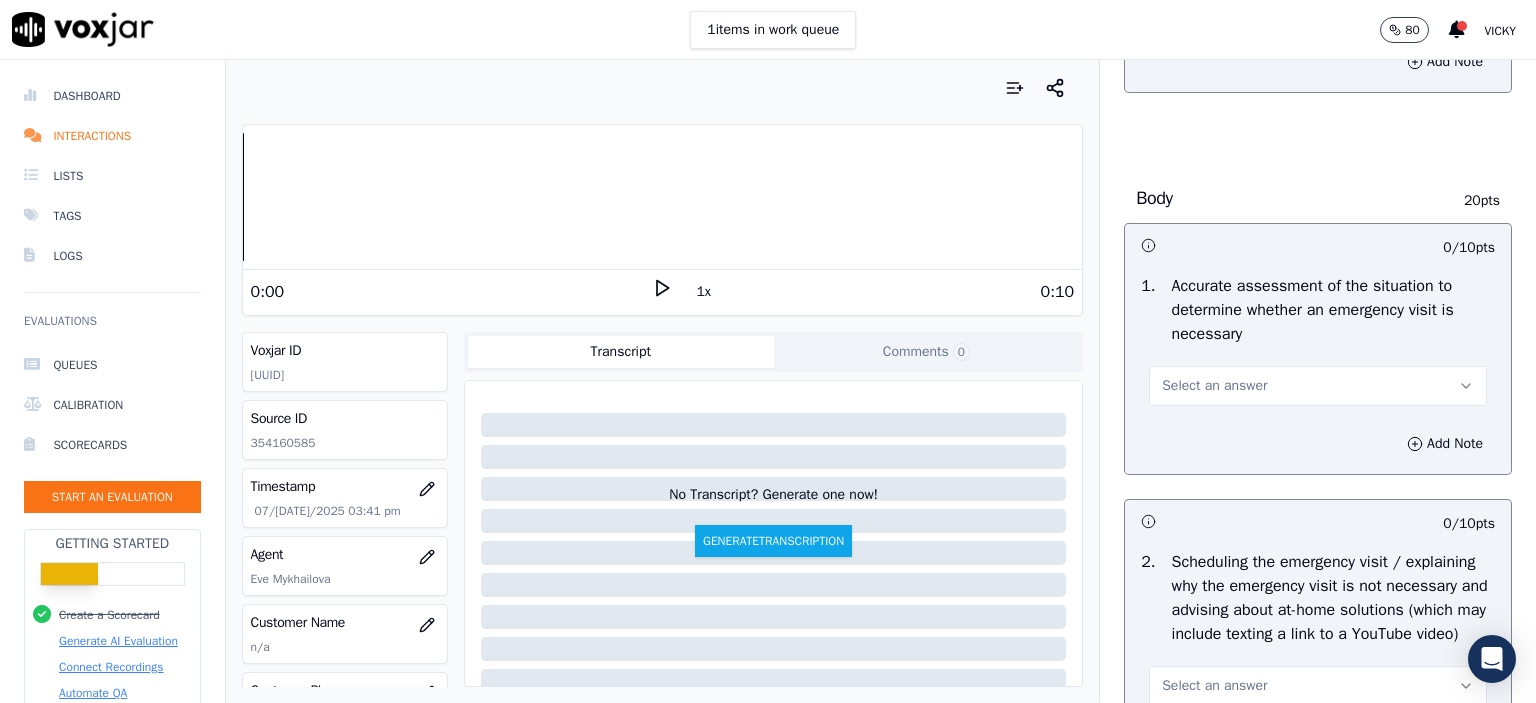 scroll, scrollTop: 800, scrollLeft: 0, axis: vertical 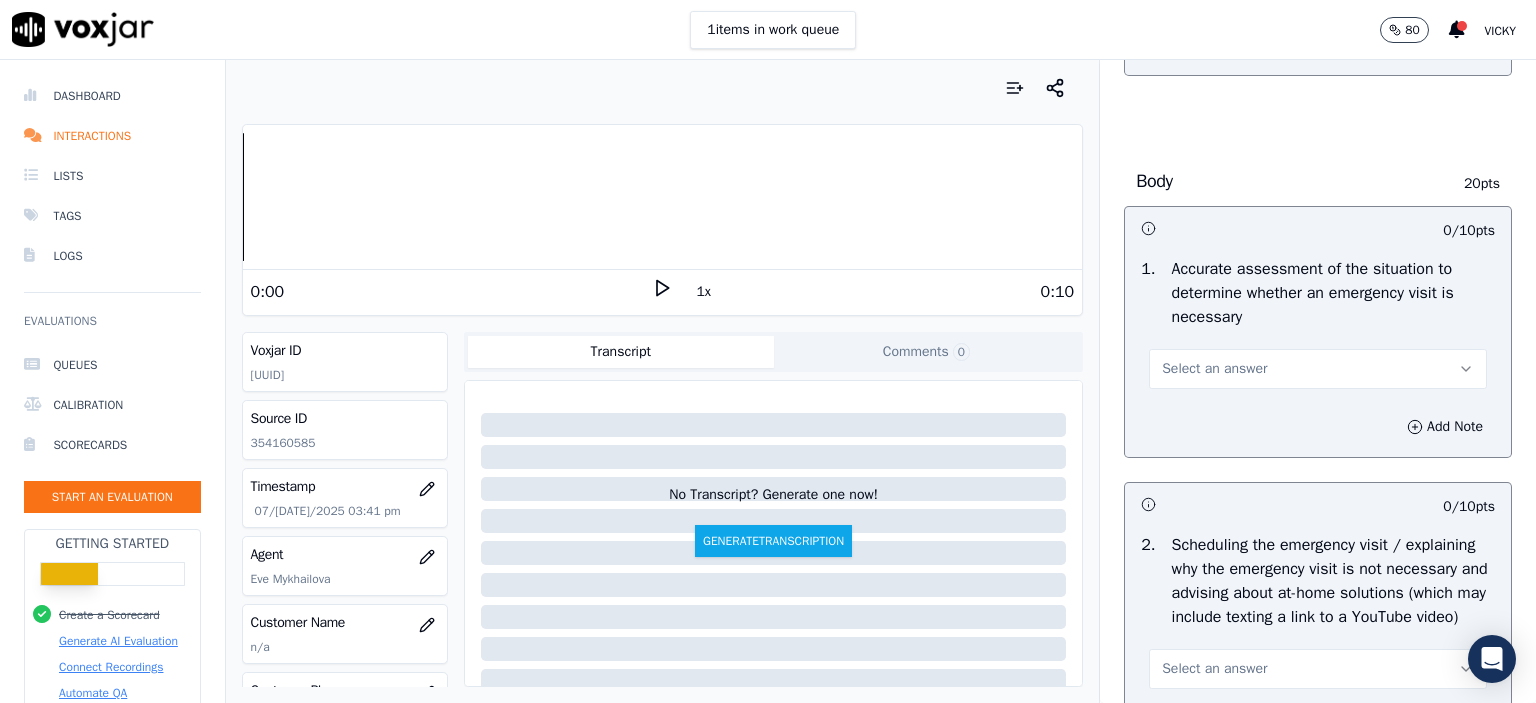 click on "Select an answer" at bounding box center [1318, 369] 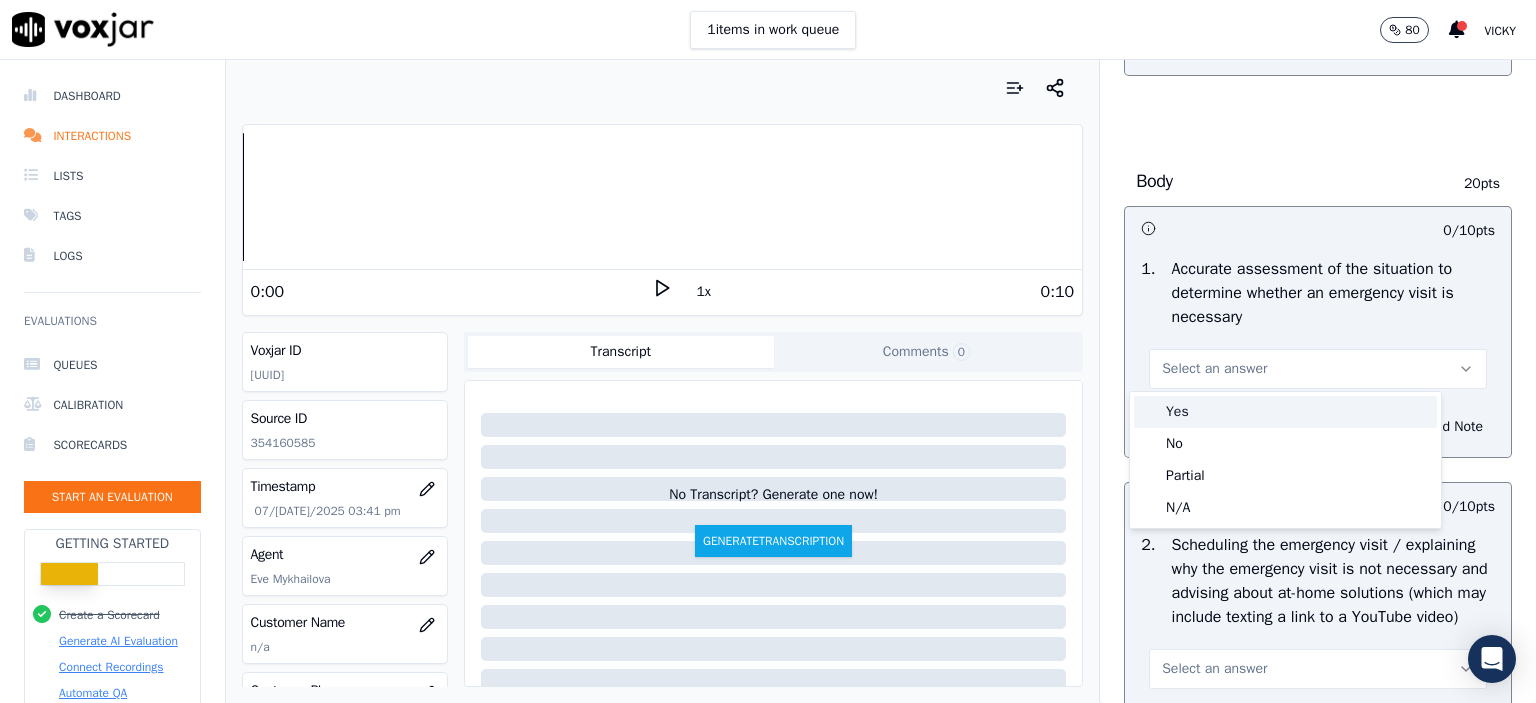 click on "Yes" at bounding box center [1285, 412] 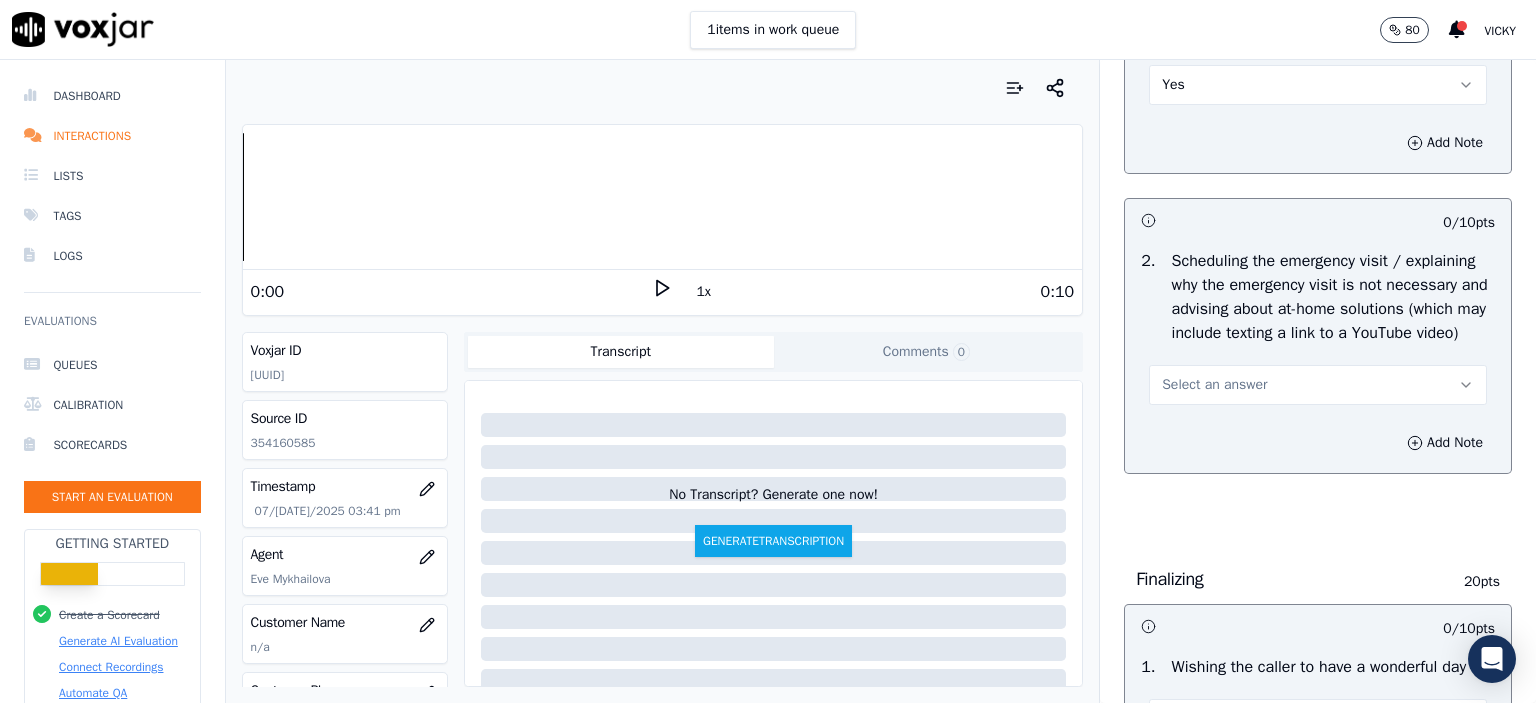scroll, scrollTop: 1100, scrollLeft: 0, axis: vertical 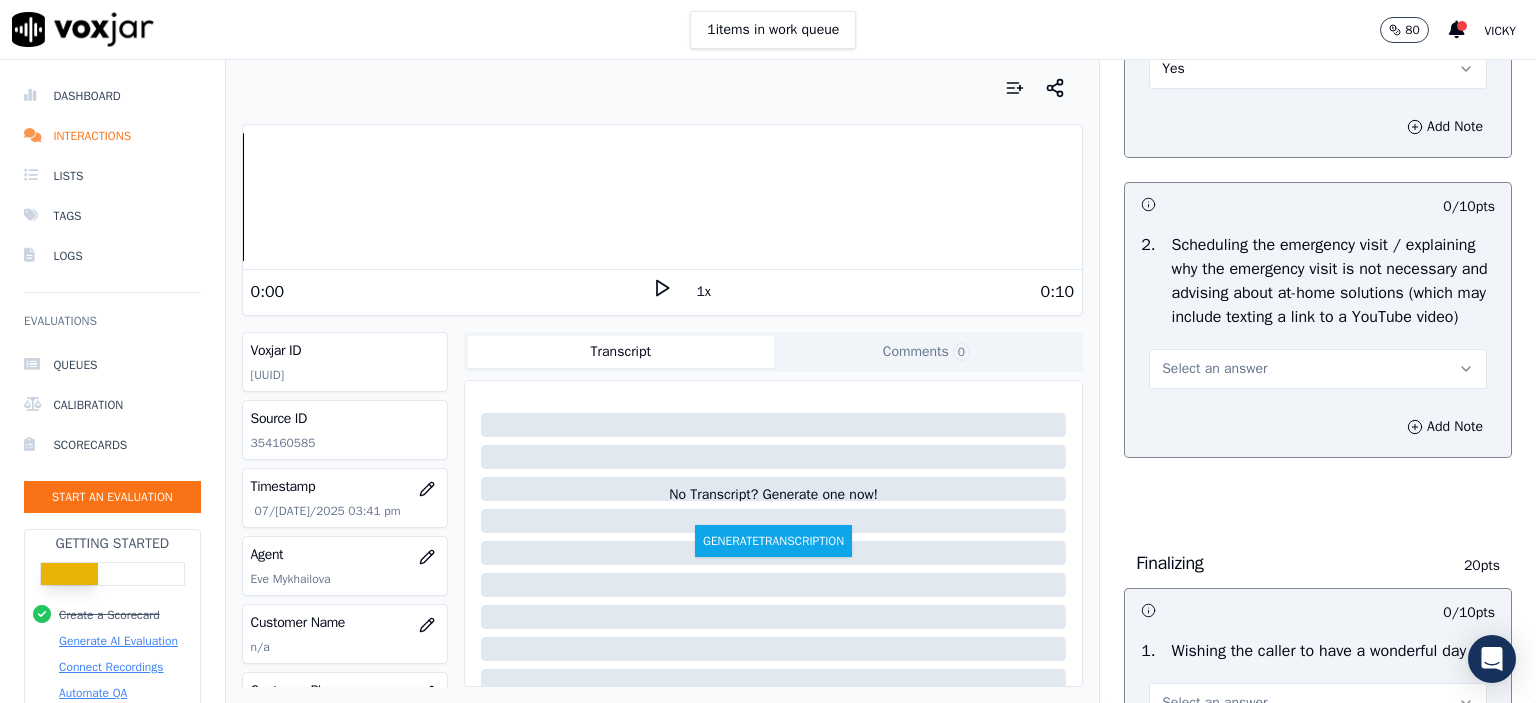 click on "Select an answer" at bounding box center (1318, 369) 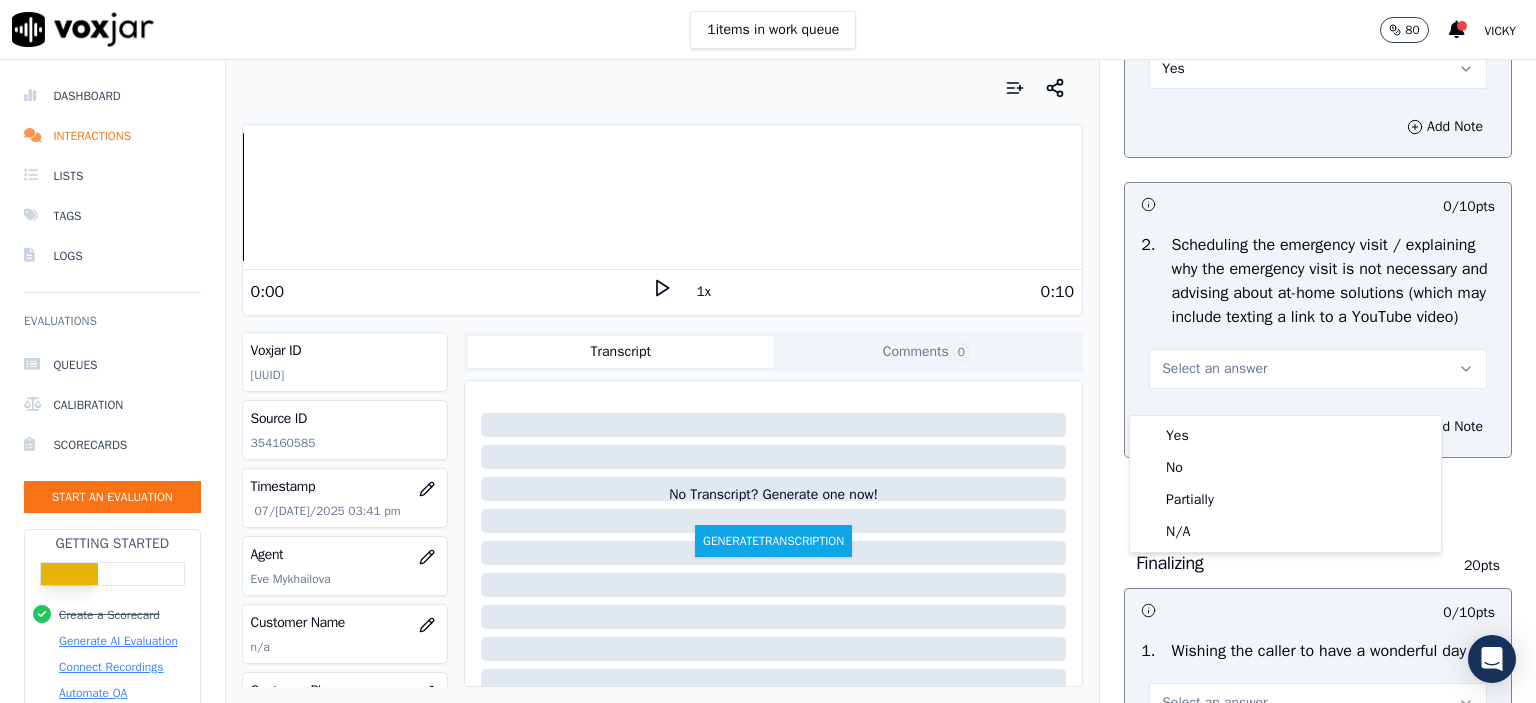 click on "Yes" at bounding box center (1285, 436) 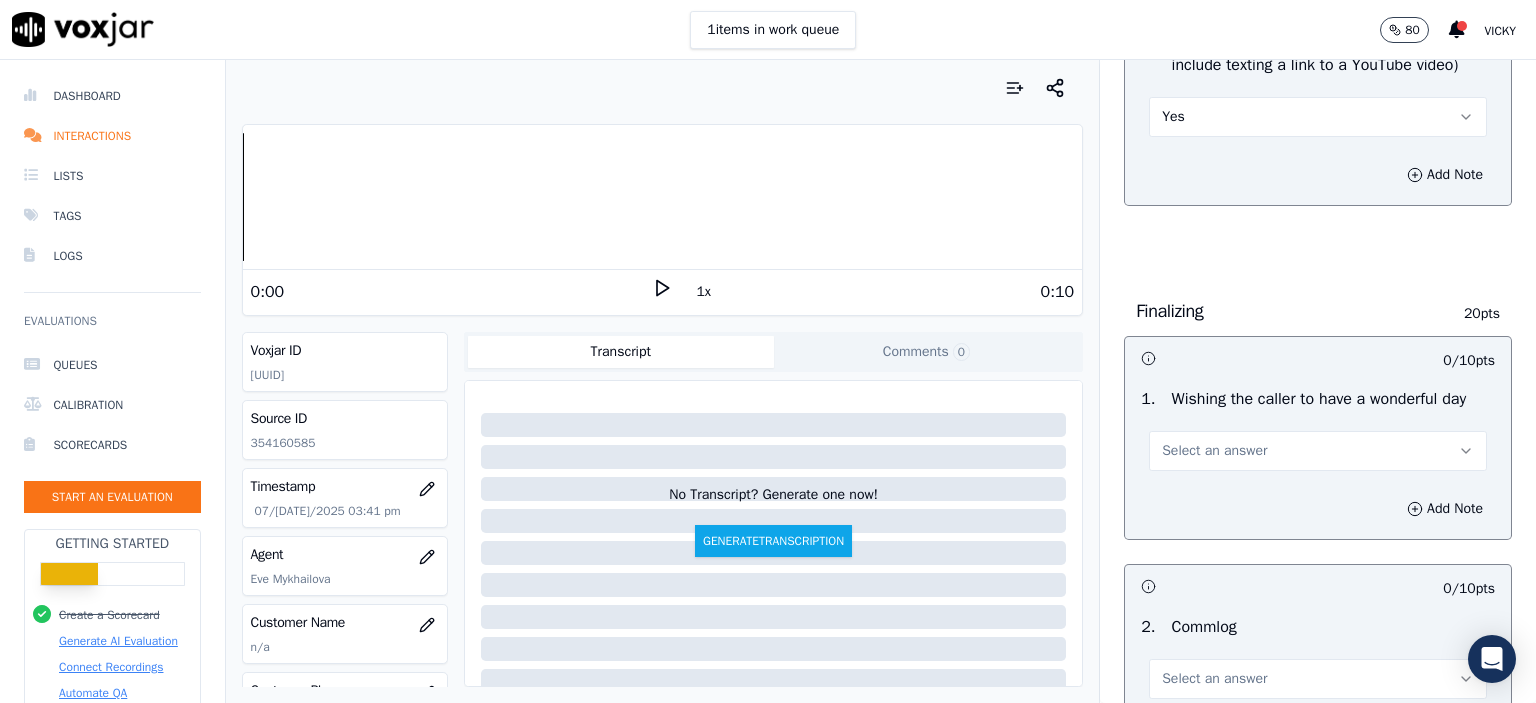 scroll, scrollTop: 1500, scrollLeft: 0, axis: vertical 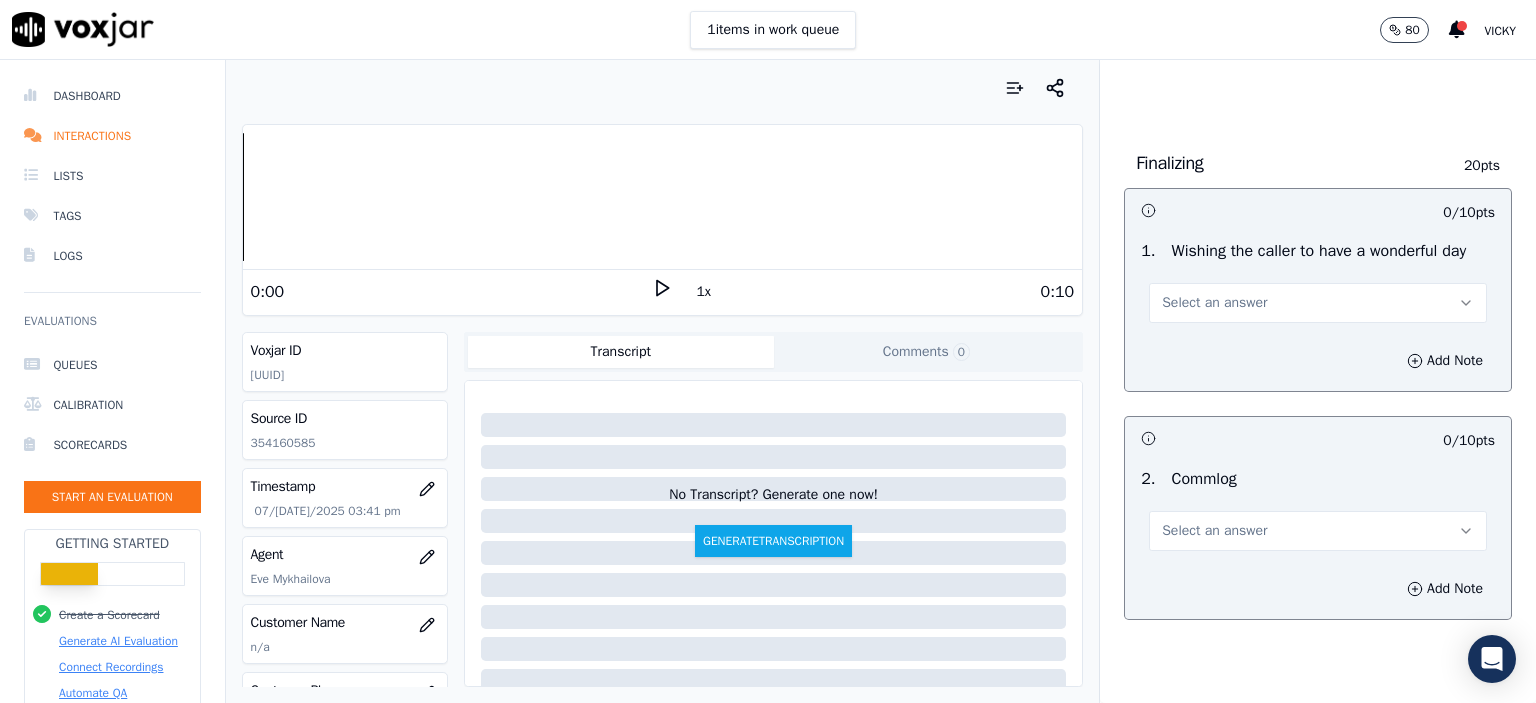 click on "Select an answer" at bounding box center (1214, 303) 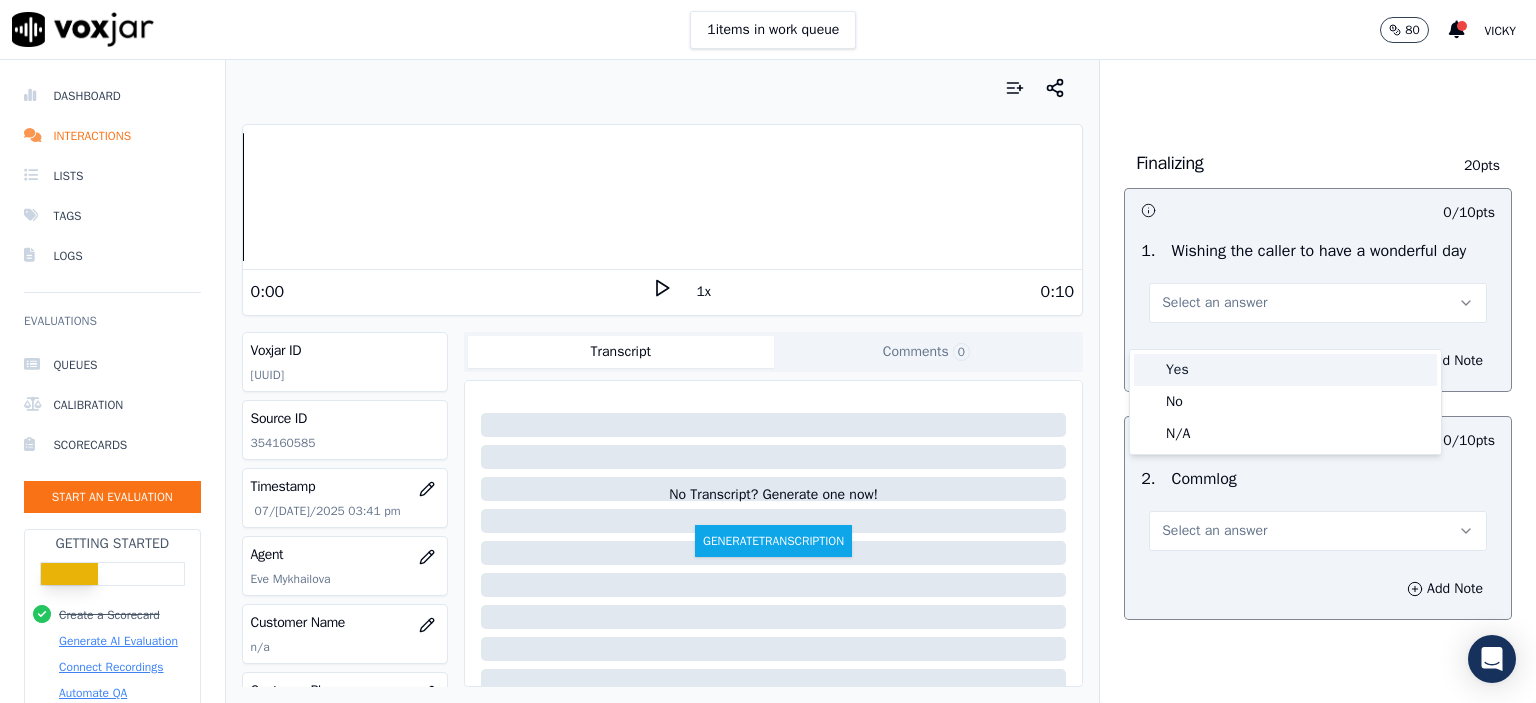 click on "Yes" at bounding box center [1285, 370] 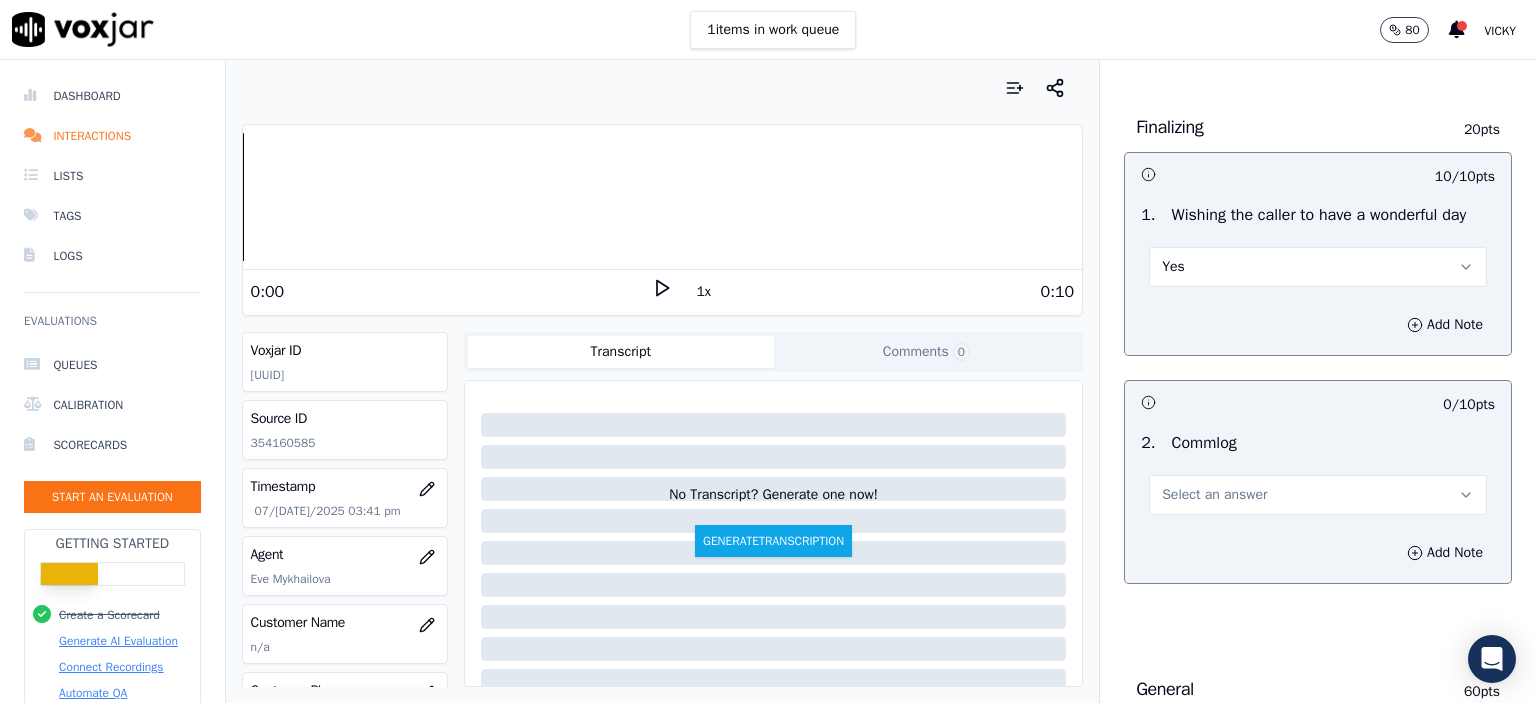 scroll, scrollTop: 1600, scrollLeft: 0, axis: vertical 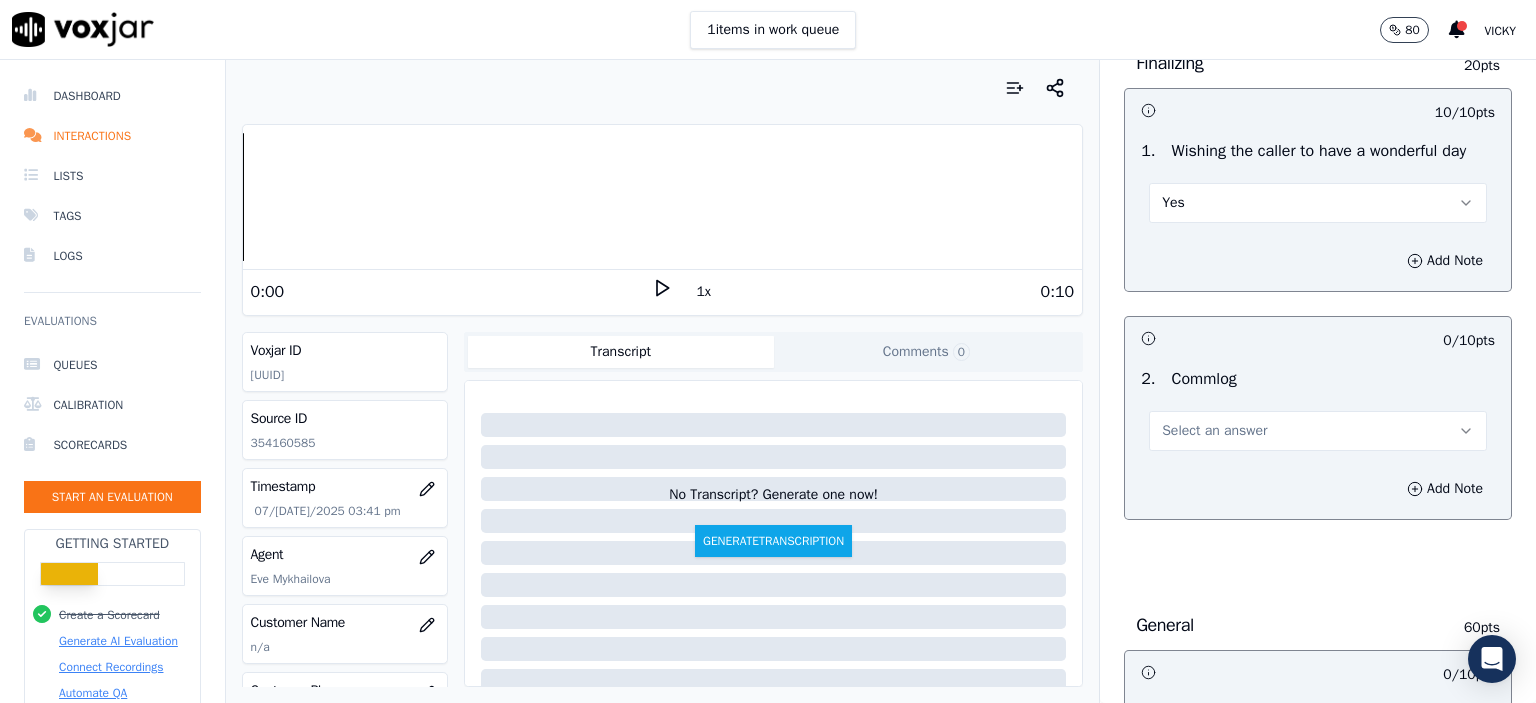 click on "Select an answer" at bounding box center [1318, 431] 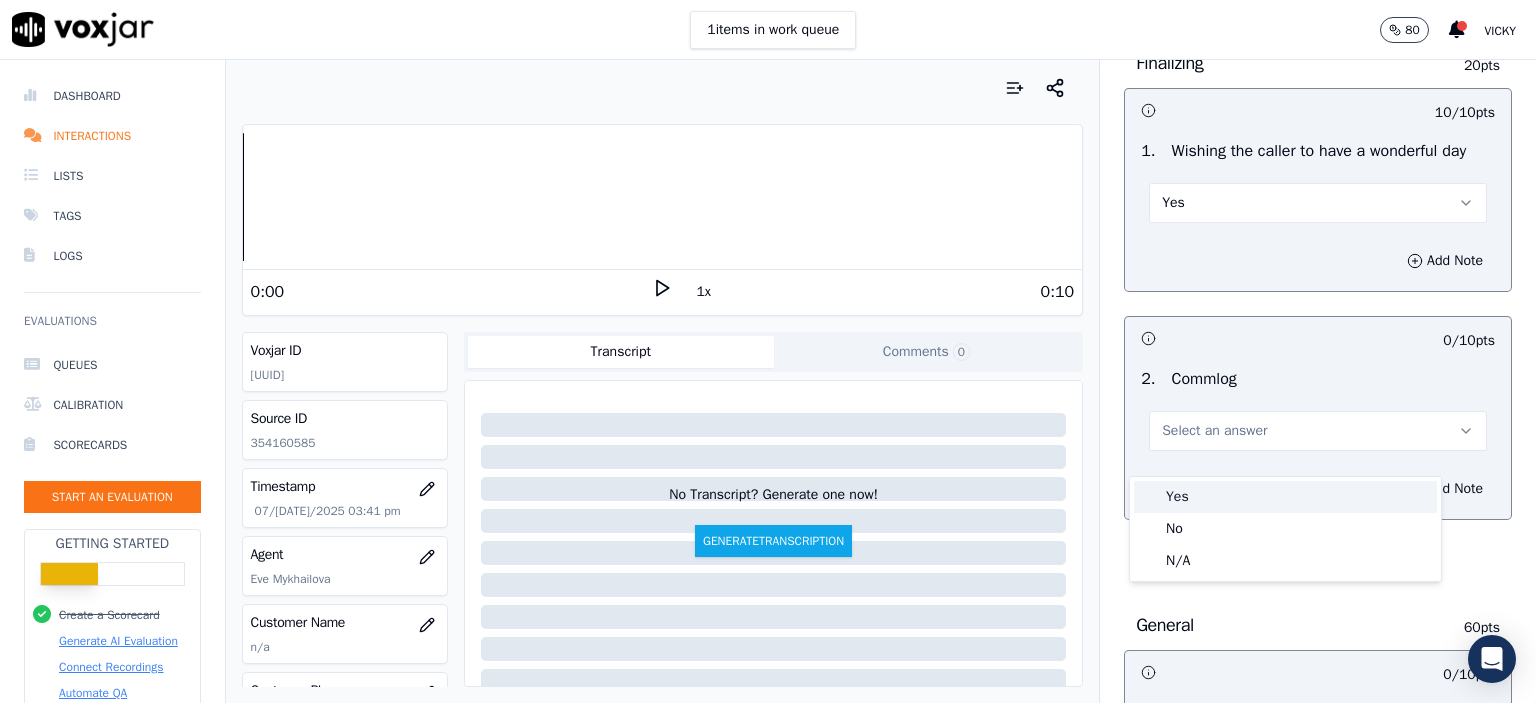 click on "Yes" at bounding box center (1285, 497) 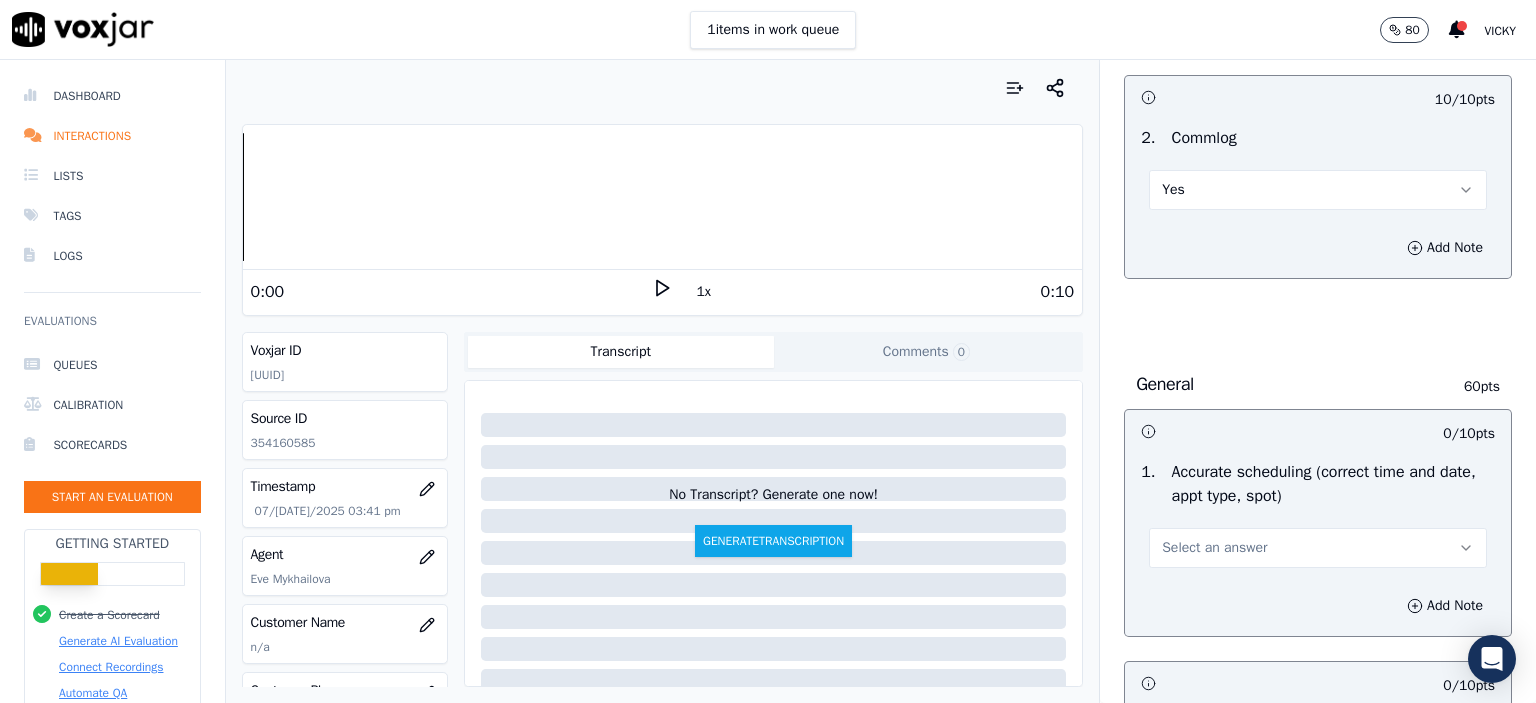 scroll, scrollTop: 1900, scrollLeft: 0, axis: vertical 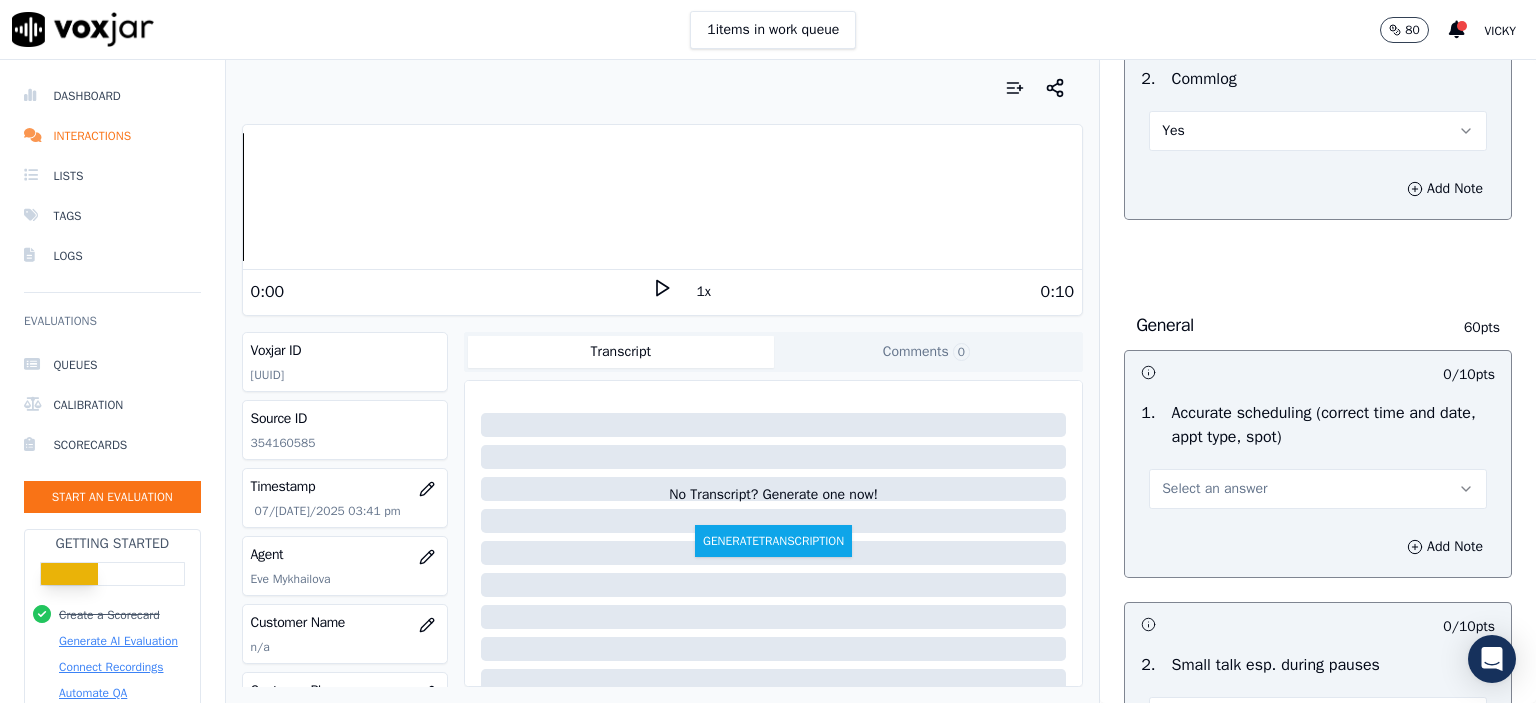 click on "Select an answer" at bounding box center (1318, 489) 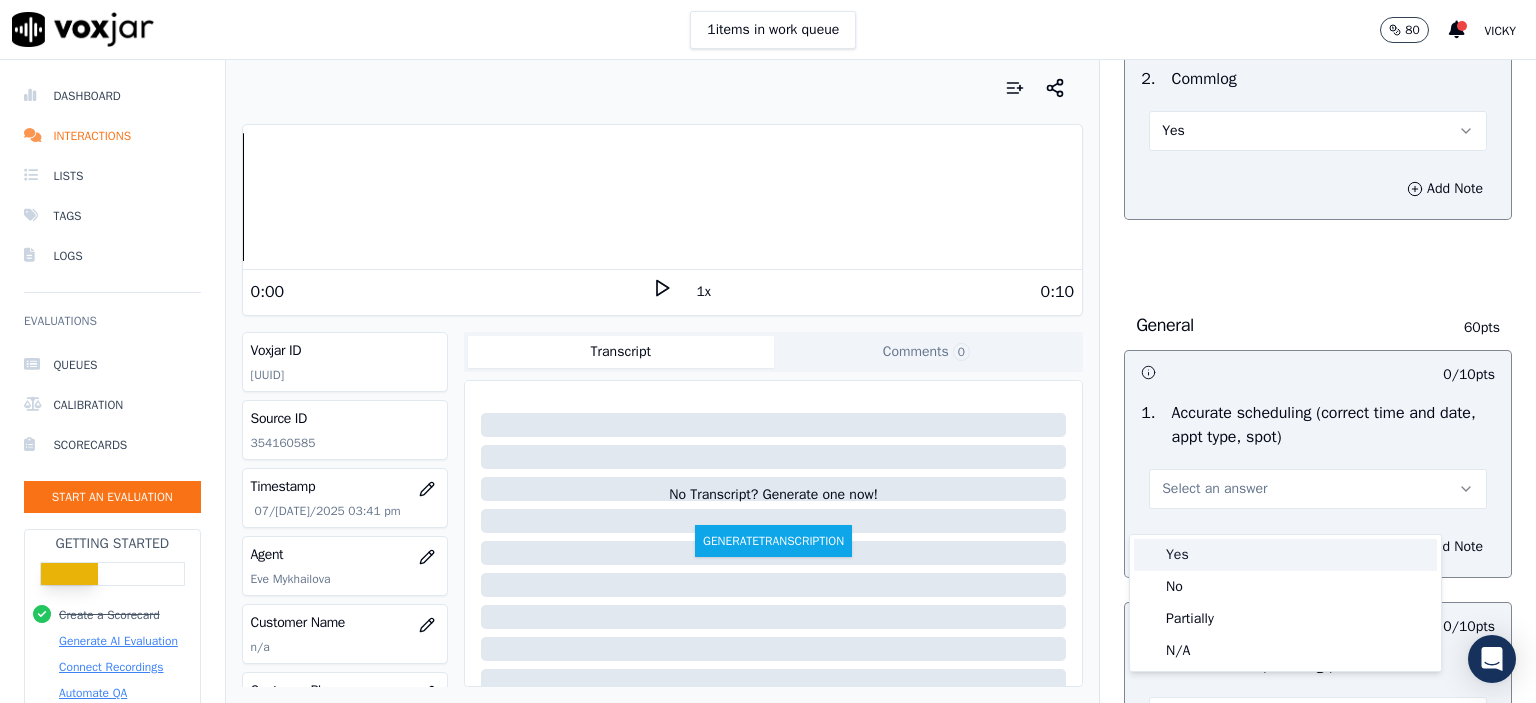 click on "Yes" at bounding box center [1285, 555] 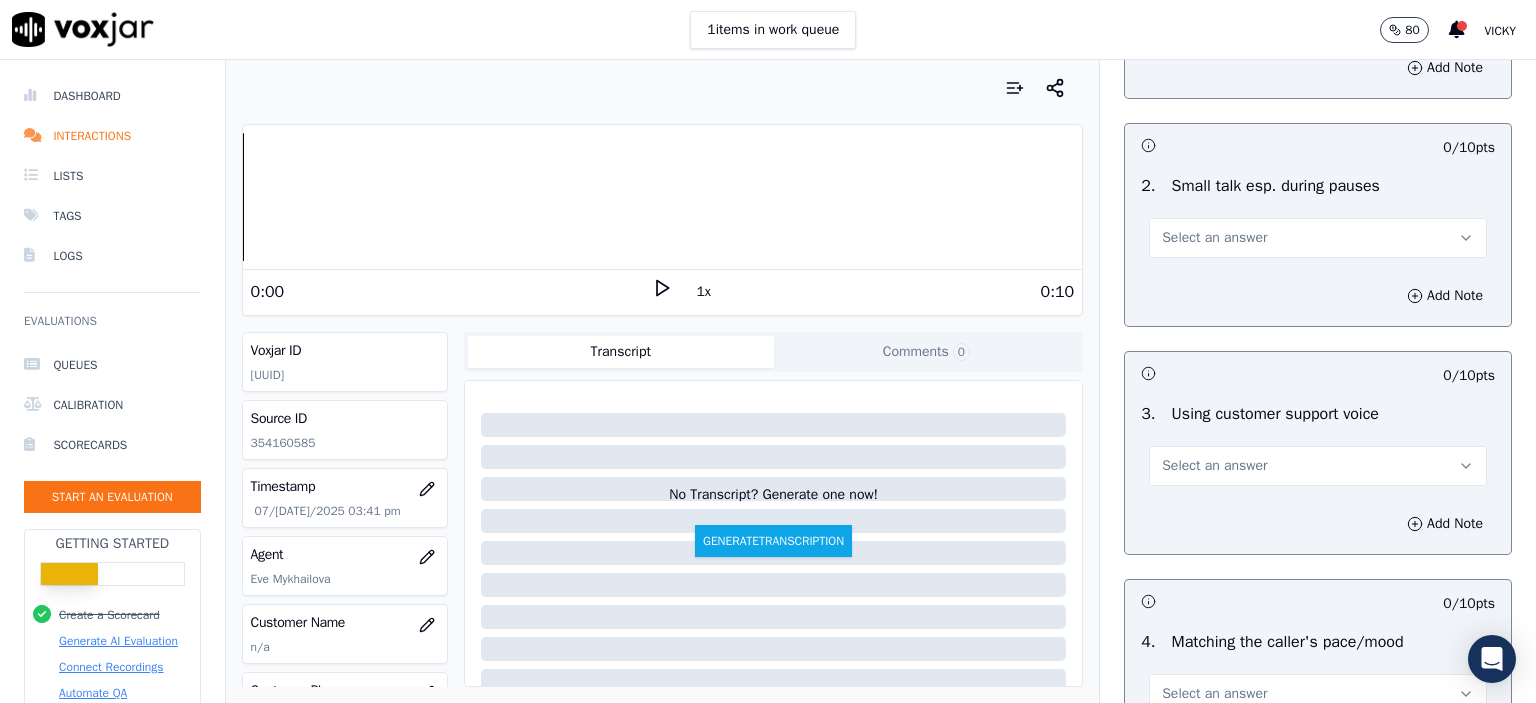scroll, scrollTop: 2400, scrollLeft: 0, axis: vertical 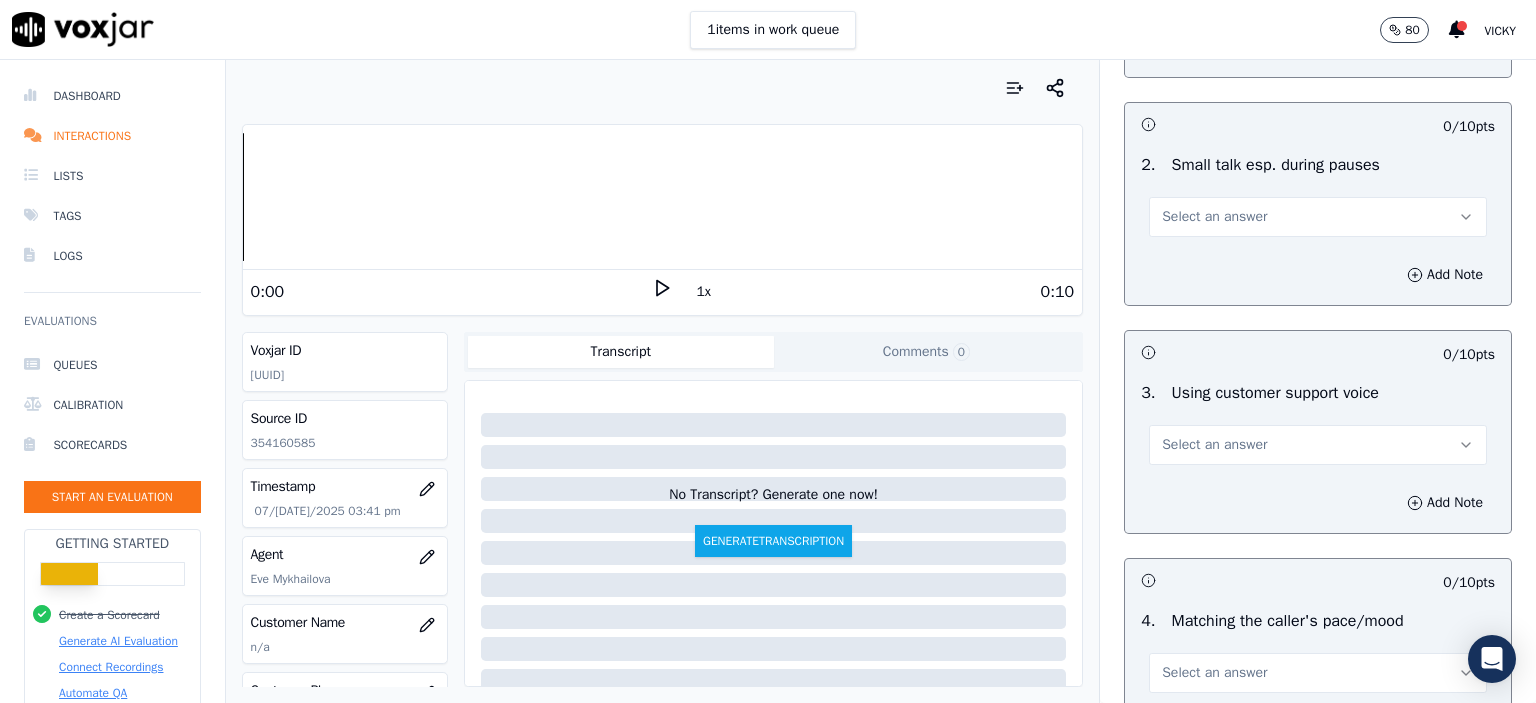 click on "Select an answer" at bounding box center (1318, 217) 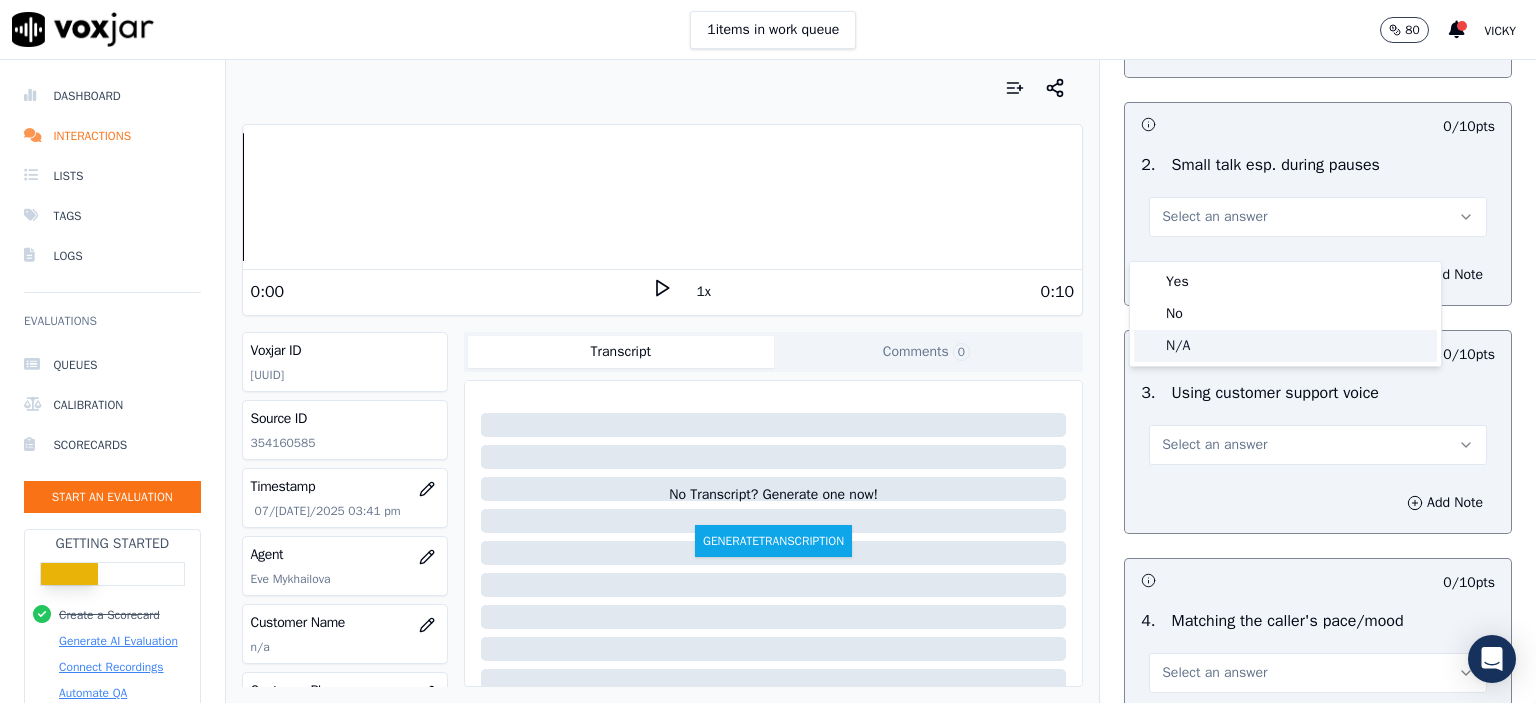 click on "N/A" 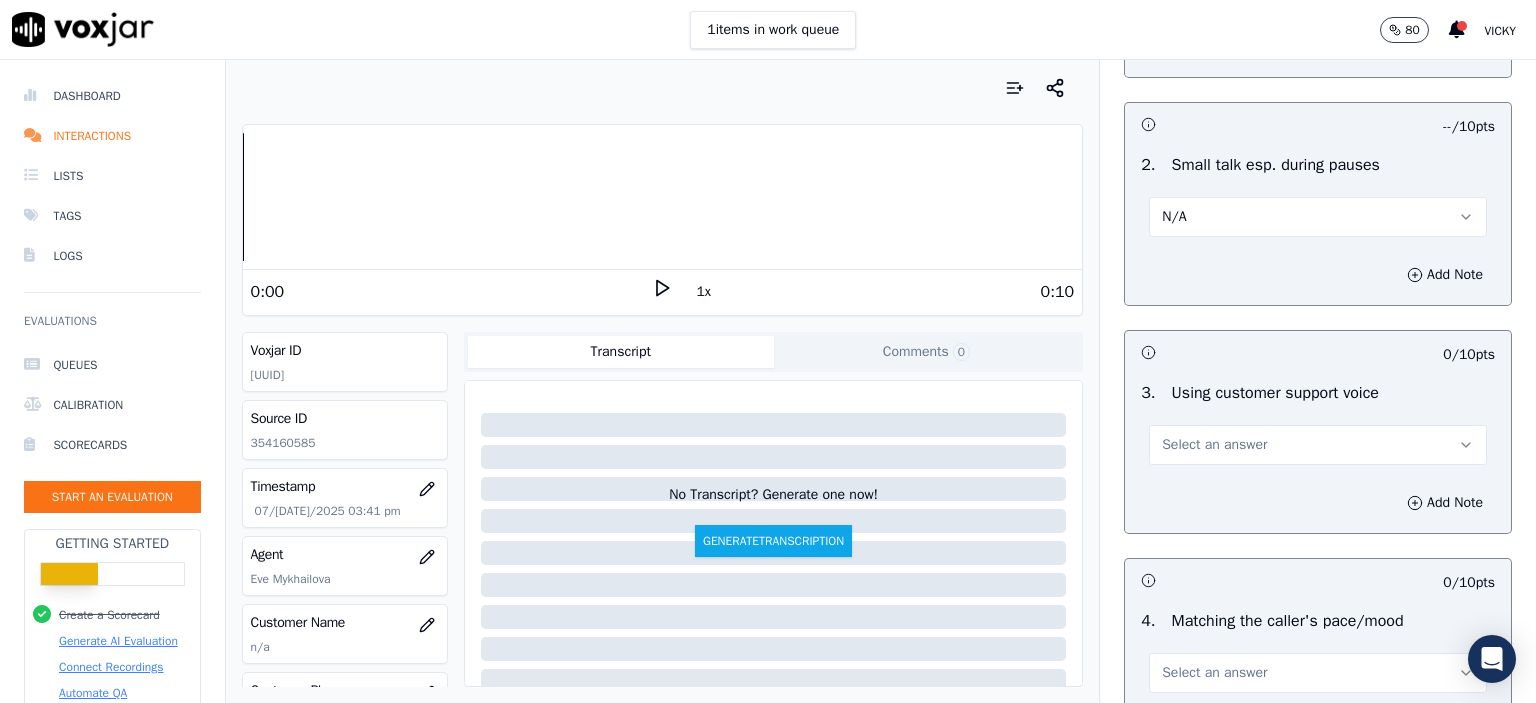 click on "Select an answer" at bounding box center [1318, 445] 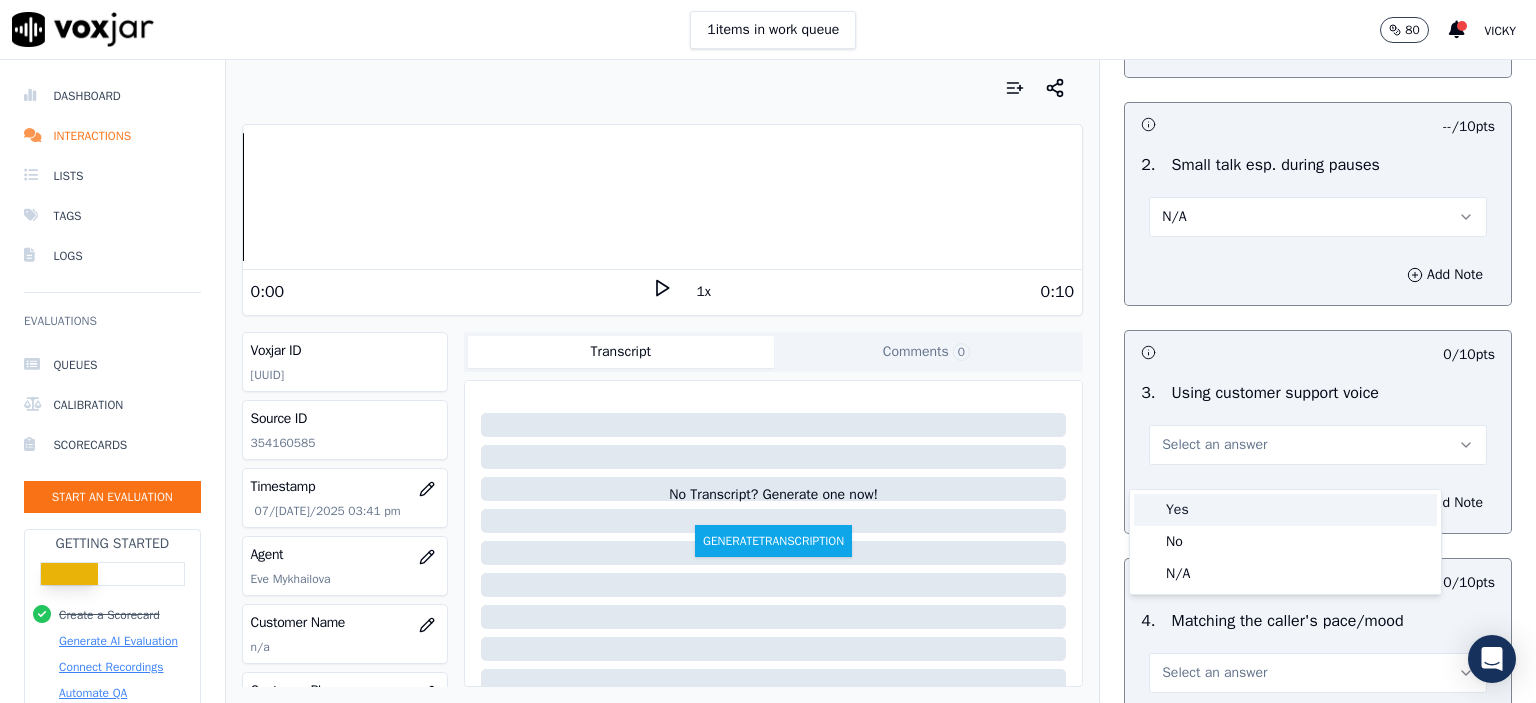 click on "Yes" at bounding box center [1285, 510] 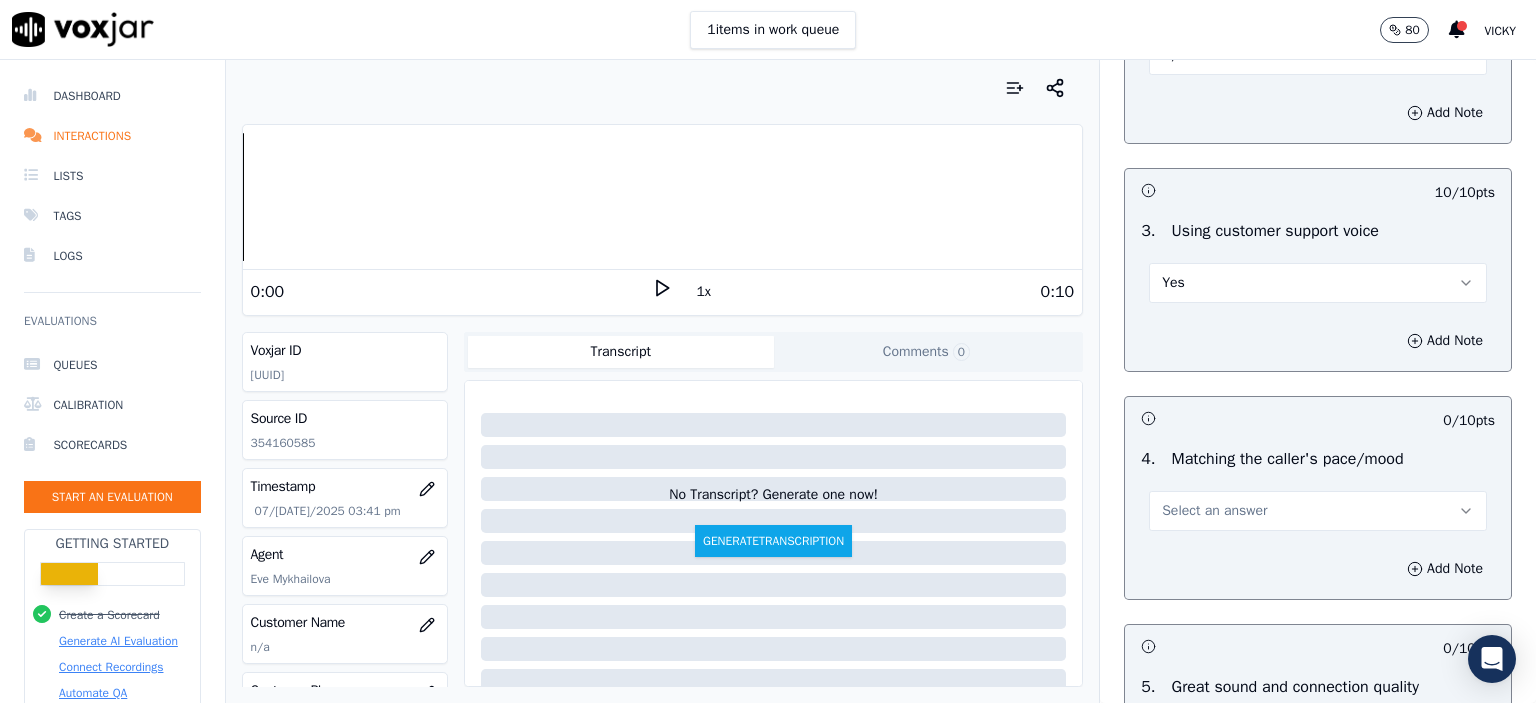 scroll, scrollTop: 2600, scrollLeft: 0, axis: vertical 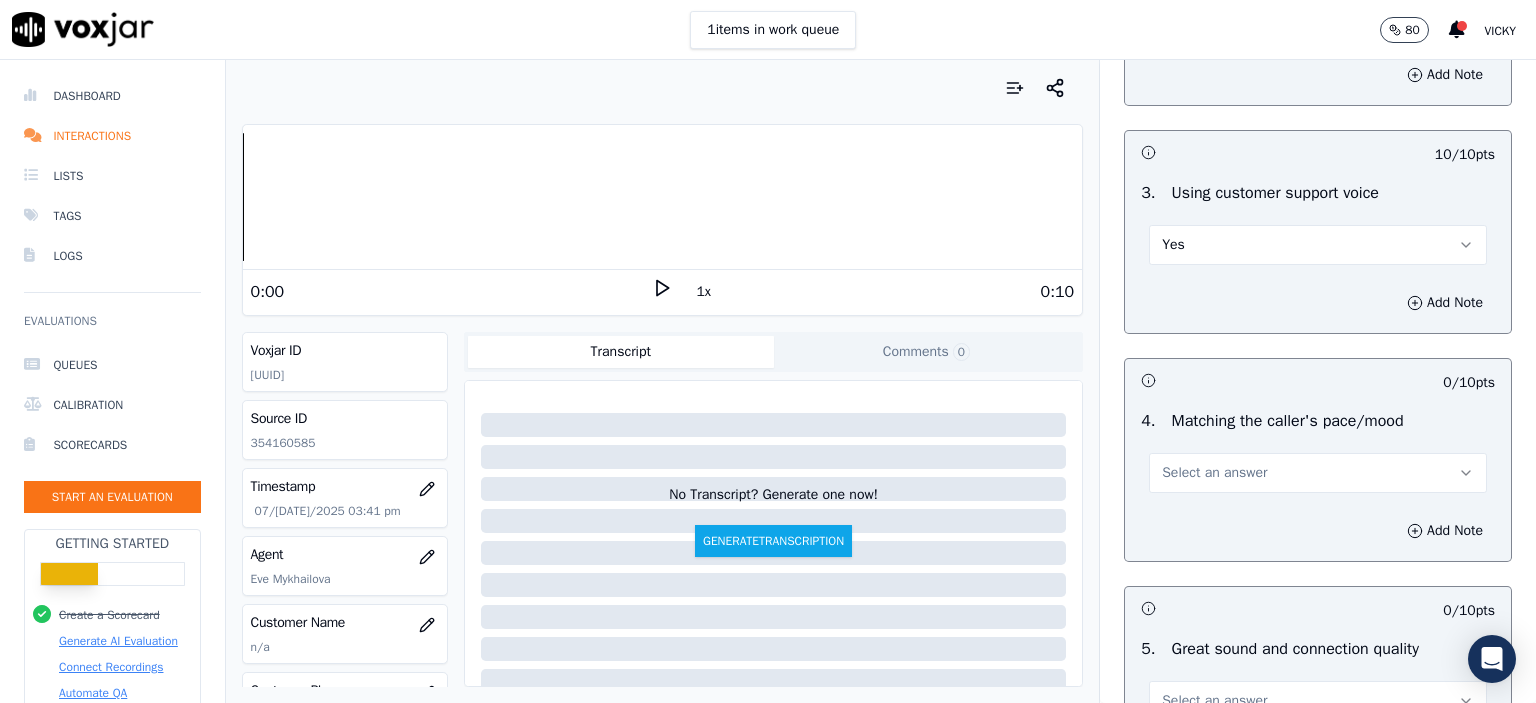 click on "Select an answer" at bounding box center (1214, 473) 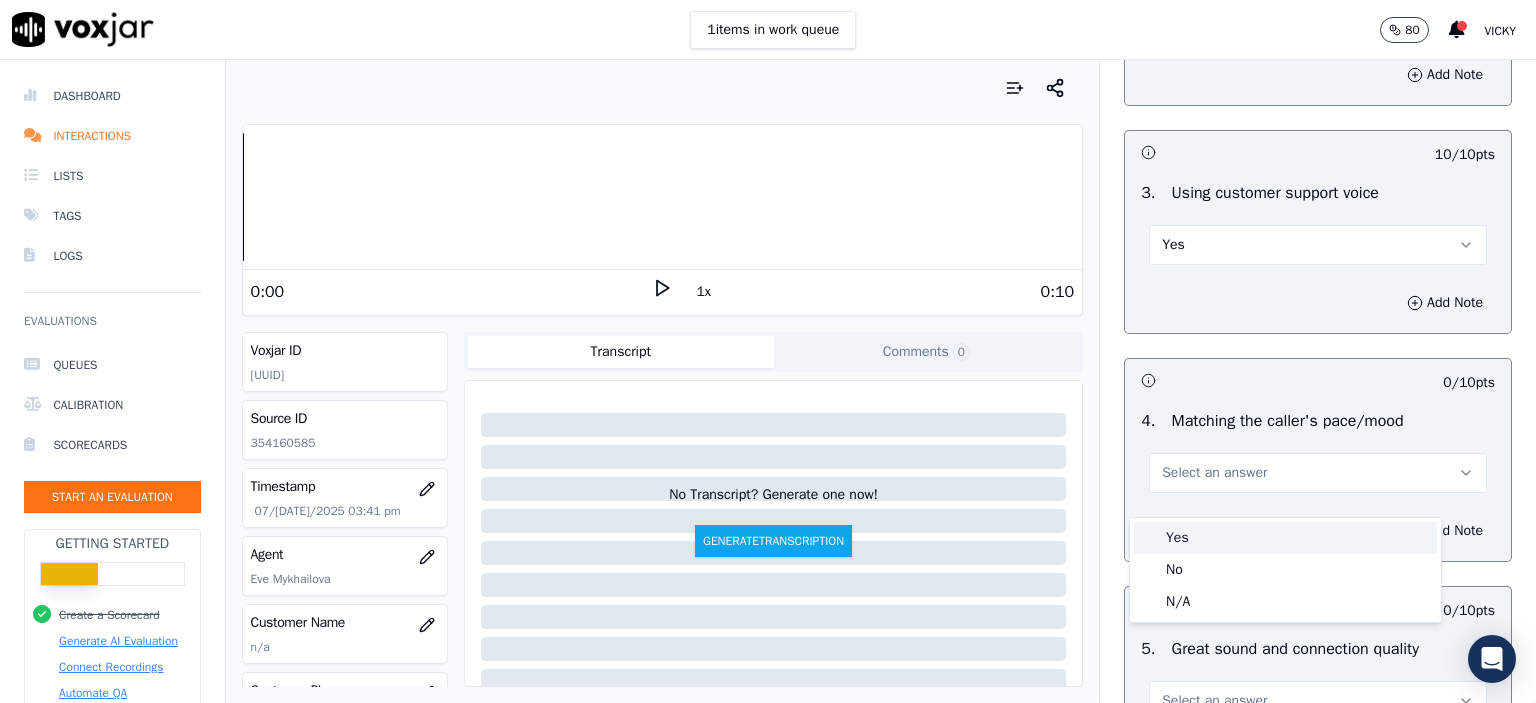 click on "Yes" at bounding box center [1285, 538] 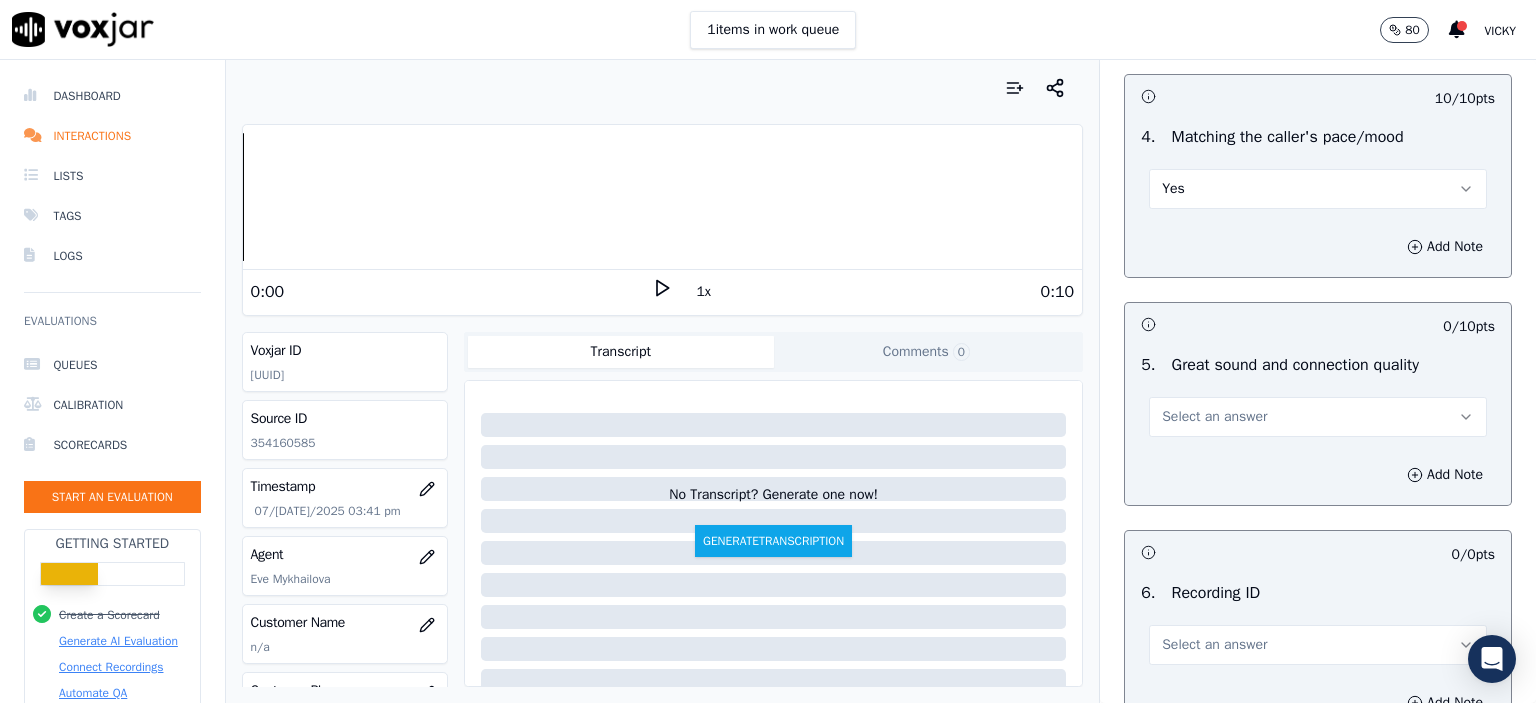 scroll, scrollTop: 2900, scrollLeft: 0, axis: vertical 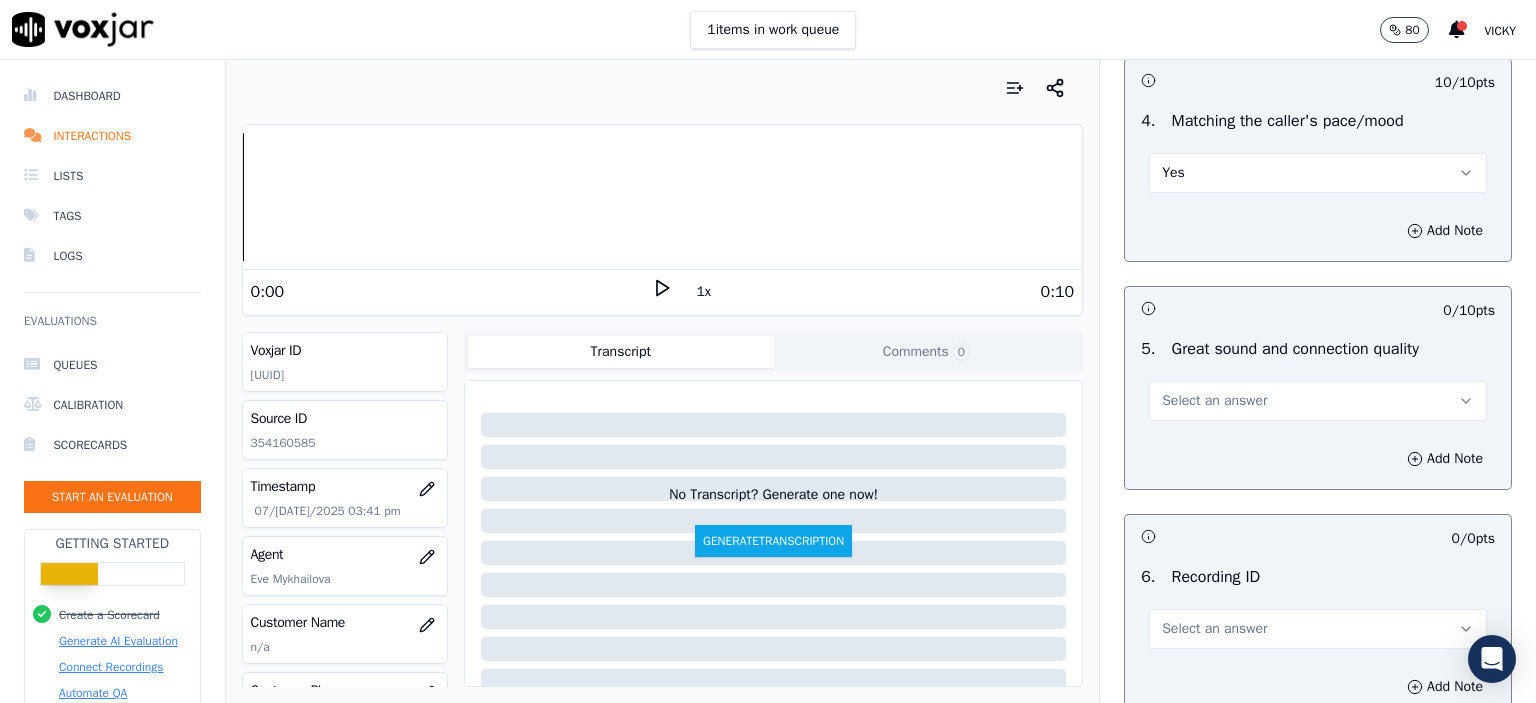 click on "Select an answer" at bounding box center (1318, 401) 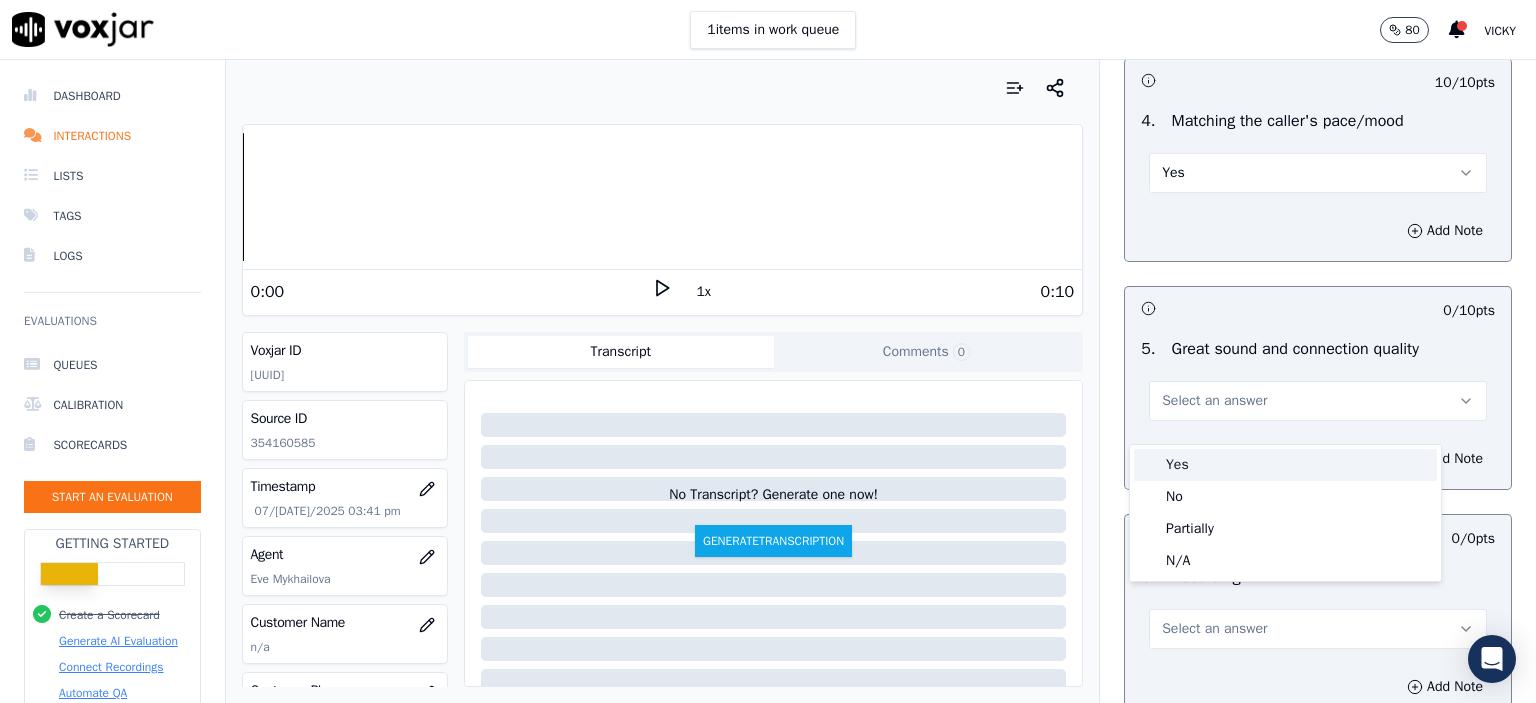 click on "Yes" at bounding box center [1285, 465] 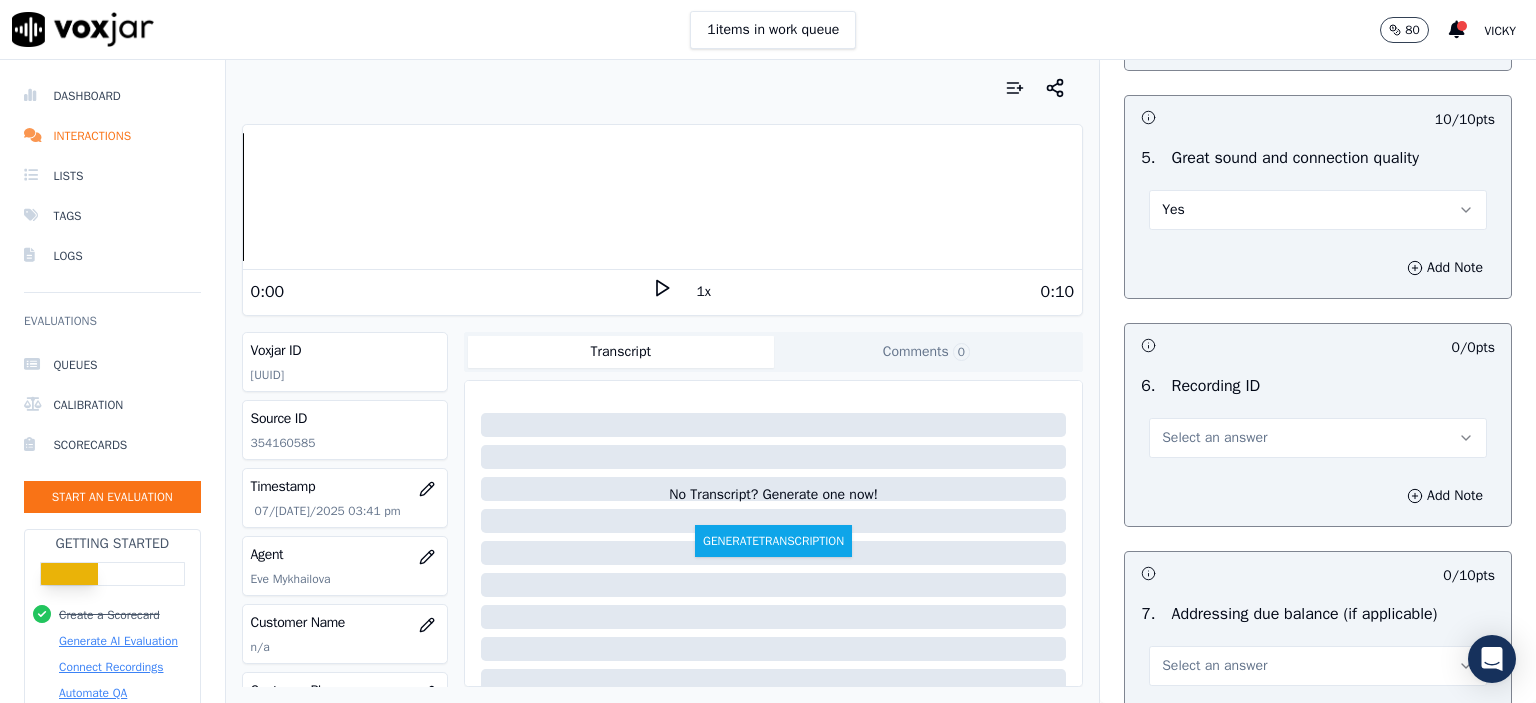 scroll, scrollTop: 3100, scrollLeft: 0, axis: vertical 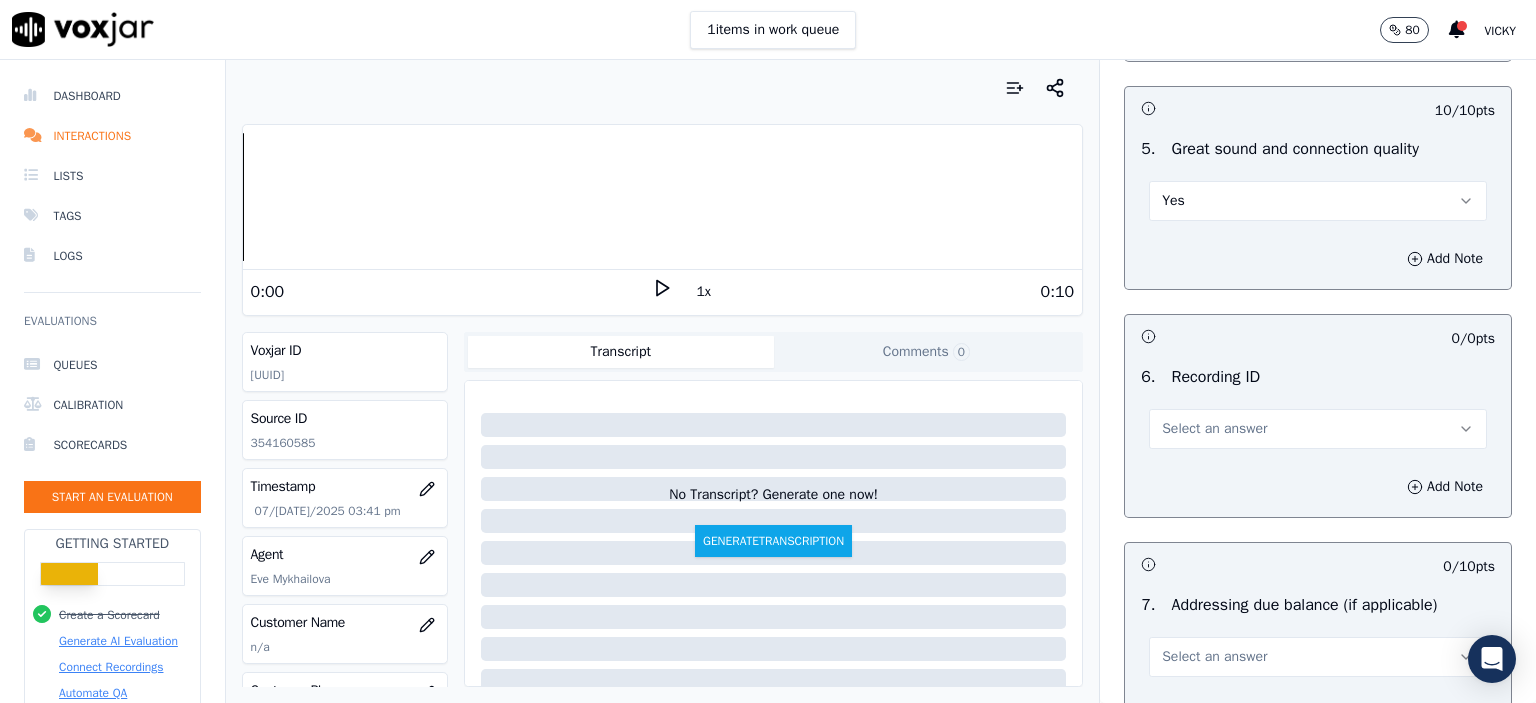 click on "Select an answer" at bounding box center [1318, 429] 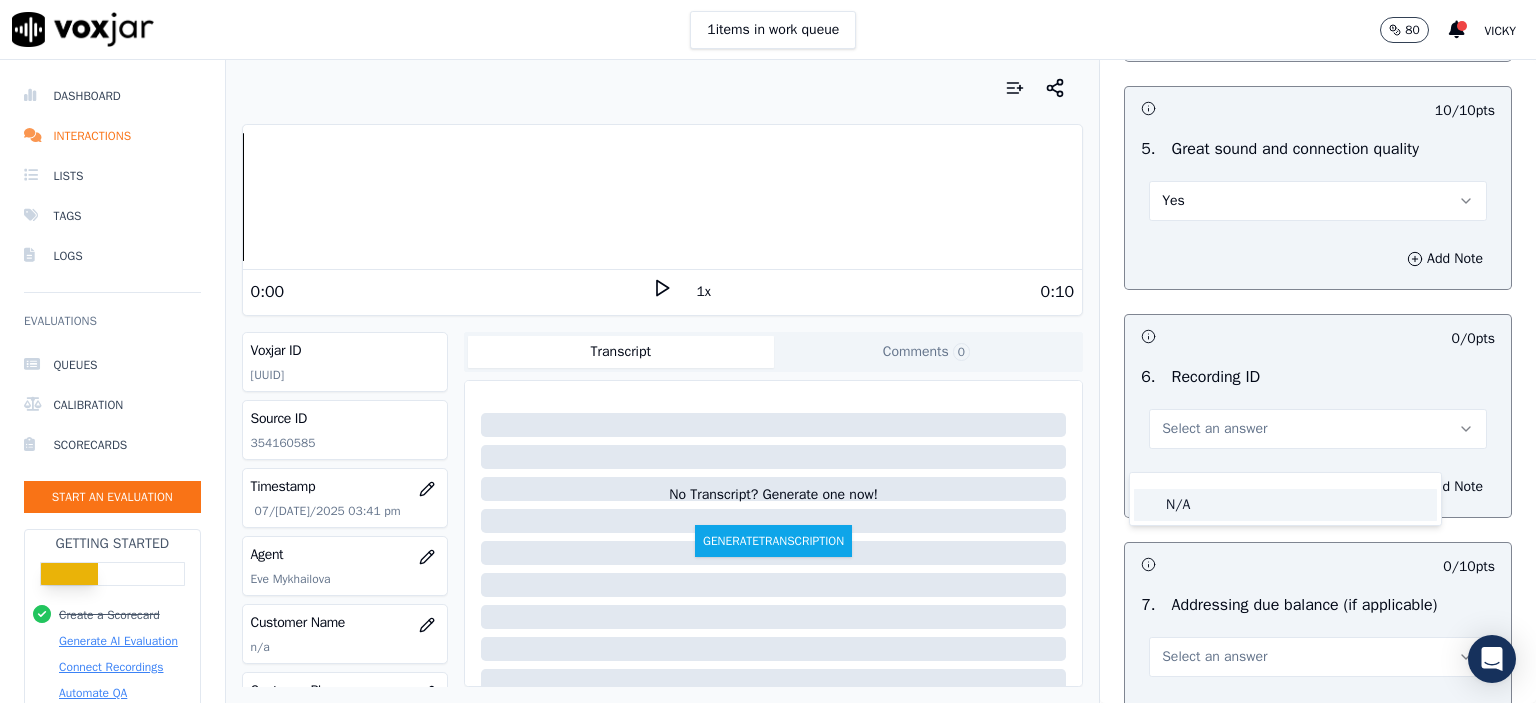click on "N/A" 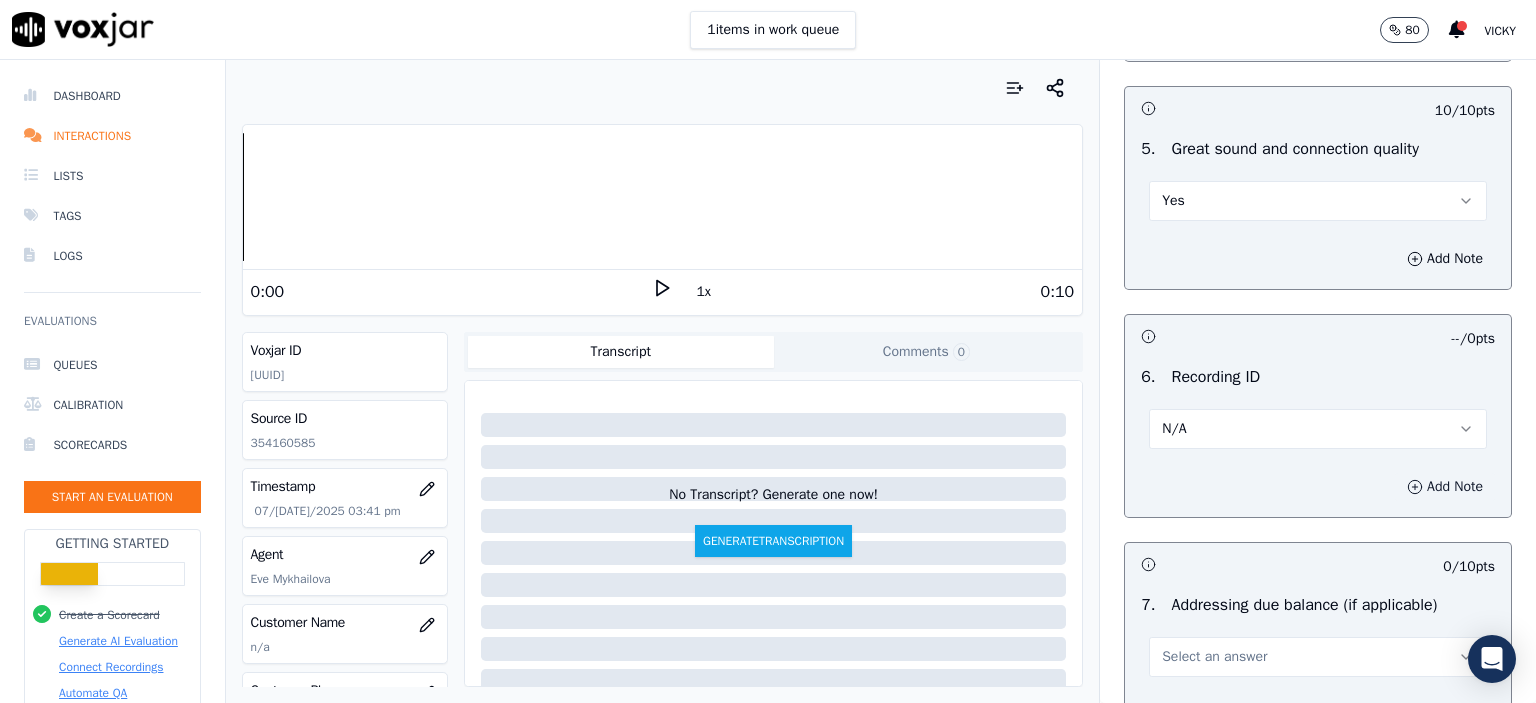 click on "Add Note" at bounding box center (1445, 487) 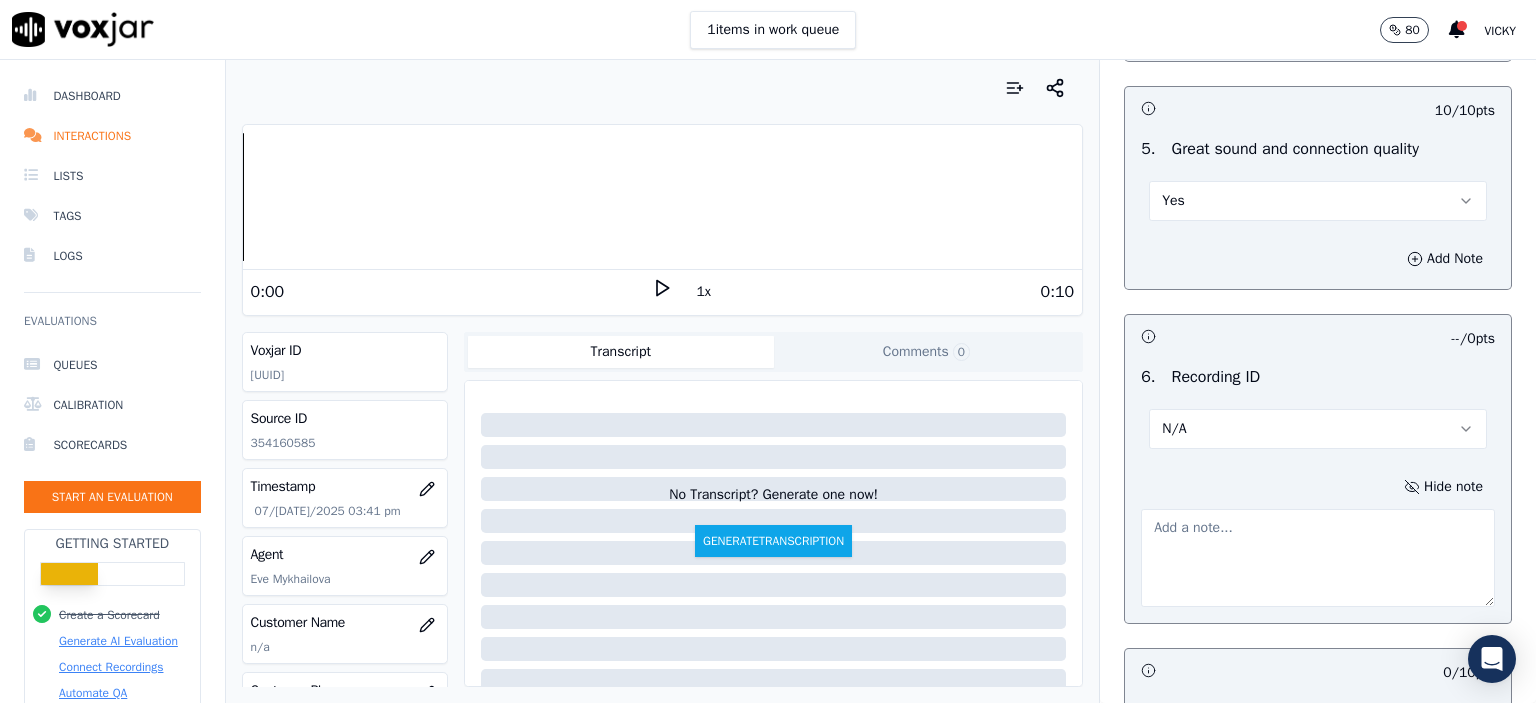 click on "354160585" 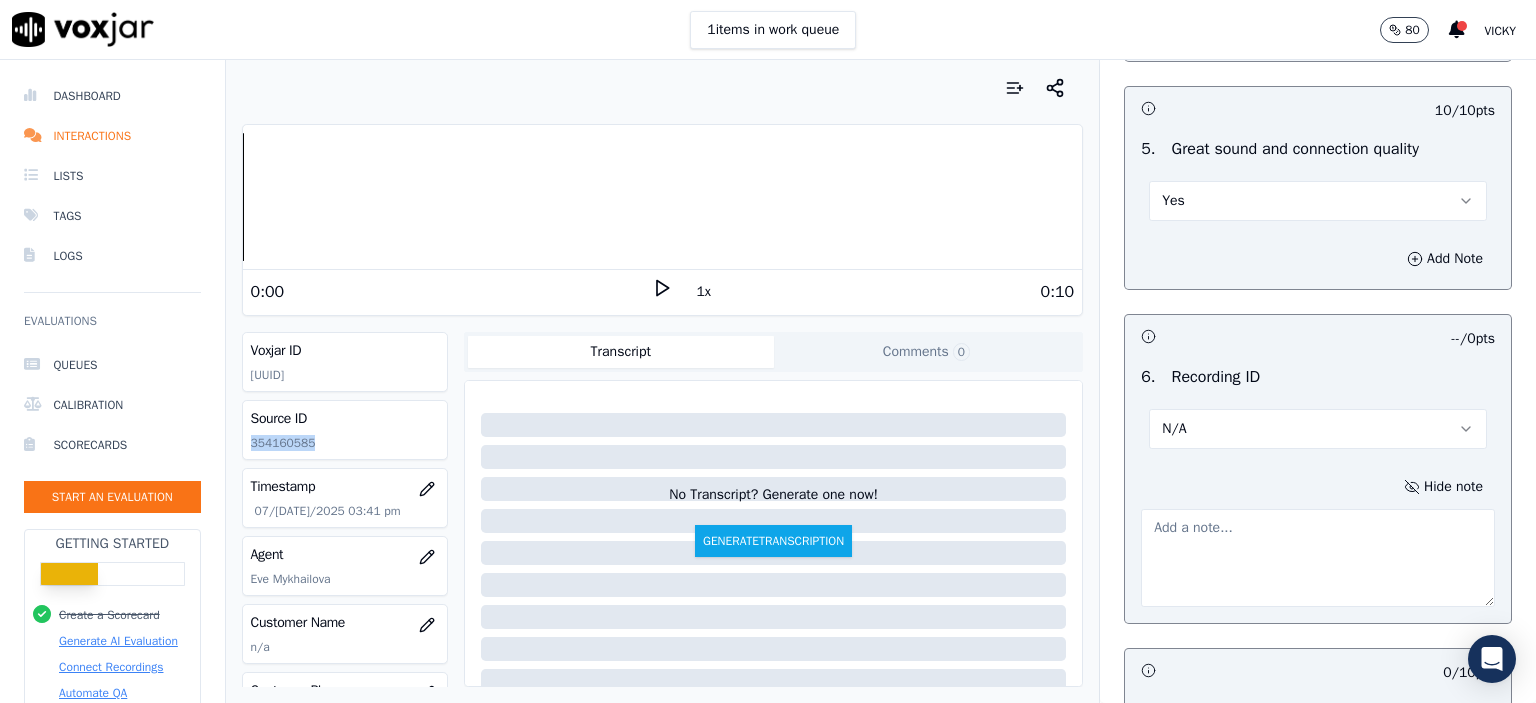 click on "354160585" 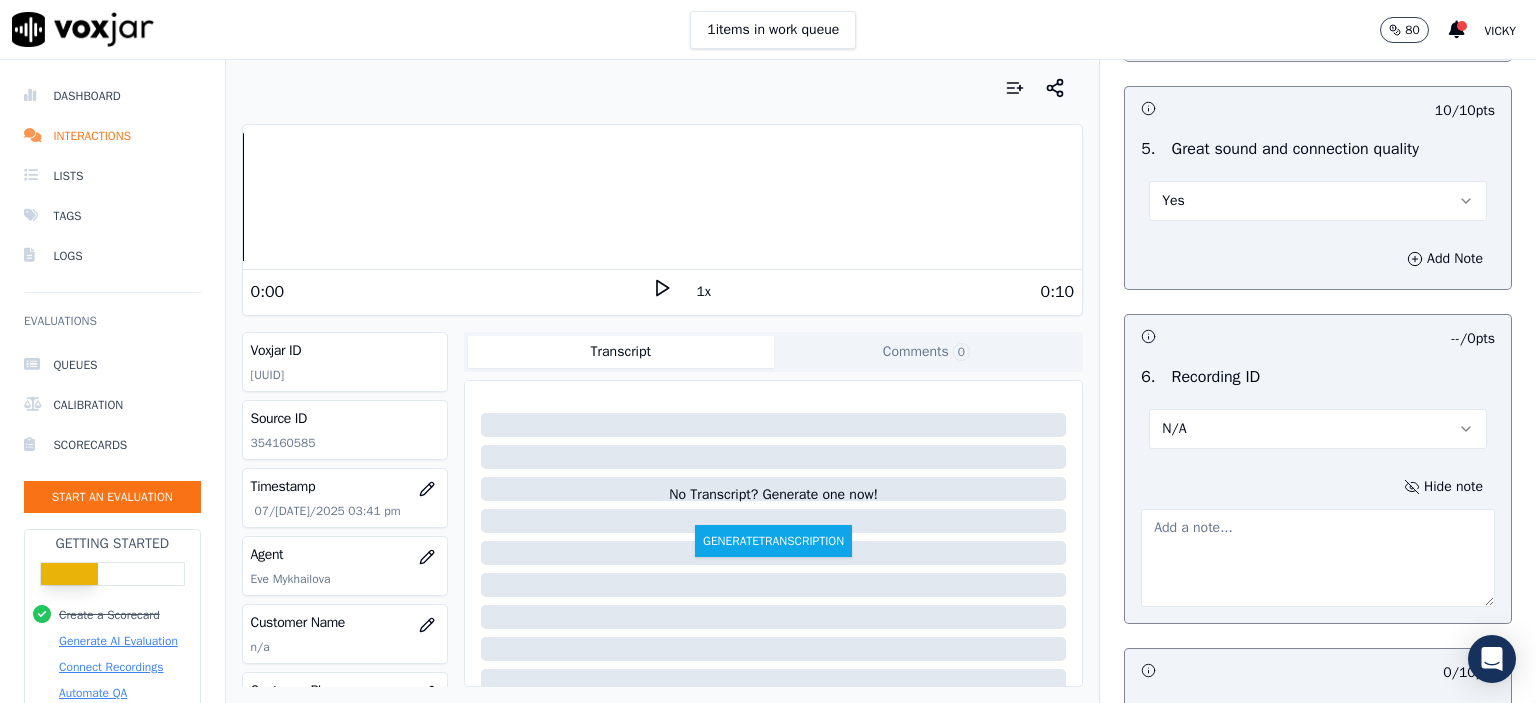 click at bounding box center (1318, 558) 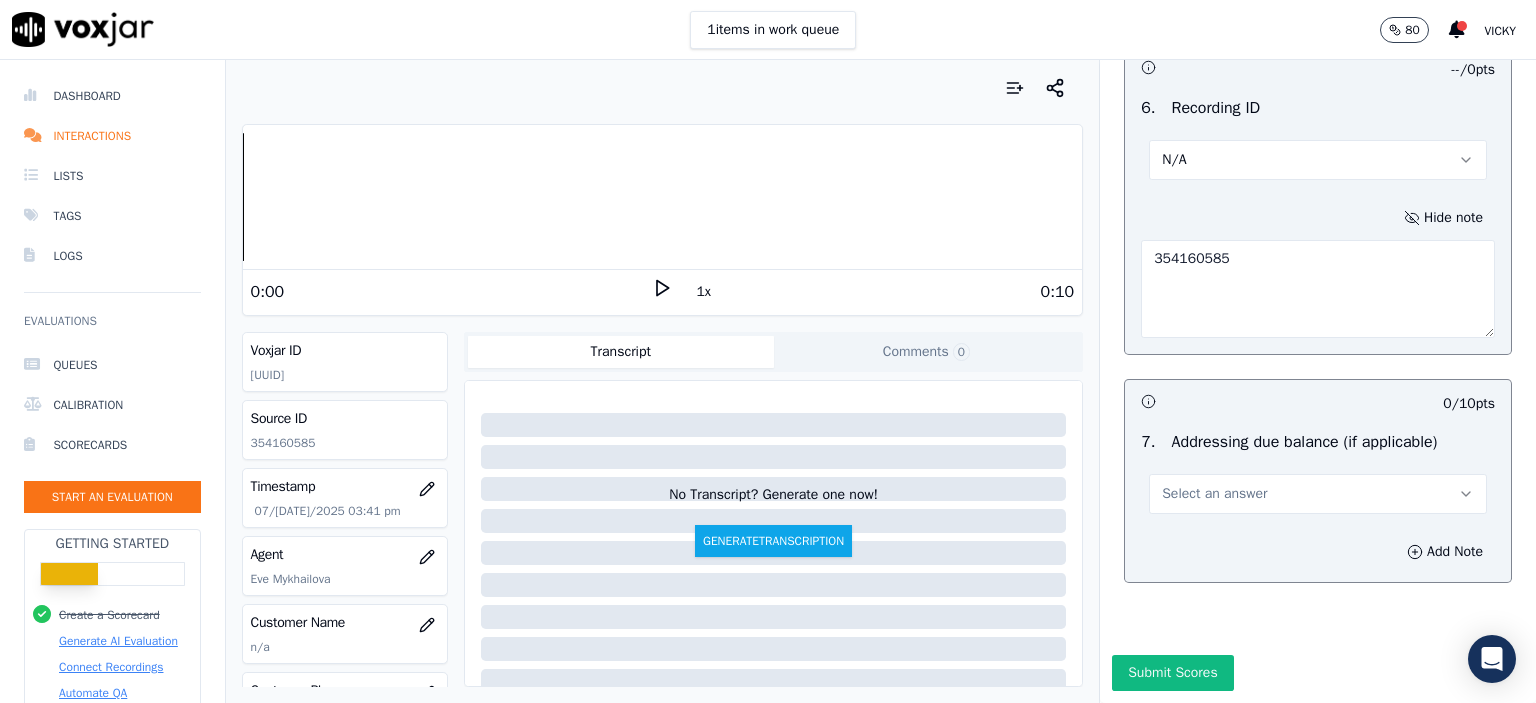 scroll, scrollTop: 3432, scrollLeft: 0, axis: vertical 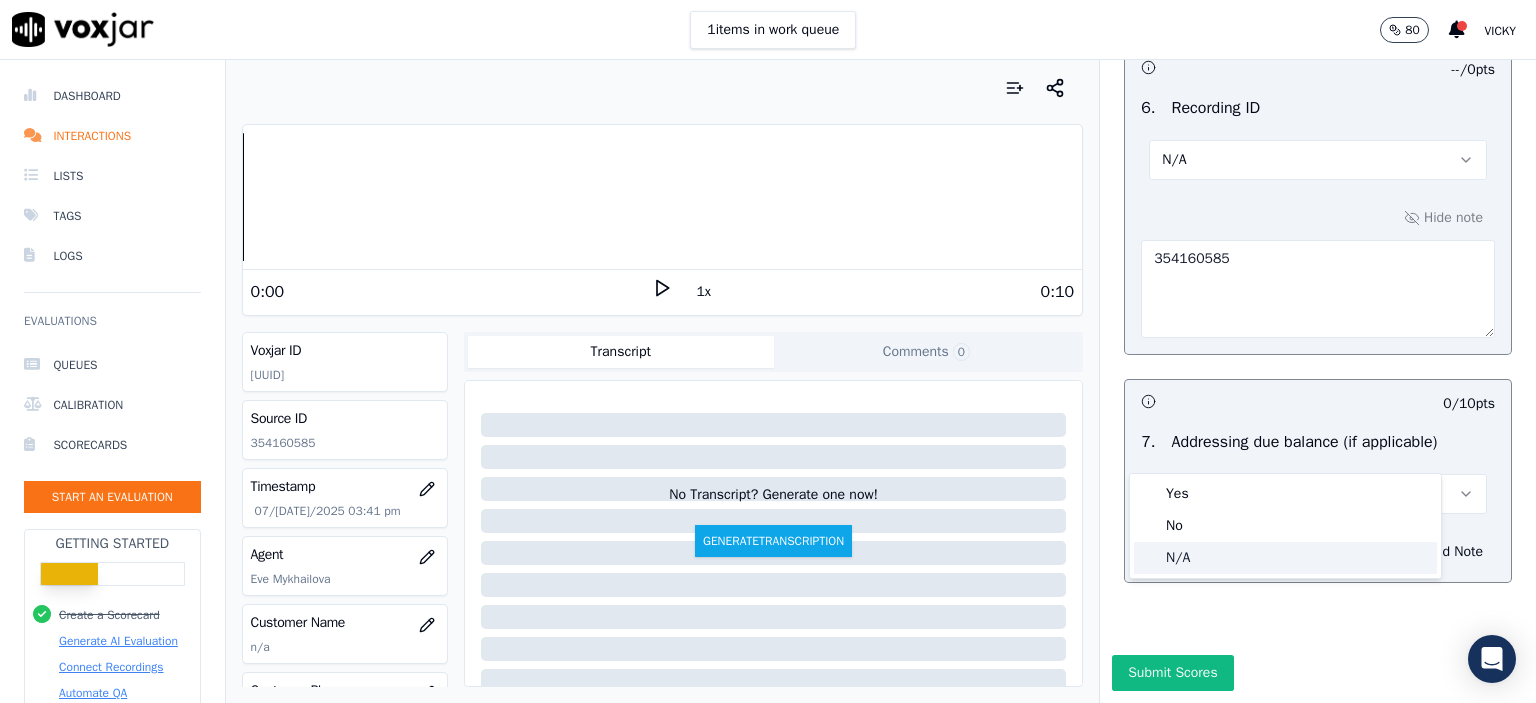 click on "N/A" 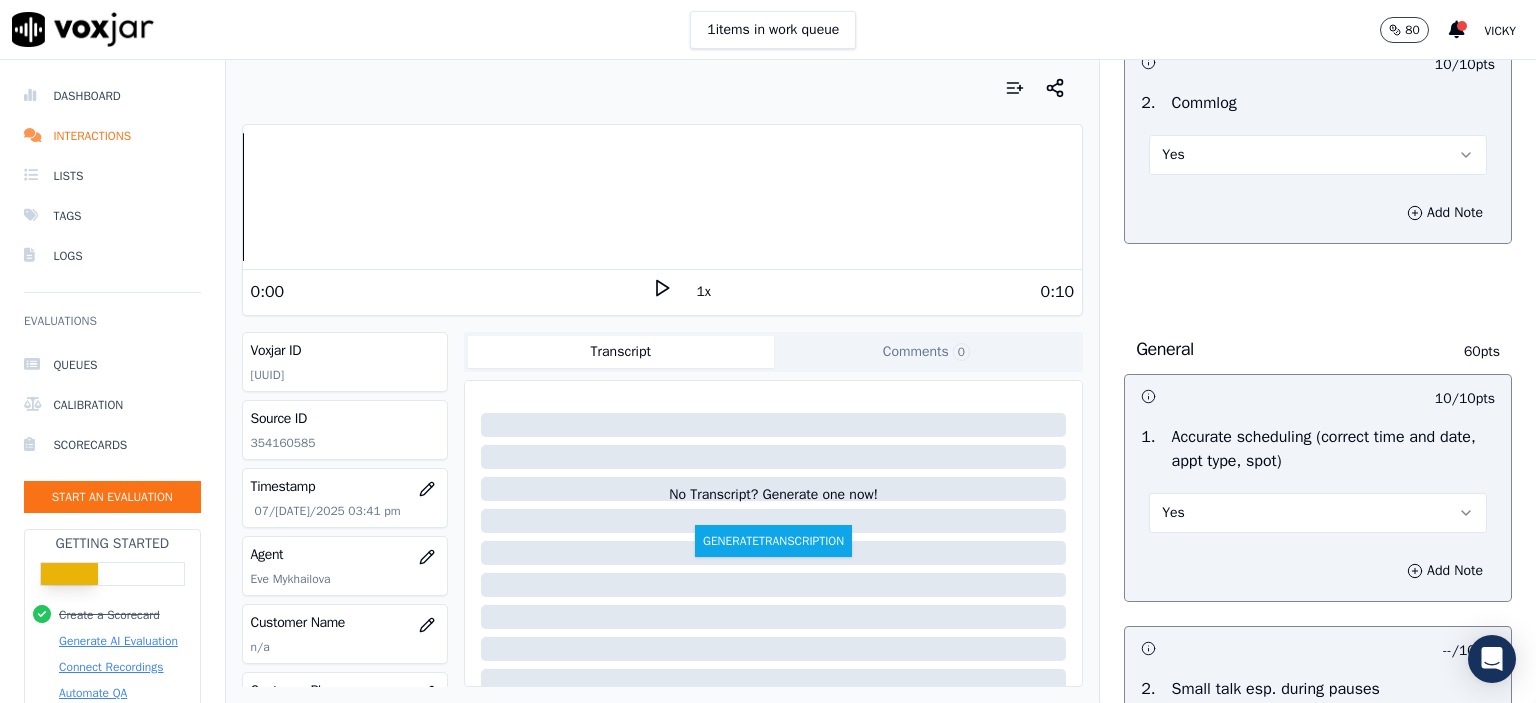 scroll, scrollTop: 1932, scrollLeft: 0, axis: vertical 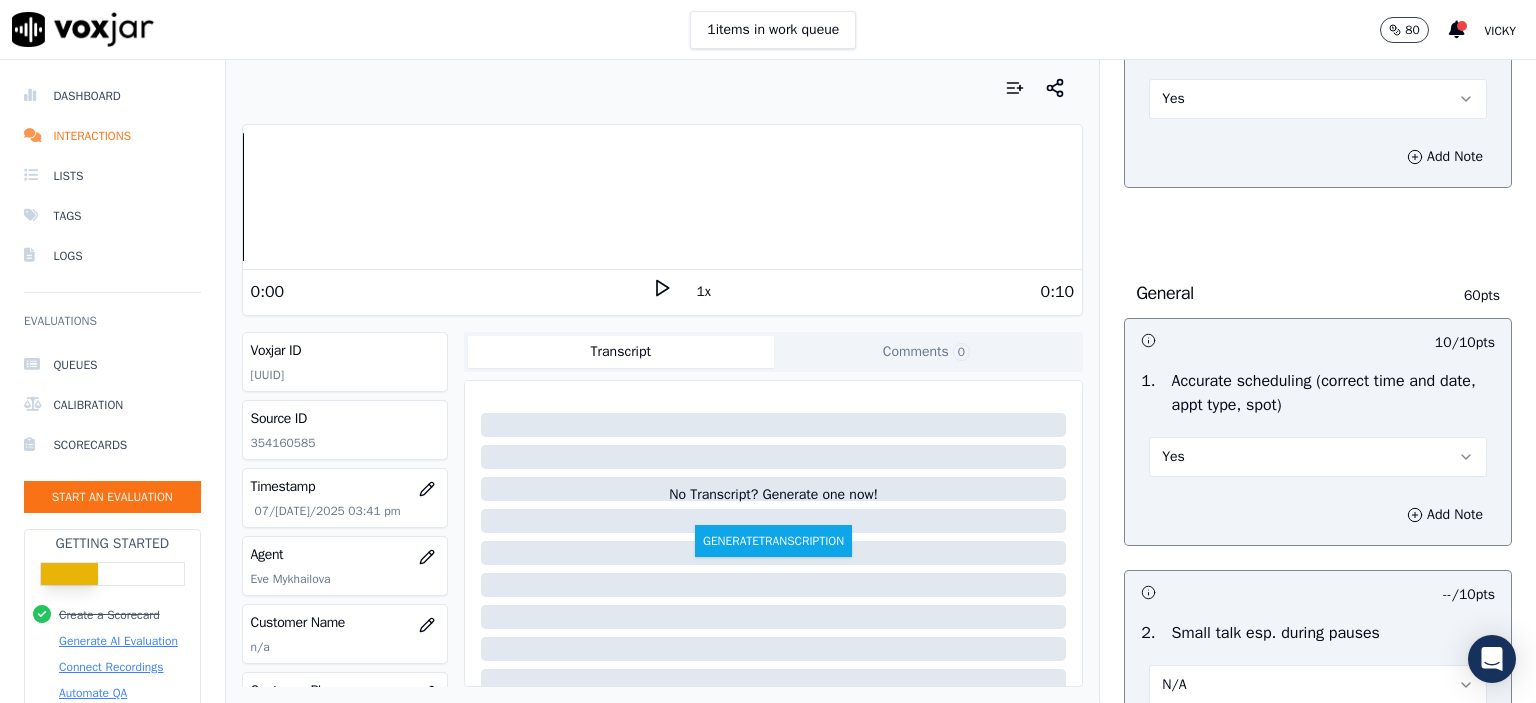 click on "Yes" at bounding box center (1318, 457) 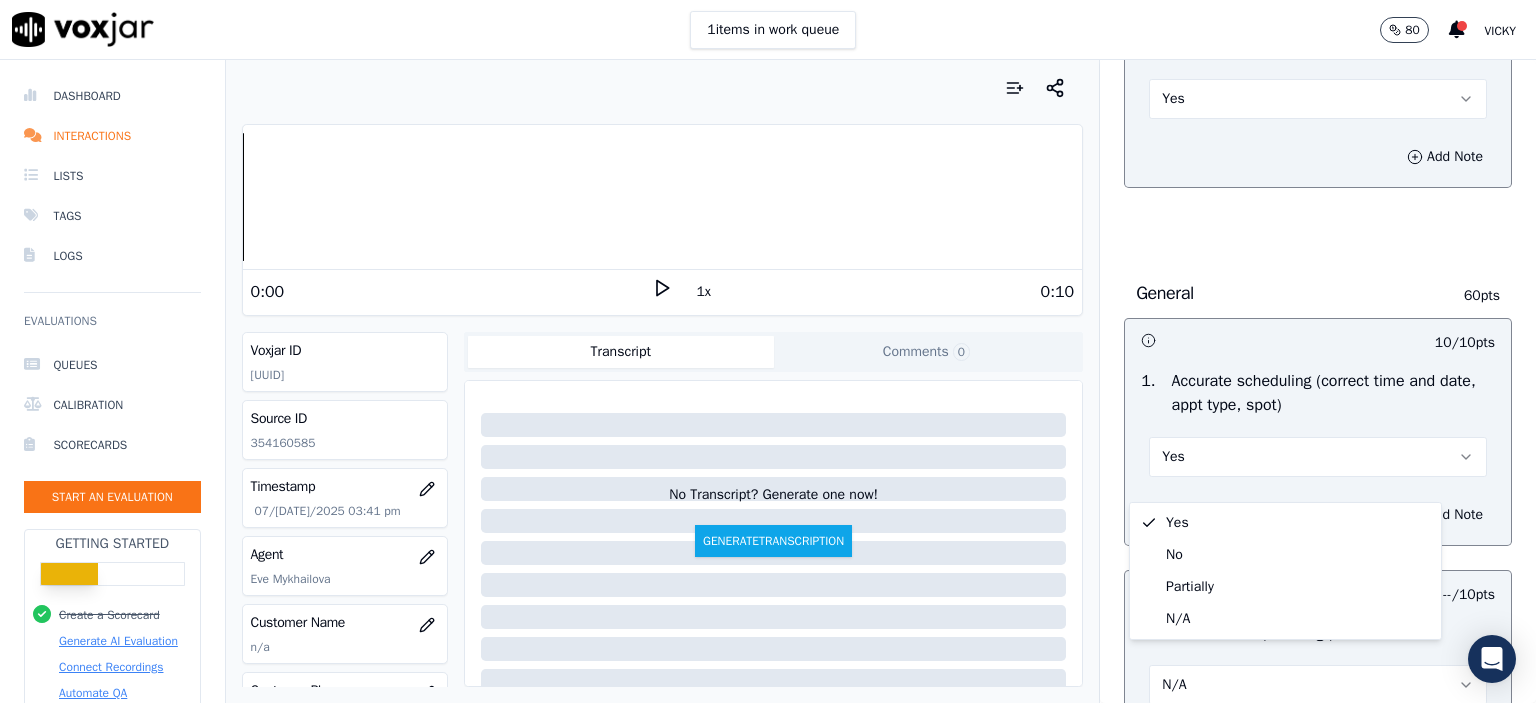 click on "General" at bounding box center (1287, 293) 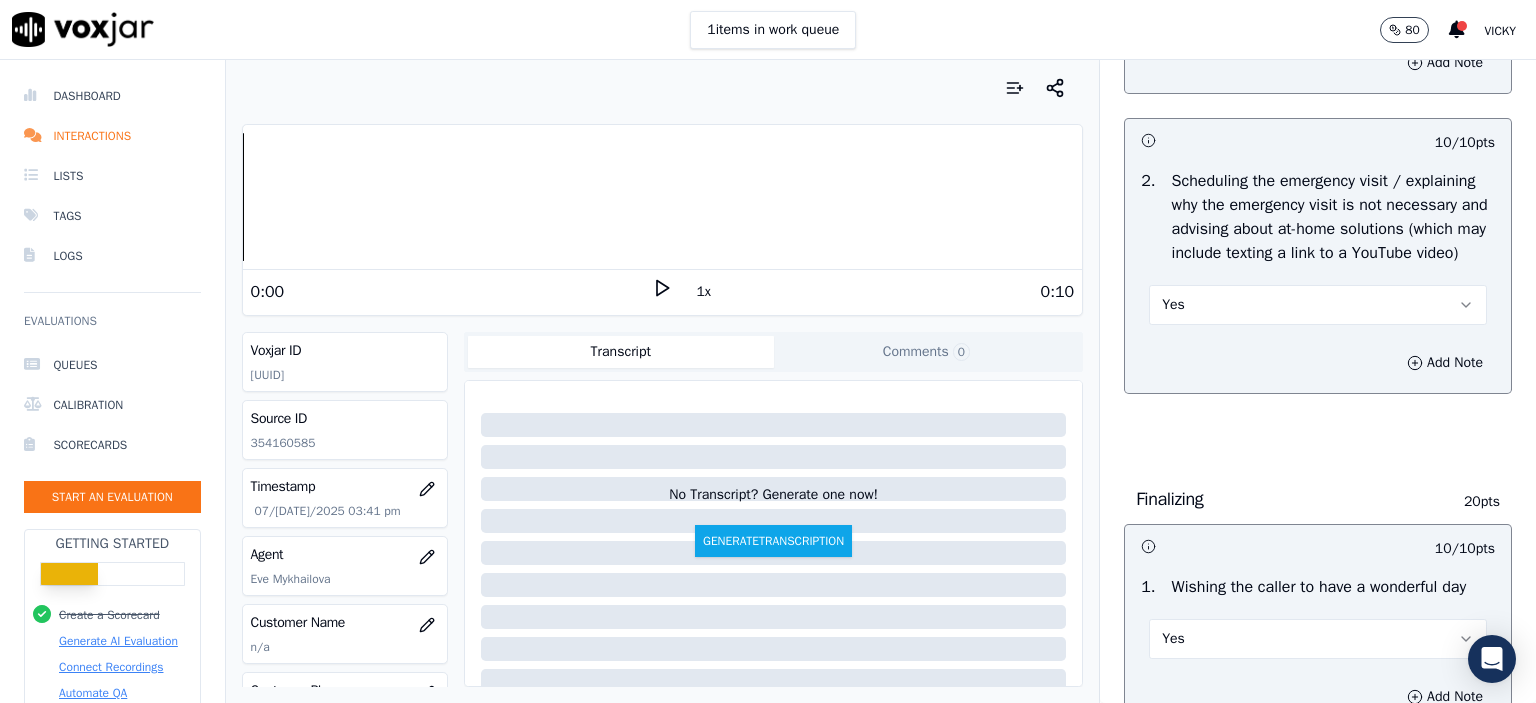 scroll, scrollTop: 932, scrollLeft: 0, axis: vertical 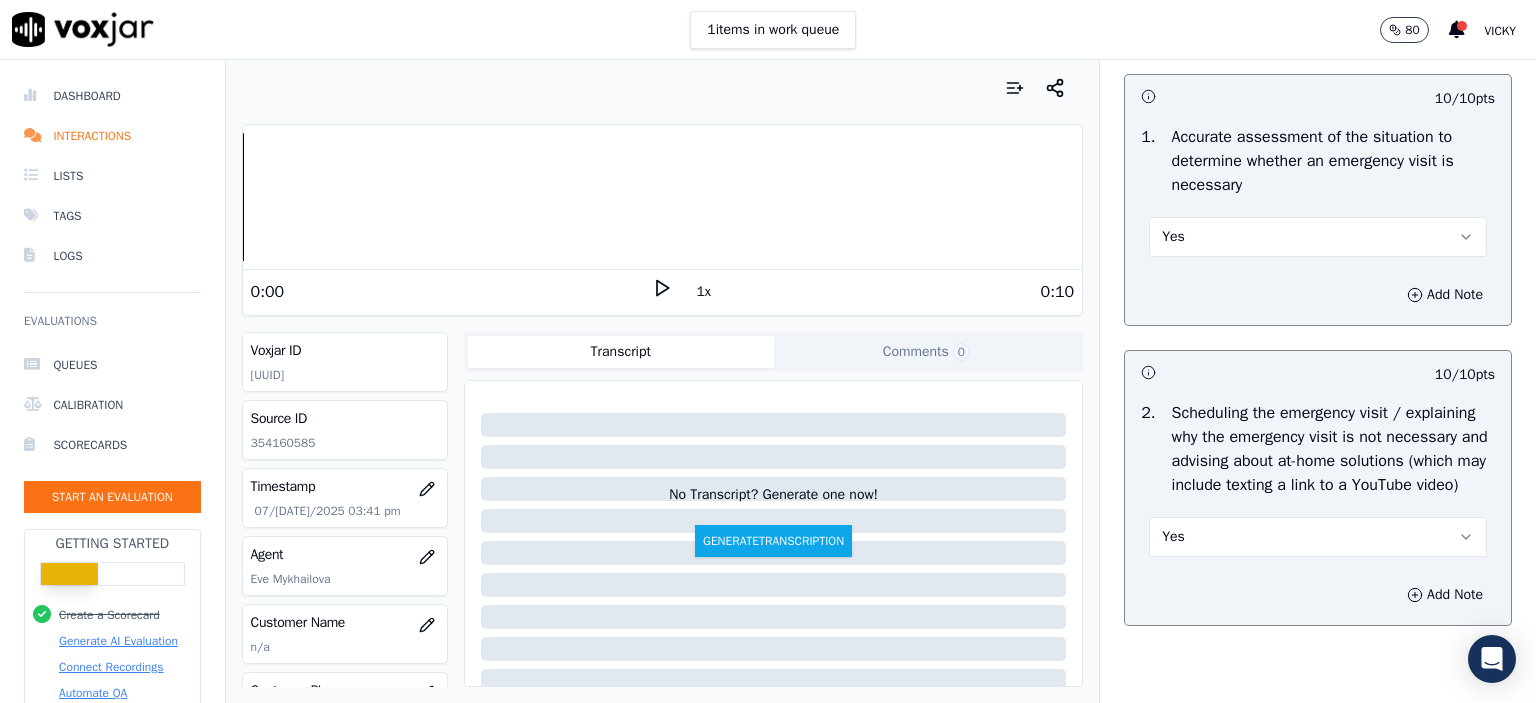 click on "Yes" at bounding box center (1318, 237) 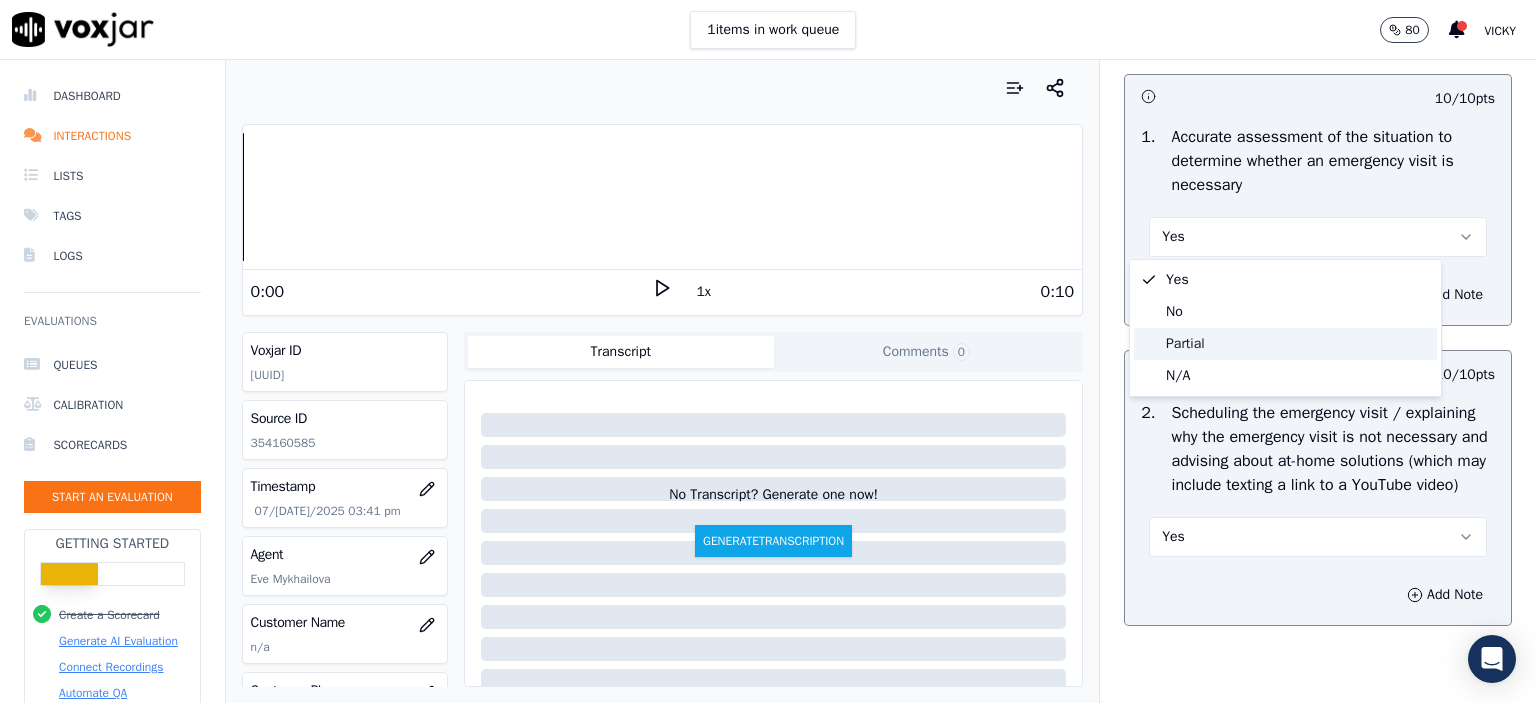 click on "Partial" 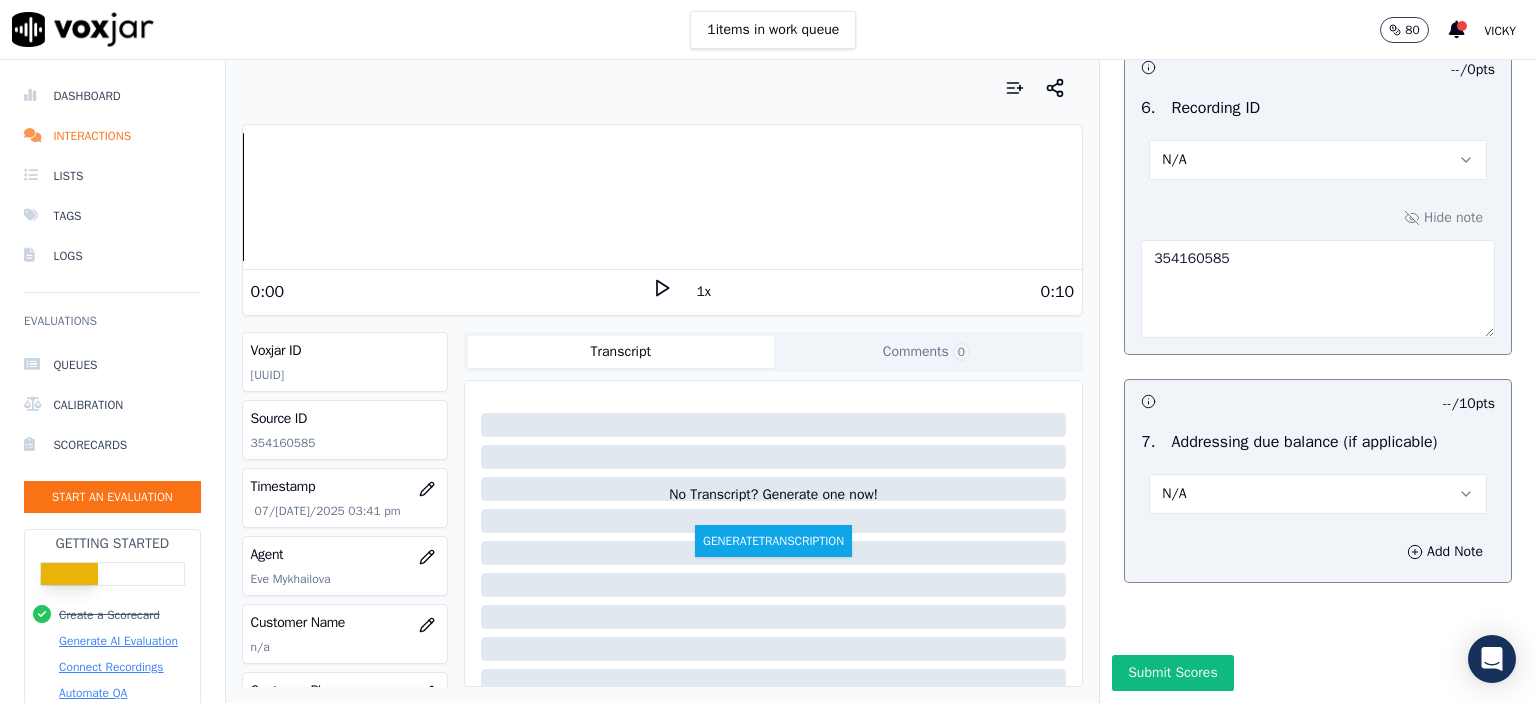 scroll, scrollTop: 3432, scrollLeft: 0, axis: vertical 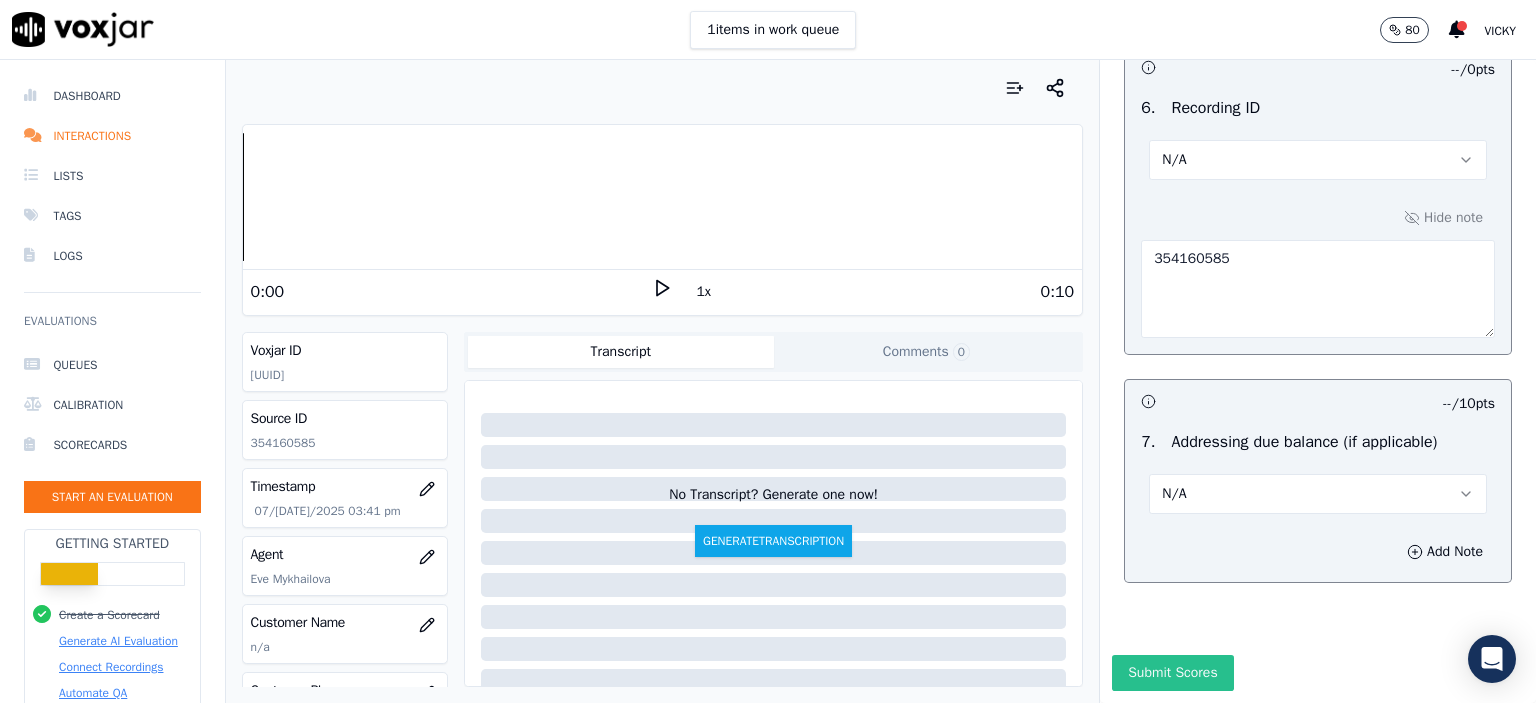 click on "Submit Scores" at bounding box center [1172, 673] 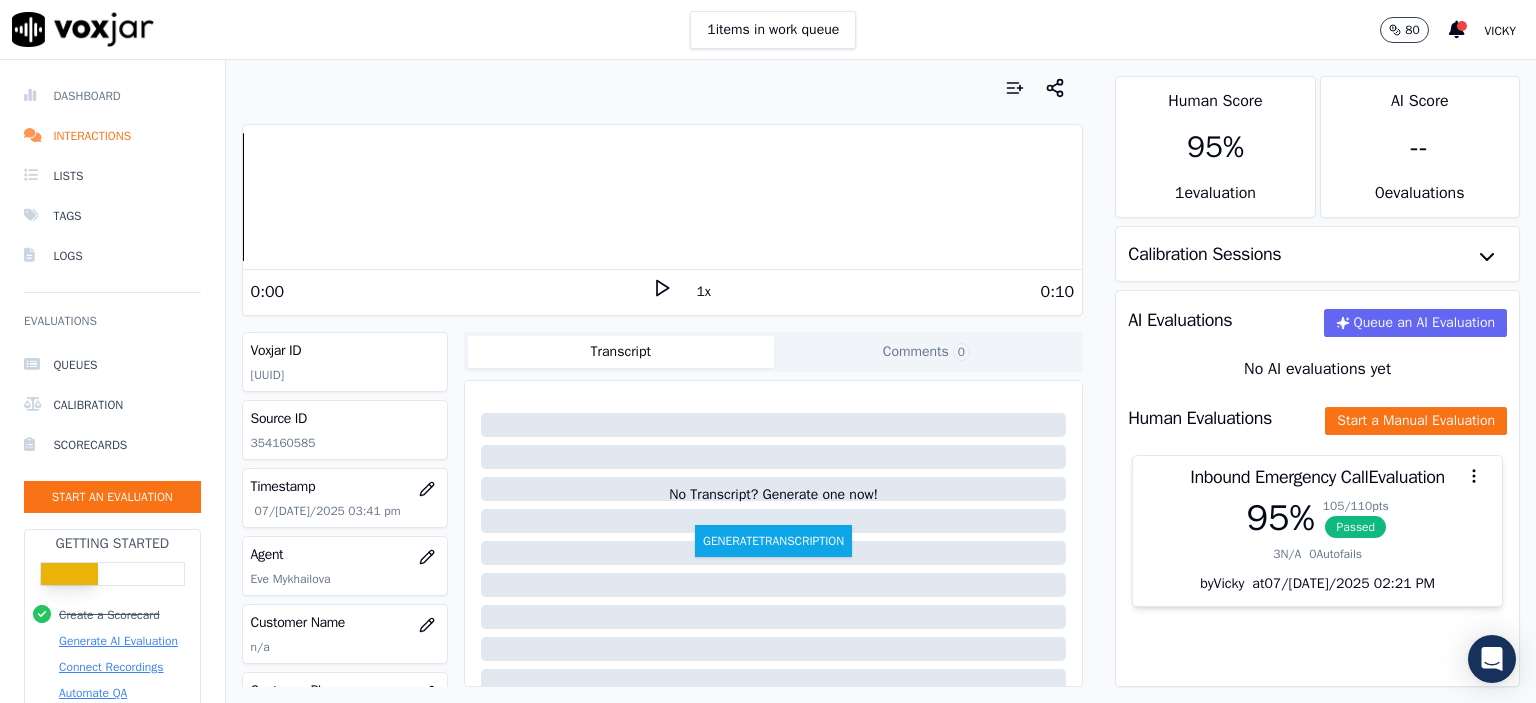 click on "Dashboard" at bounding box center [112, 96] 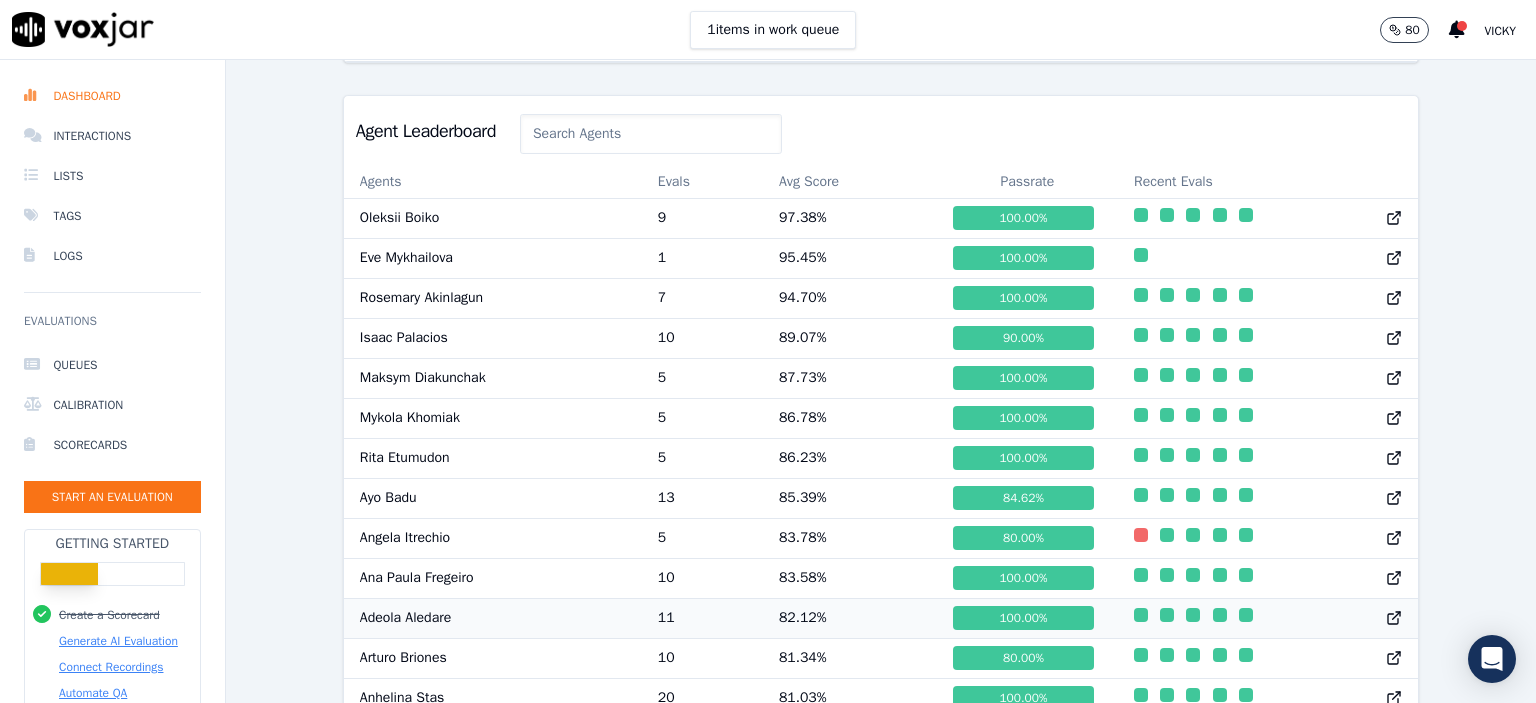 scroll, scrollTop: 998, scrollLeft: 0, axis: vertical 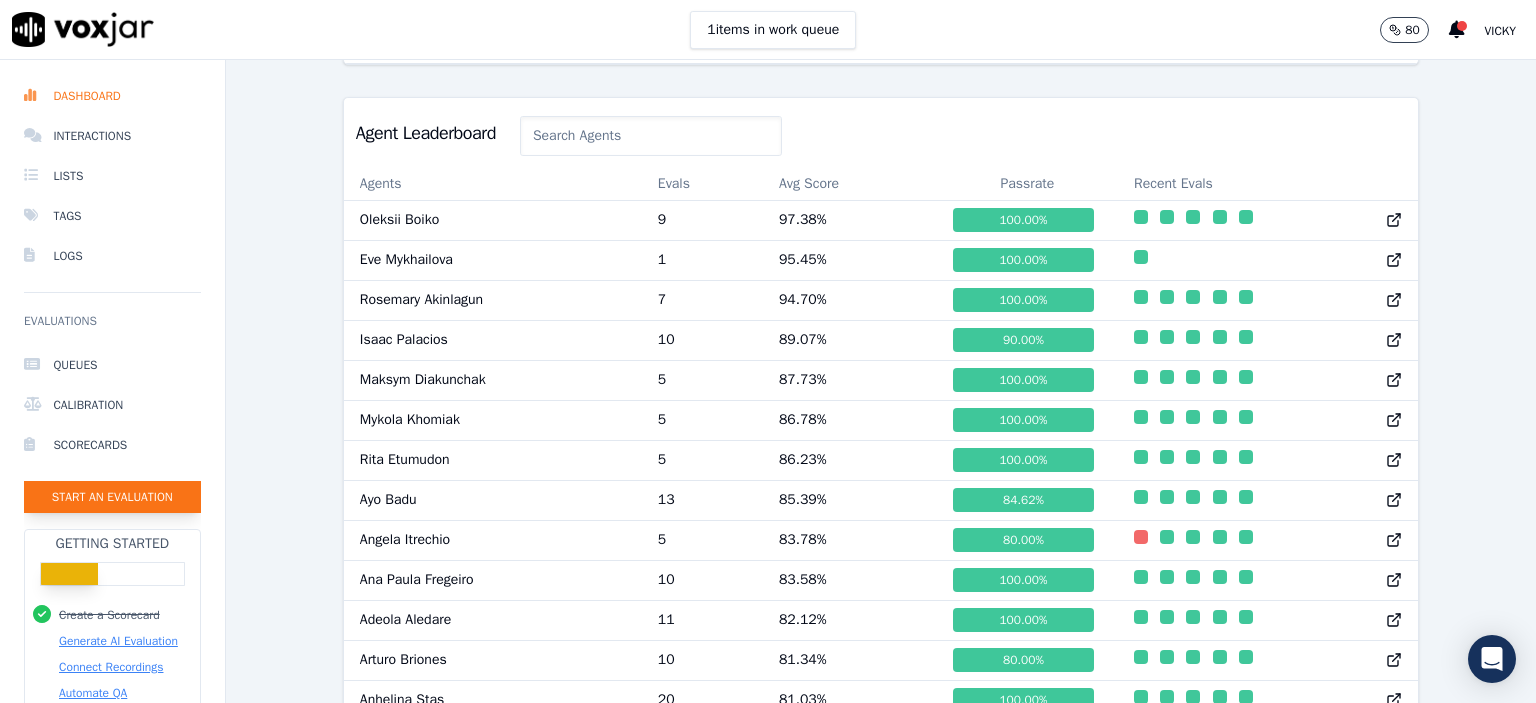 click on "Start an Evaluation" 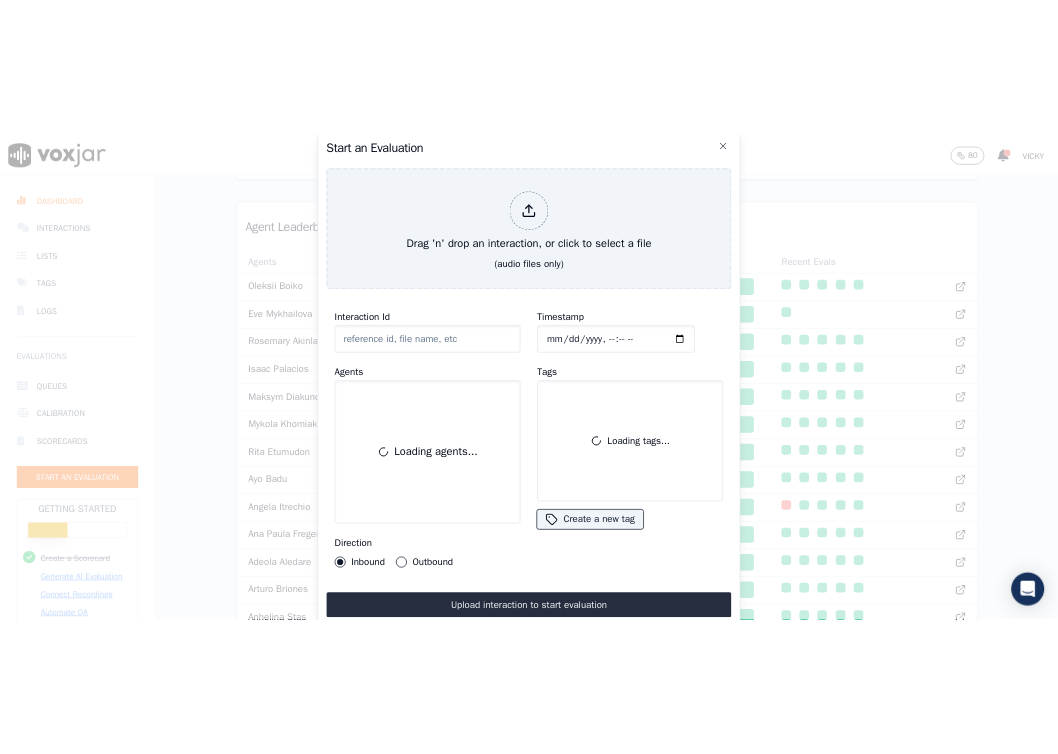 scroll, scrollTop: 122, scrollLeft: 0, axis: vertical 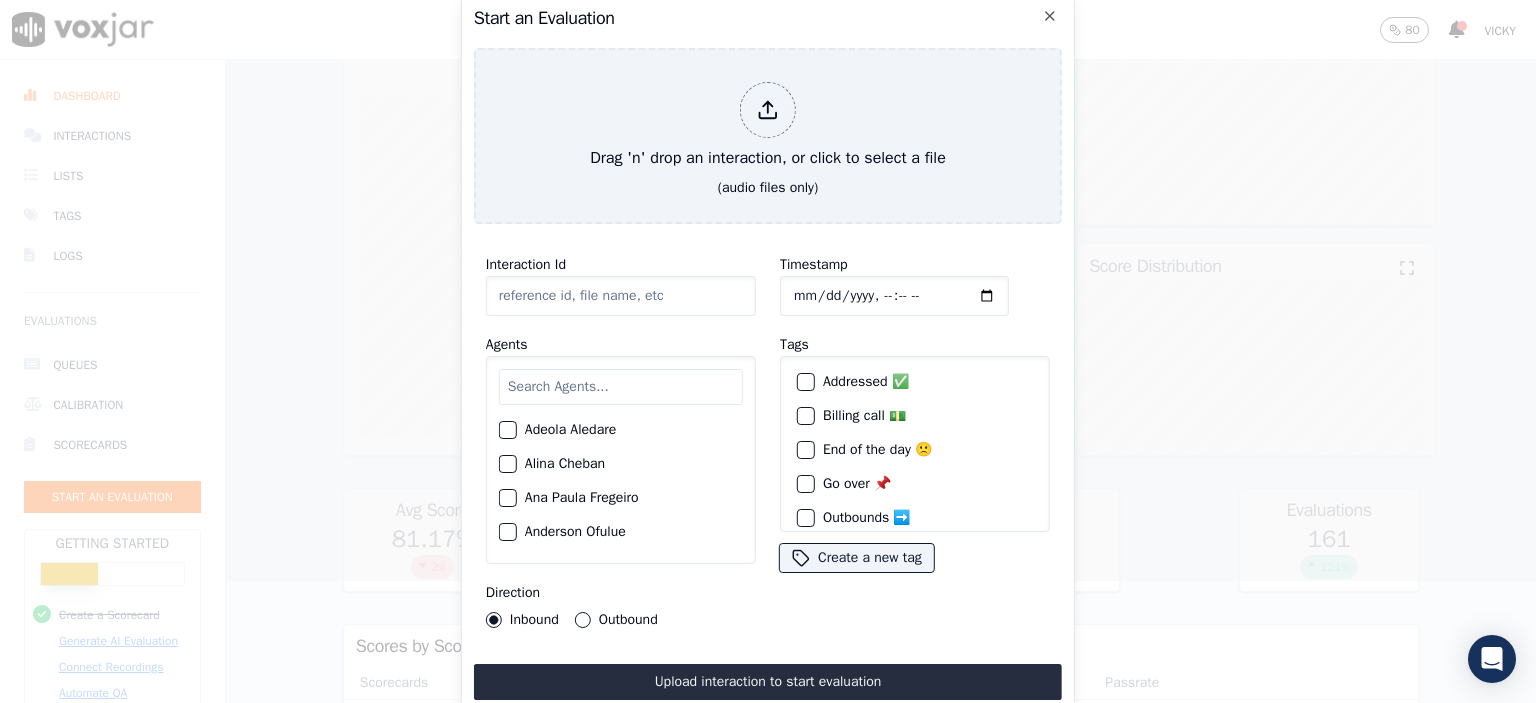 click on "Interaction Id" 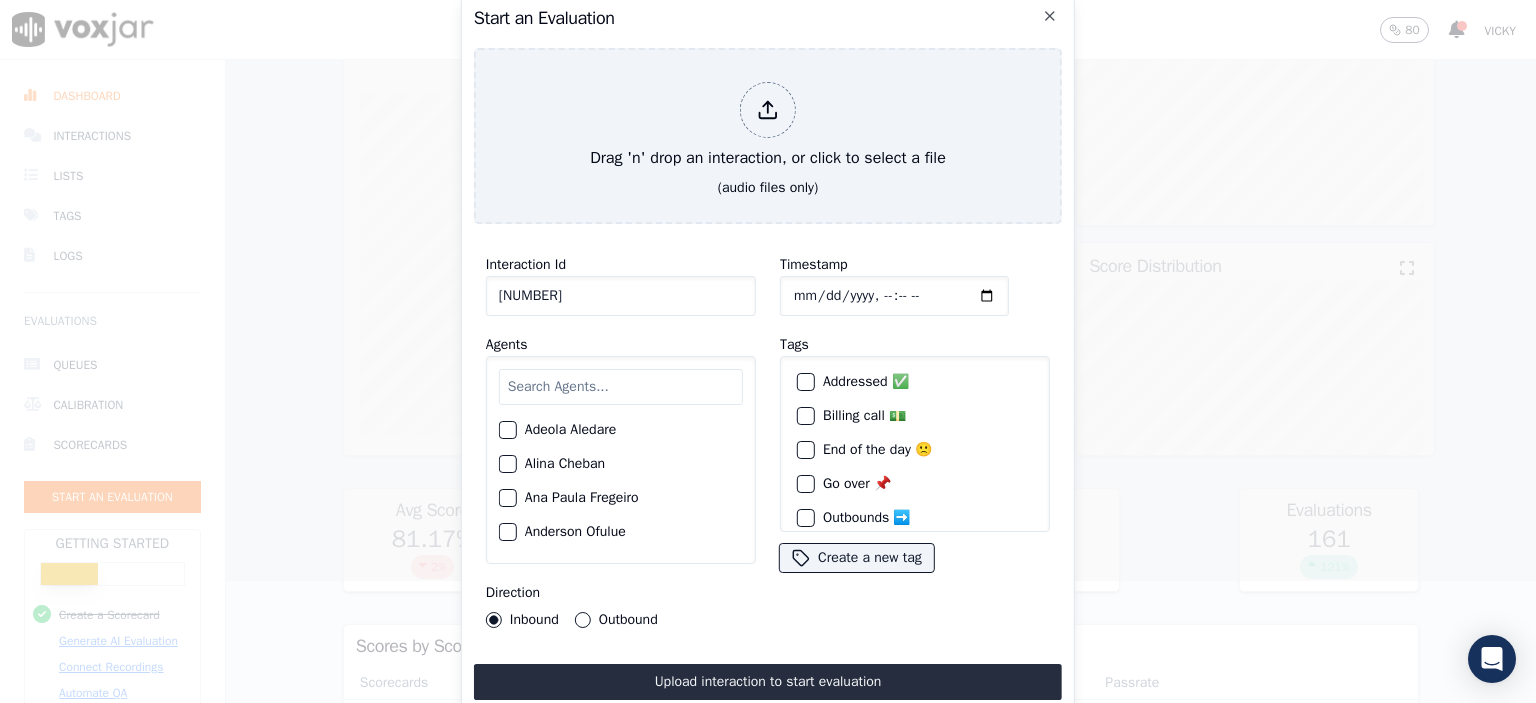 type on "[NUMBER]" 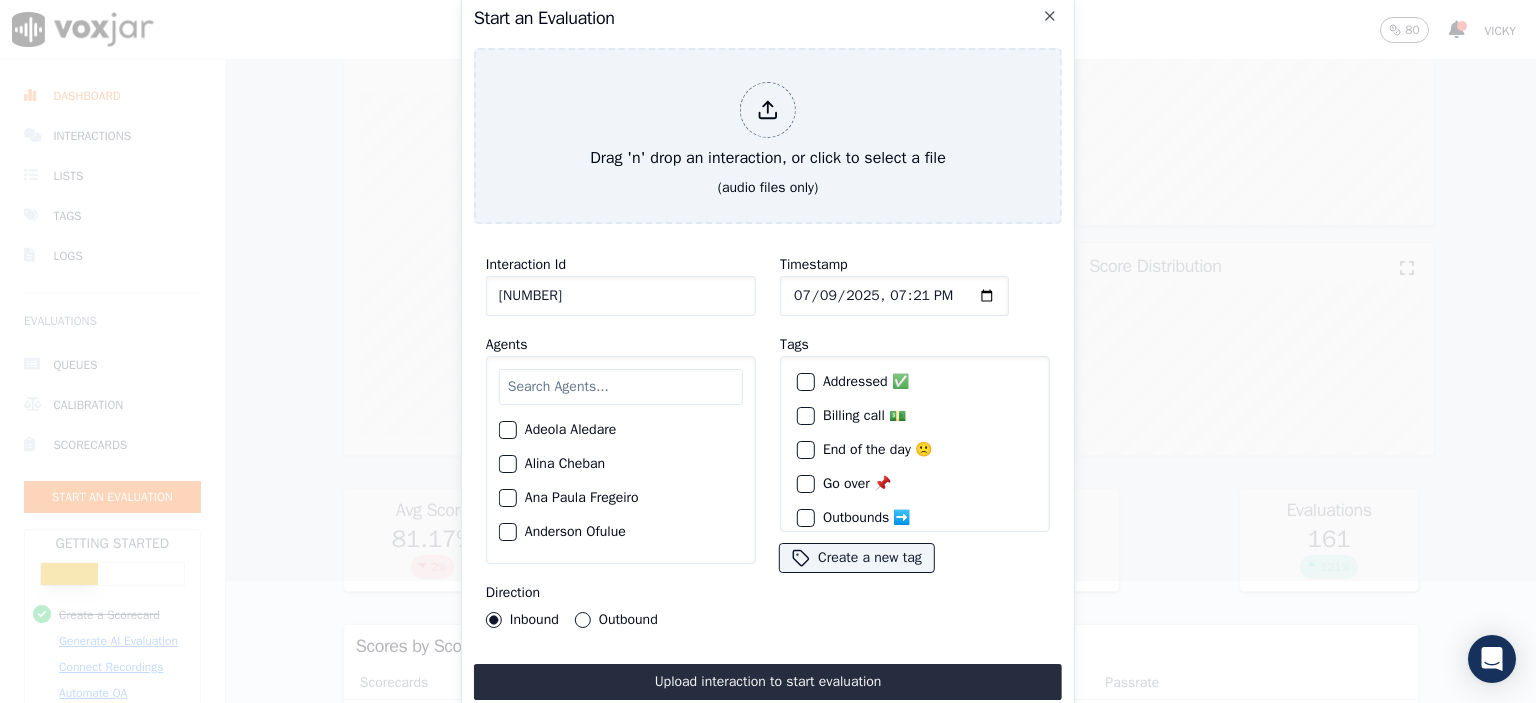 click on "Timestamp" 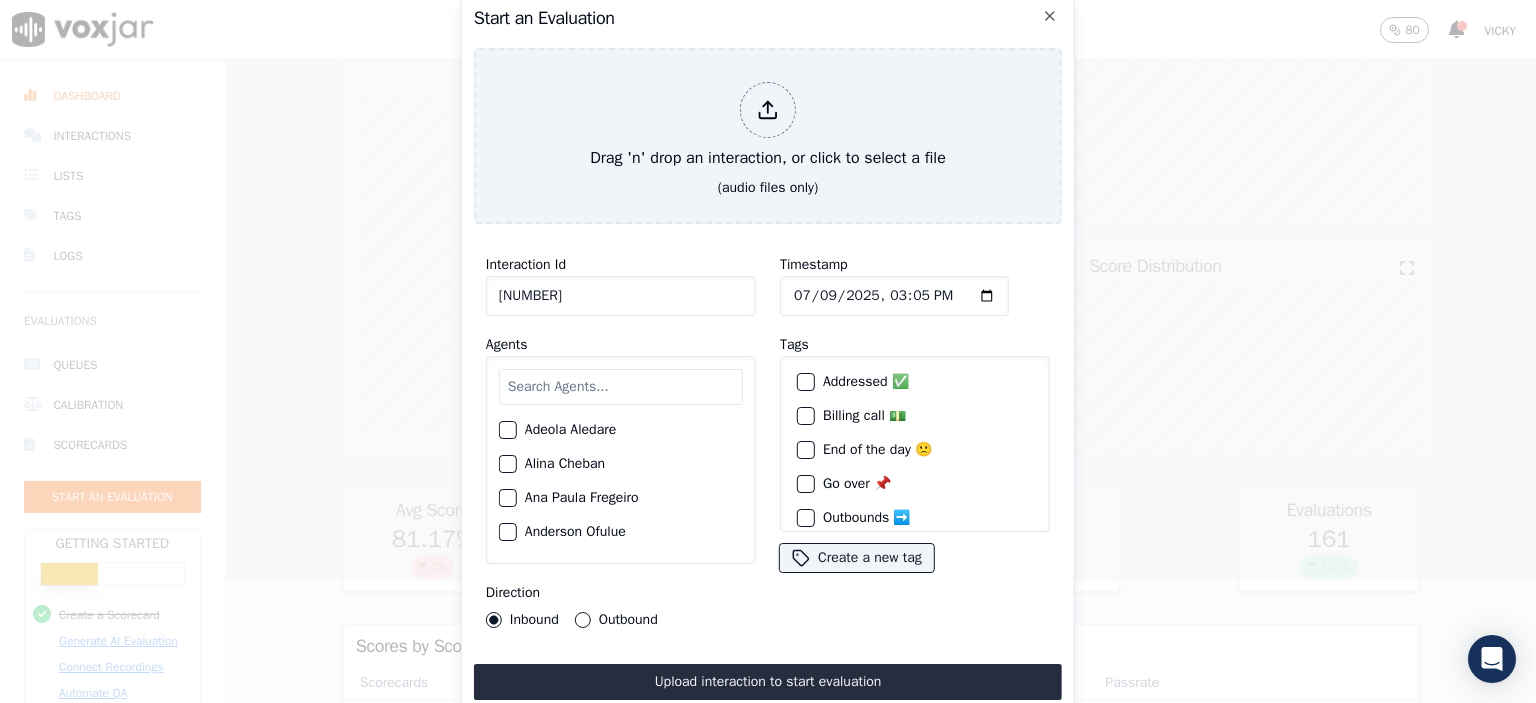 type on "[DATE]T15:52" 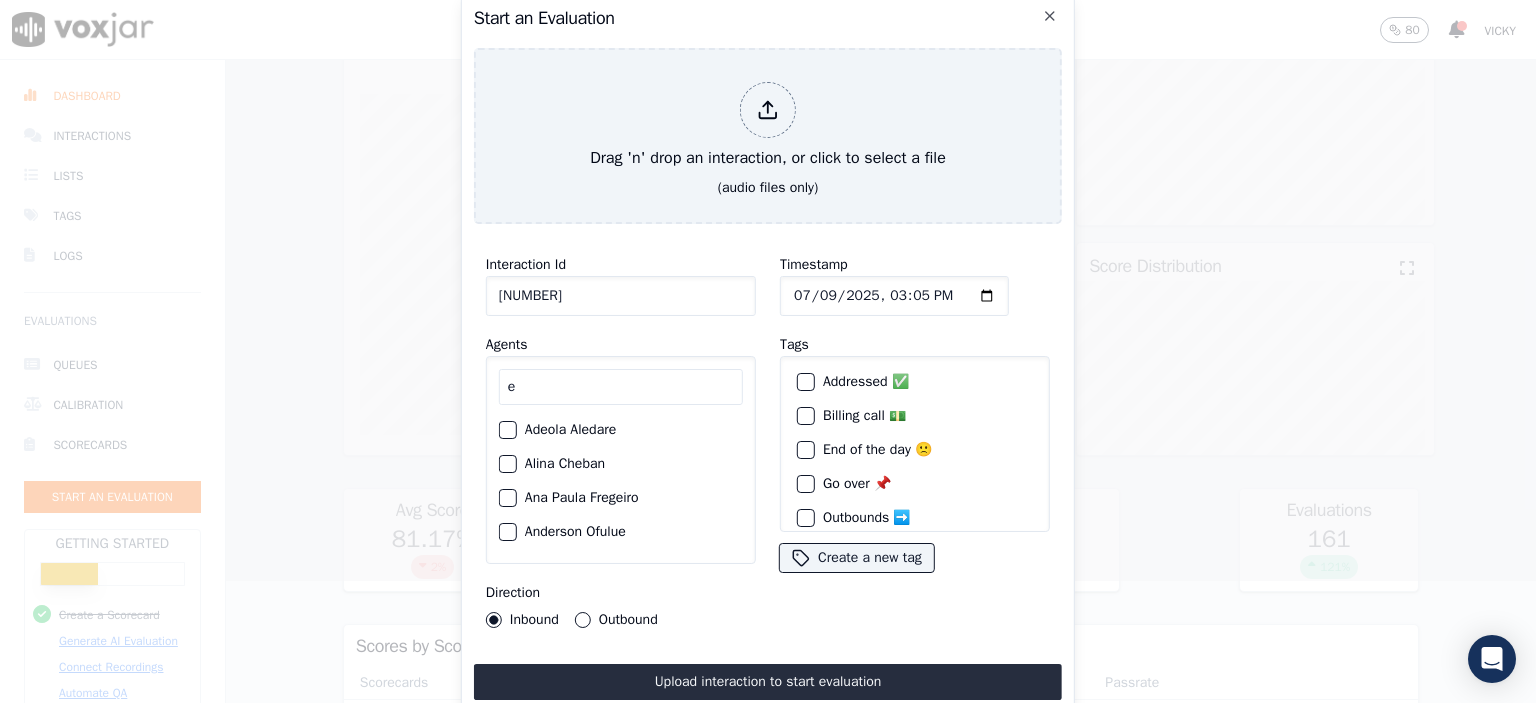 click on "e" at bounding box center (621, 387) 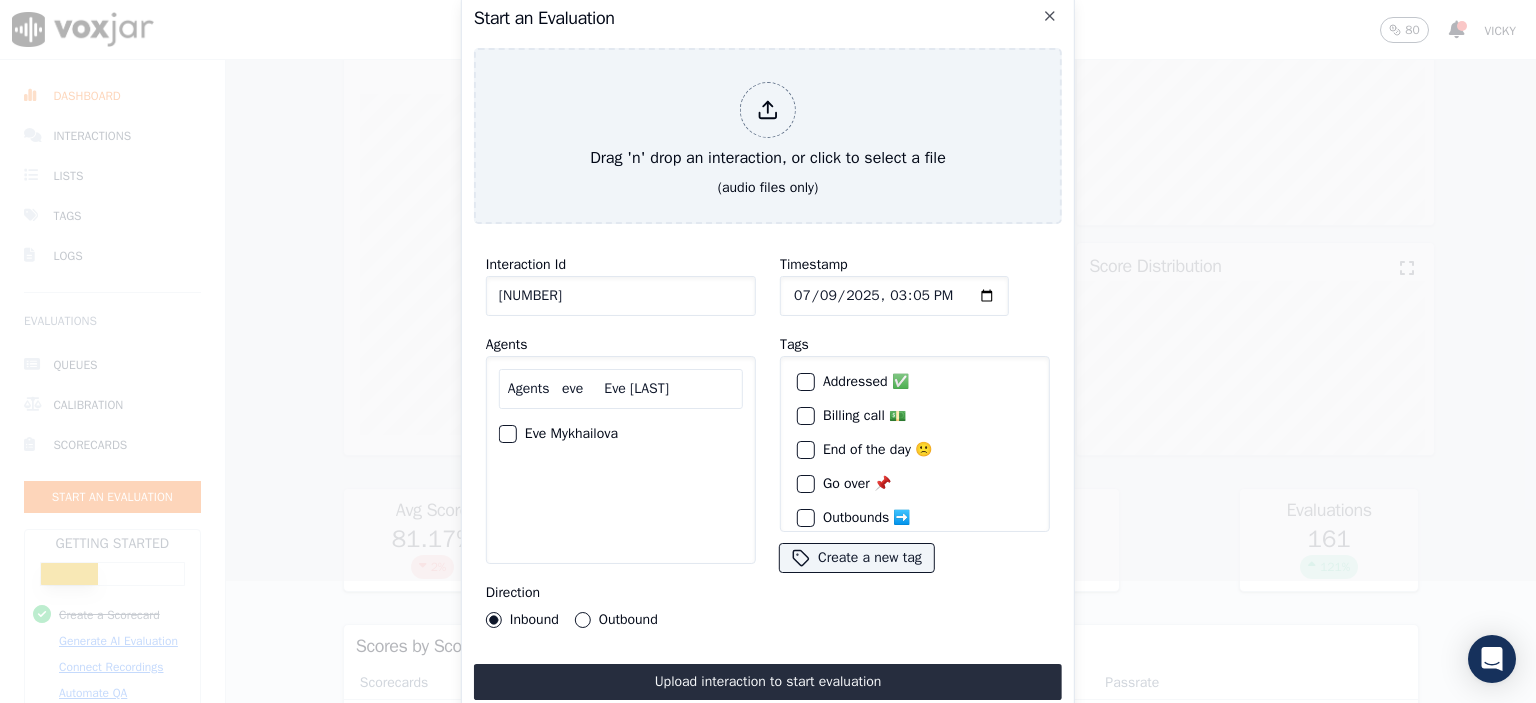 type on "Agents   eve     Eve [LAST]" 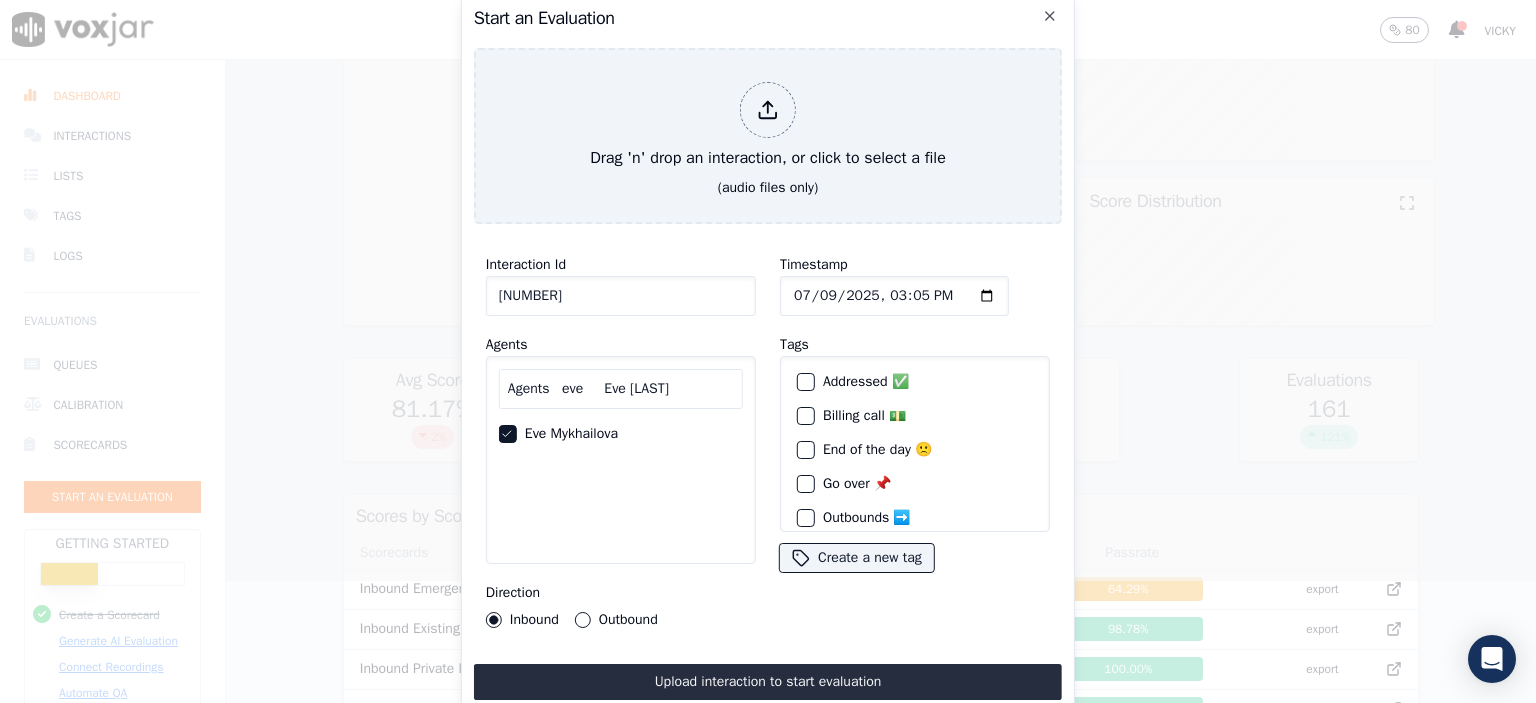 scroll, scrollTop: 57, scrollLeft: 0, axis: vertical 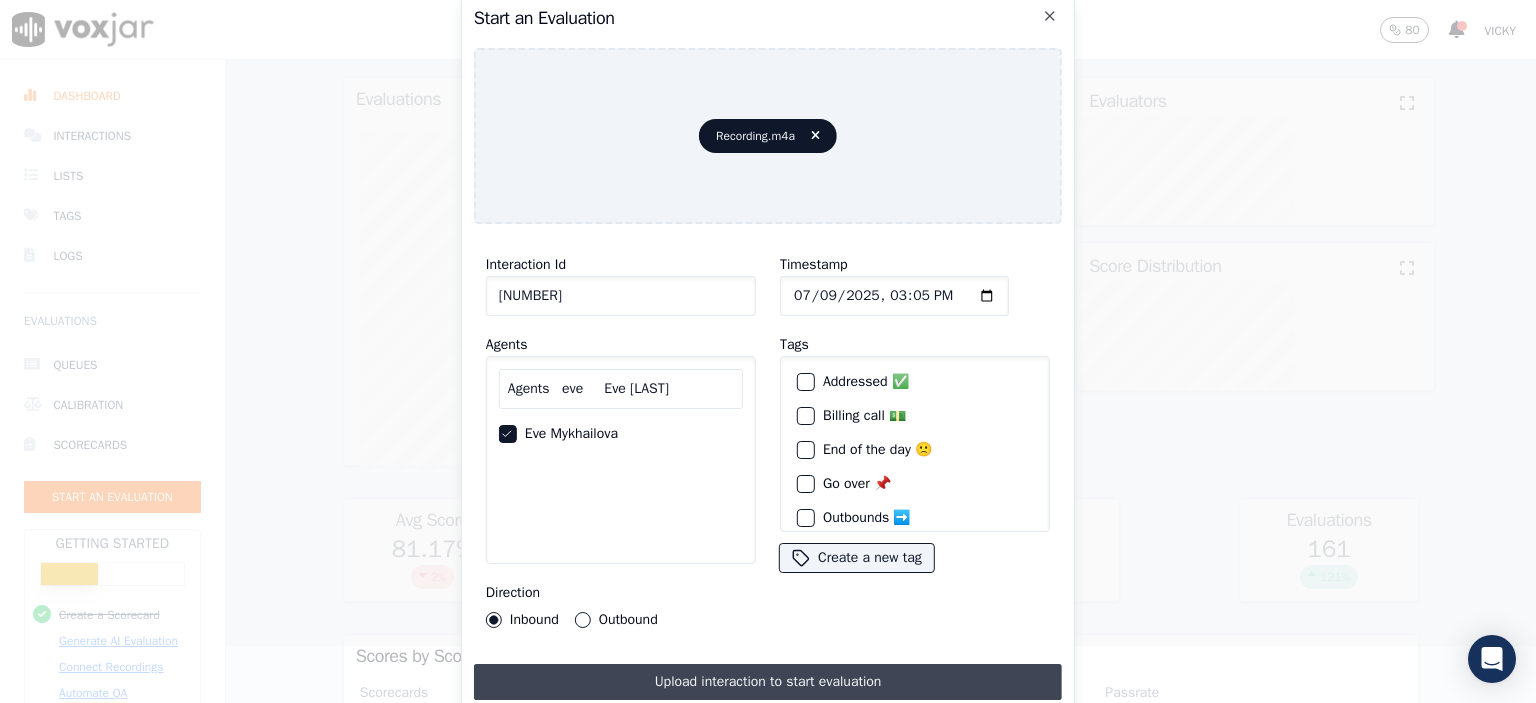 click on "Upload interaction to start evaluation" at bounding box center (768, 682) 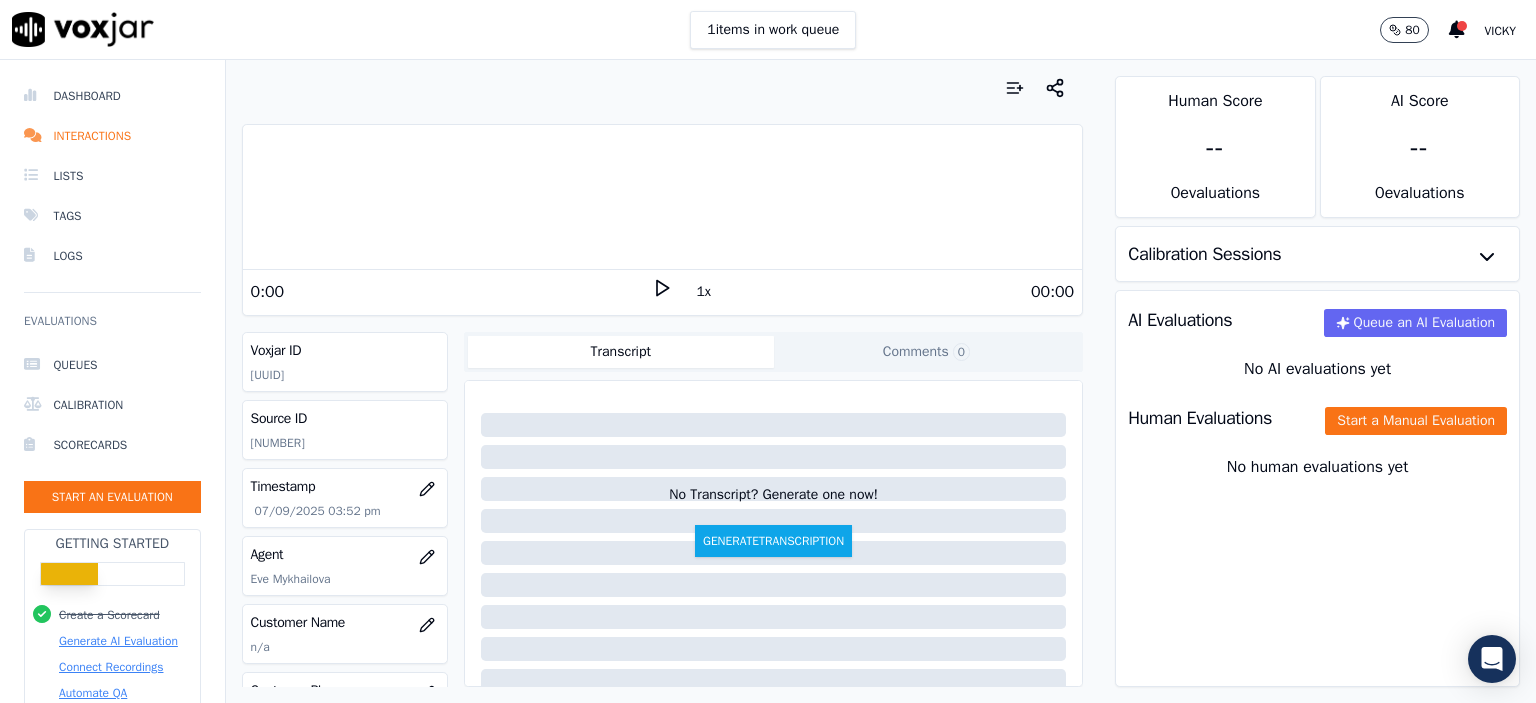 scroll, scrollTop: 0, scrollLeft: 0, axis: both 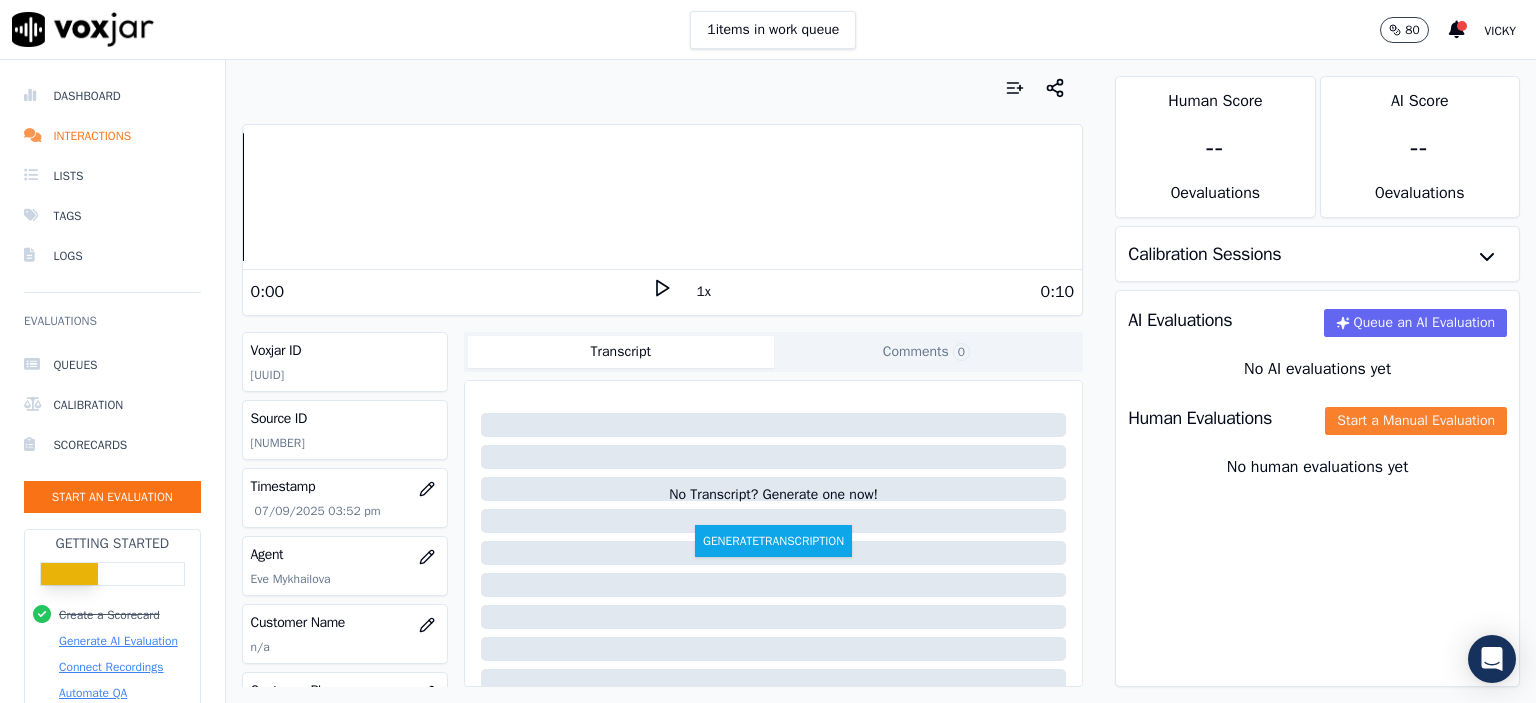 click on "Start a Manual Evaluation" 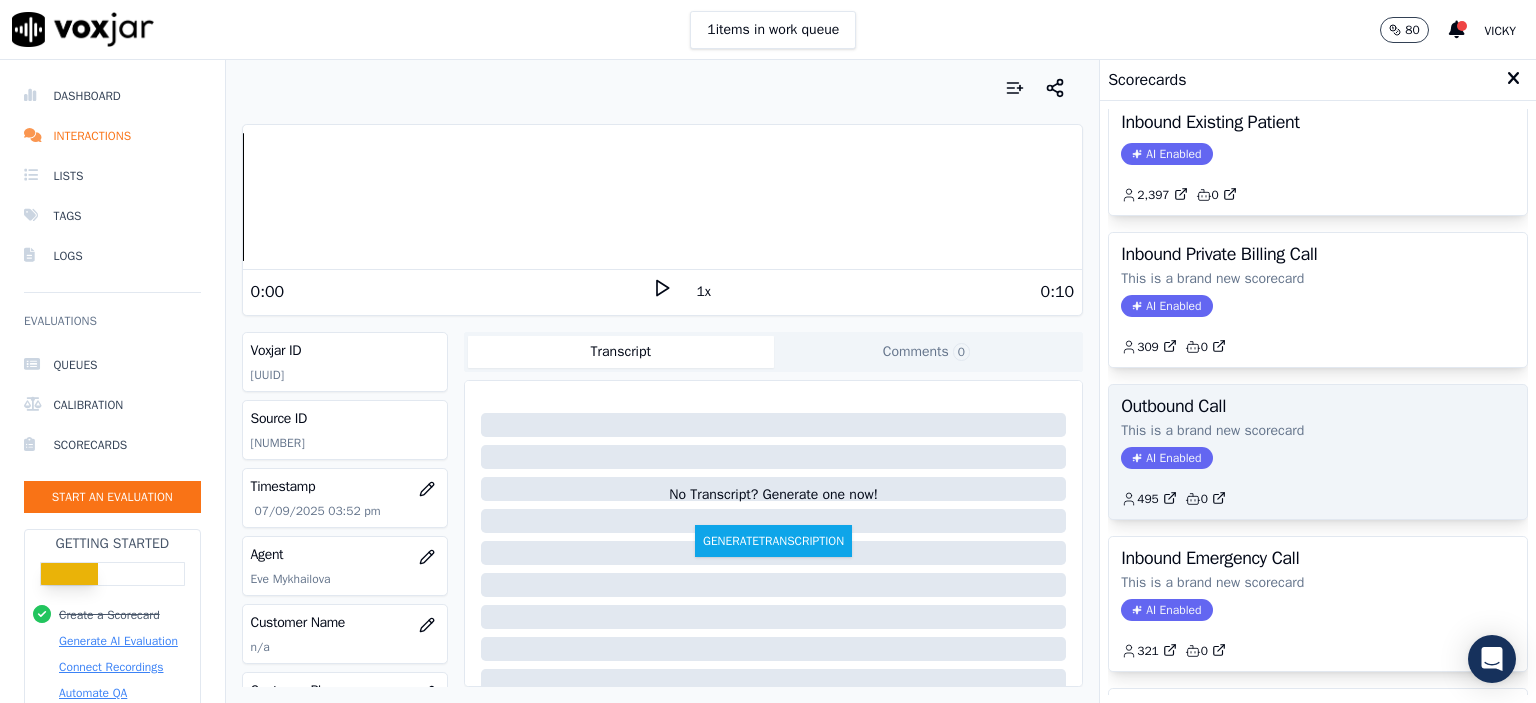 scroll, scrollTop: 0, scrollLeft: 0, axis: both 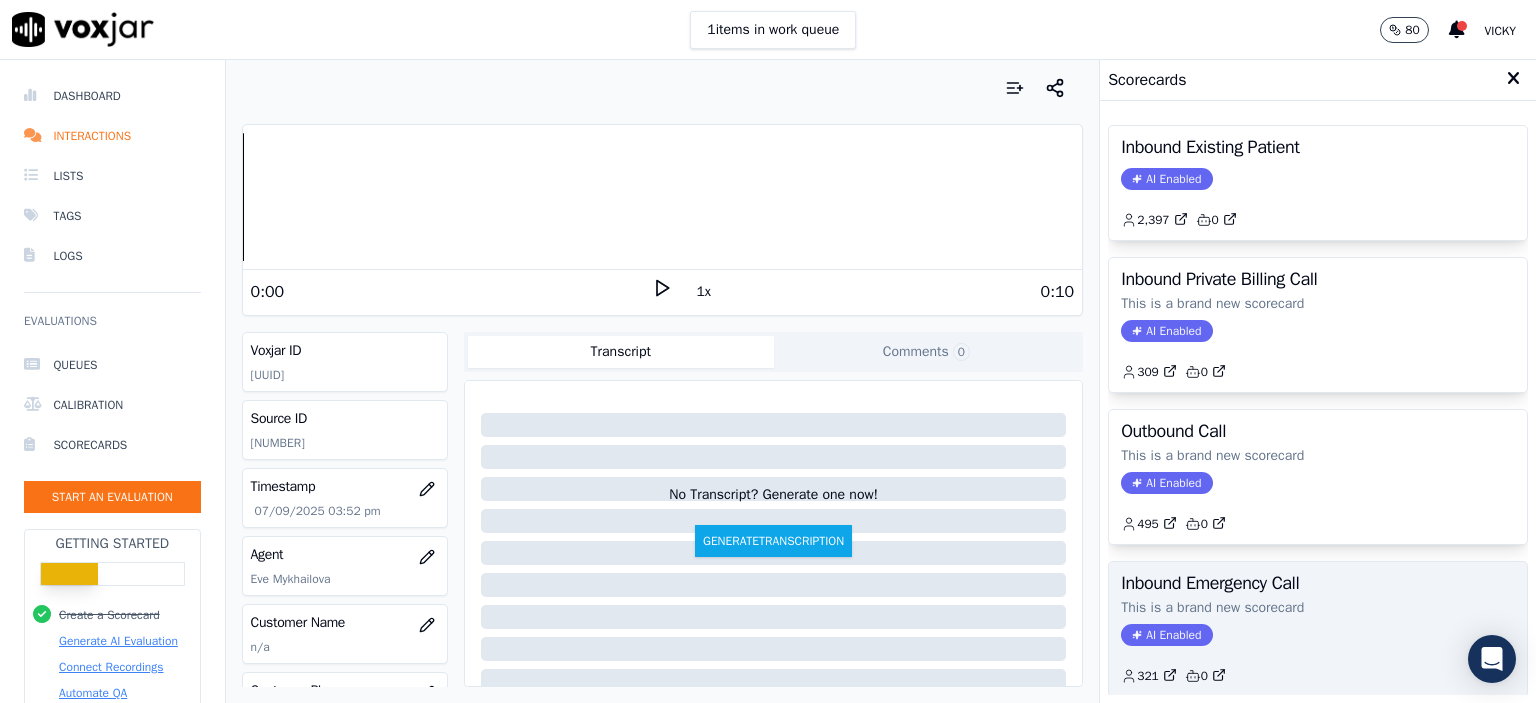 click on "This is a brand new scorecard" 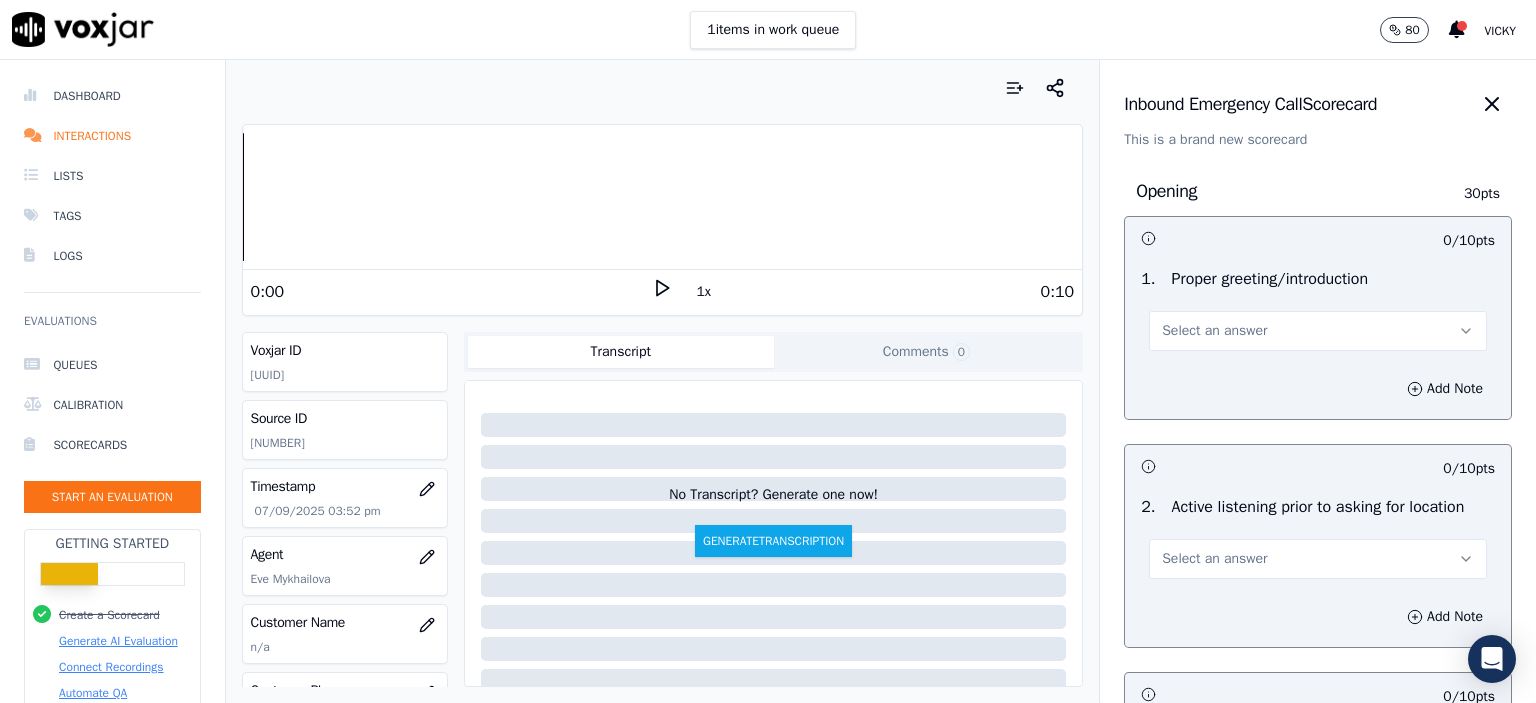 click on "Select an answer" at bounding box center (1318, 331) 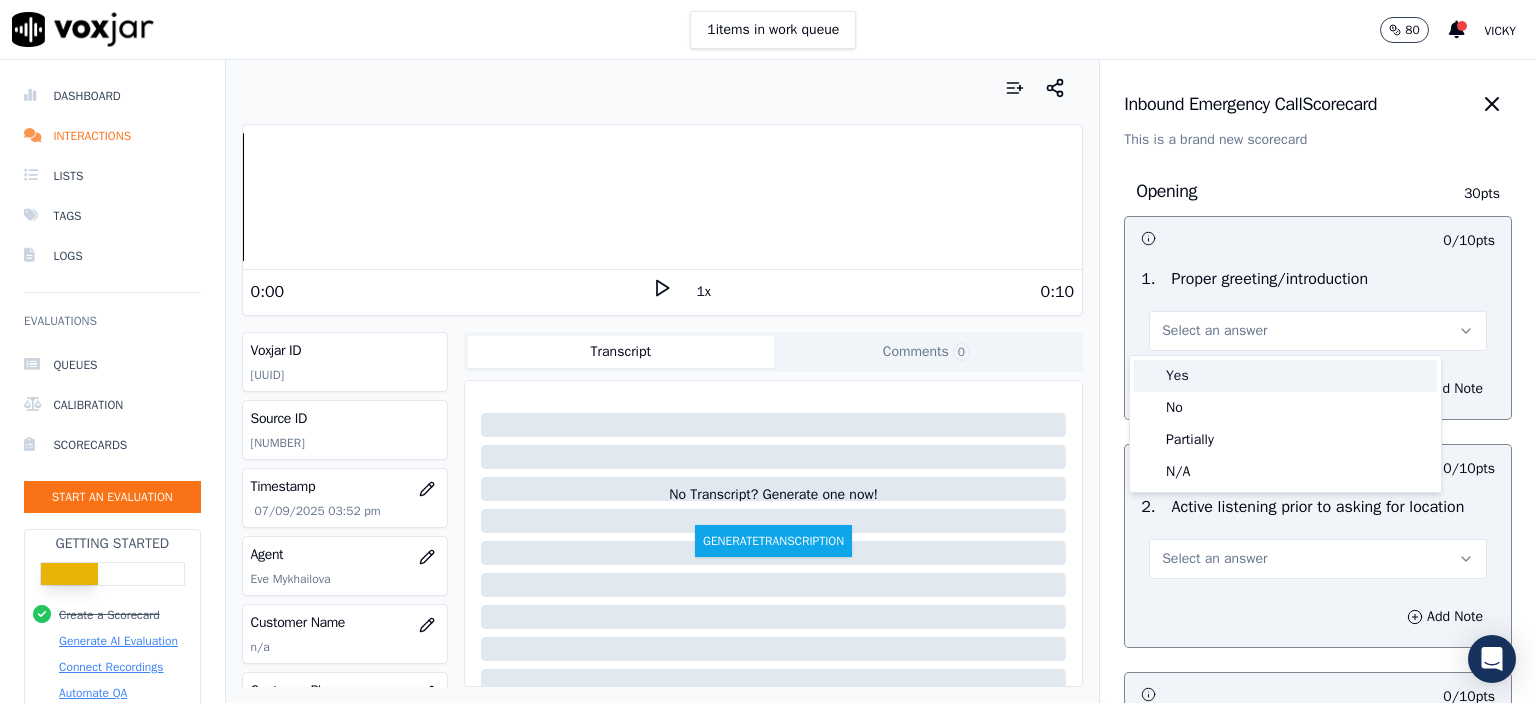click on "Yes" at bounding box center [1285, 376] 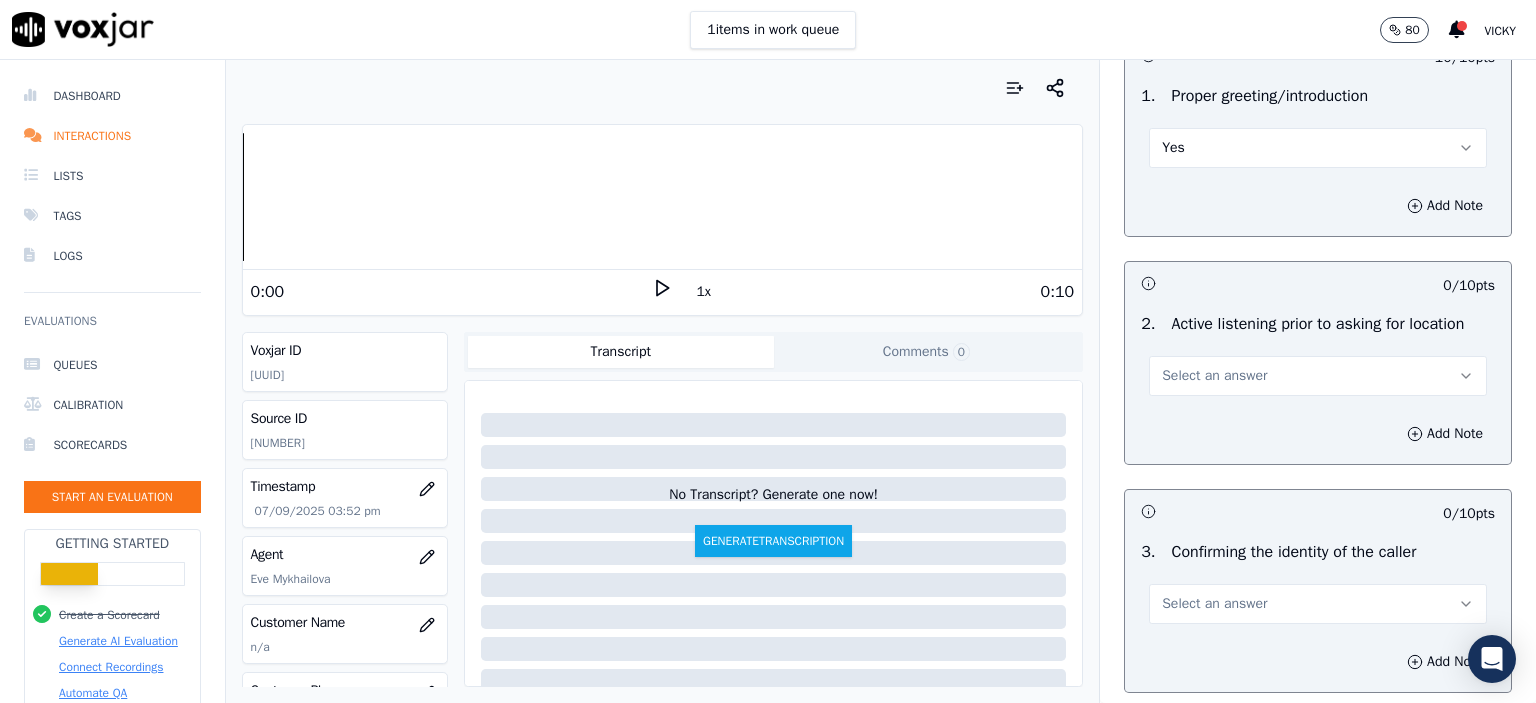 scroll, scrollTop: 200, scrollLeft: 0, axis: vertical 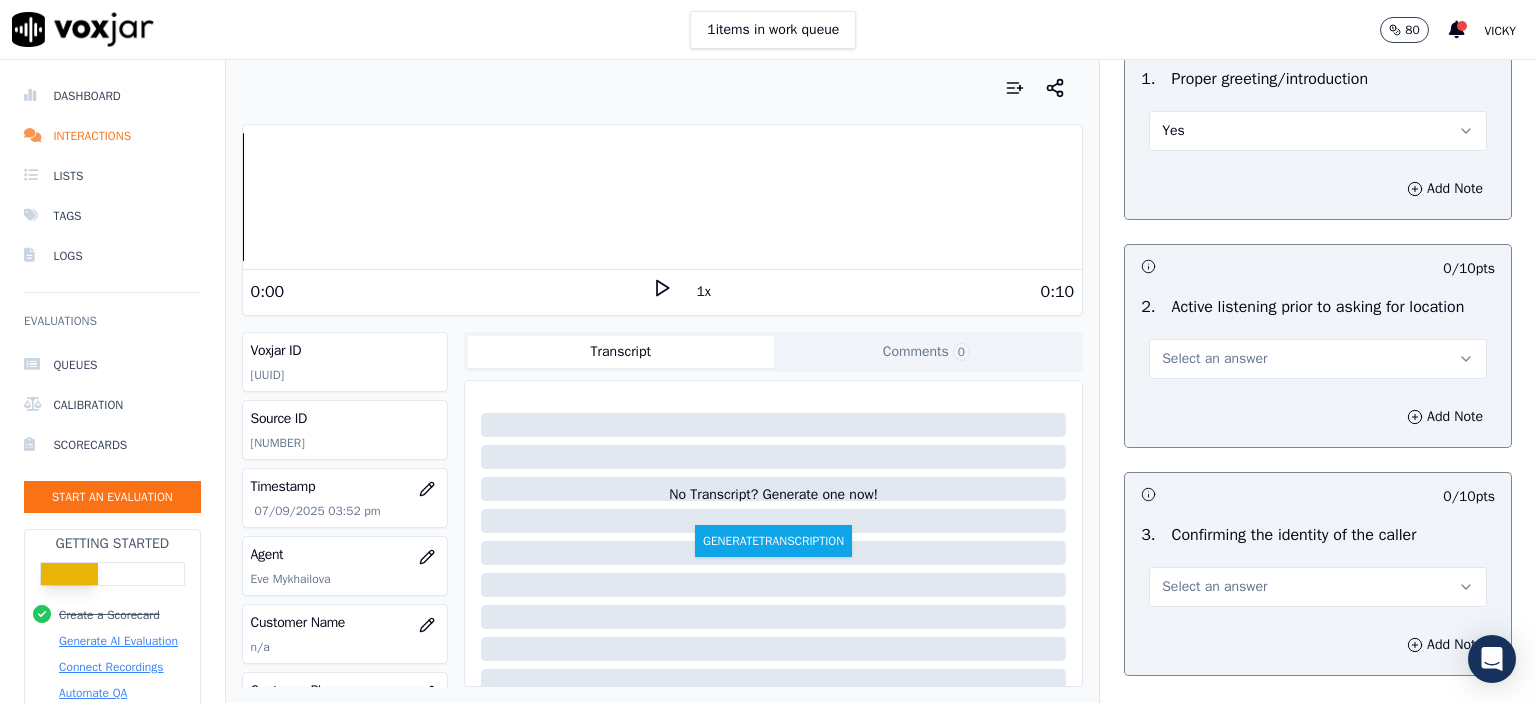 click on "Select an answer" at bounding box center (1318, 359) 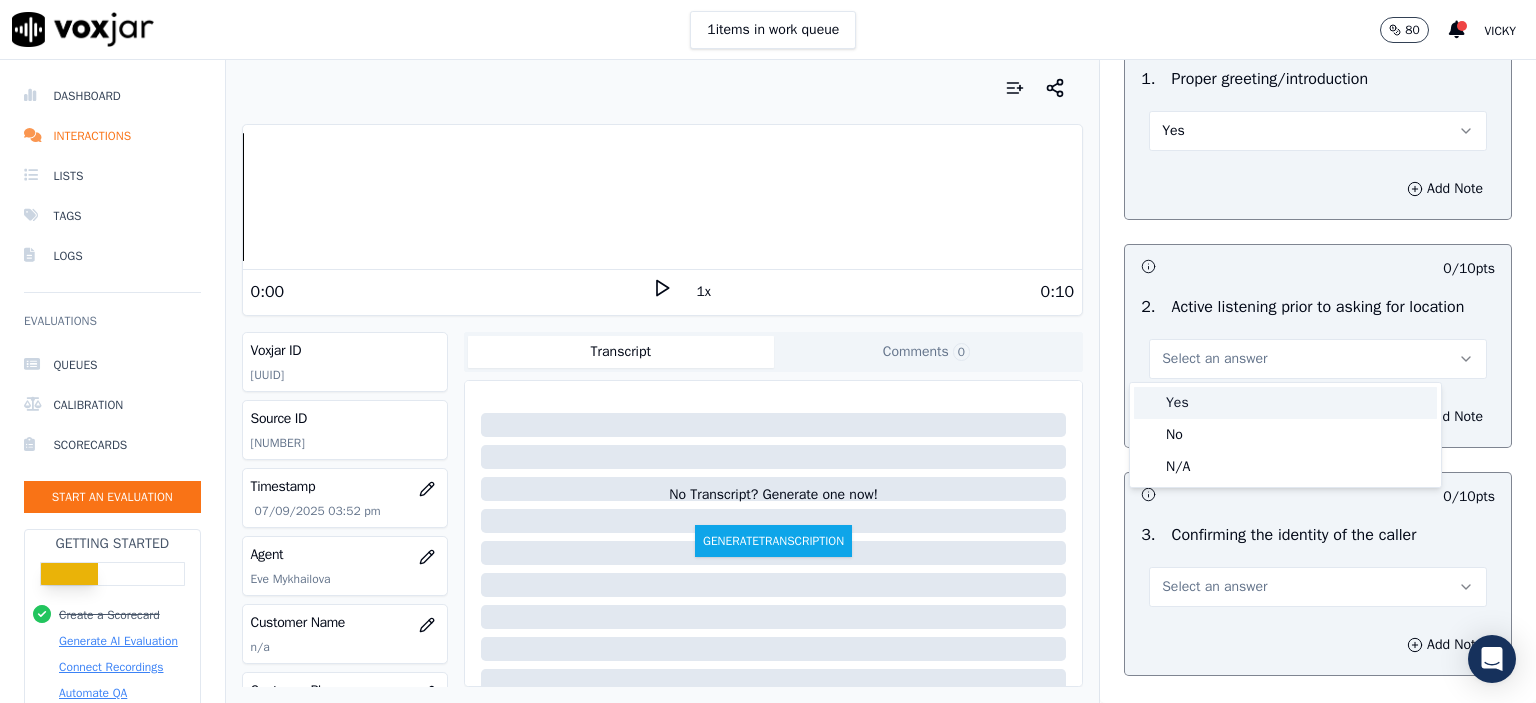 click on "Yes" at bounding box center [1285, 403] 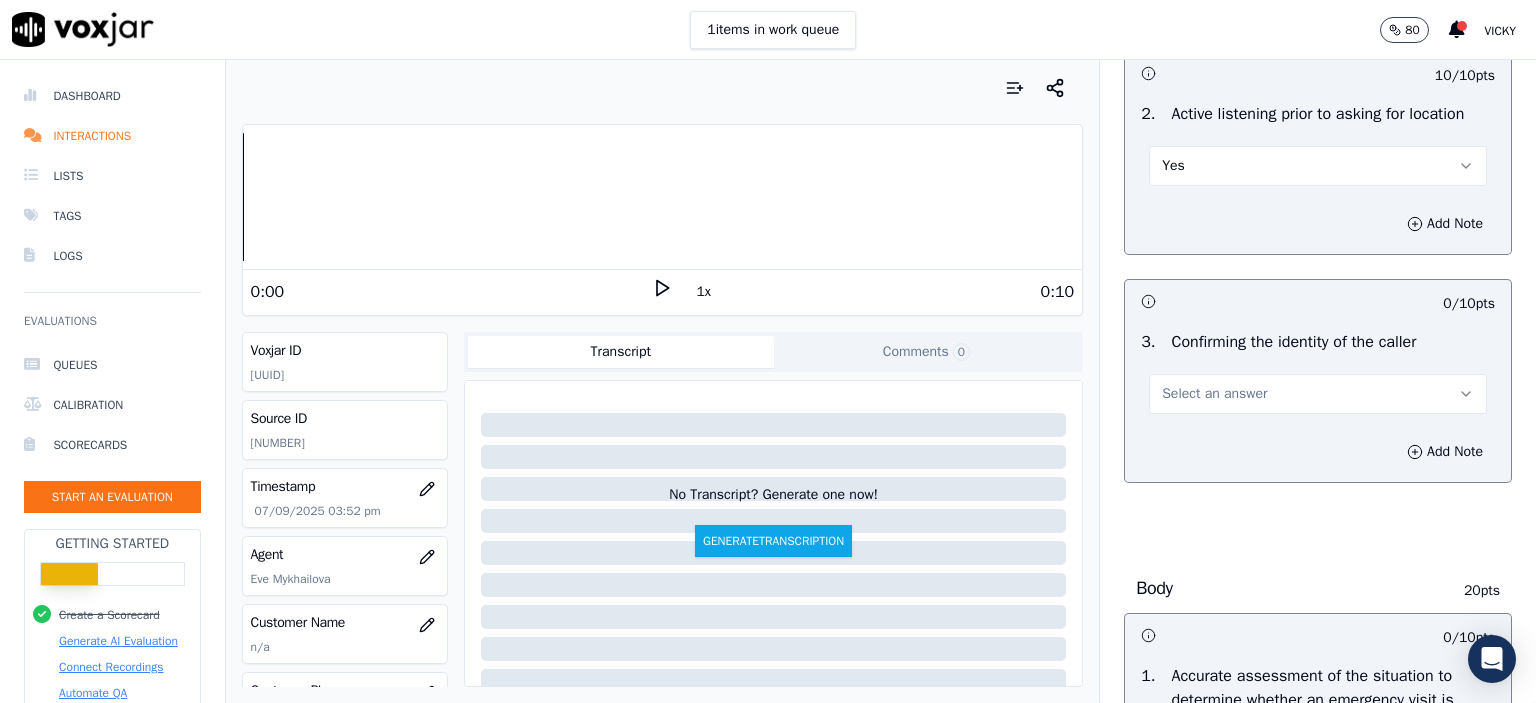 scroll, scrollTop: 400, scrollLeft: 0, axis: vertical 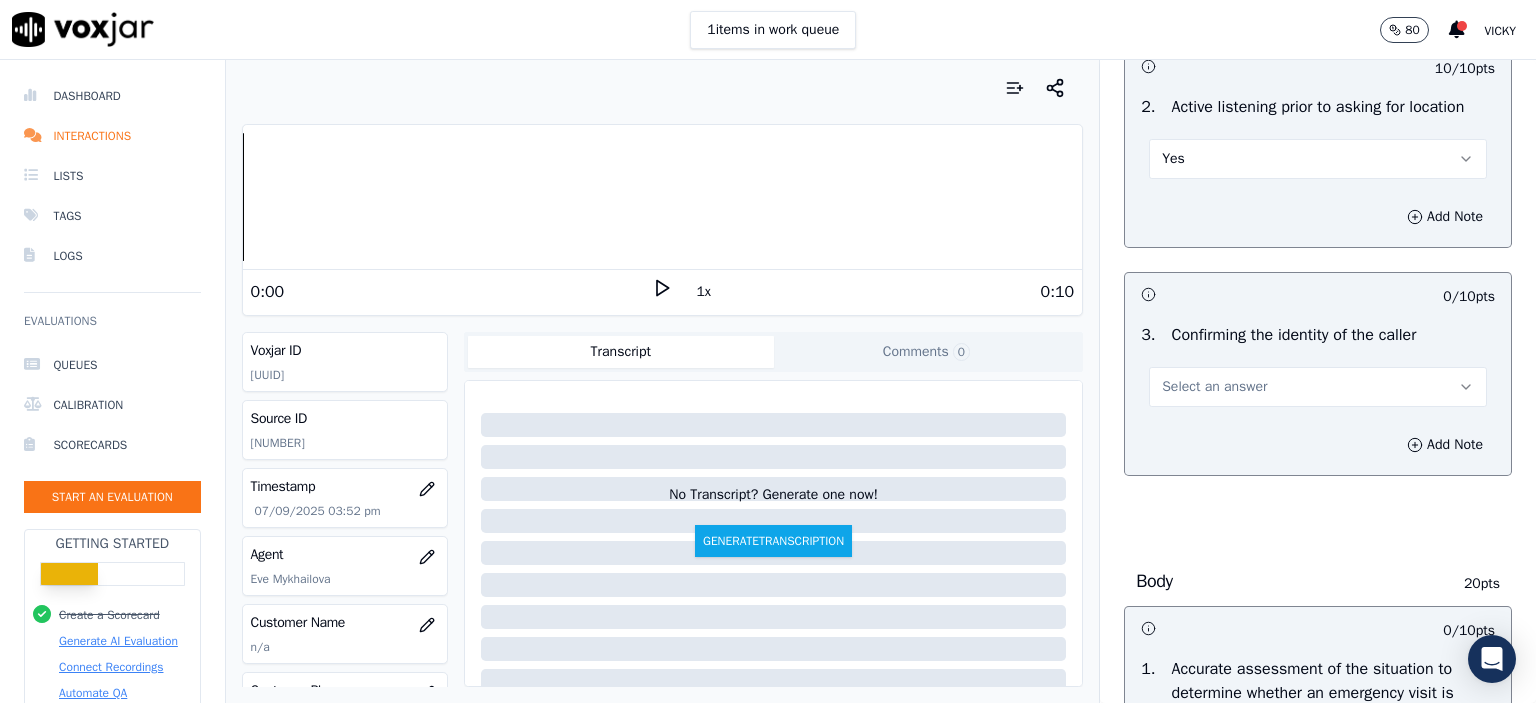click on "Select an answer" at bounding box center [1318, 387] 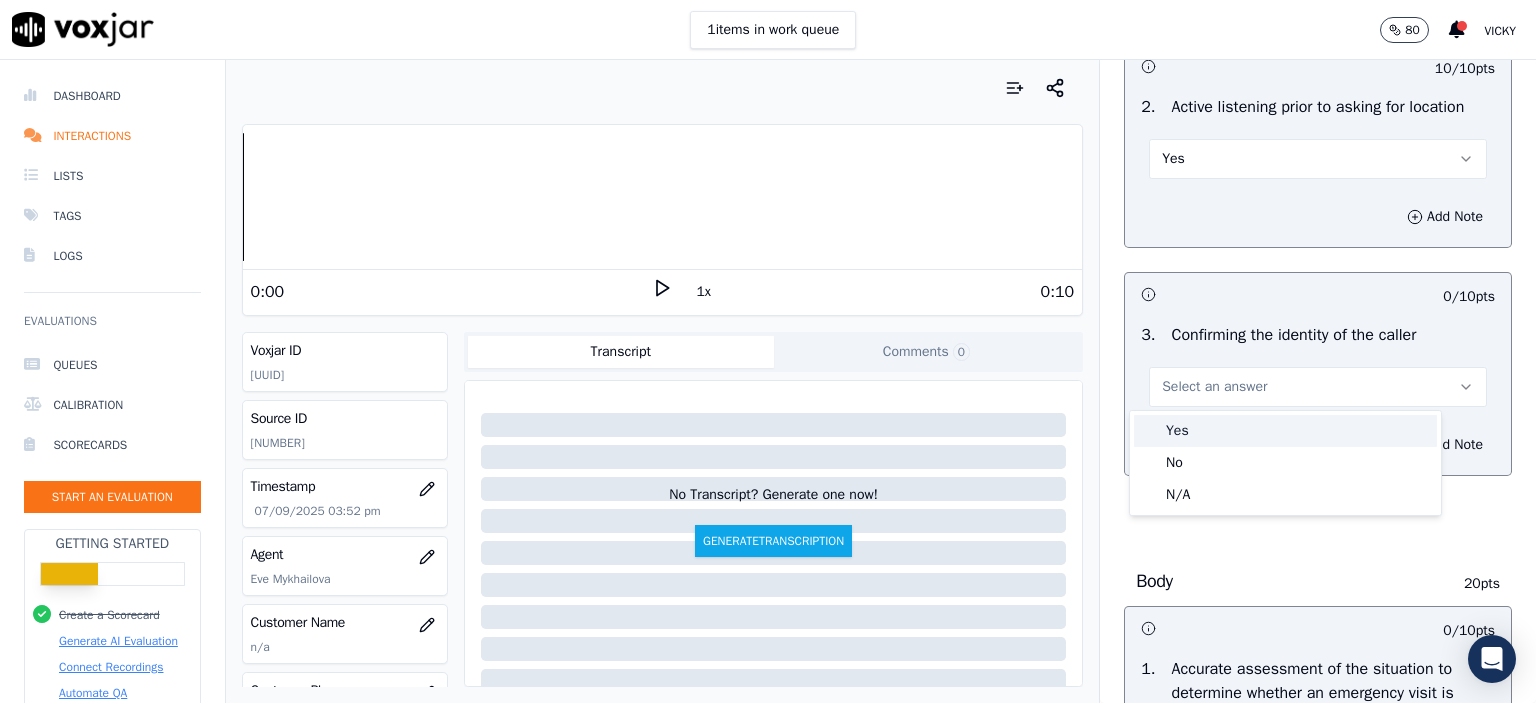 click on "Yes" at bounding box center (1285, 431) 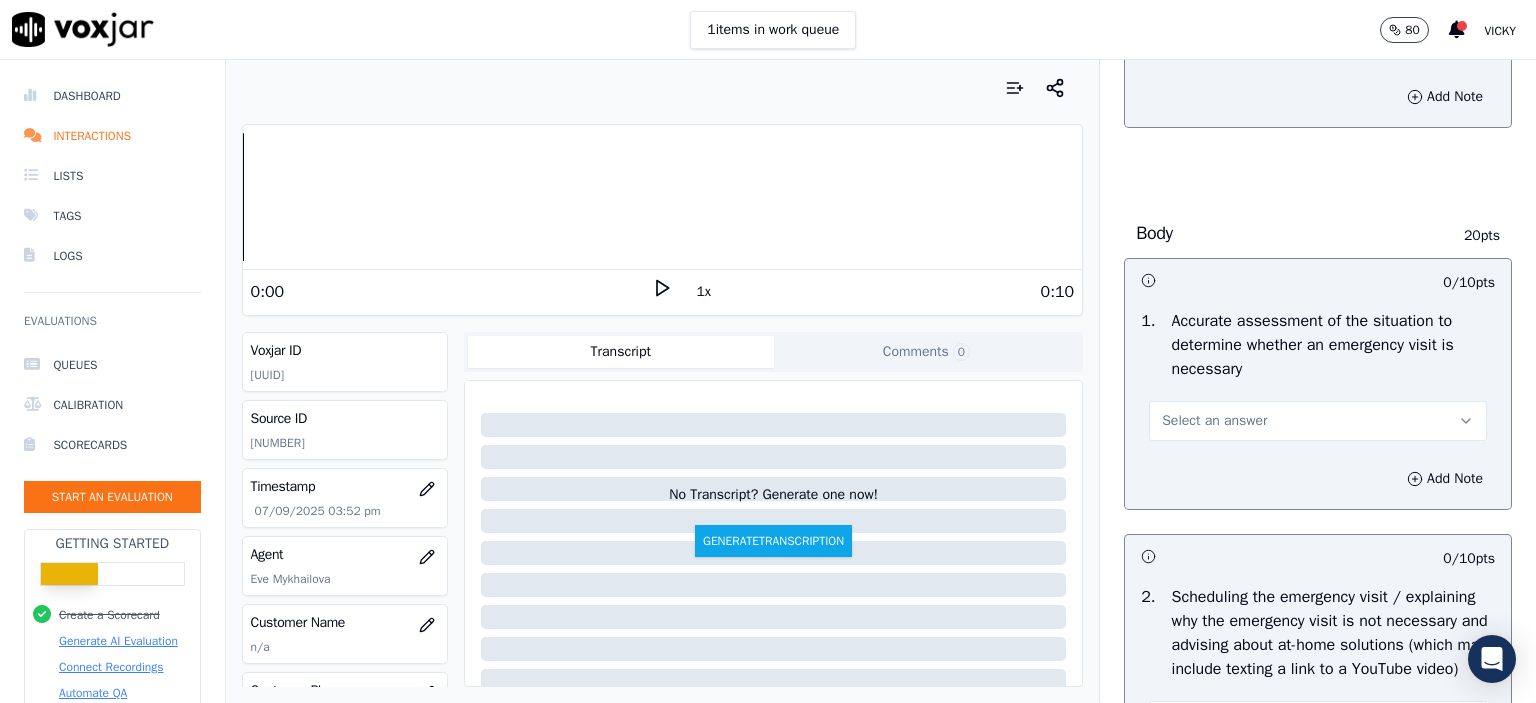 scroll, scrollTop: 800, scrollLeft: 0, axis: vertical 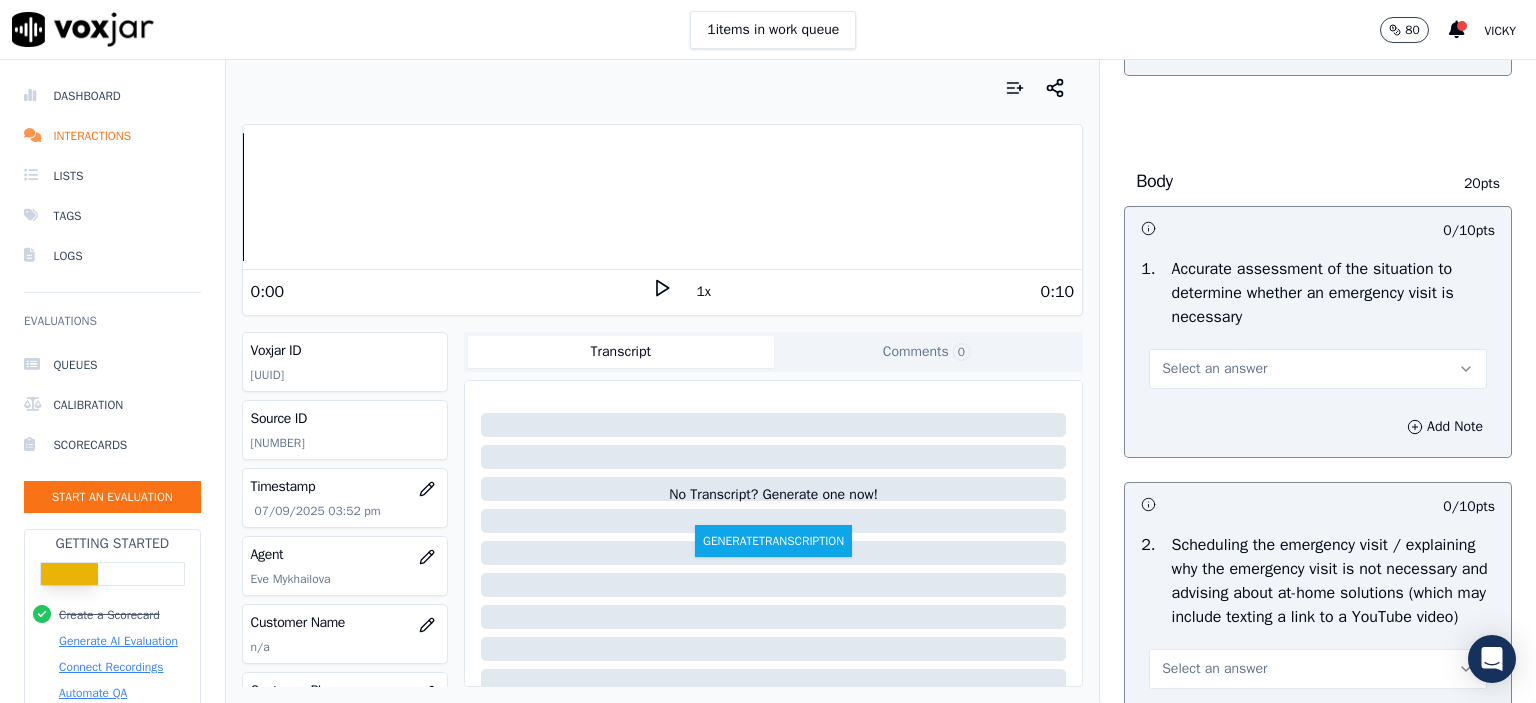 click on "Select an answer" at bounding box center (1318, 369) 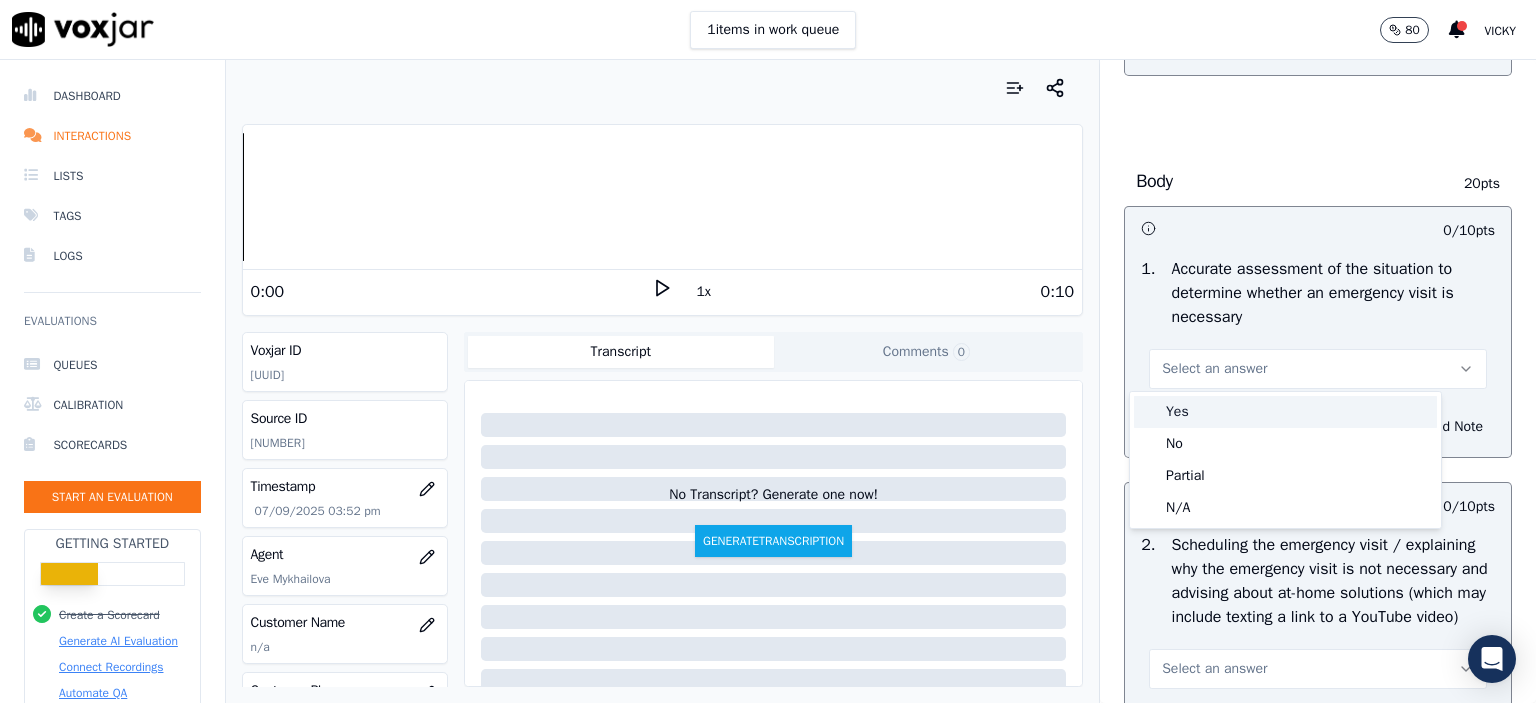 click on "Yes" at bounding box center (1285, 412) 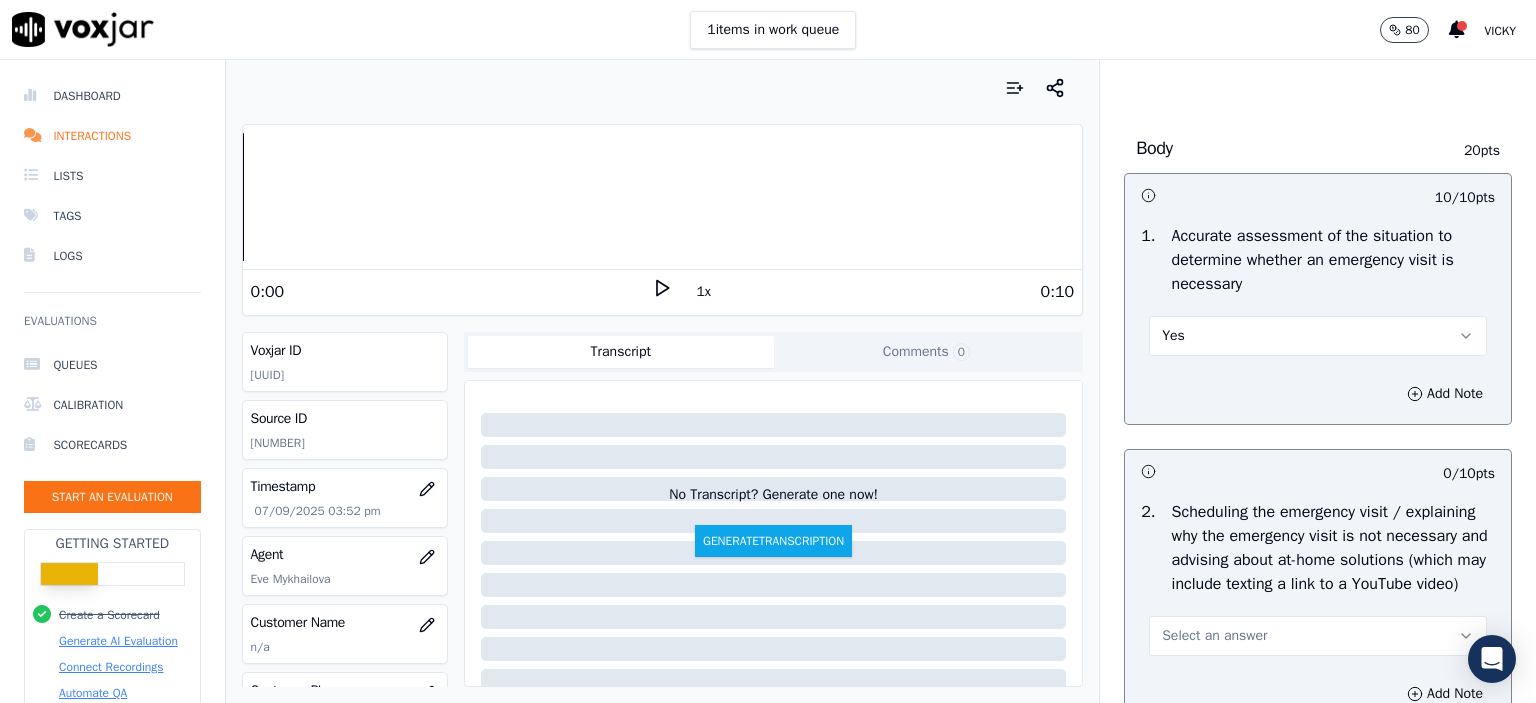 scroll, scrollTop: 1000, scrollLeft: 0, axis: vertical 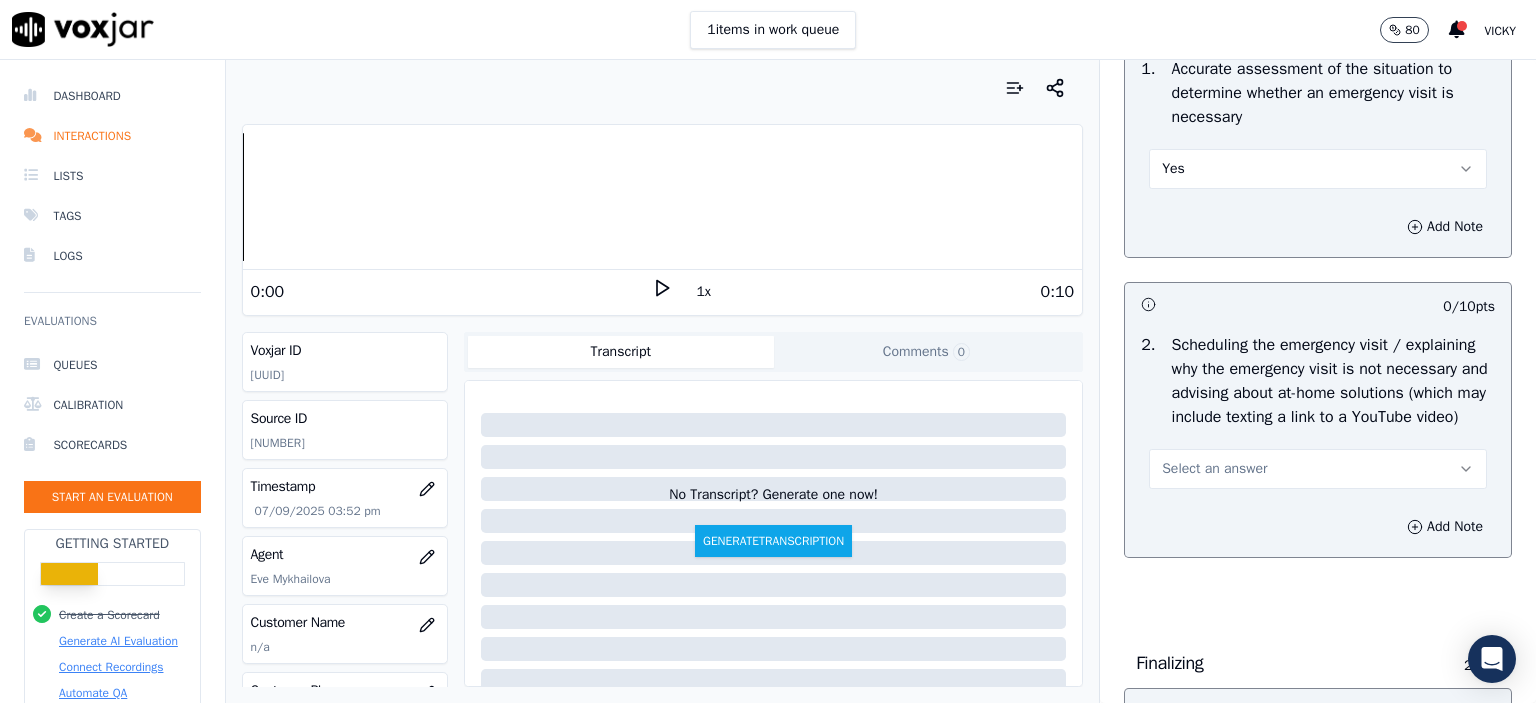 click on "Select an answer" at bounding box center [1214, 469] 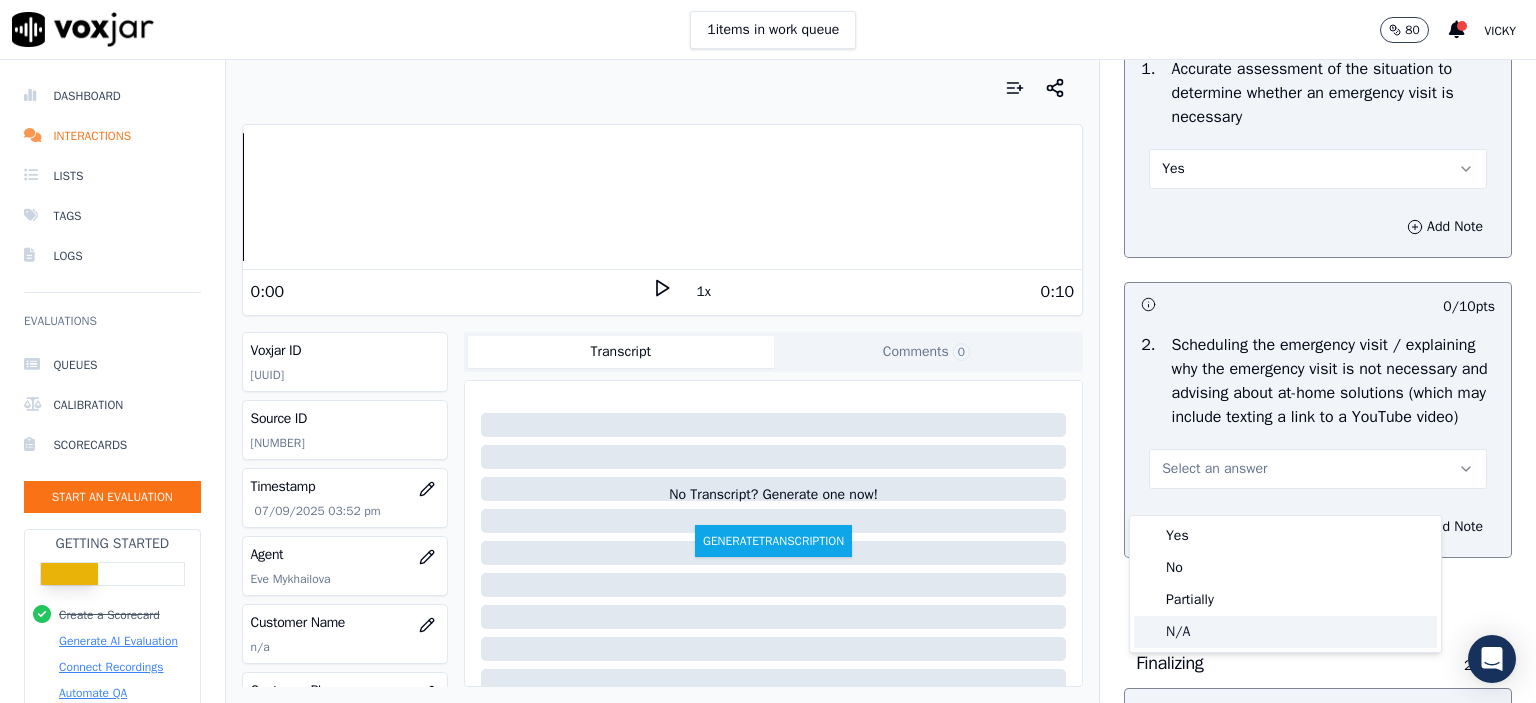 click on "N/A" 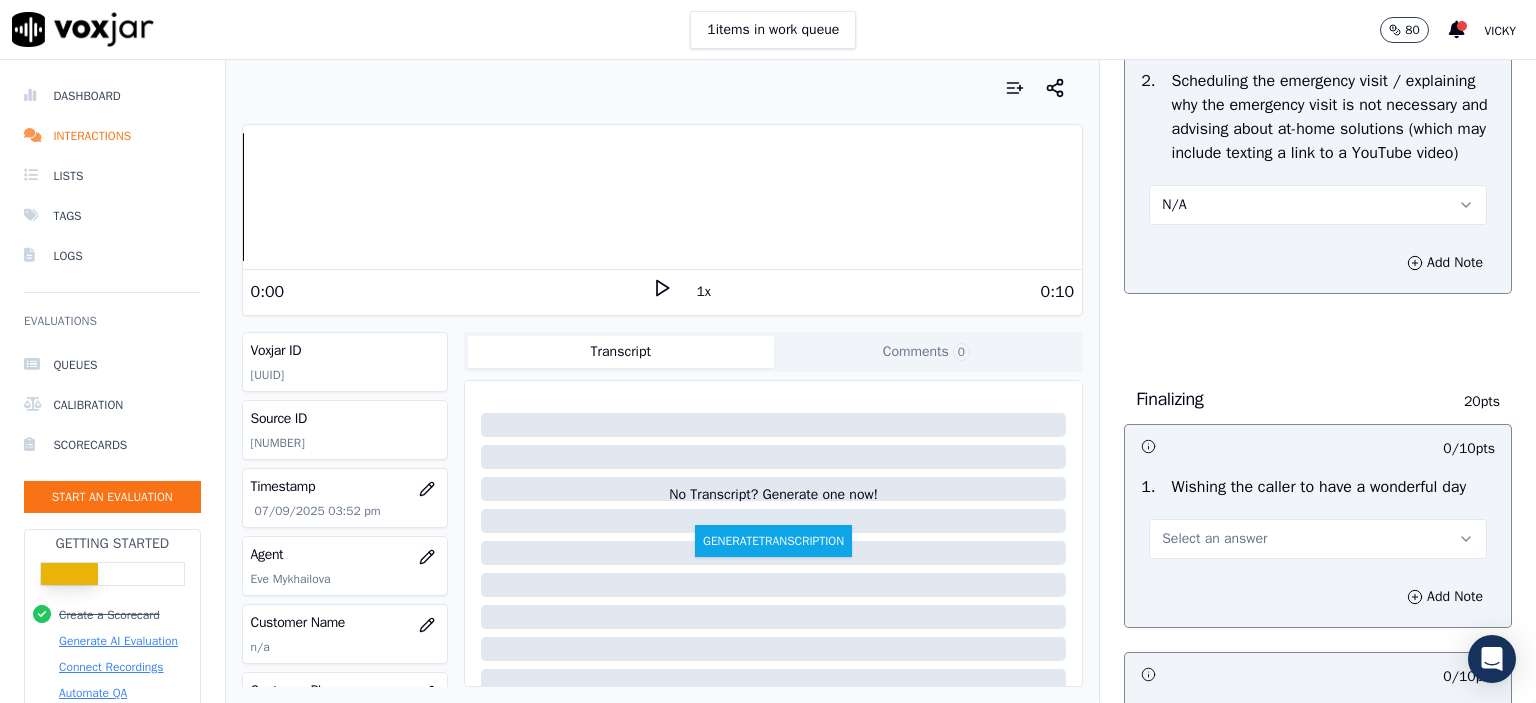 scroll, scrollTop: 1300, scrollLeft: 0, axis: vertical 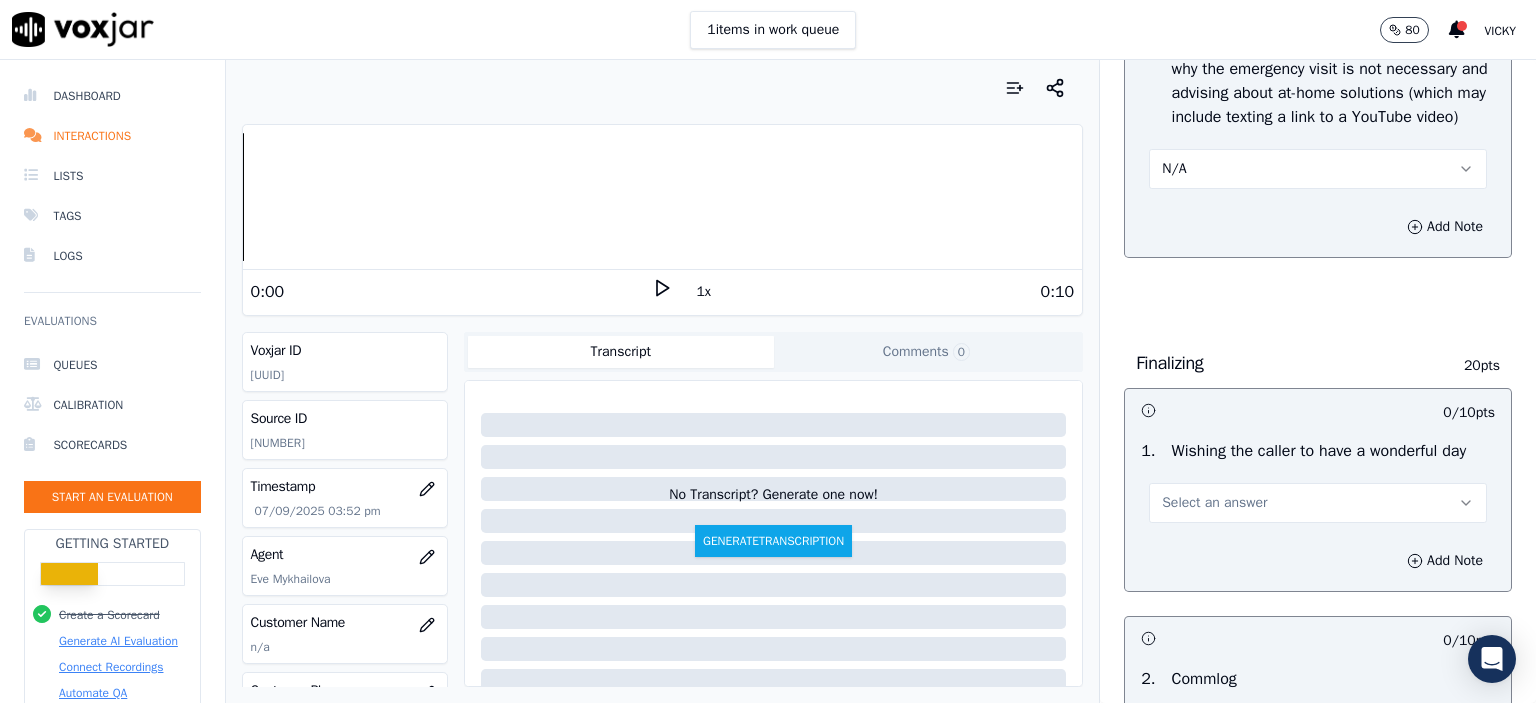 click on "Select an answer" at bounding box center (1214, 503) 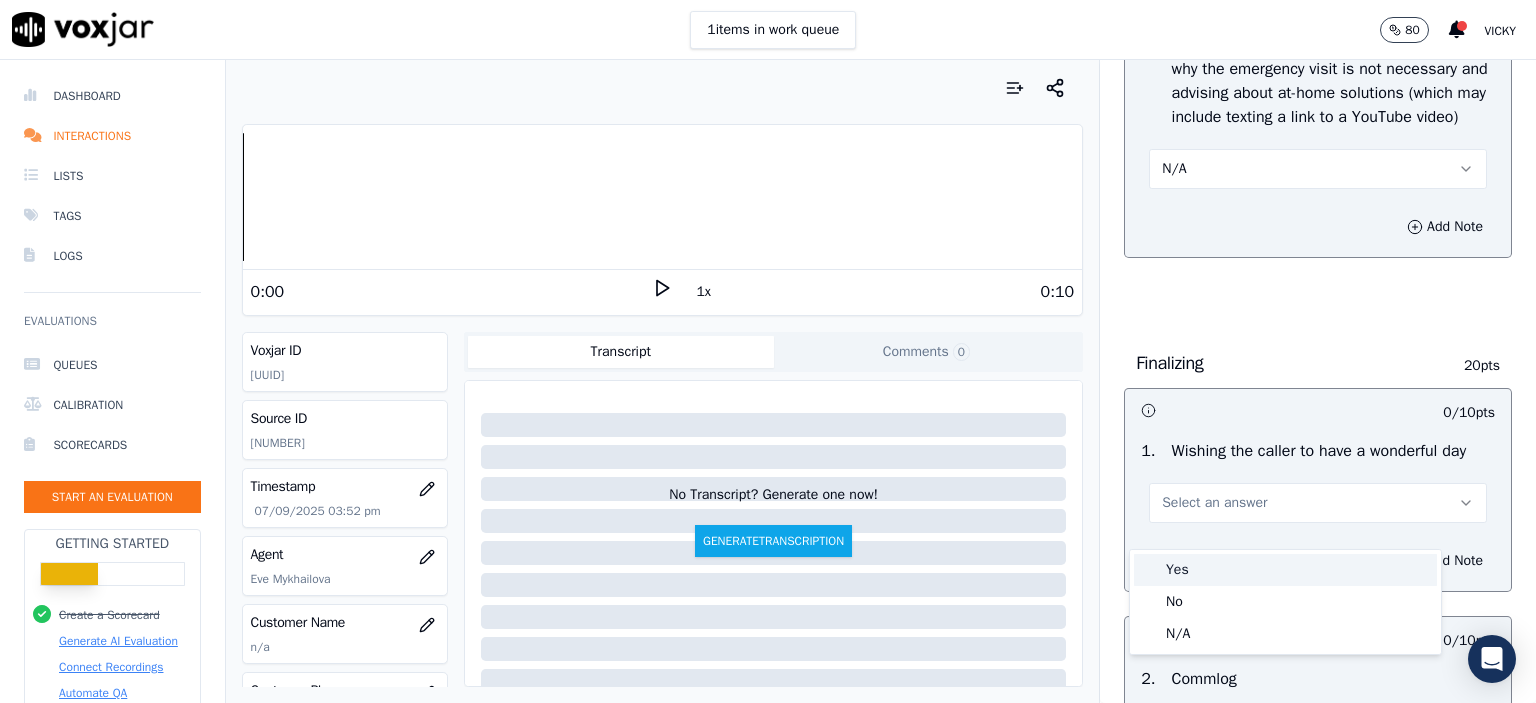click on "Yes" at bounding box center [1285, 570] 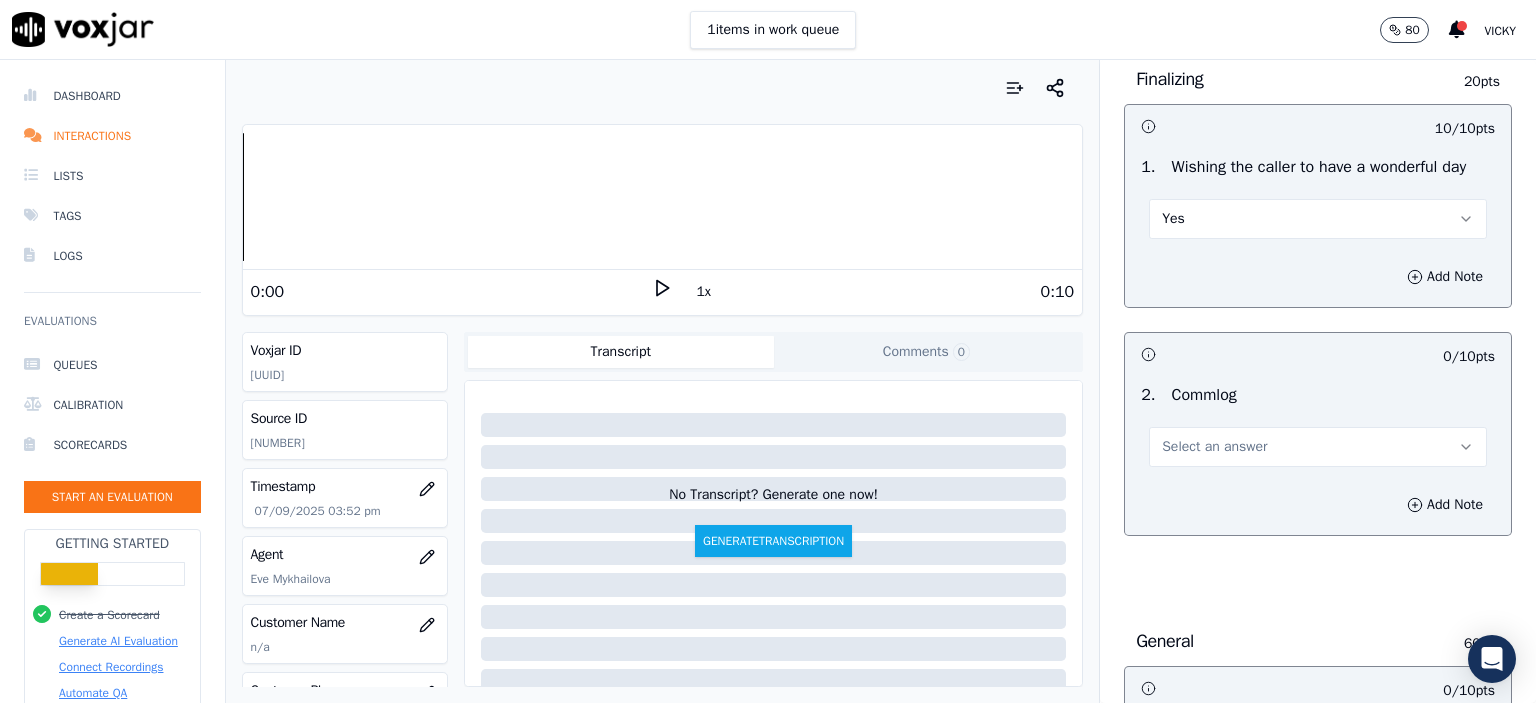 scroll, scrollTop: 1600, scrollLeft: 0, axis: vertical 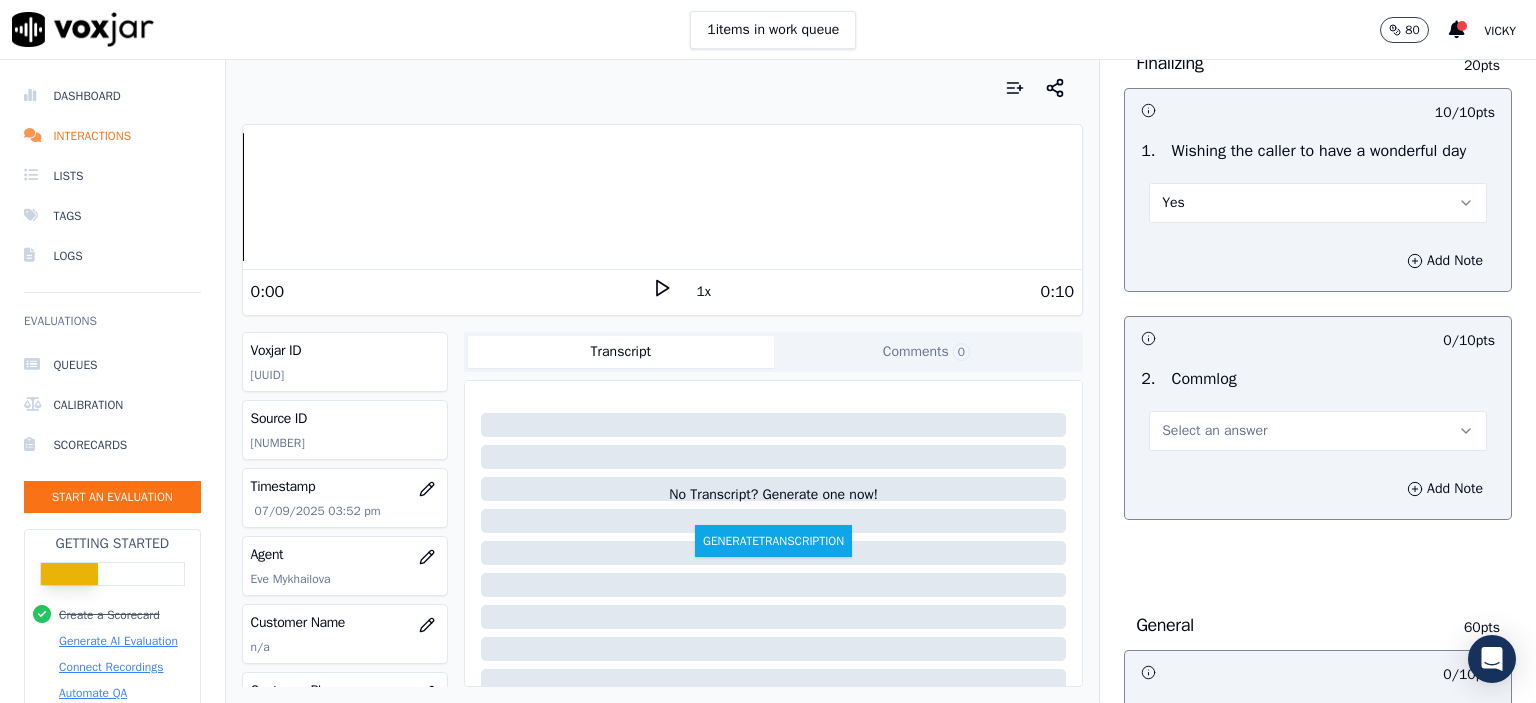 click on "Select an answer" at bounding box center [1318, 431] 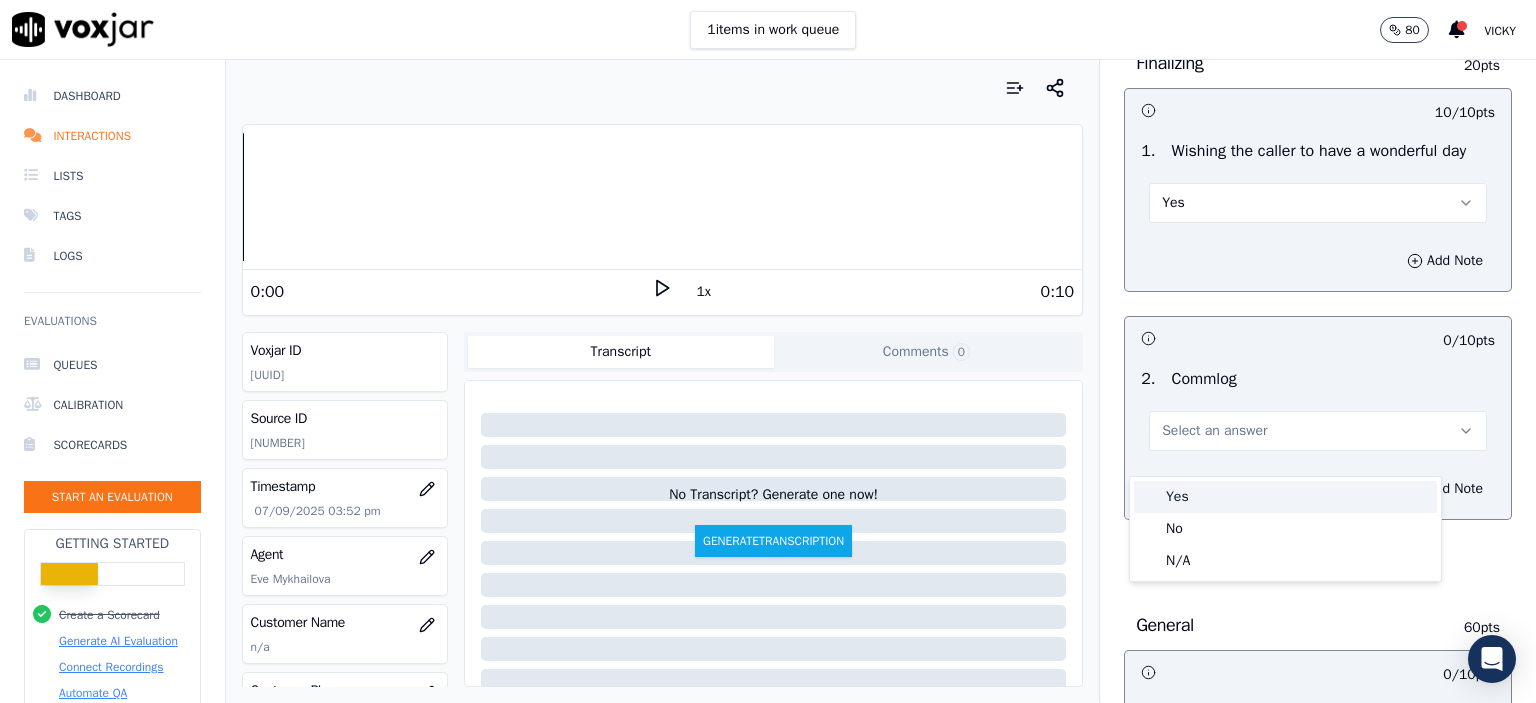 click on "Yes" at bounding box center [1285, 497] 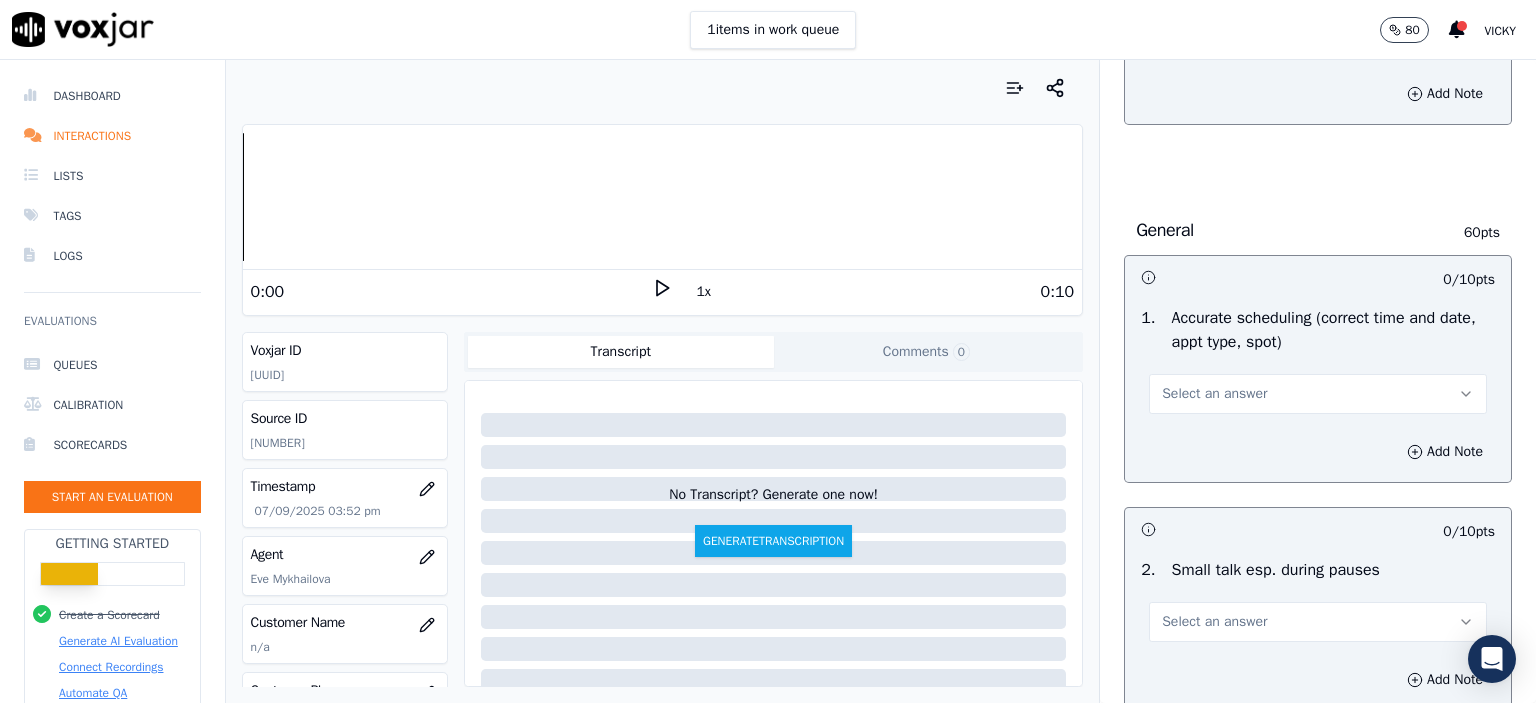 scroll, scrollTop: 2000, scrollLeft: 0, axis: vertical 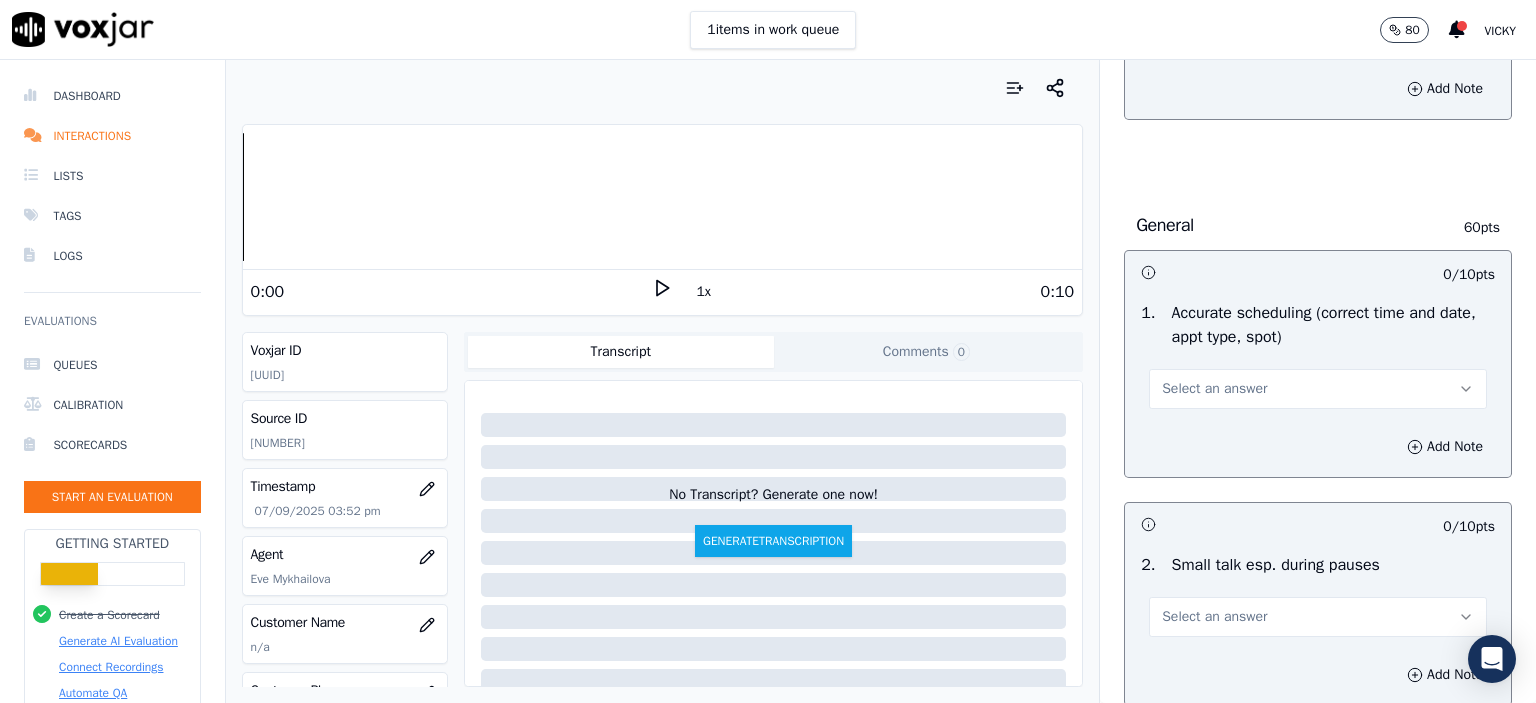 click on "Select an answer" at bounding box center (1318, 389) 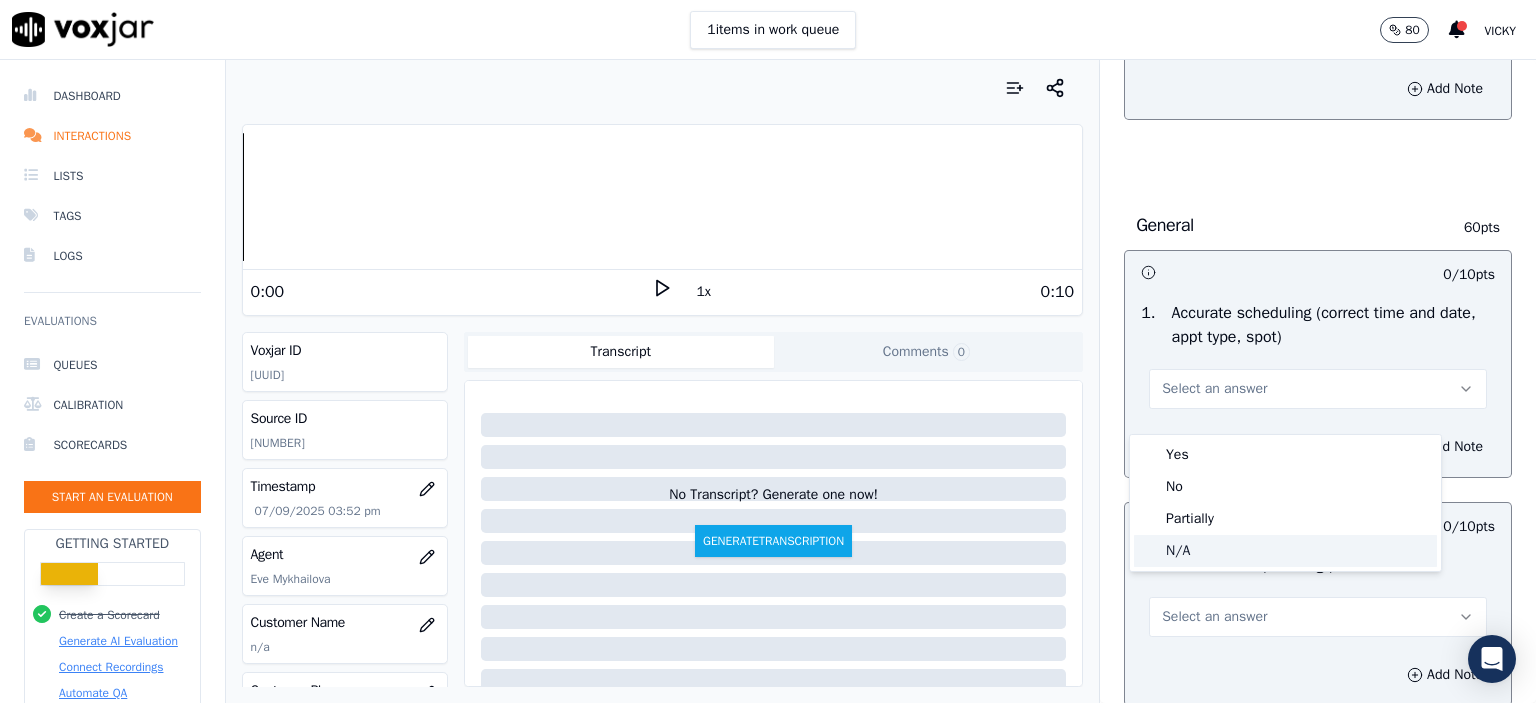 click on "N/A" 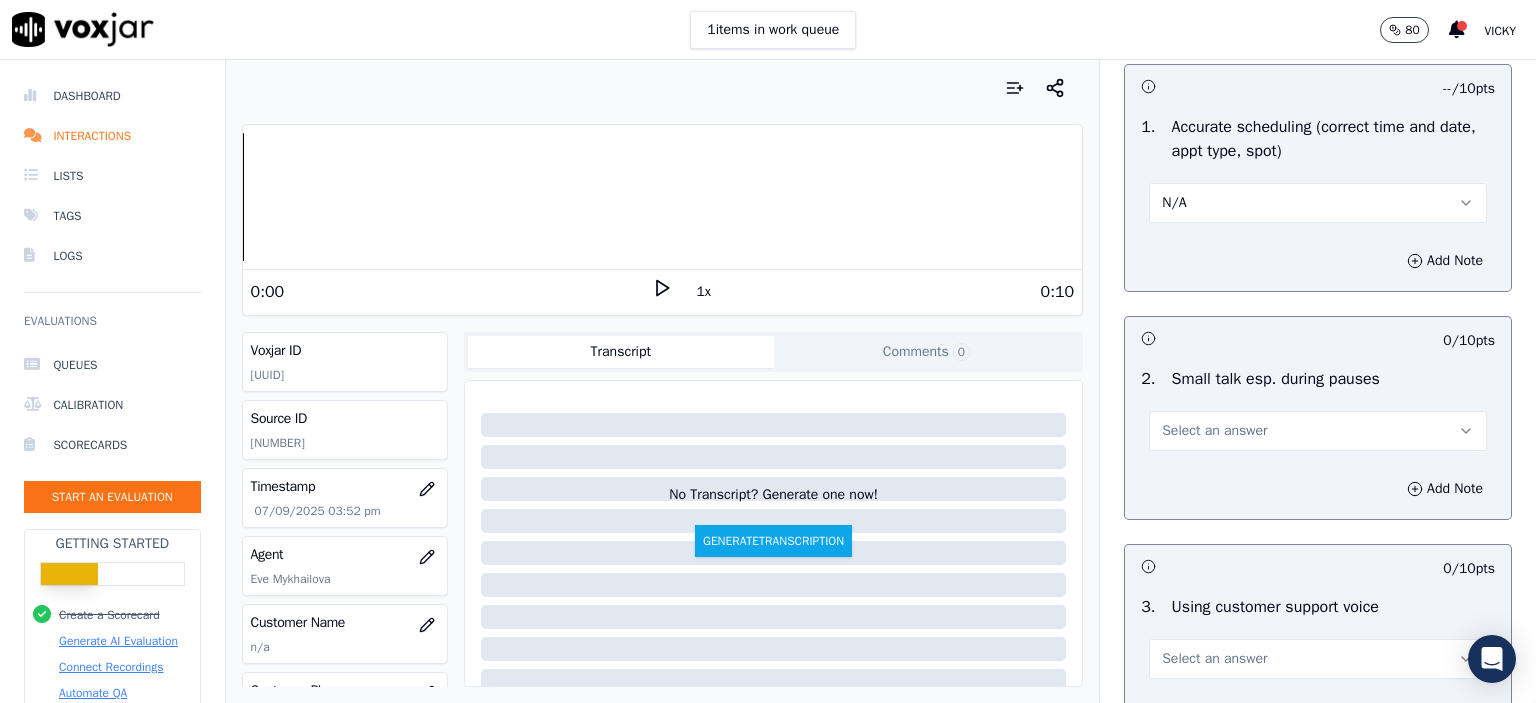 scroll, scrollTop: 2200, scrollLeft: 0, axis: vertical 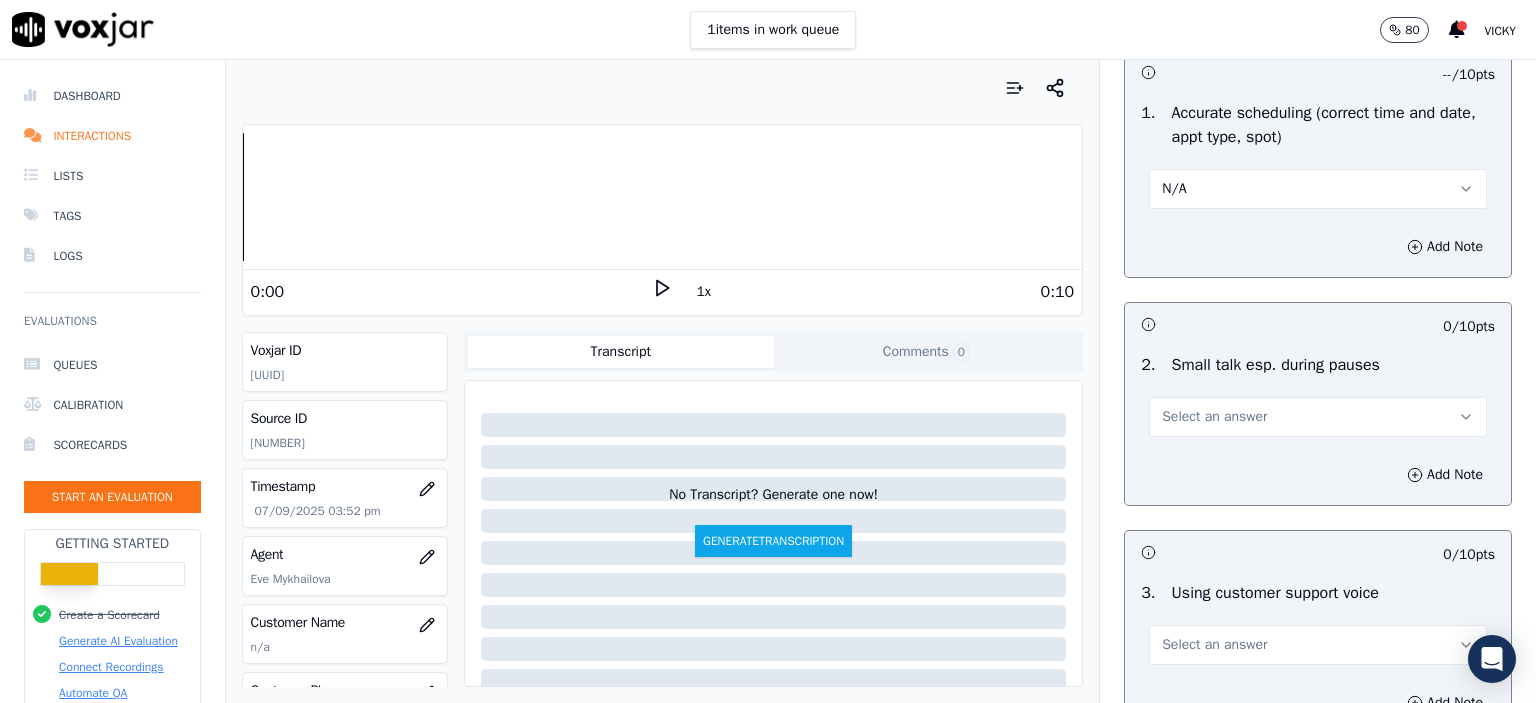 click on "Select an answer" at bounding box center (1214, 417) 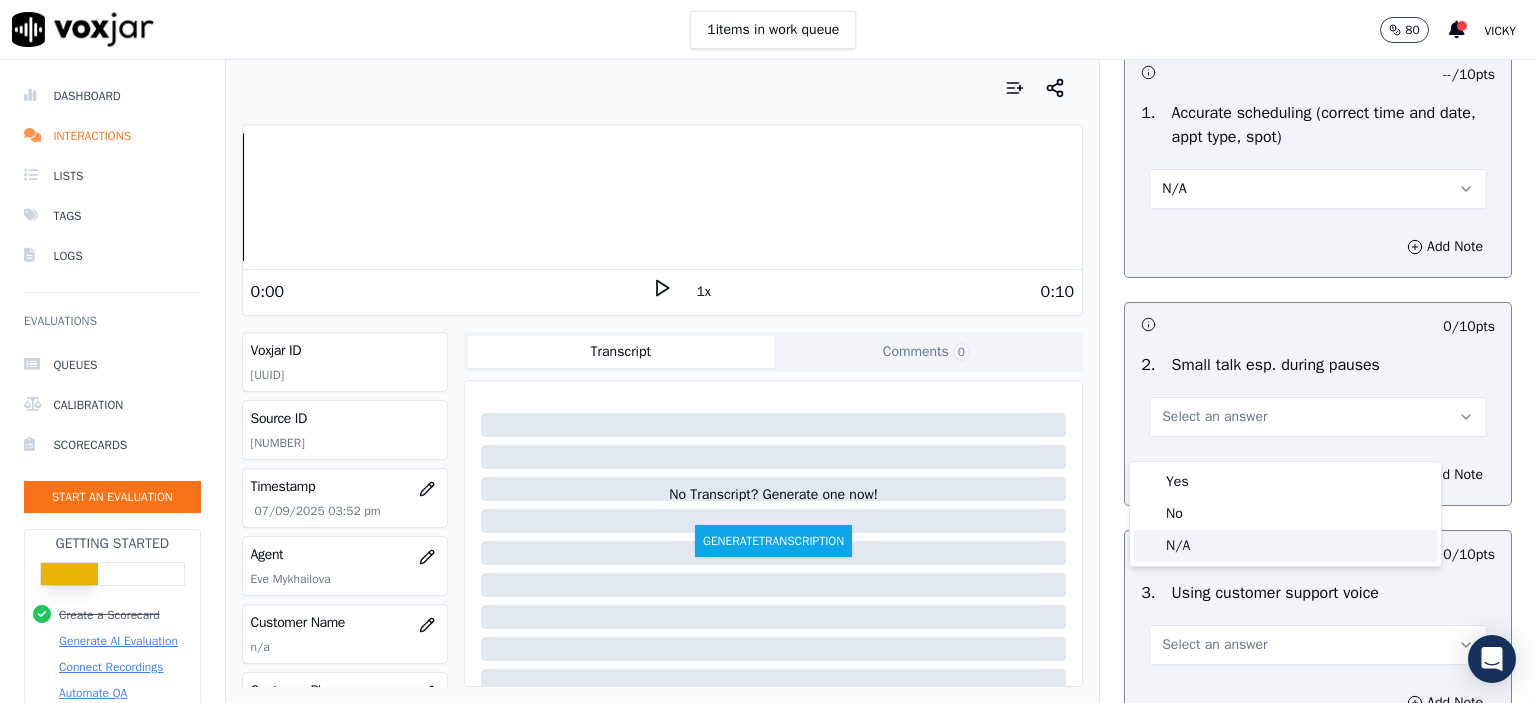 click on "N/A" 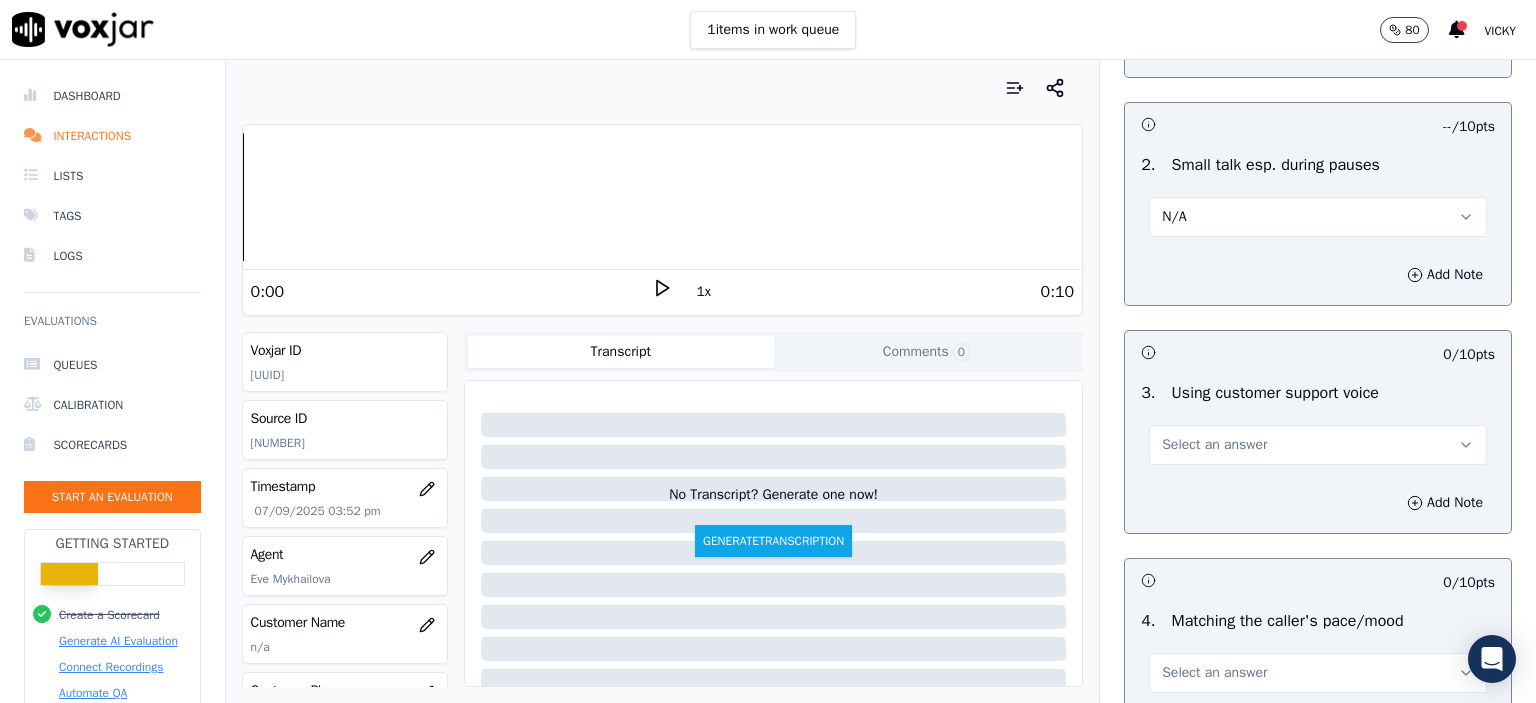 click on "Select an answer" at bounding box center [1214, 445] 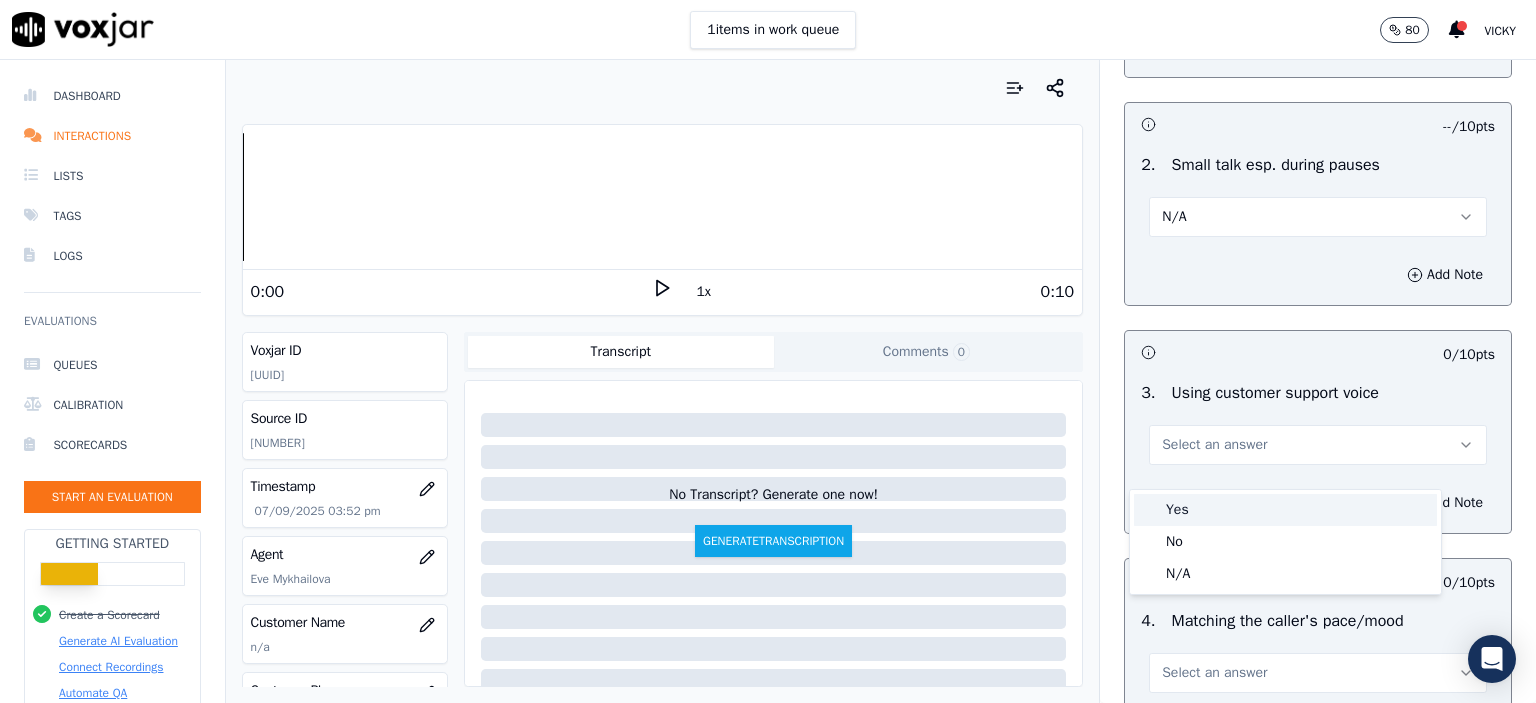 click on "Yes" at bounding box center [1285, 510] 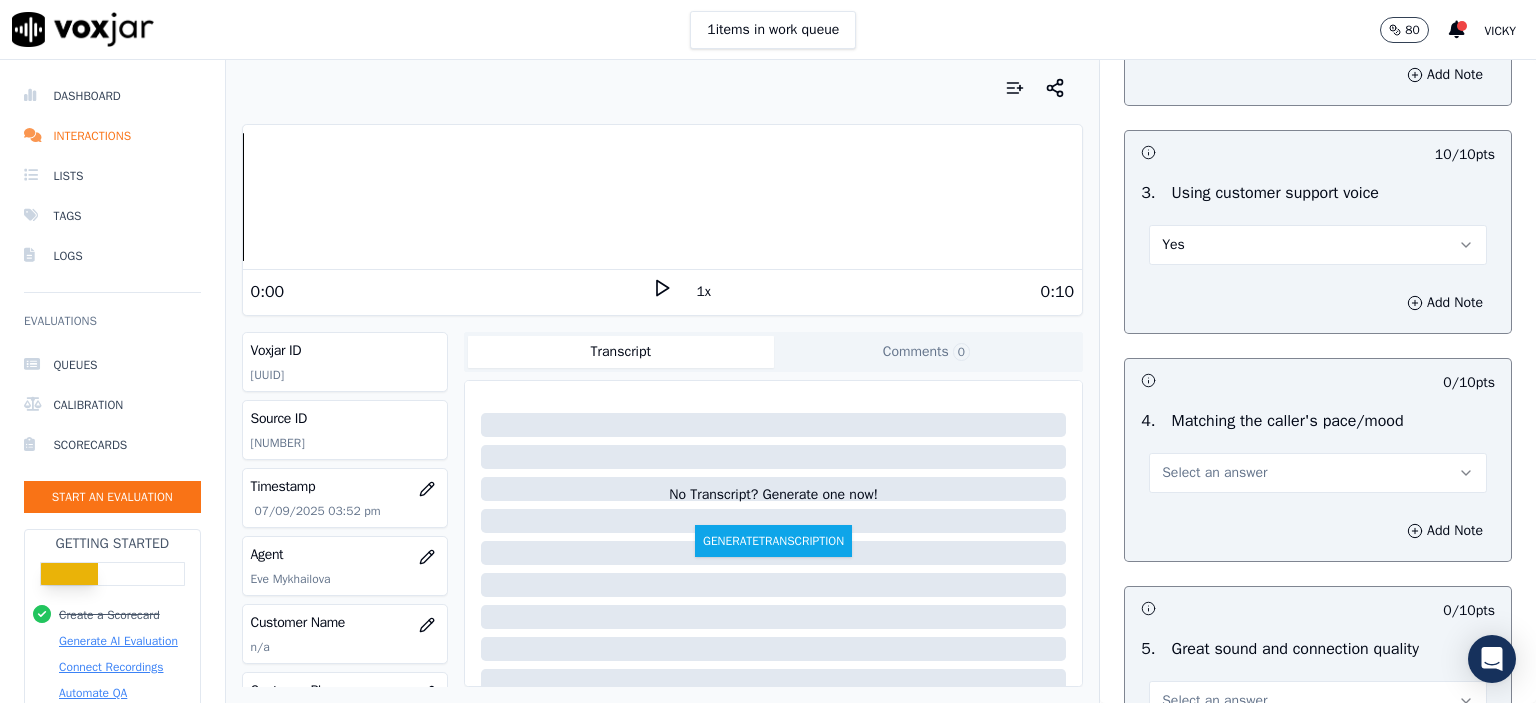 click on "Select an answer" at bounding box center (1214, 473) 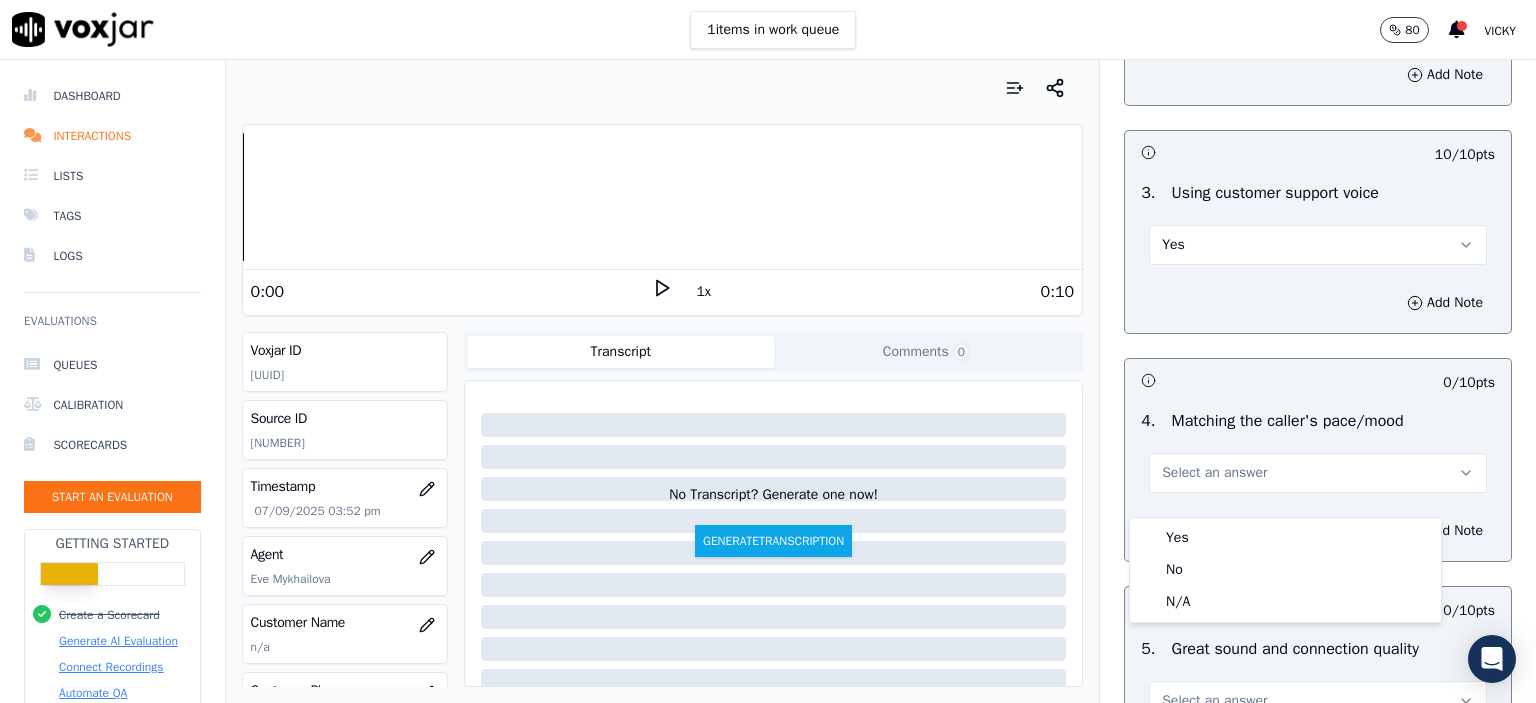 click on "Yes" at bounding box center [1285, 538] 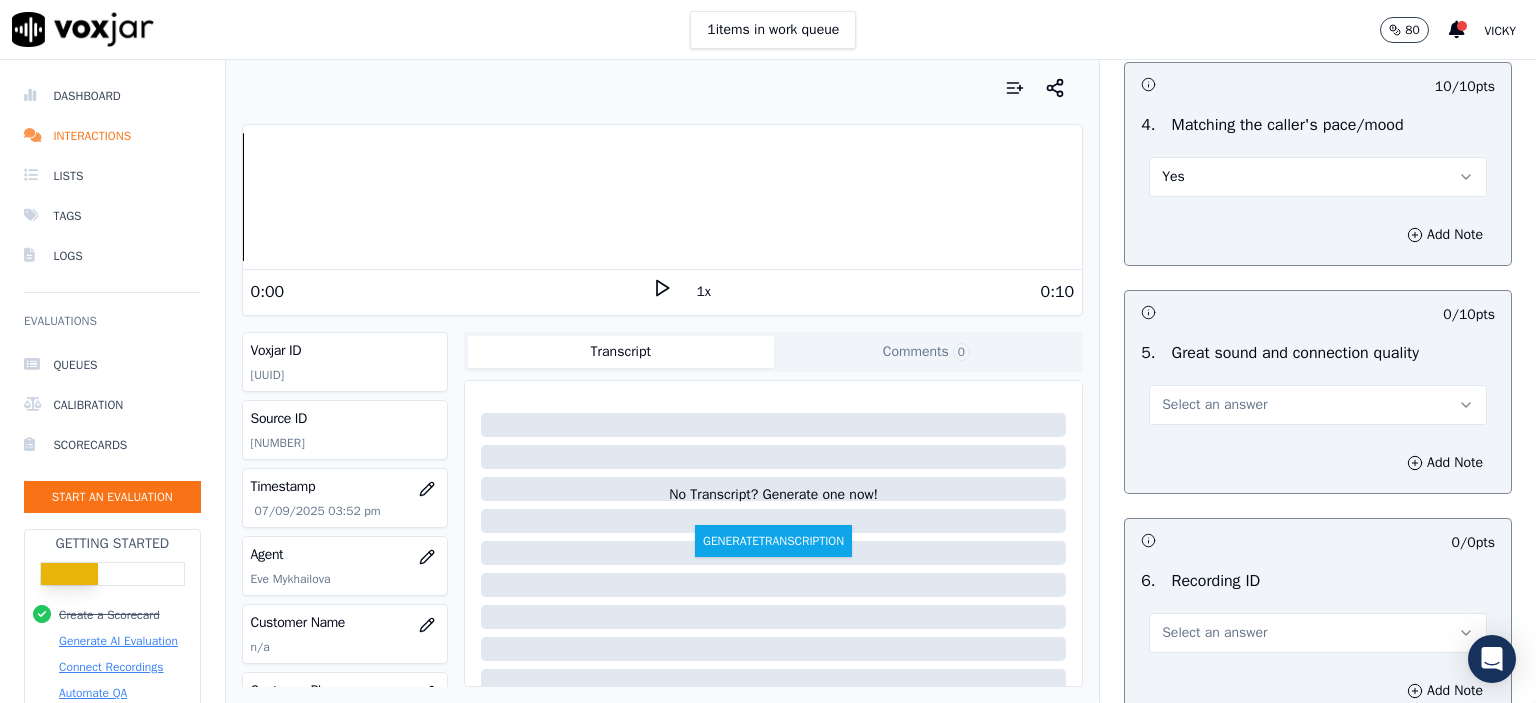 scroll, scrollTop: 2900, scrollLeft: 0, axis: vertical 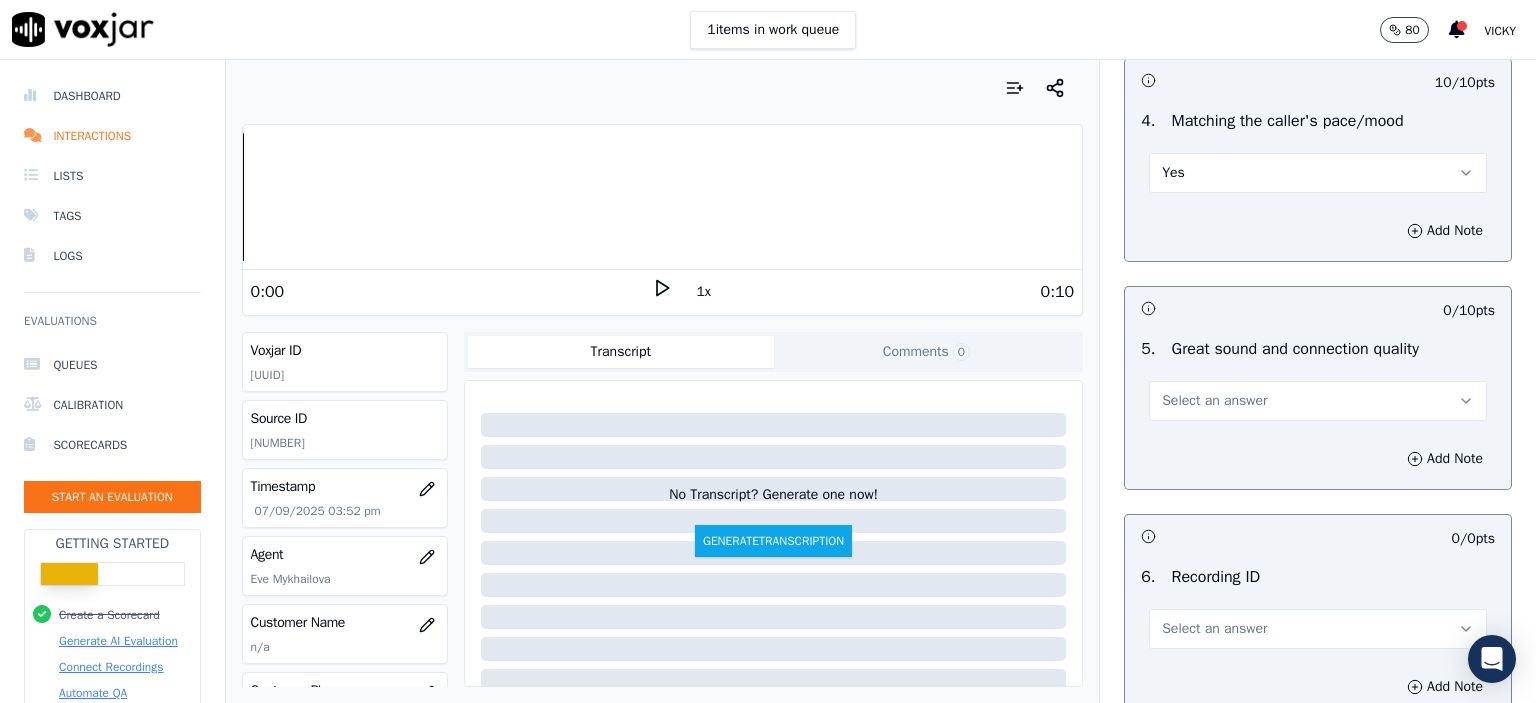 click on "Select an answer" at bounding box center (1214, 401) 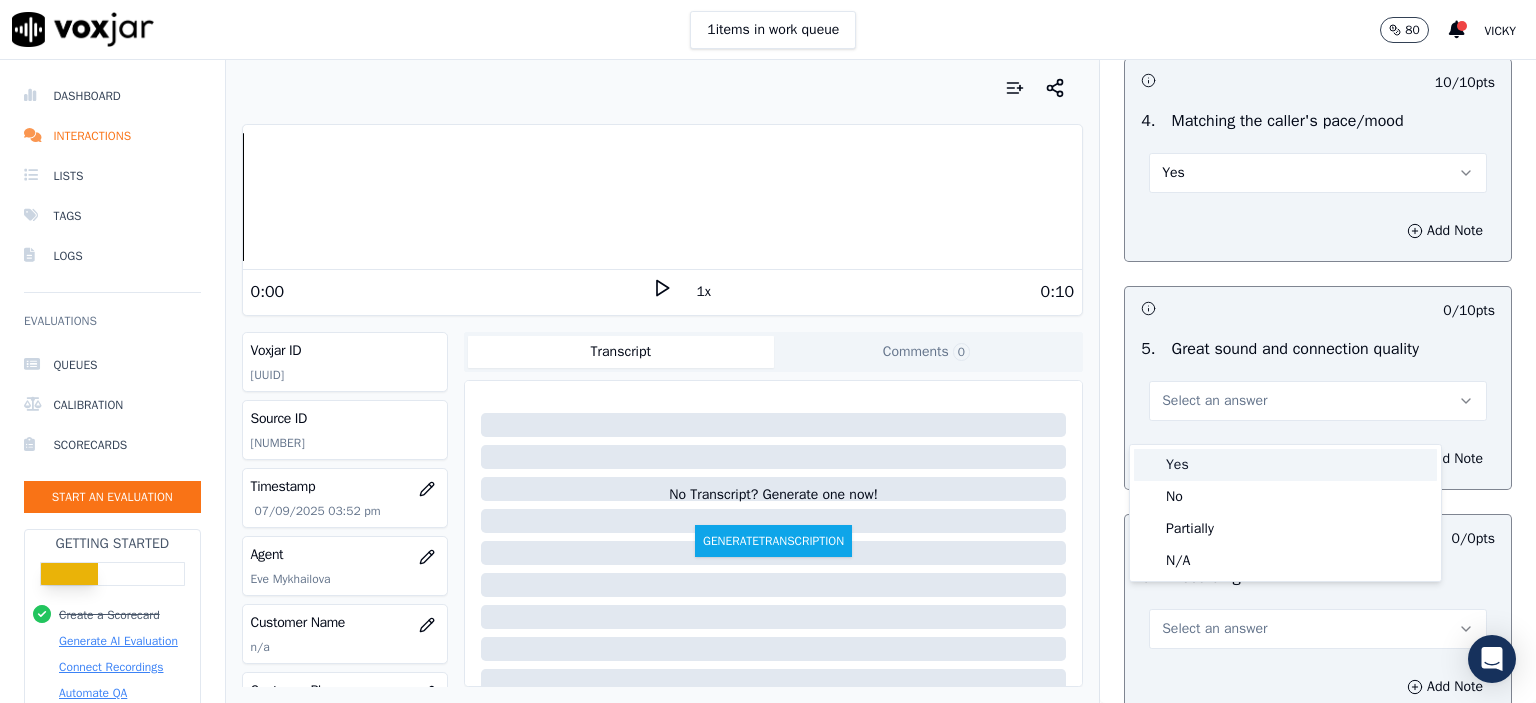 click on "Yes" at bounding box center [1285, 465] 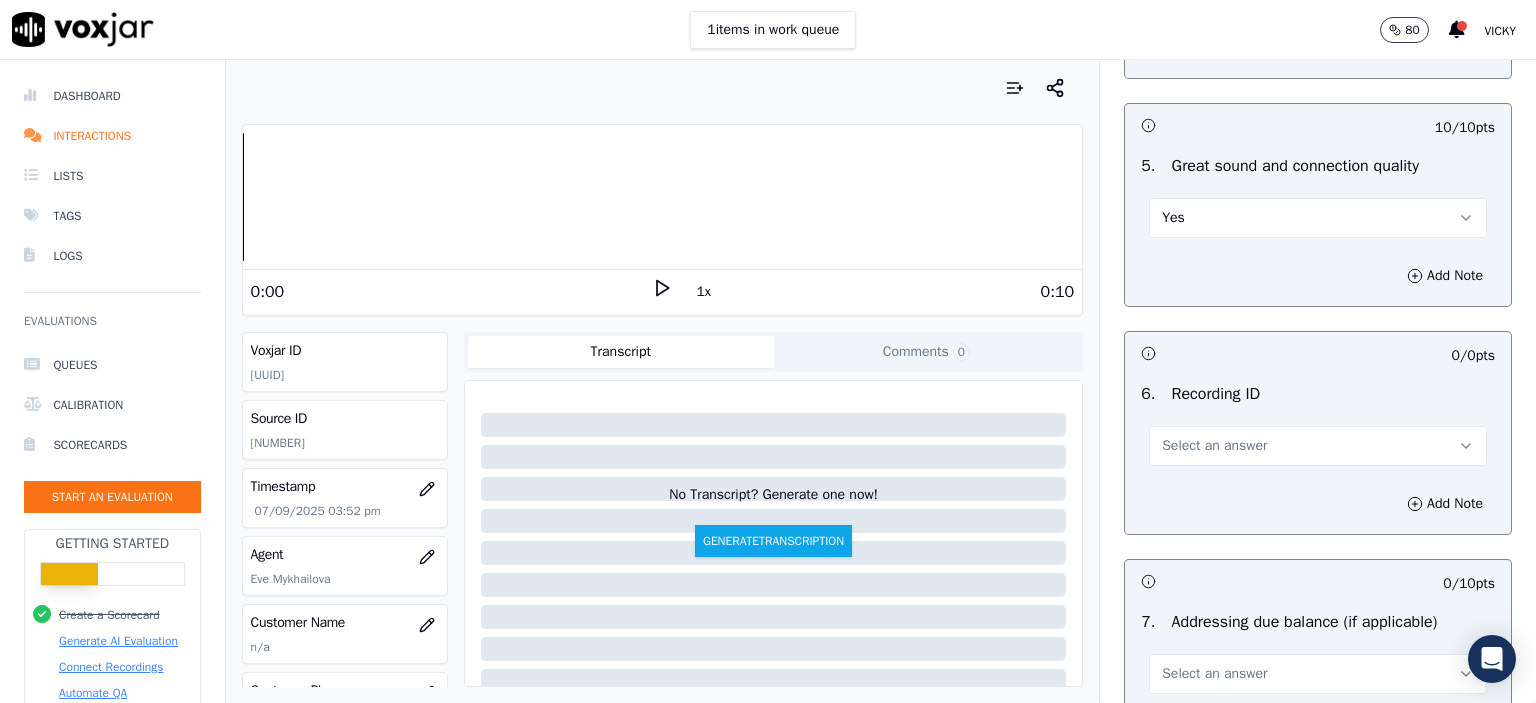 scroll, scrollTop: 3100, scrollLeft: 0, axis: vertical 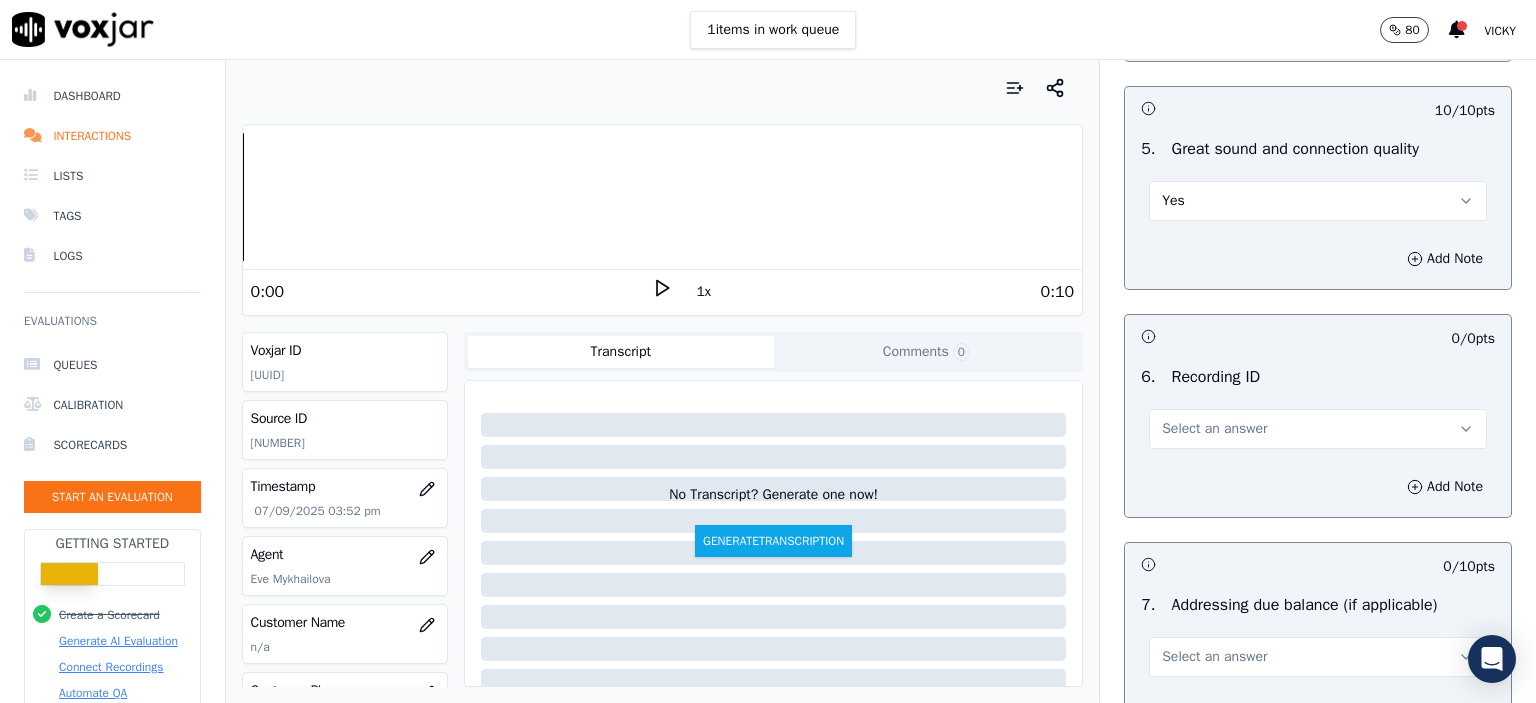 click on "Select an answer" at bounding box center [1318, 429] 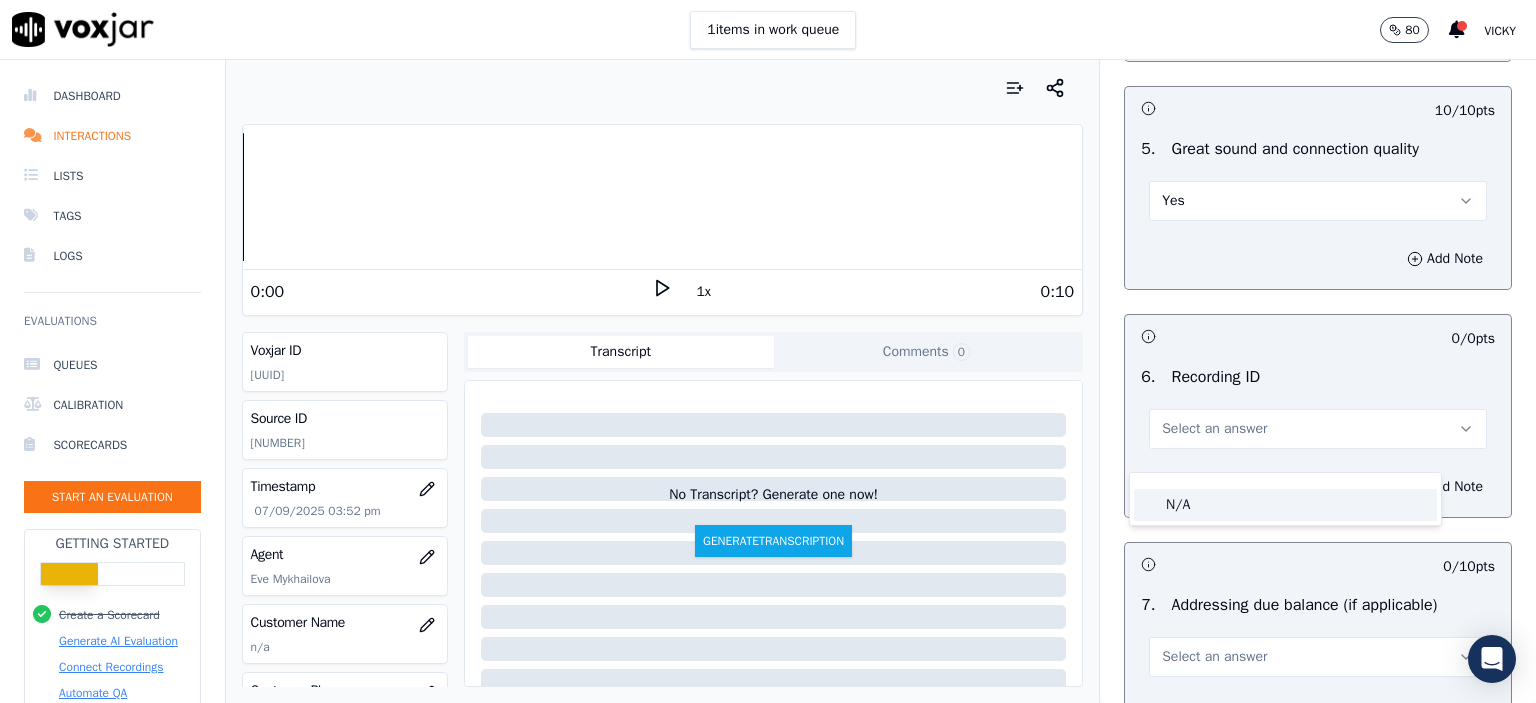 click on "N/A" 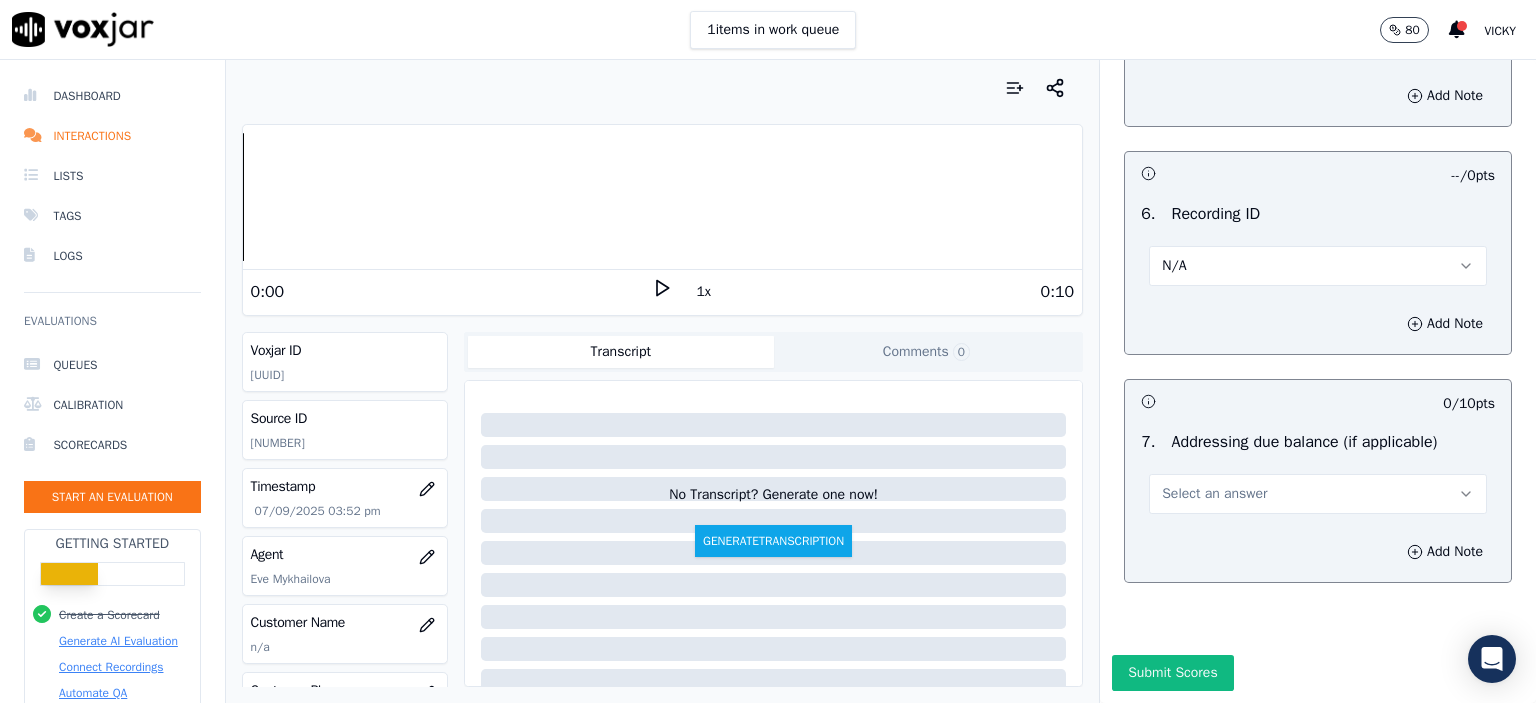 scroll, scrollTop: 3300, scrollLeft: 0, axis: vertical 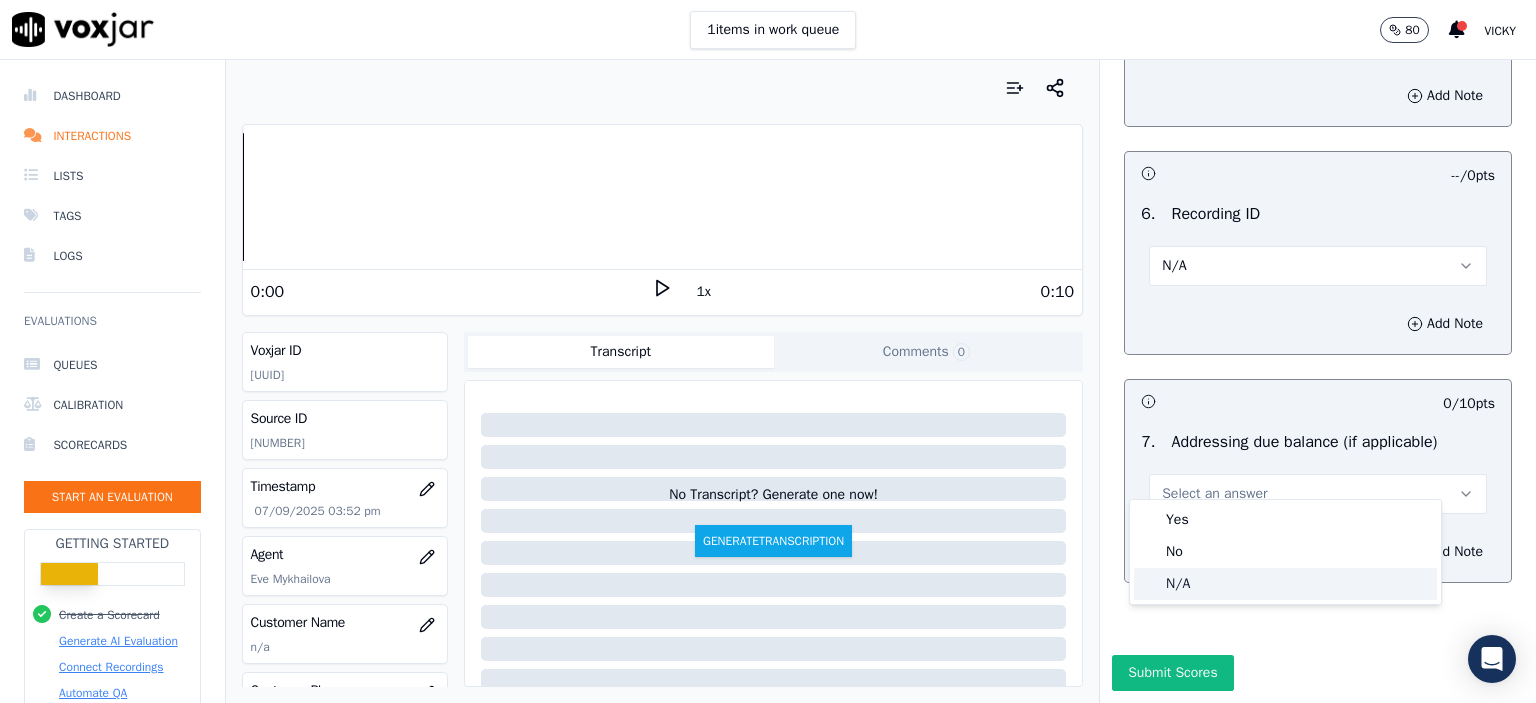 click on "N/A" 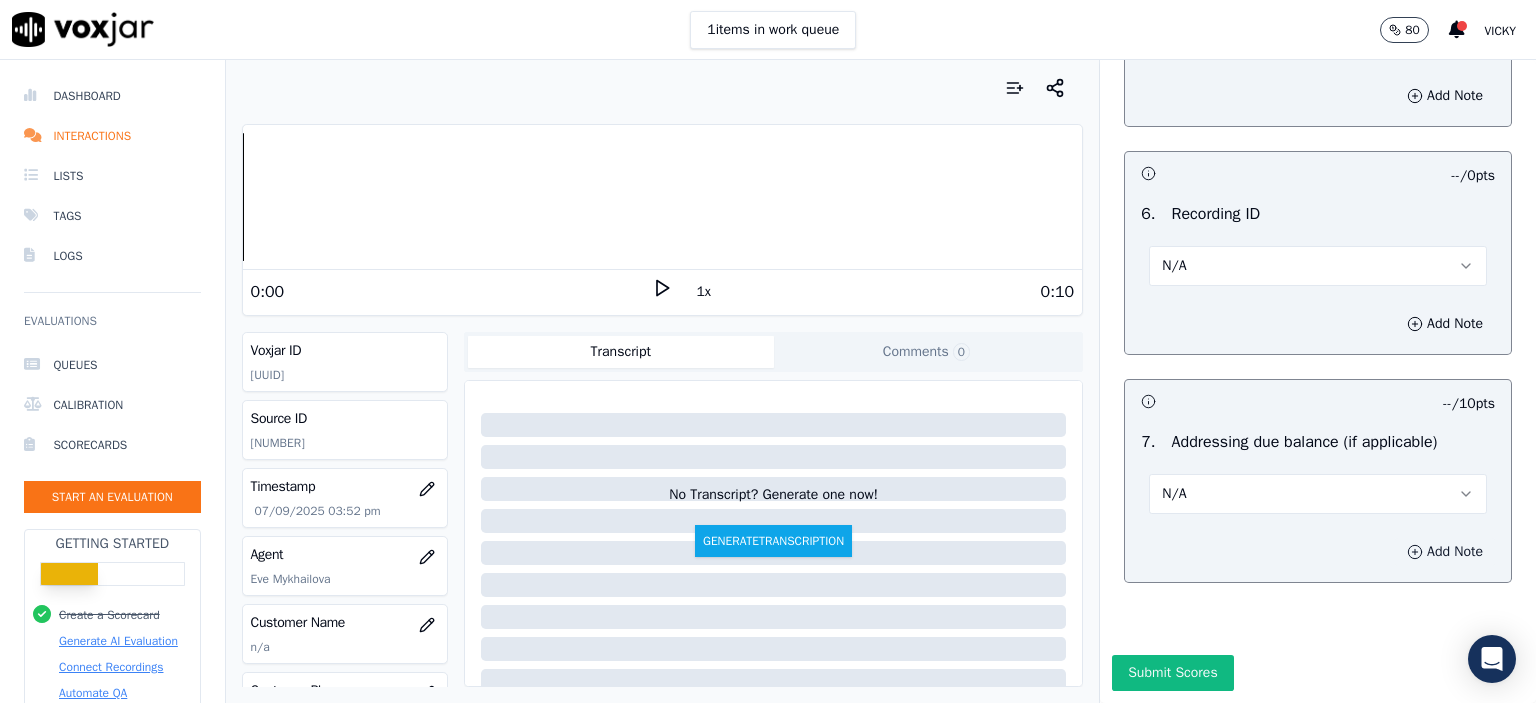 click on "Add Note" at bounding box center (1445, 552) 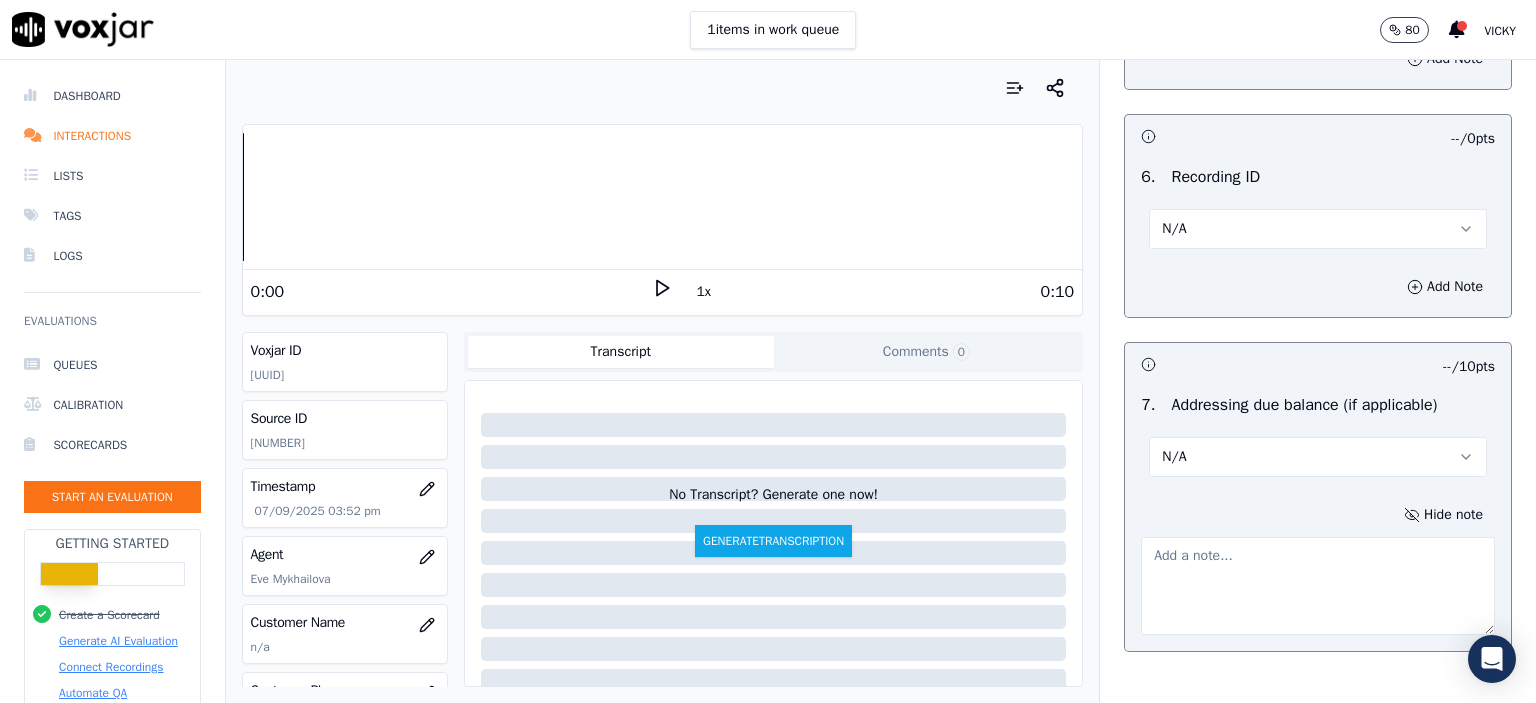 click on "[NUMBER]" 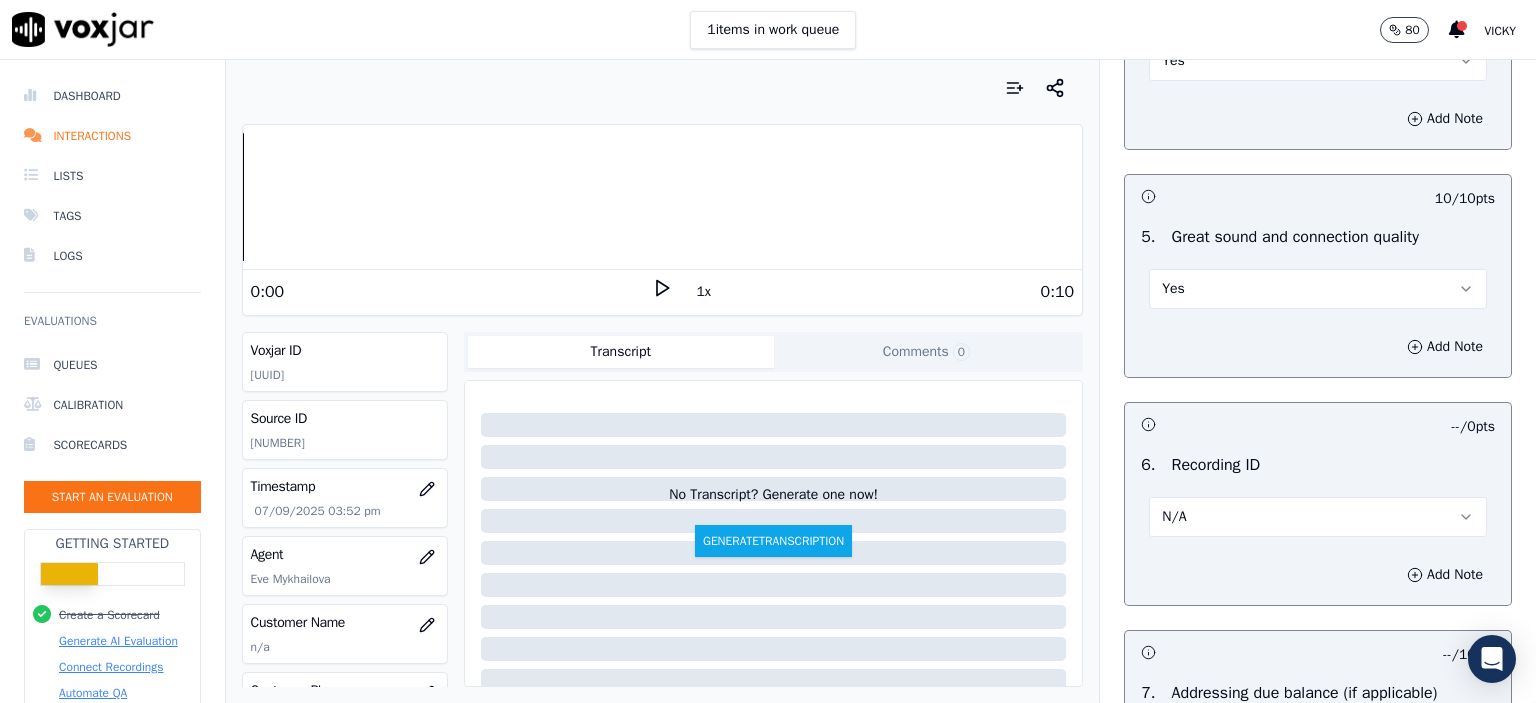 scroll, scrollTop: 3432, scrollLeft: 0, axis: vertical 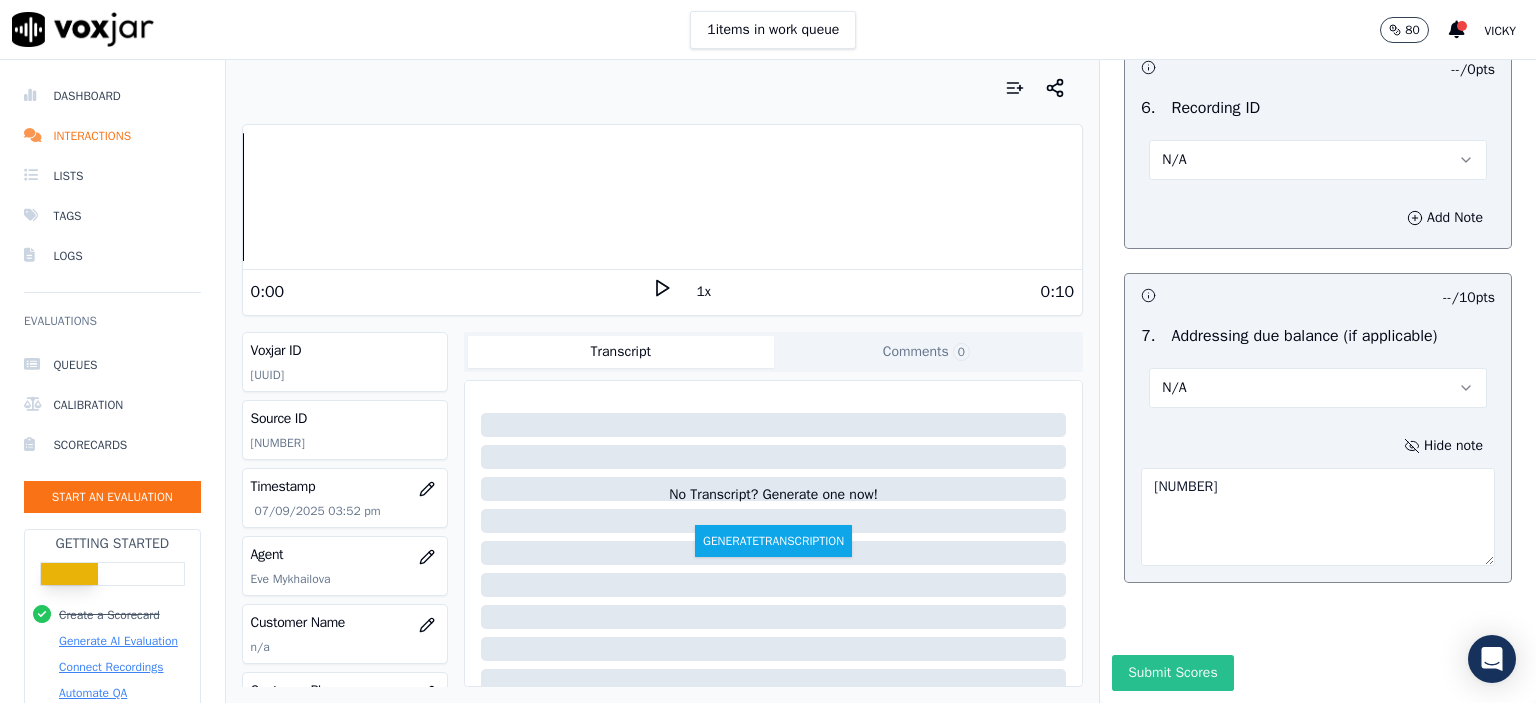 type on "[NUMBER]" 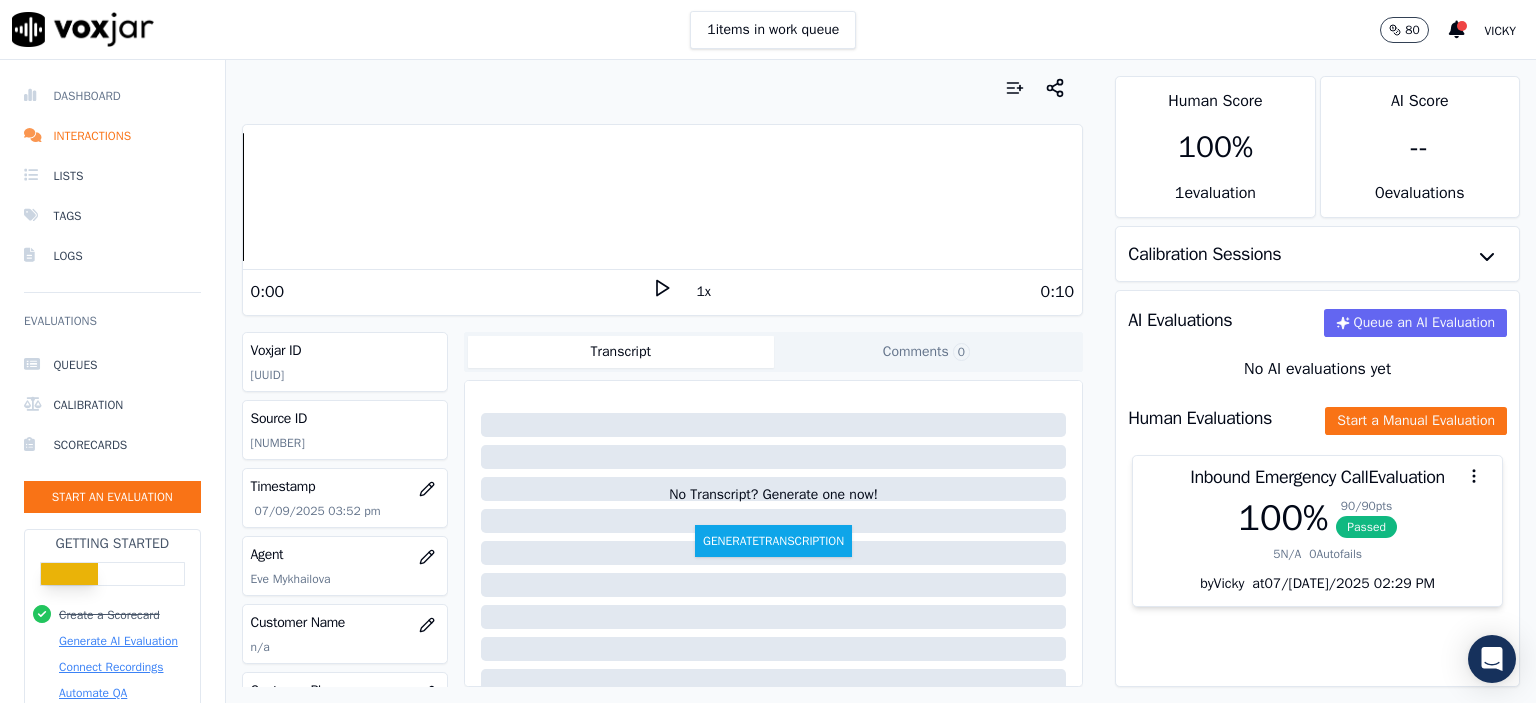 click on "Dashboard" at bounding box center [112, 96] 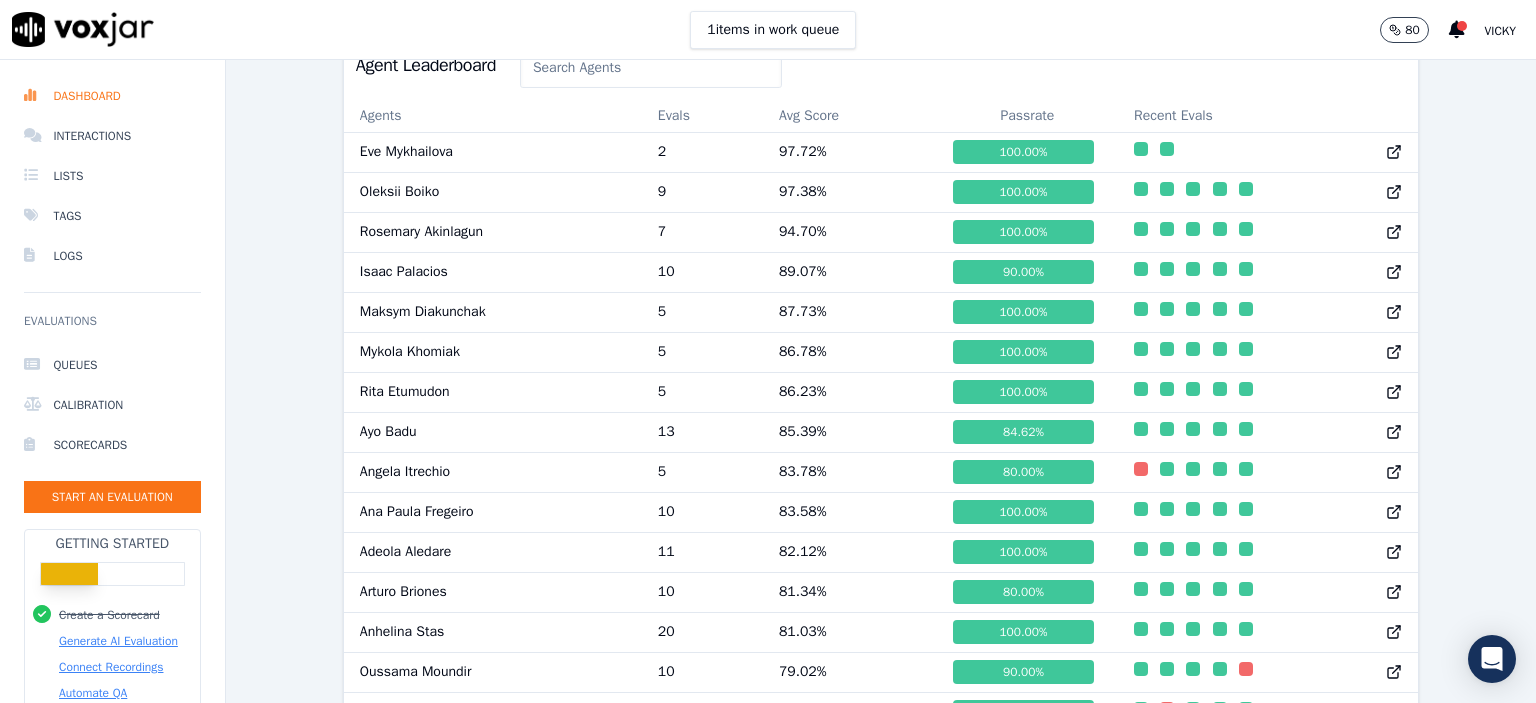 scroll, scrollTop: 1298, scrollLeft: 0, axis: vertical 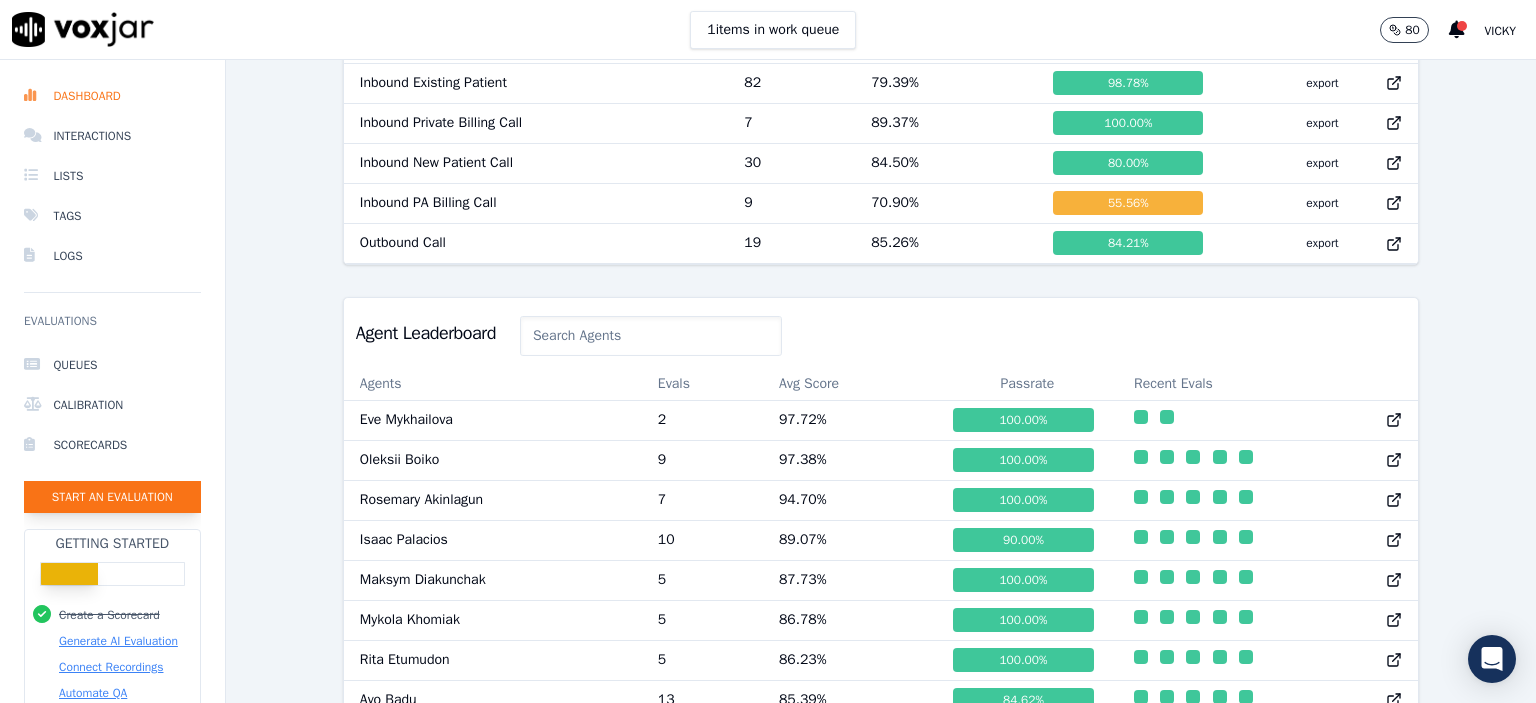 click on "Start an Evaluation" 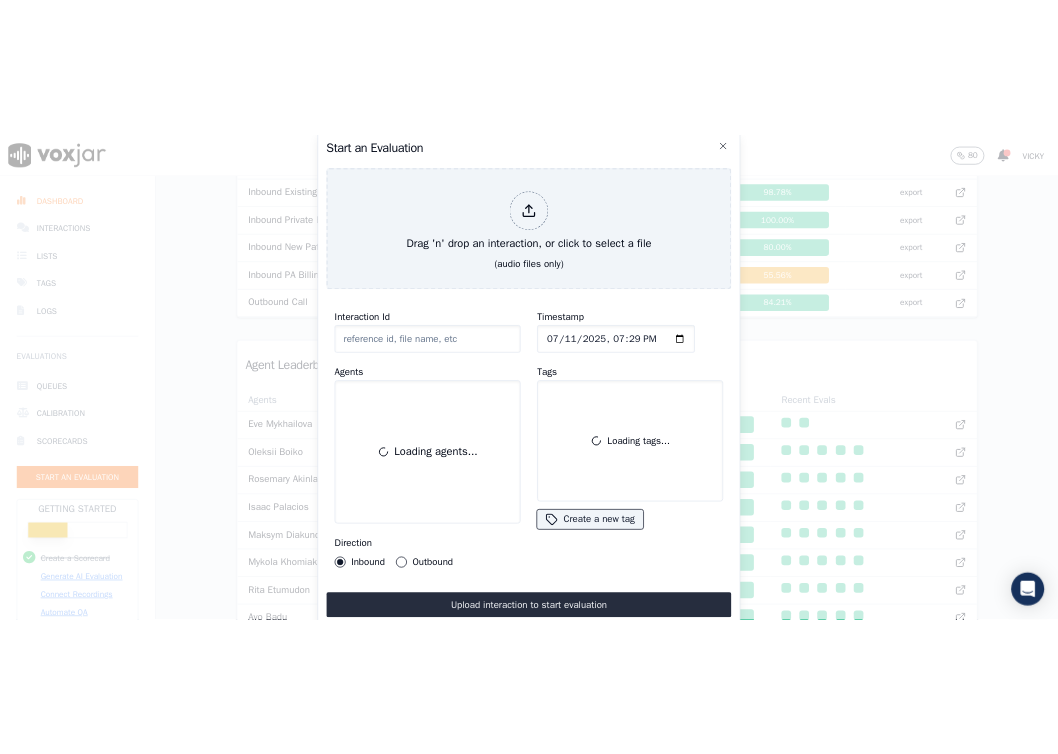 scroll, scrollTop: 122, scrollLeft: 0, axis: vertical 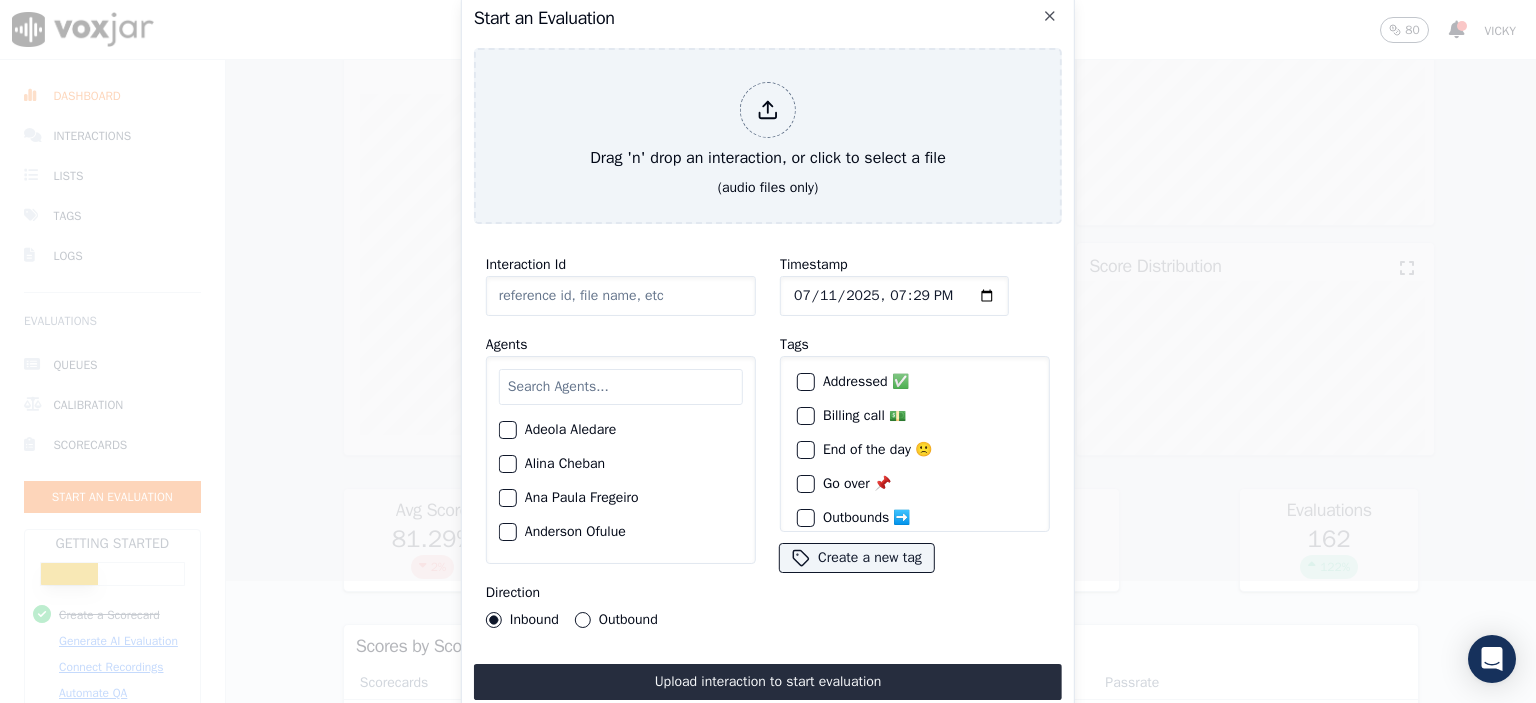 click on "Interaction Id" 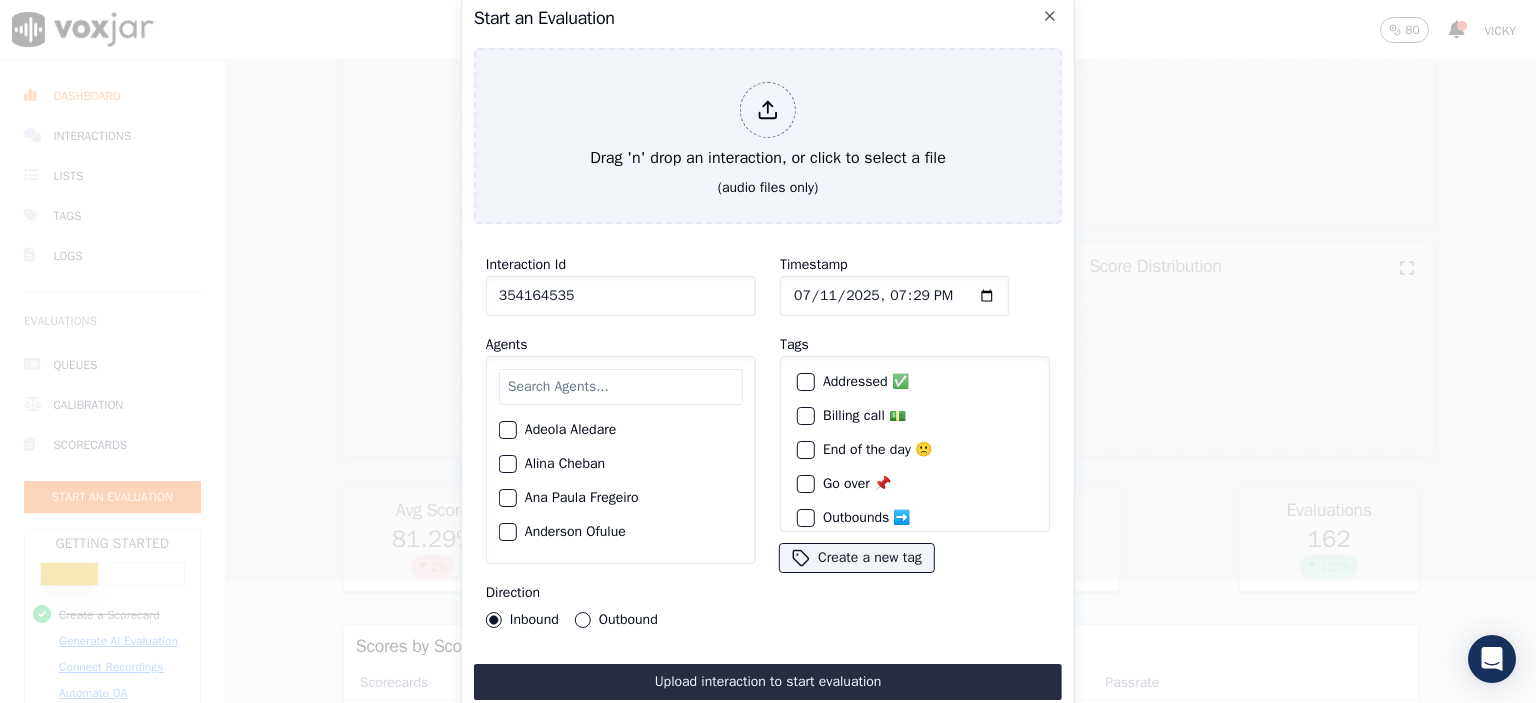 type on "354164535" 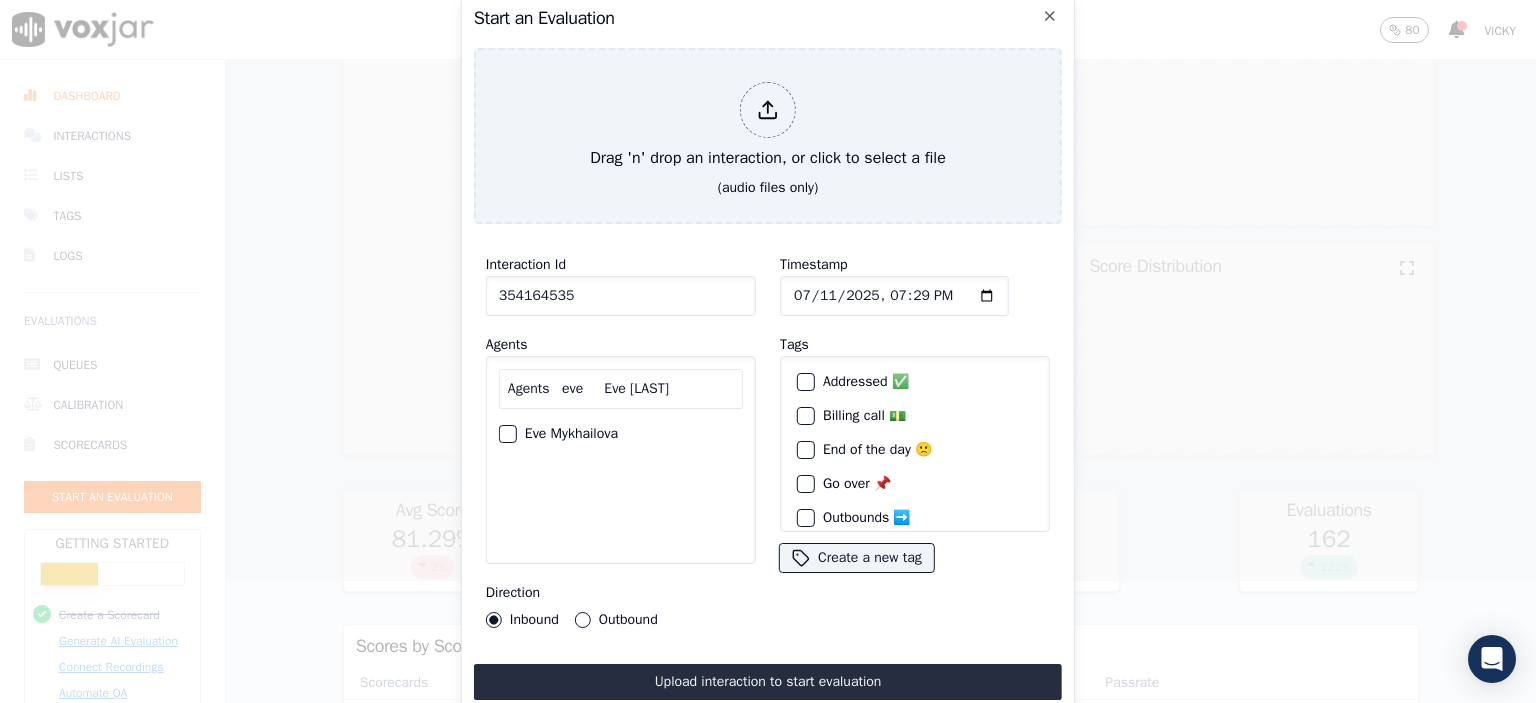 type on "Agents   eve     Eve [LAST]" 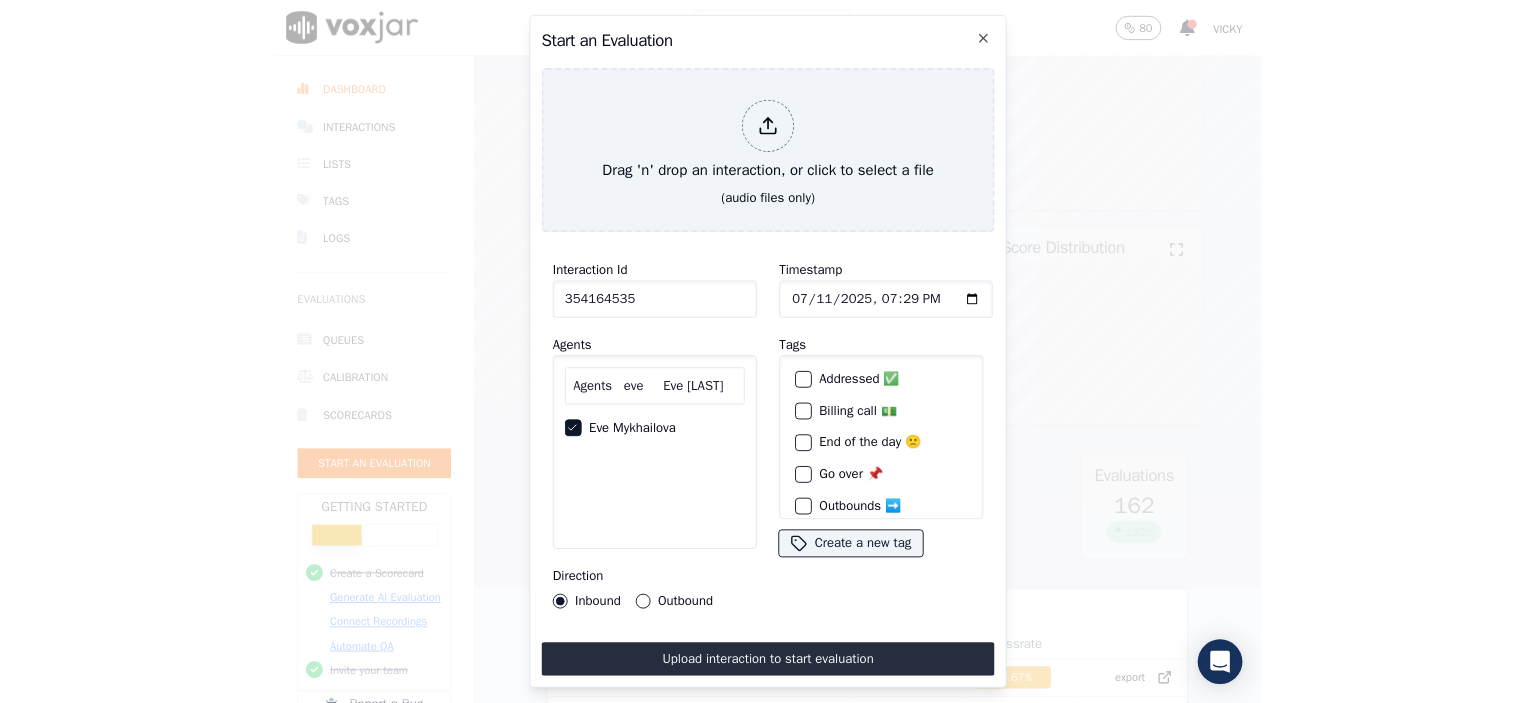scroll, scrollTop: 57, scrollLeft: 0, axis: vertical 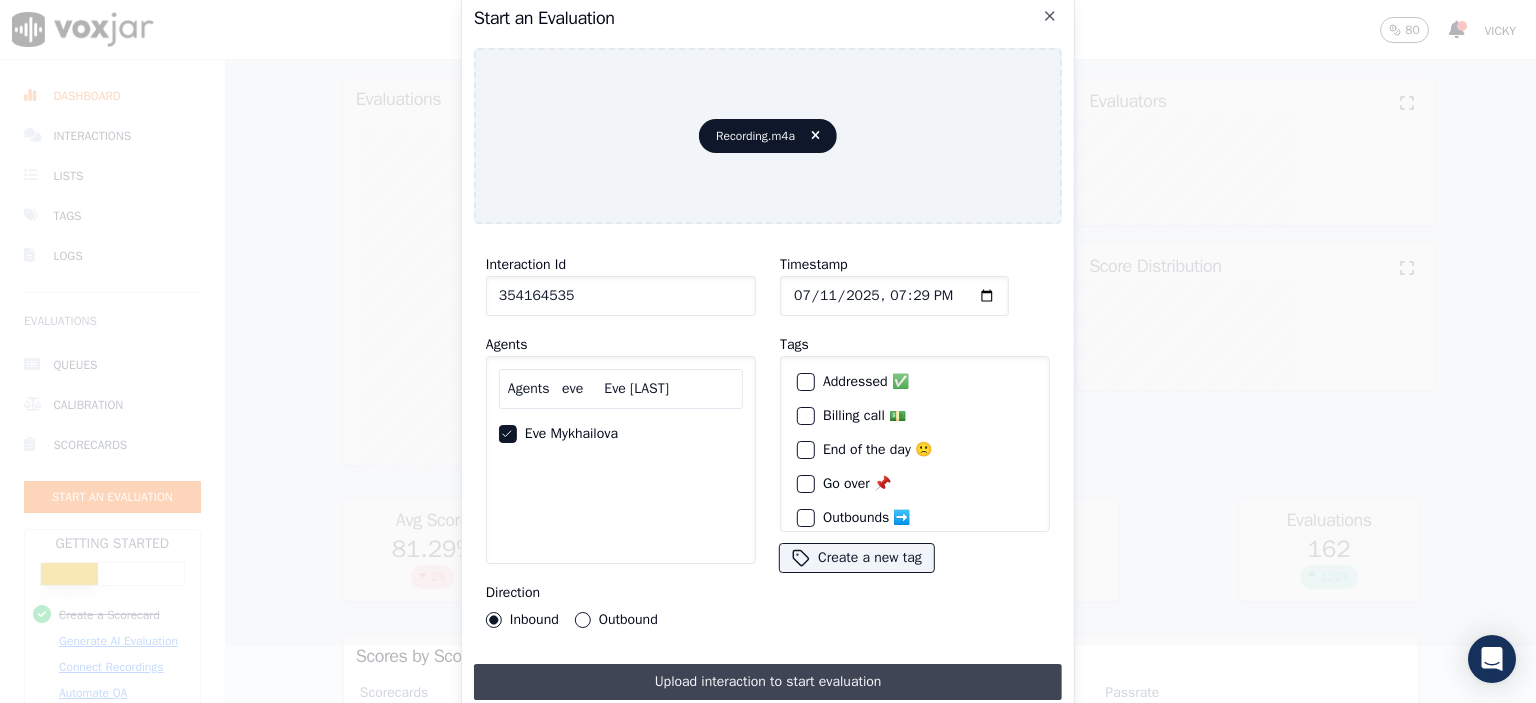 click on "Upload interaction to start evaluation" at bounding box center [768, 682] 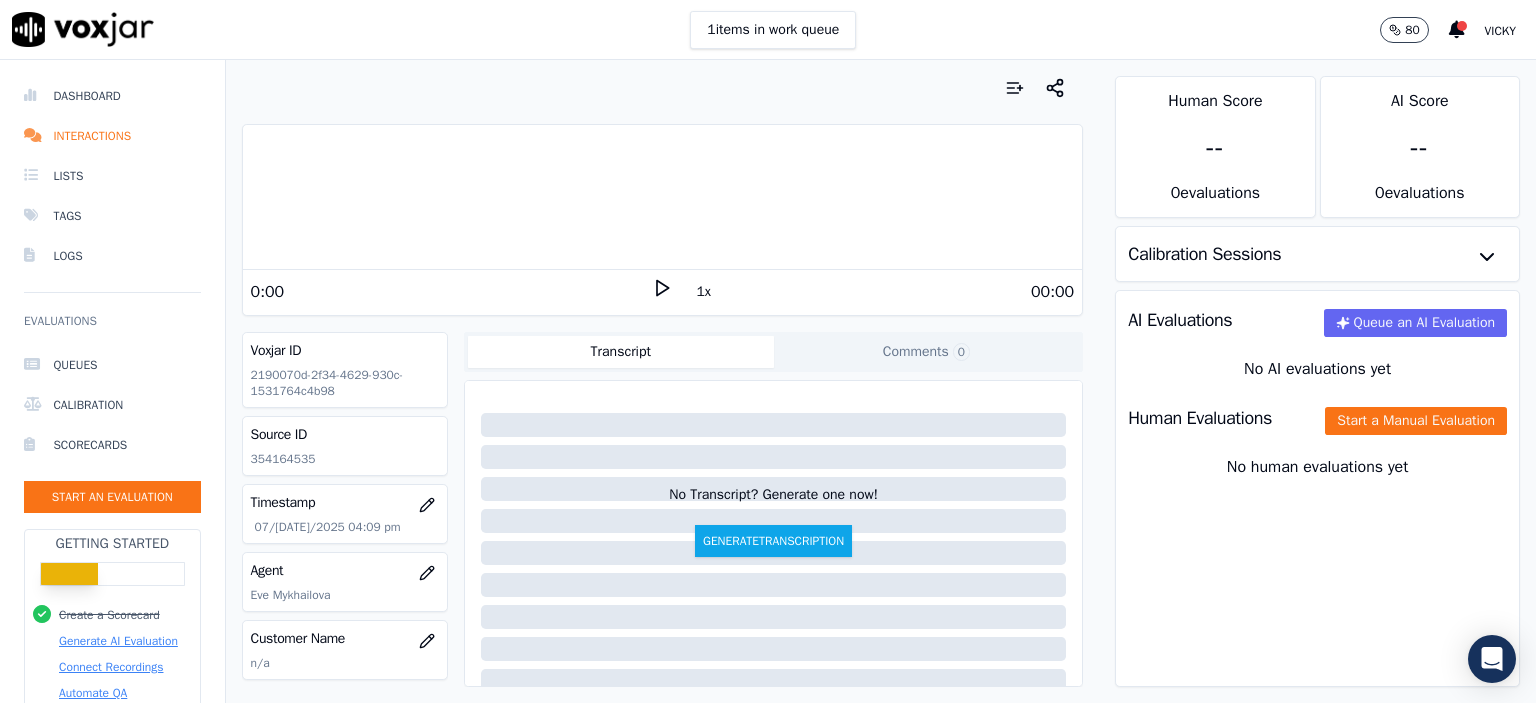 scroll, scrollTop: 0, scrollLeft: 0, axis: both 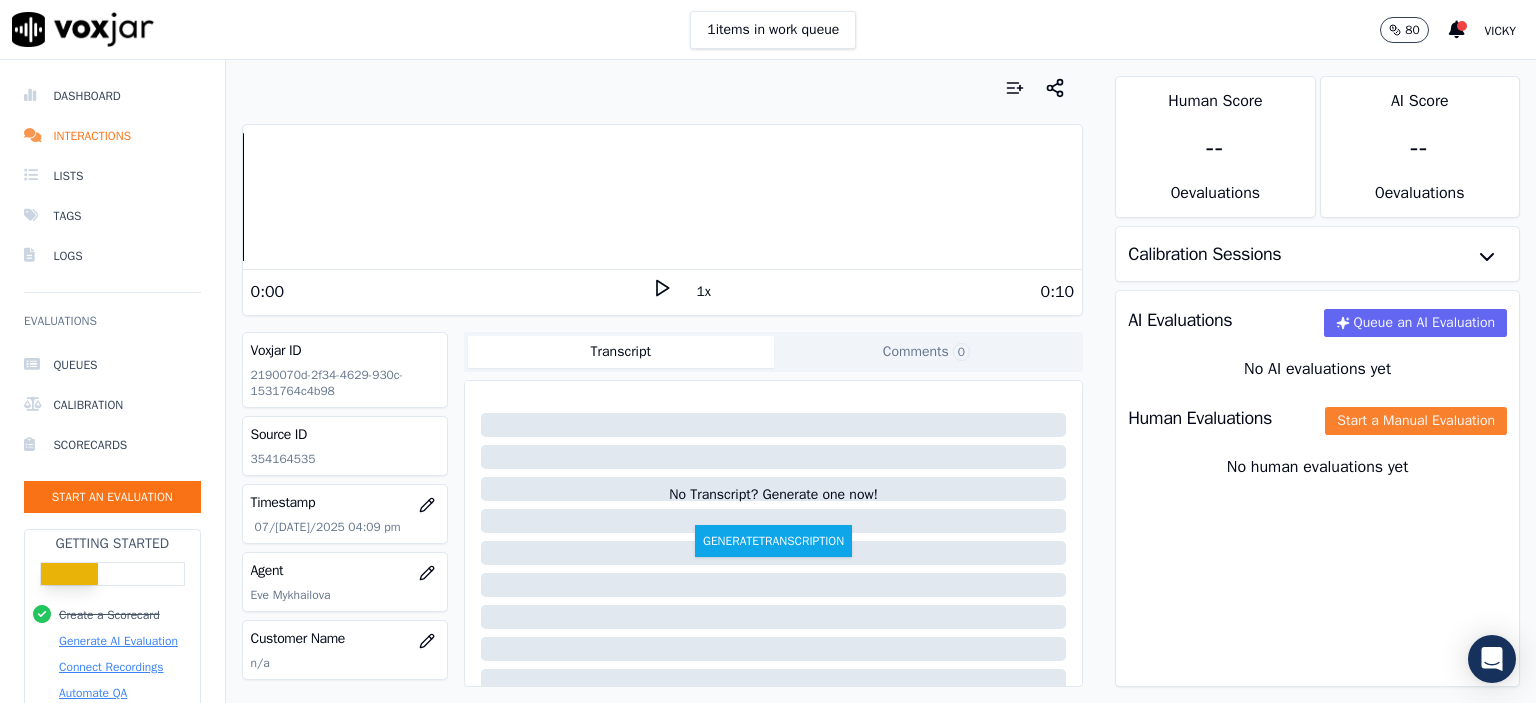 click on "Start a Manual Evaluation" 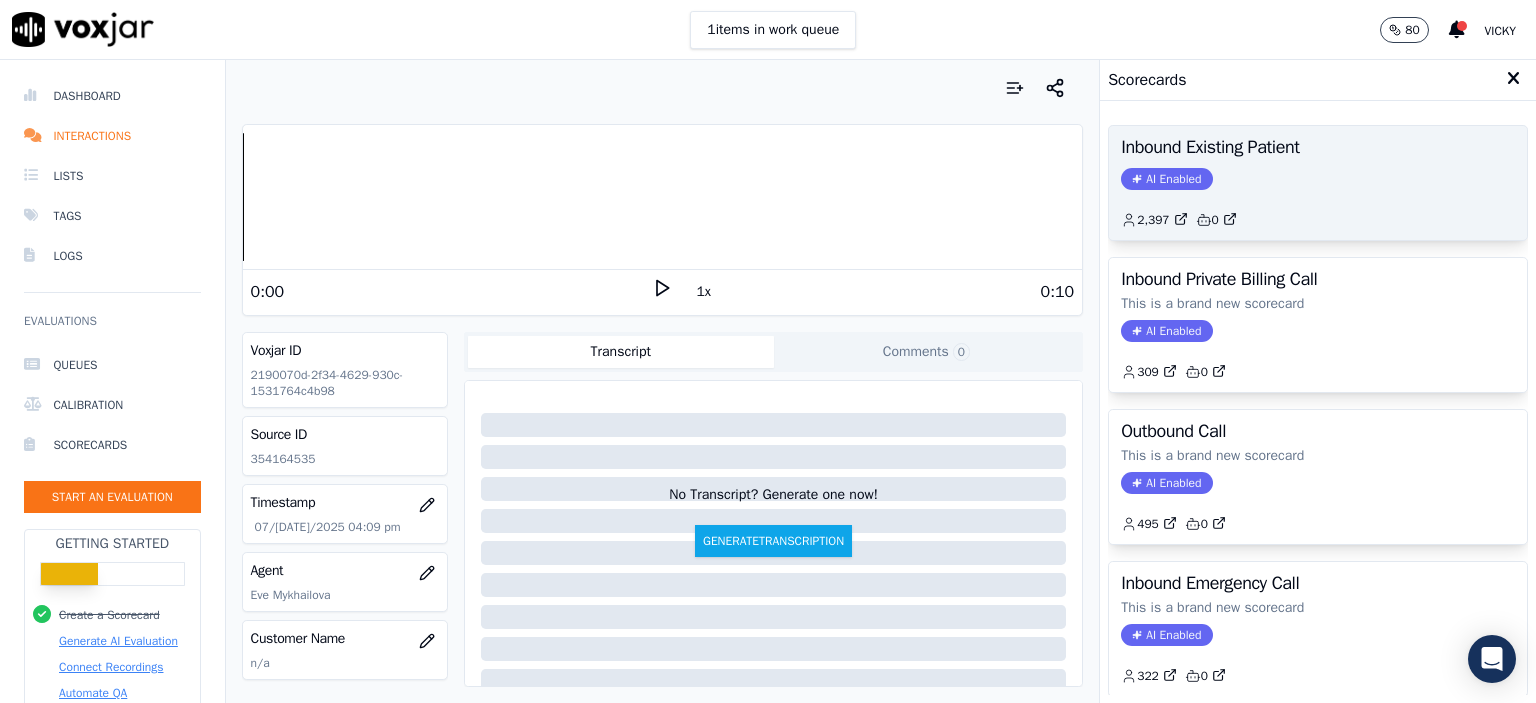 click on "AI Enabled" 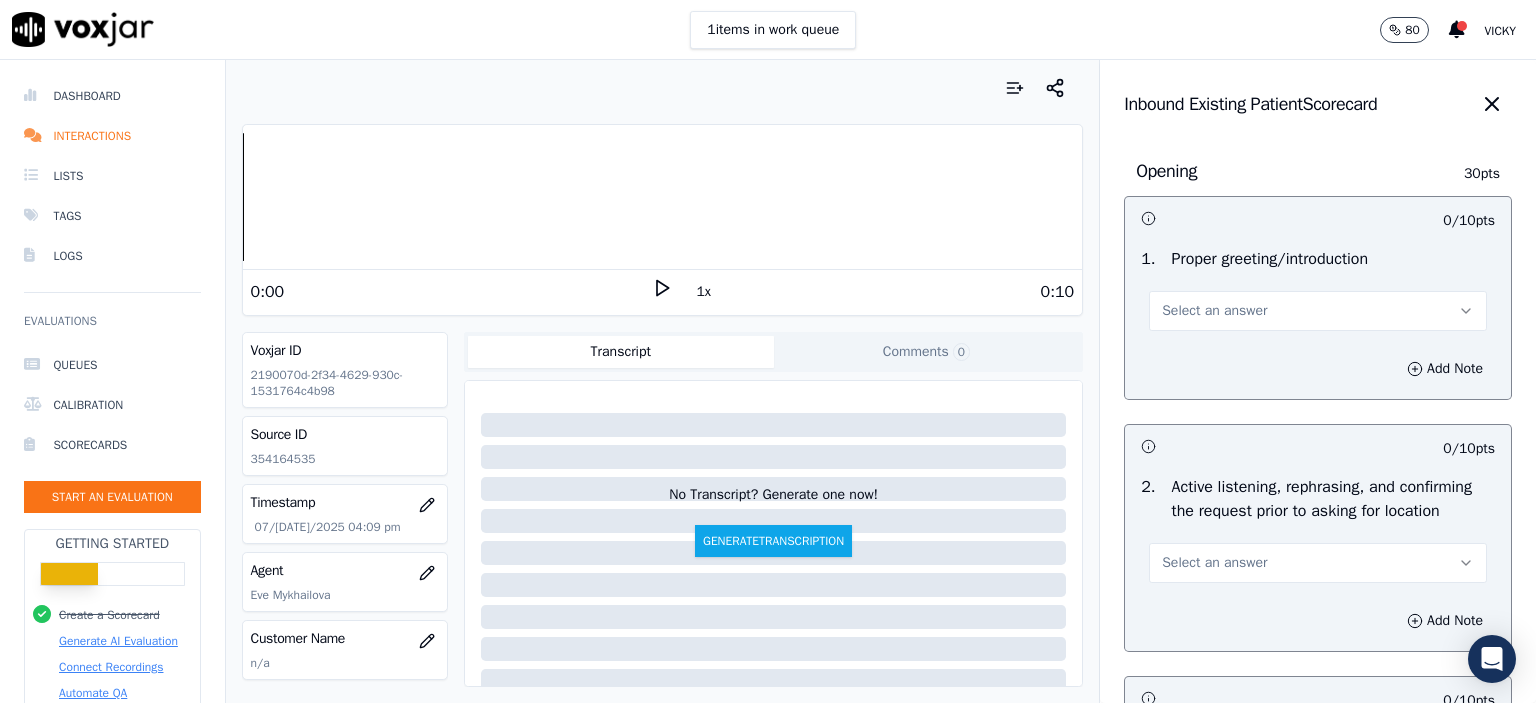 click on "Select an answer" at bounding box center (1318, 311) 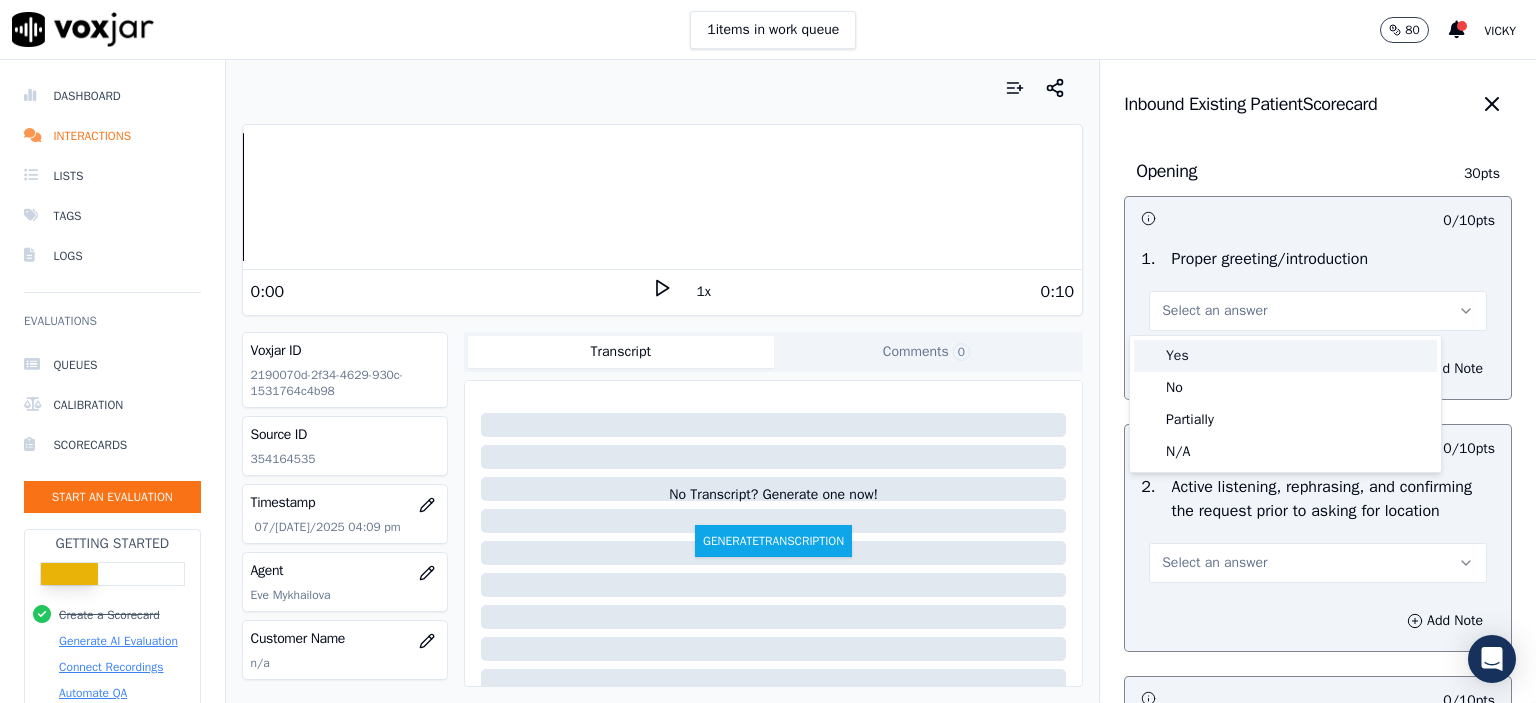 click on "Yes" at bounding box center [1285, 356] 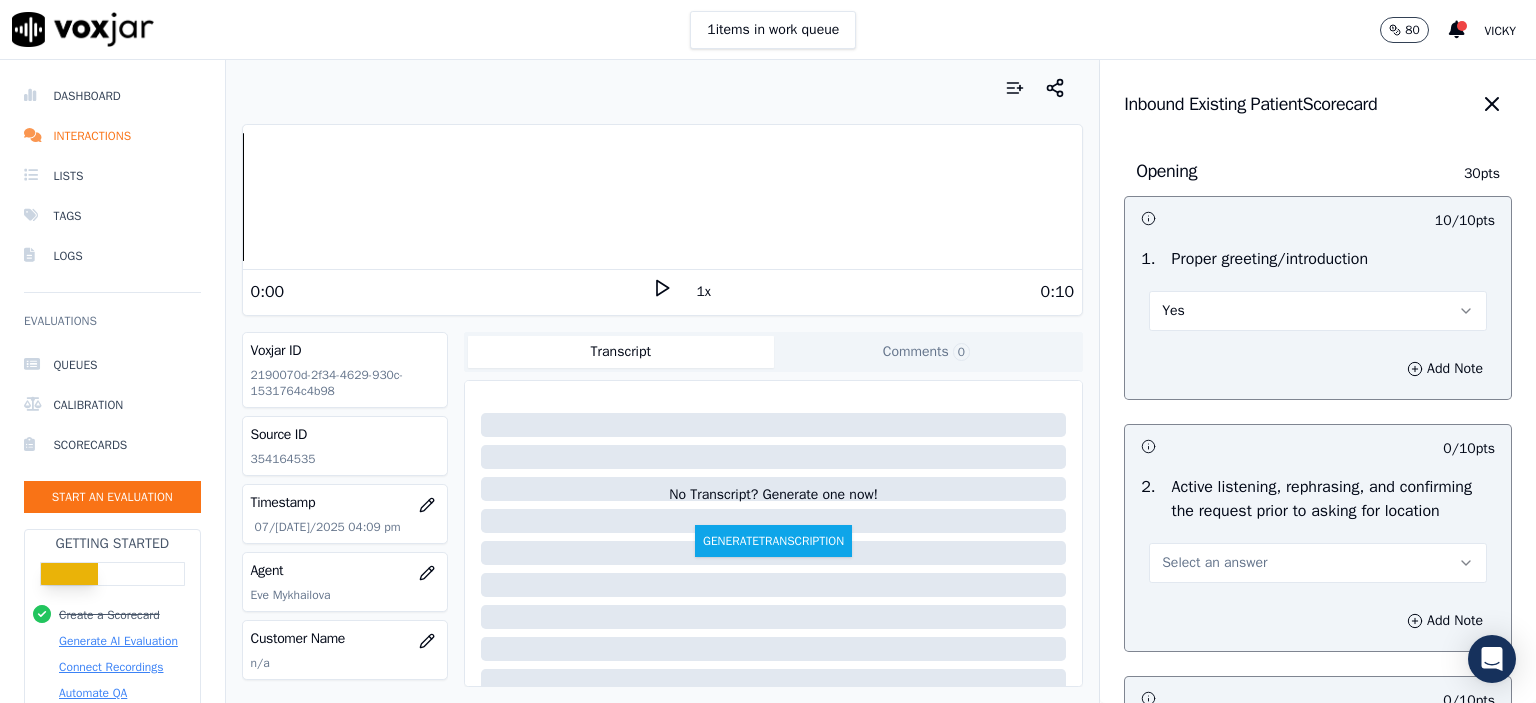 click on "Select an answer" at bounding box center [1318, 563] 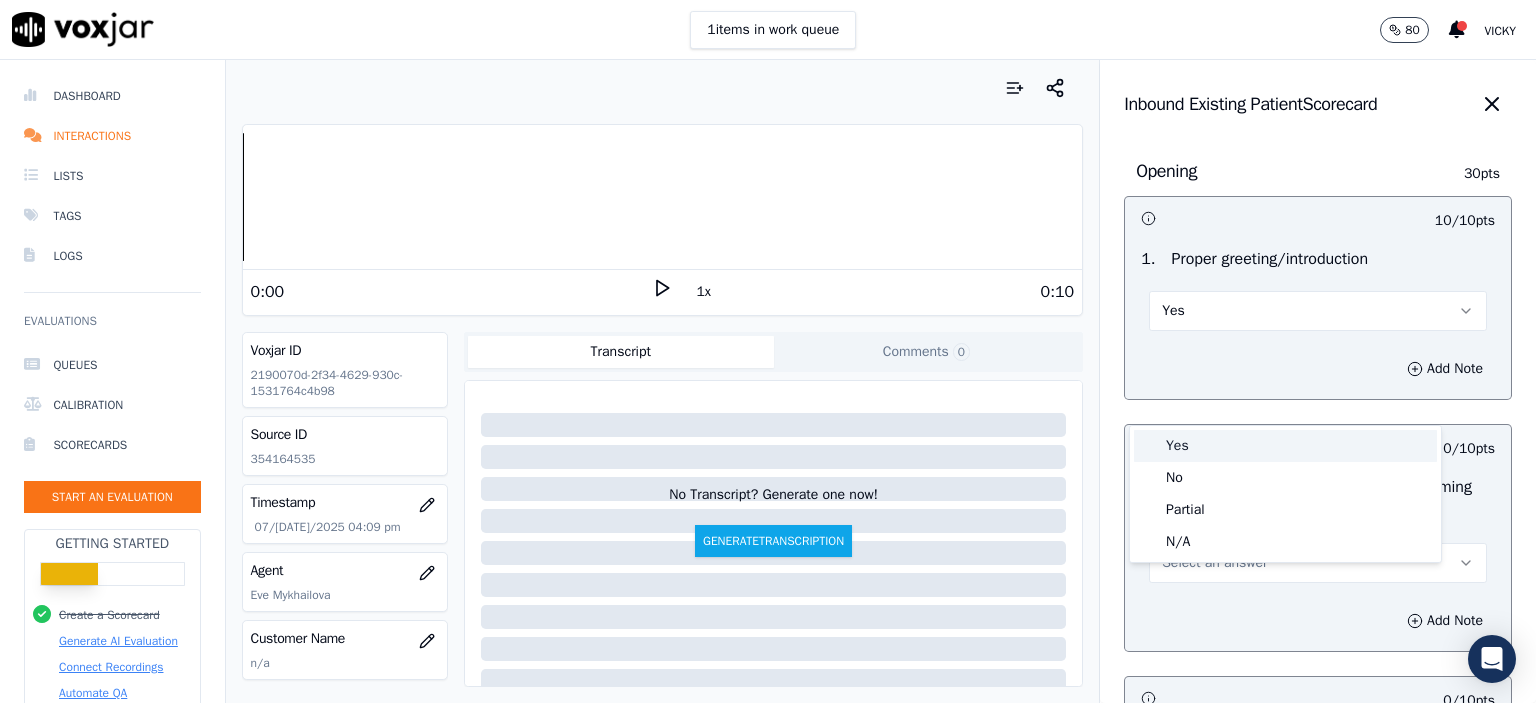 click on "Yes" at bounding box center [1285, 446] 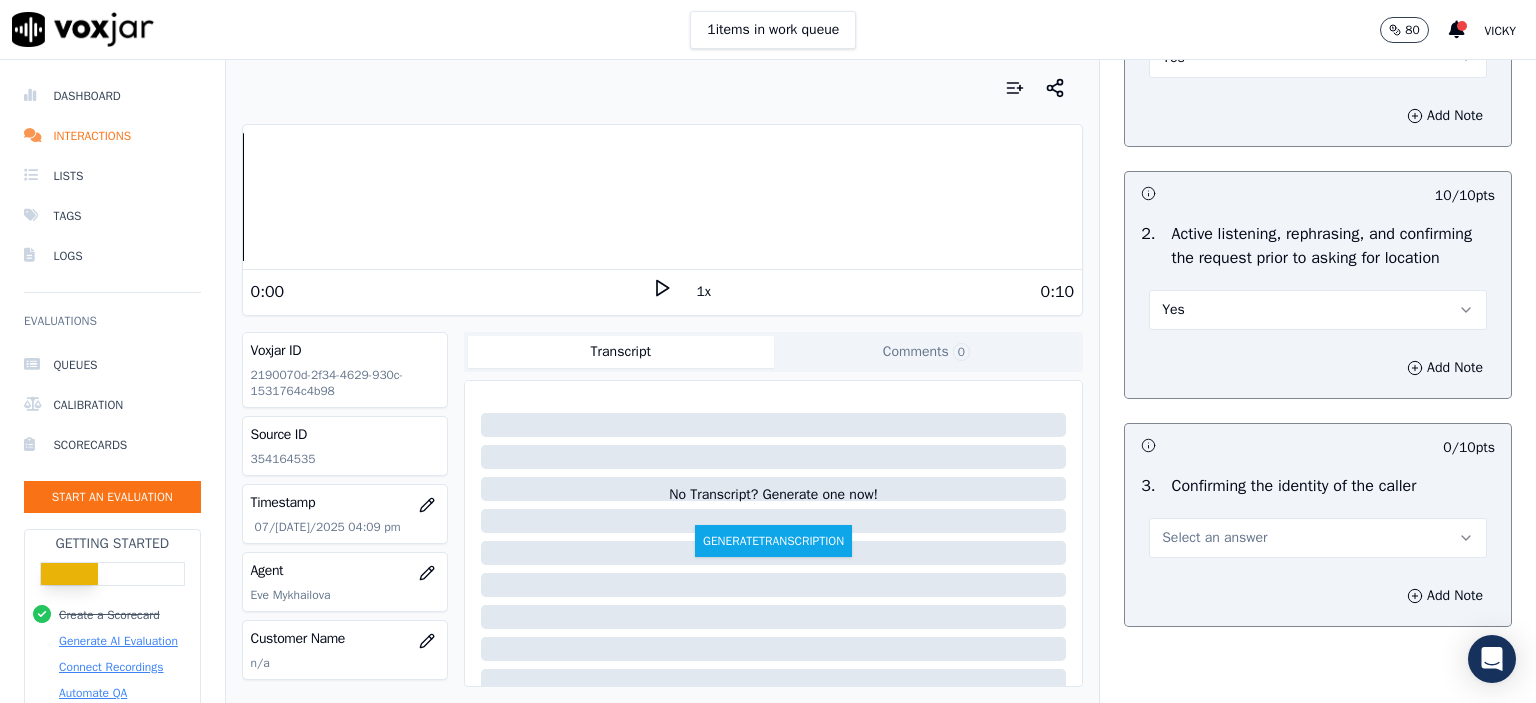 scroll, scrollTop: 300, scrollLeft: 0, axis: vertical 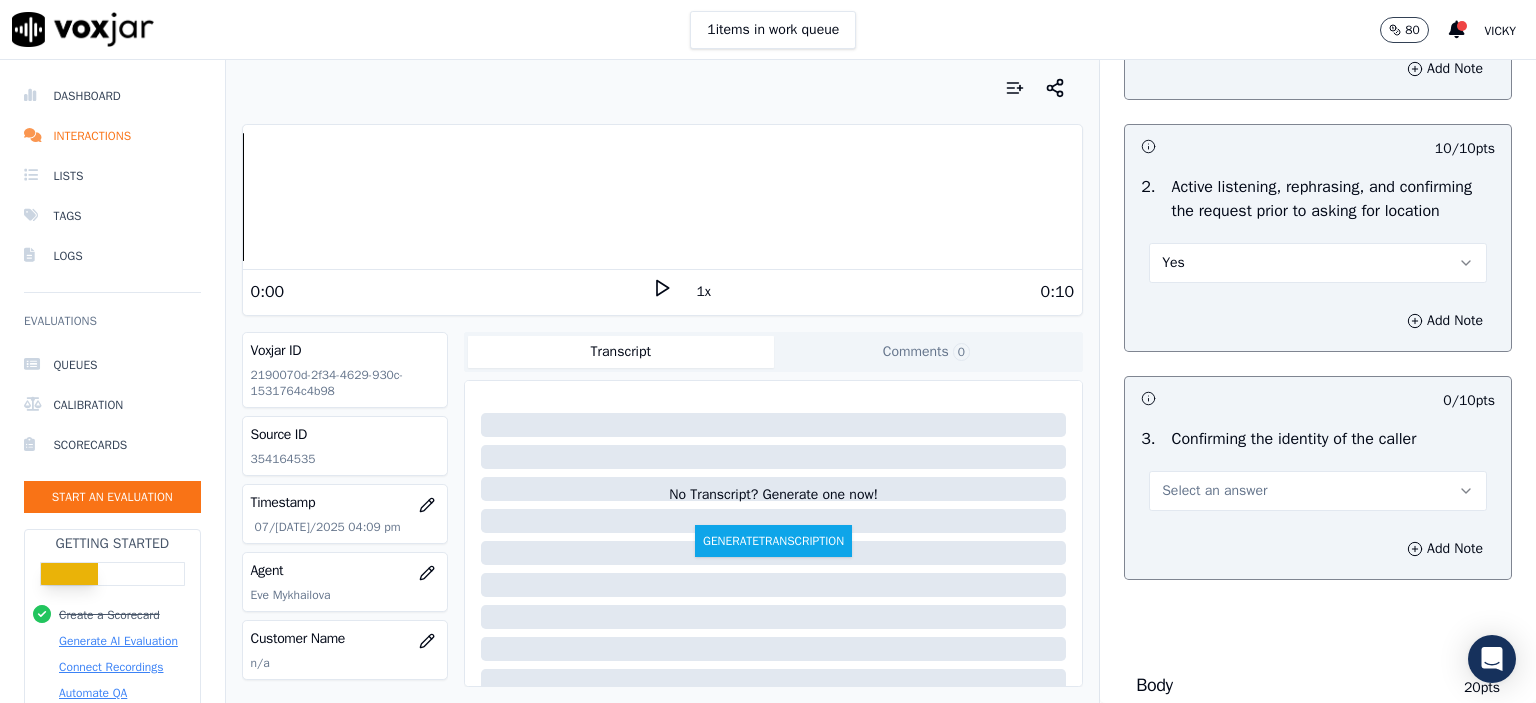click on "Select an answer" at bounding box center [1214, 491] 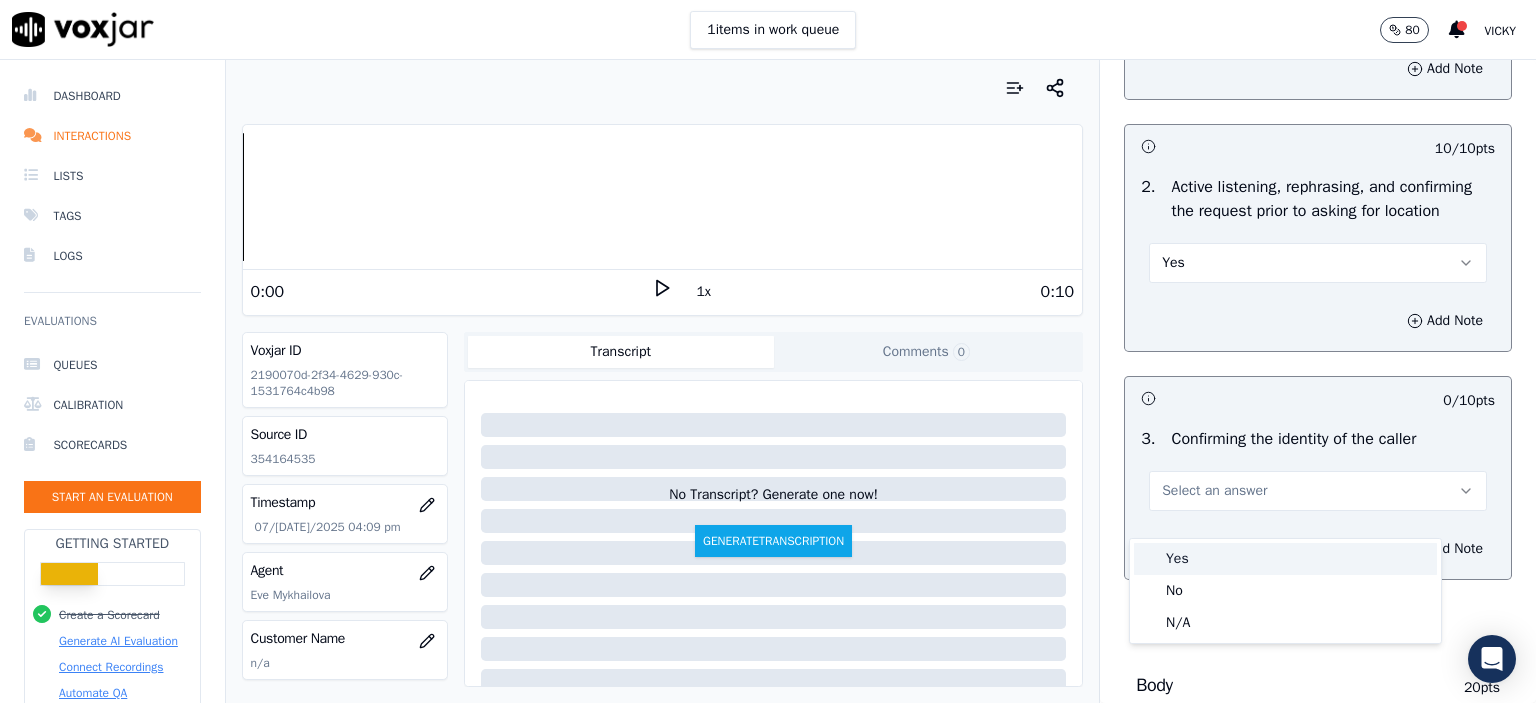 click on "Yes" at bounding box center [1285, 559] 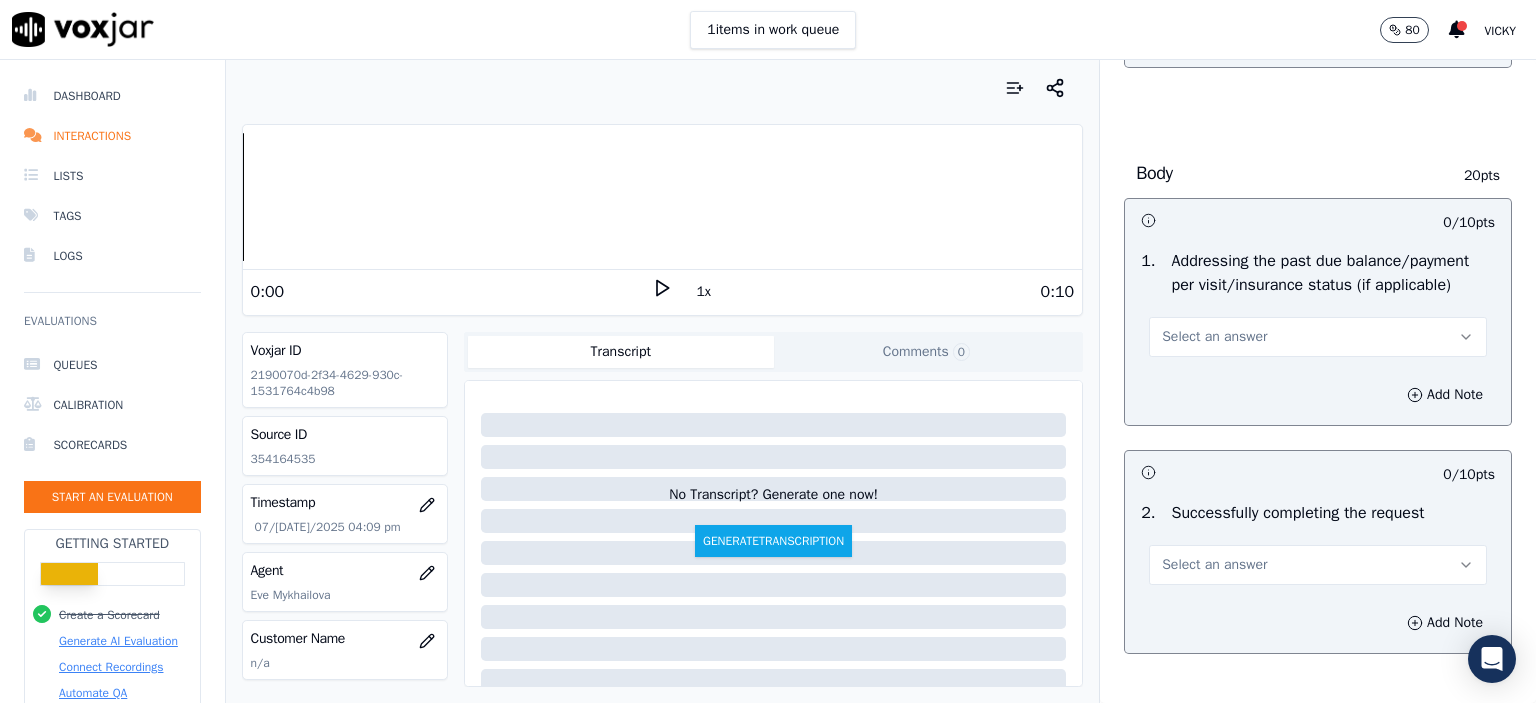 scroll, scrollTop: 900, scrollLeft: 0, axis: vertical 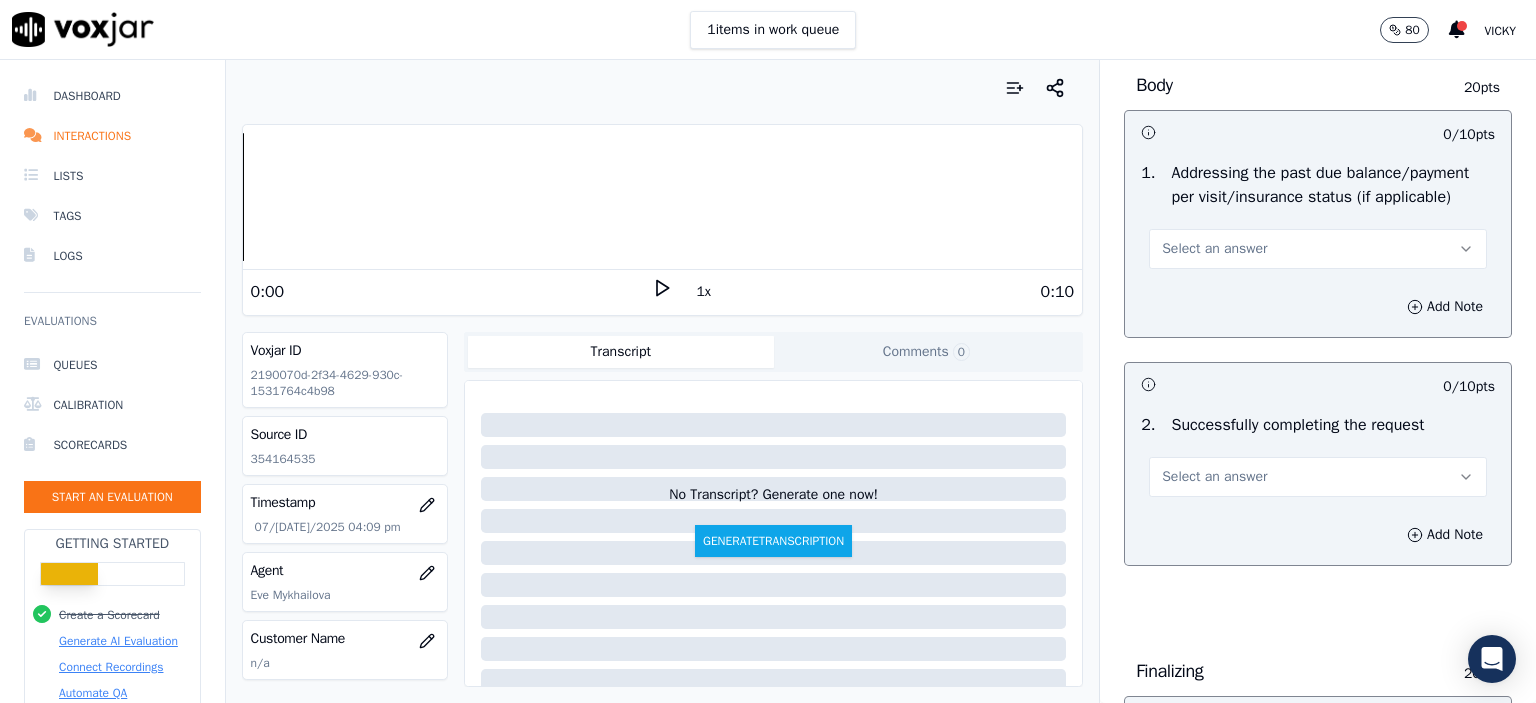 click on "Select an answer" at bounding box center [1214, 249] 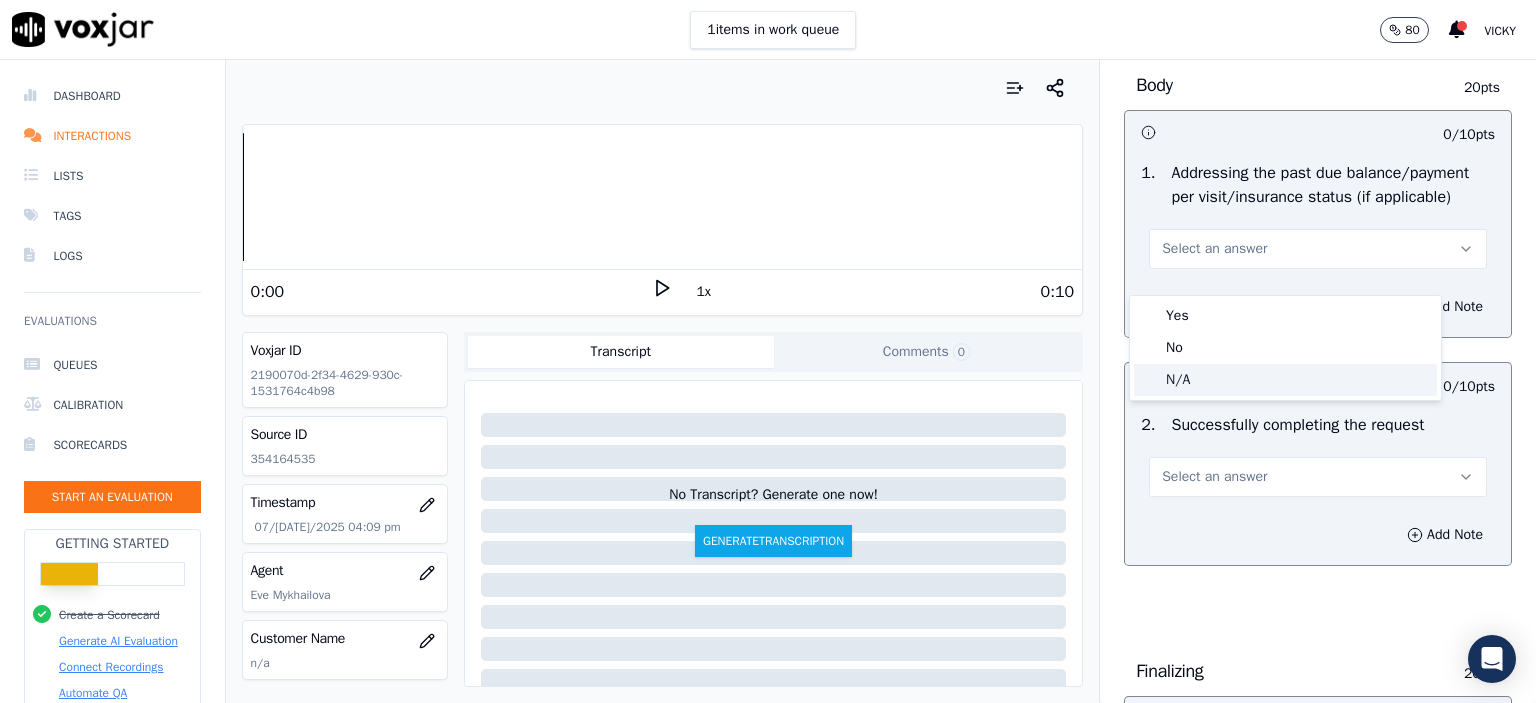 click on "N/A" 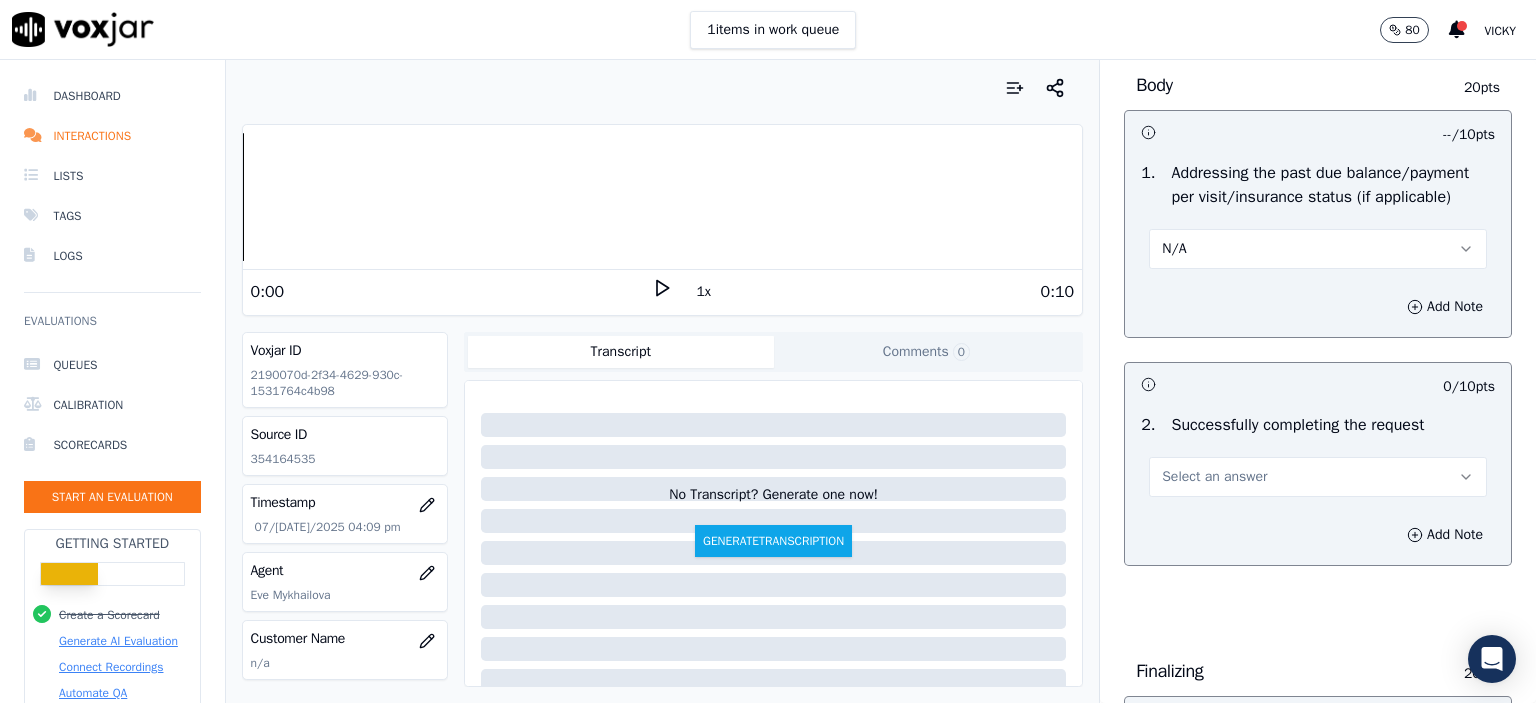 click on "Select an answer" at bounding box center (1318, 477) 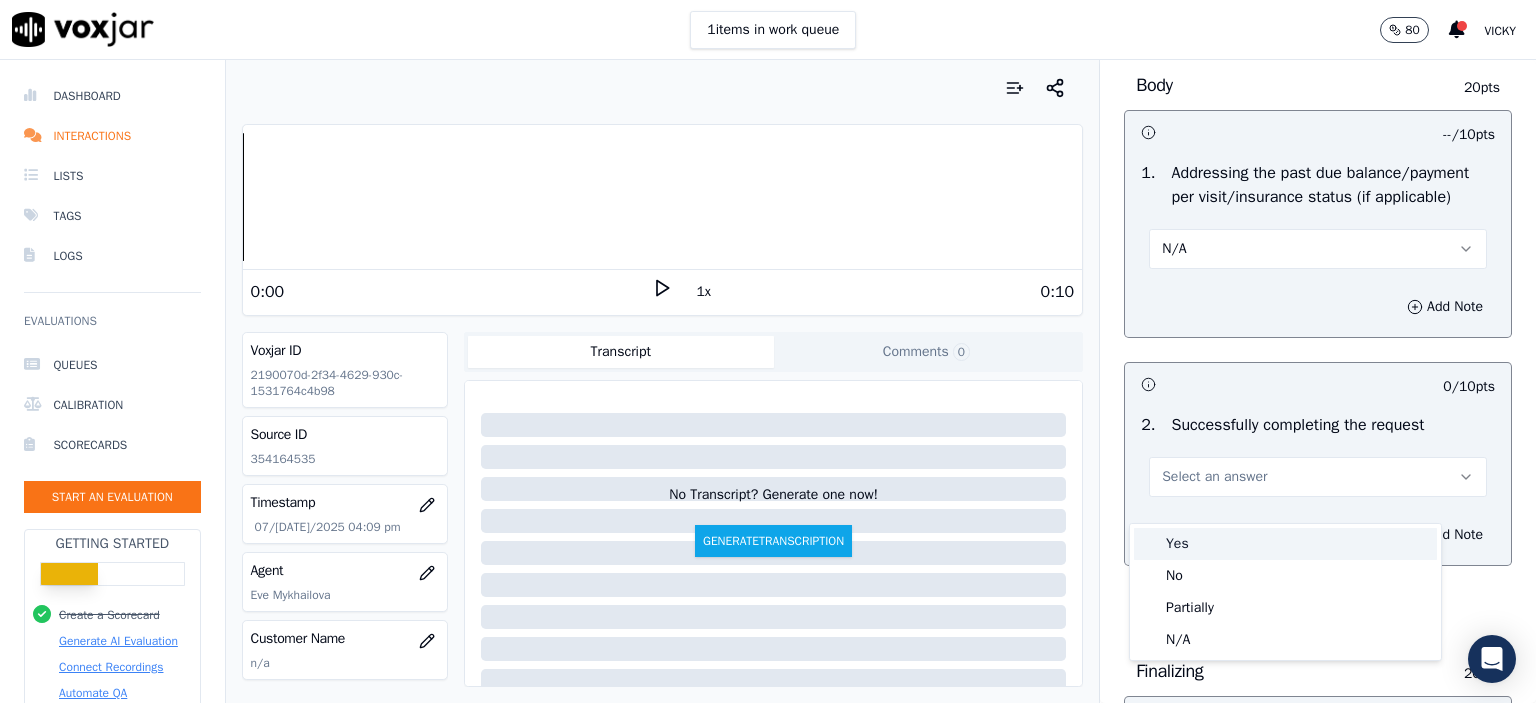 click on "Yes" at bounding box center [1285, 544] 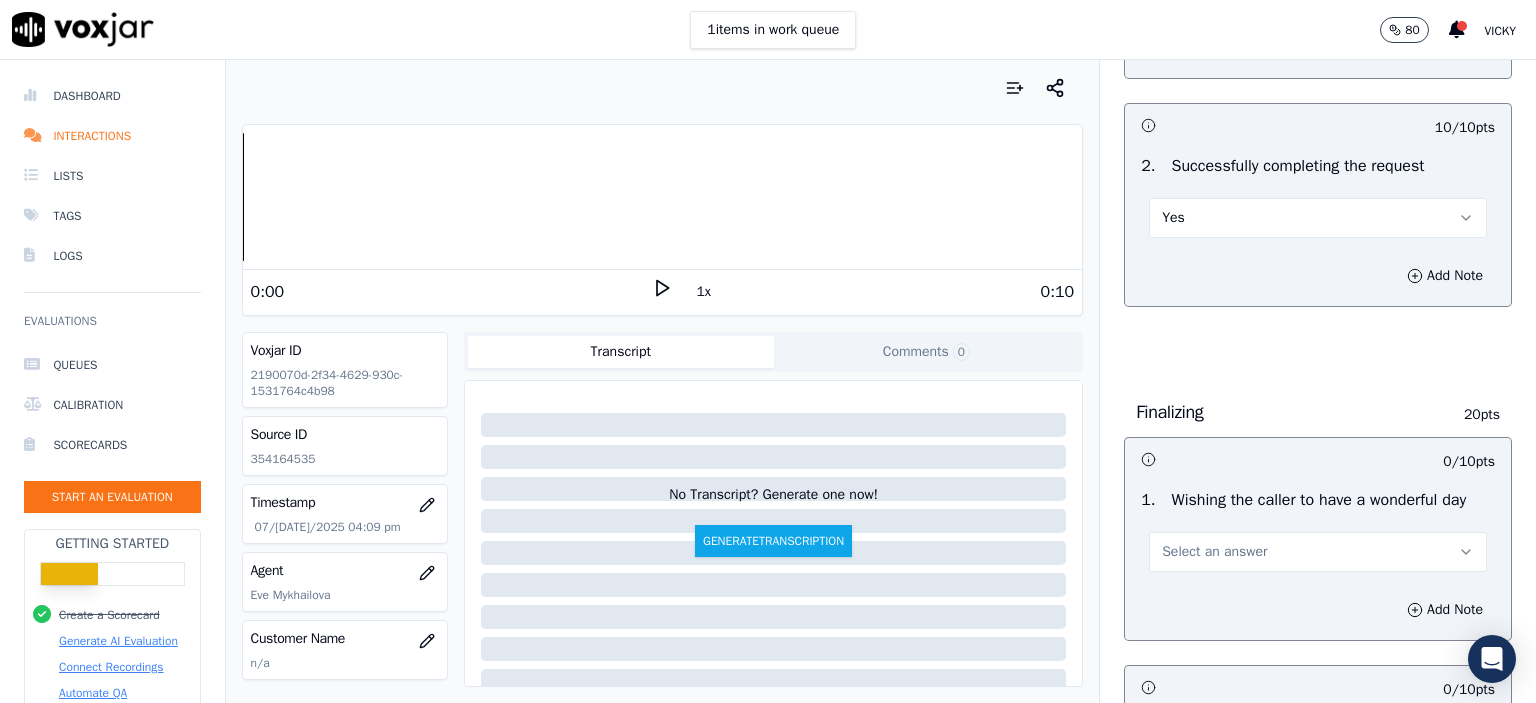 scroll, scrollTop: 1200, scrollLeft: 0, axis: vertical 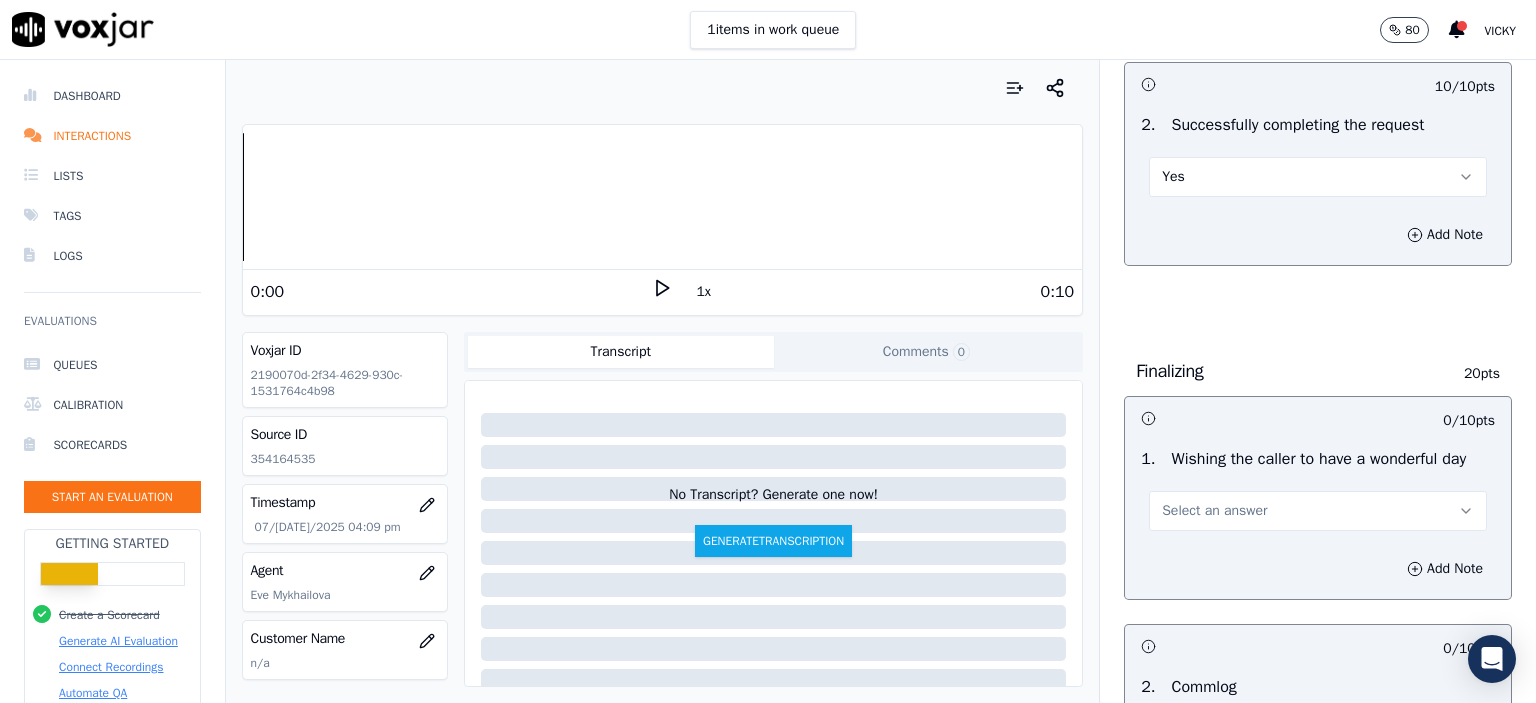 click on "Select an answer" at bounding box center [1318, 511] 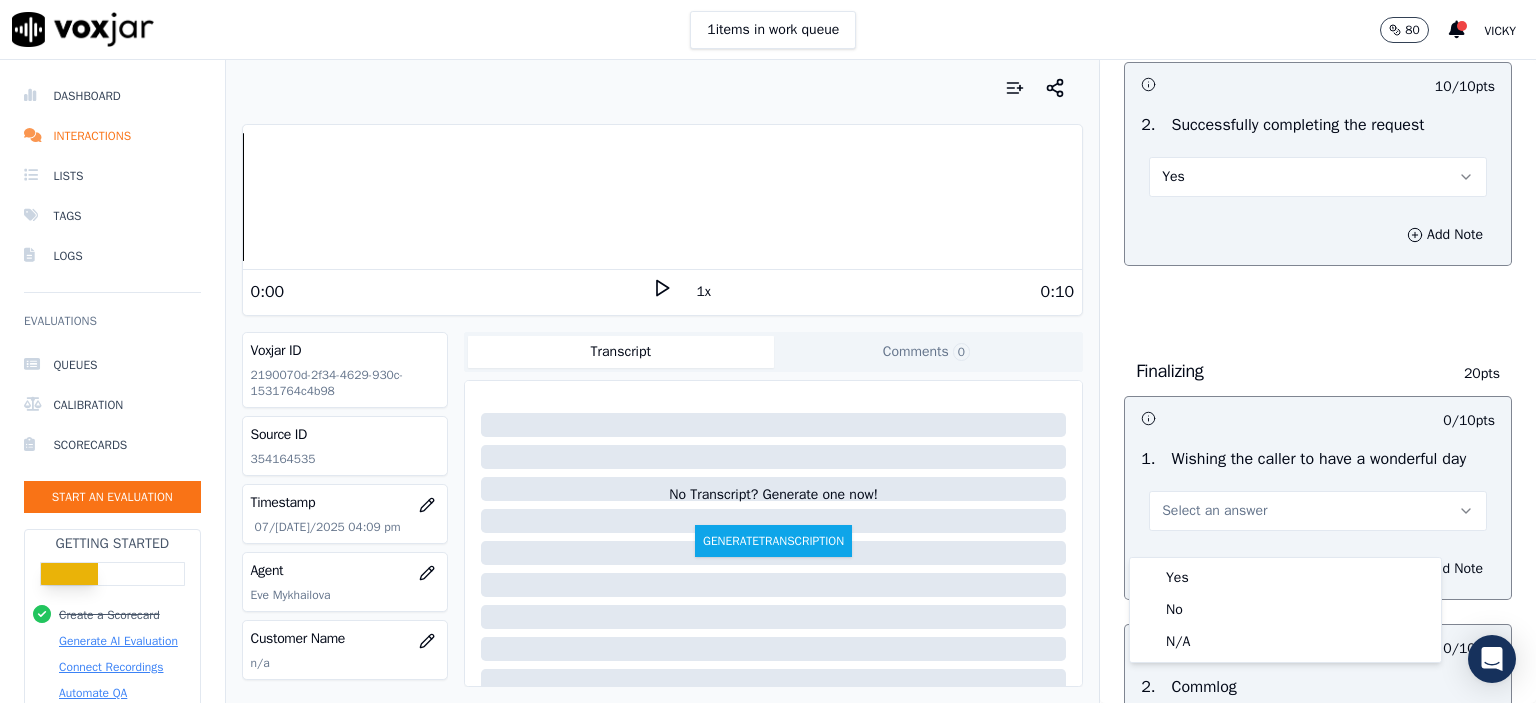 click on "Yes   No     N/A" at bounding box center [1285, 610] 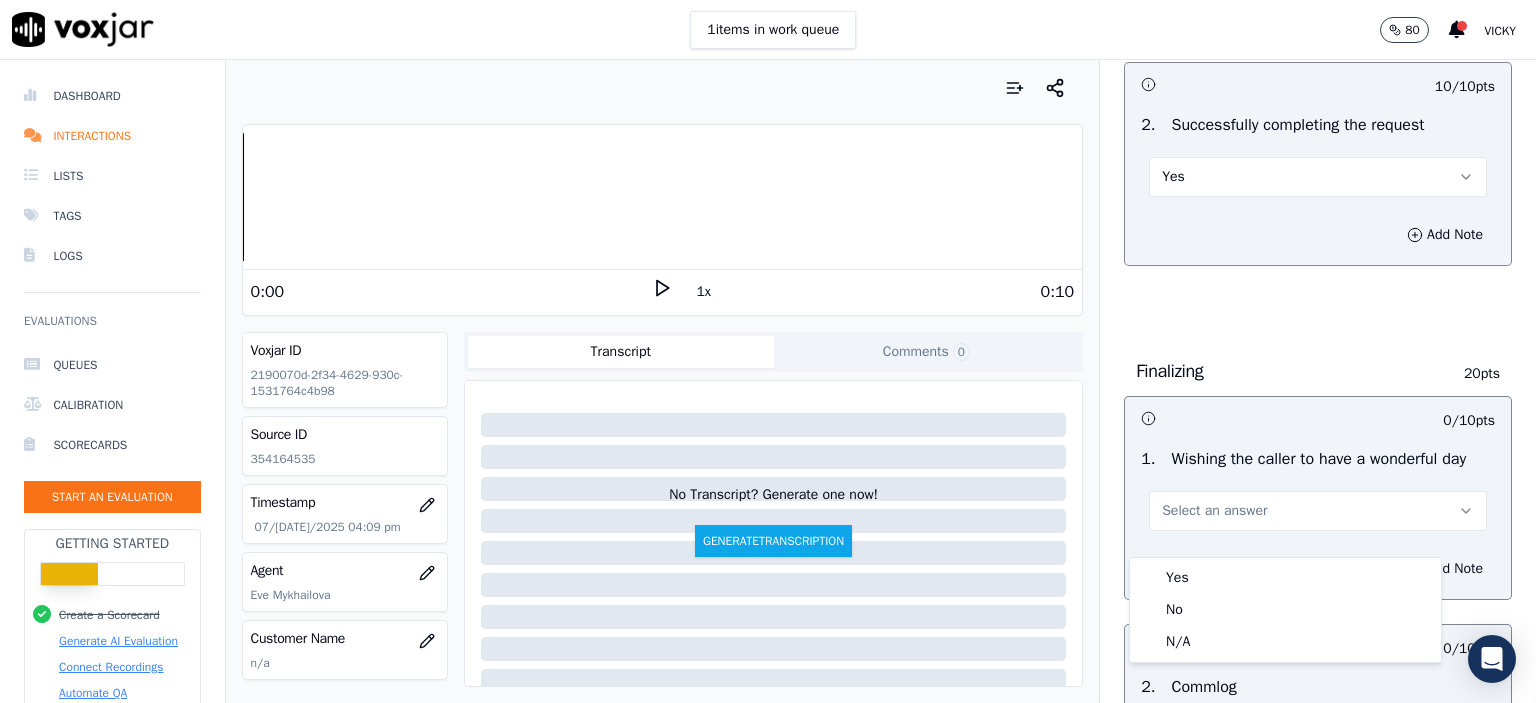 click on "Yes" at bounding box center (1285, 578) 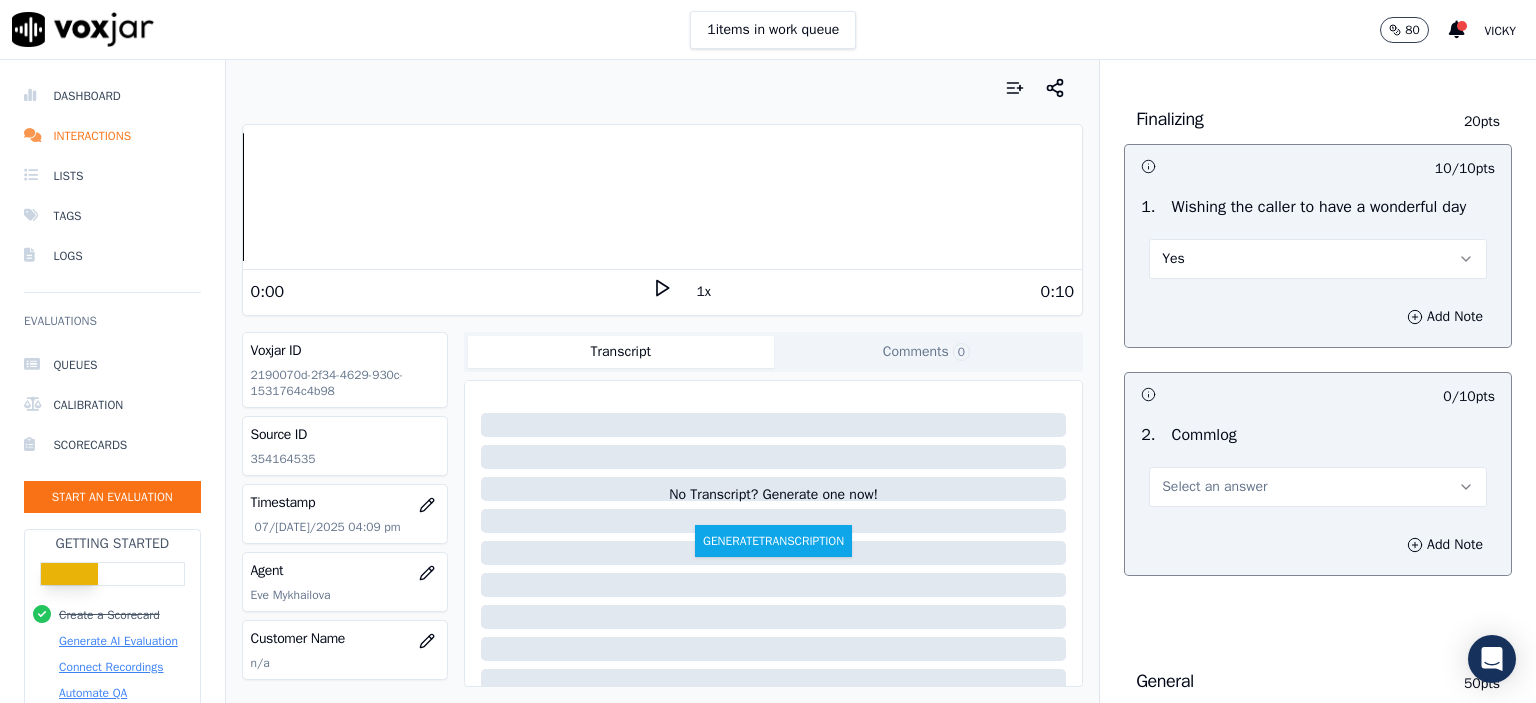 scroll, scrollTop: 1500, scrollLeft: 0, axis: vertical 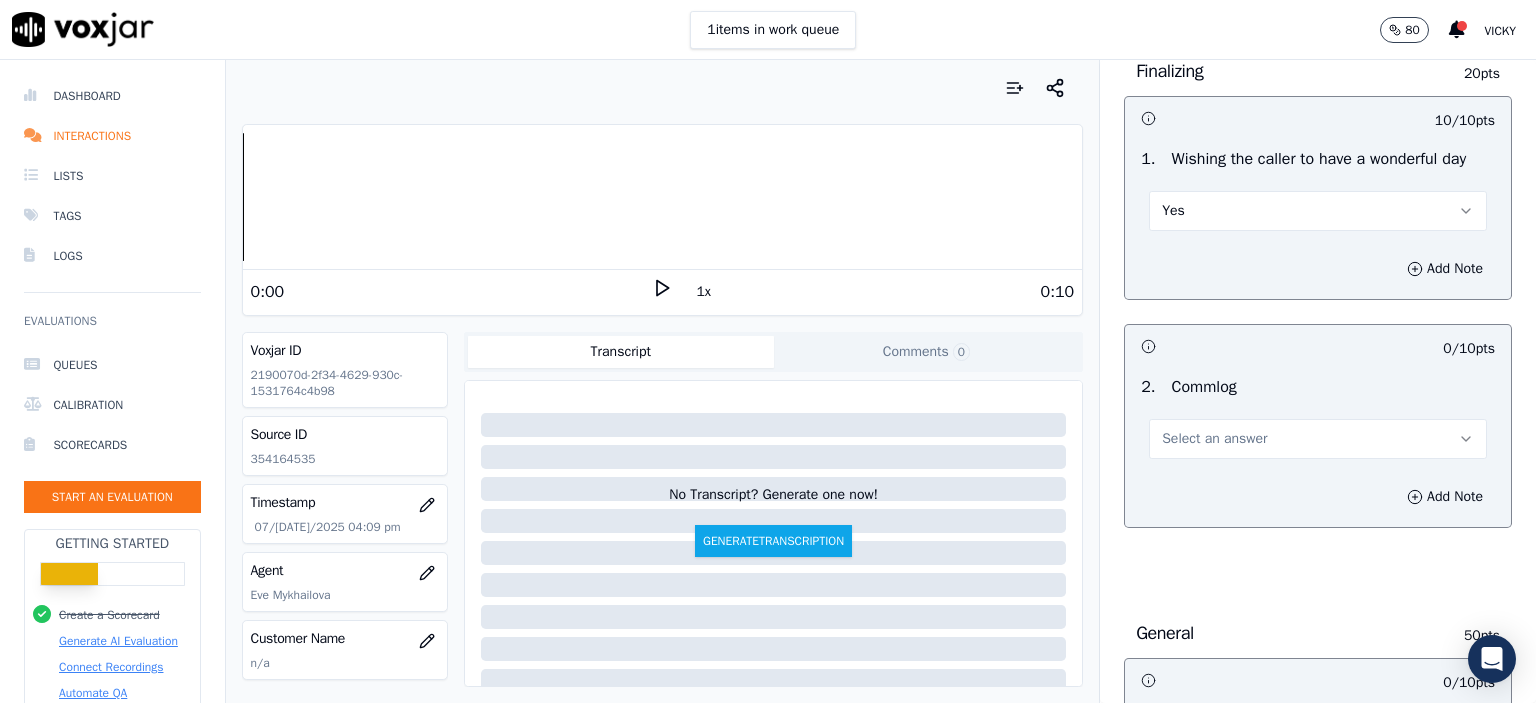 click on "Select an answer" at bounding box center [1318, 439] 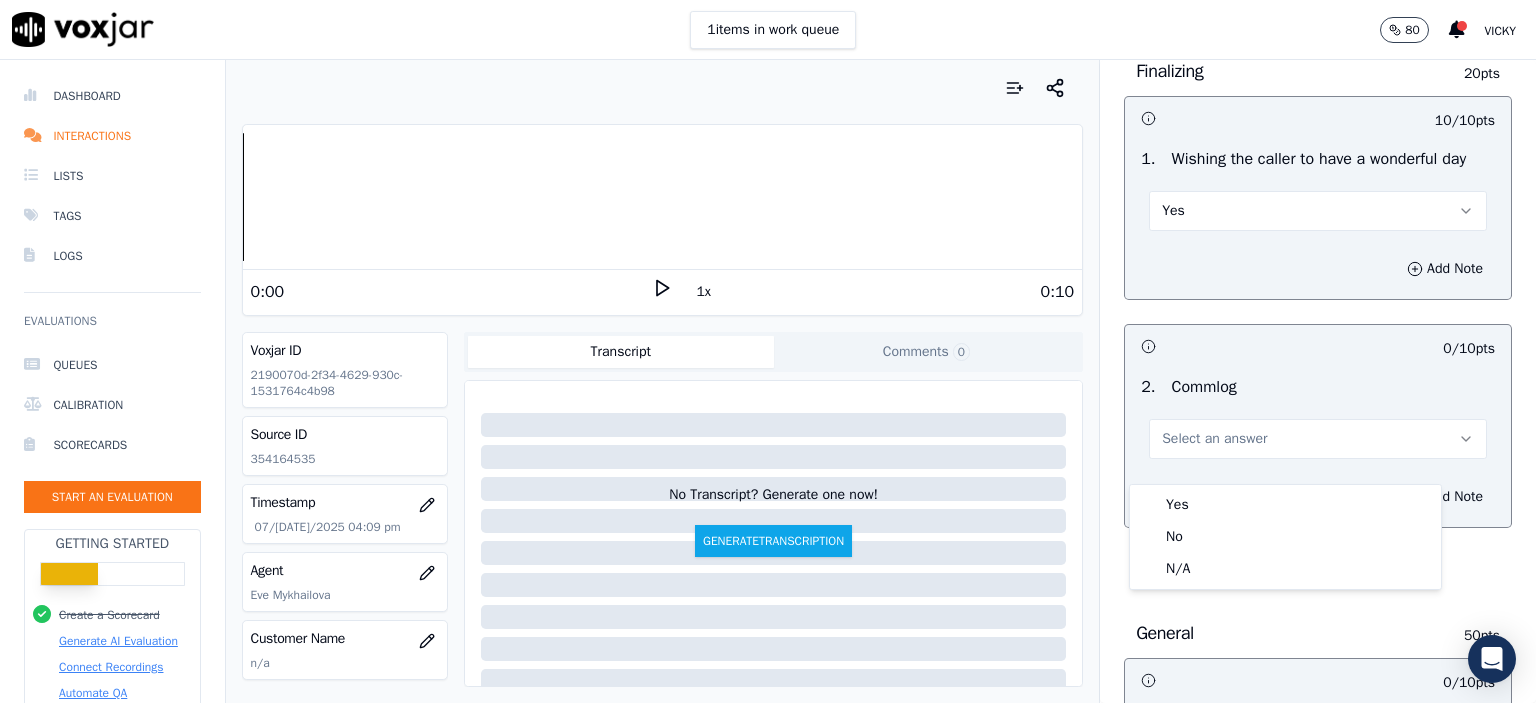 click on "Yes" at bounding box center (1285, 505) 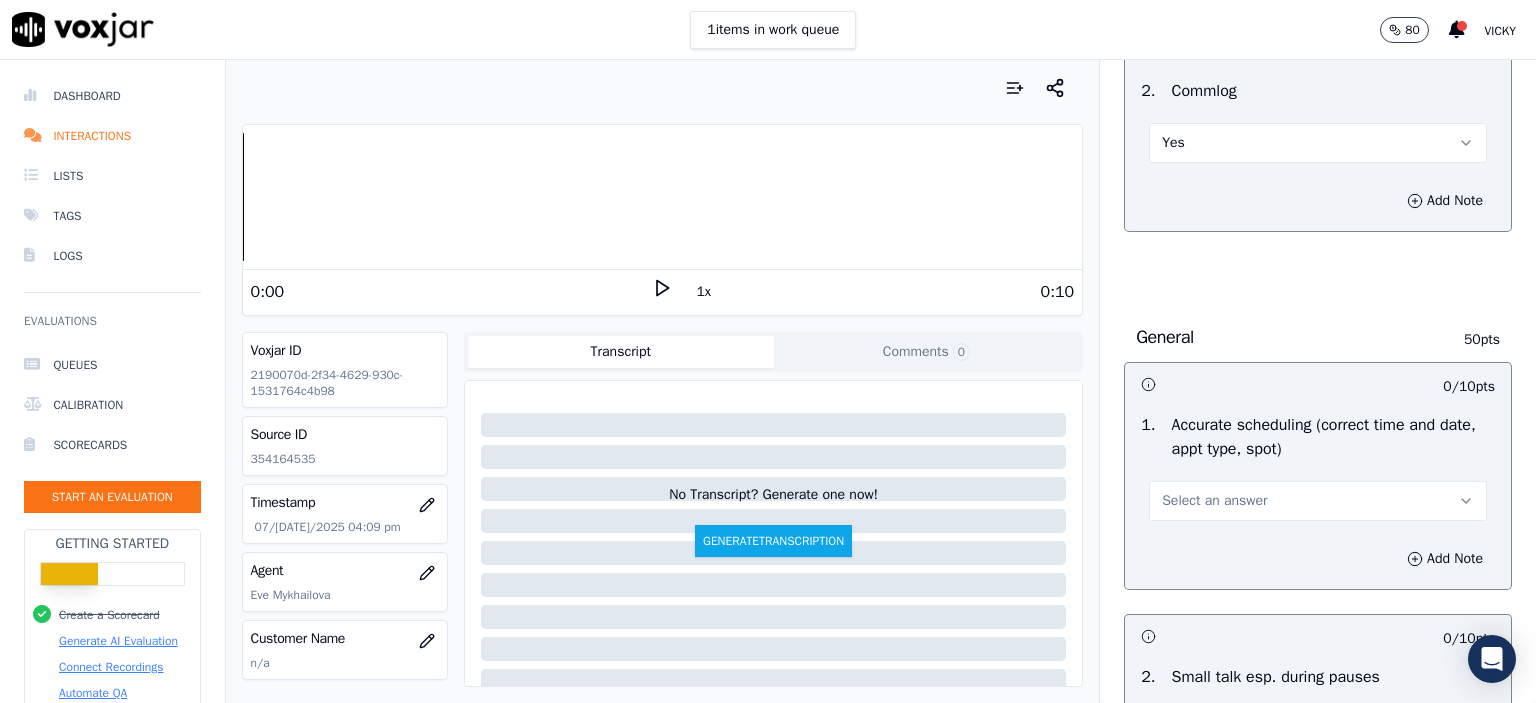 scroll, scrollTop: 1800, scrollLeft: 0, axis: vertical 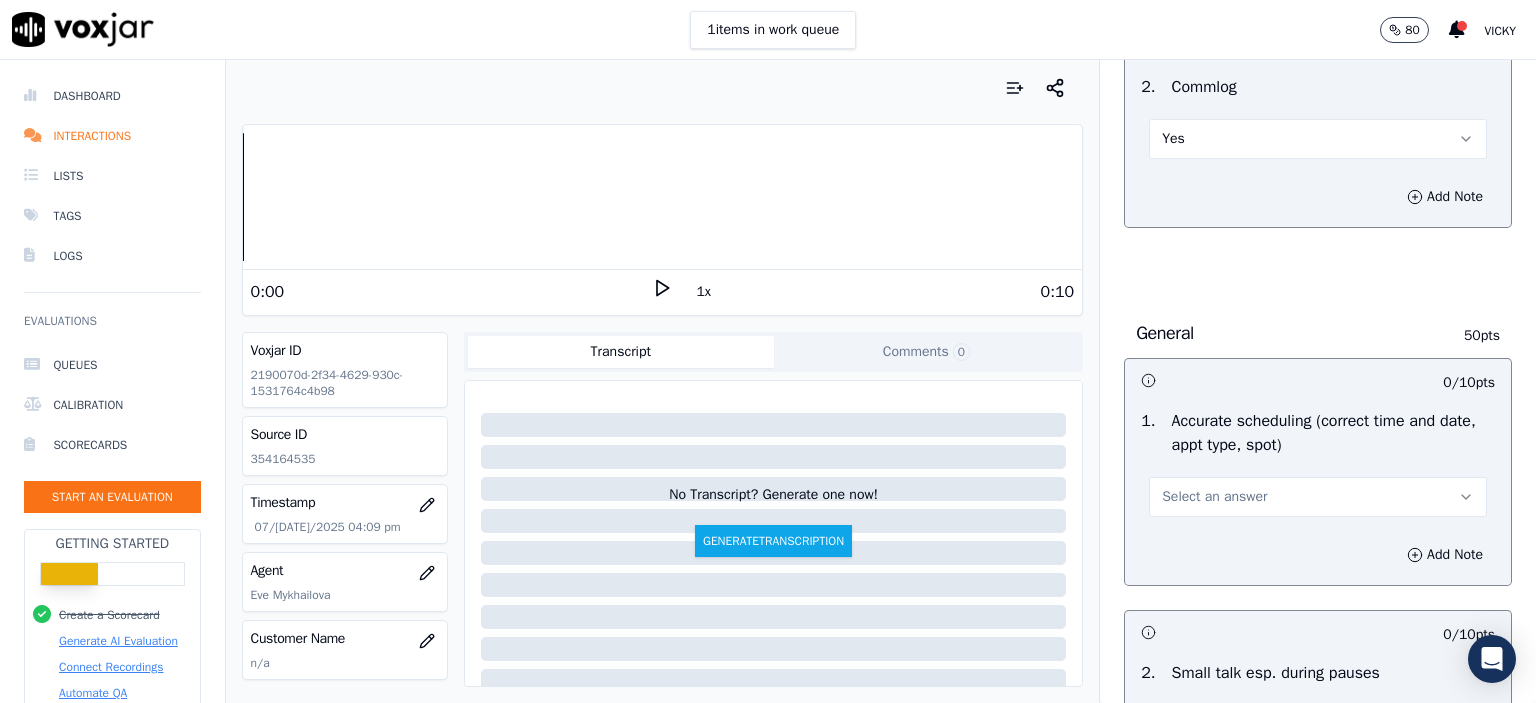 click on "Select an answer" at bounding box center [1318, 497] 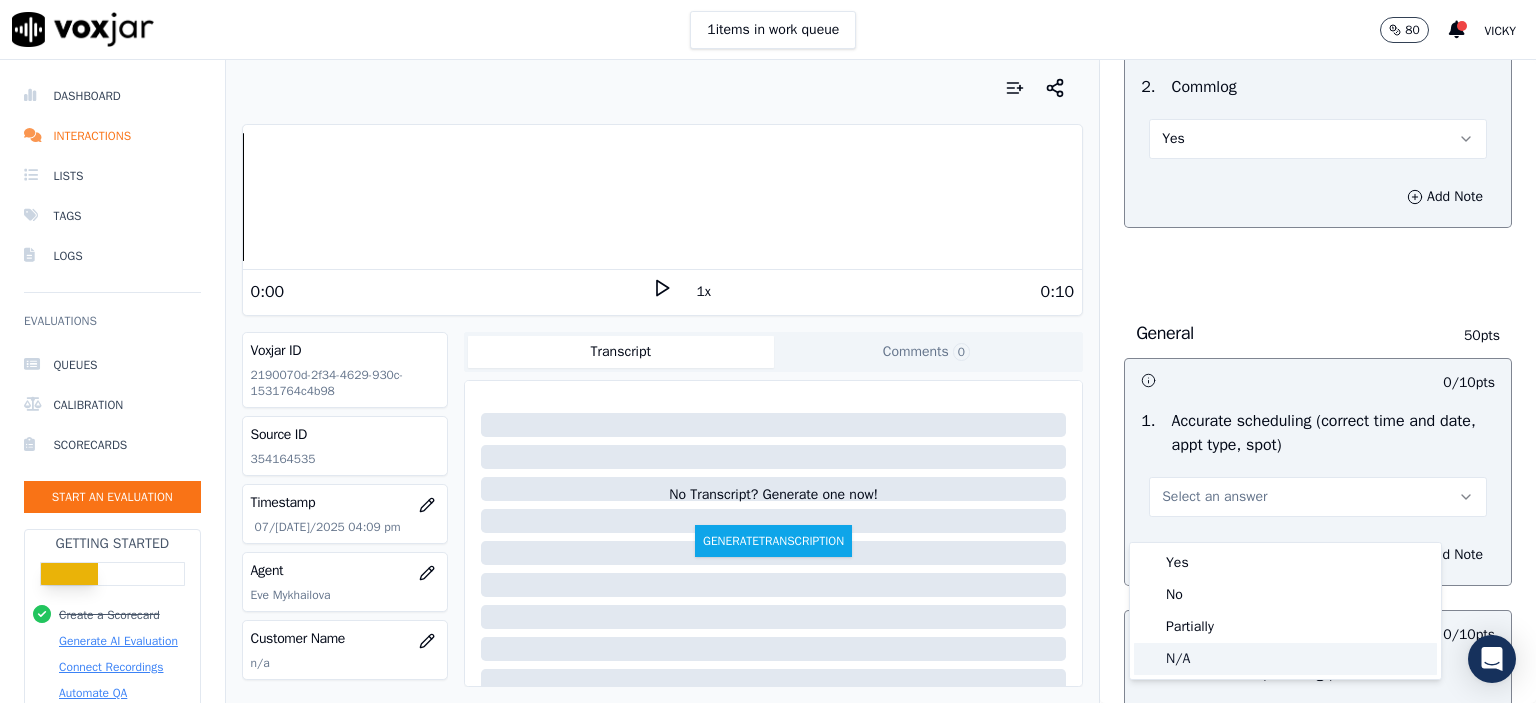 click on "N/A" 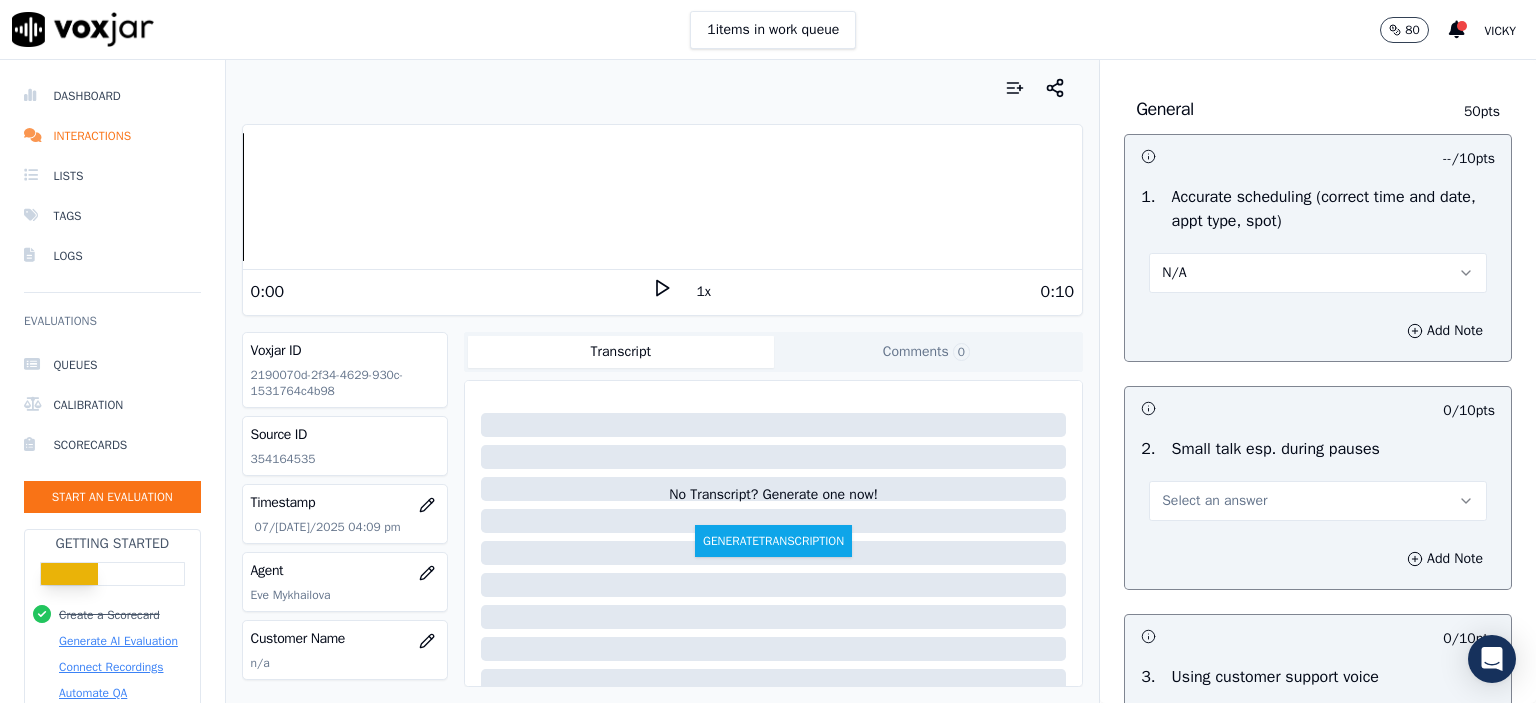 scroll, scrollTop: 2100, scrollLeft: 0, axis: vertical 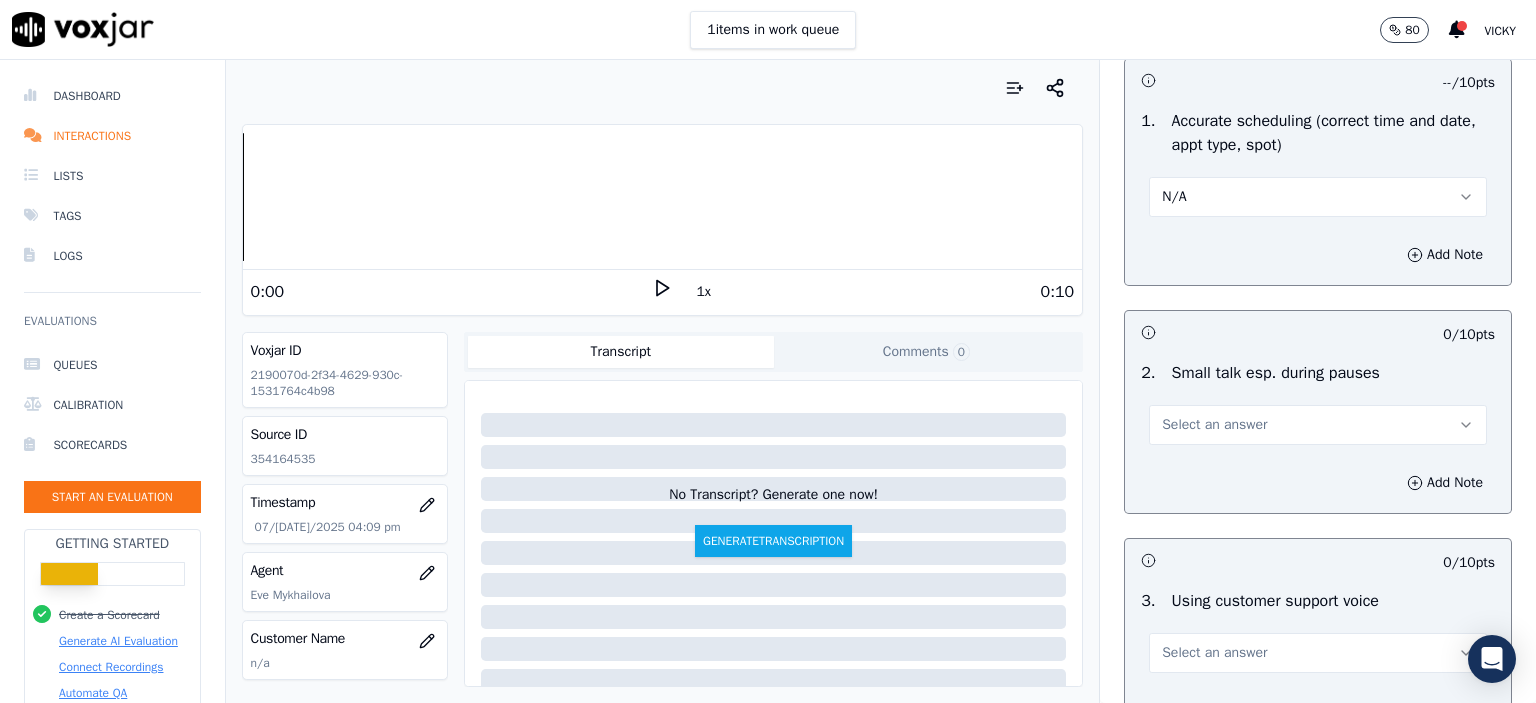click on "Select an answer" at bounding box center (1214, 425) 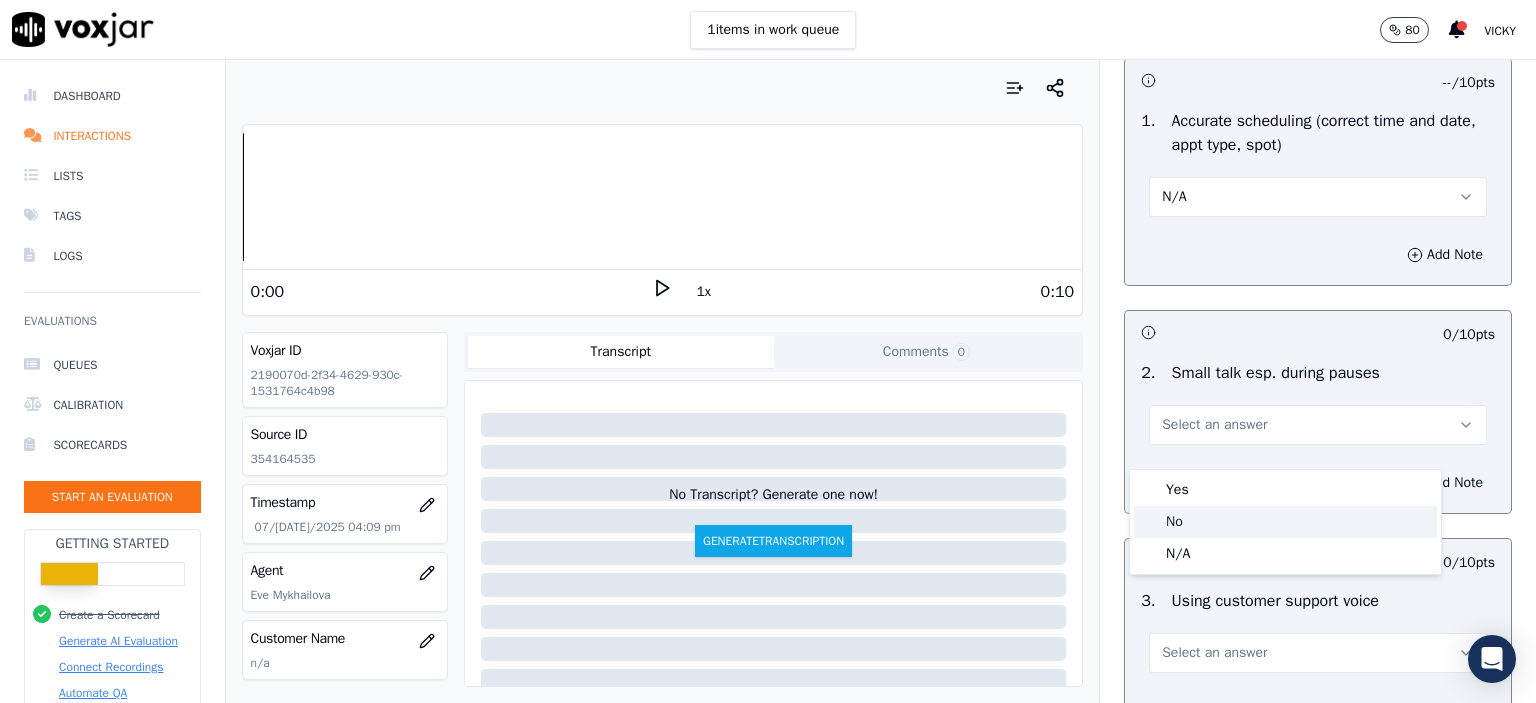 click on "No" 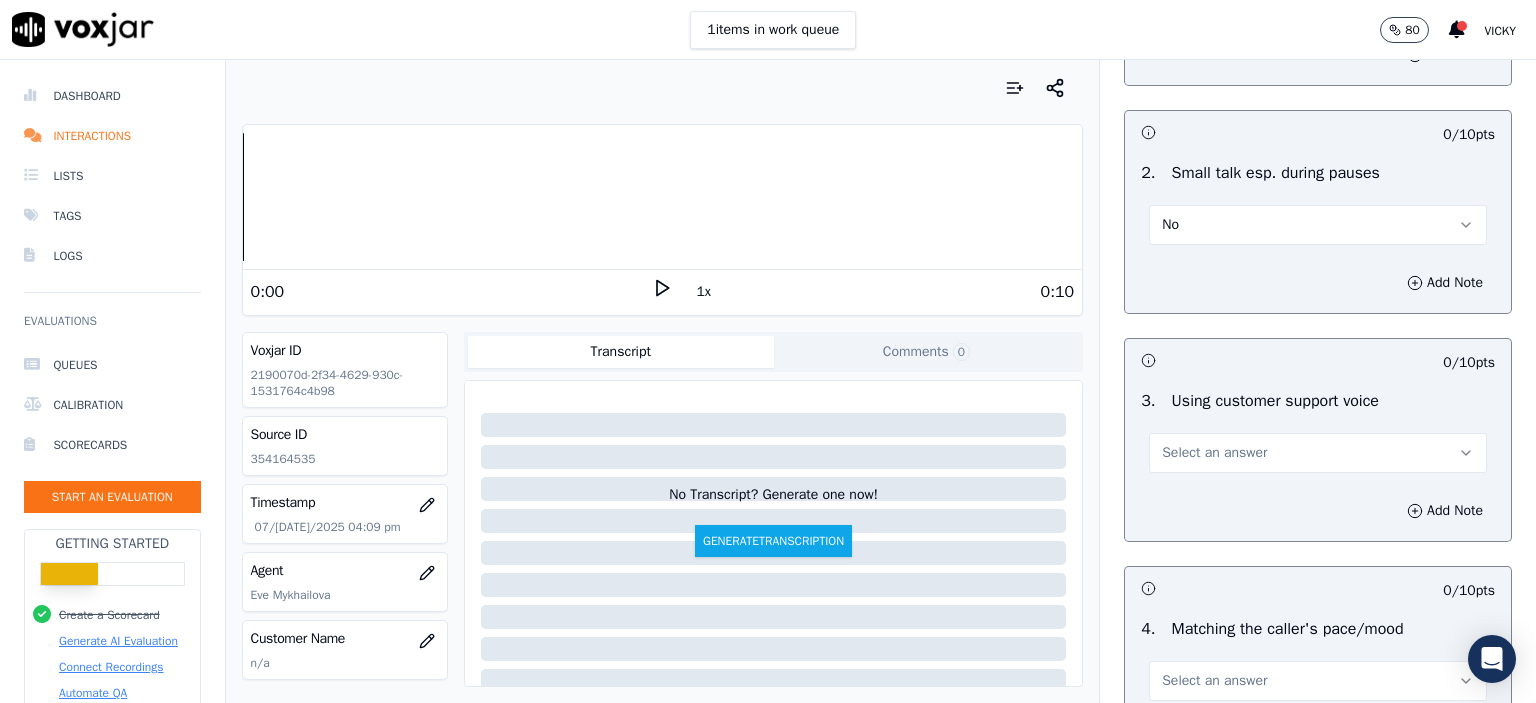 click on "Select an answer" at bounding box center (1214, 453) 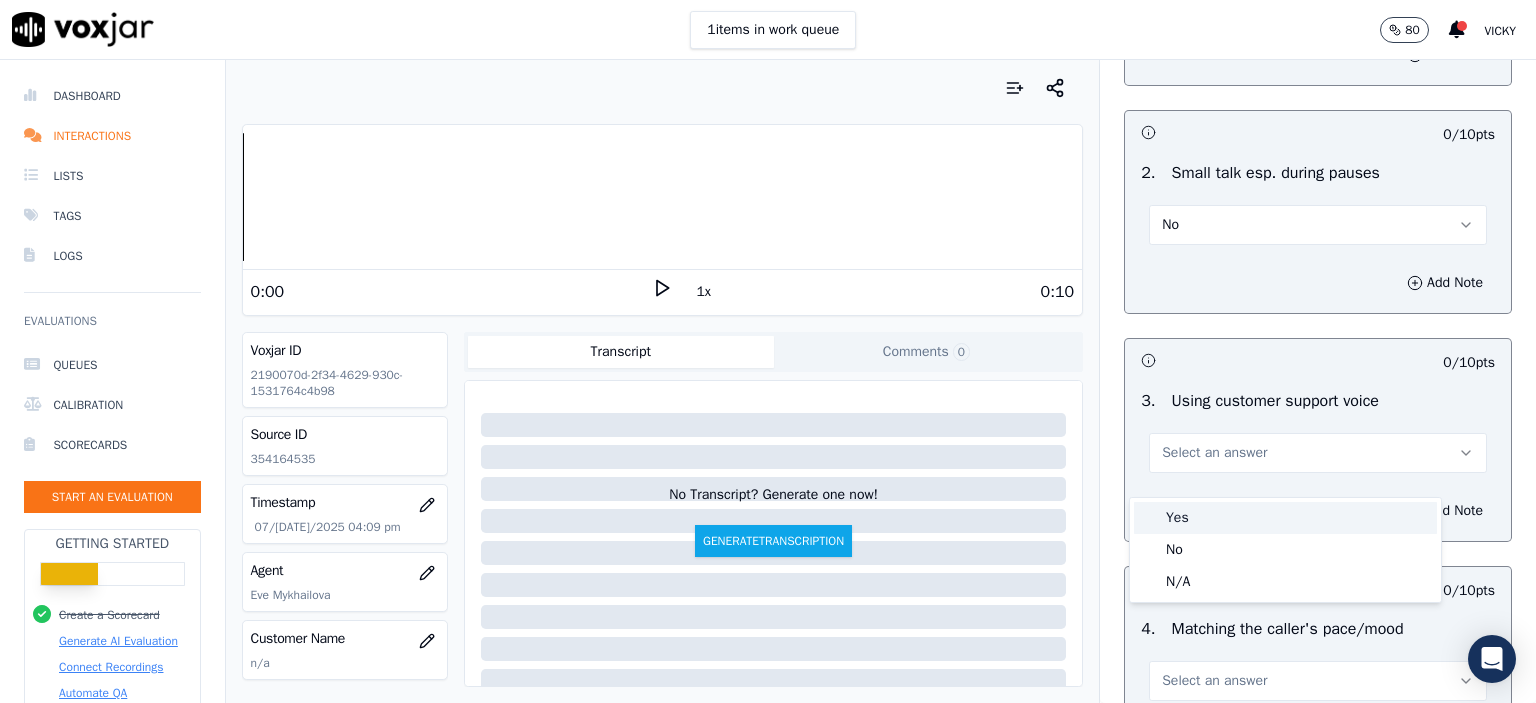 click on "Yes" at bounding box center [1285, 518] 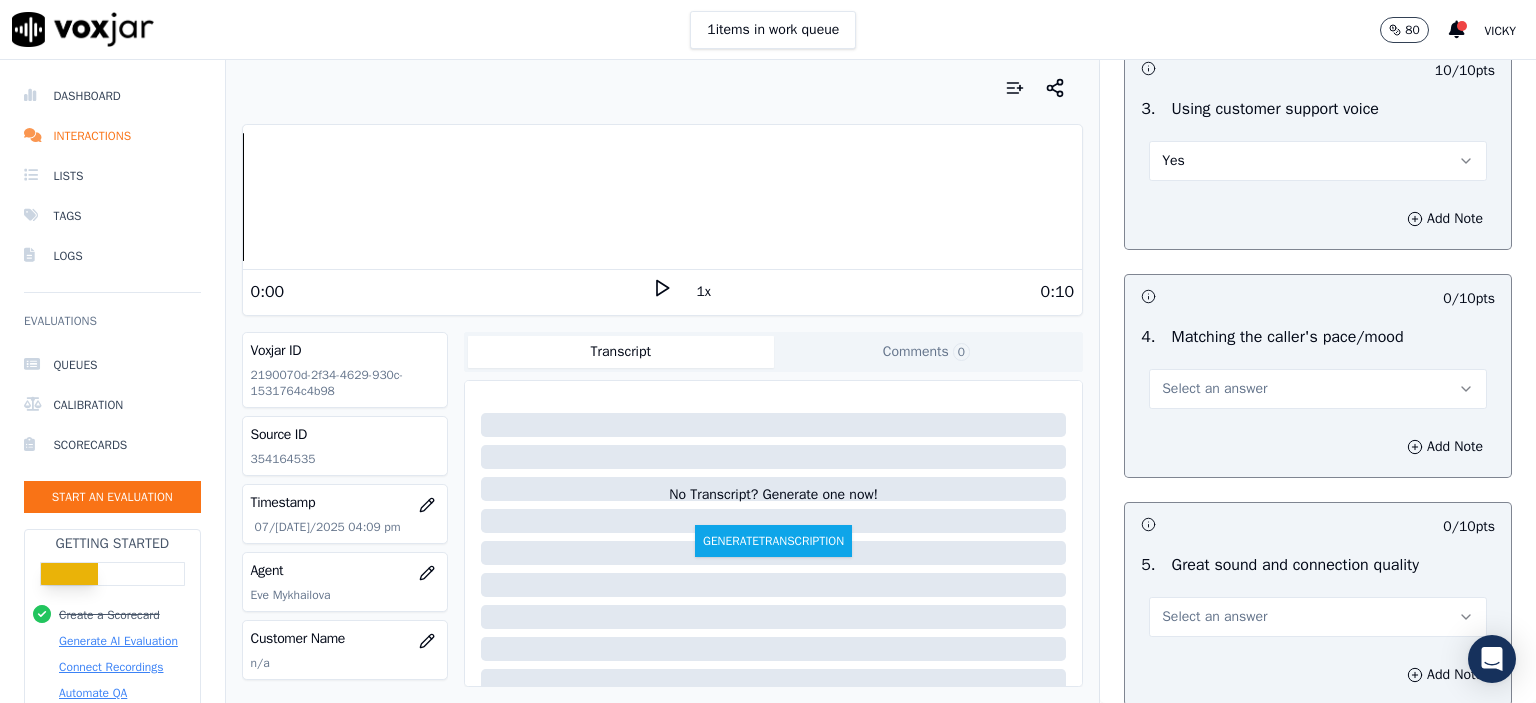 scroll, scrollTop: 2600, scrollLeft: 0, axis: vertical 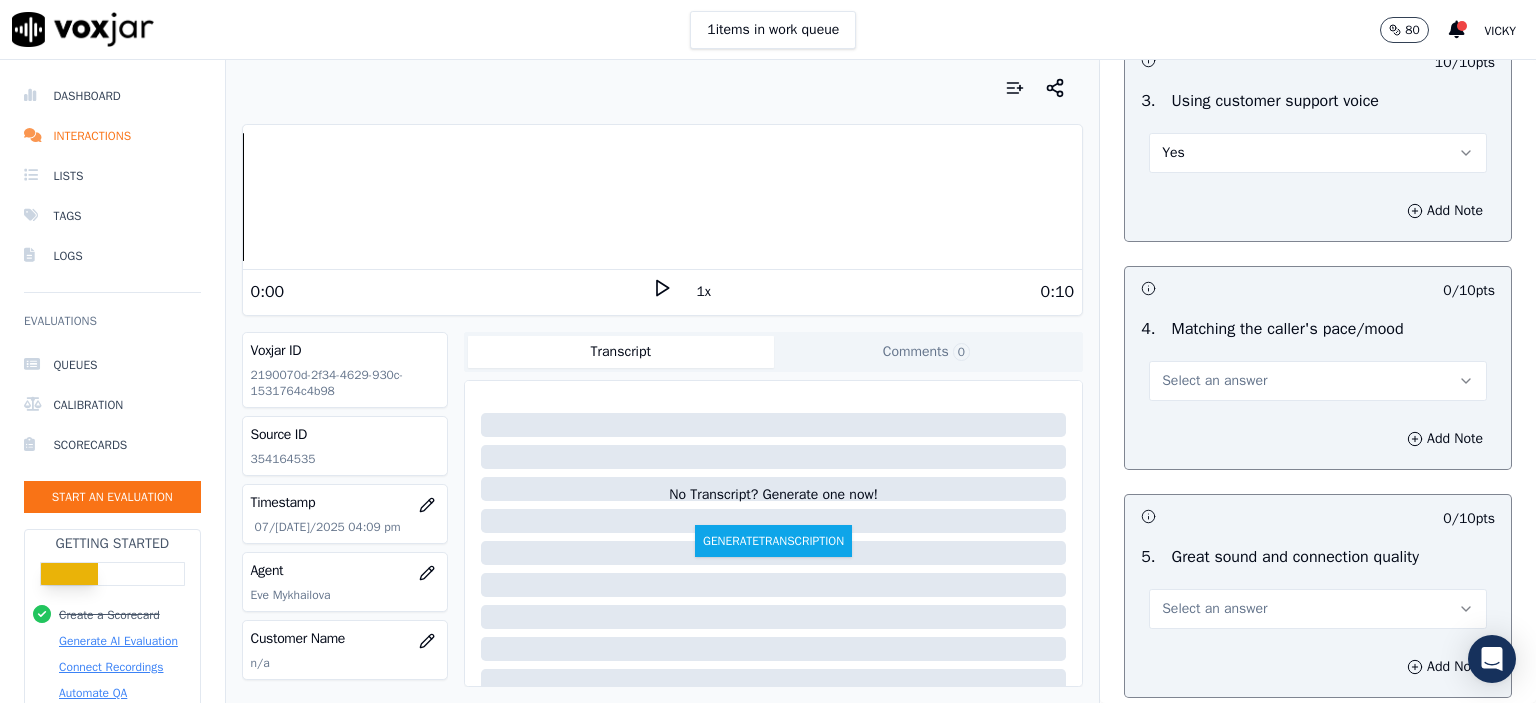 click on "Select an answer" at bounding box center (1214, 381) 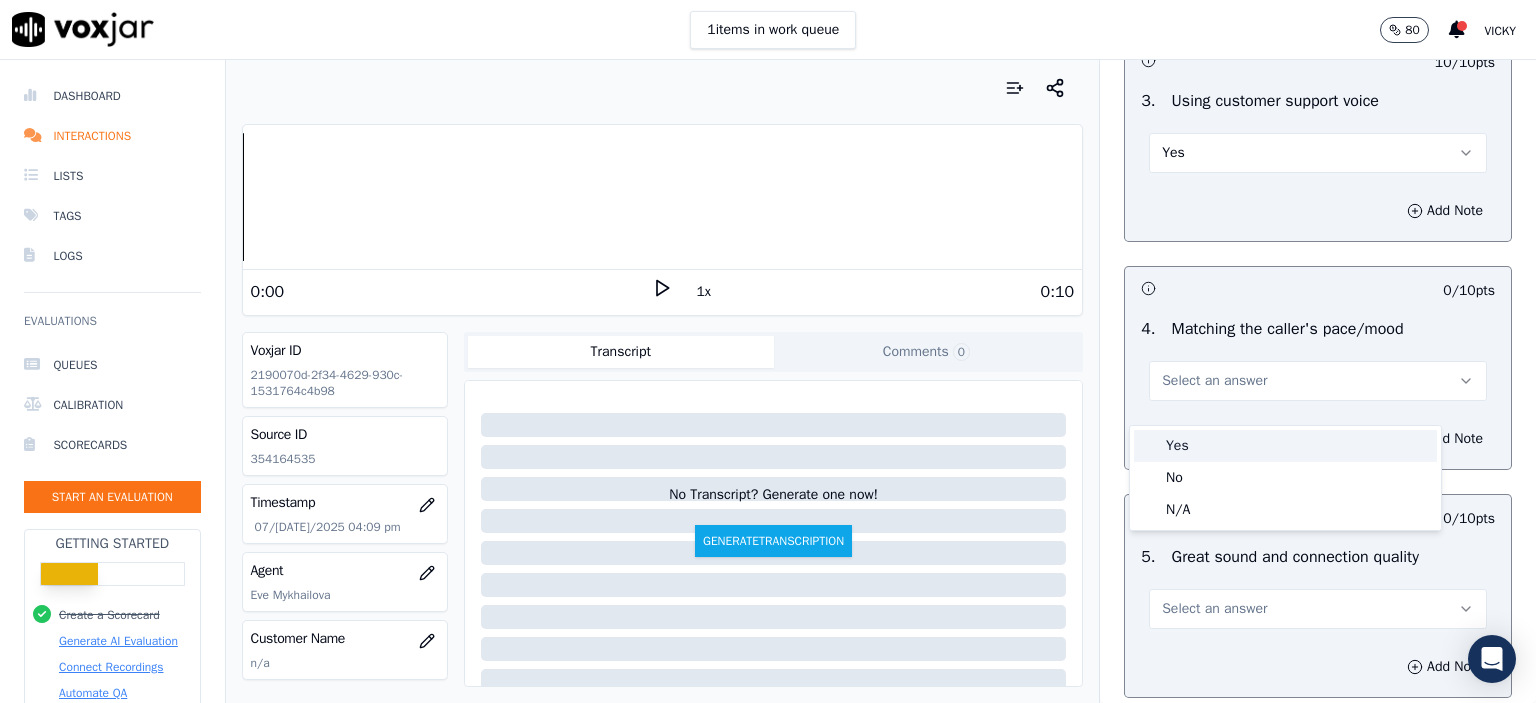 click on "Yes" at bounding box center [1285, 446] 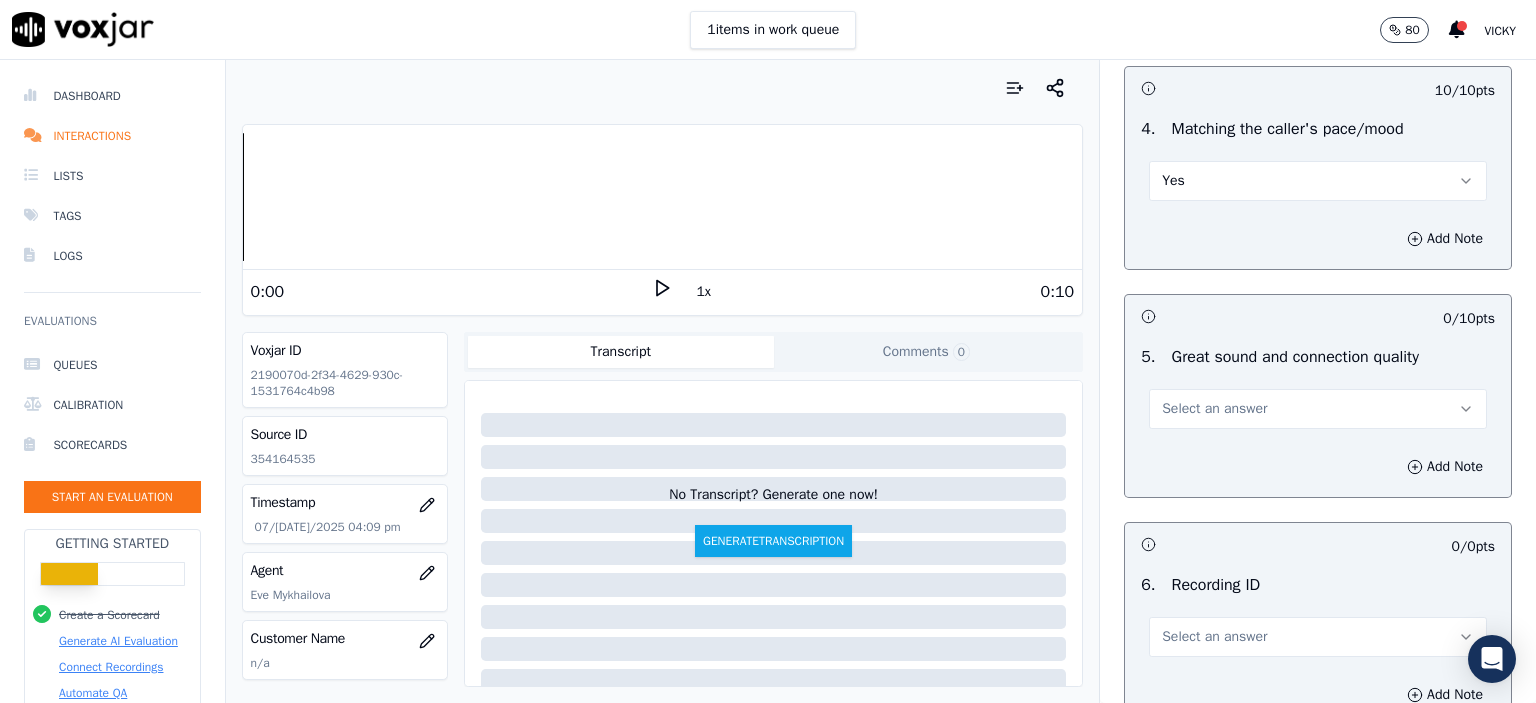 click on "Select an answer" at bounding box center (1214, 409) 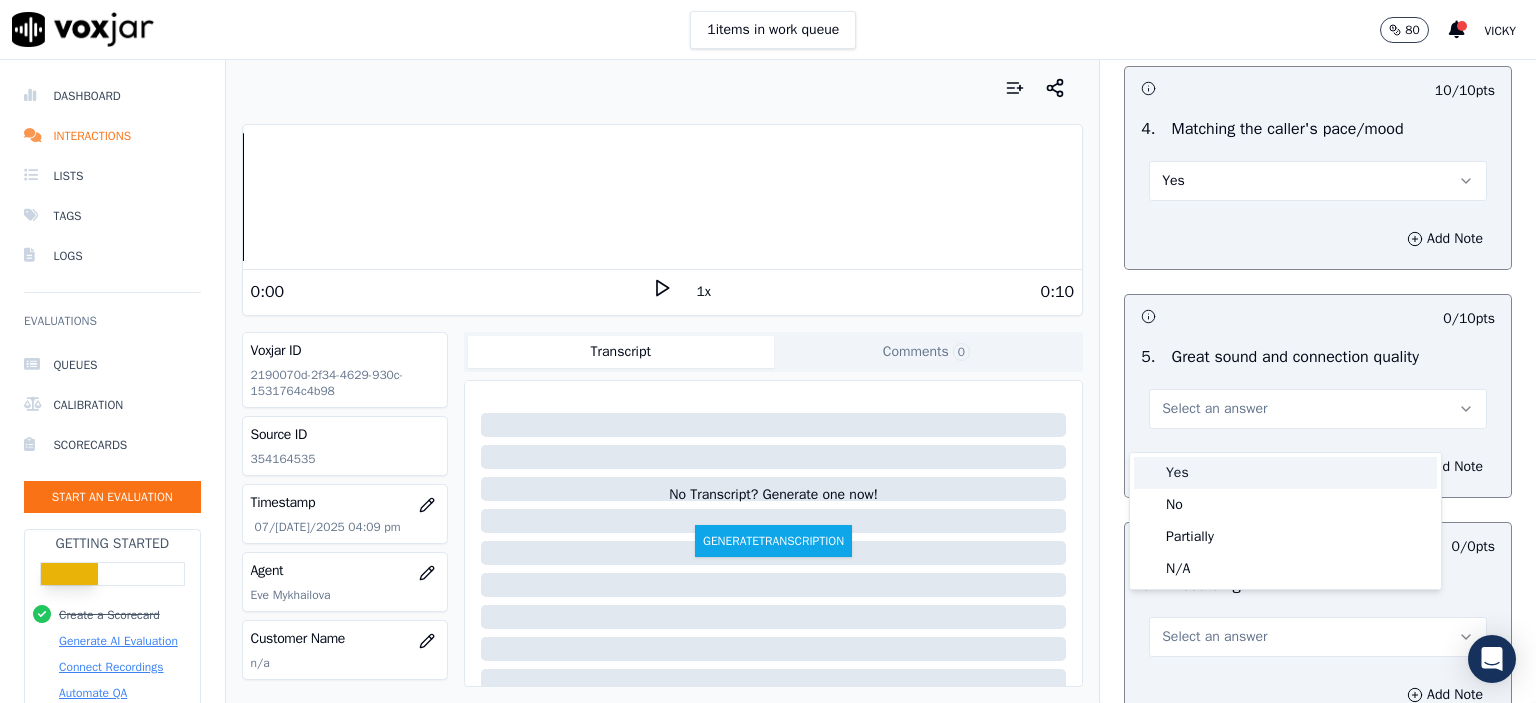 click on "Yes" at bounding box center [1285, 473] 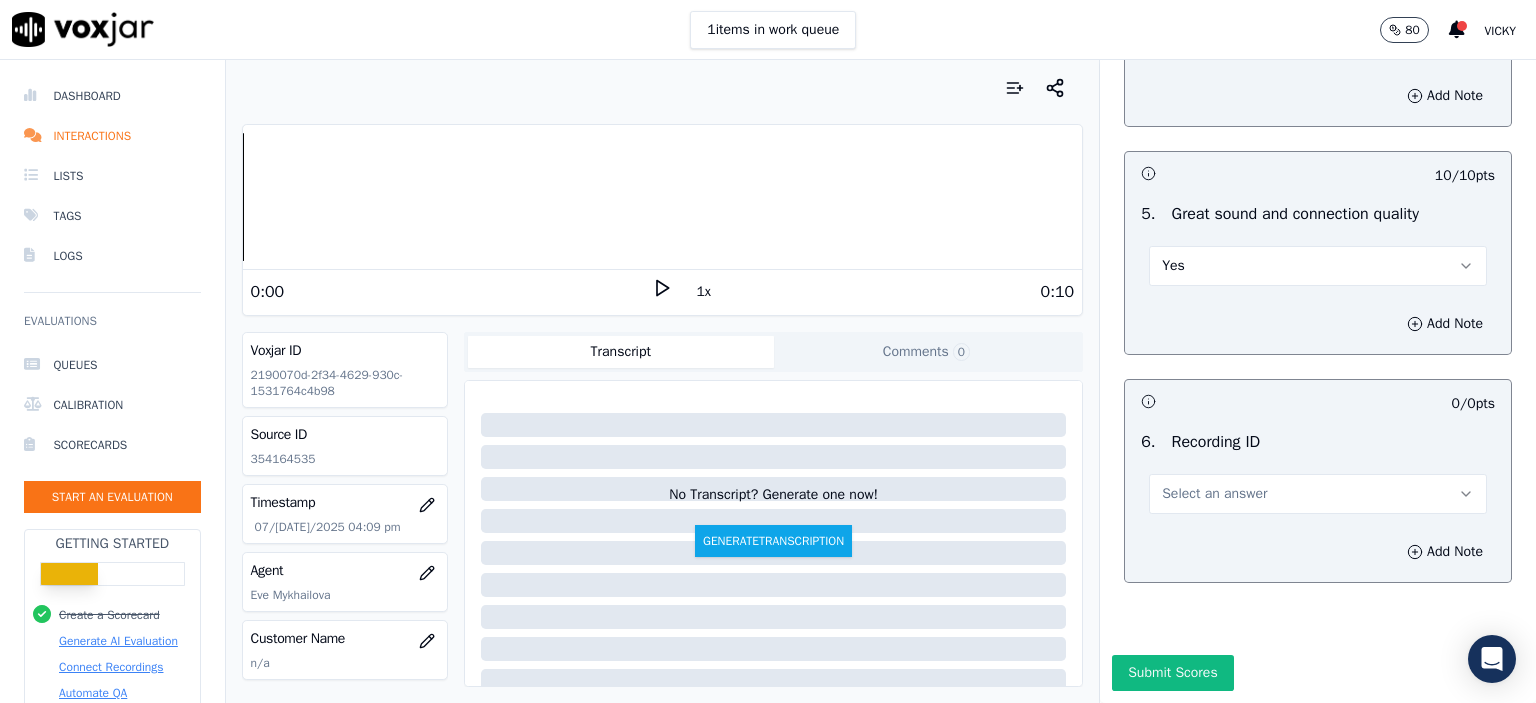 scroll, scrollTop: 3000, scrollLeft: 0, axis: vertical 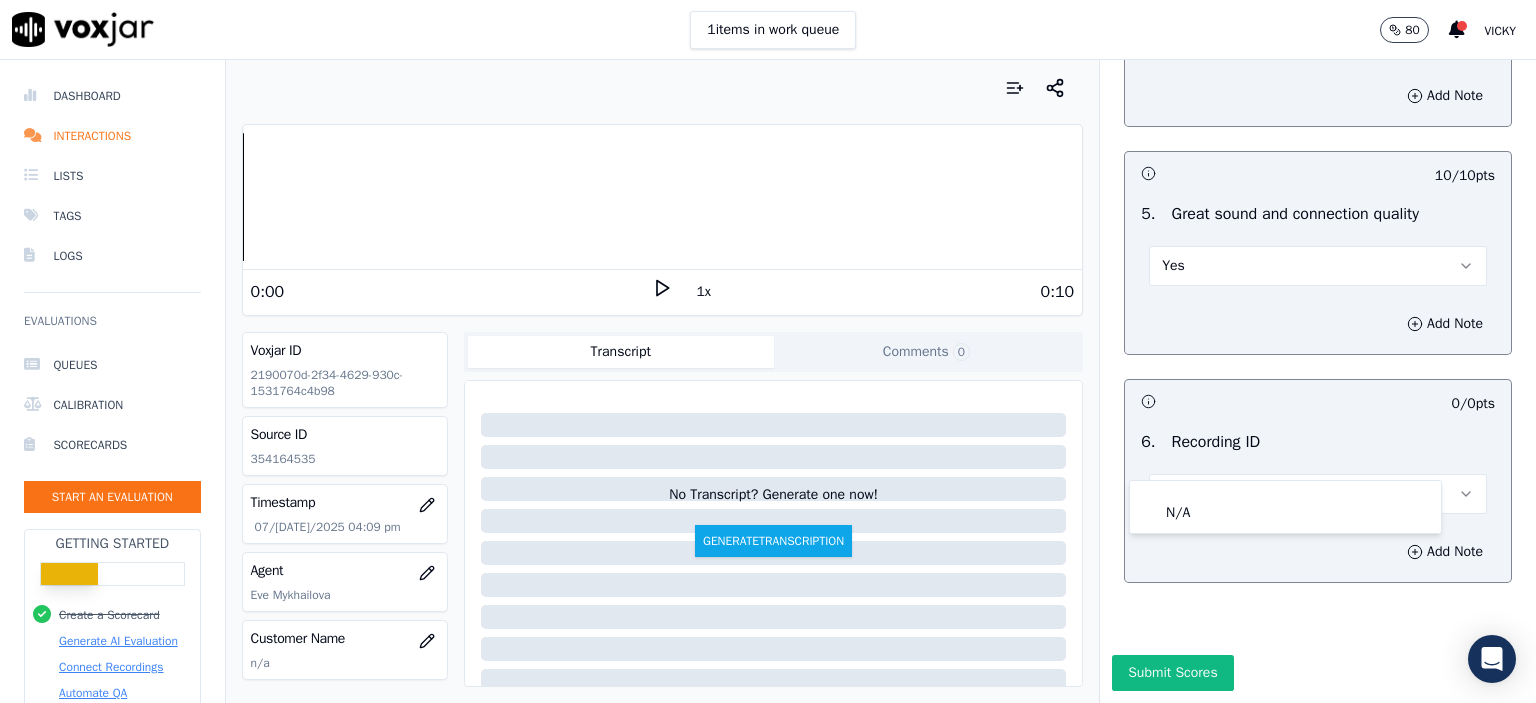click on "N/A" 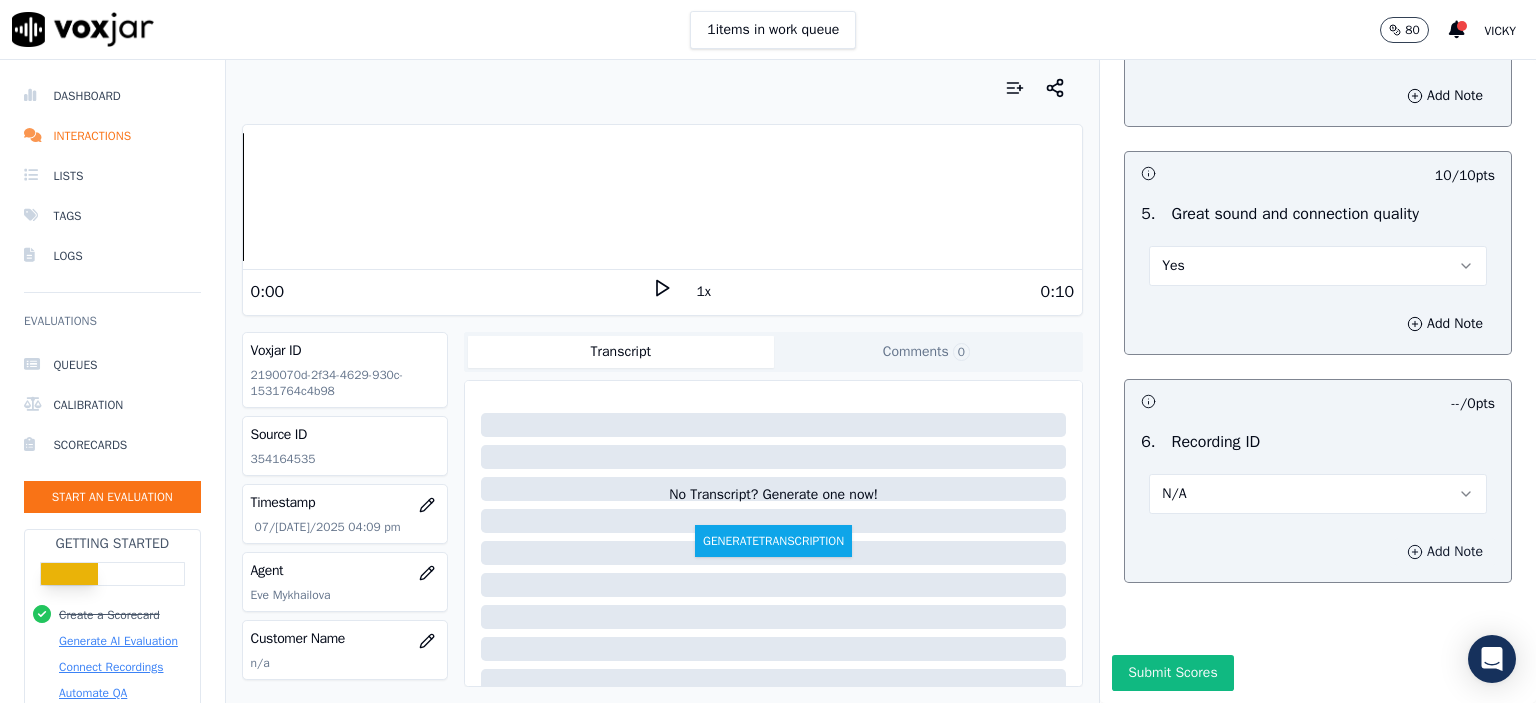 click on "Add Note" at bounding box center (1445, 552) 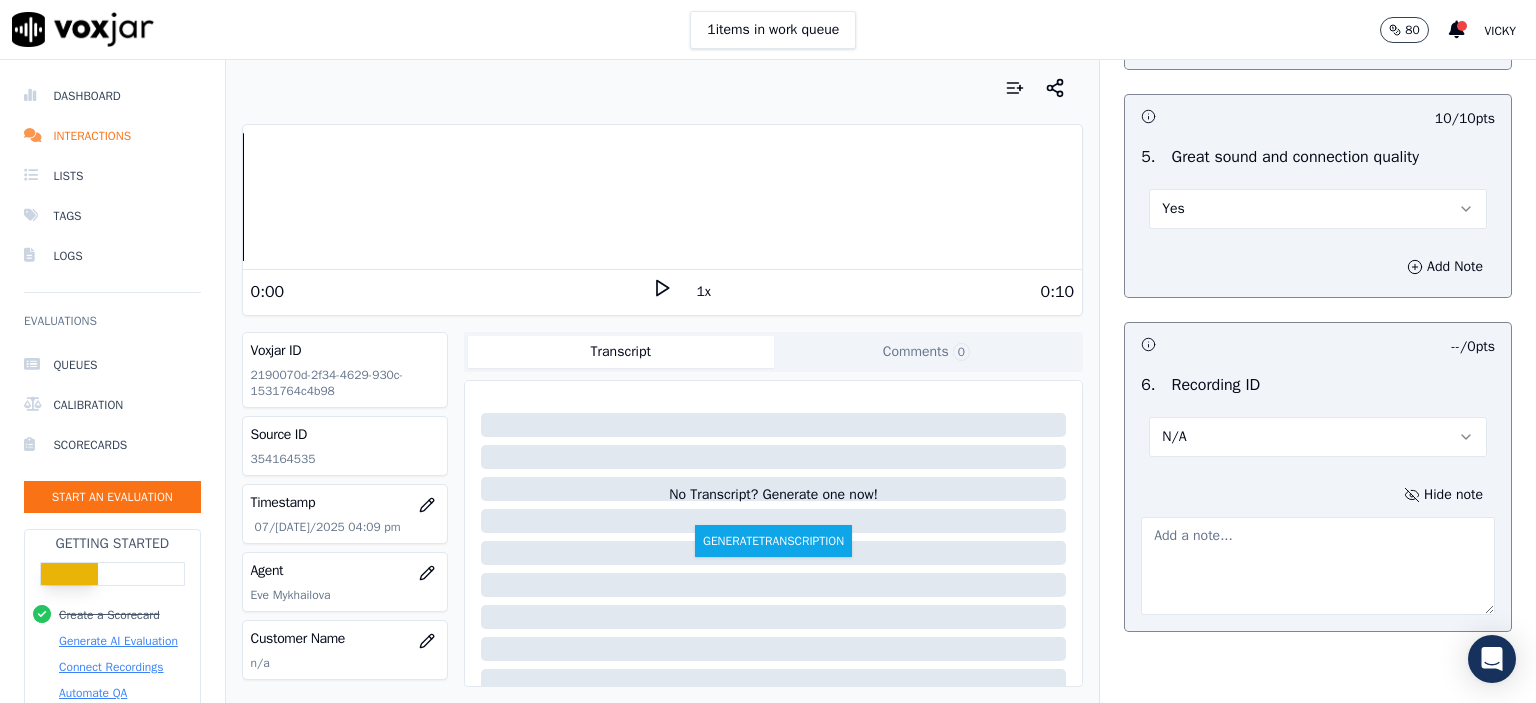 click on "354164535" 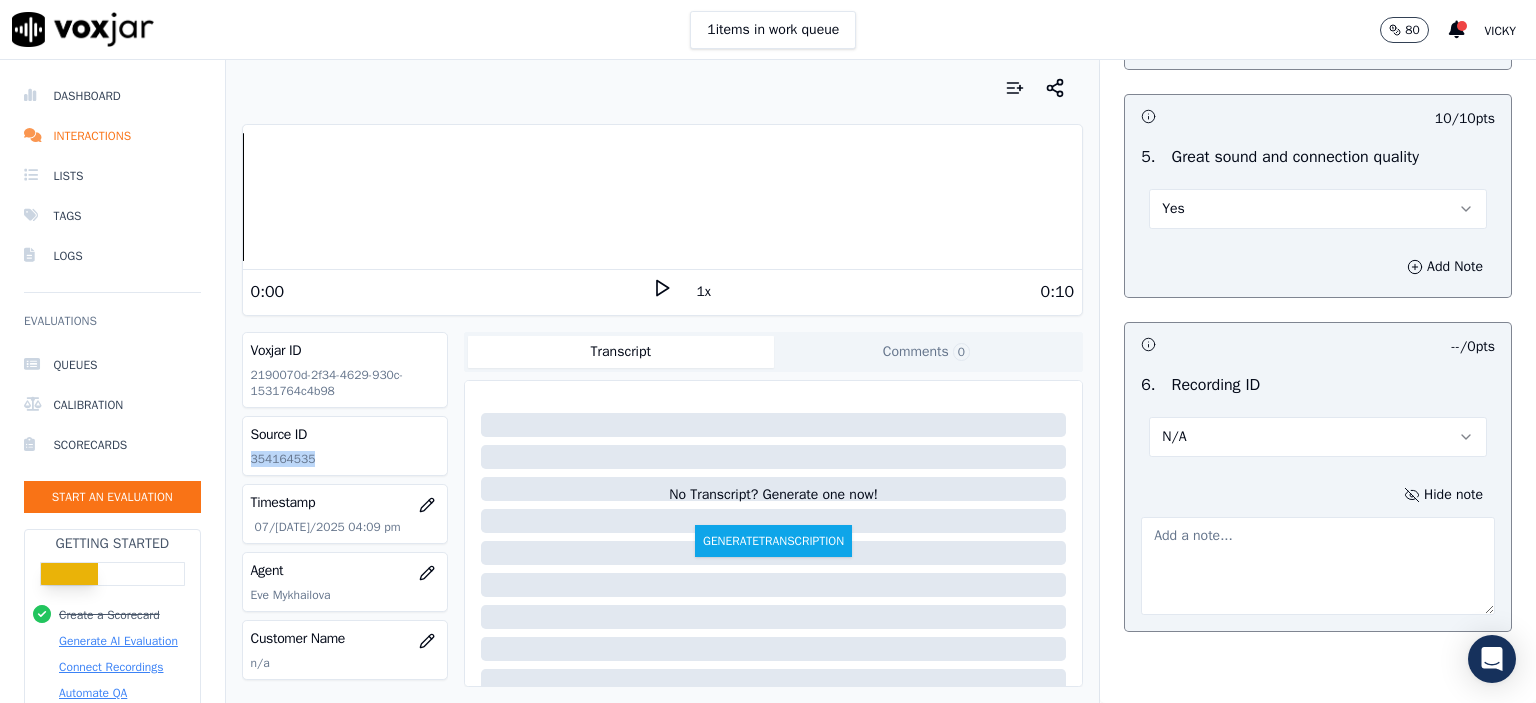 click on "354164535" 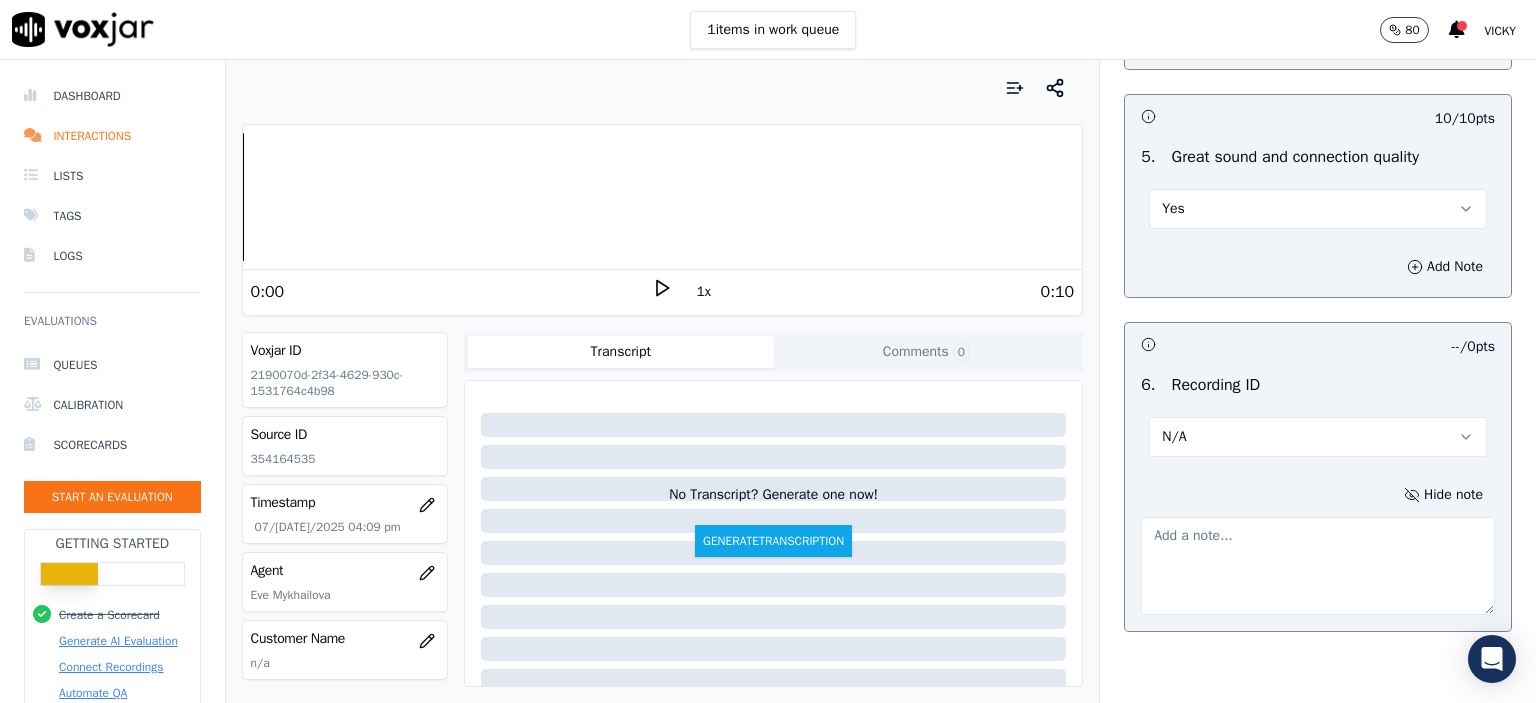 click at bounding box center (1318, 566) 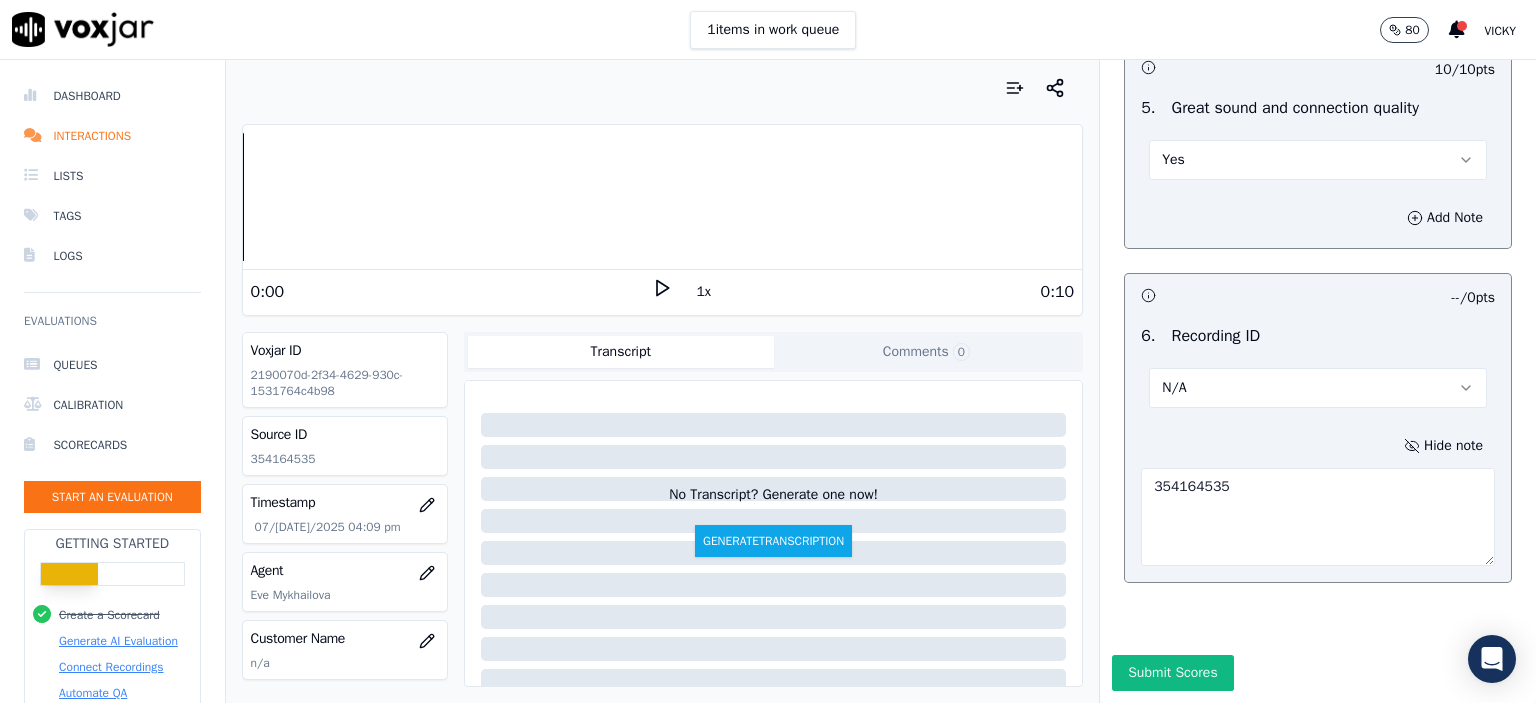 scroll, scrollTop: 3112, scrollLeft: 0, axis: vertical 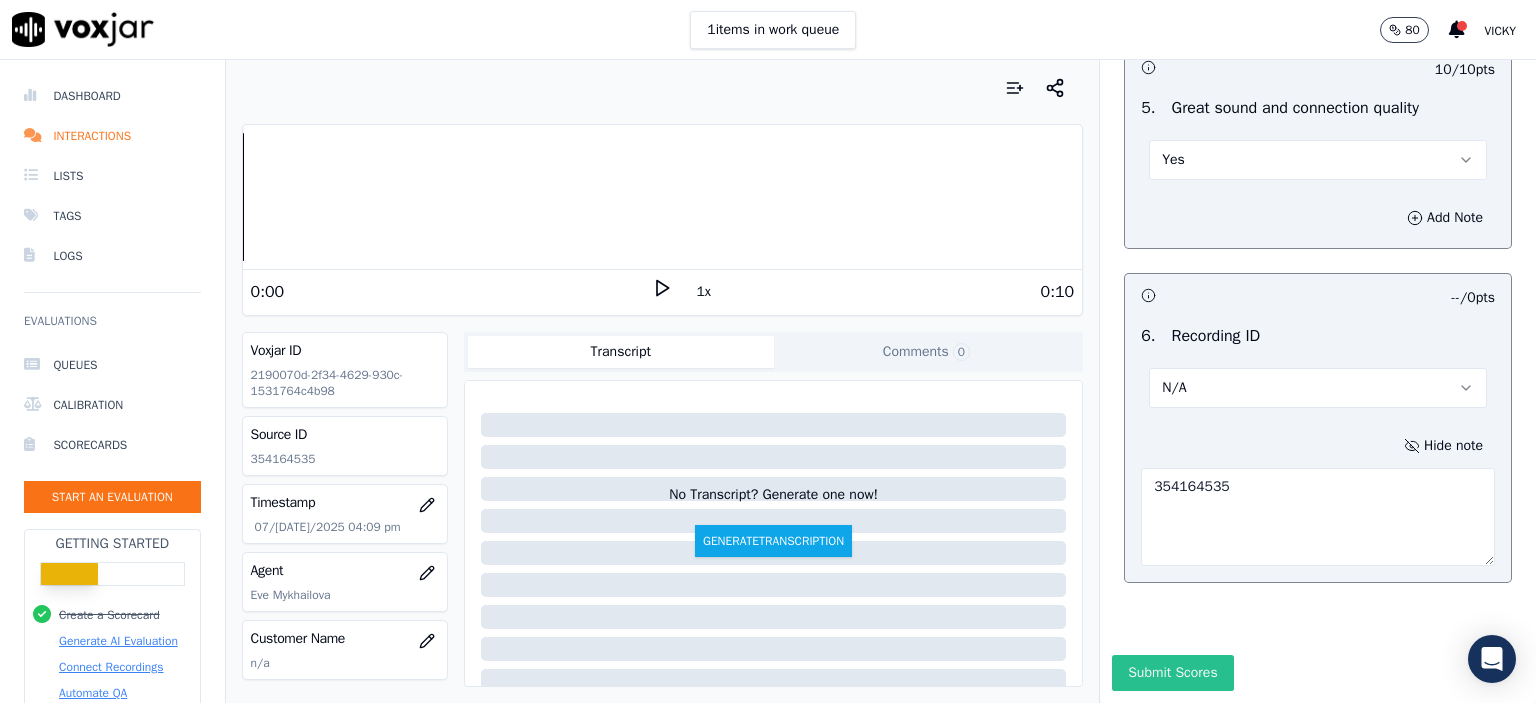 type on "354164535" 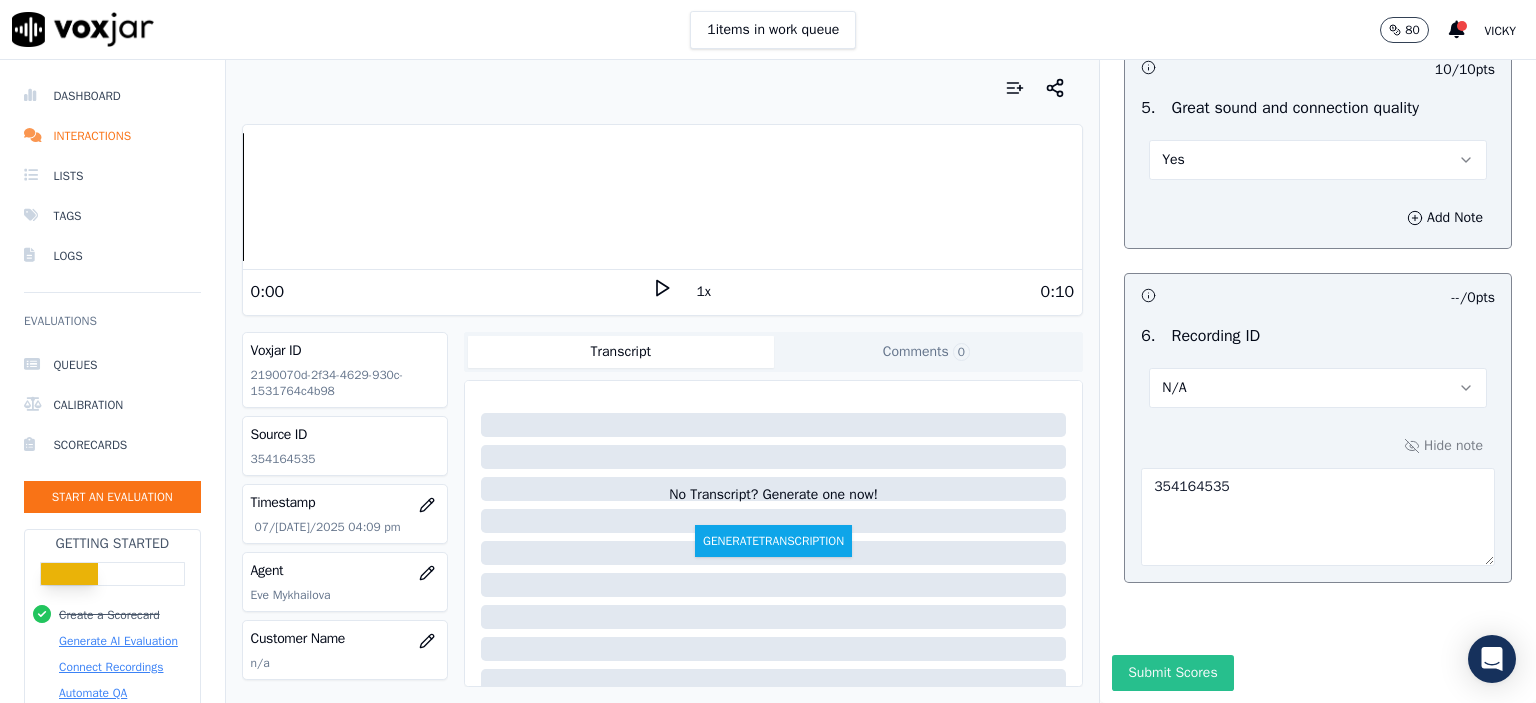 click on "Submit Scores" at bounding box center [1172, 673] 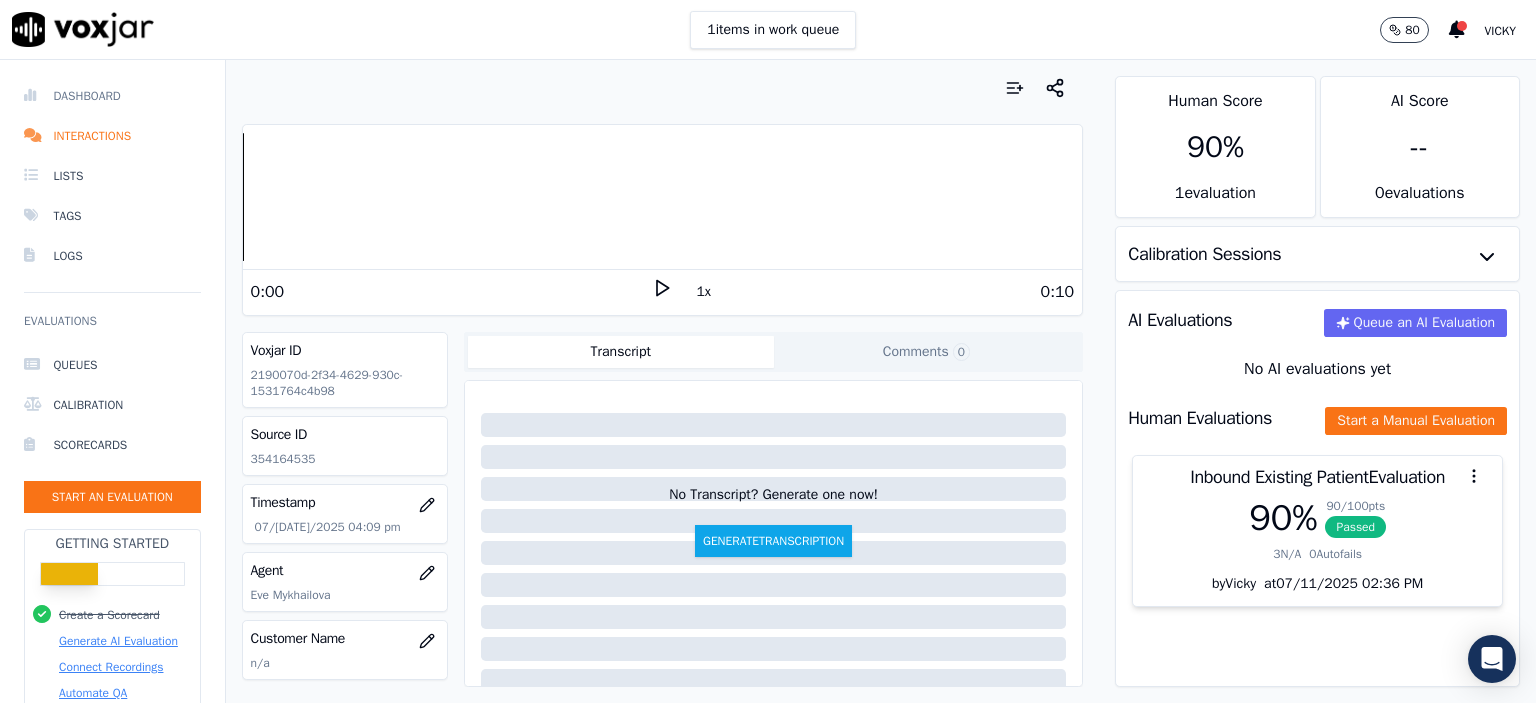 click on "Dashboard" at bounding box center (112, 96) 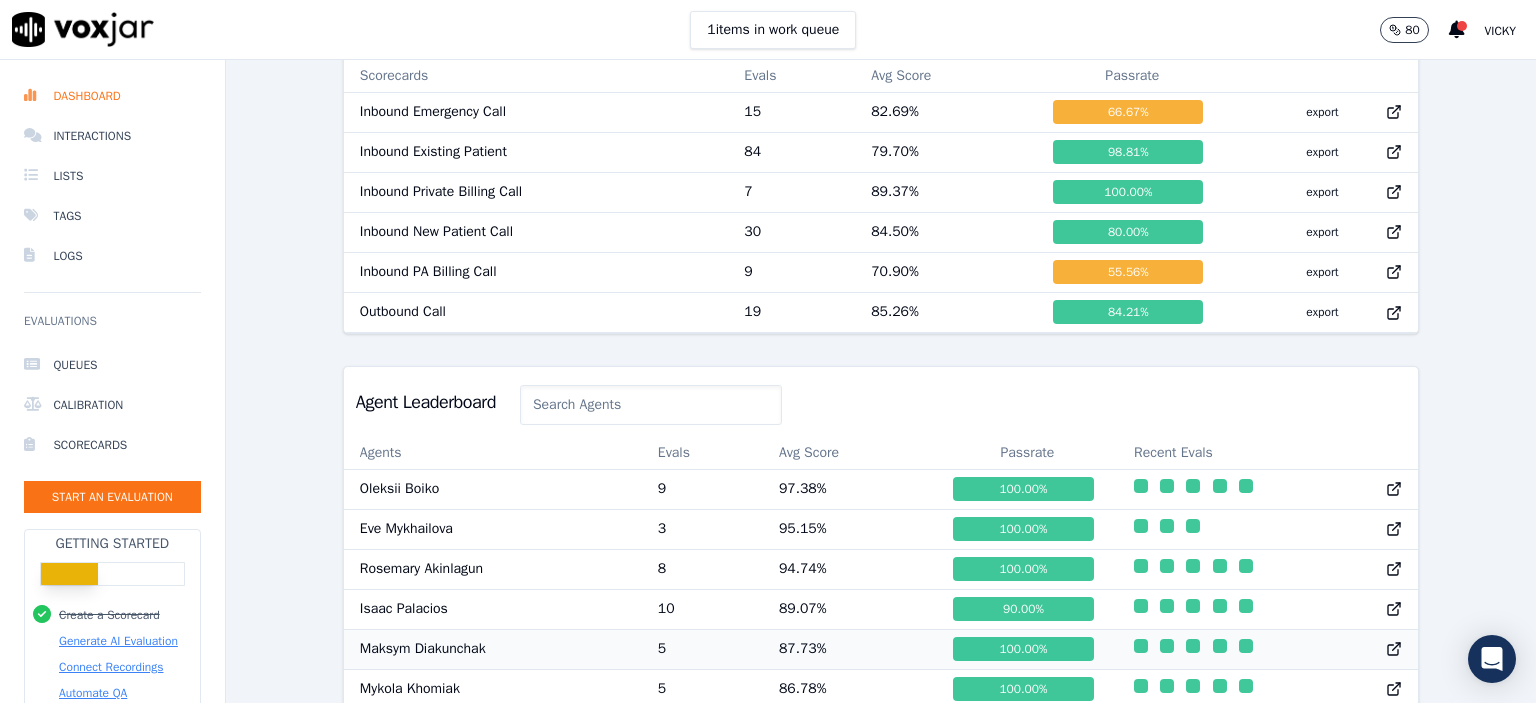 scroll, scrollTop: 800, scrollLeft: 0, axis: vertical 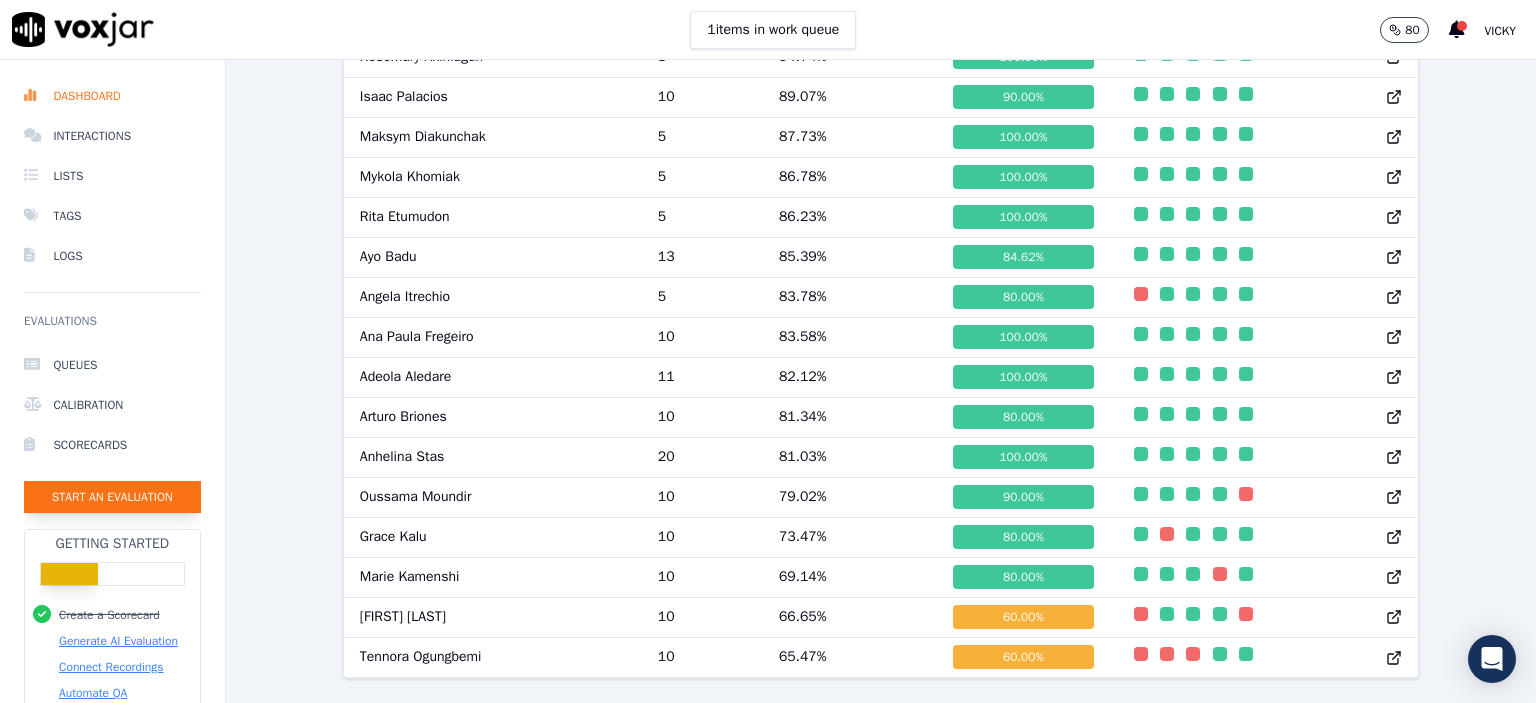 click on "Start an Evaluation" 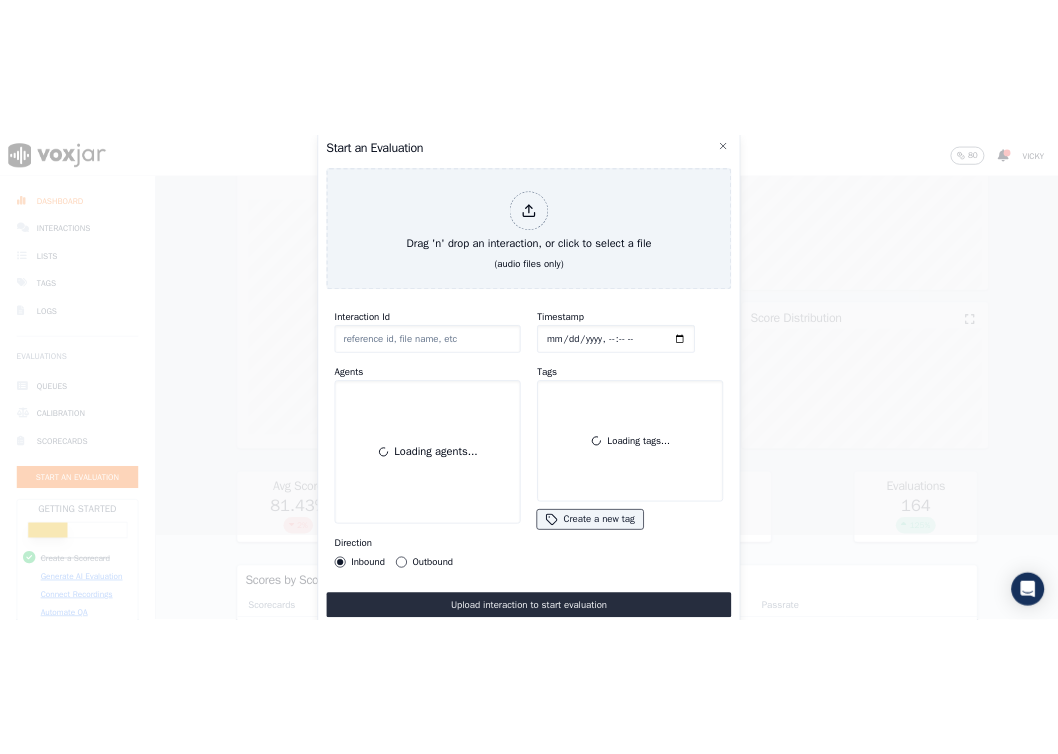 scroll, scrollTop: 0, scrollLeft: 0, axis: both 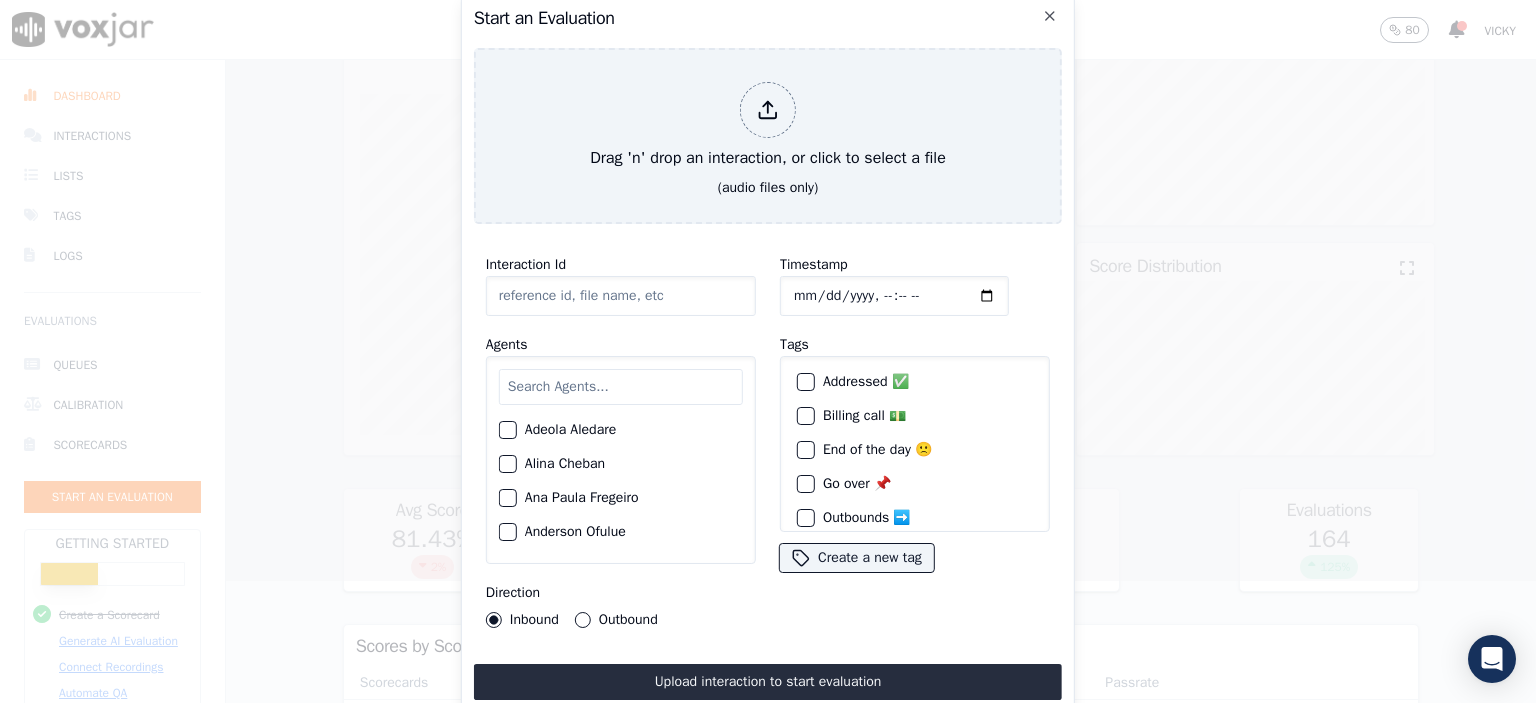 click on "Interaction Id" 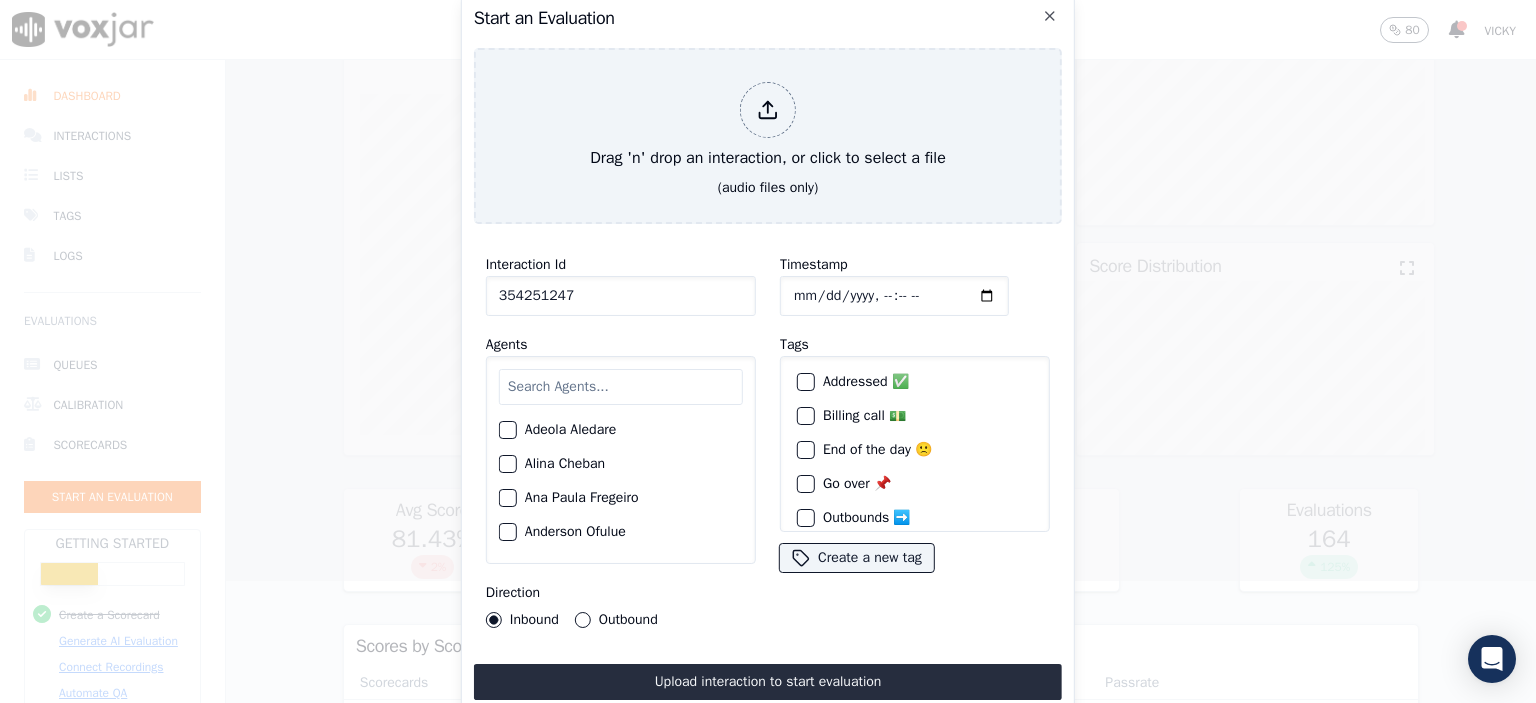 type on "354251247" 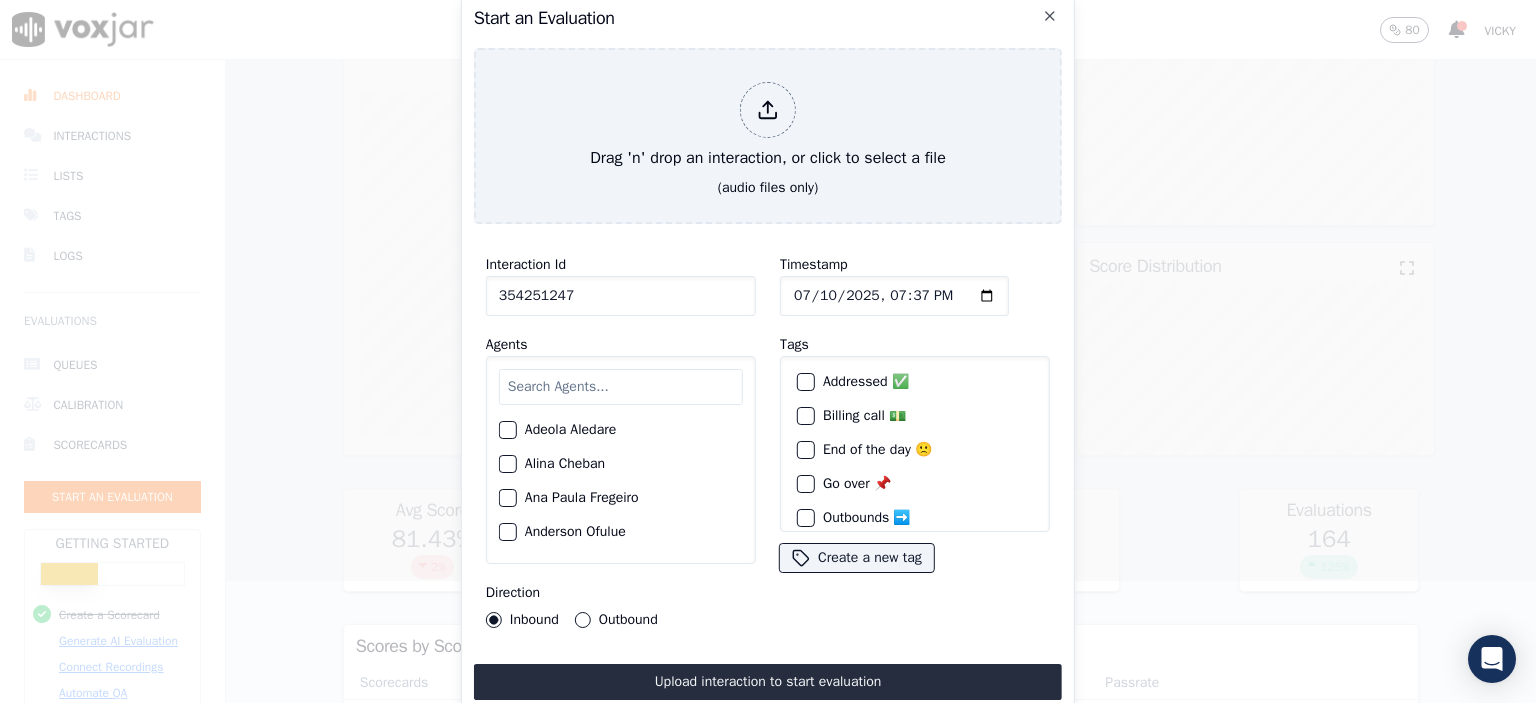 click on "Timestamp" 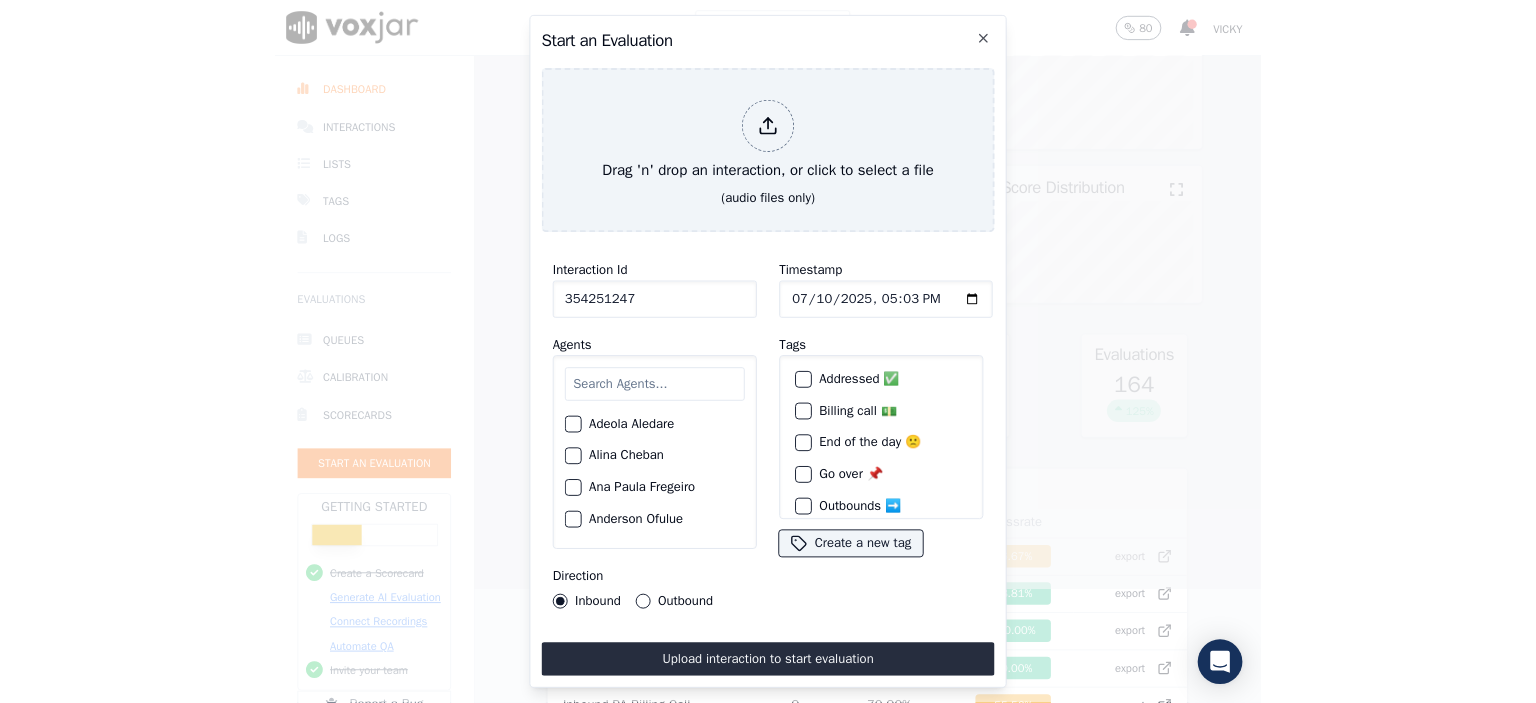 scroll, scrollTop: 57, scrollLeft: 0, axis: vertical 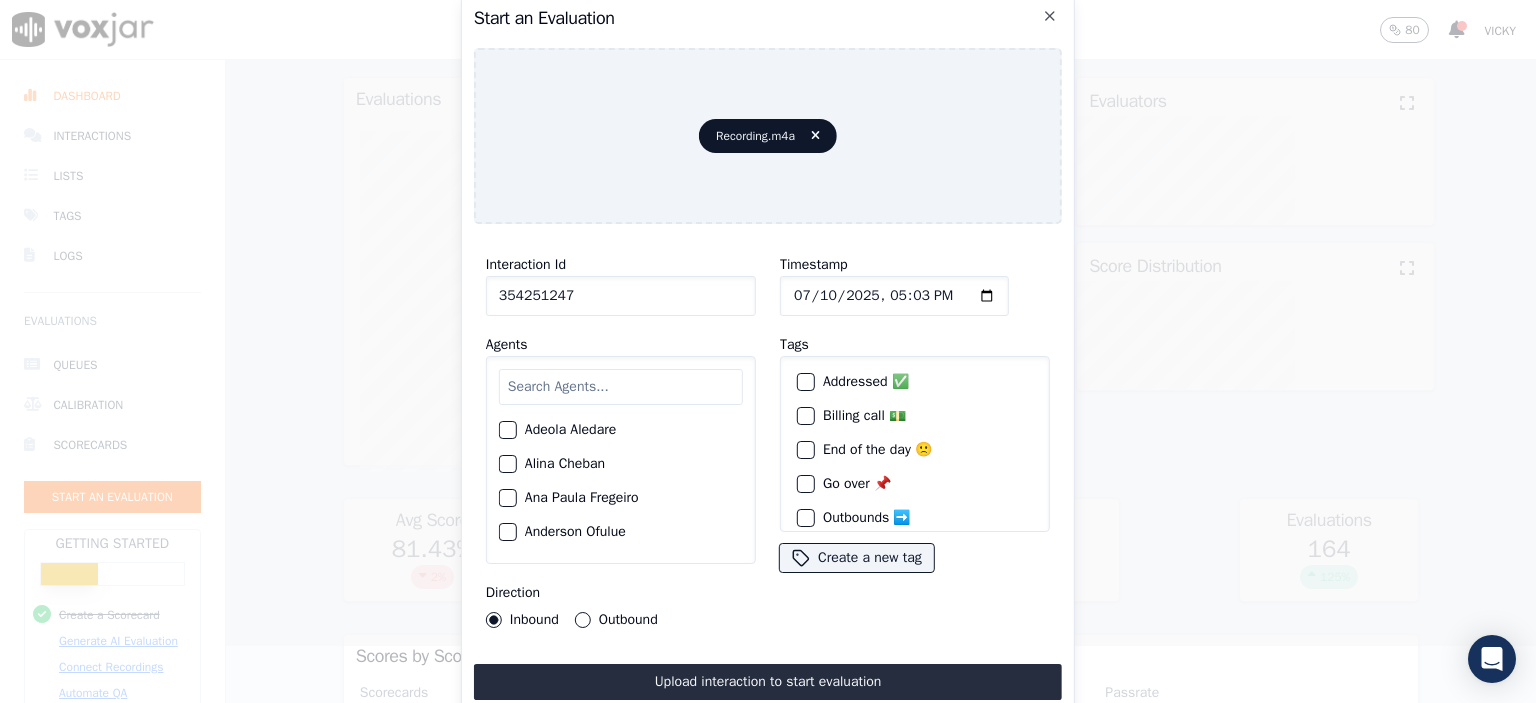 click at bounding box center [621, 387] 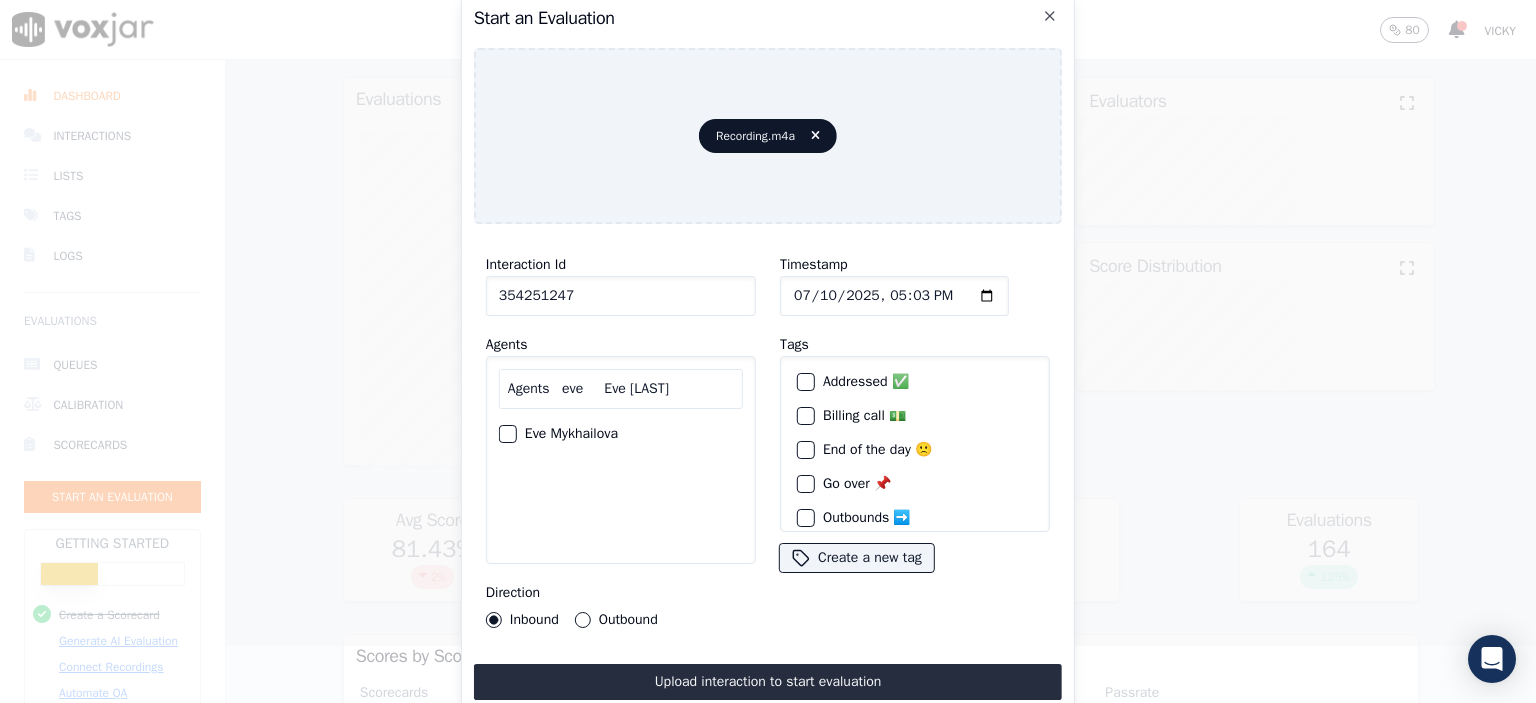 type on "Agents   eve     Eve [LAST]" 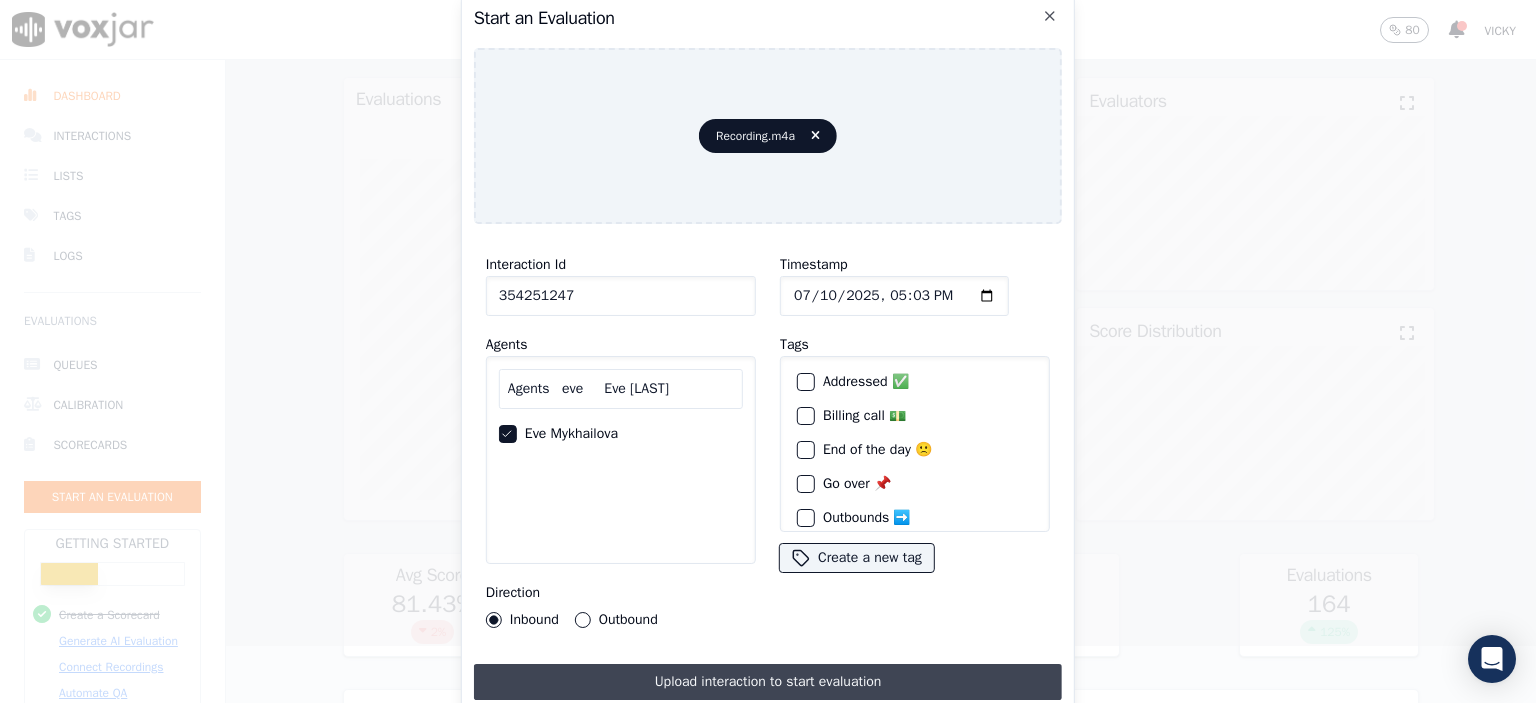 click on "Upload interaction to start evaluation" at bounding box center [768, 682] 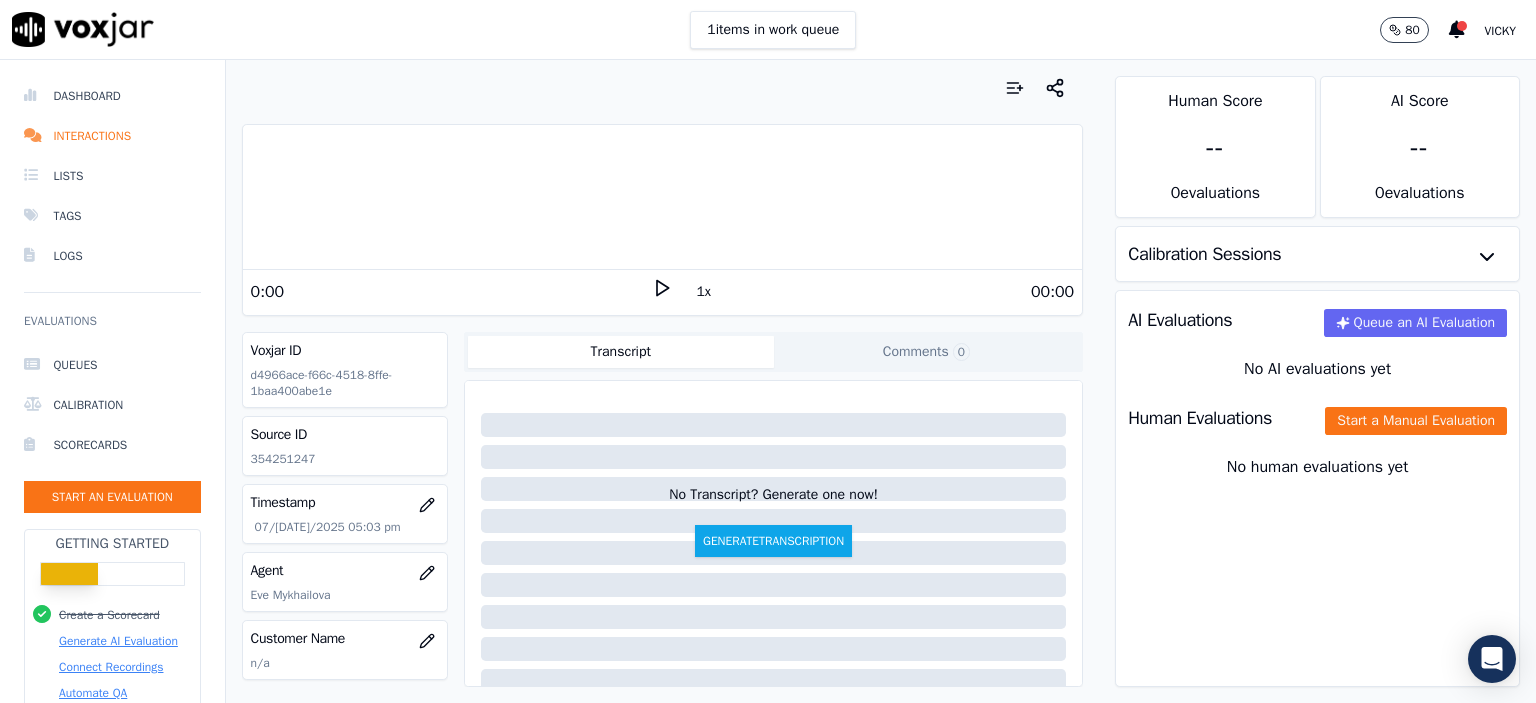 scroll, scrollTop: 0, scrollLeft: 0, axis: both 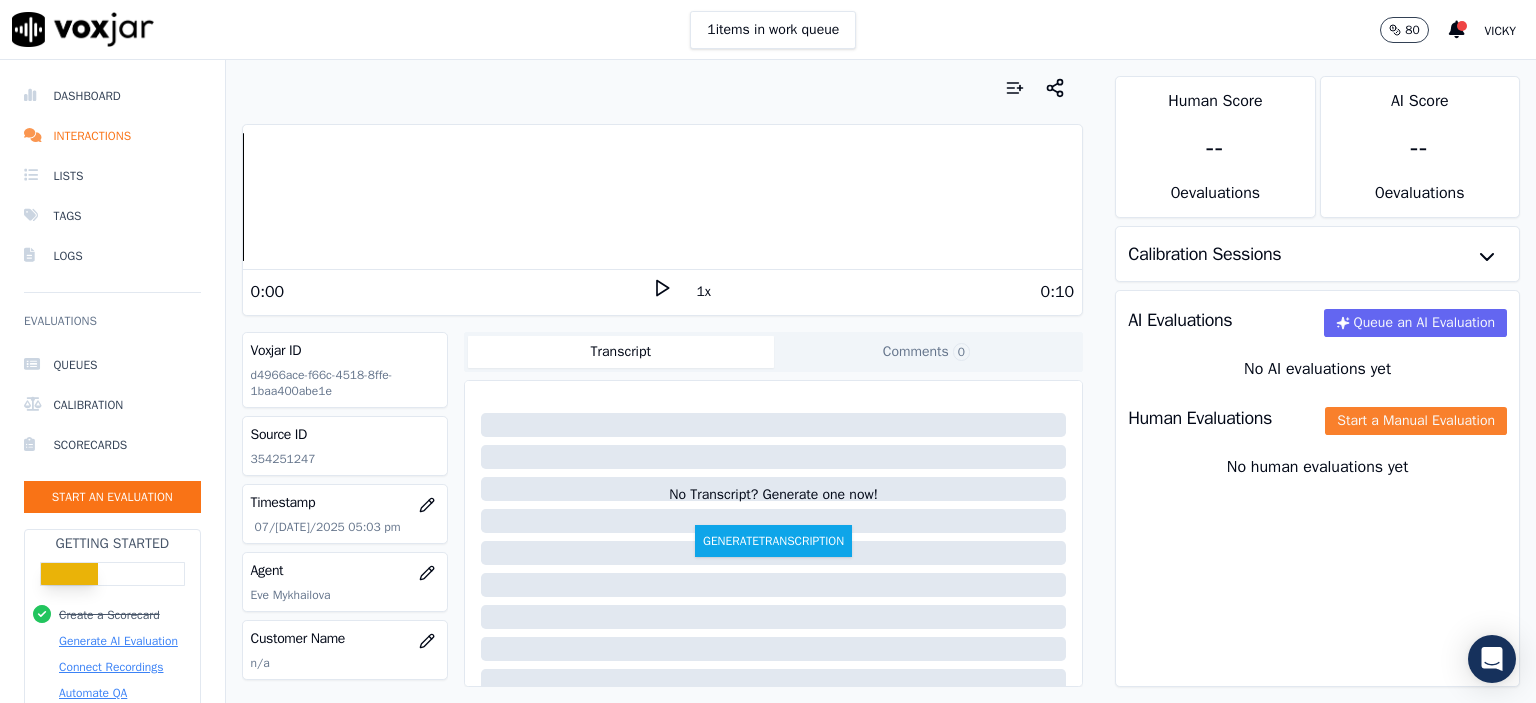 click on "Start a Manual Evaluation" 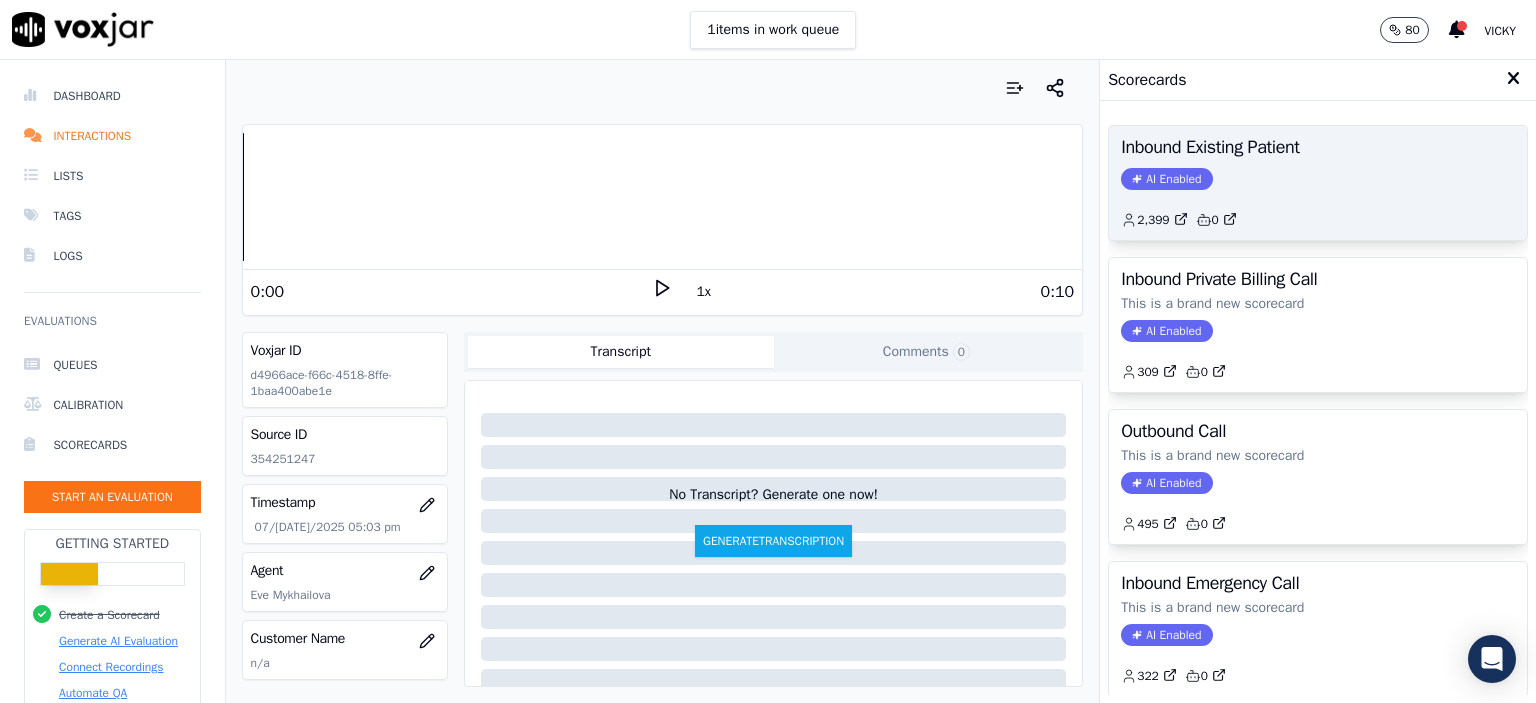 click on "Inbound Existing Patient" at bounding box center (1318, 147) 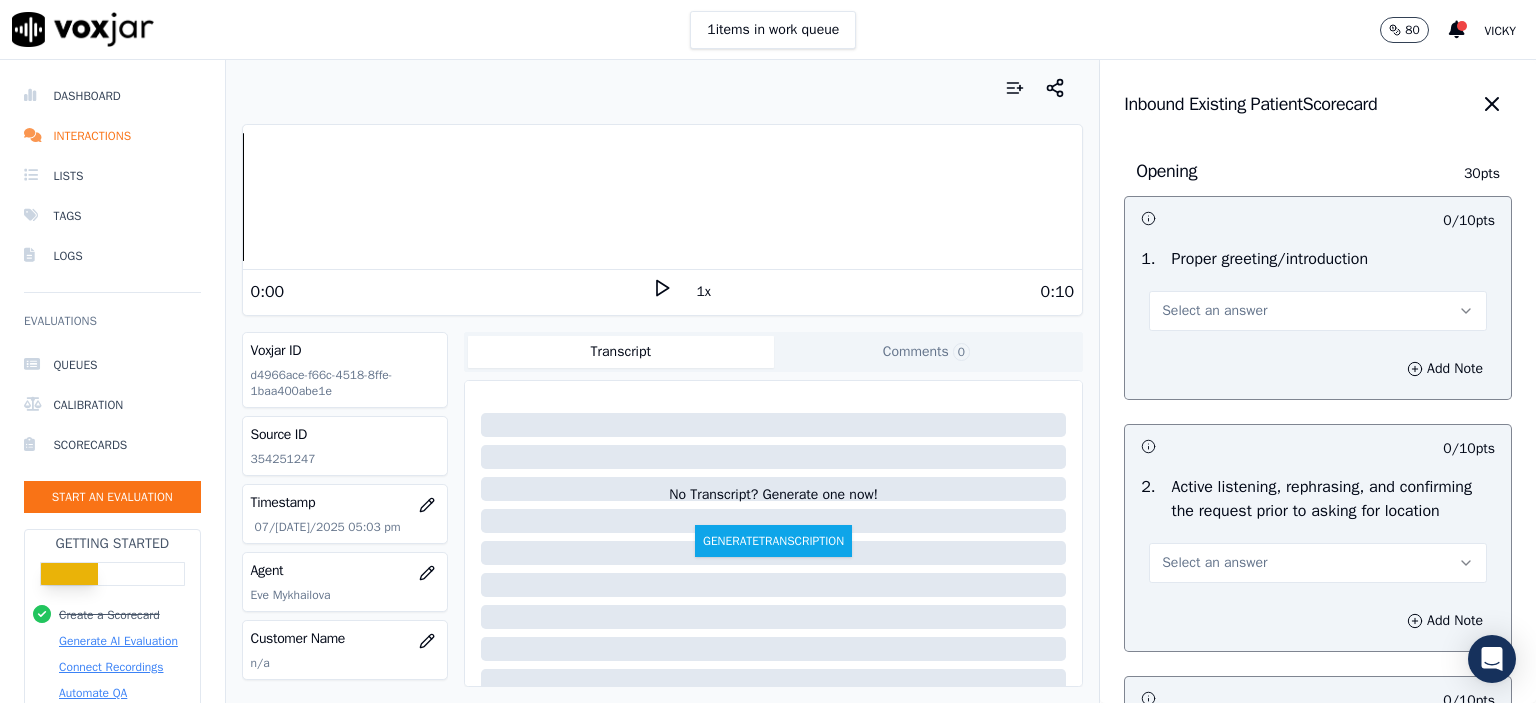click on "Select an answer" at bounding box center [1318, 311] 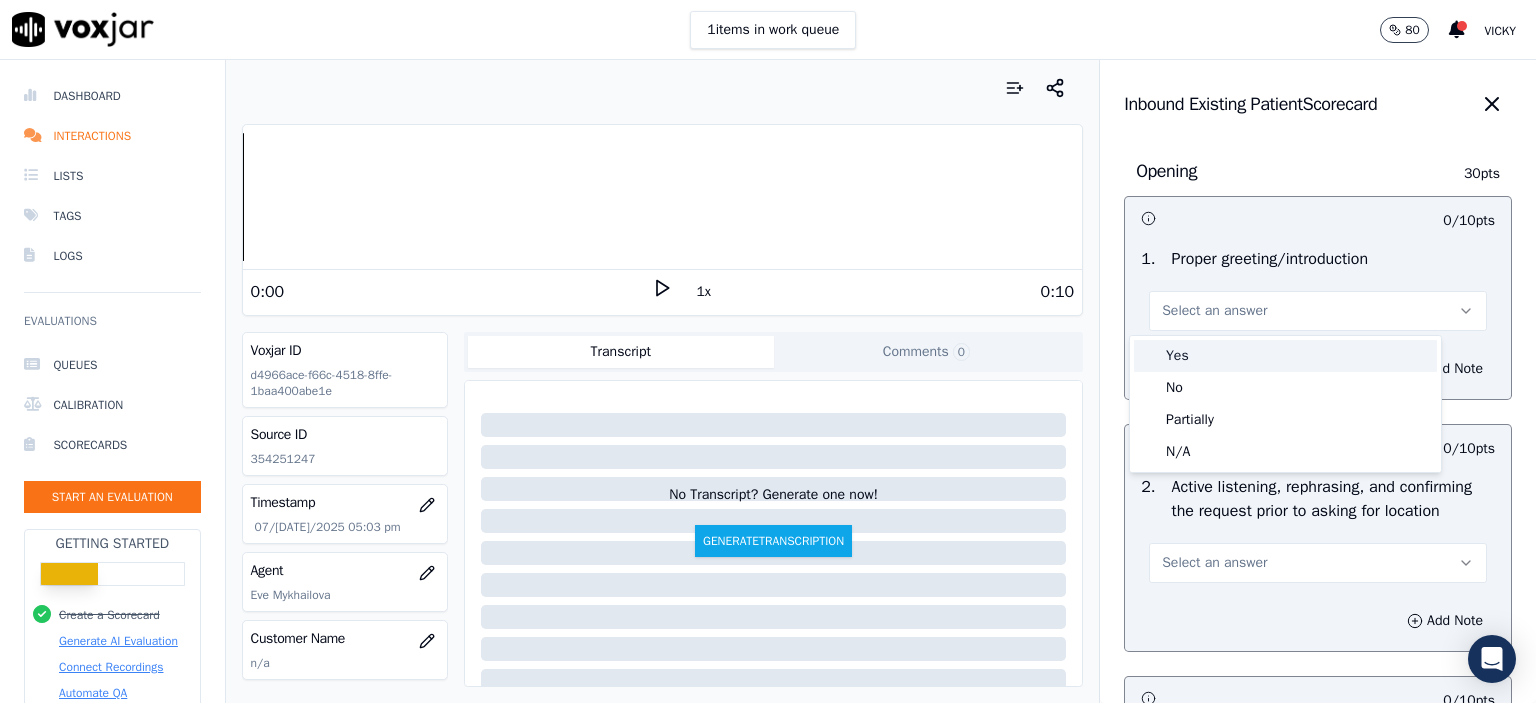 click on "Yes" at bounding box center (1285, 356) 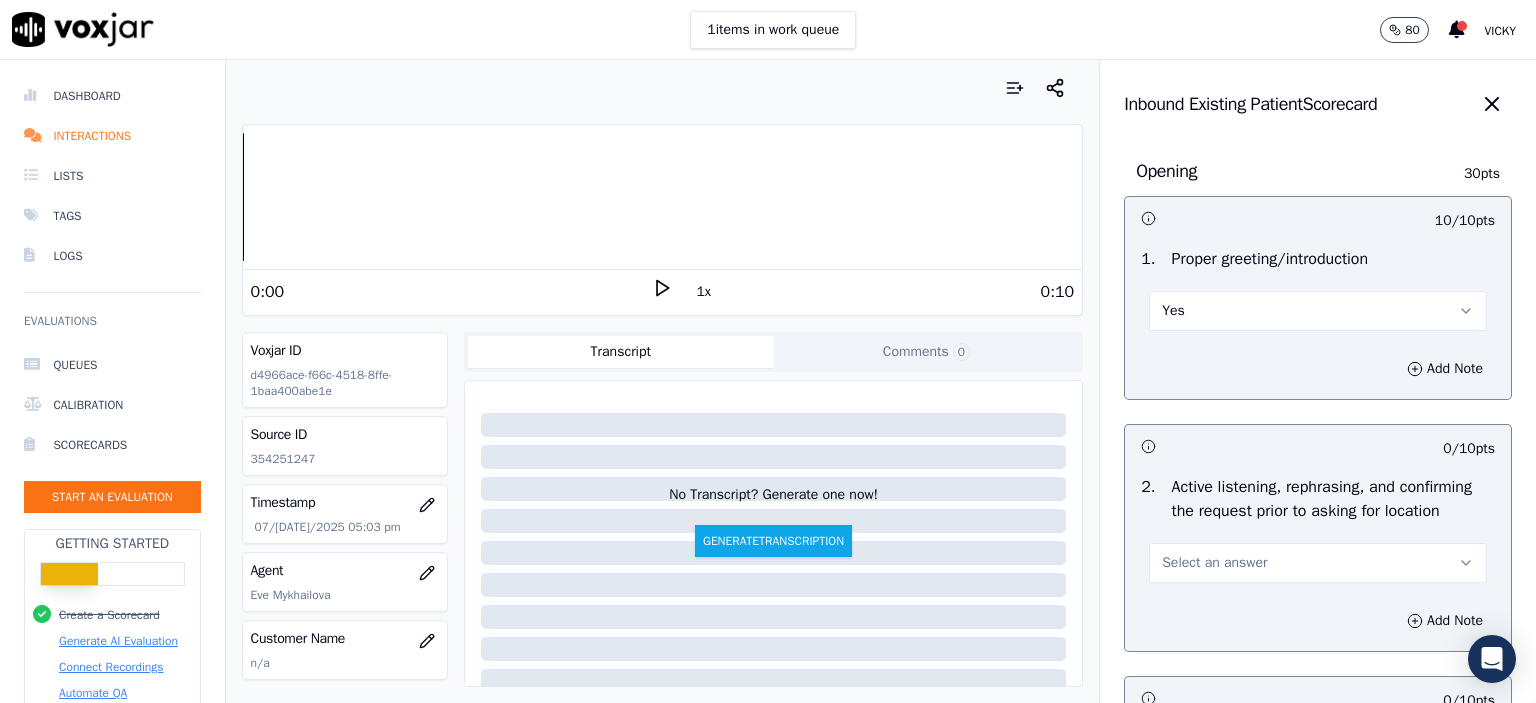 click on "Select an answer" at bounding box center (1214, 563) 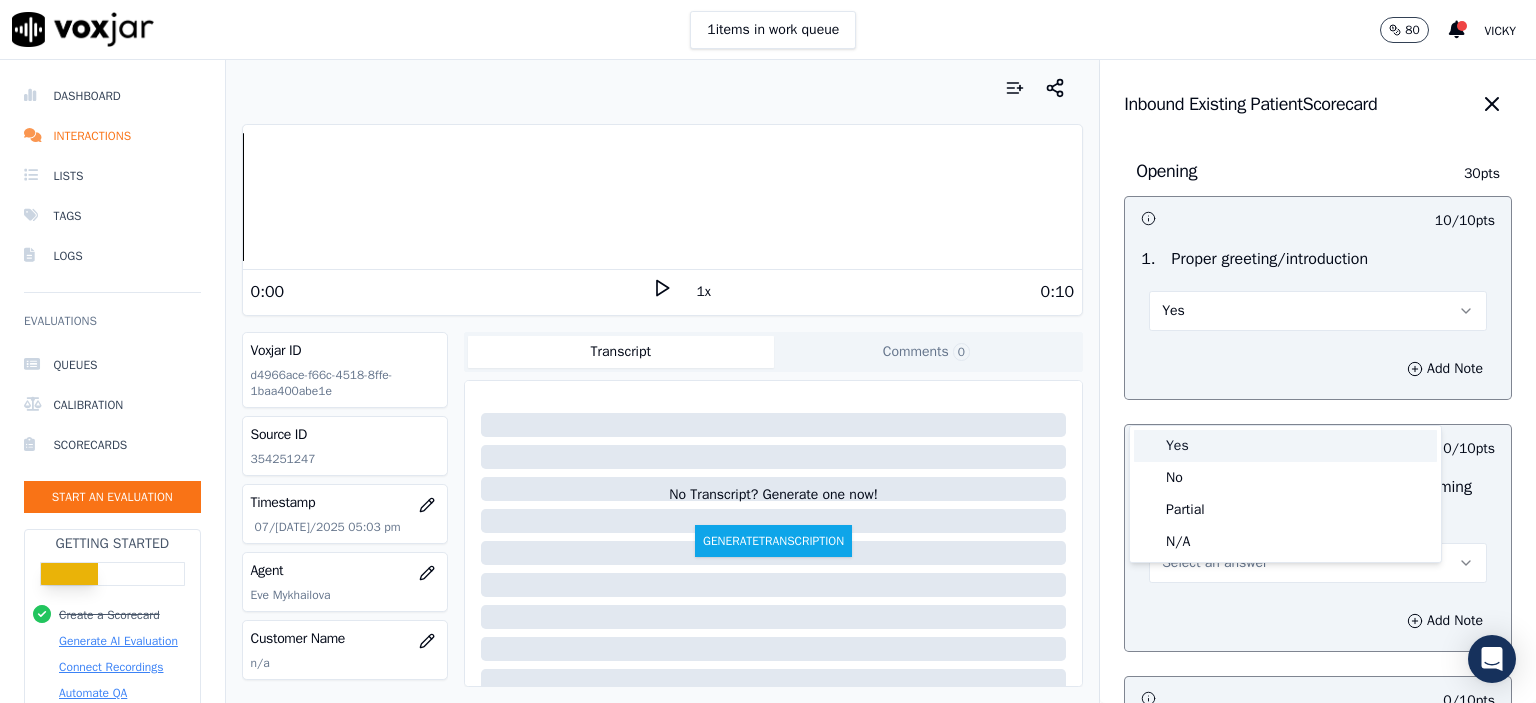 click on "Yes" at bounding box center (1285, 446) 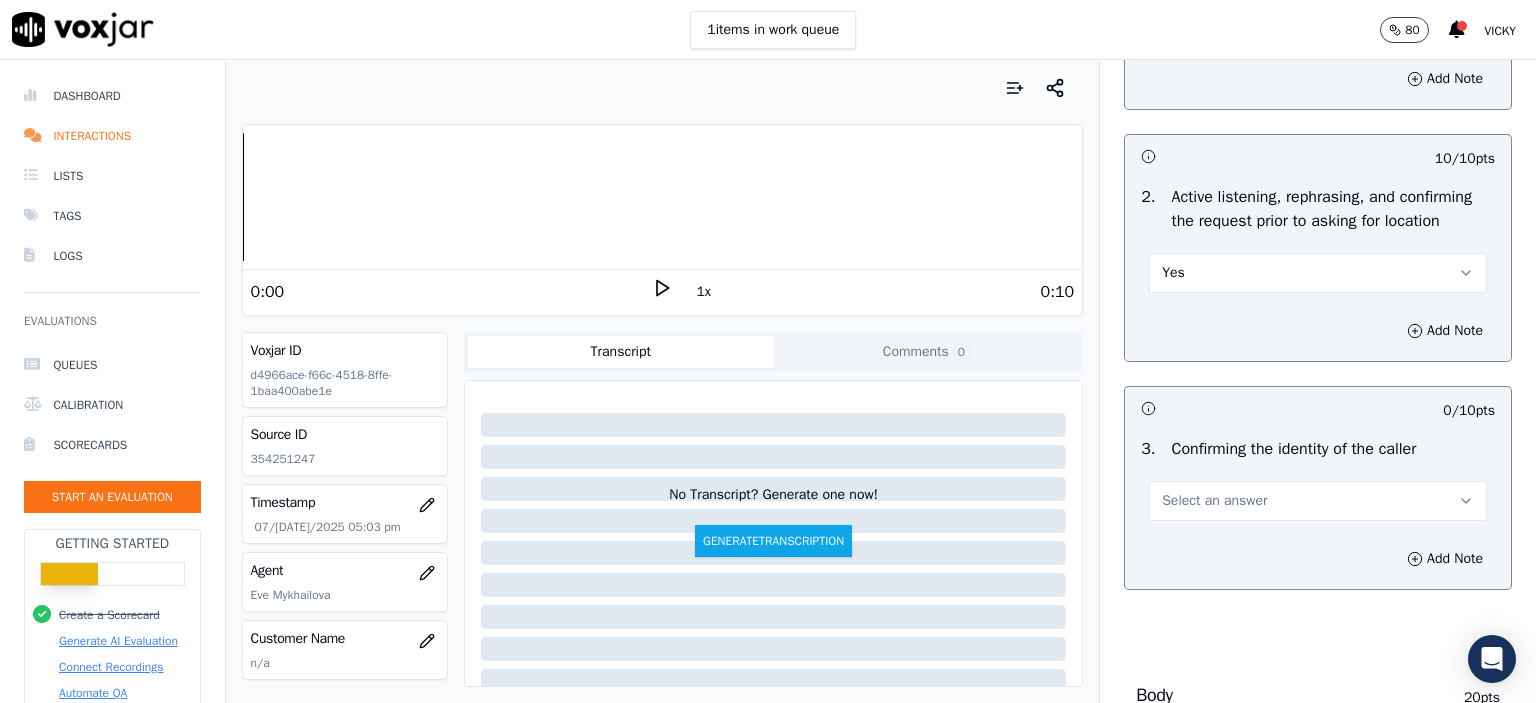 scroll, scrollTop: 300, scrollLeft: 0, axis: vertical 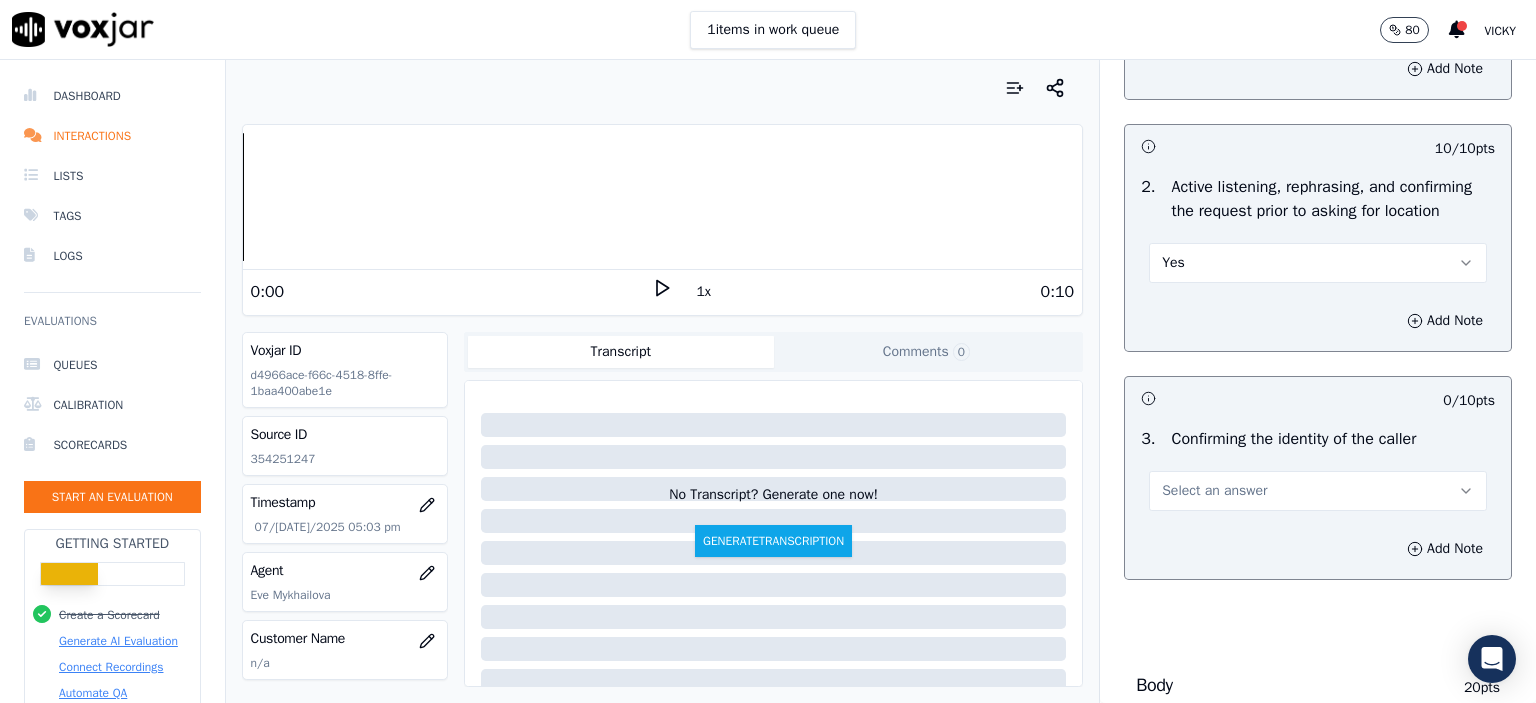 click on "Select an answer" at bounding box center (1318, 491) 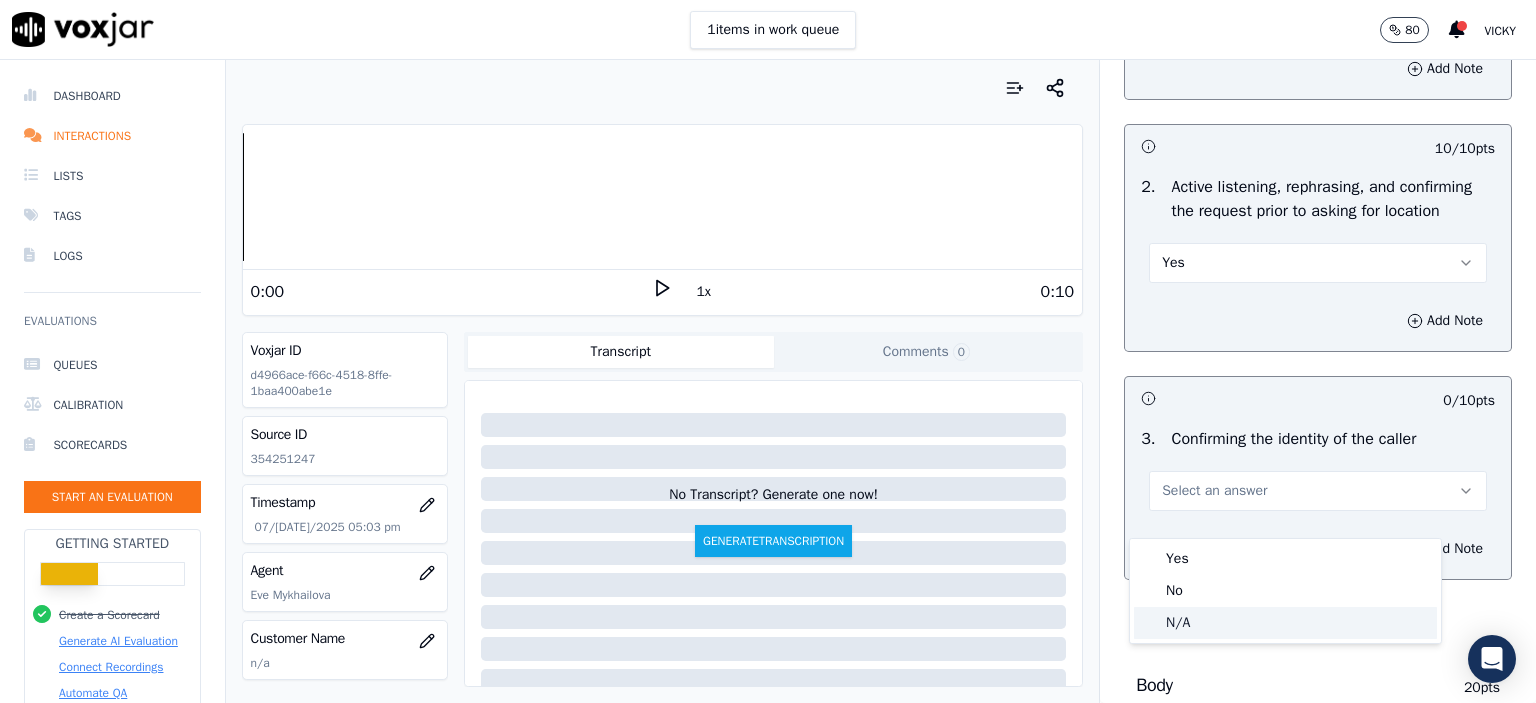 click on "N/A" 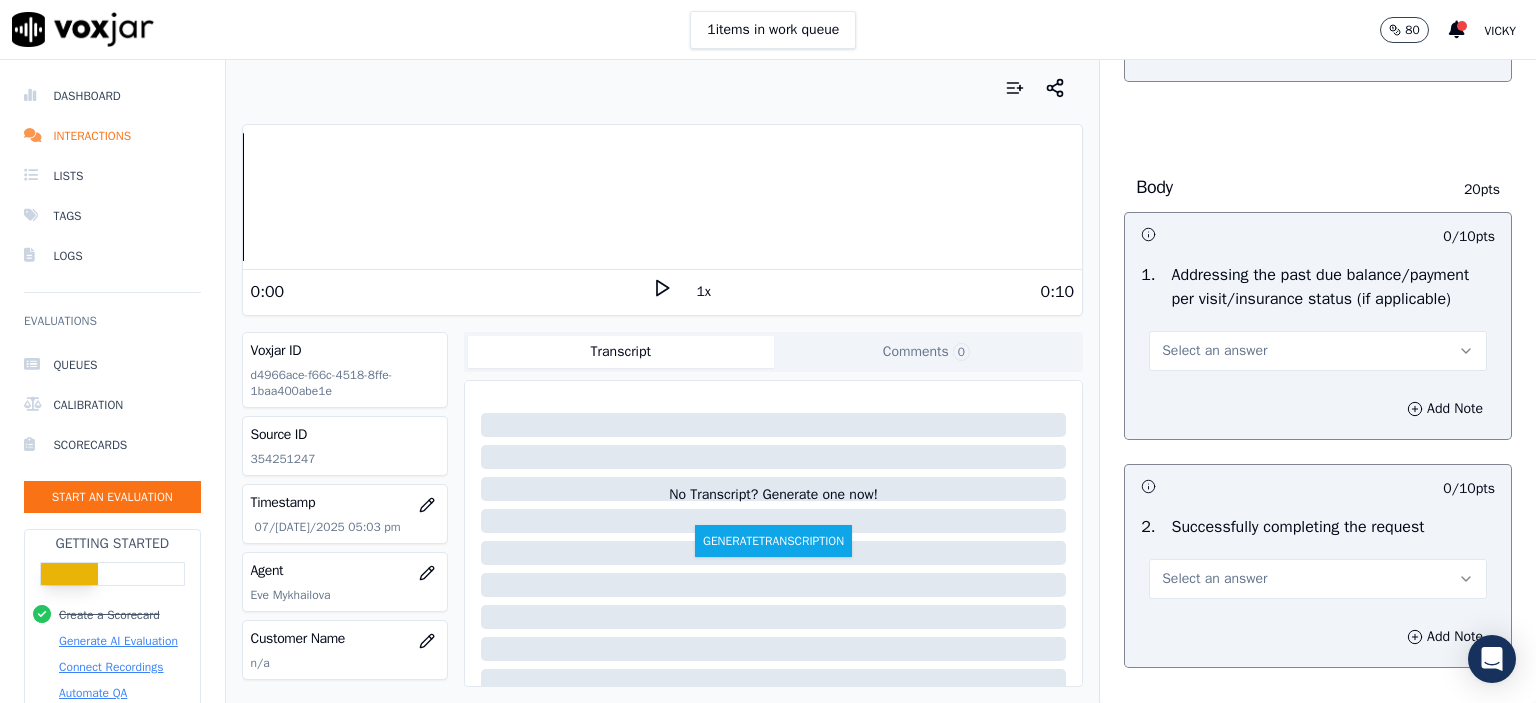 scroll, scrollTop: 800, scrollLeft: 0, axis: vertical 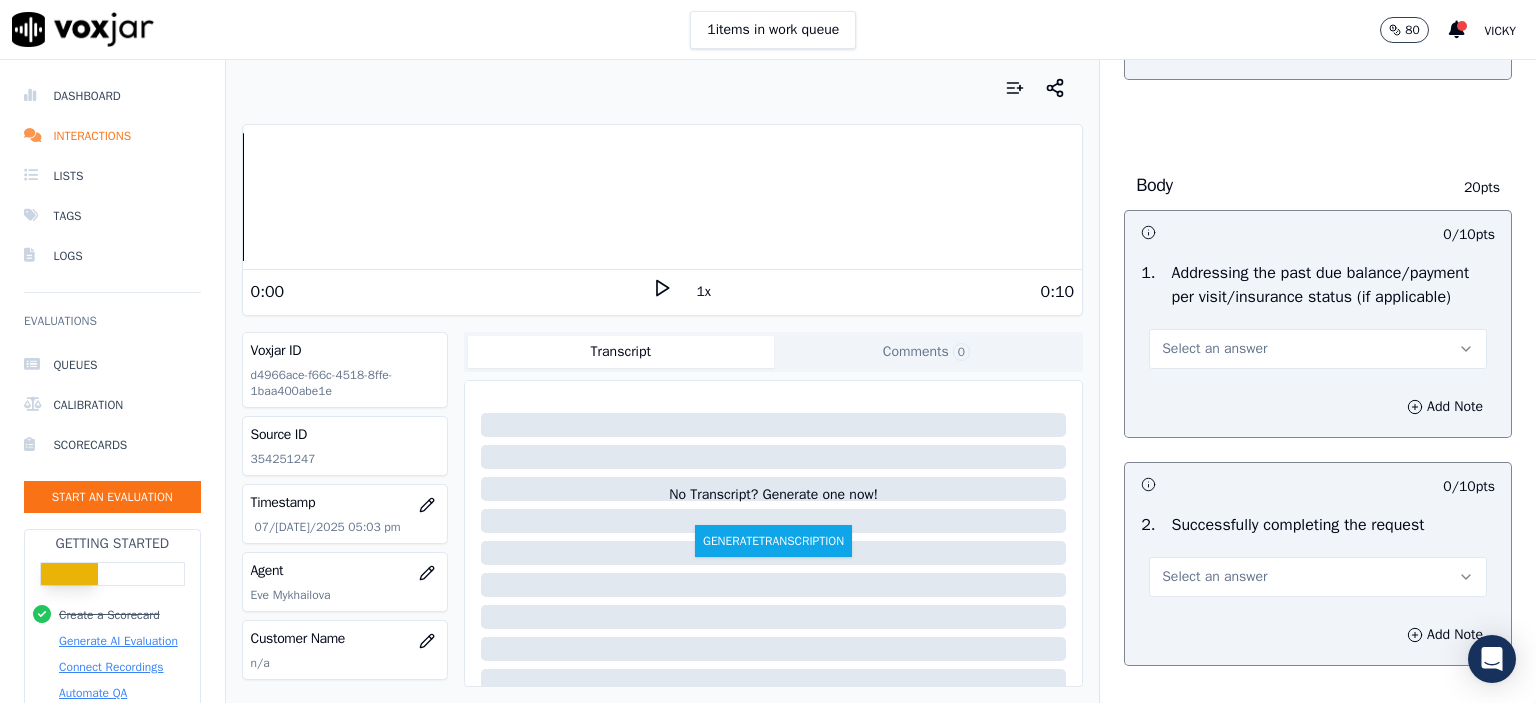 click on "Select an answer" at bounding box center (1214, 349) 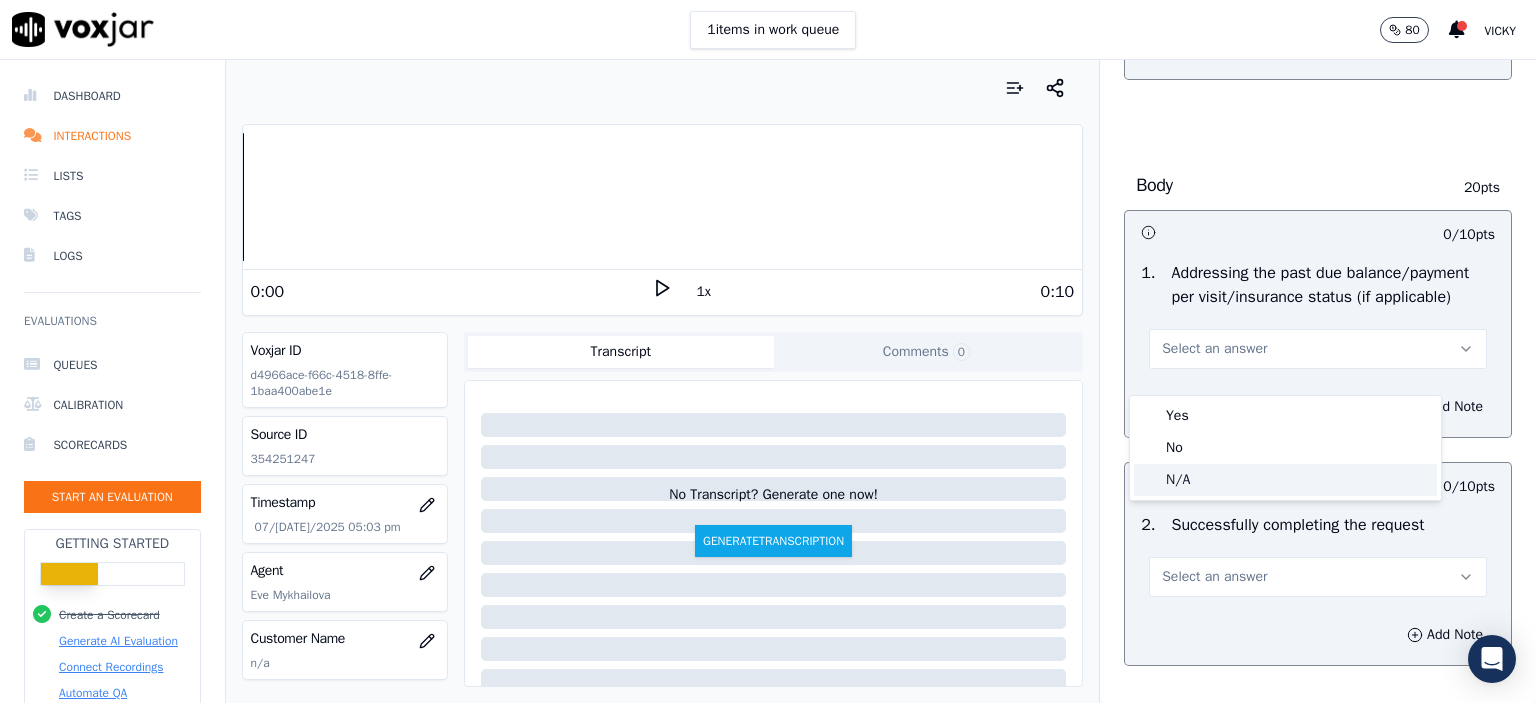click on "N/A" 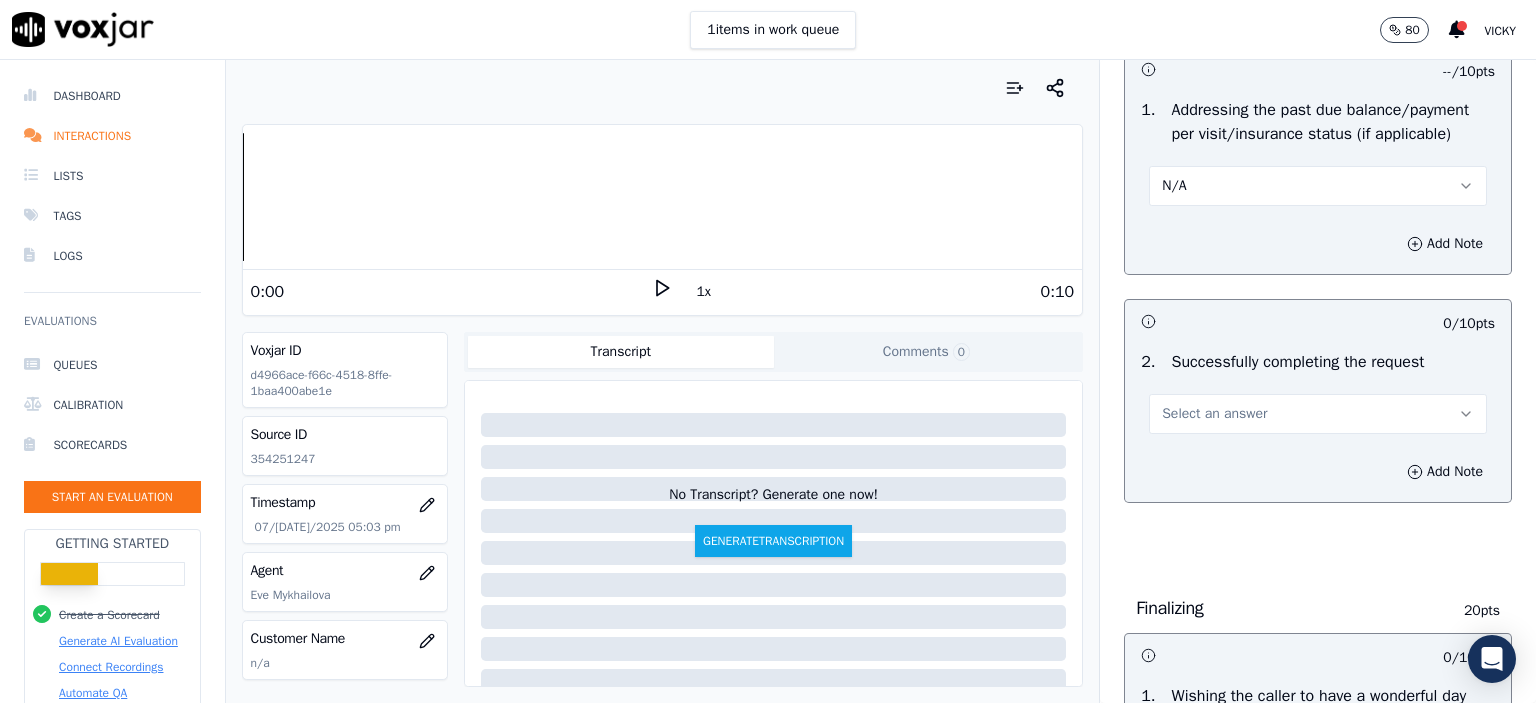 scroll, scrollTop: 1000, scrollLeft: 0, axis: vertical 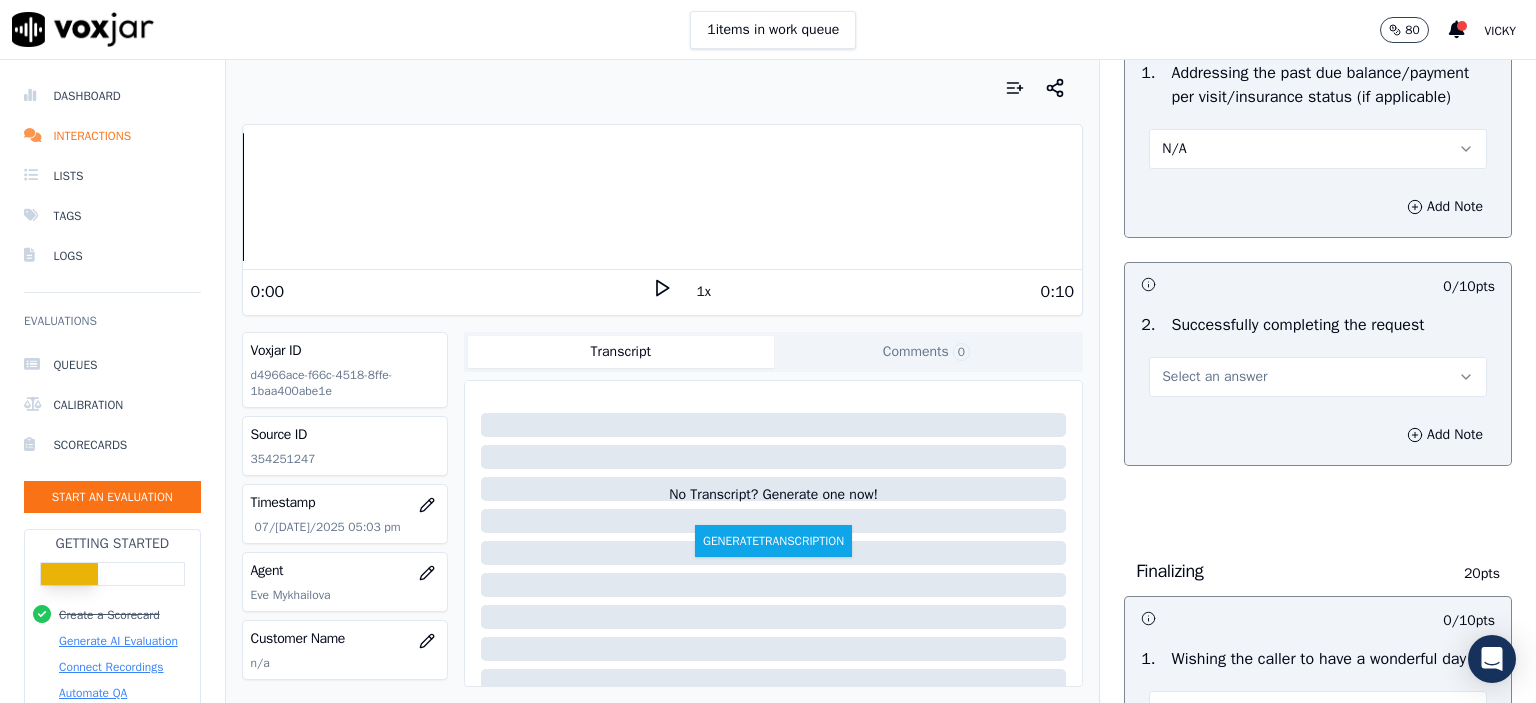 click on "Select an answer" at bounding box center [1318, 377] 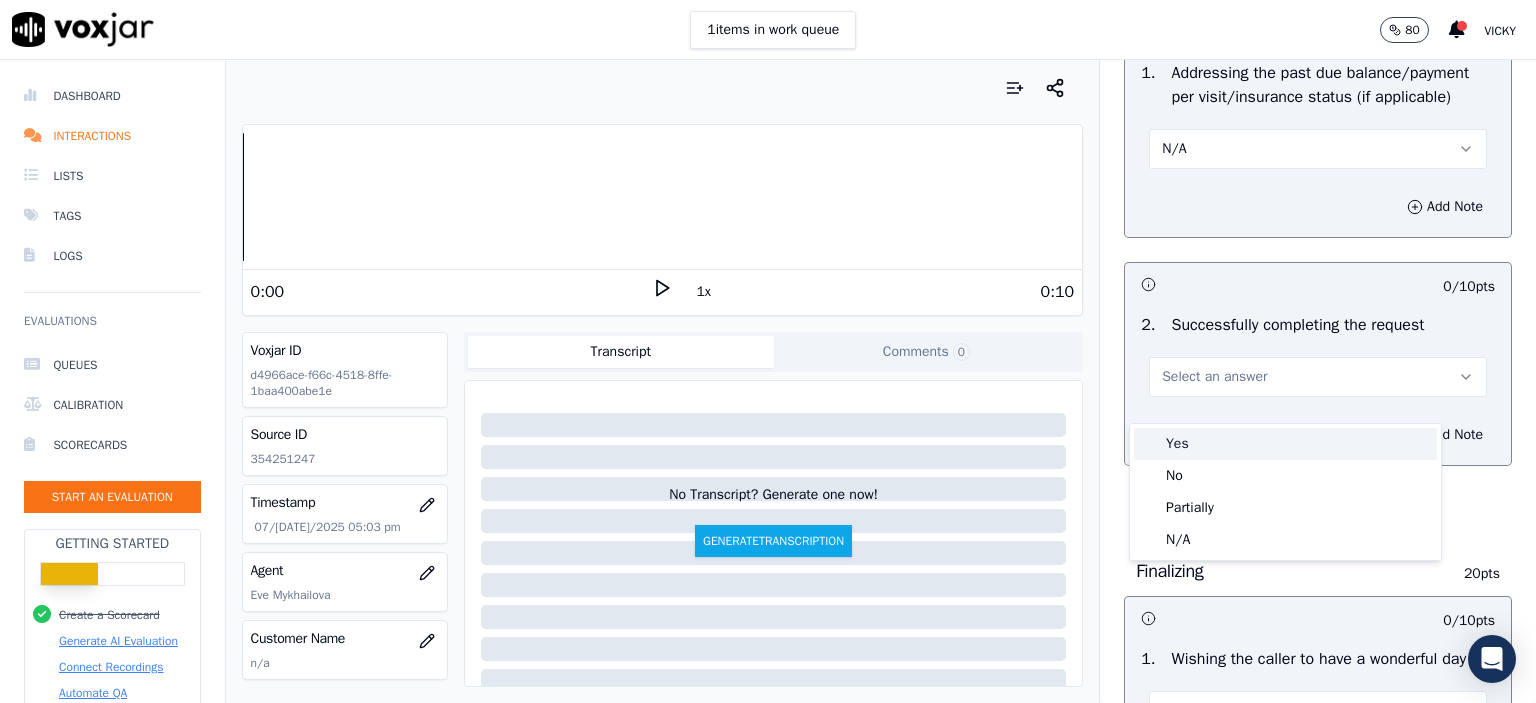 click on "Yes" at bounding box center (1285, 444) 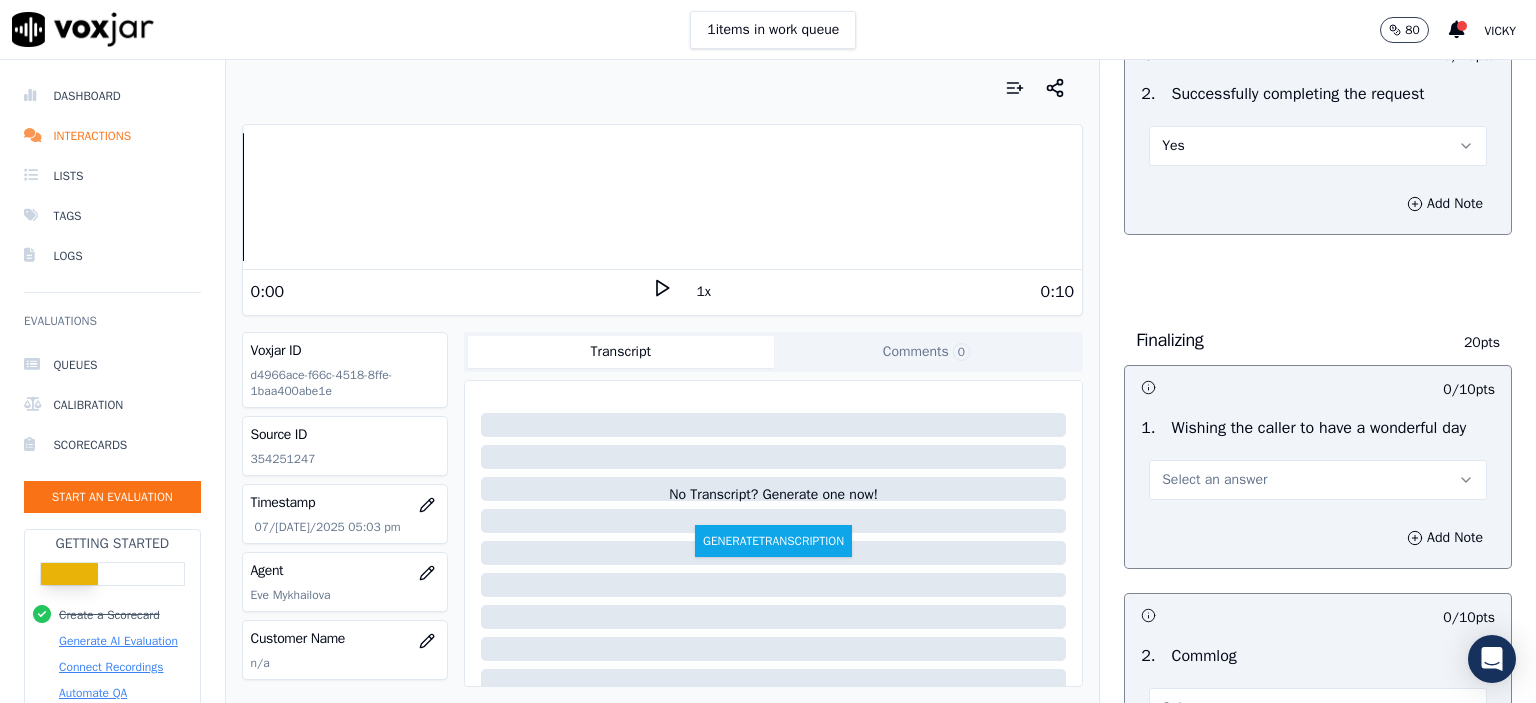 scroll, scrollTop: 1300, scrollLeft: 0, axis: vertical 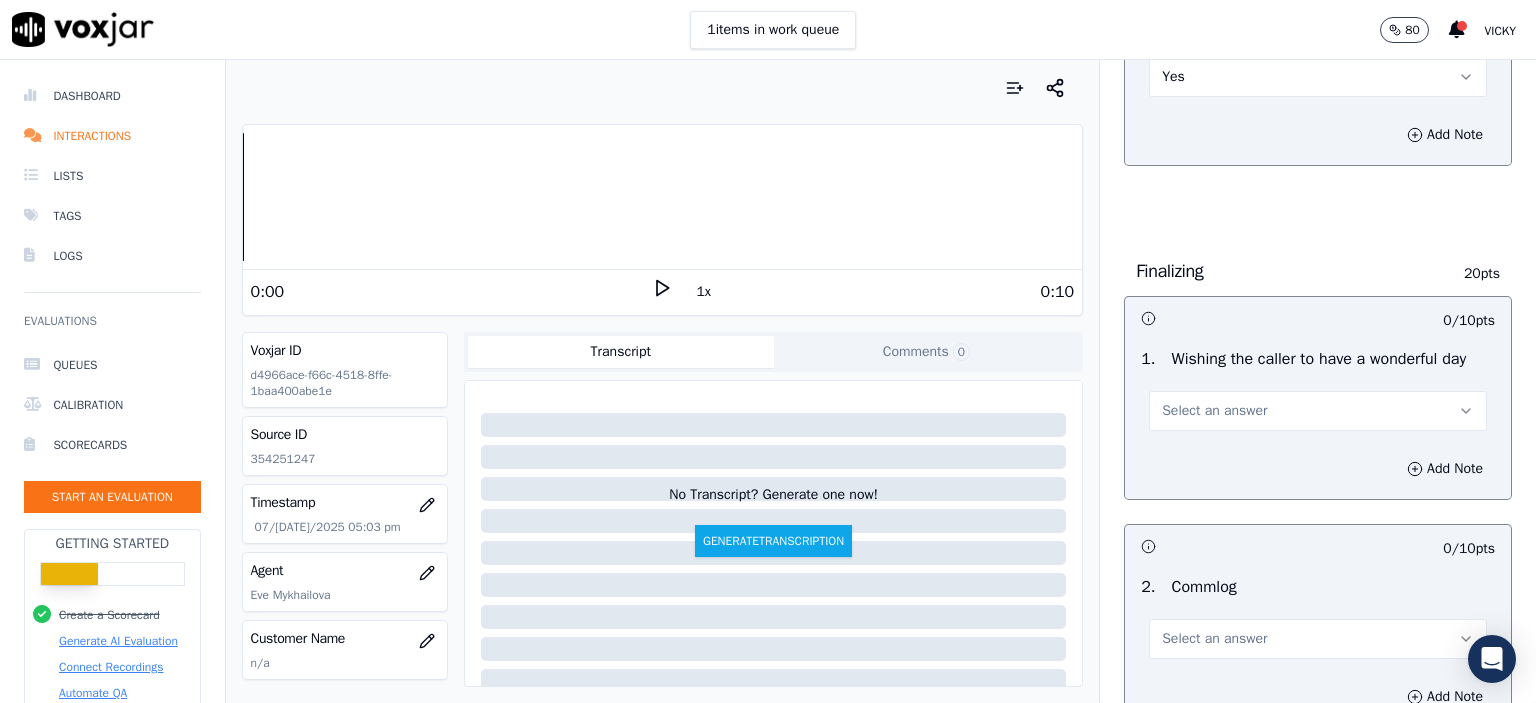 click on "Select an answer" at bounding box center [1318, 411] 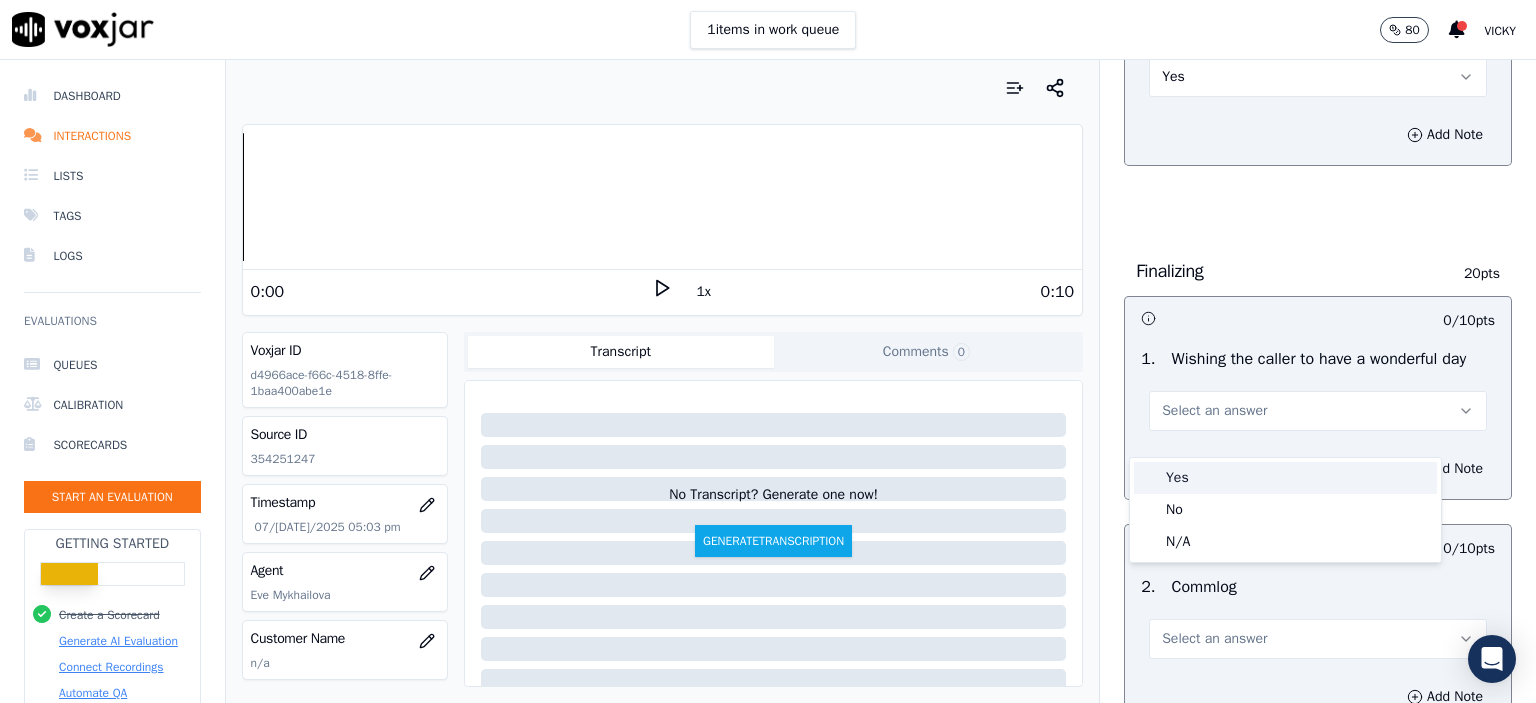click on "Yes" at bounding box center [1285, 478] 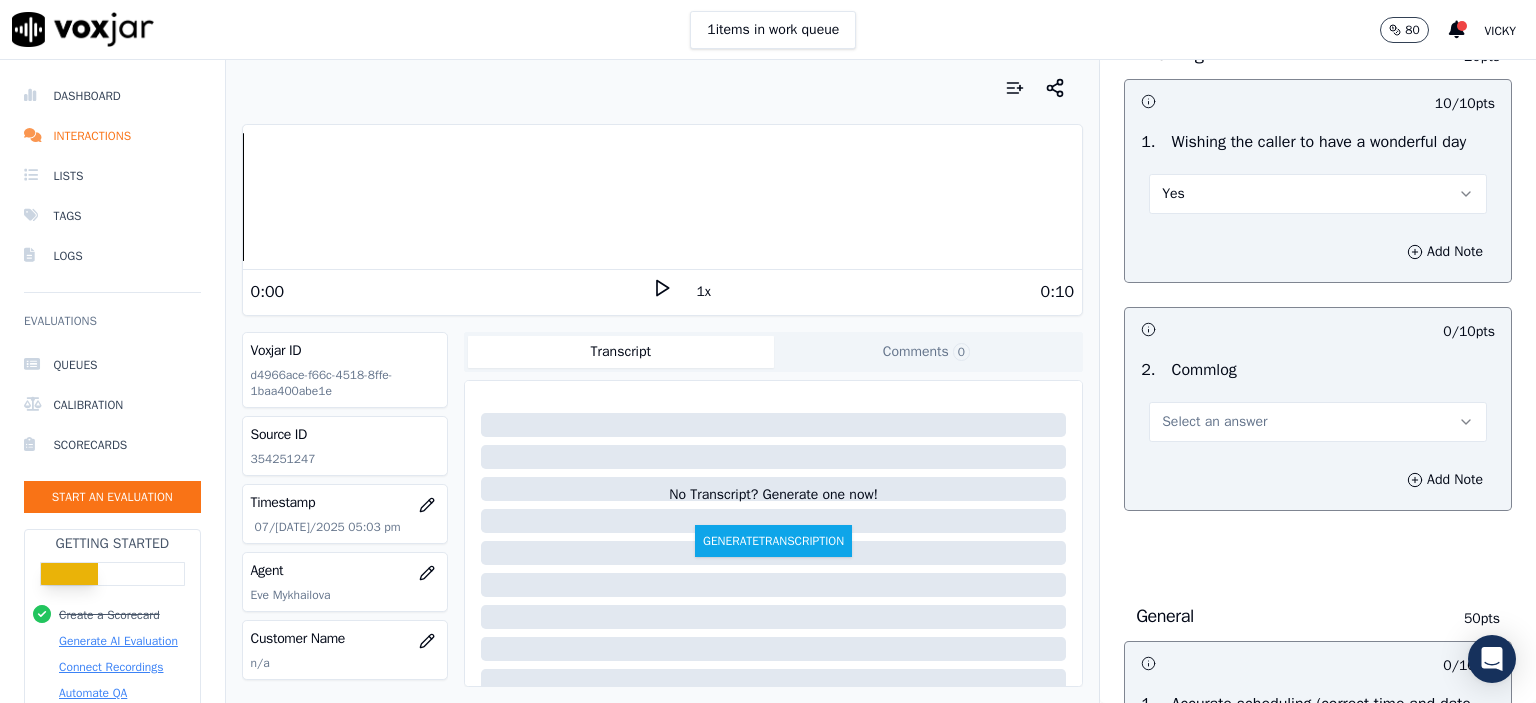 scroll, scrollTop: 1600, scrollLeft: 0, axis: vertical 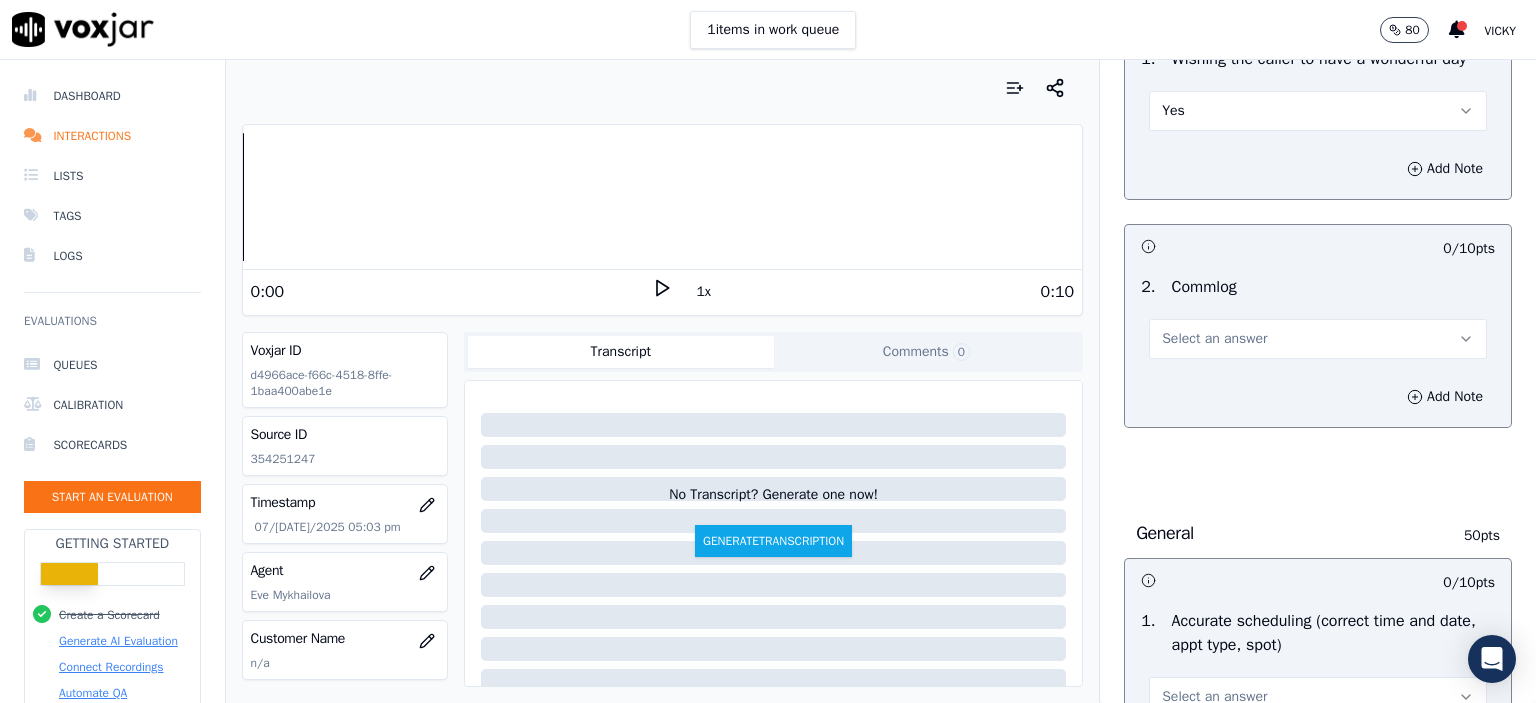 click on "Select an answer" at bounding box center (1318, 339) 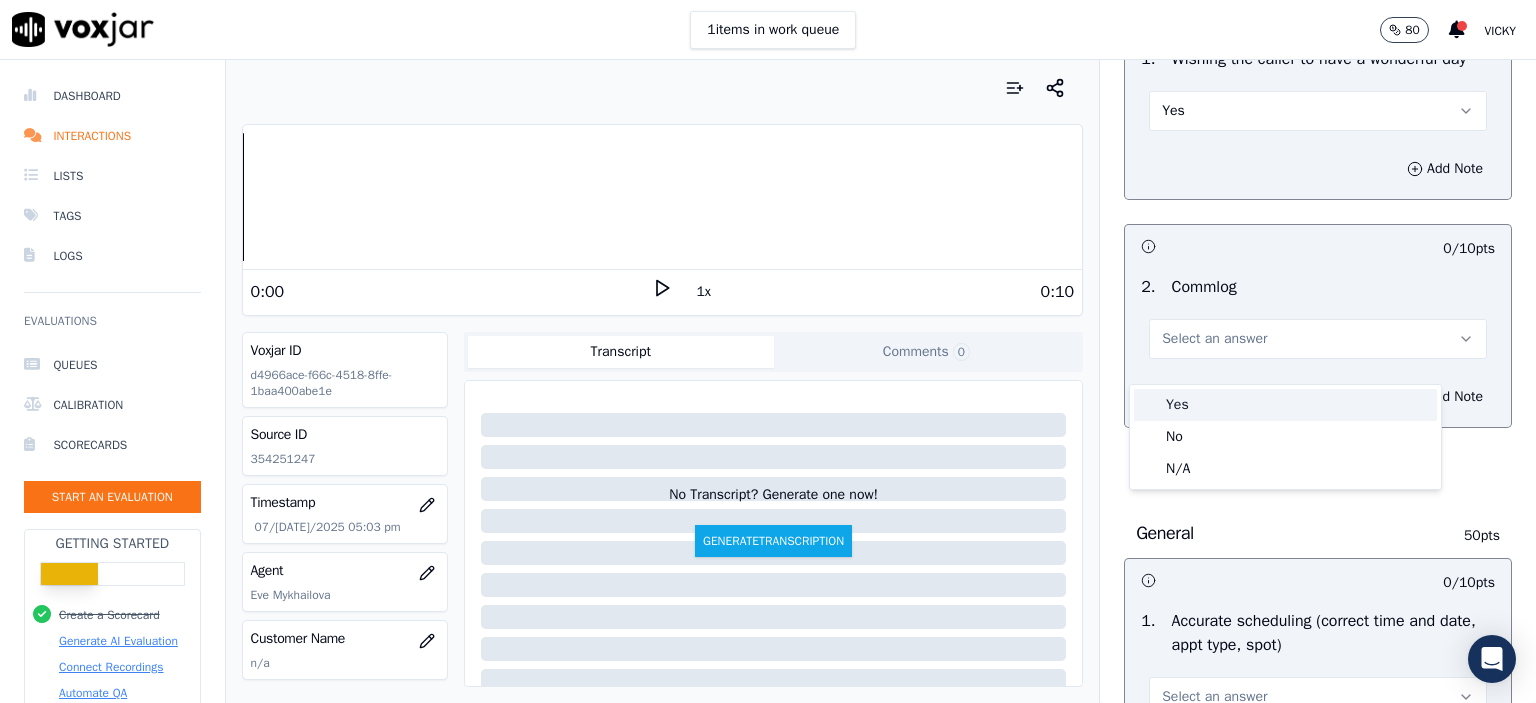 click on "Yes" at bounding box center (1285, 405) 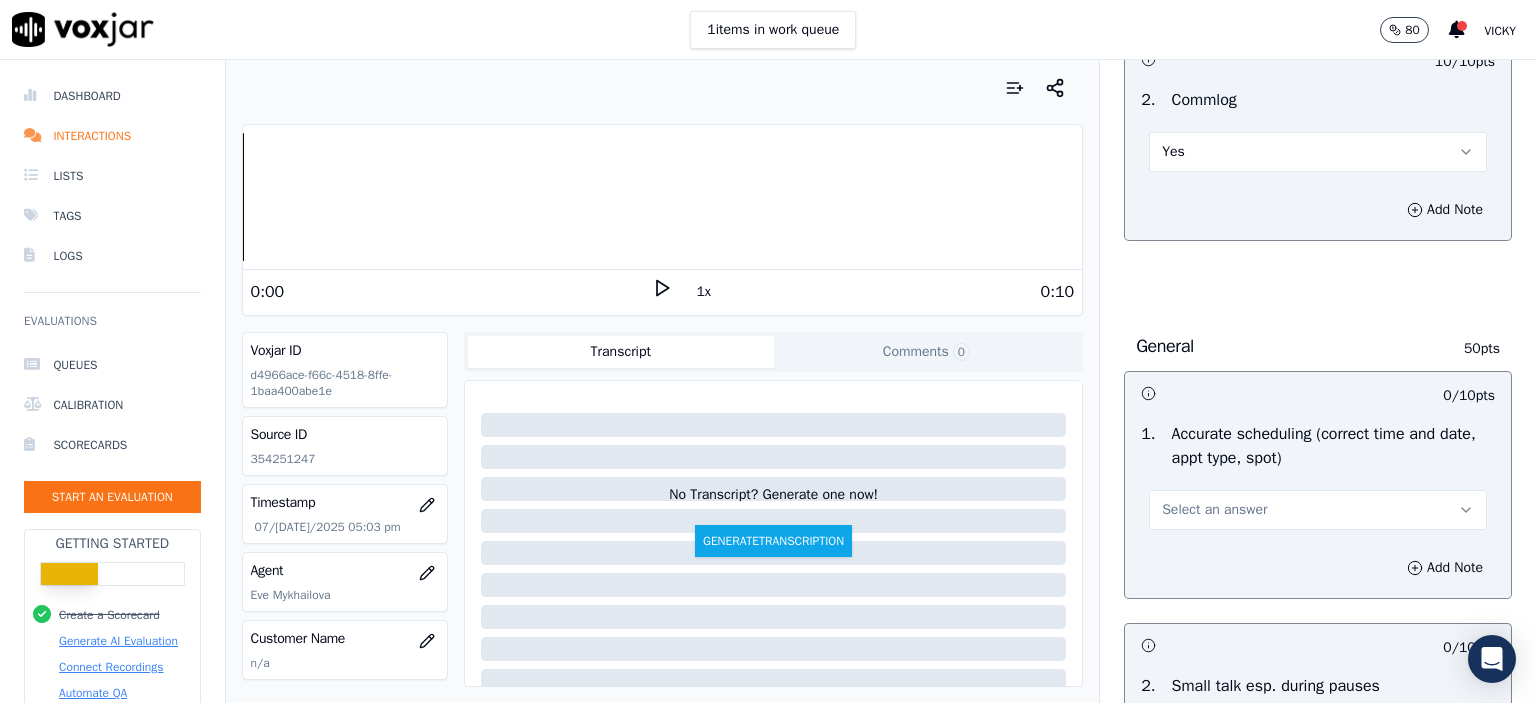 scroll, scrollTop: 1800, scrollLeft: 0, axis: vertical 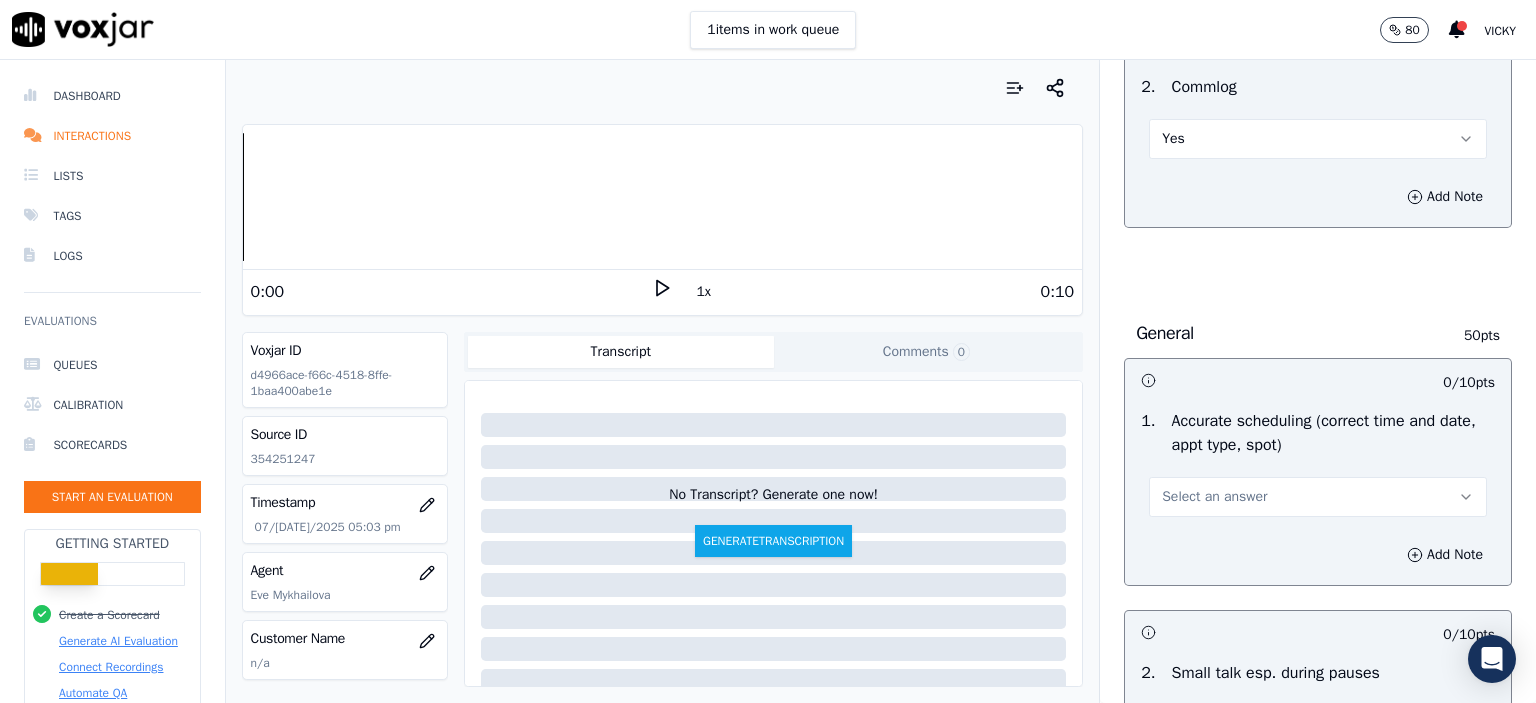 click on "Select an answer" at bounding box center [1318, 497] 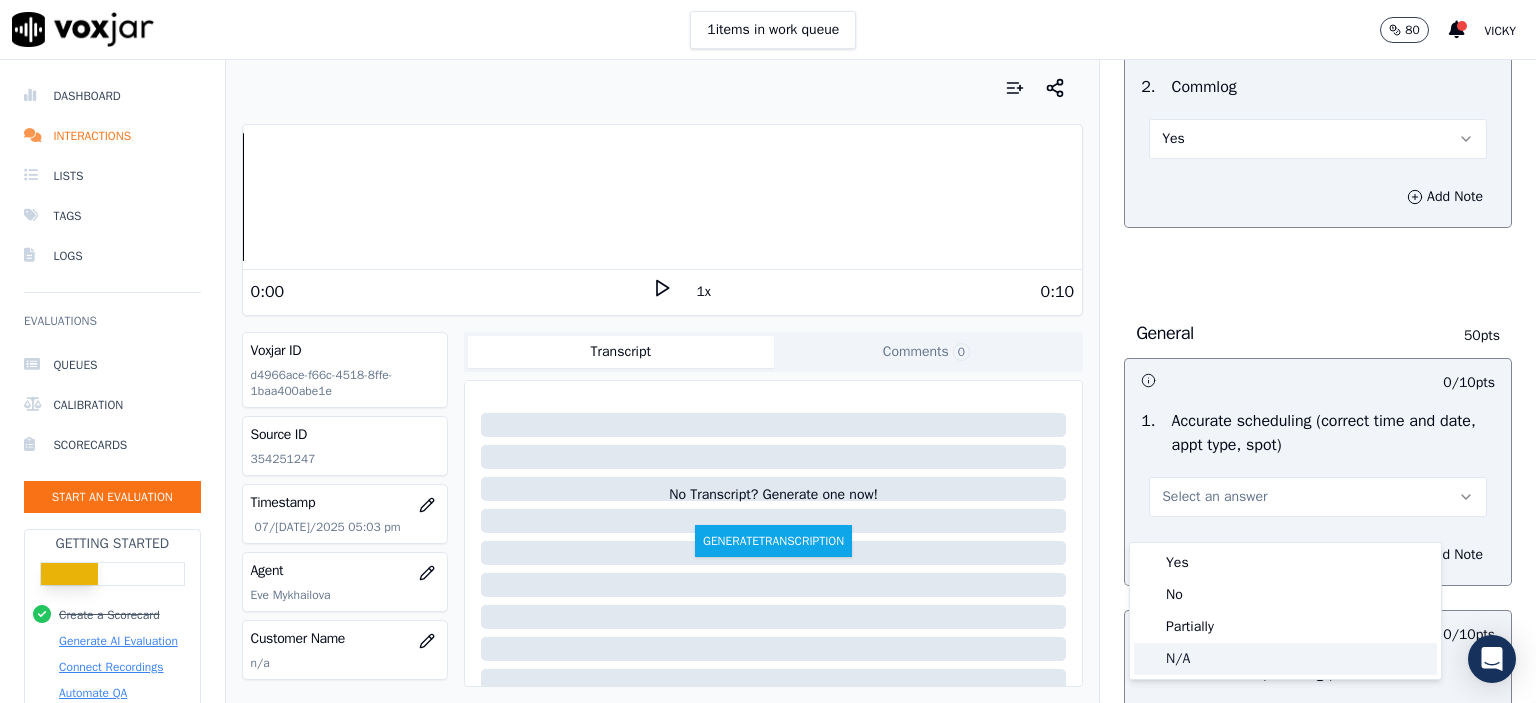 click on "N/A" 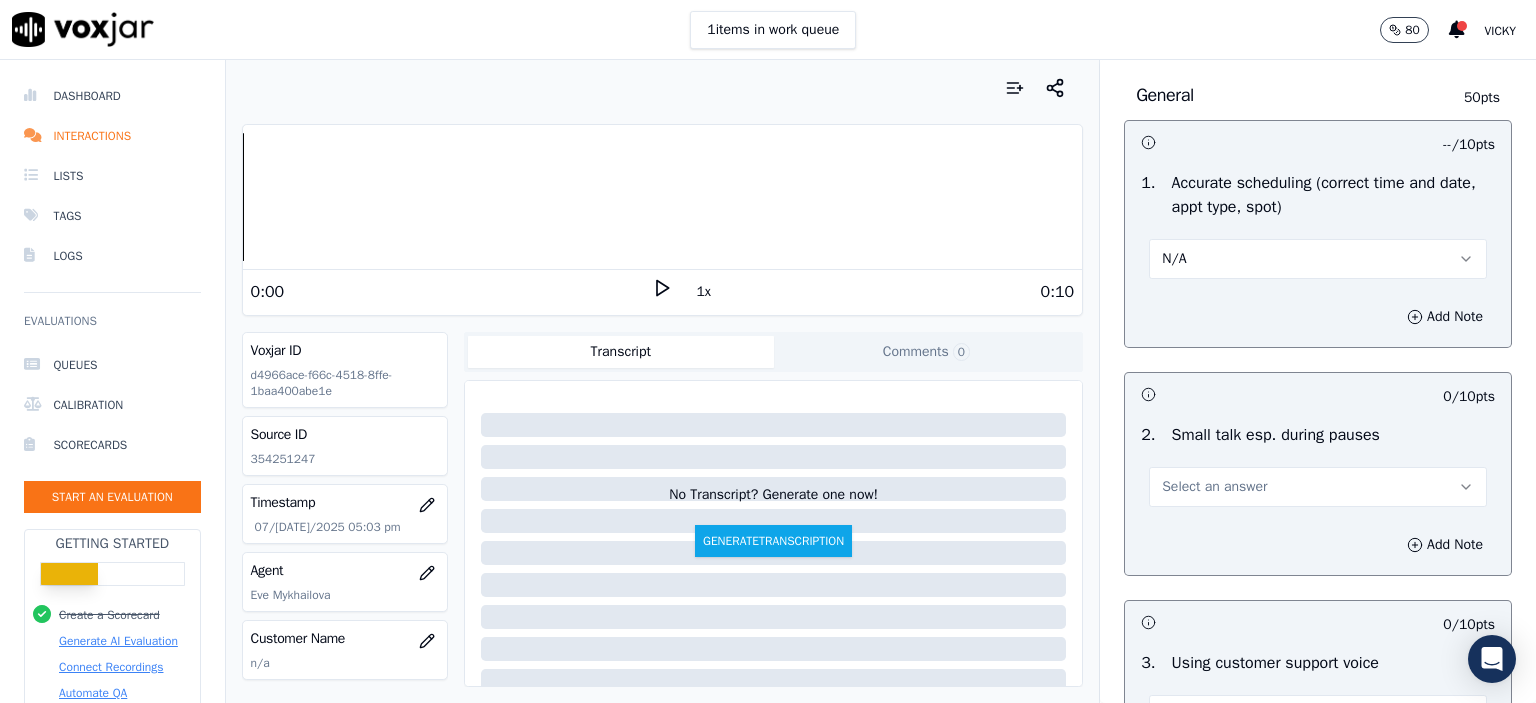 scroll, scrollTop: 2100, scrollLeft: 0, axis: vertical 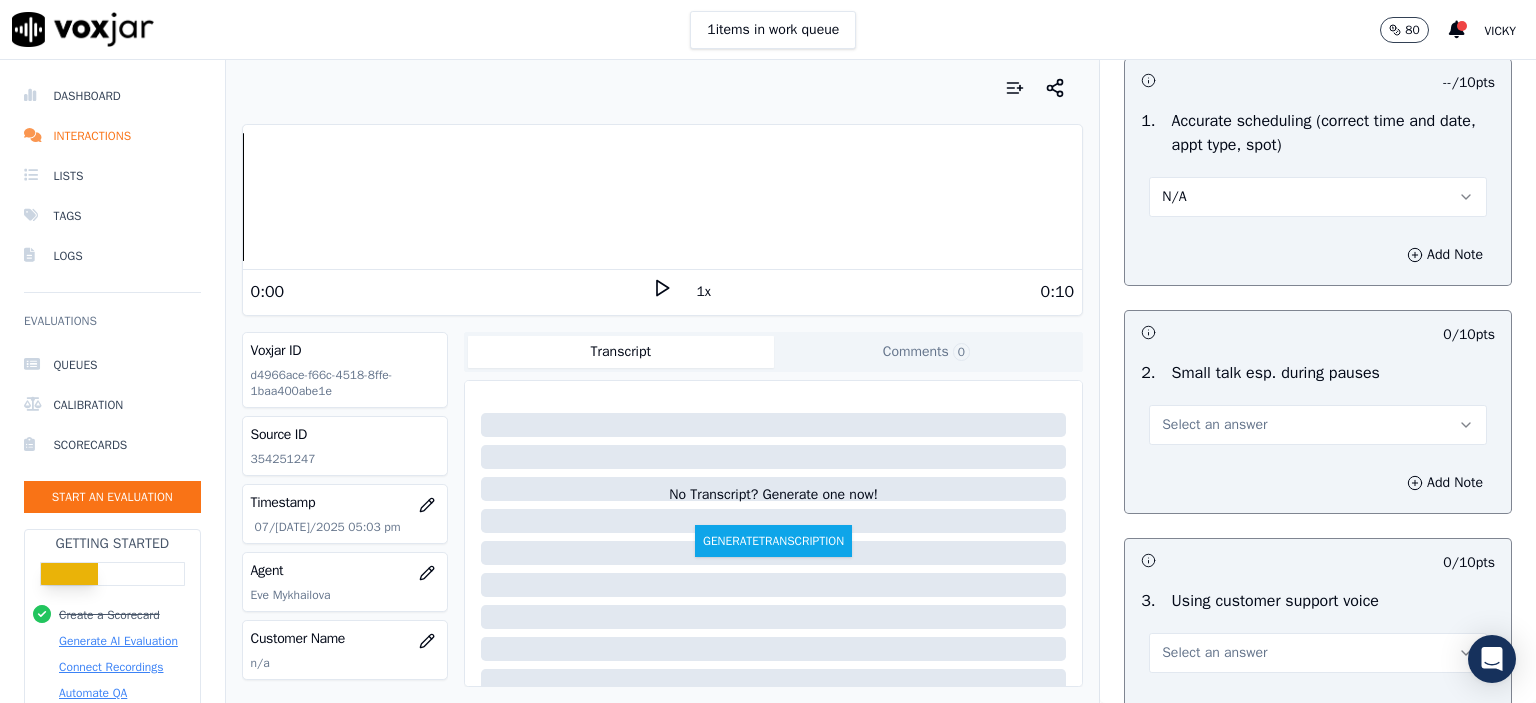 click on "Select an answer" at bounding box center [1318, 425] 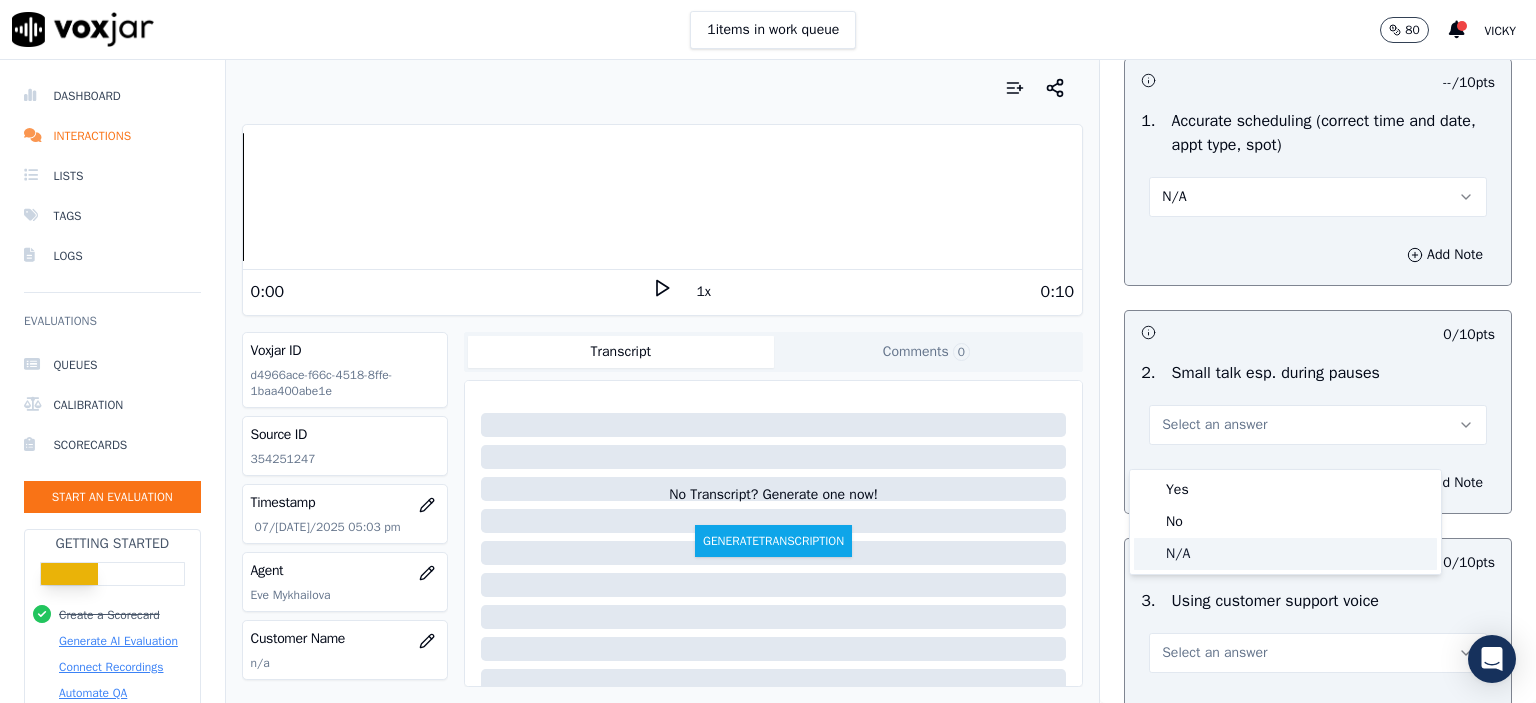 click on "N/A" 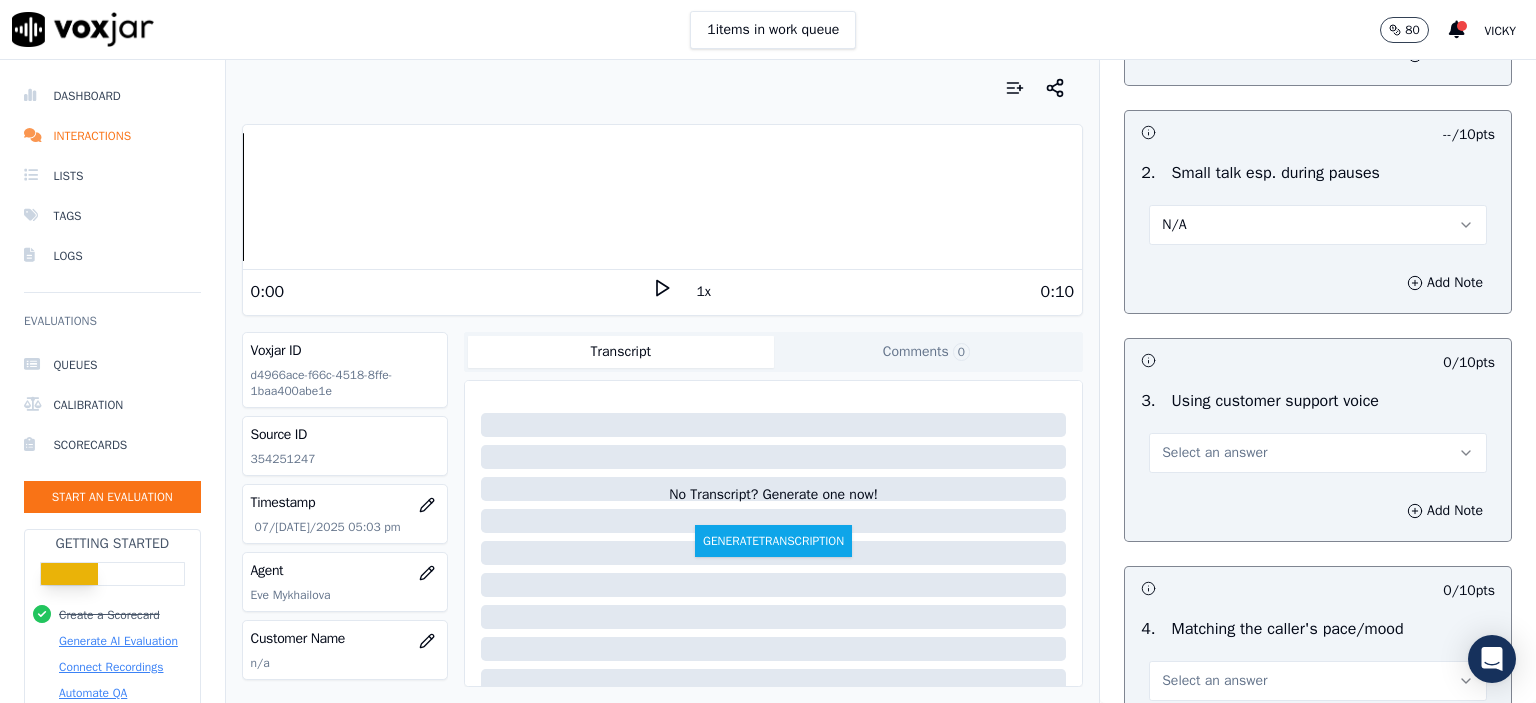 click on "Select an answer" at bounding box center (1318, 453) 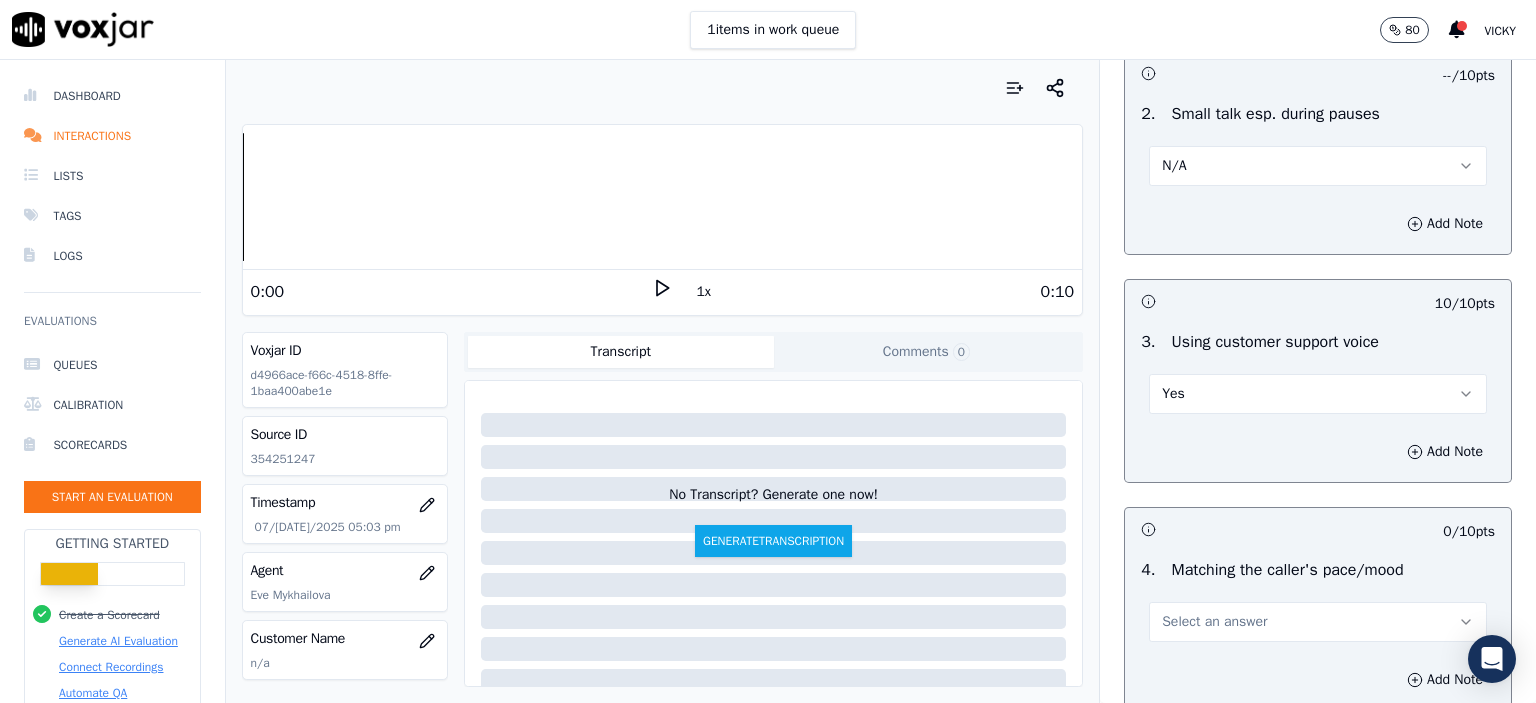 scroll, scrollTop: 2500, scrollLeft: 0, axis: vertical 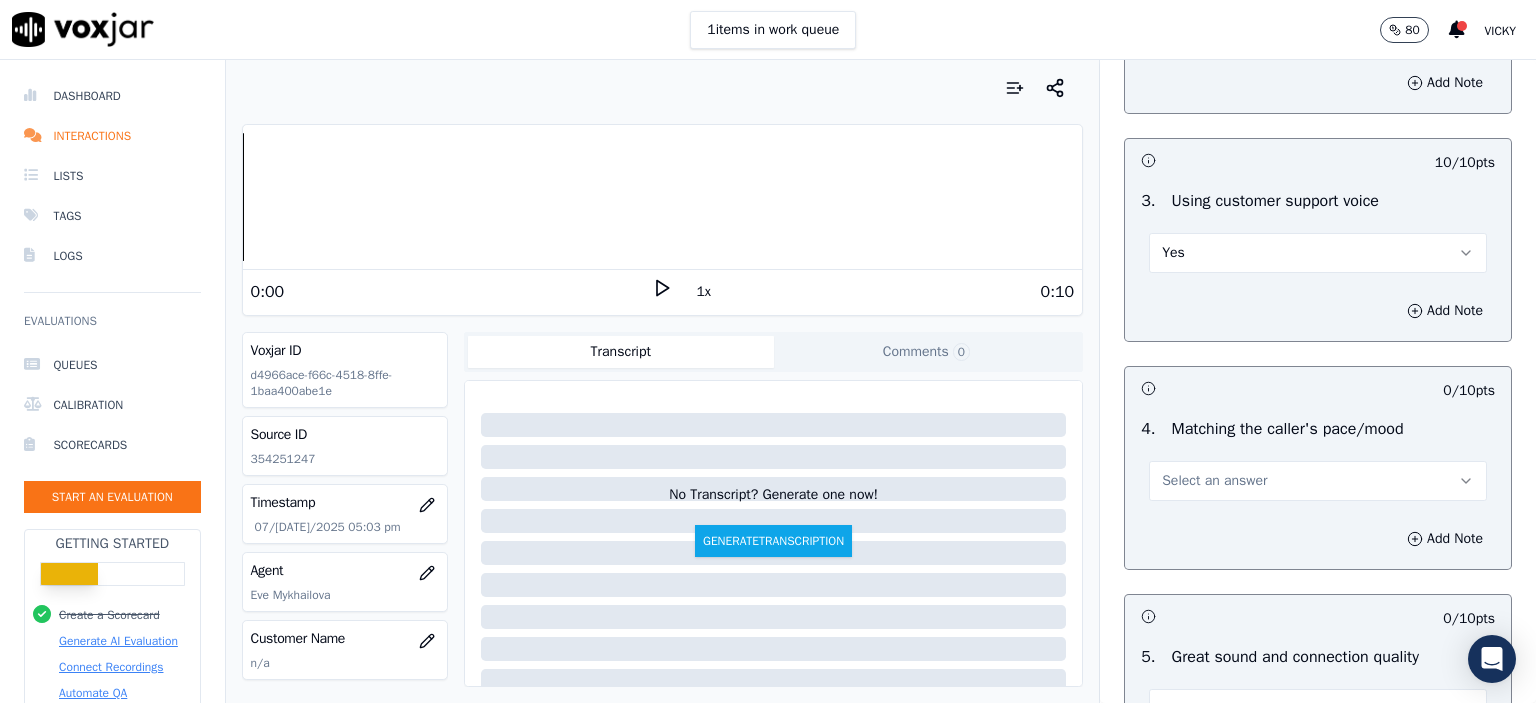 click on "Select an answer" at bounding box center [1318, 481] 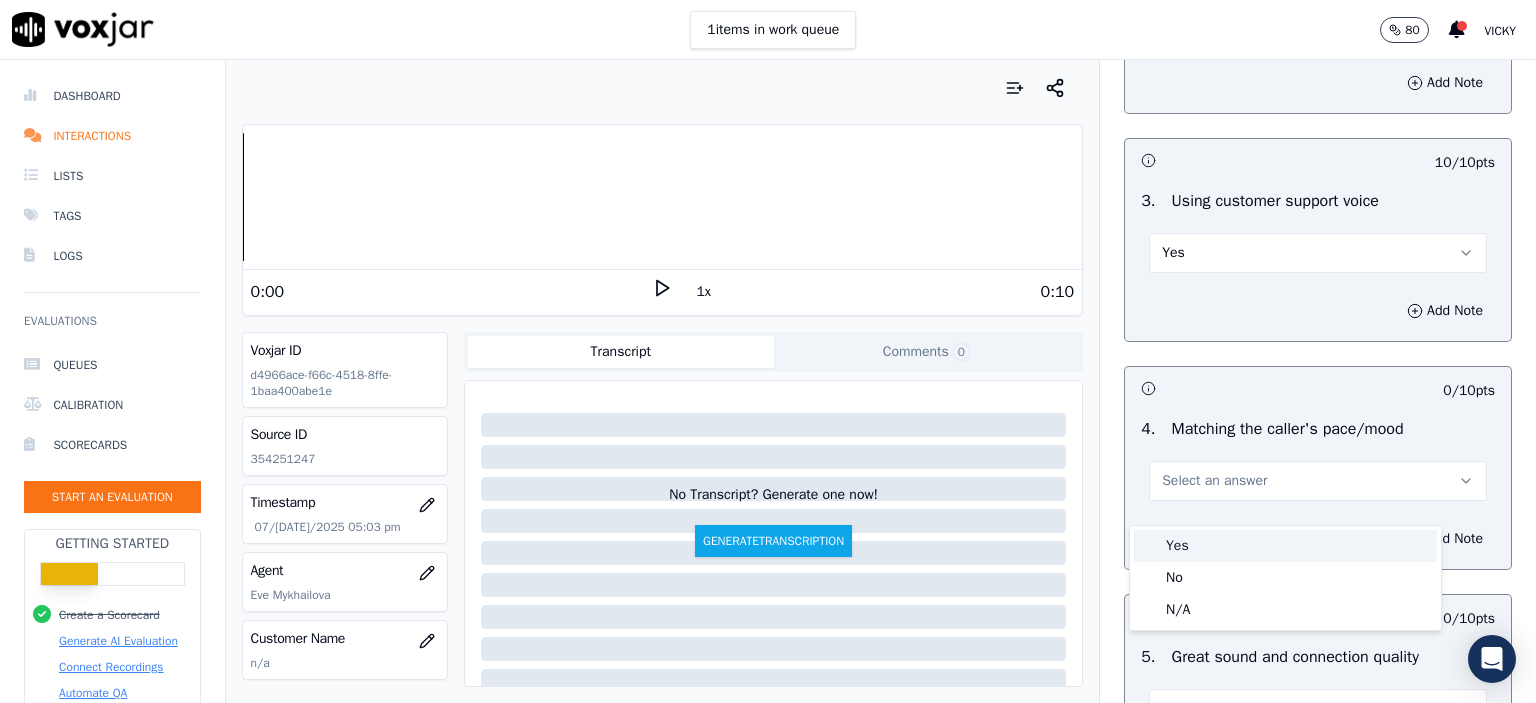 click on "Yes" at bounding box center (1285, 546) 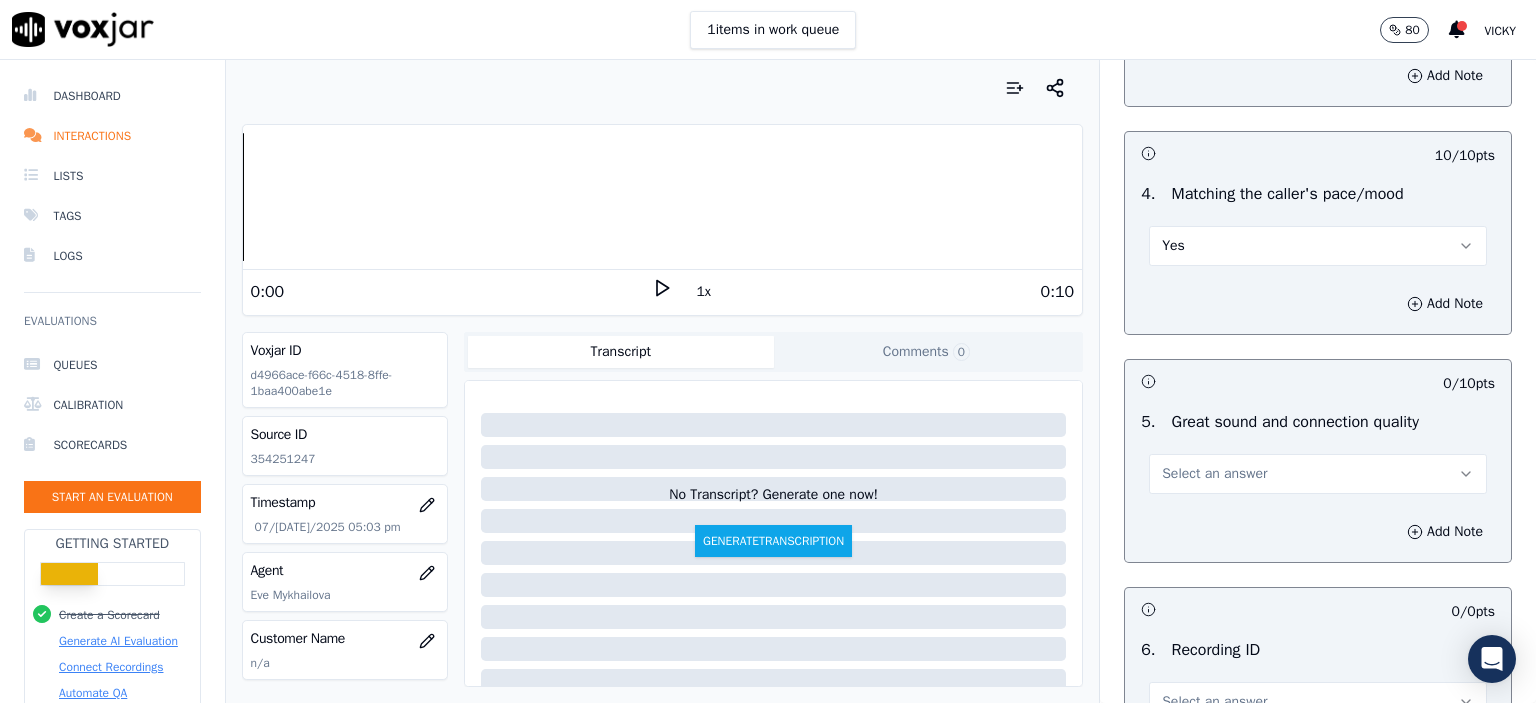scroll, scrollTop: 2800, scrollLeft: 0, axis: vertical 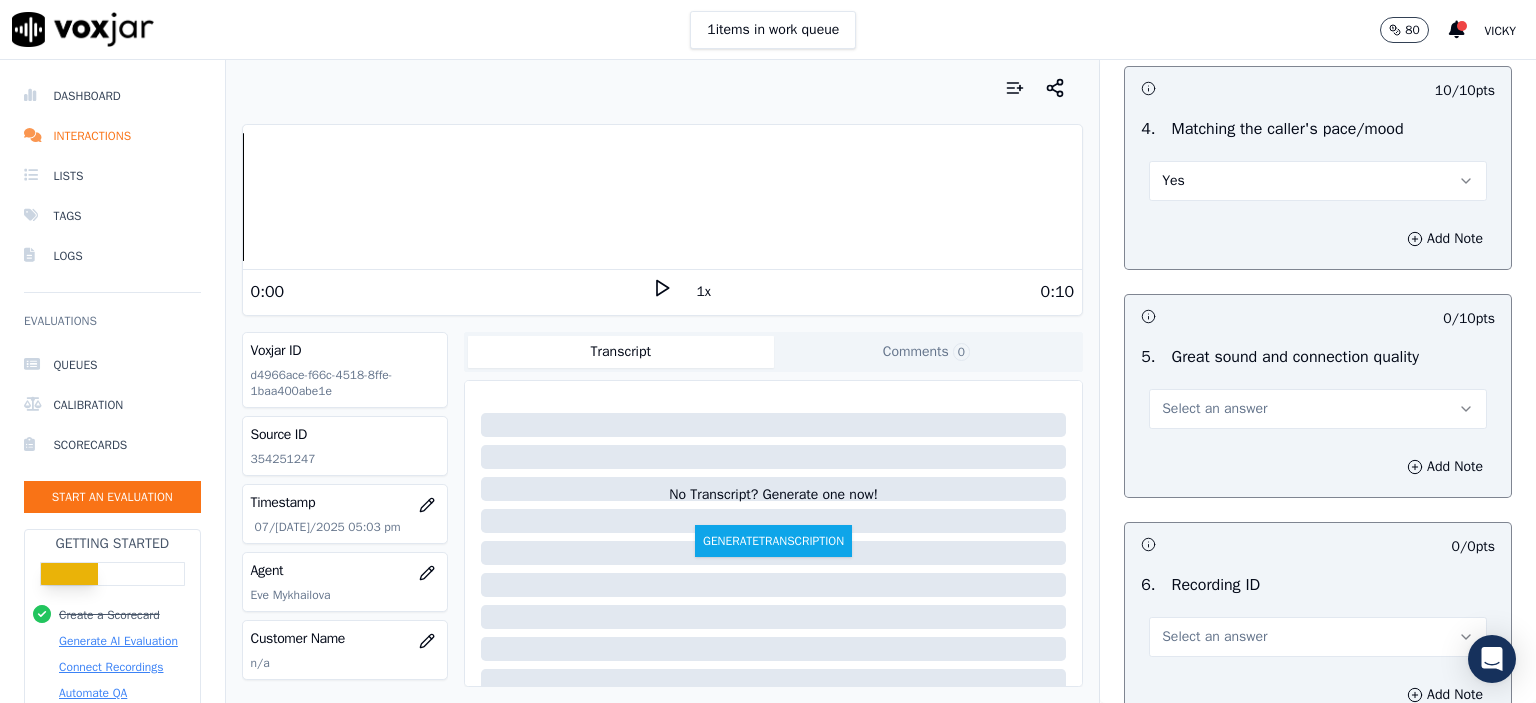 click on "Select an answer" at bounding box center (1214, 409) 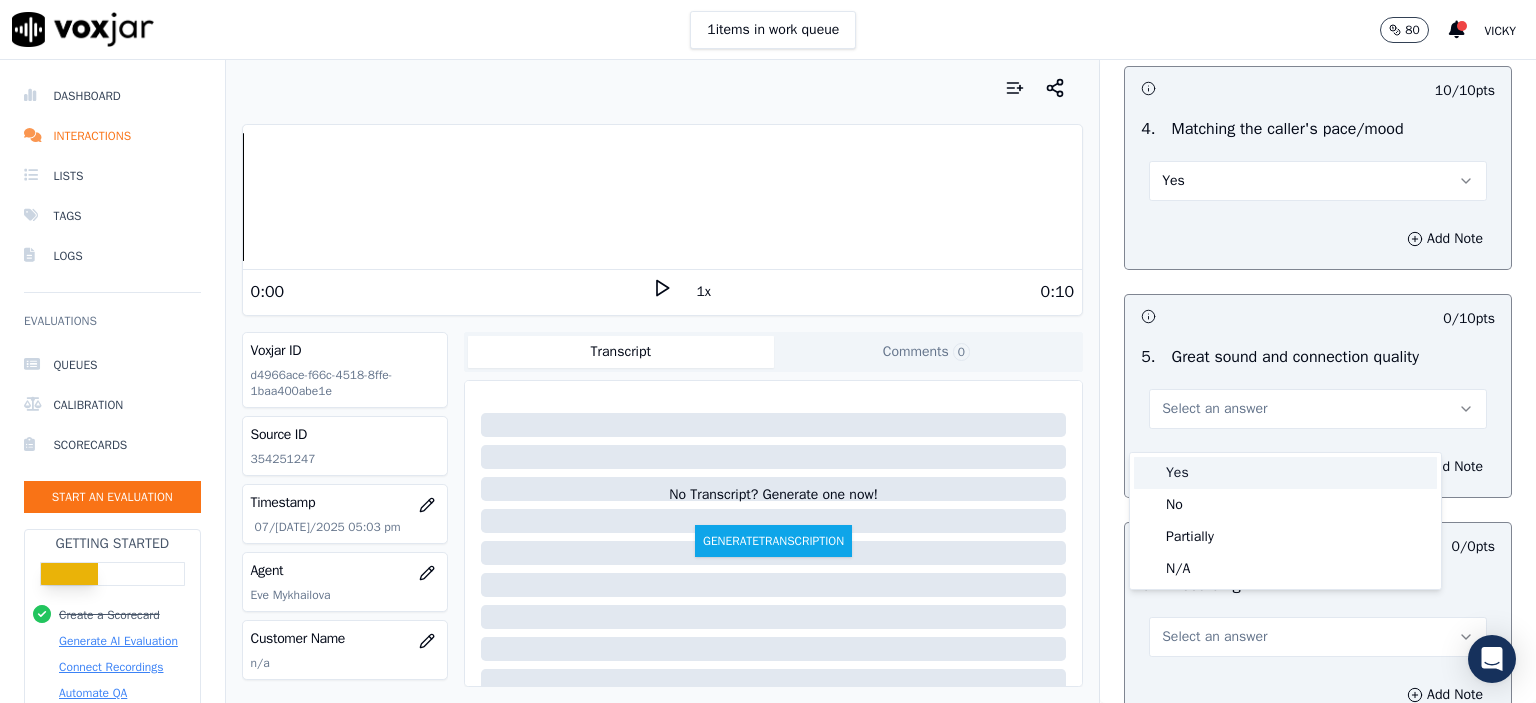 click on "Yes" at bounding box center (1285, 473) 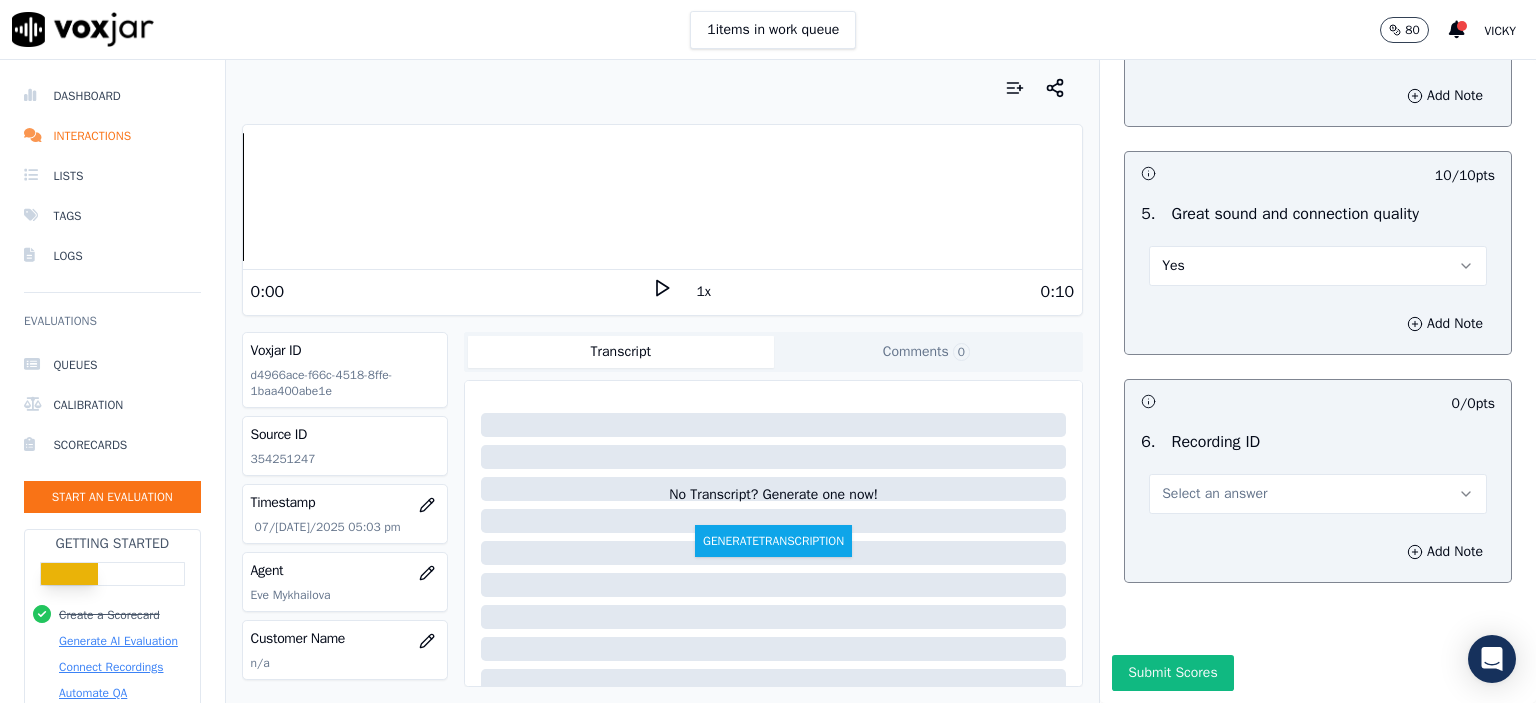 scroll, scrollTop: 3000, scrollLeft: 0, axis: vertical 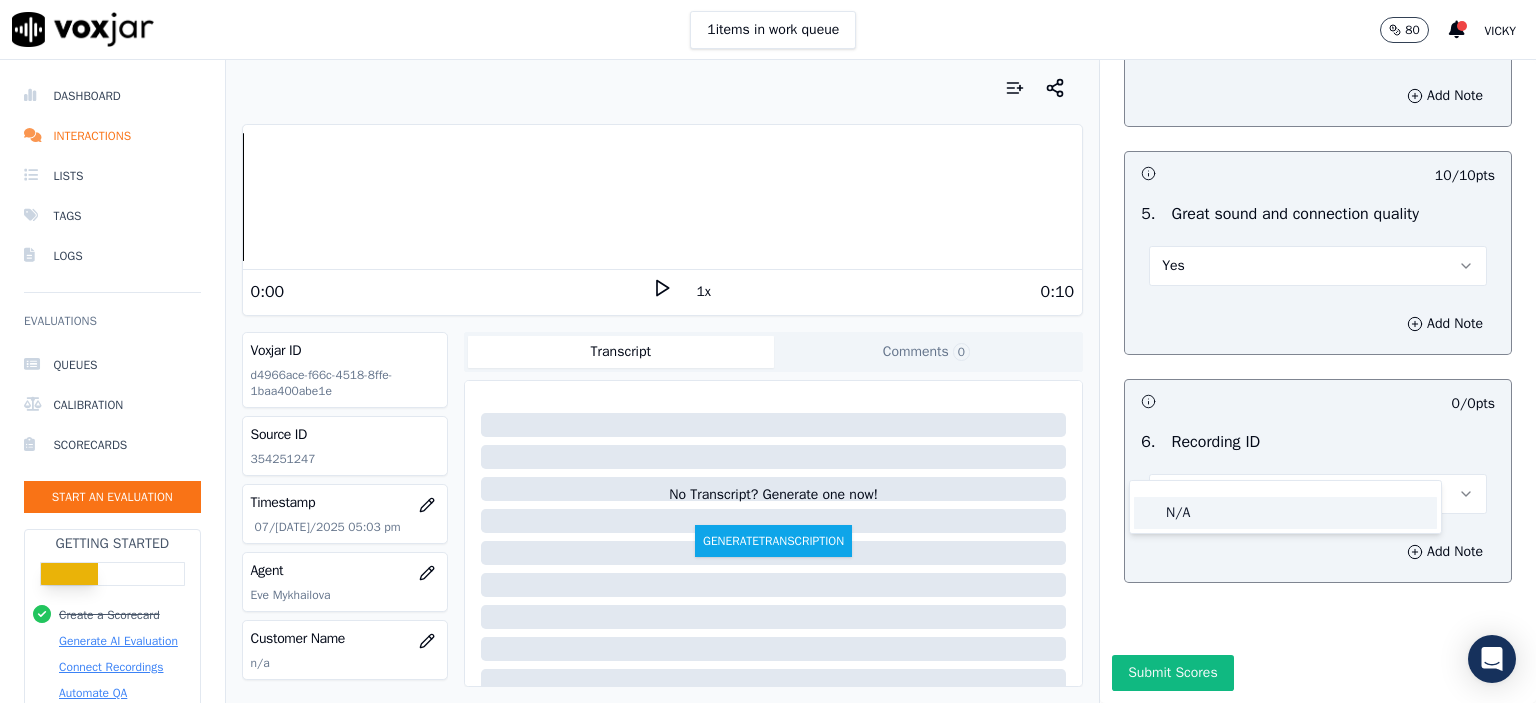 click on "N/A" 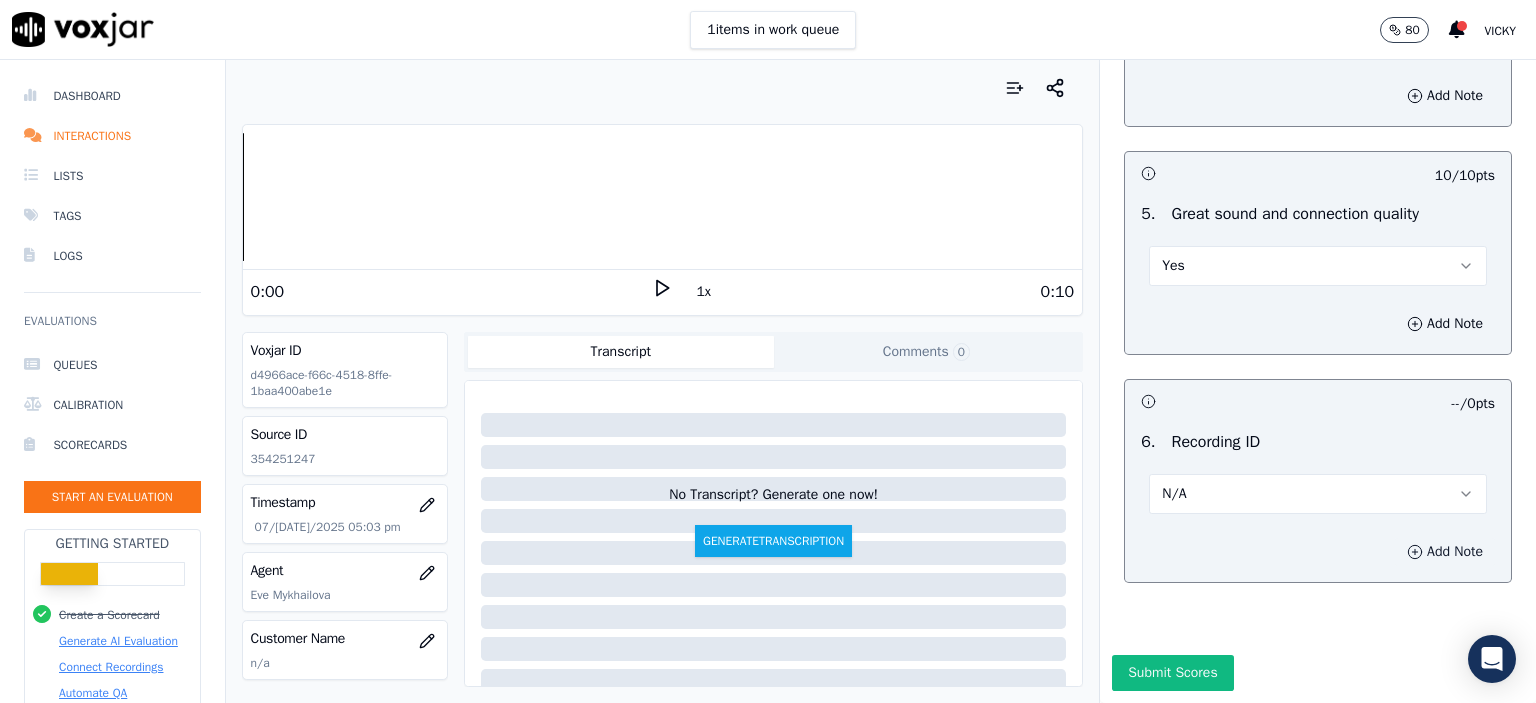 click on "Add Note" at bounding box center [1445, 552] 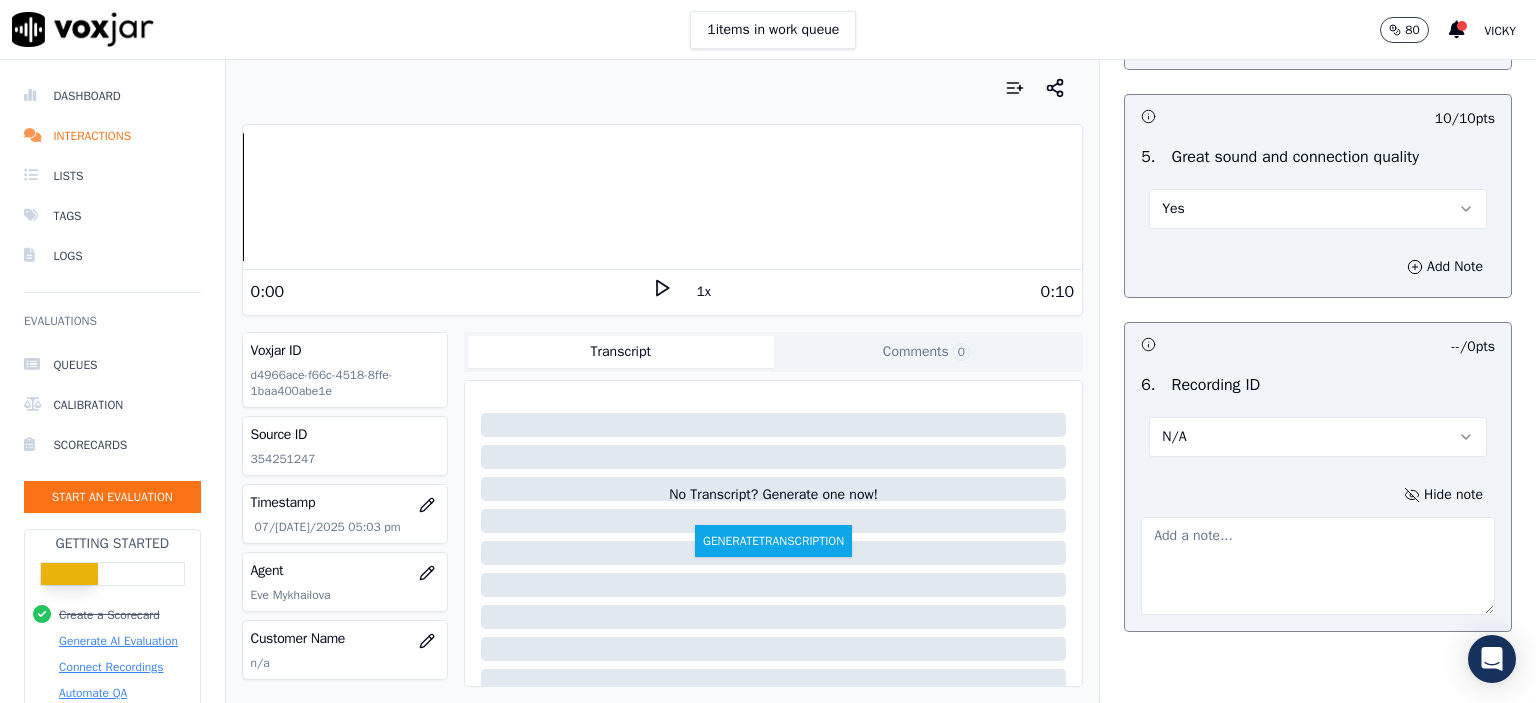 click on "Source ID   354251247" at bounding box center [345, 446] 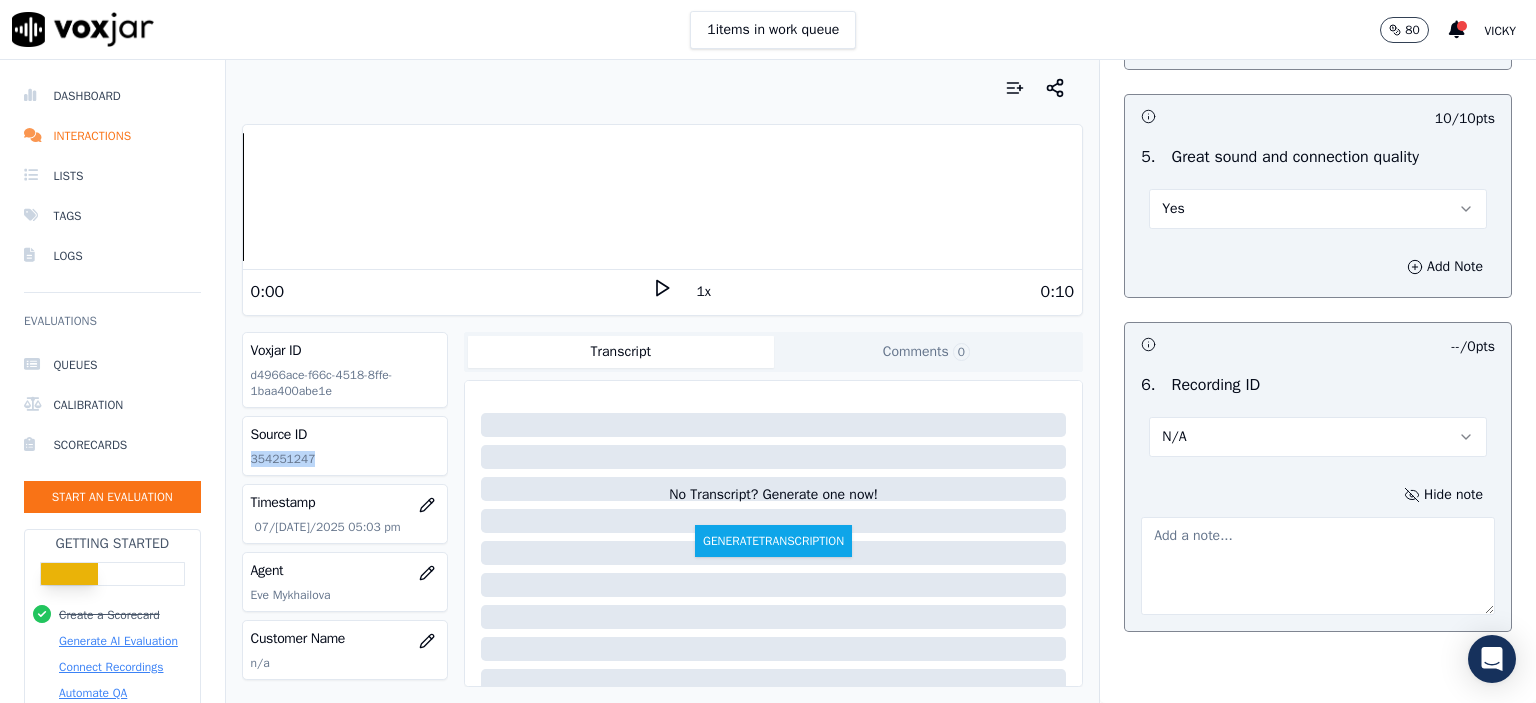 click on "Source ID   354251247" at bounding box center (345, 446) 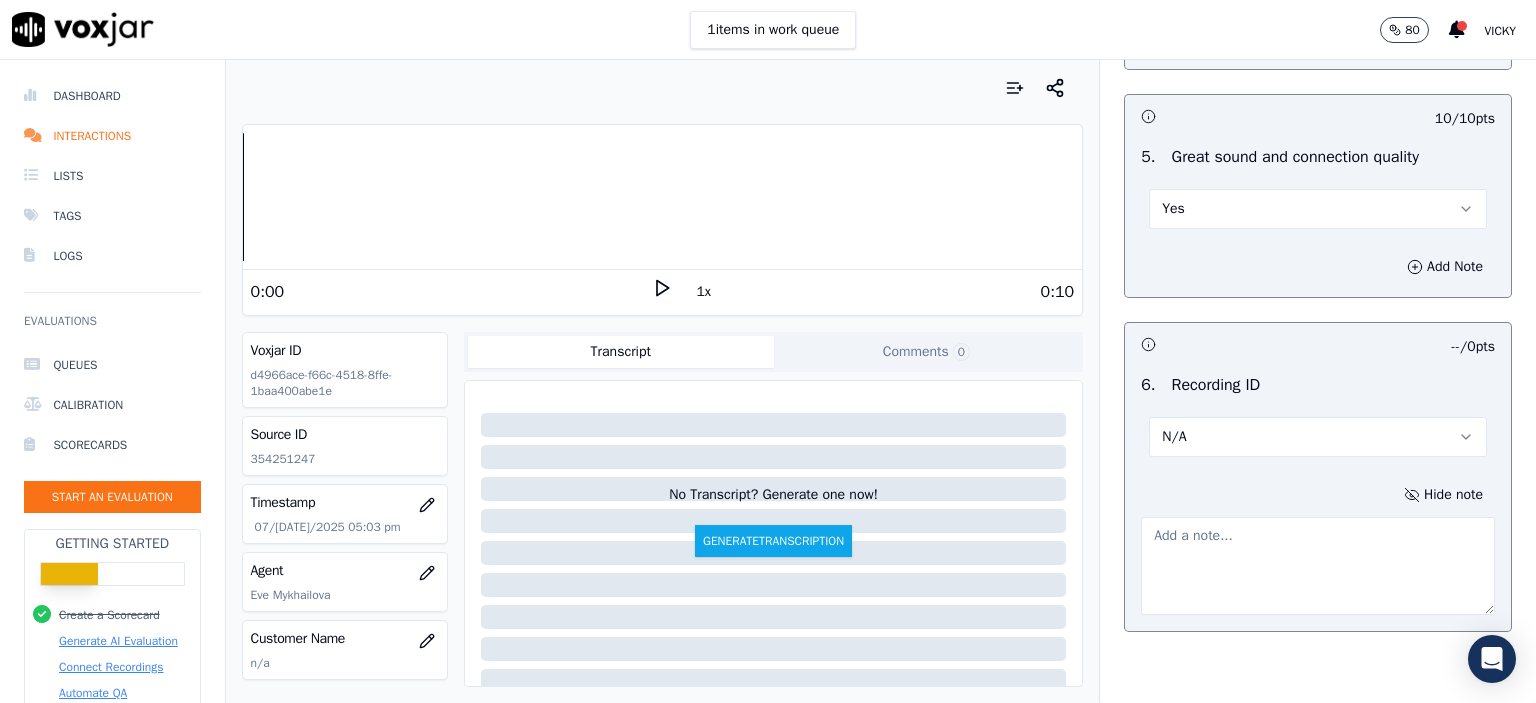 click at bounding box center [1318, 566] 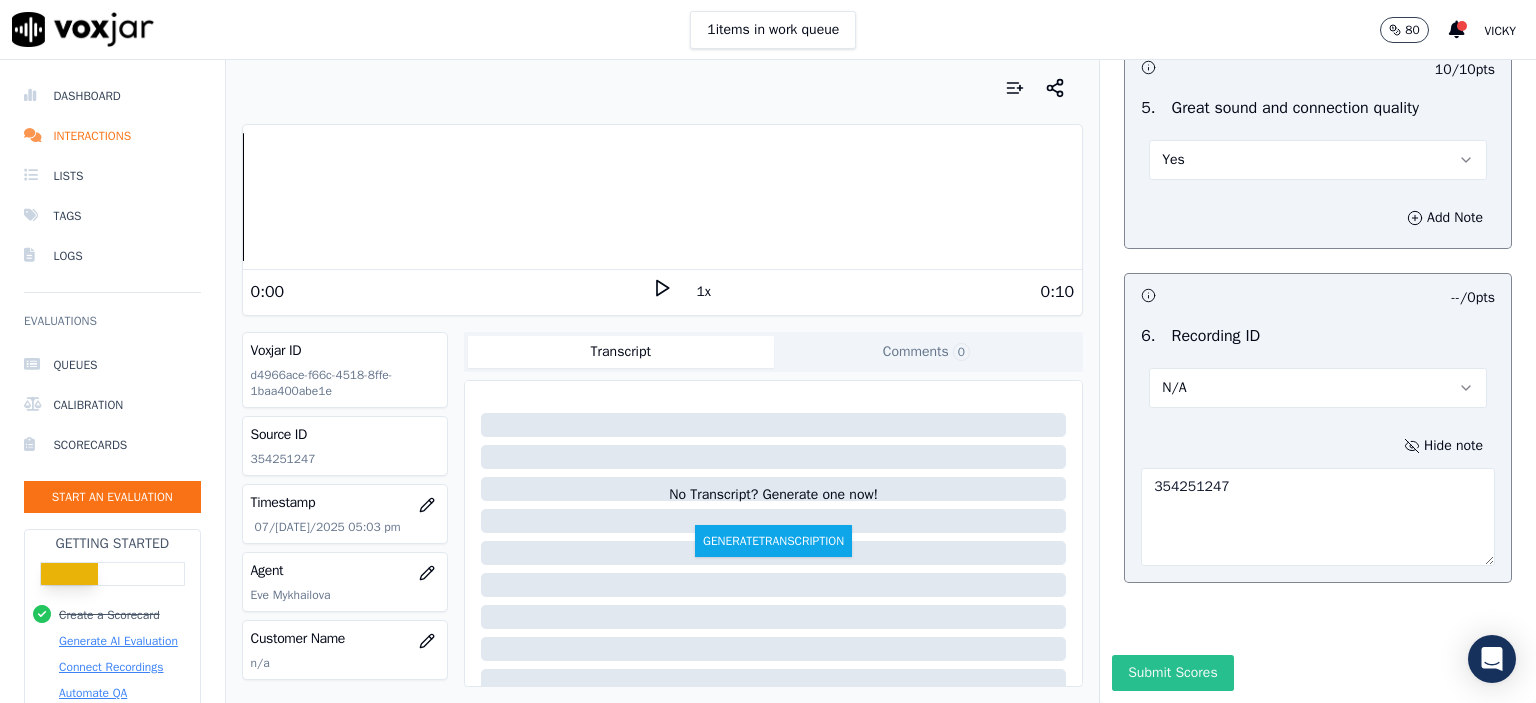 scroll, scrollTop: 3112, scrollLeft: 0, axis: vertical 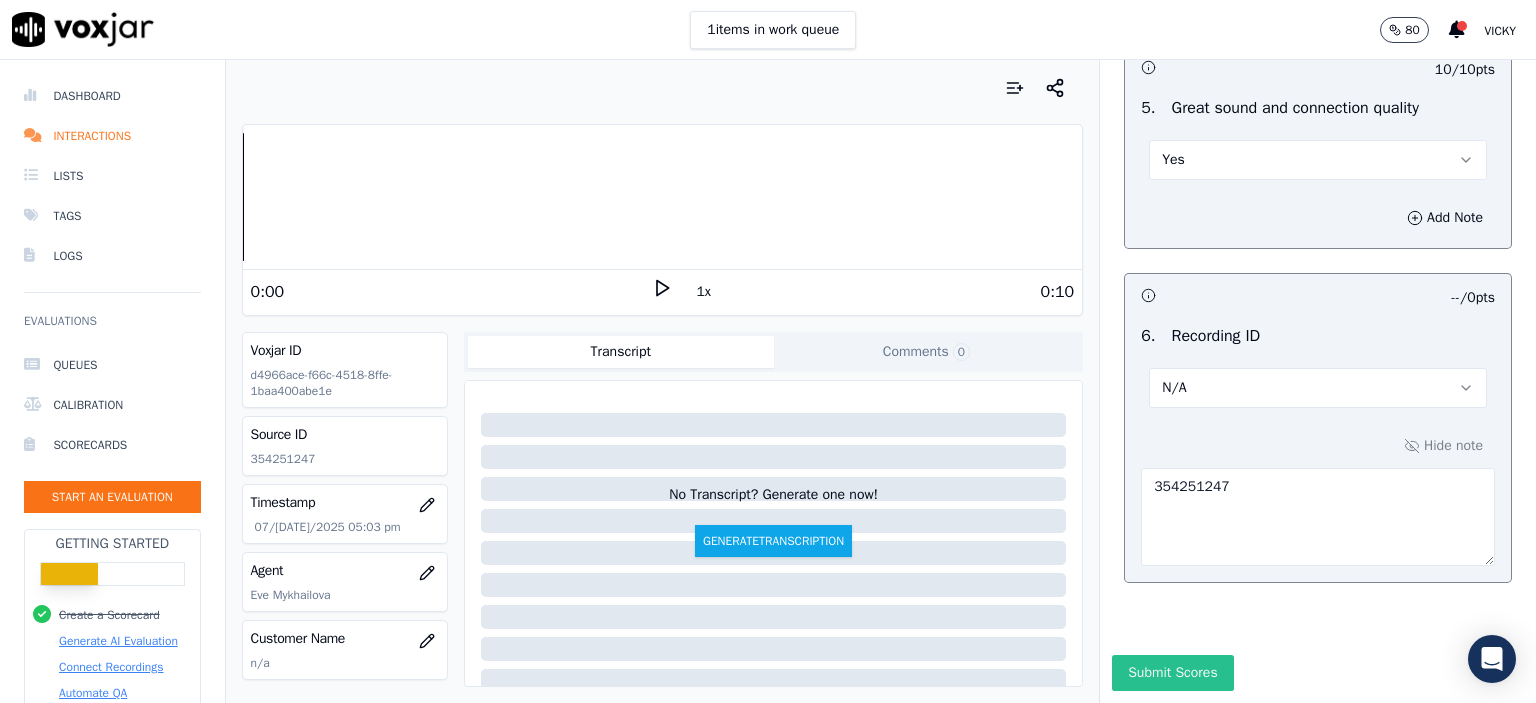 click on "Submit Scores" at bounding box center (1172, 673) 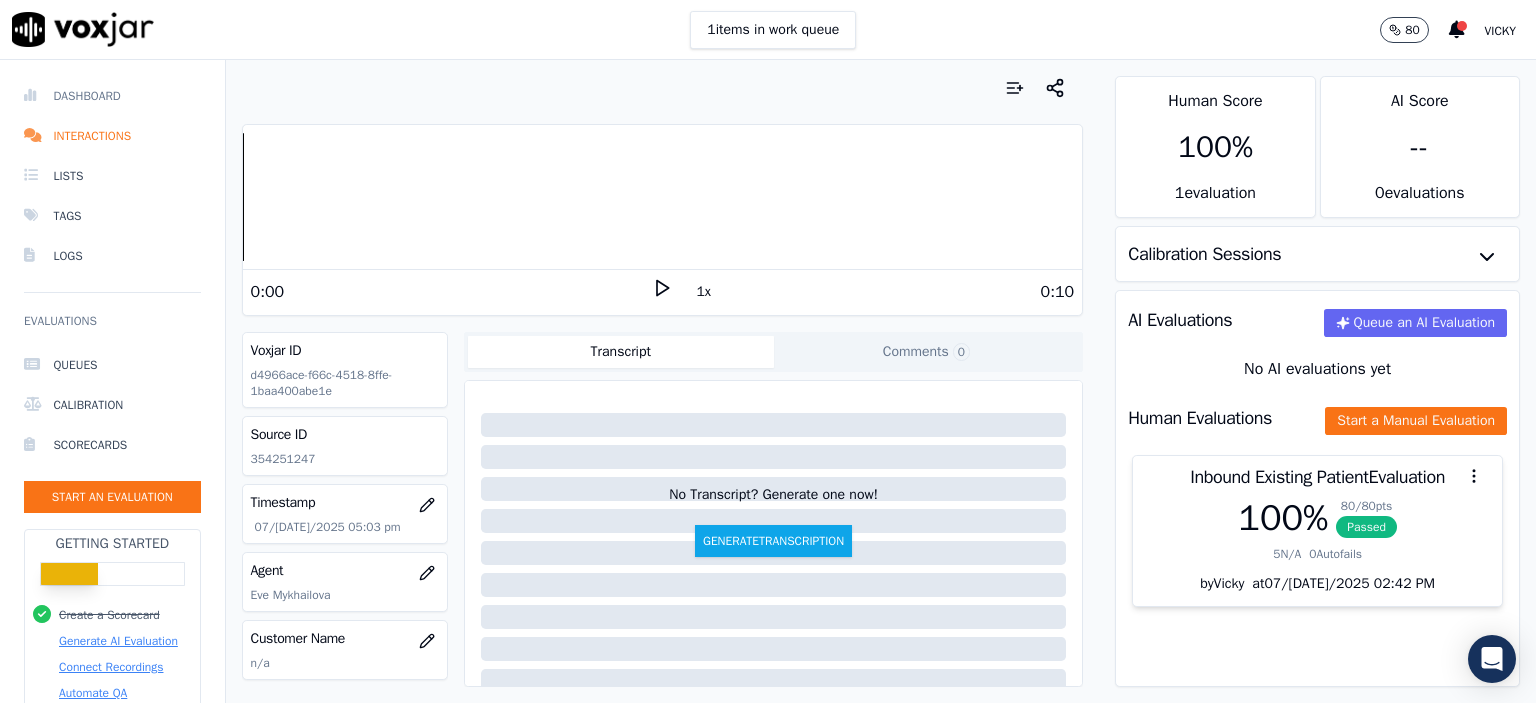 click on "Dashboard" at bounding box center (112, 96) 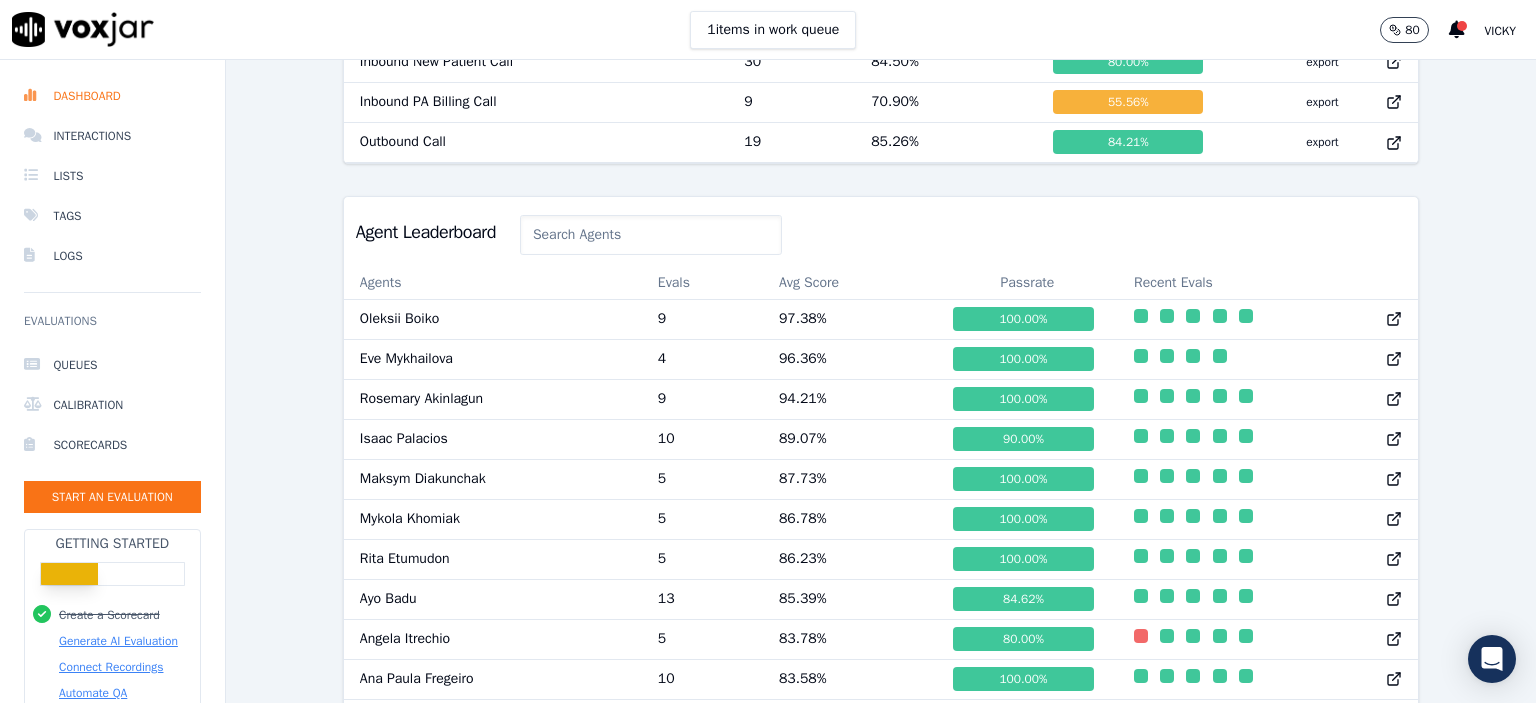 scroll, scrollTop: 900, scrollLeft: 0, axis: vertical 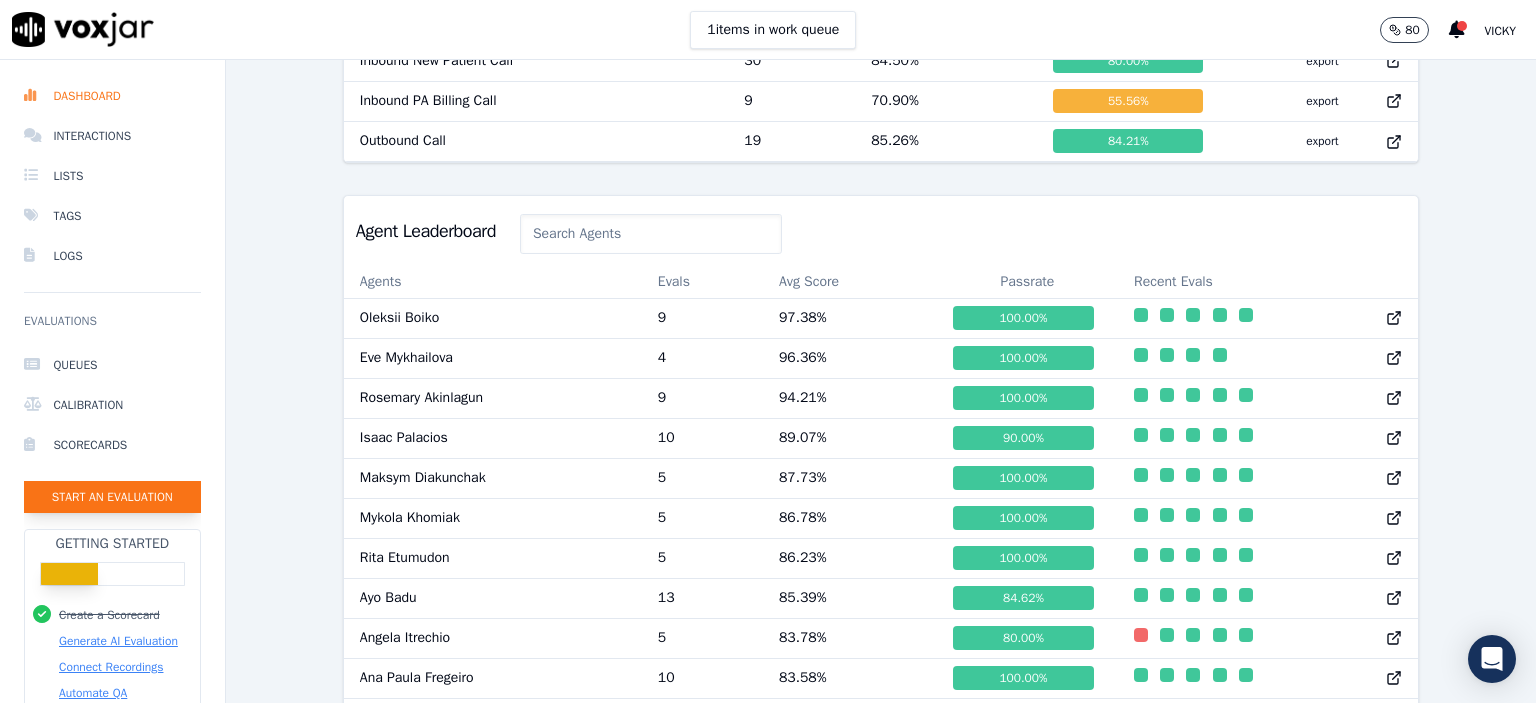 click on "Start an Evaluation" 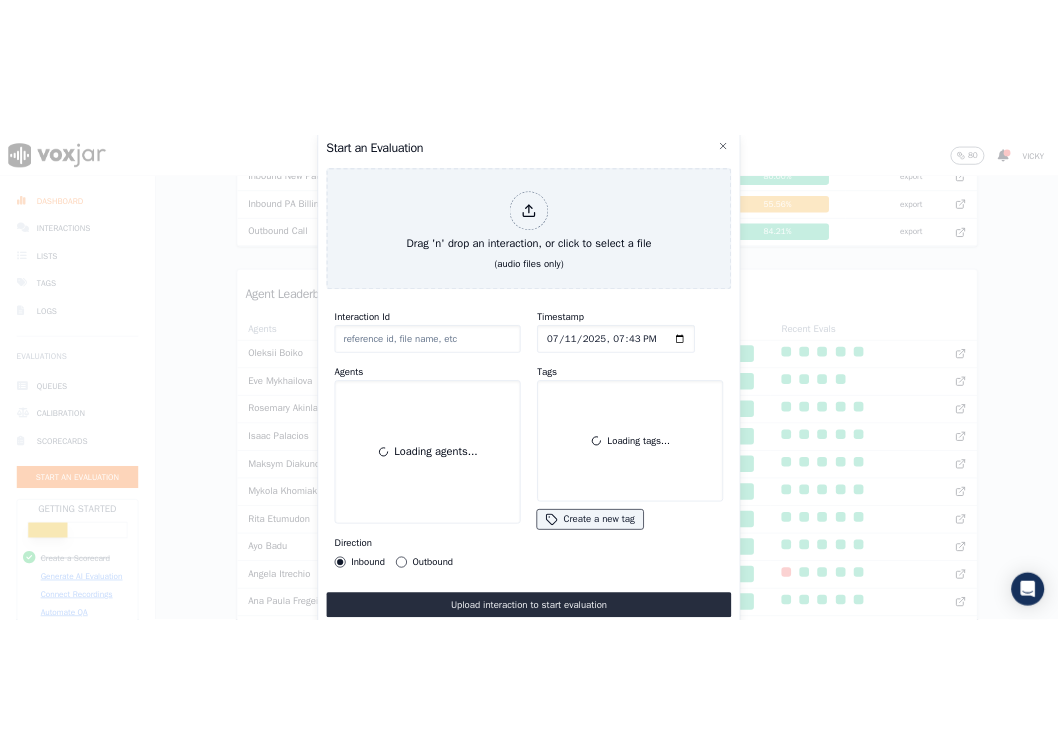 scroll, scrollTop: 122, scrollLeft: 0, axis: vertical 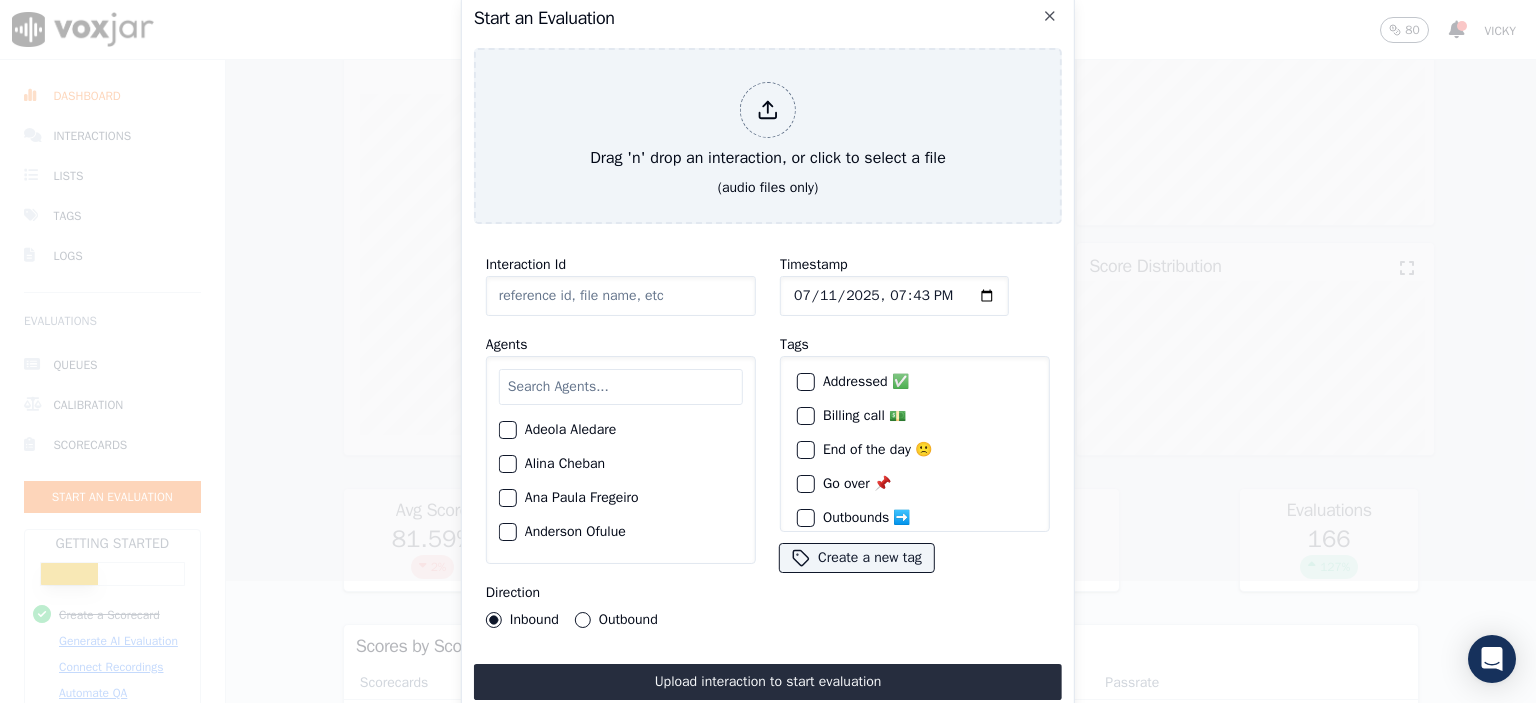 click on "Interaction Id" 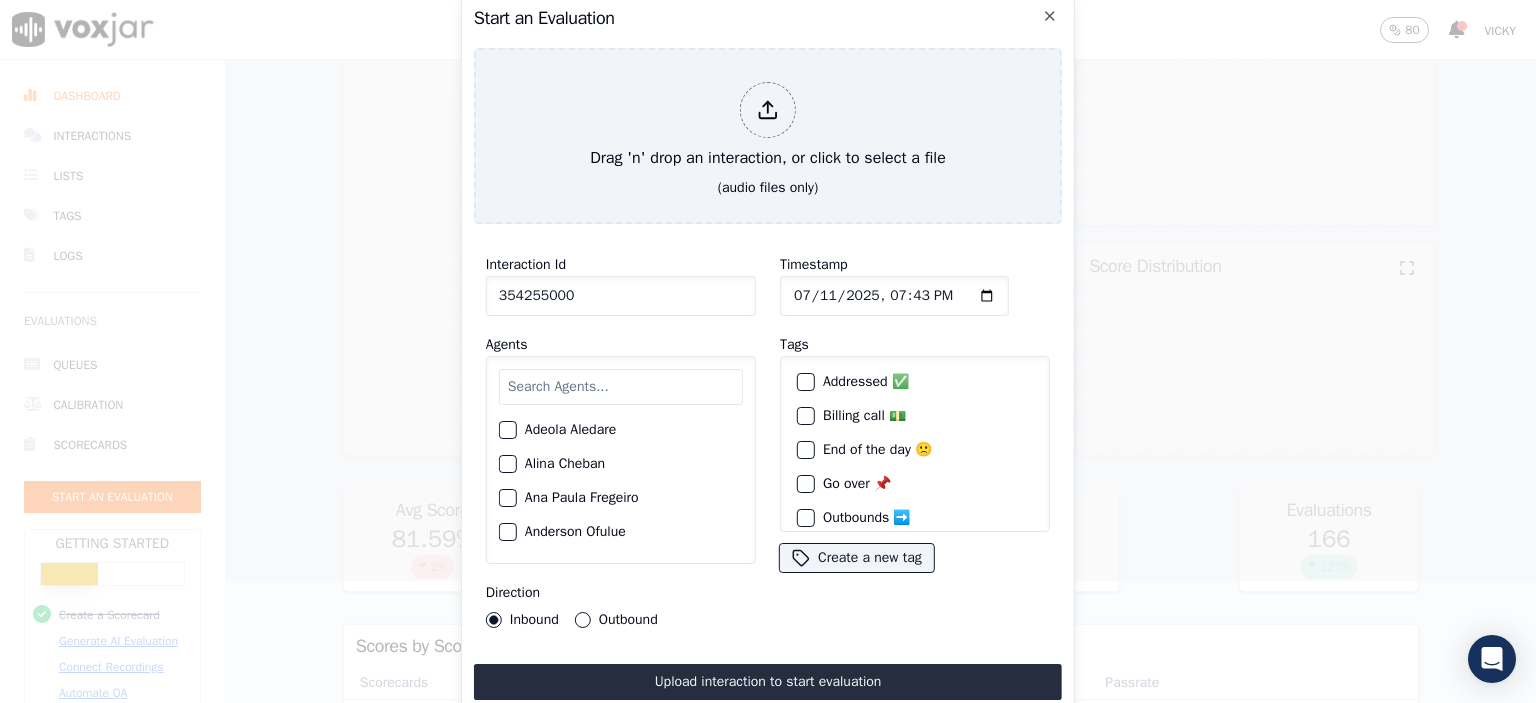 type on "354255000" 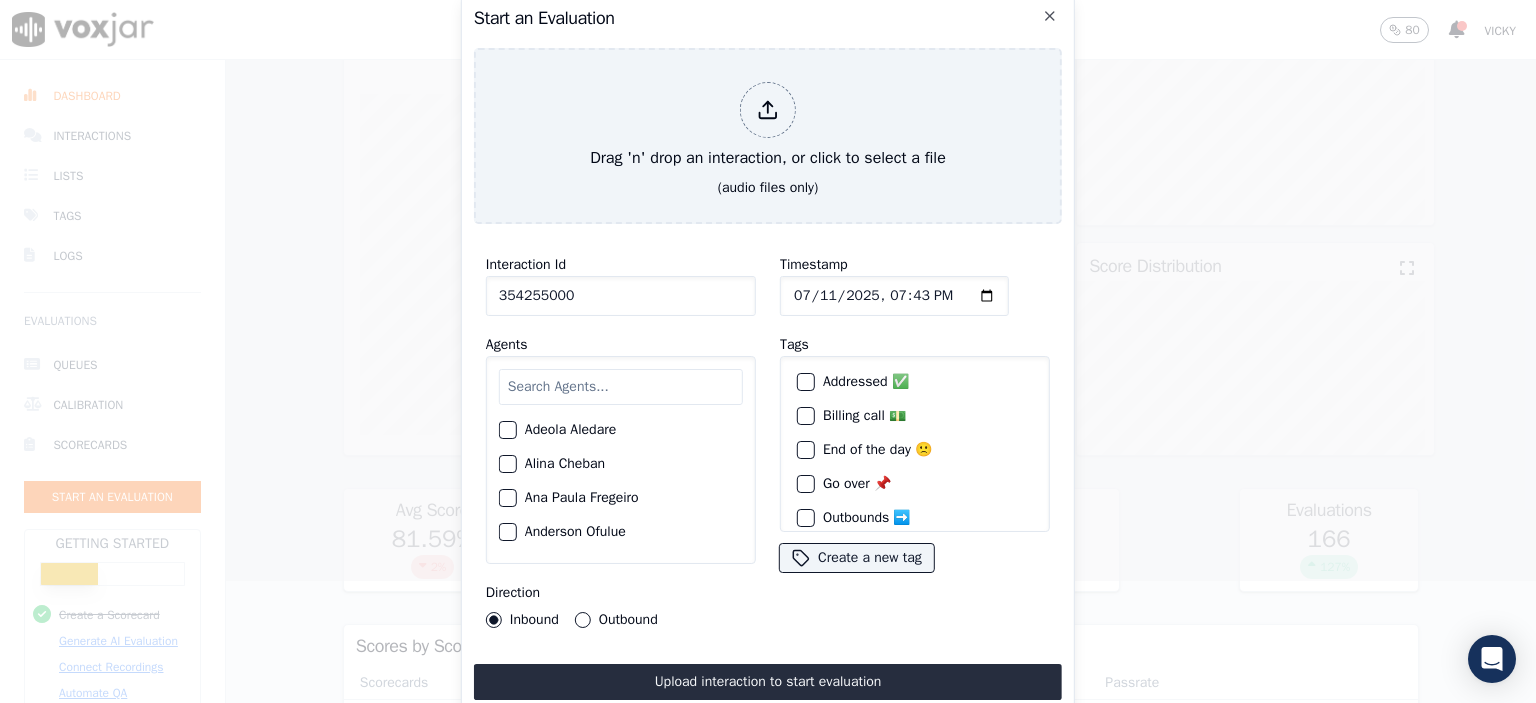 click on "Timestamp" 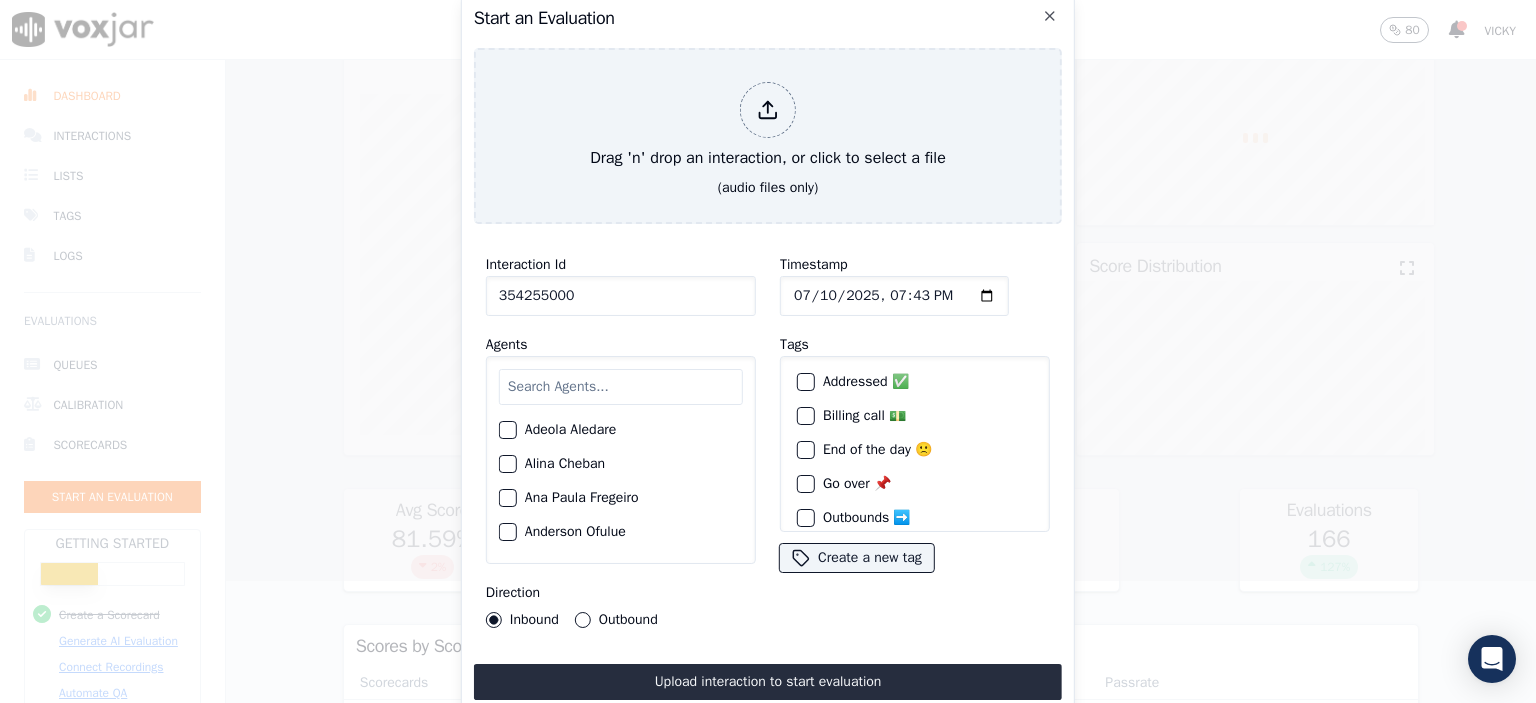 click on "Timestamp" 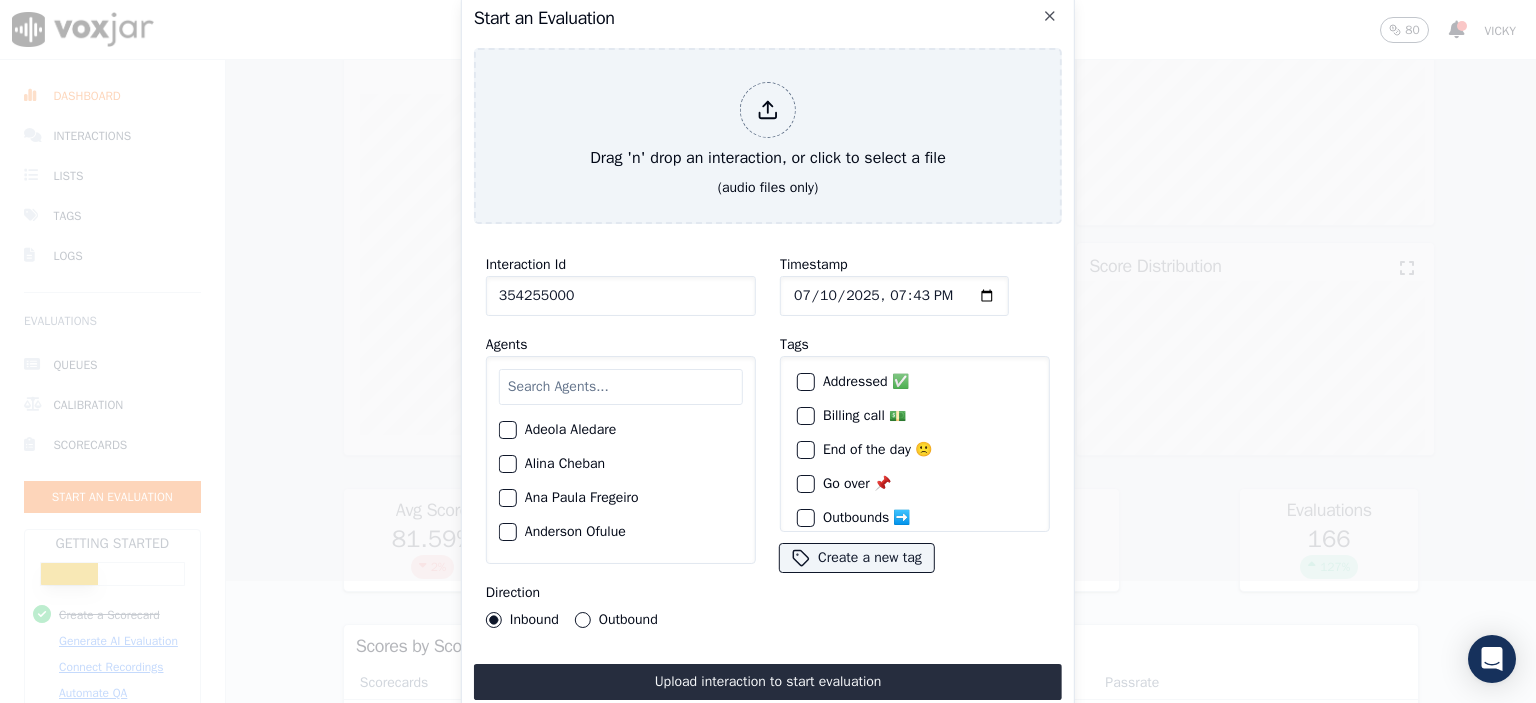 type on "[DATE]T15:27" 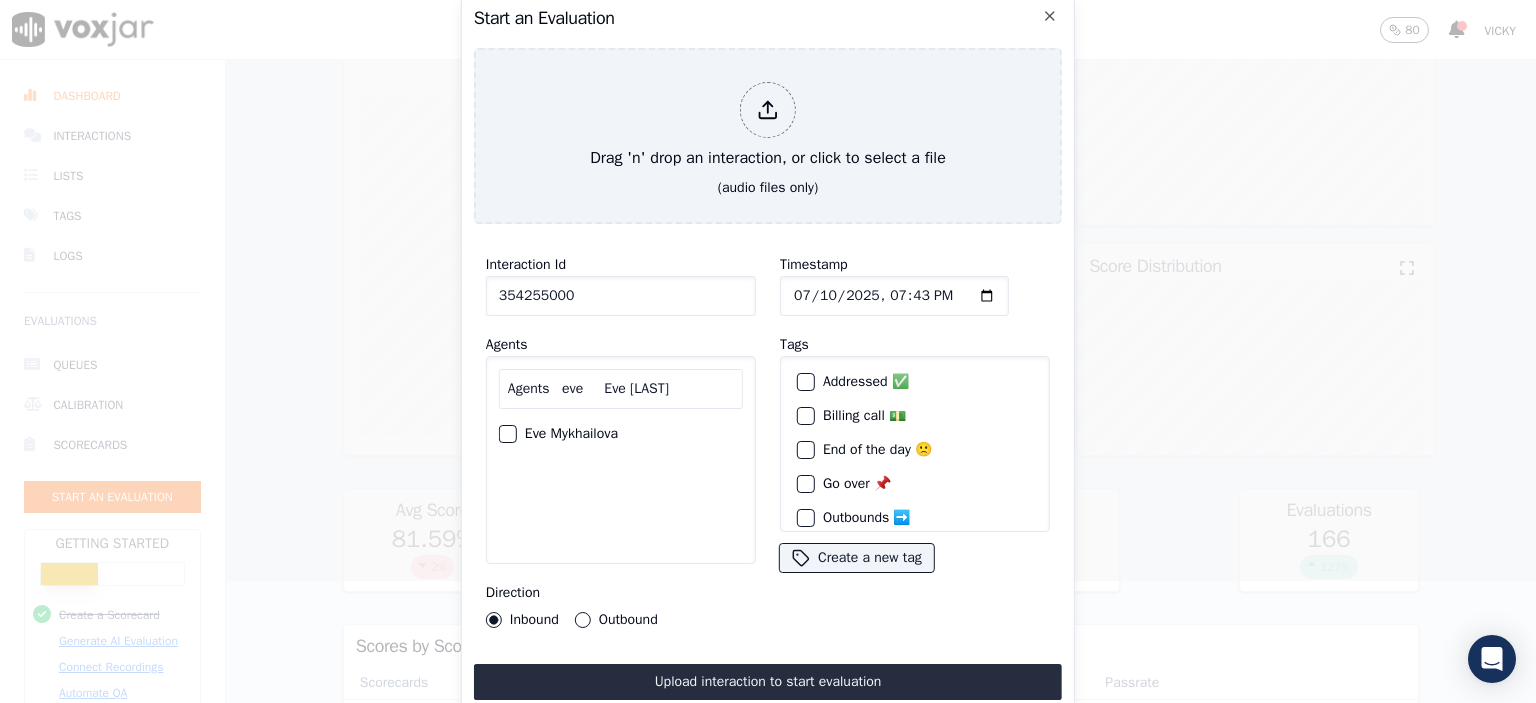 type on "Agents   eve     Eve [LAST]" 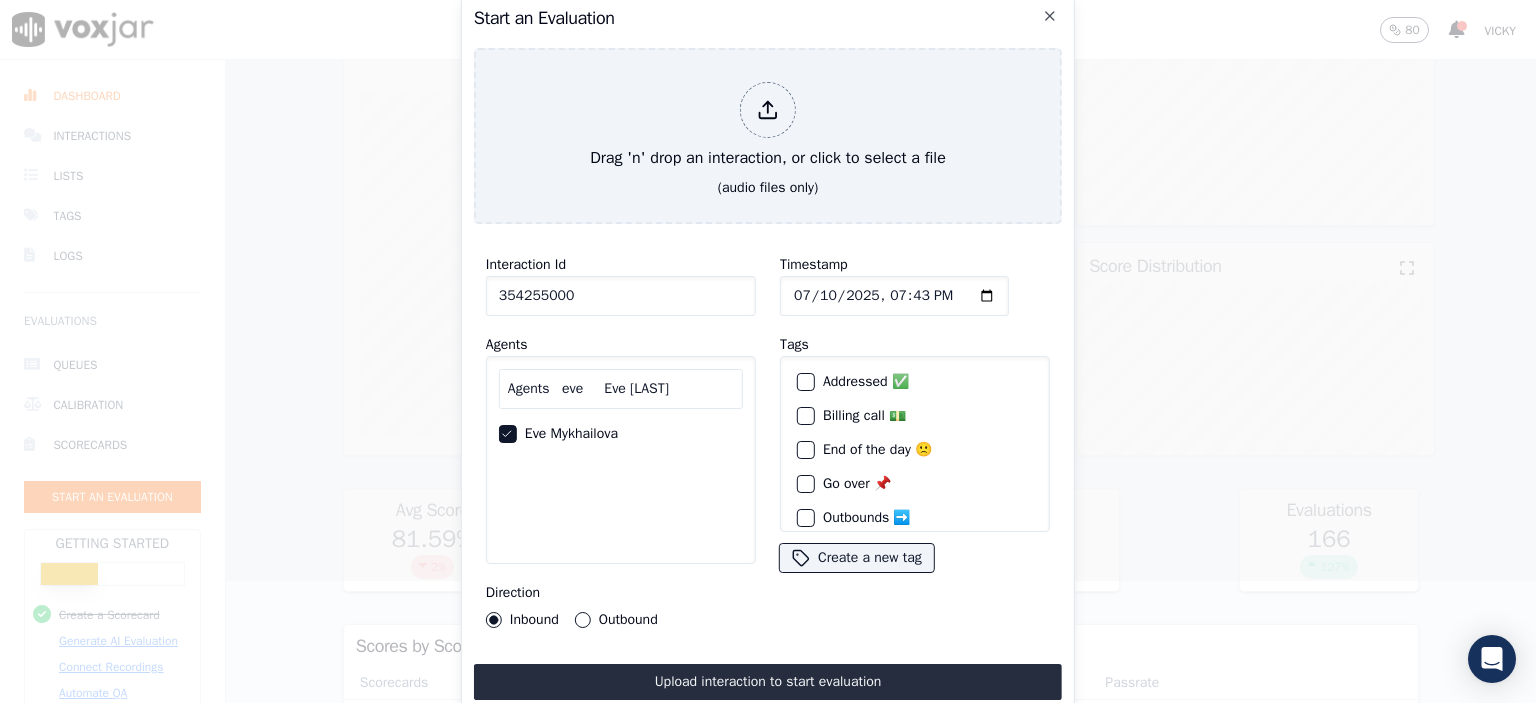 scroll, scrollTop: 95, scrollLeft: 0, axis: vertical 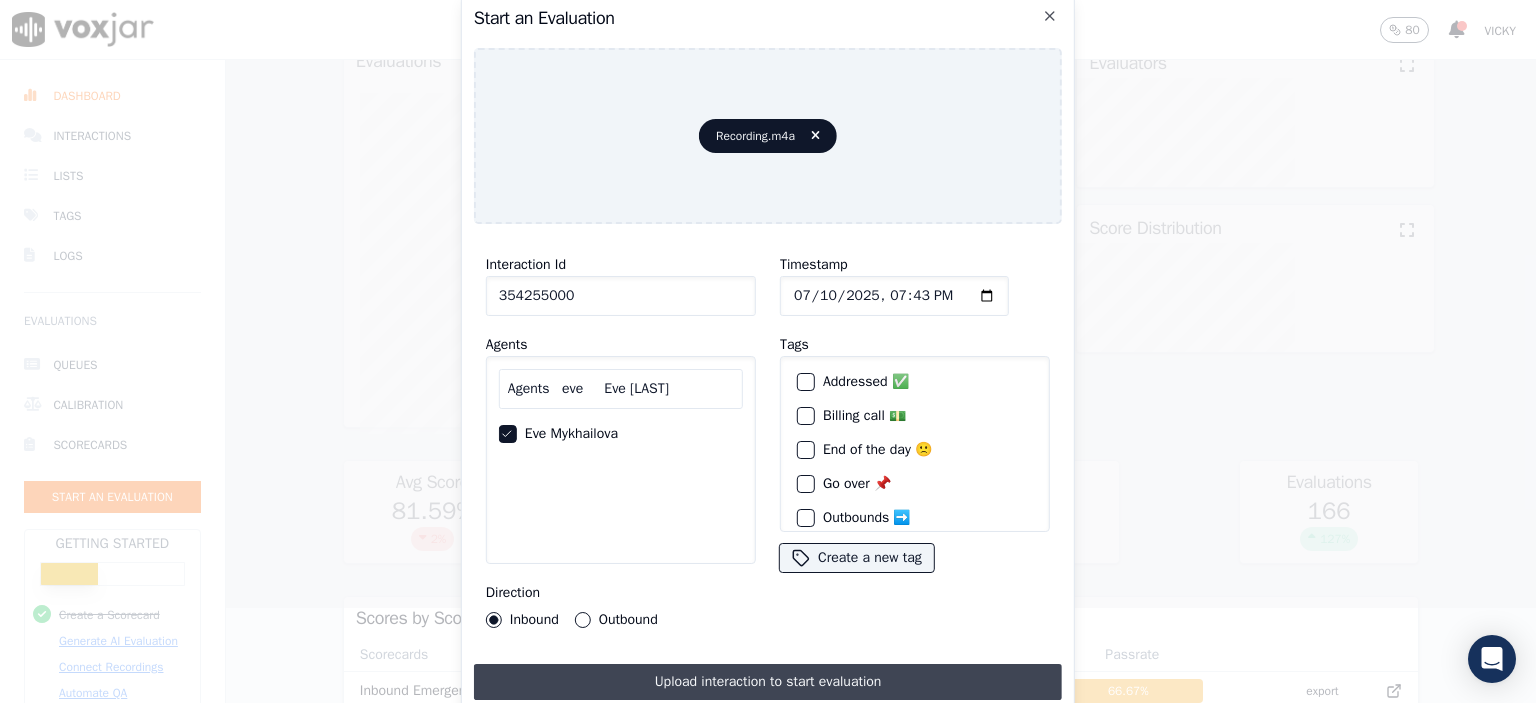 click on "Upload interaction to start evaluation" at bounding box center (768, 682) 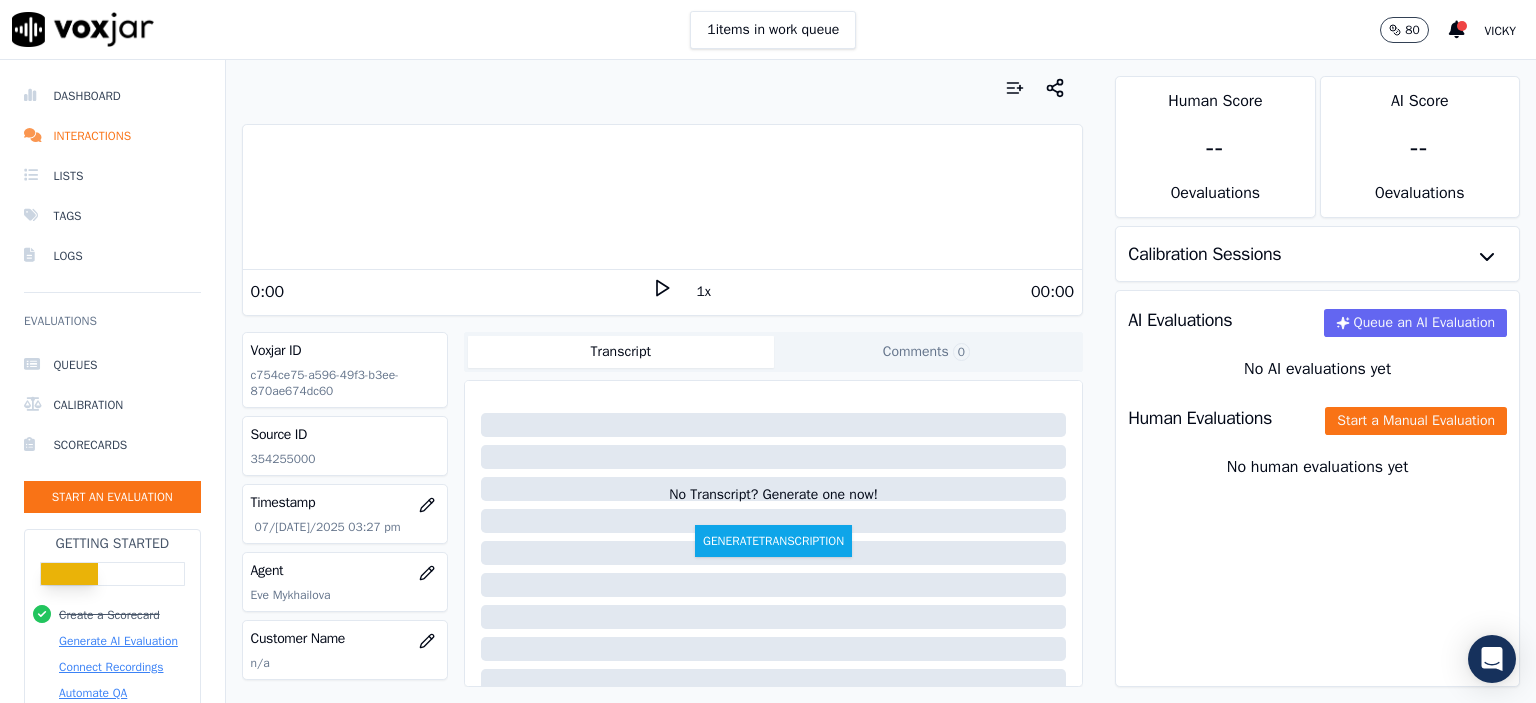 scroll, scrollTop: 0, scrollLeft: 0, axis: both 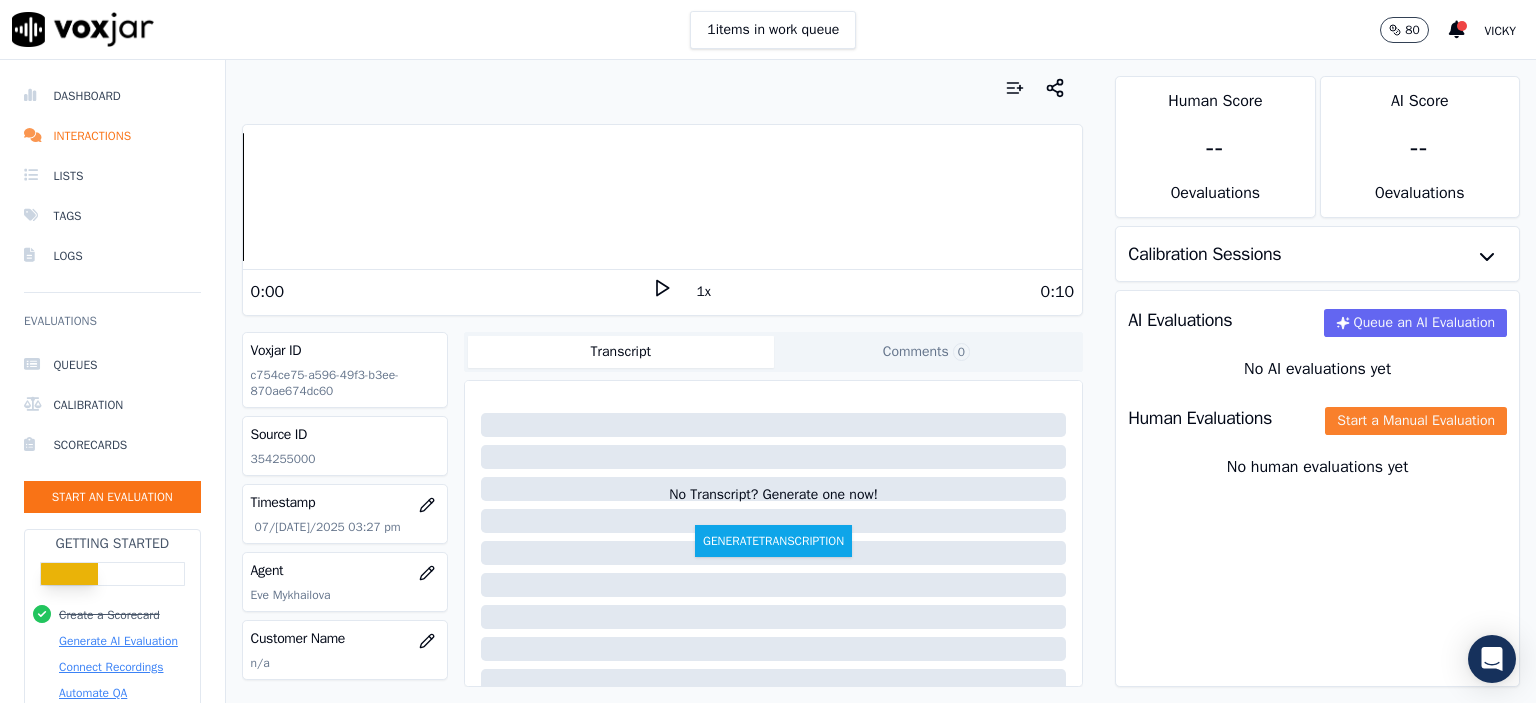 click on "Start a Manual Evaluation" 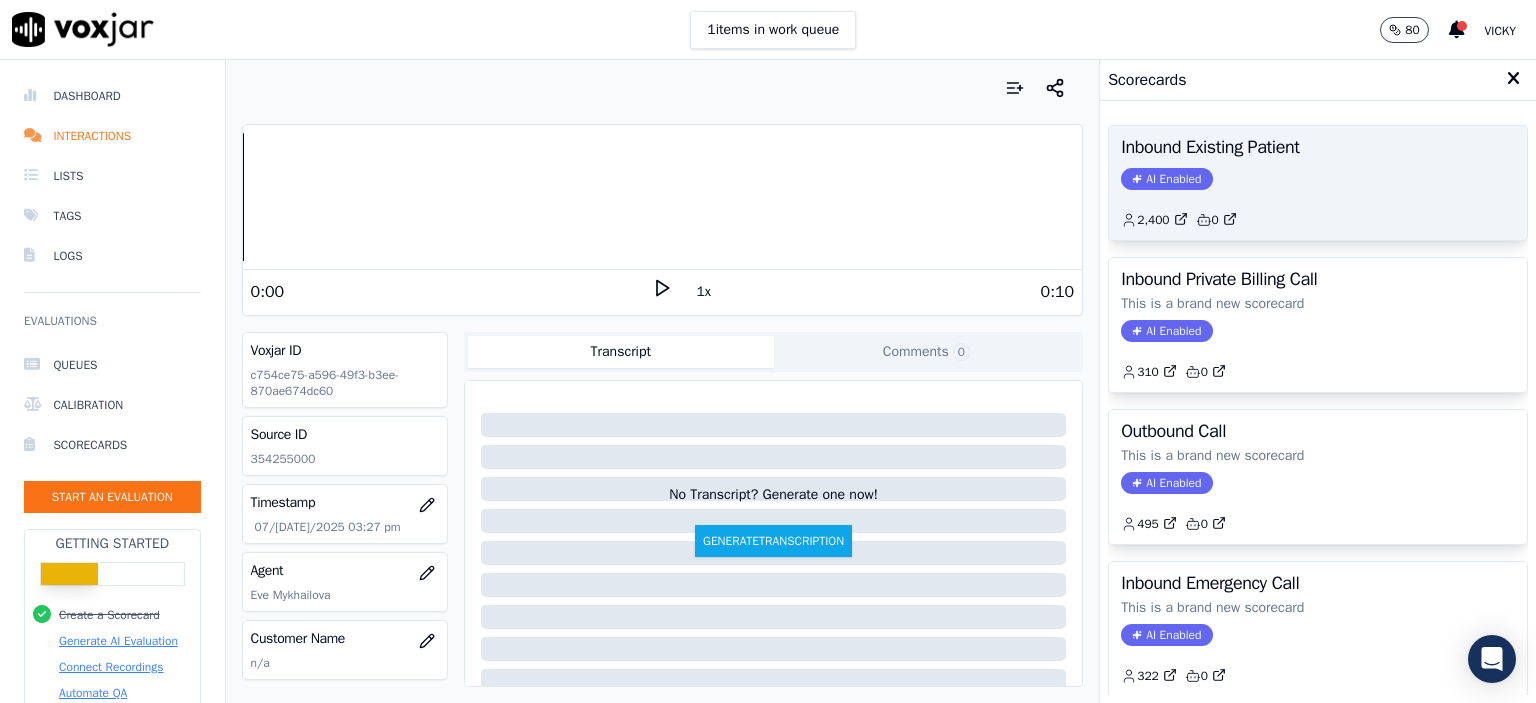 click on "2,400         0" 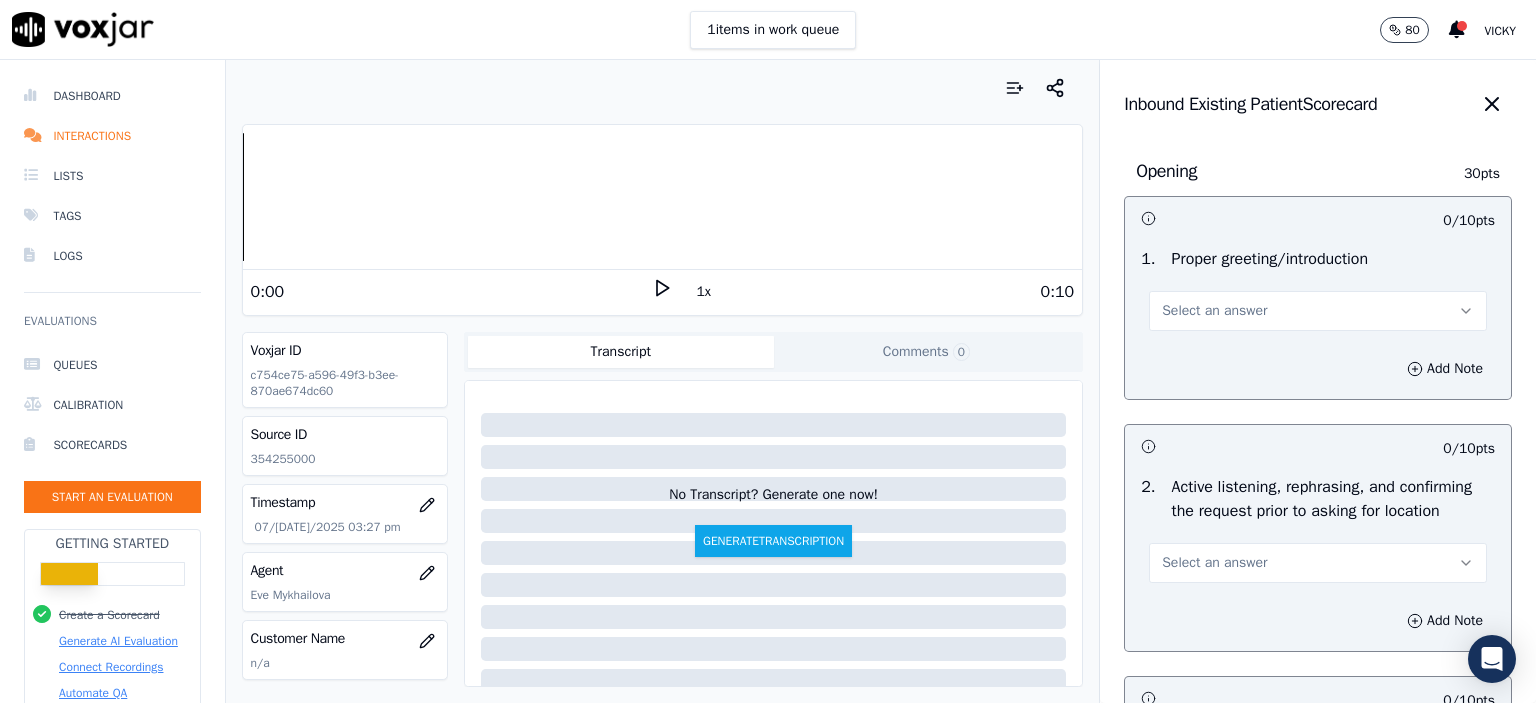 click on "Select an answer" at bounding box center (1318, 311) 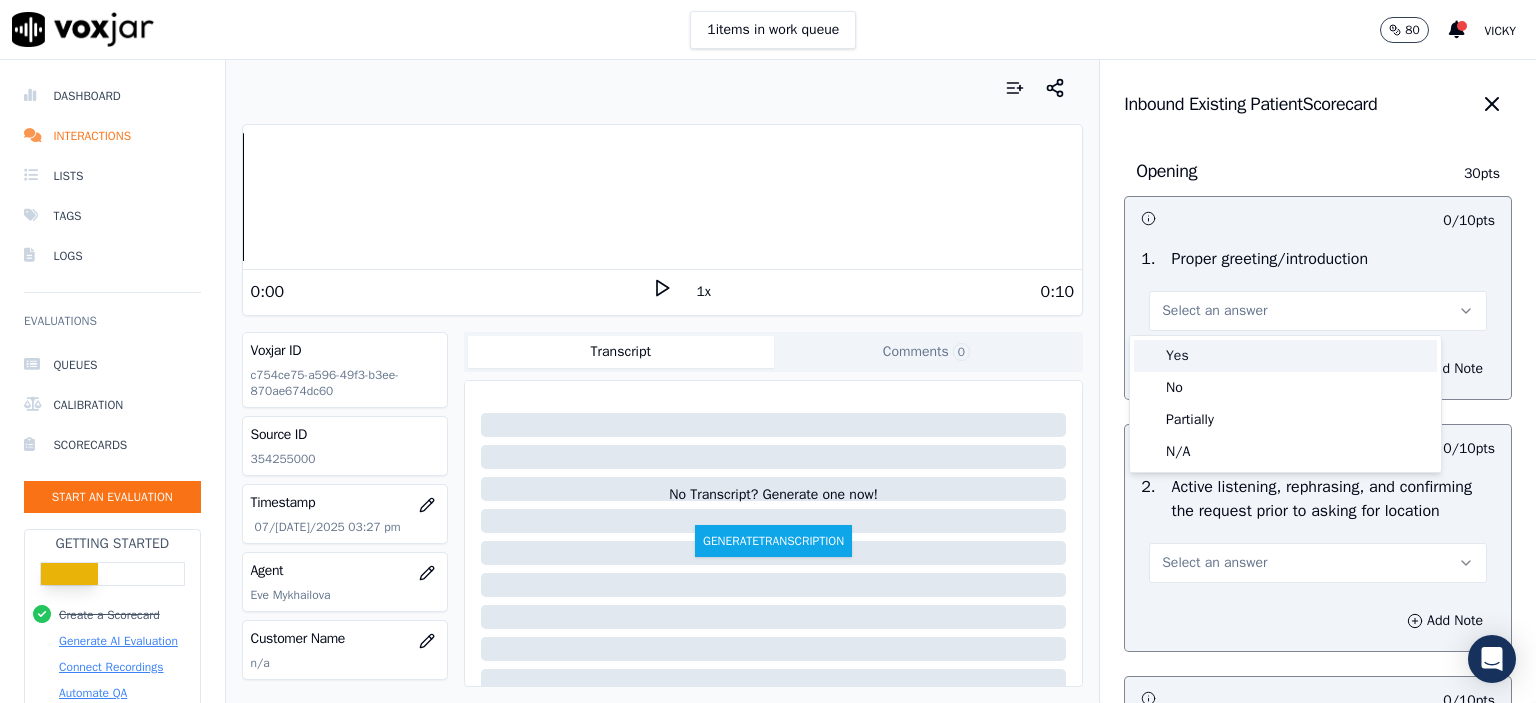 click on "Yes" at bounding box center [1285, 356] 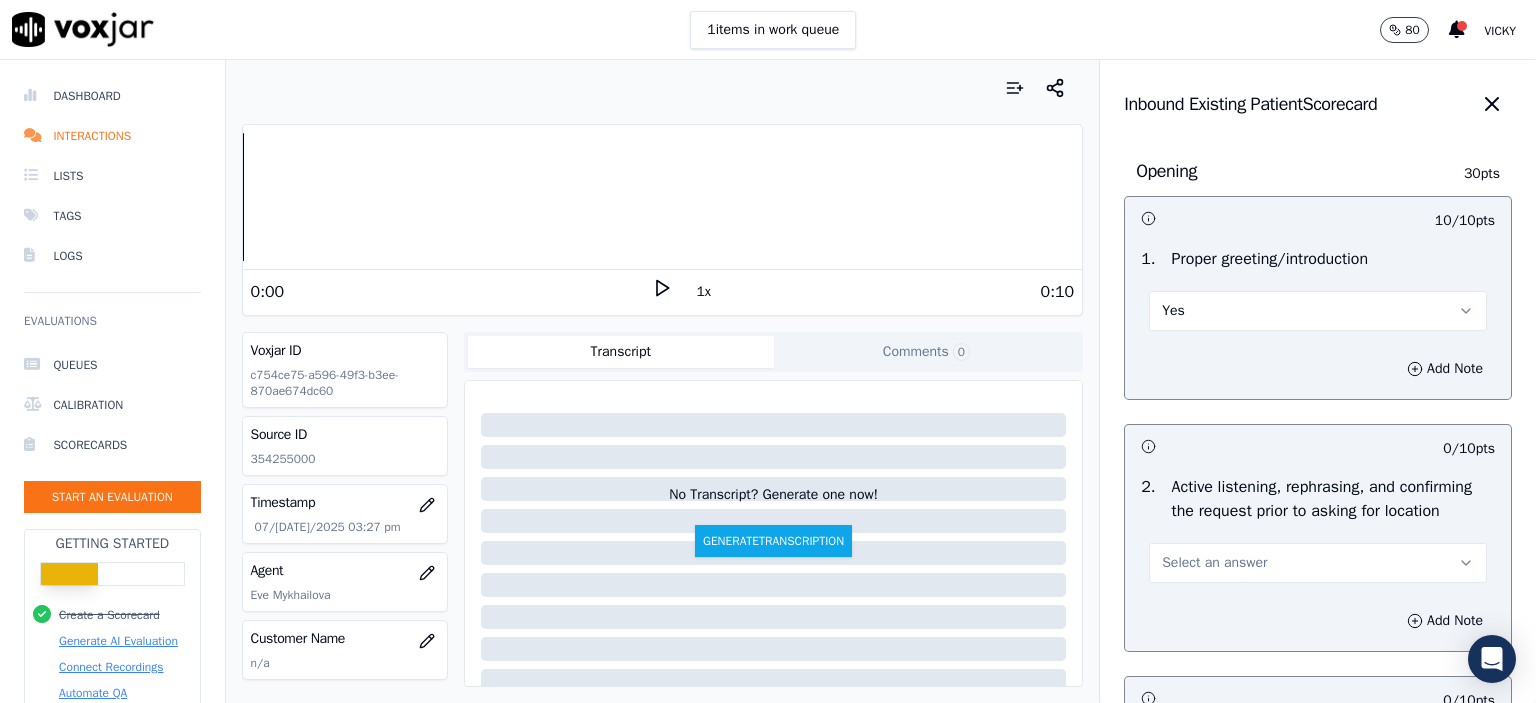click on "Select an answer" at bounding box center (1318, 563) 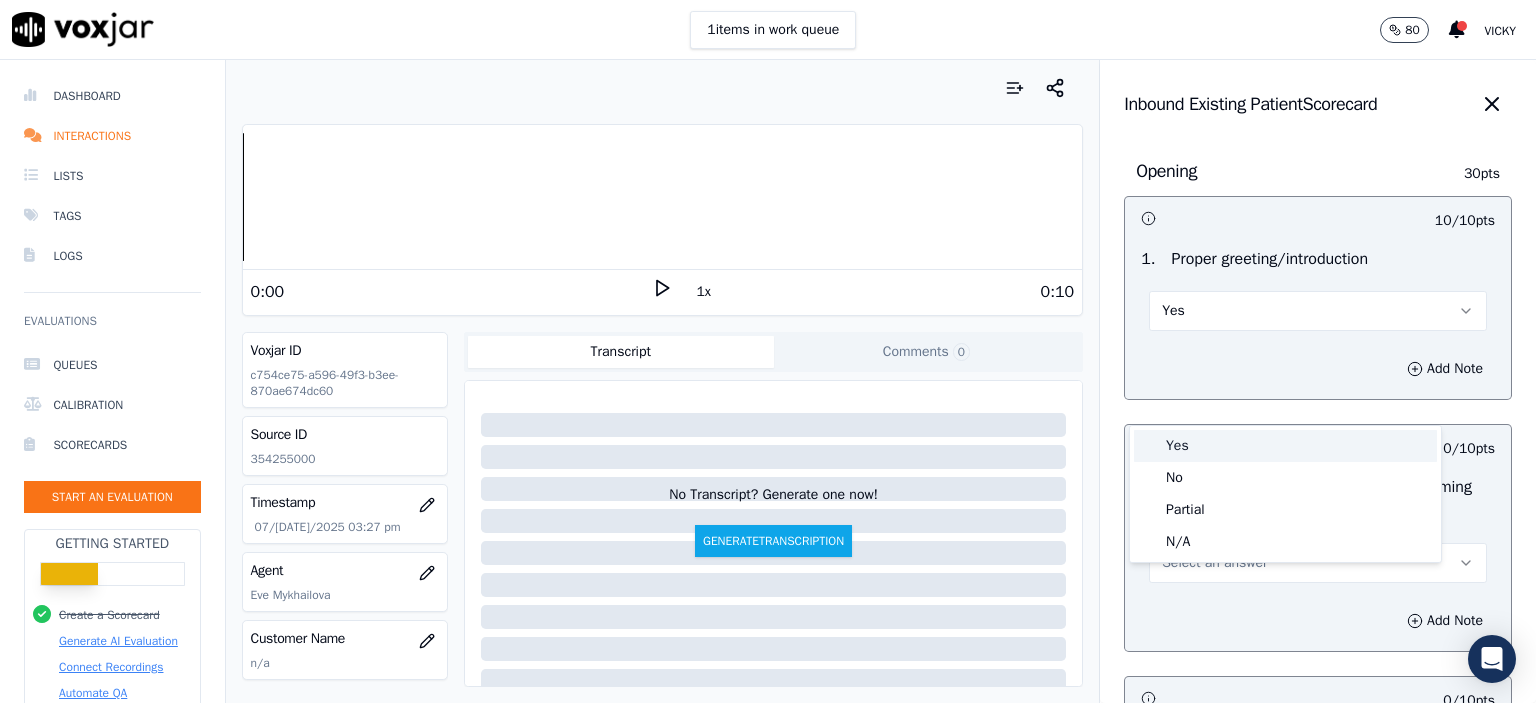 click on "Yes" at bounding box center [1285, 446] 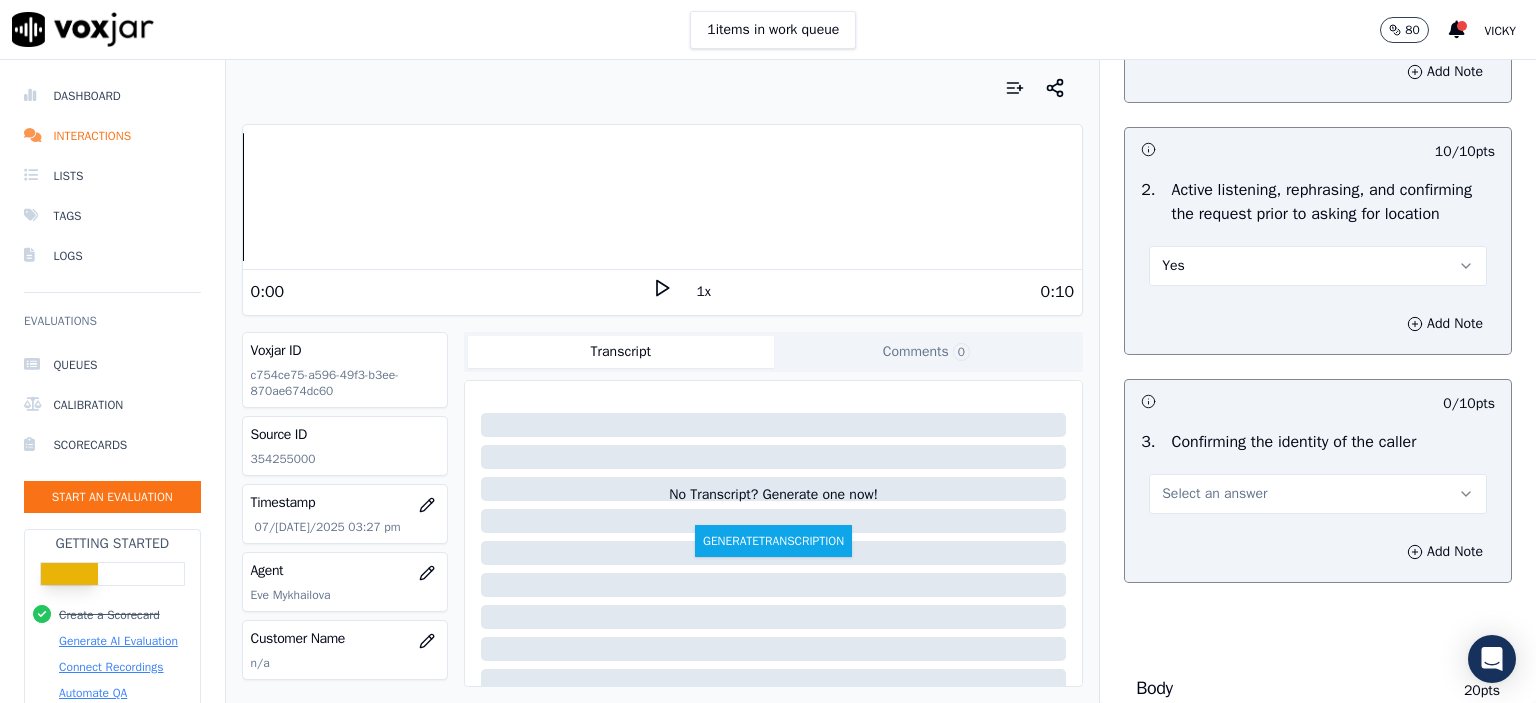scroll, scrollTop: 300, scrollLeft: 0, axis: vertical 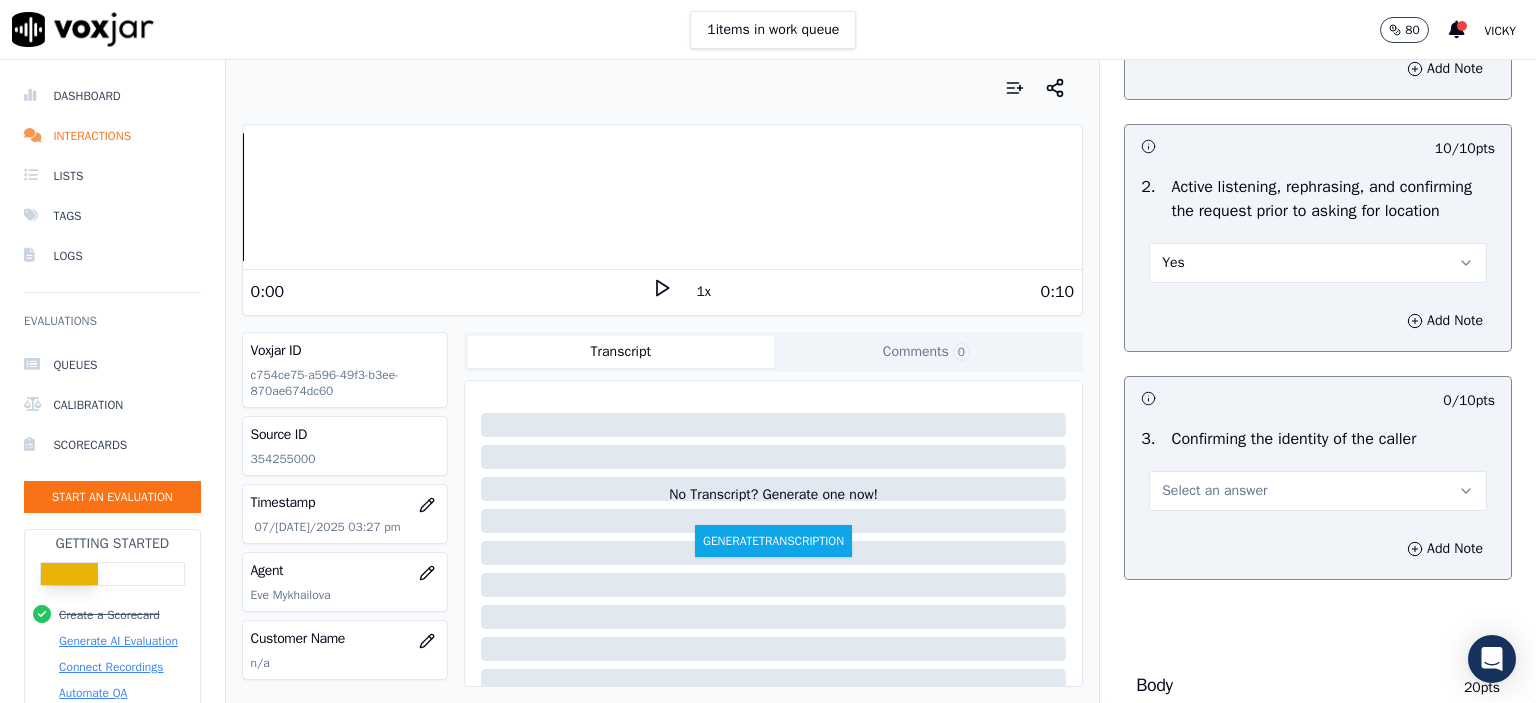 click on "Select an answer" at bounding box center [1214, 491] 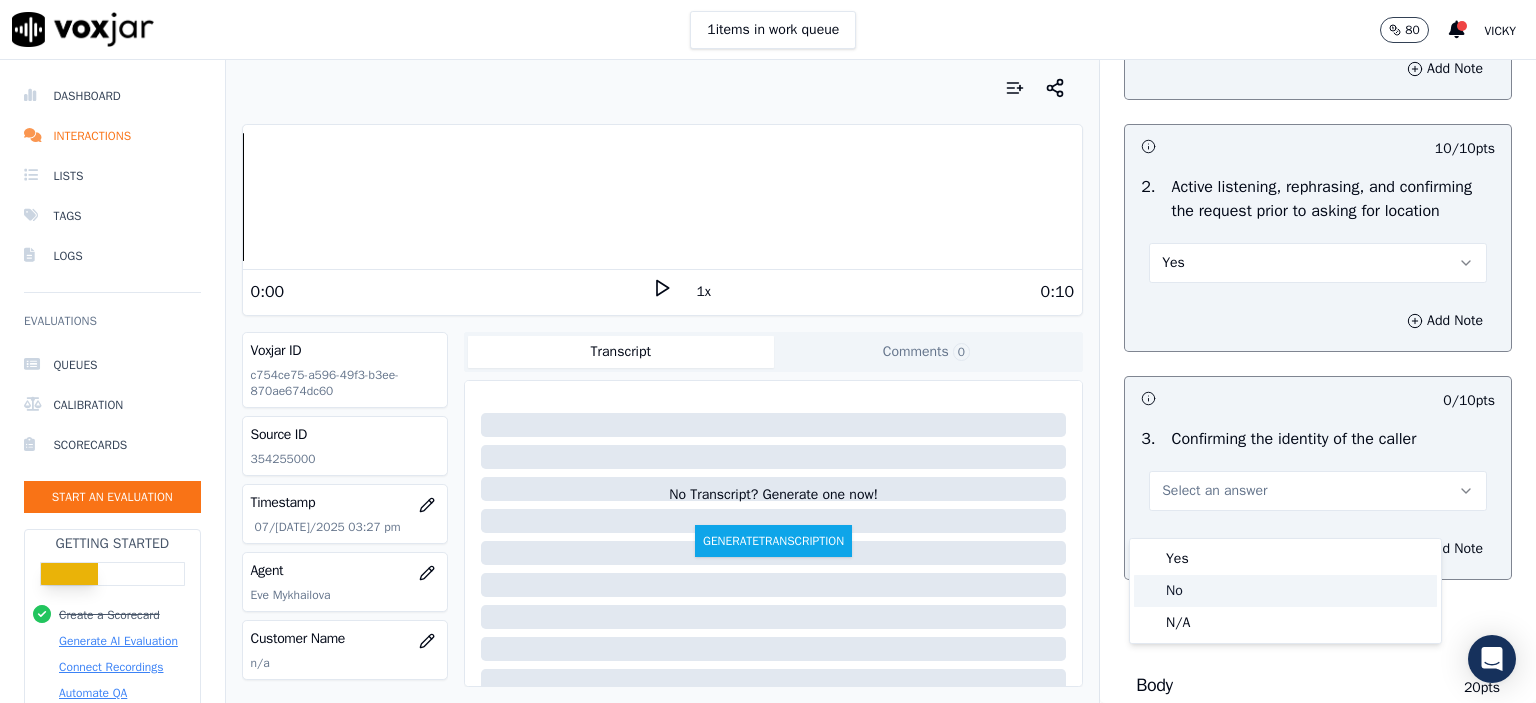 click on "No" 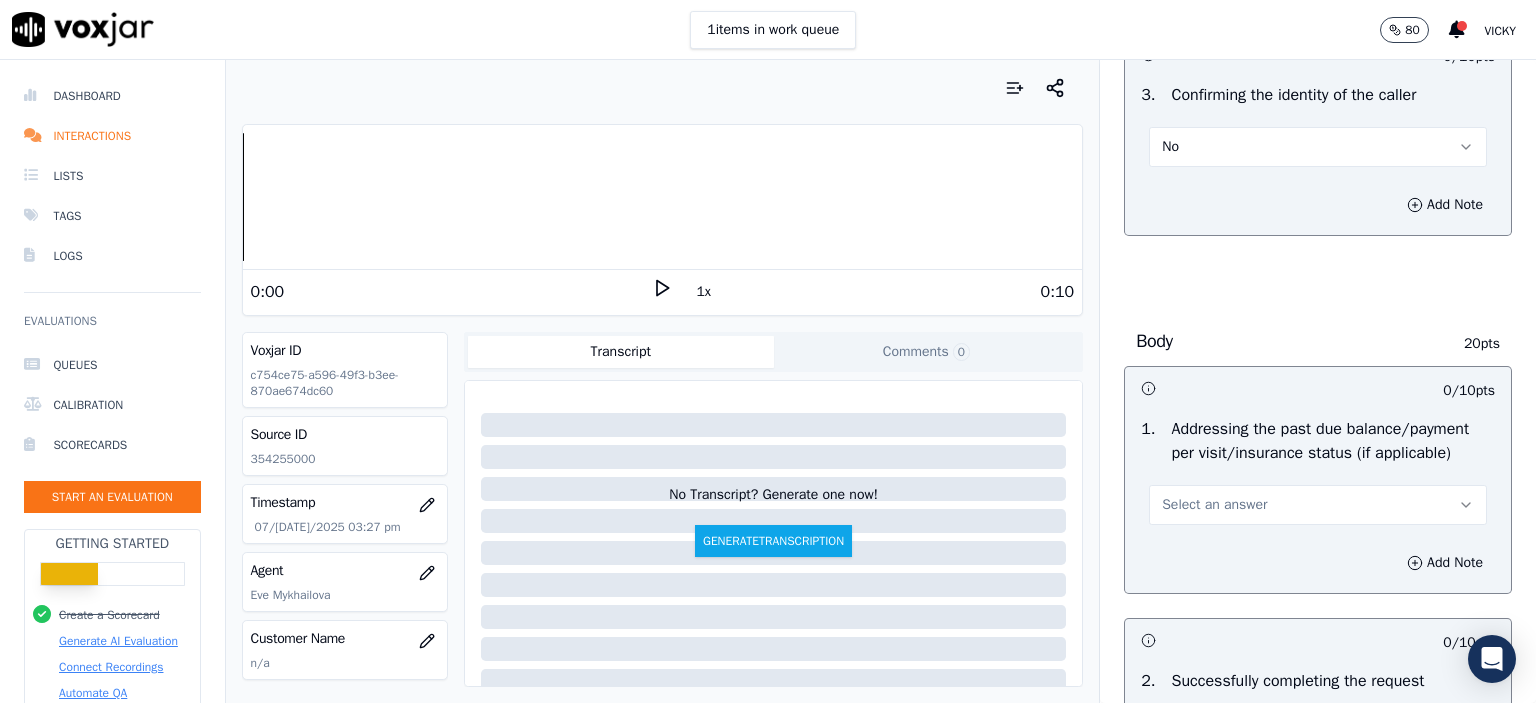 scroll, scrollTop: 700, scrollLeft: 0, axis: vertical 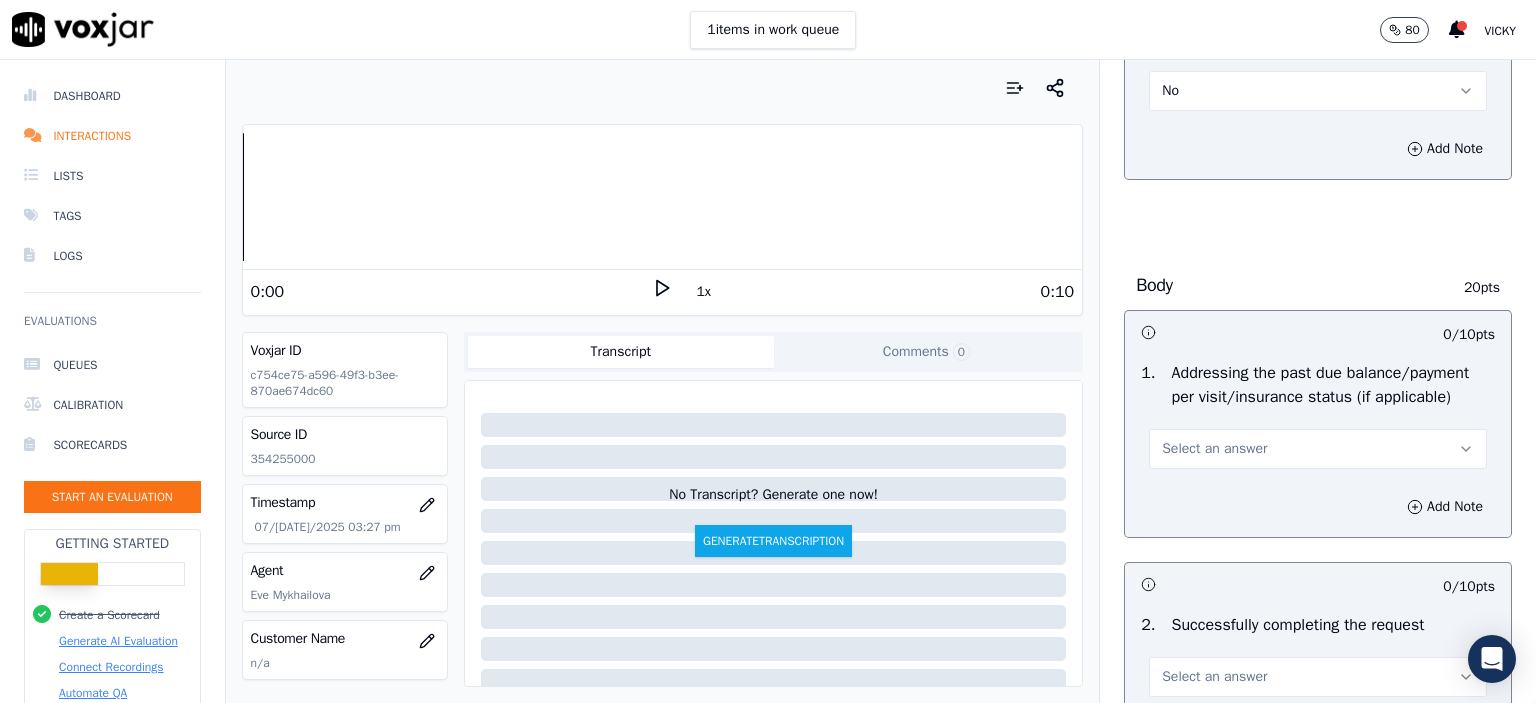 click on "Select an answer" at bounding box center (1214, 449) 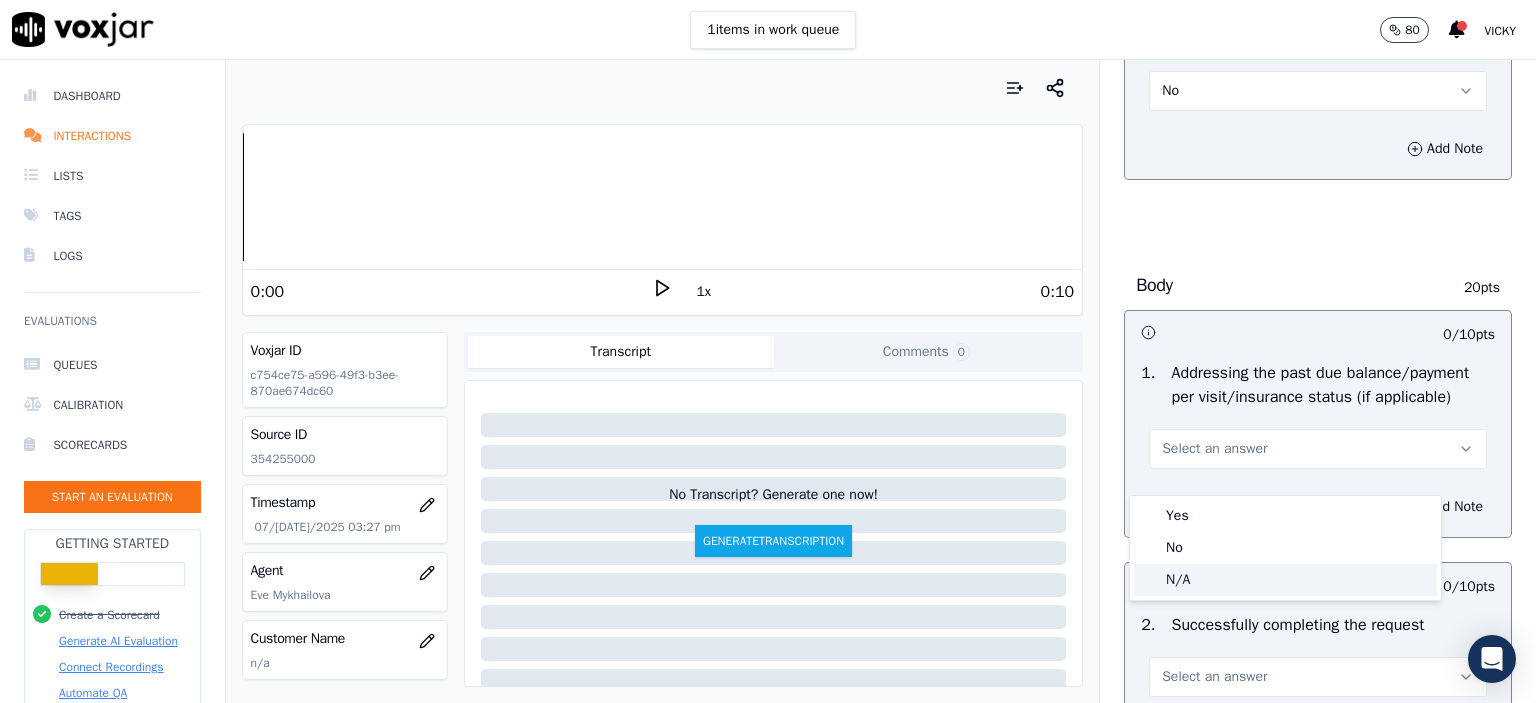 click on "N/A" 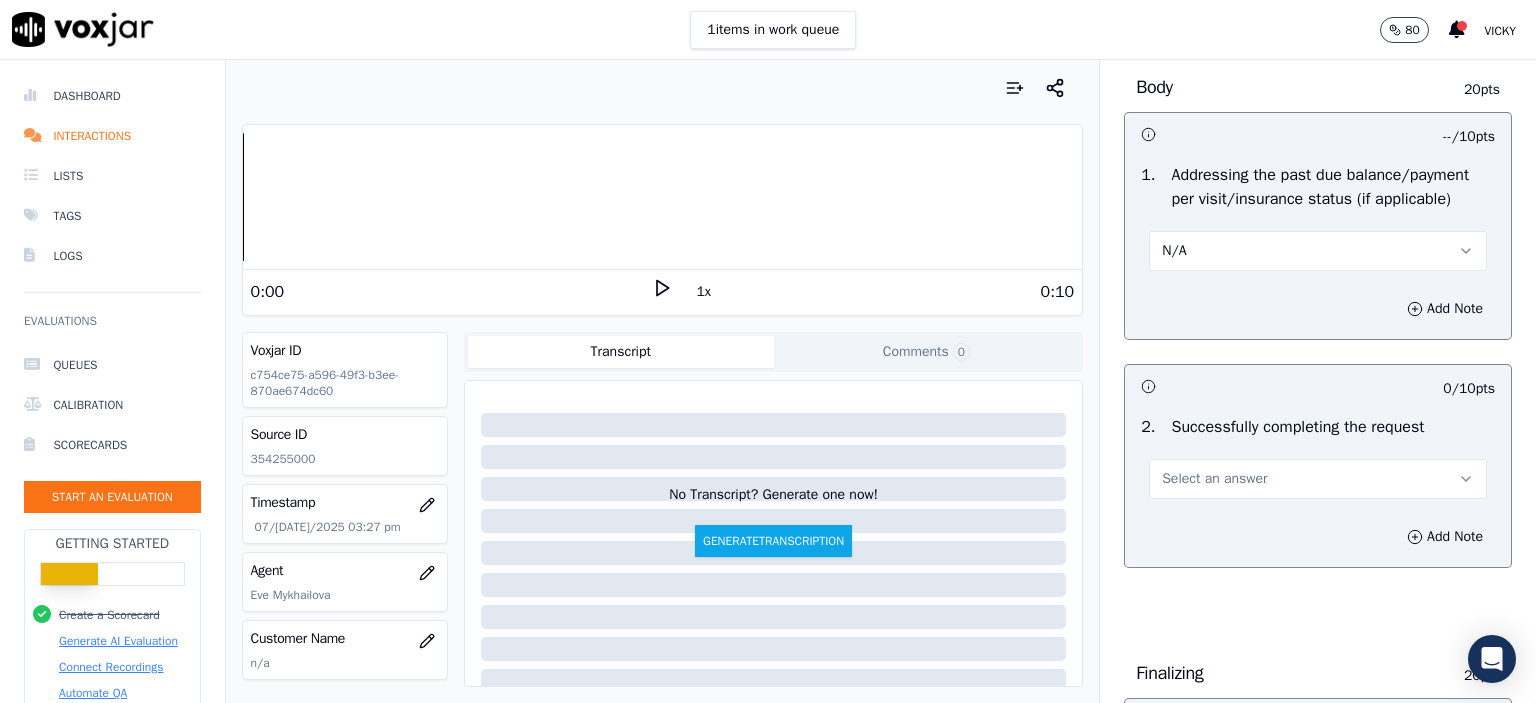 scroll, scrollTop: 1000, scrollLeft: 0, axis: vertical 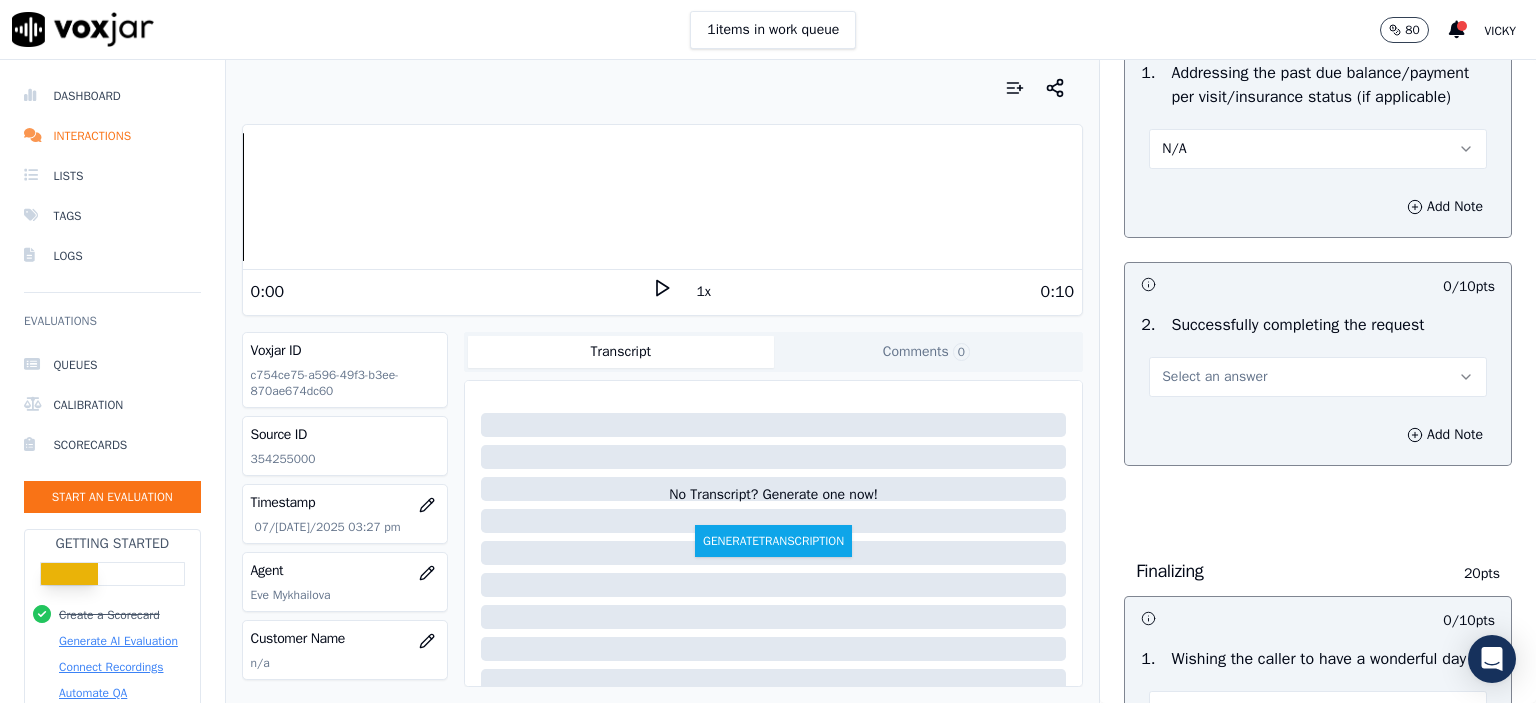 click on "Select an answer" at bounding box center (1318, 377) 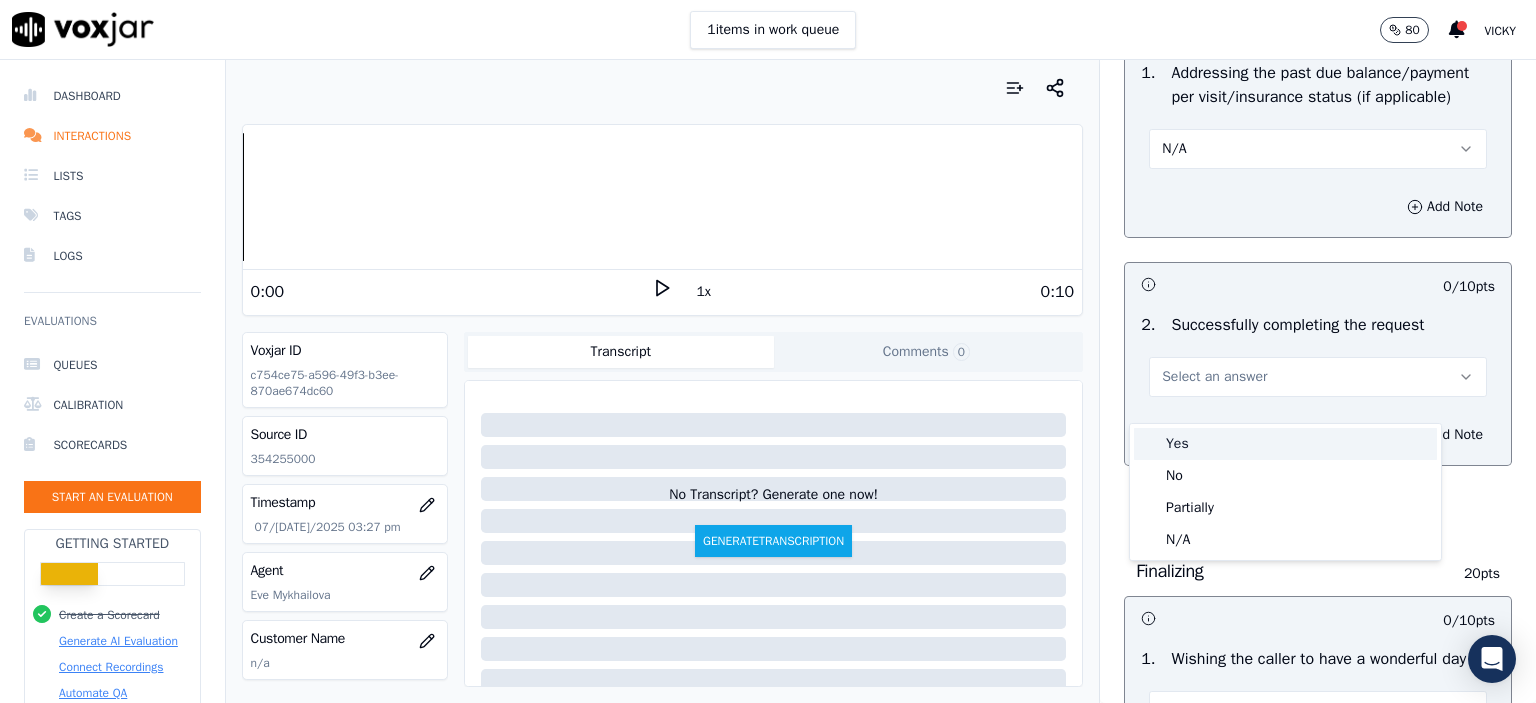 click on "Yes" at bounding box center (1285, 444) 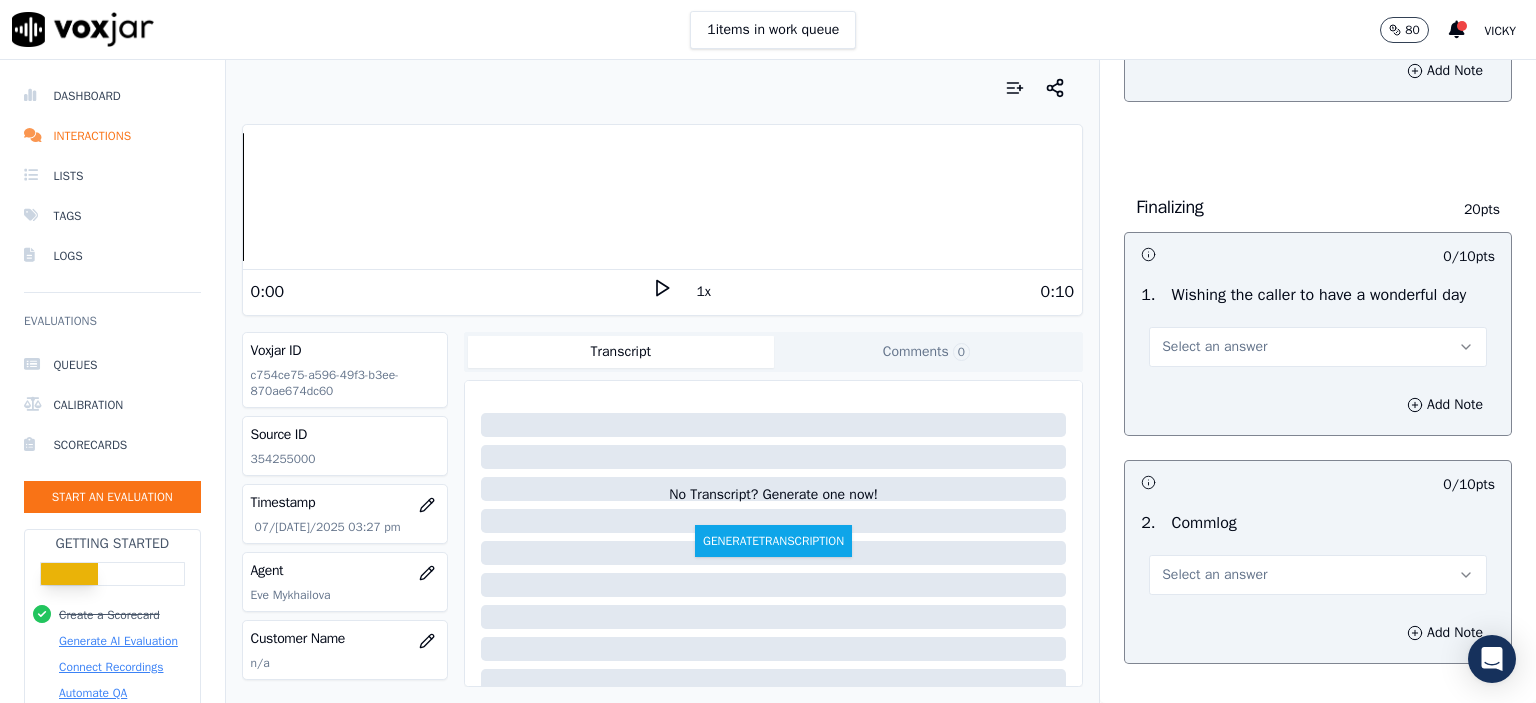 scroll, scrollTop: 1400, scrollLeft: 0, axis: vertical 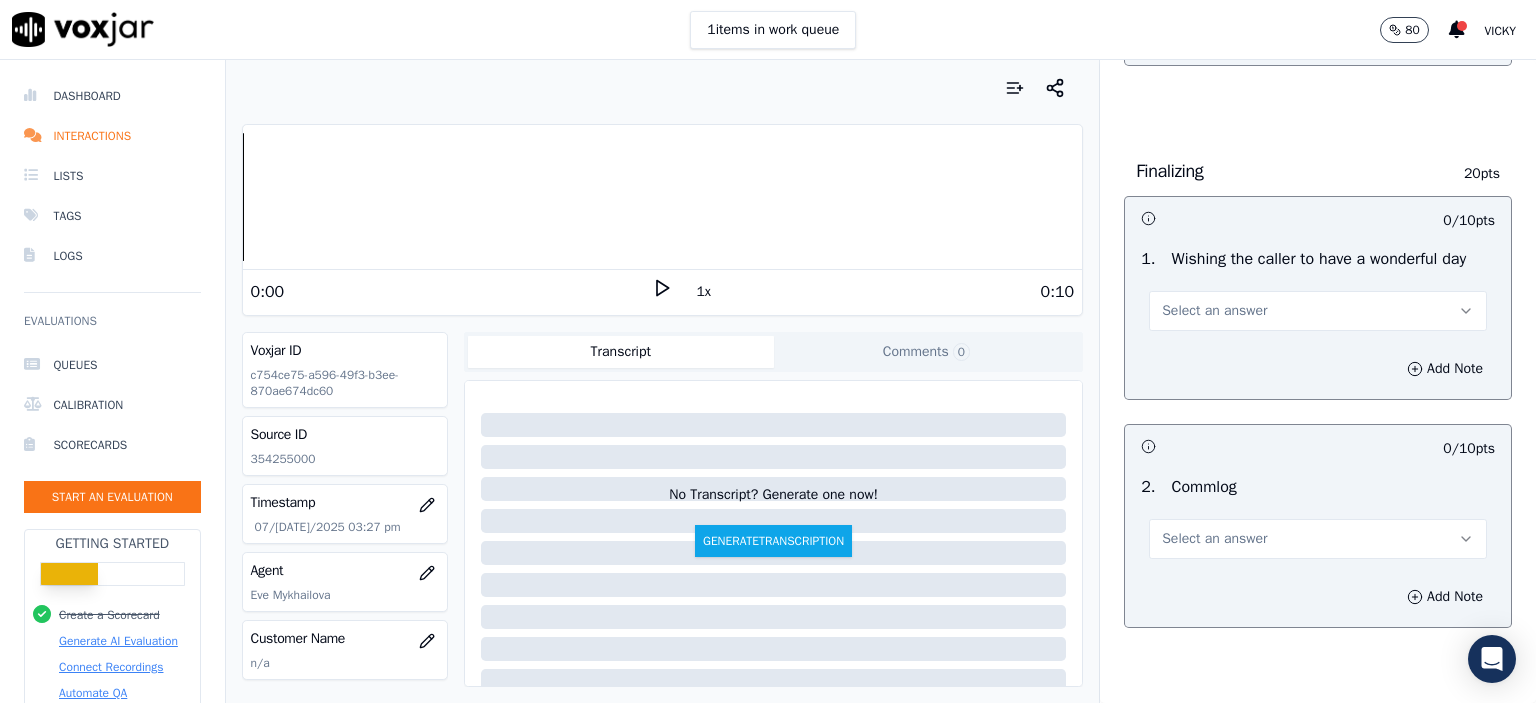 click on "Select an answer" at bounding box center (1318, 311) 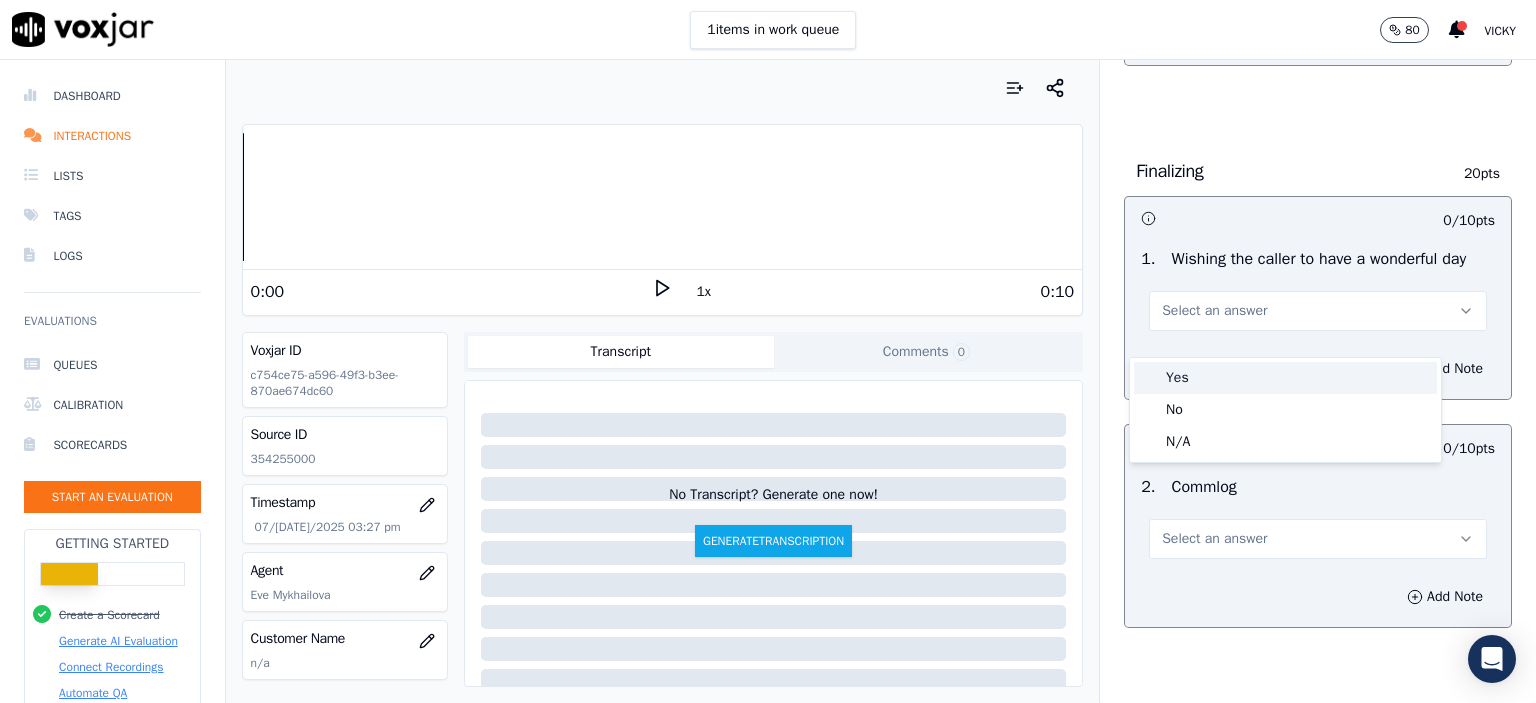 click on "Yes" at bounding box center [1285, 378] 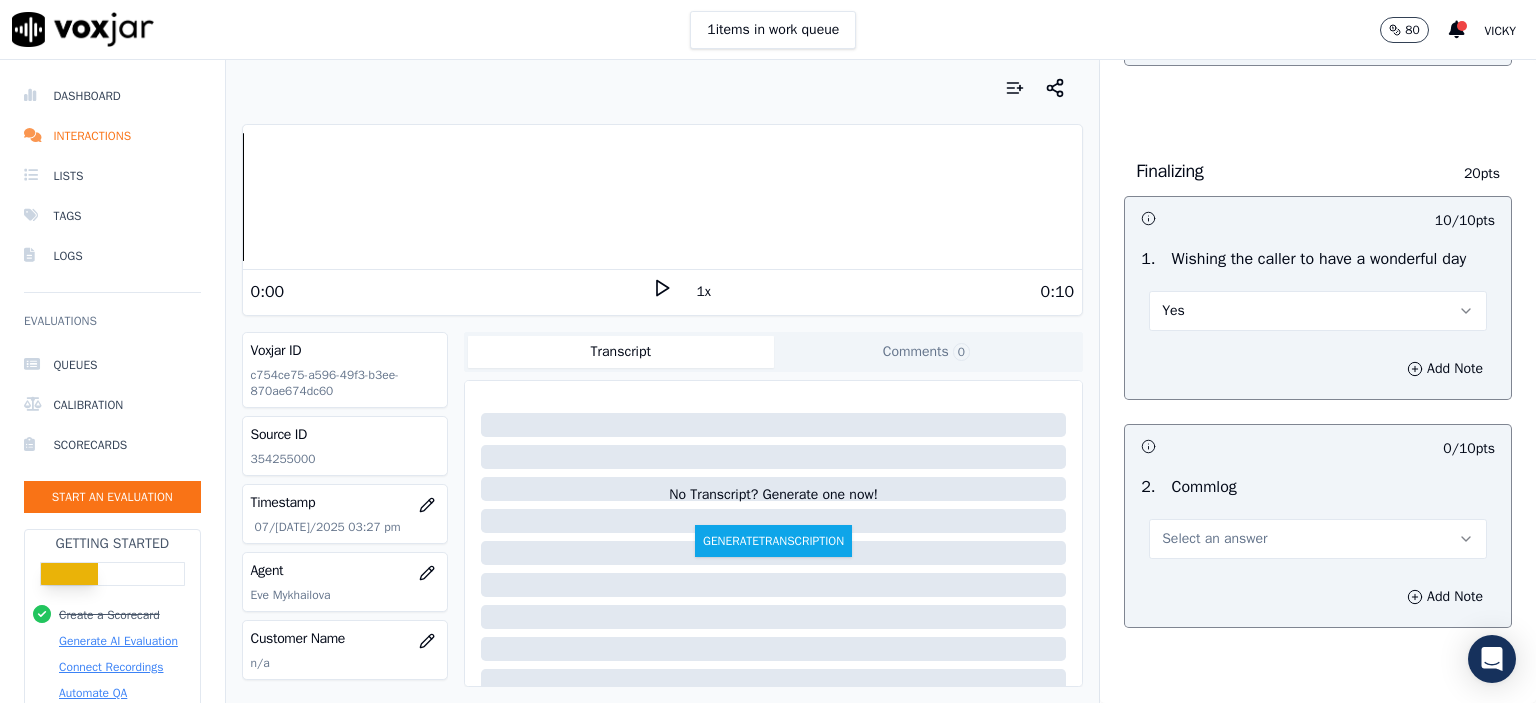 click on "Select an answer" at bounding box center (1214, 539) 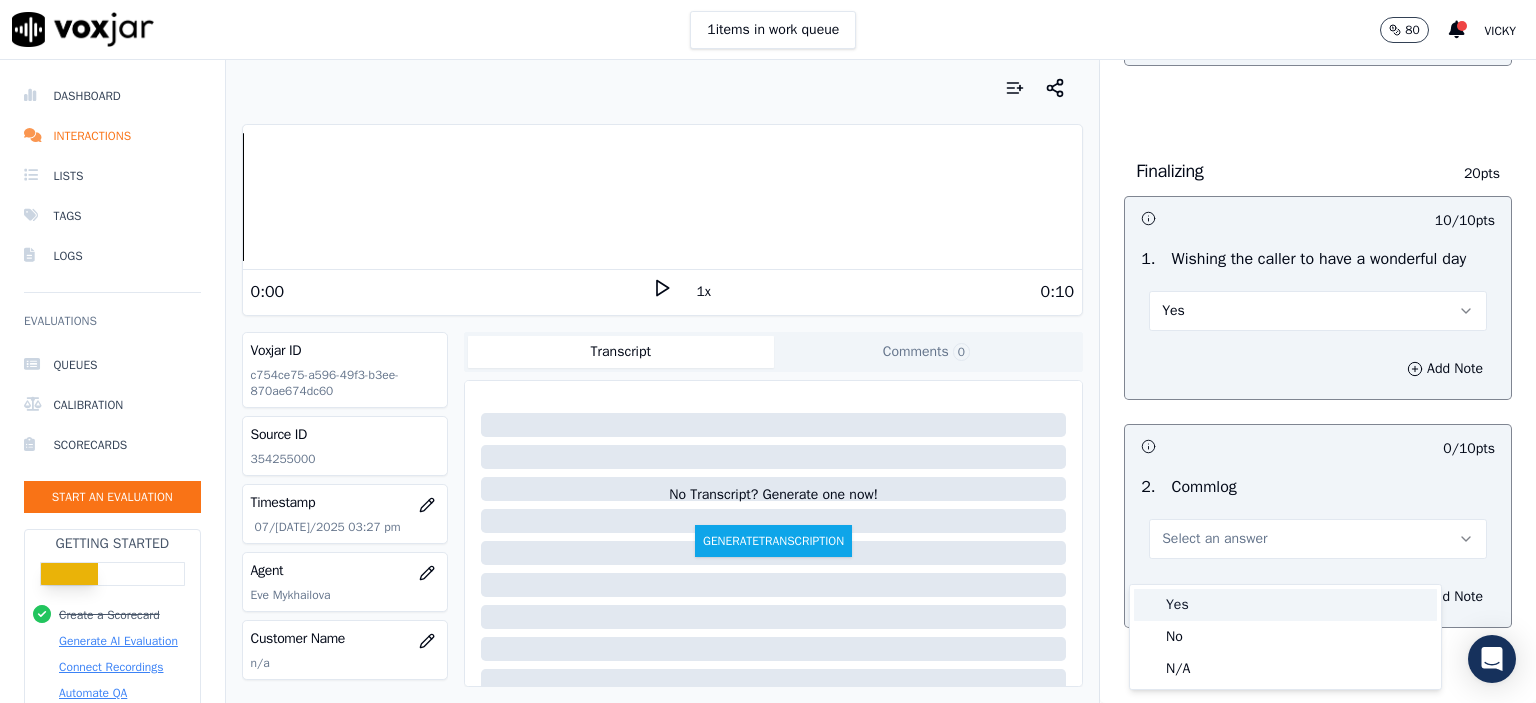 click on "Yes" at bounding box center (1285, 605) 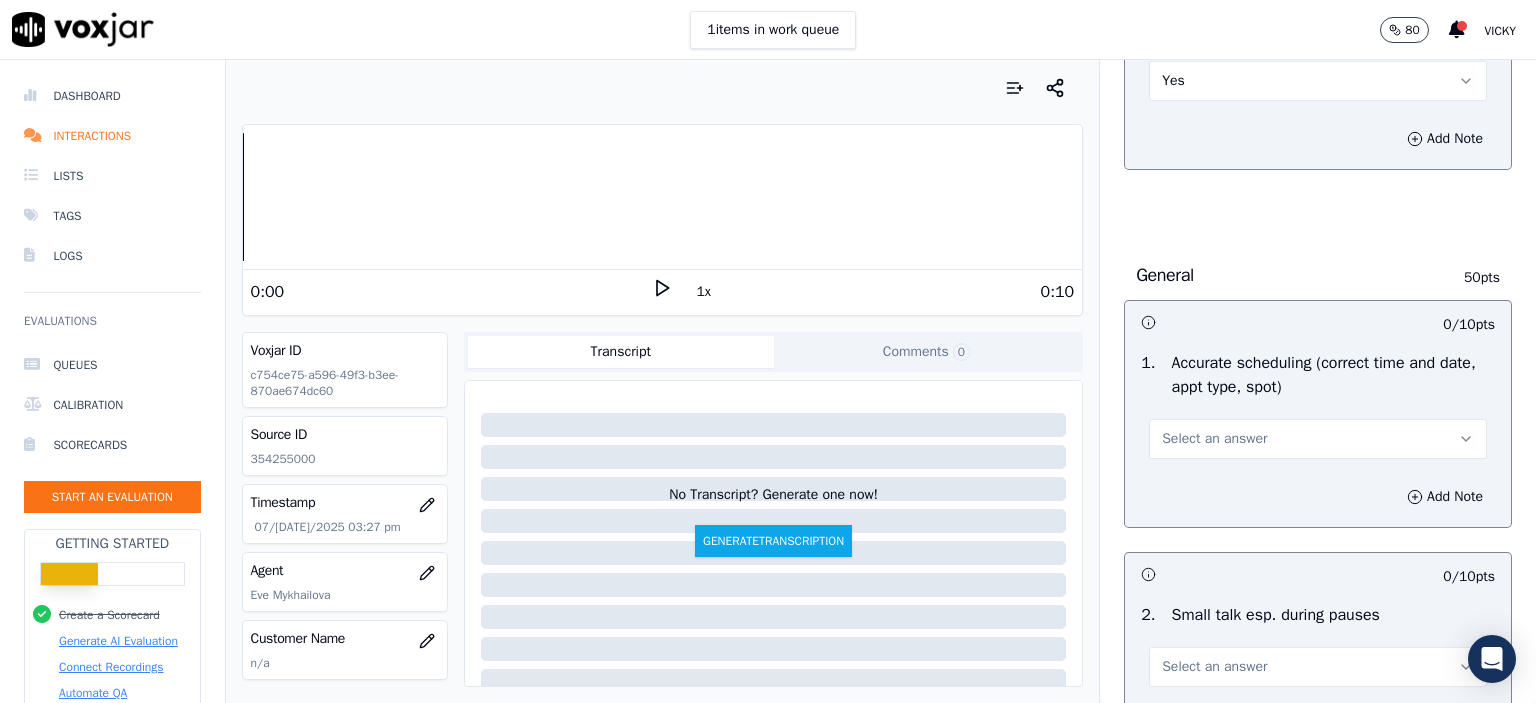 scroll, scrollTop: 1900, scrollLeft: 0, axis: vertical 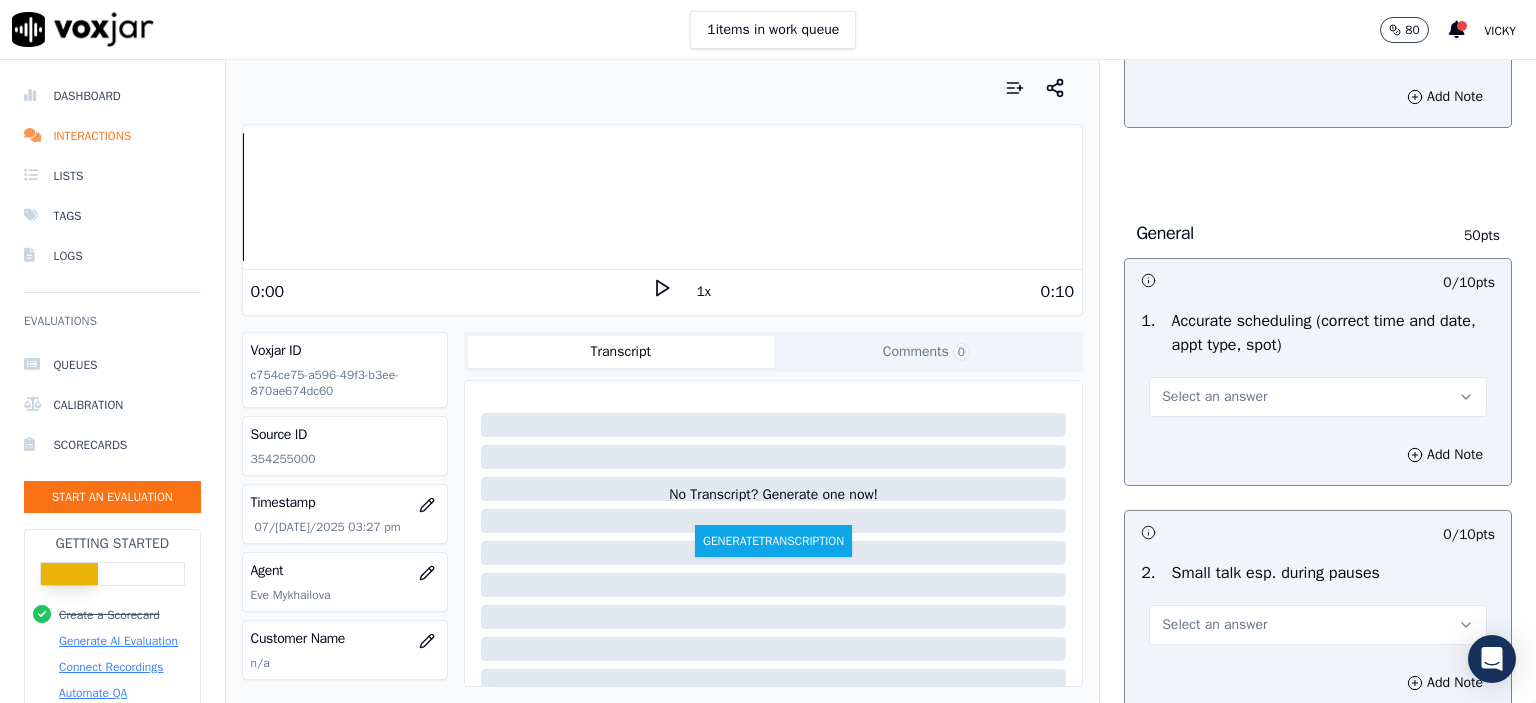 click on "Select an answer" at bounding box center [1214, 397] 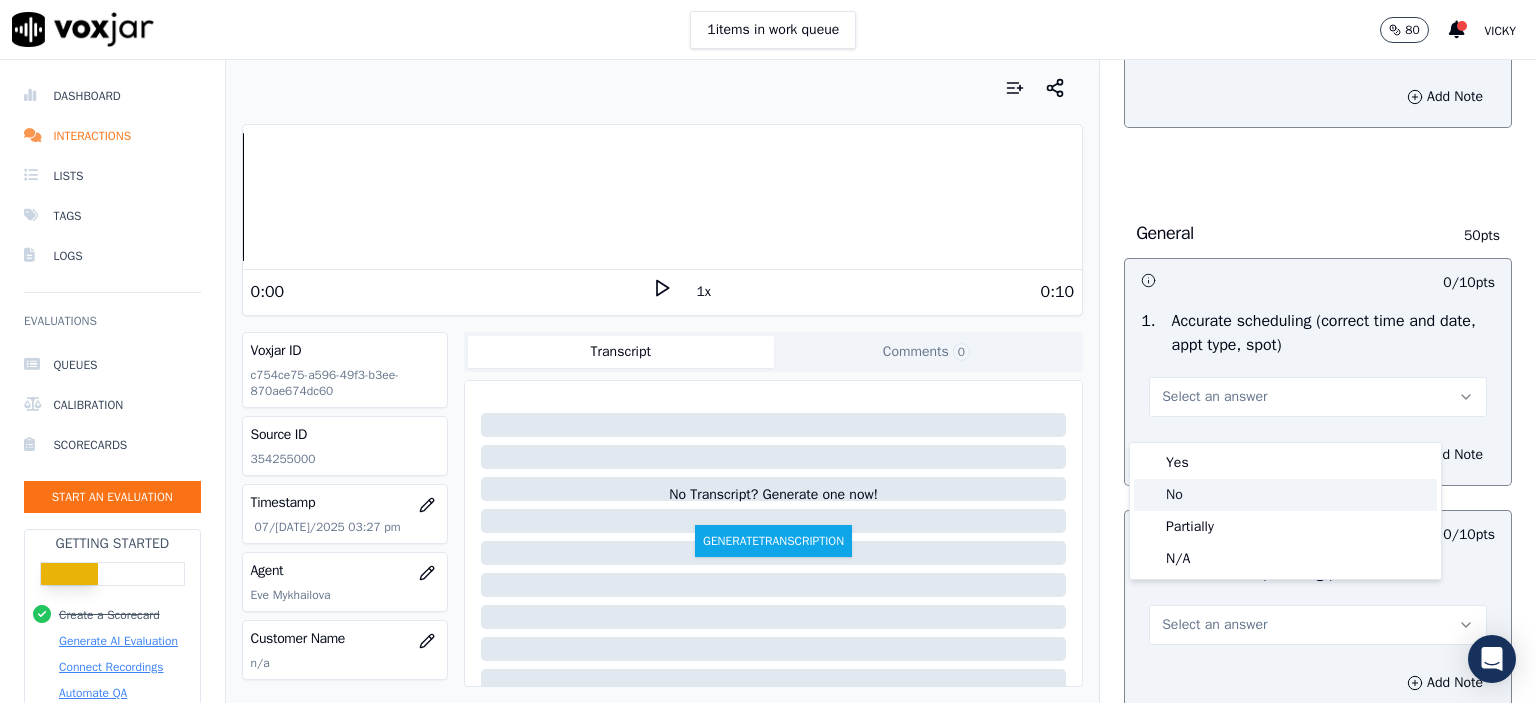 click on "Partially" 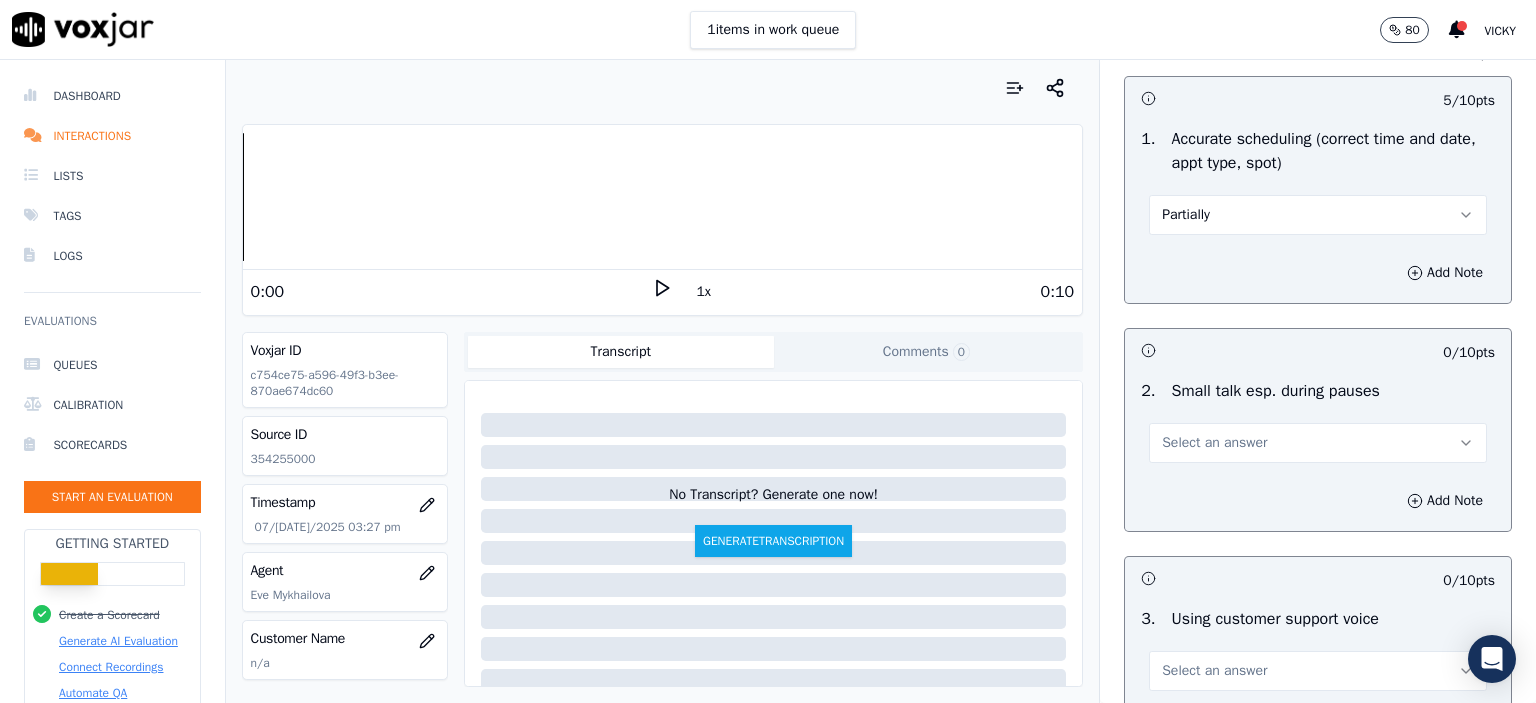 scroll, scrollTop: 2100, scrollLeft: 0, axis: vertical 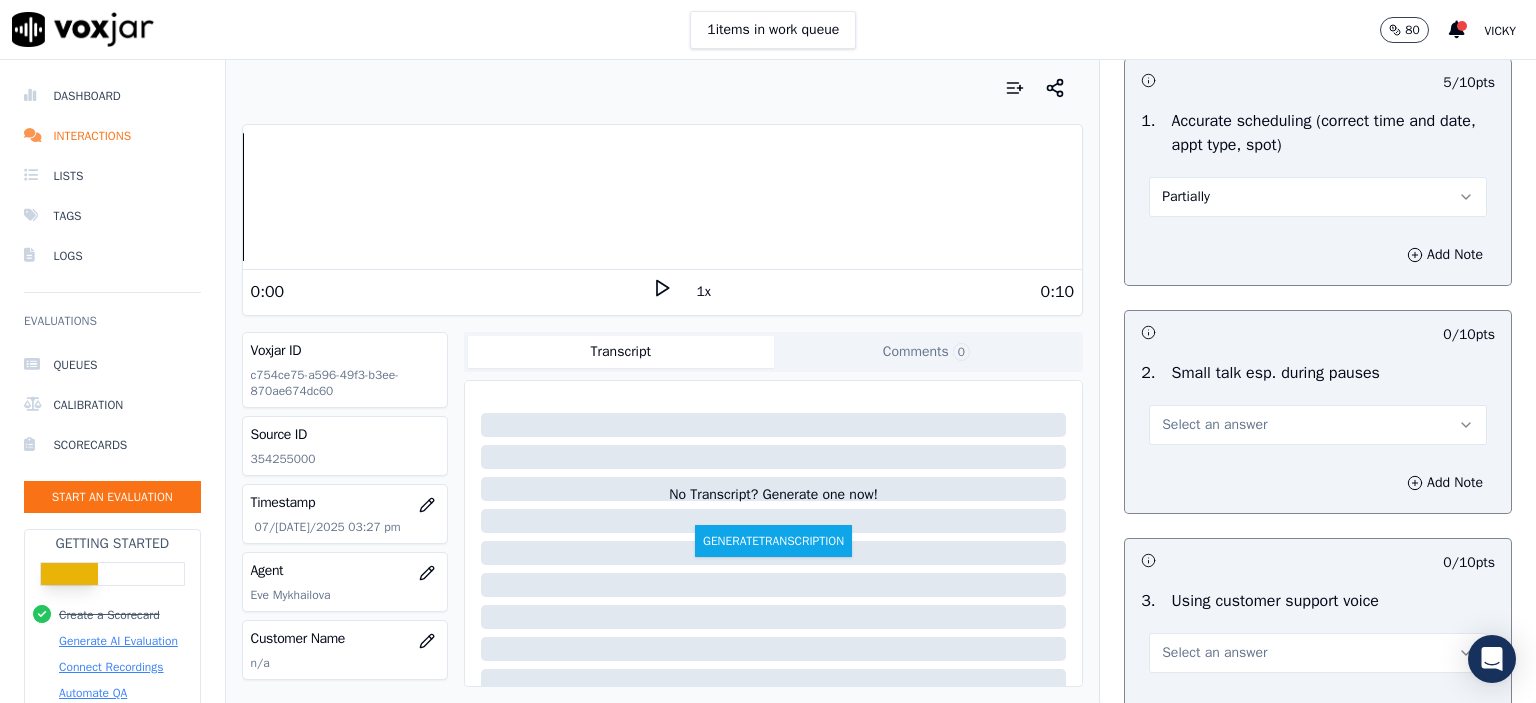 click on "Select an answer" at bounding box center [1214, 425] 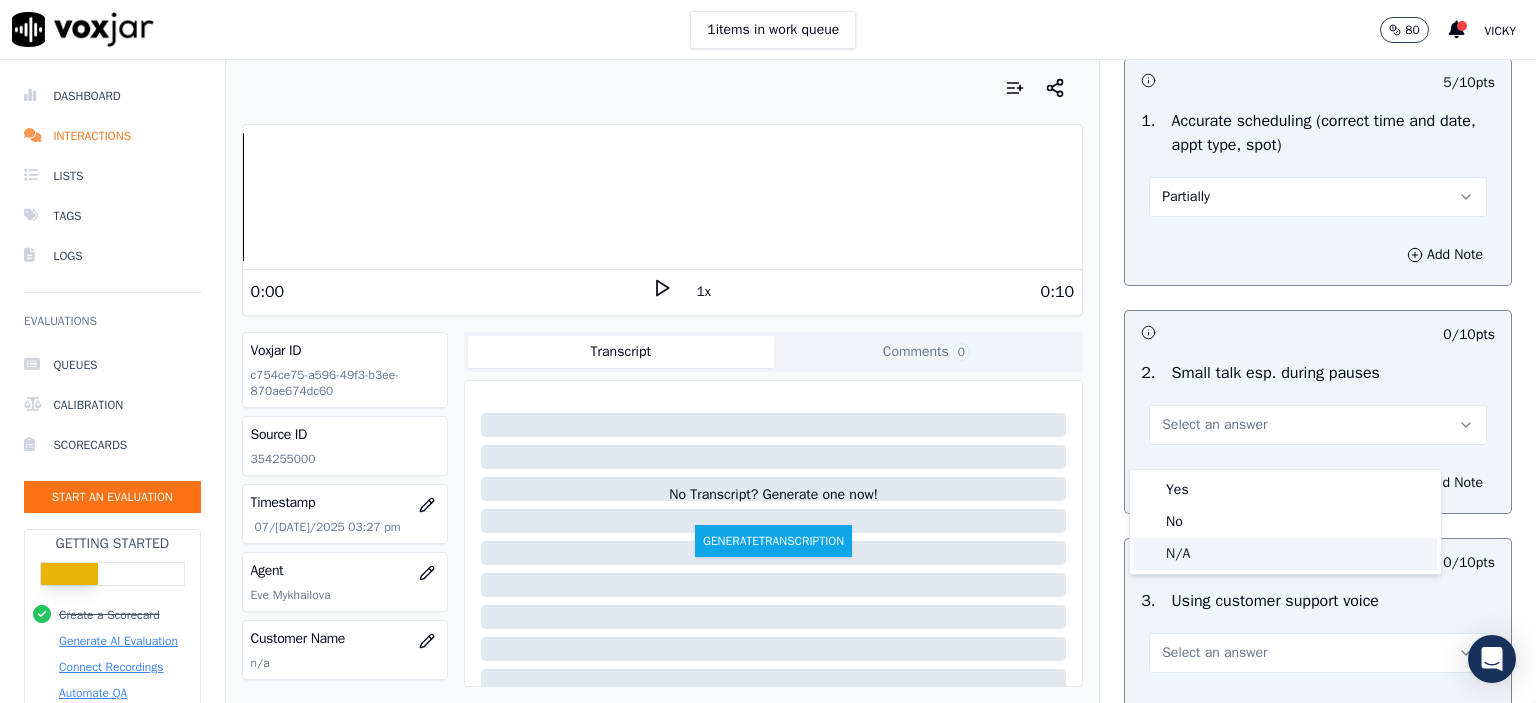 click on "N/A" 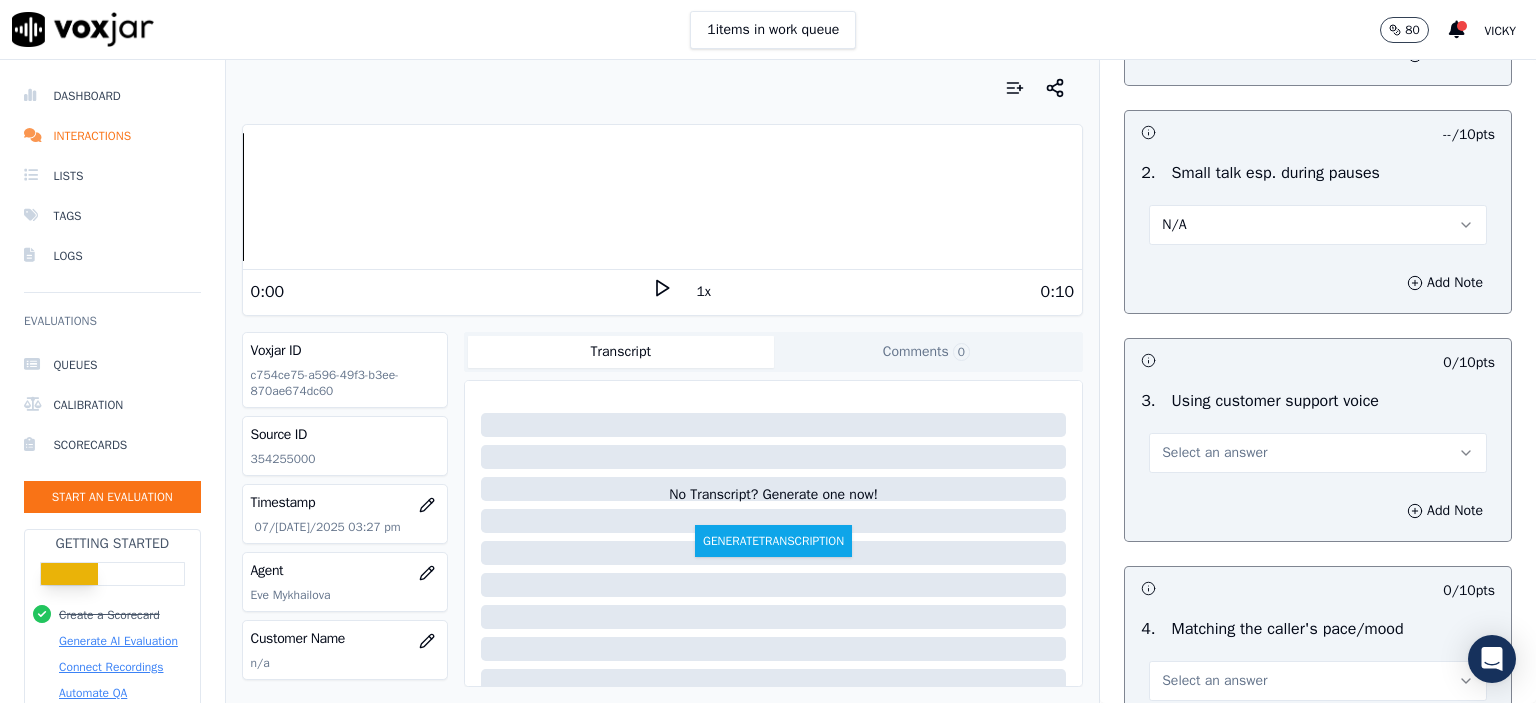 click on "Select an answer" at bounding box center (1318, 453) 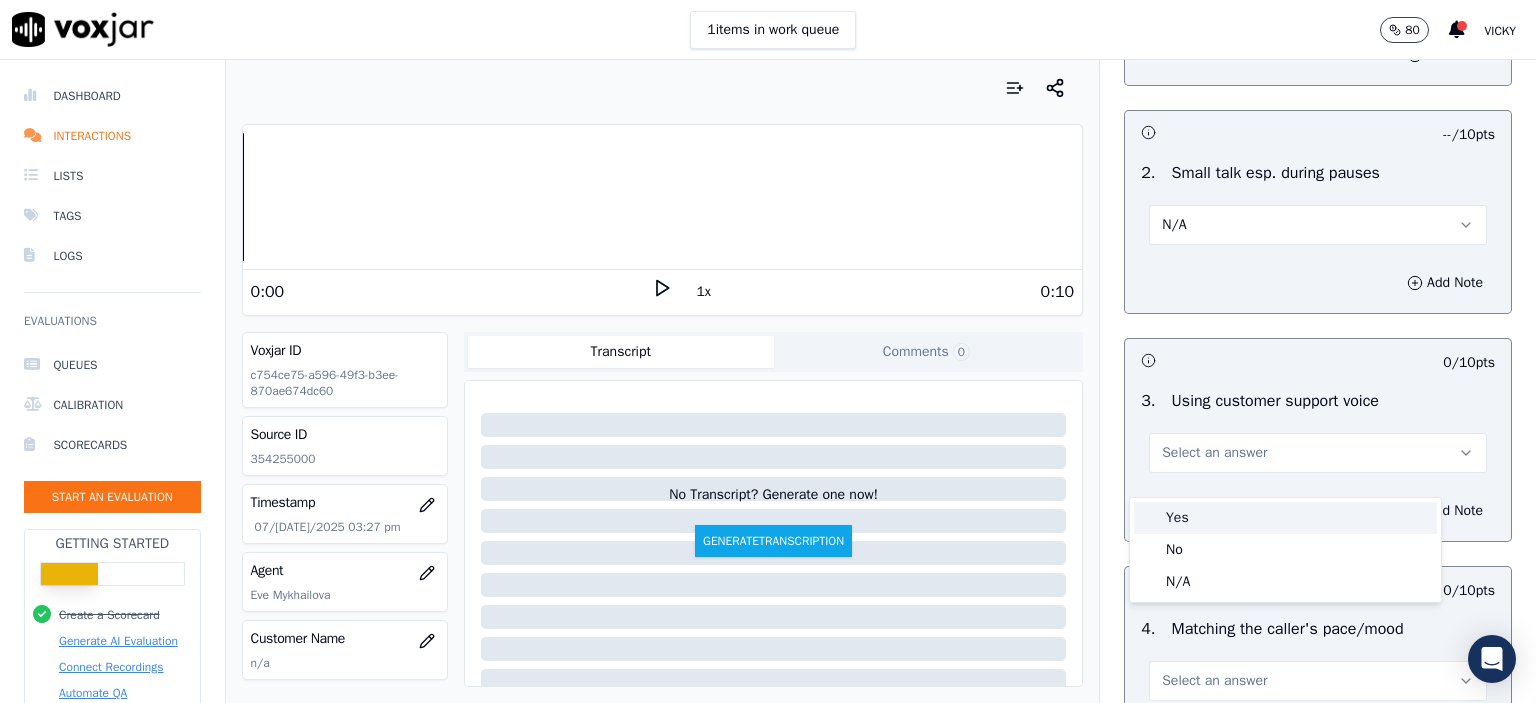 click on "Yes" at bounding box center (1285, 518) 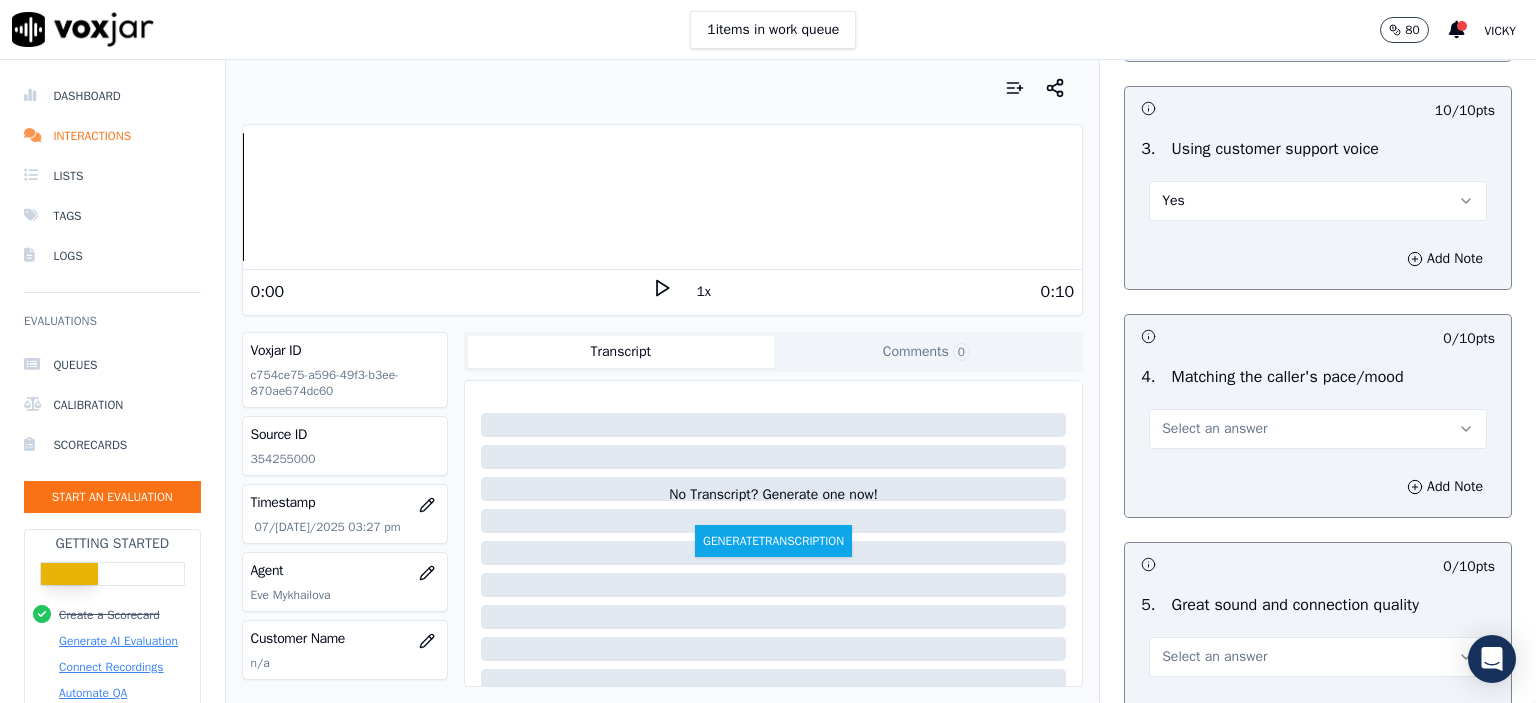 scroll, scrollTop: 2600, scrollLeft: 0, axis: vertical 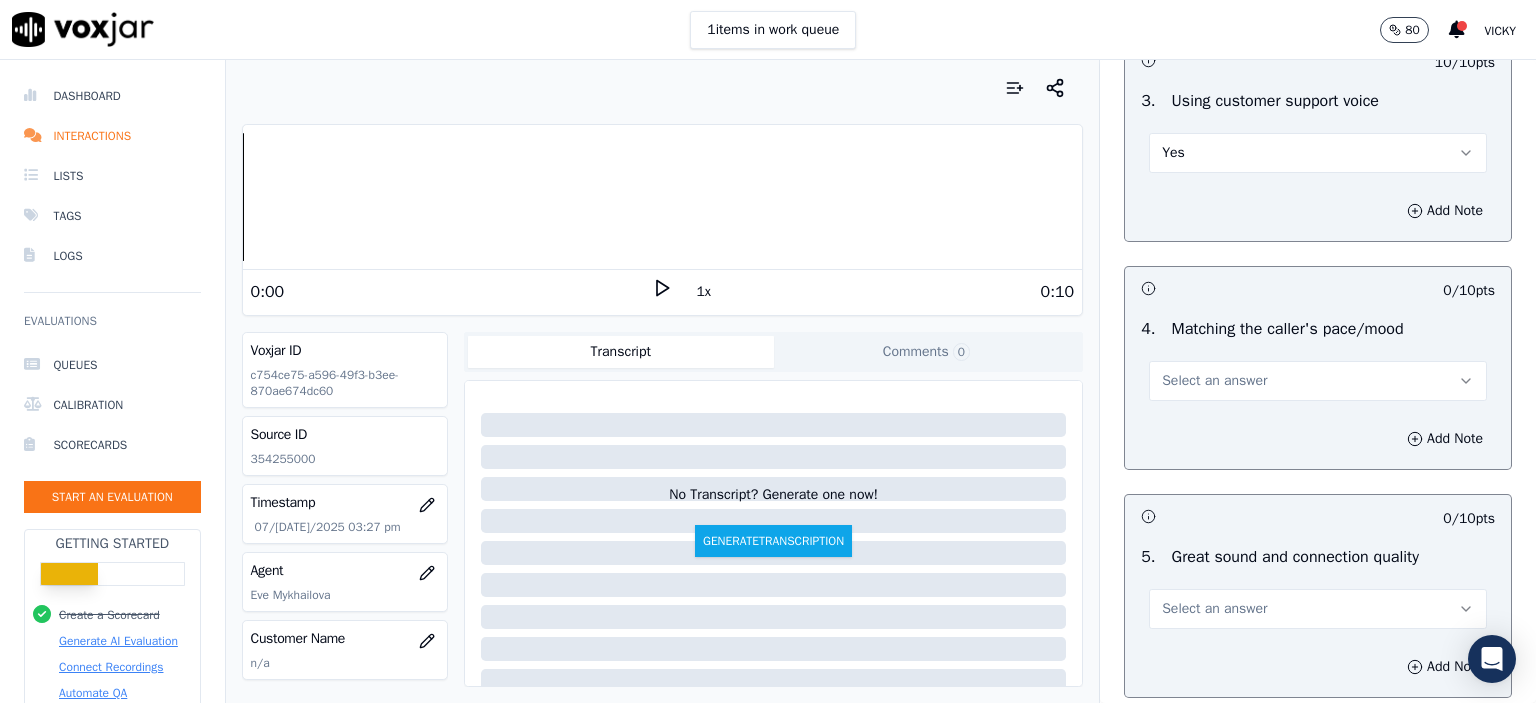 click on "Select an answer" at bounding box center (1214, 381) 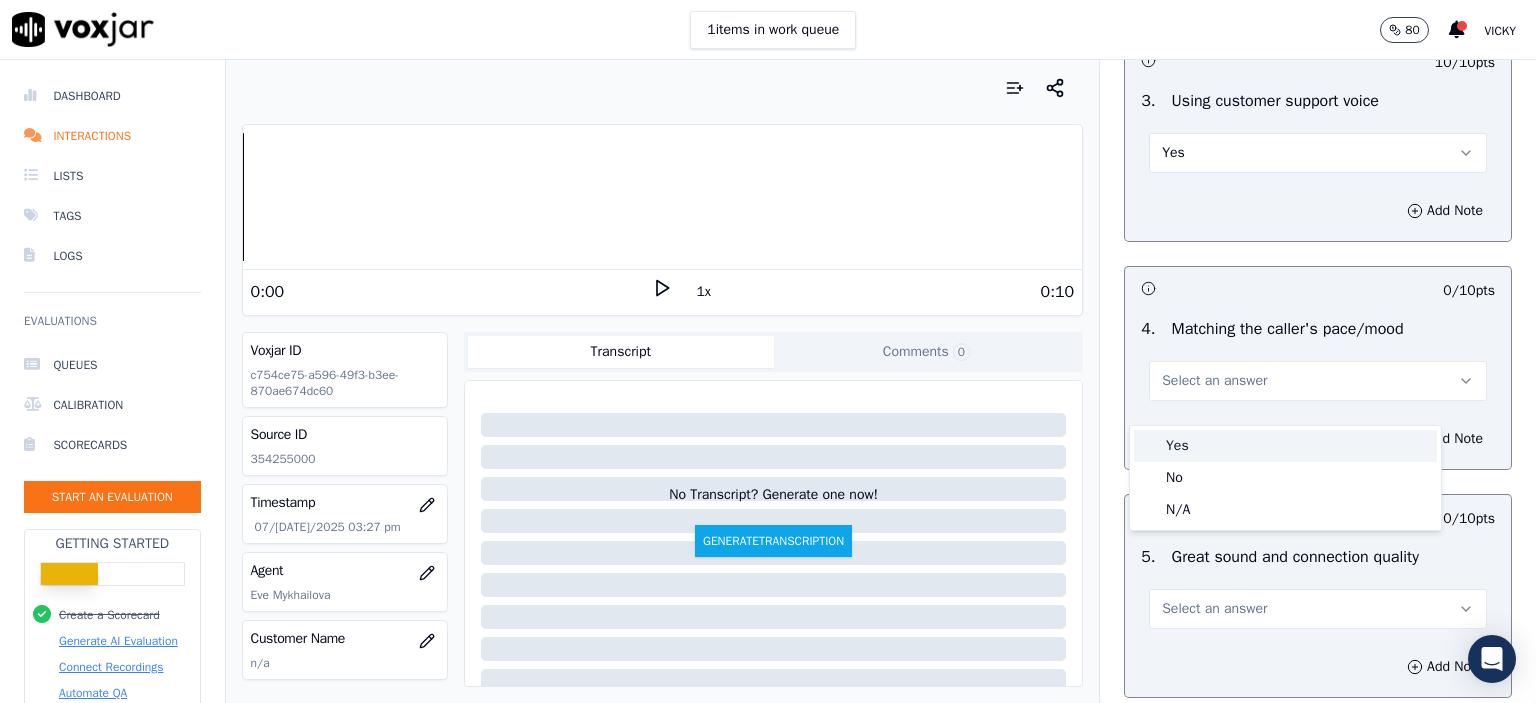 click on "Yes" at bounding box center (1285, 446) 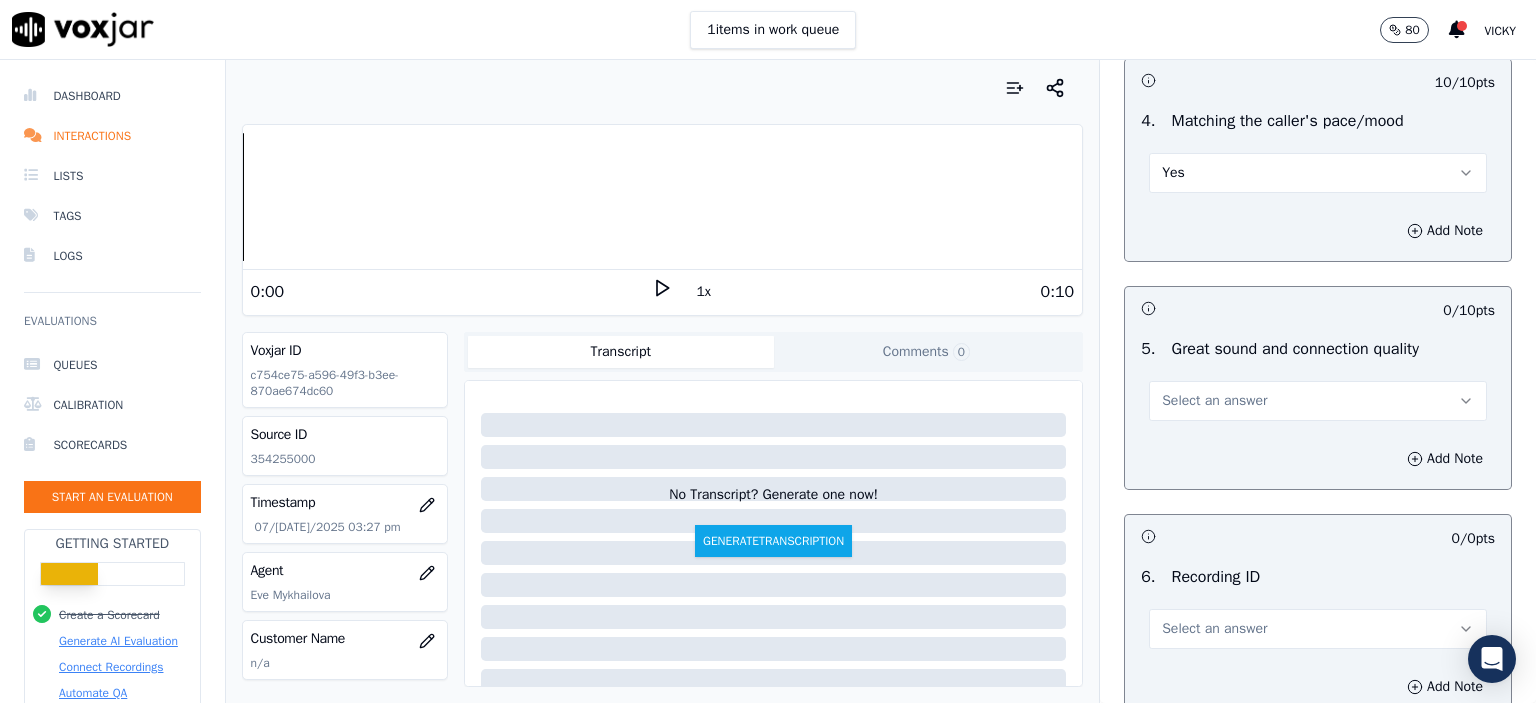 scroll, scrollTop: 2900, scrollLeft: 0, axis: vertical 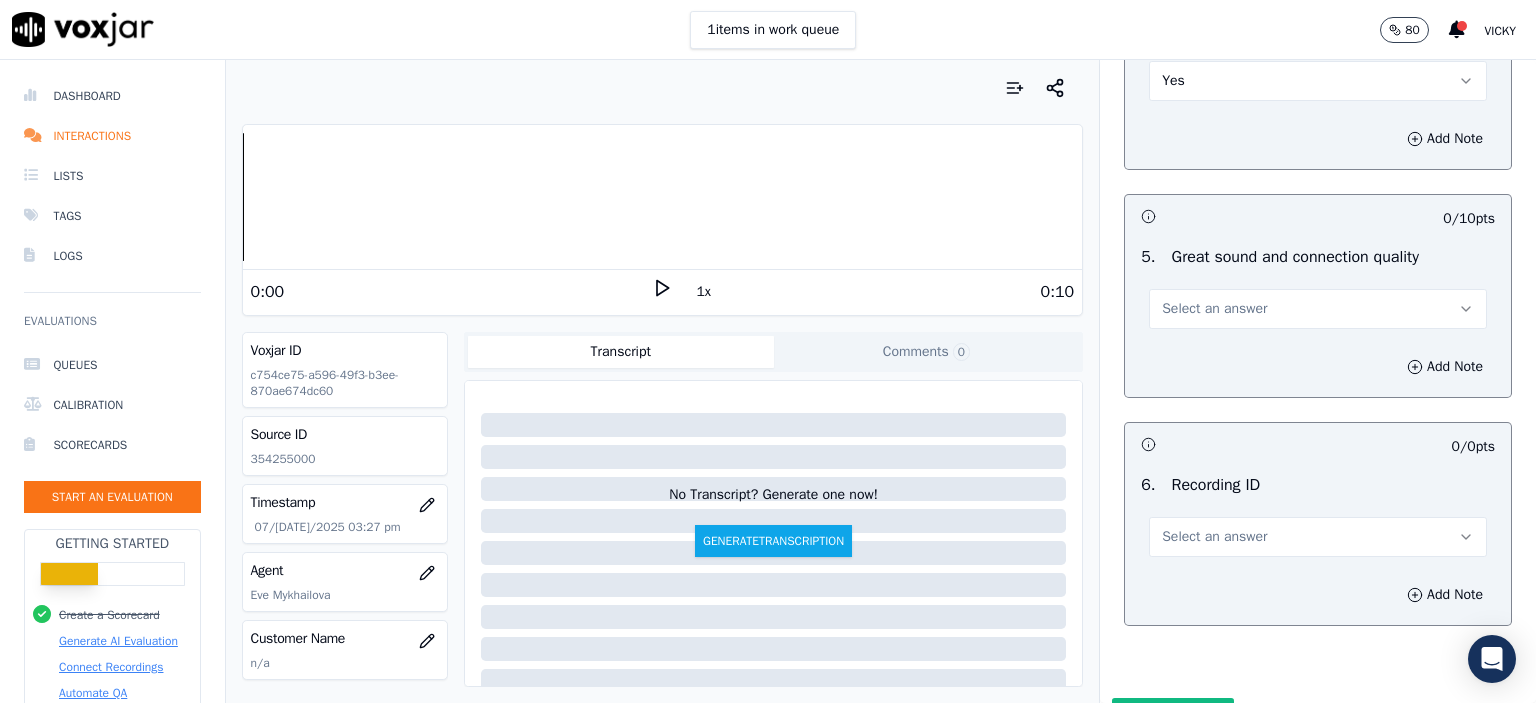 click on "Select an answer" at bounding box center [1214, 309] 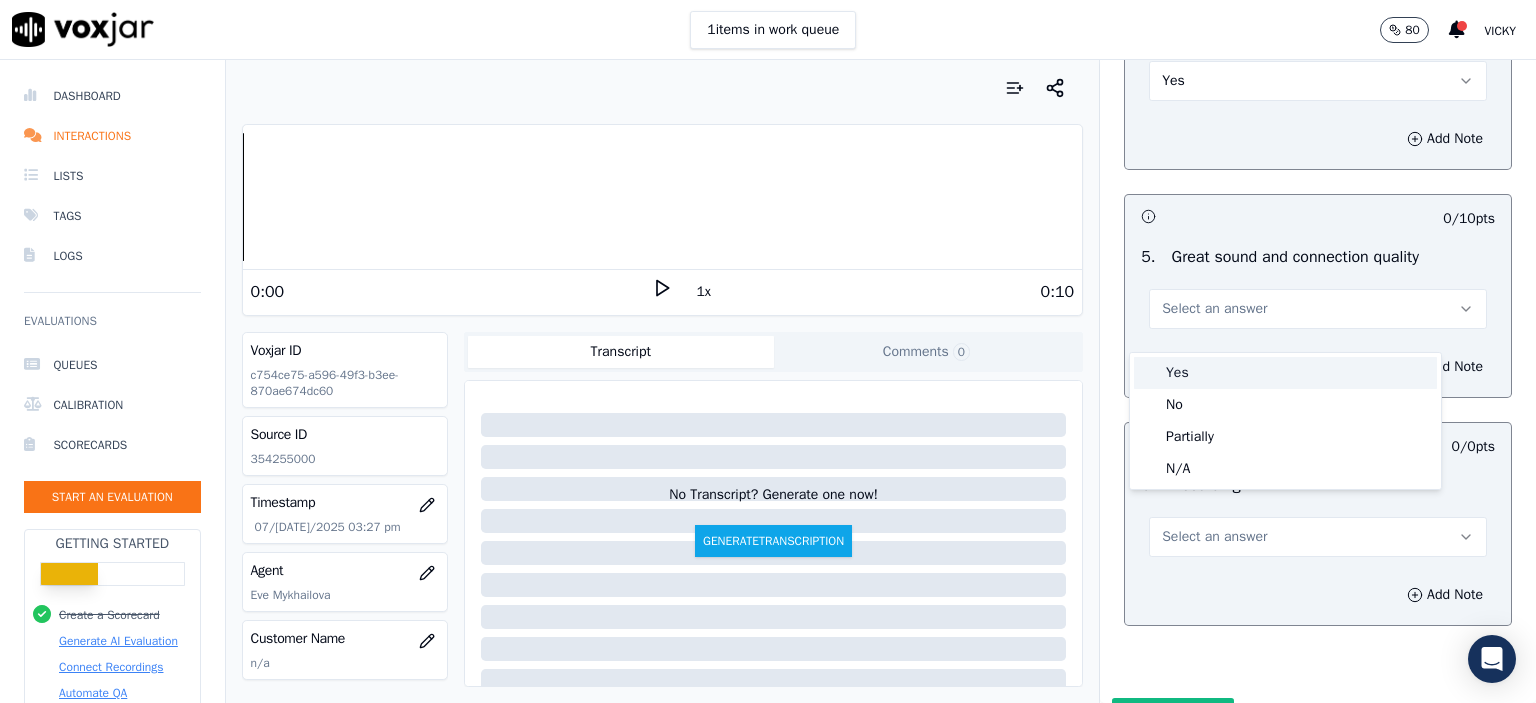 click on "Yes" at bounding box center [1285, 373] 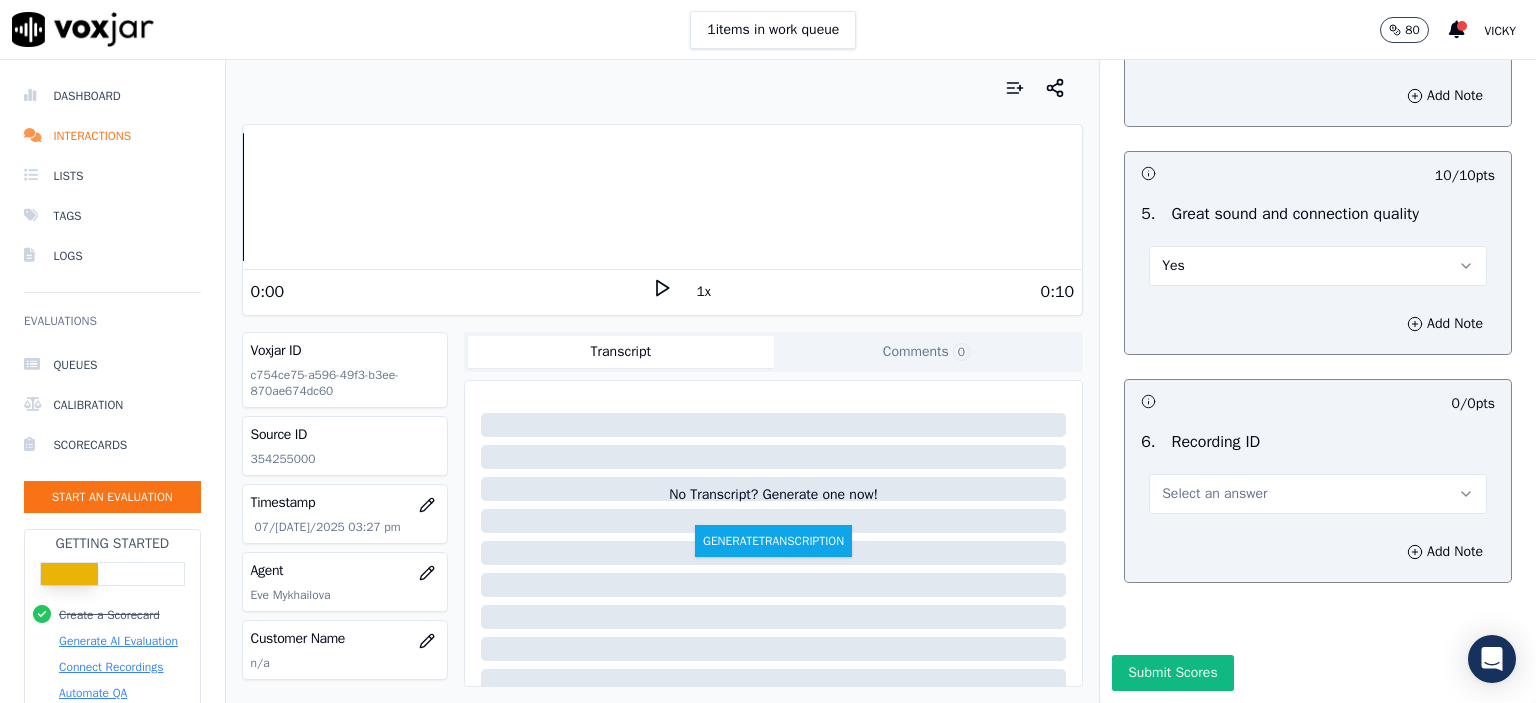 scroll, scrollTop: 3007, scrollLeft: 0, axis: vertical 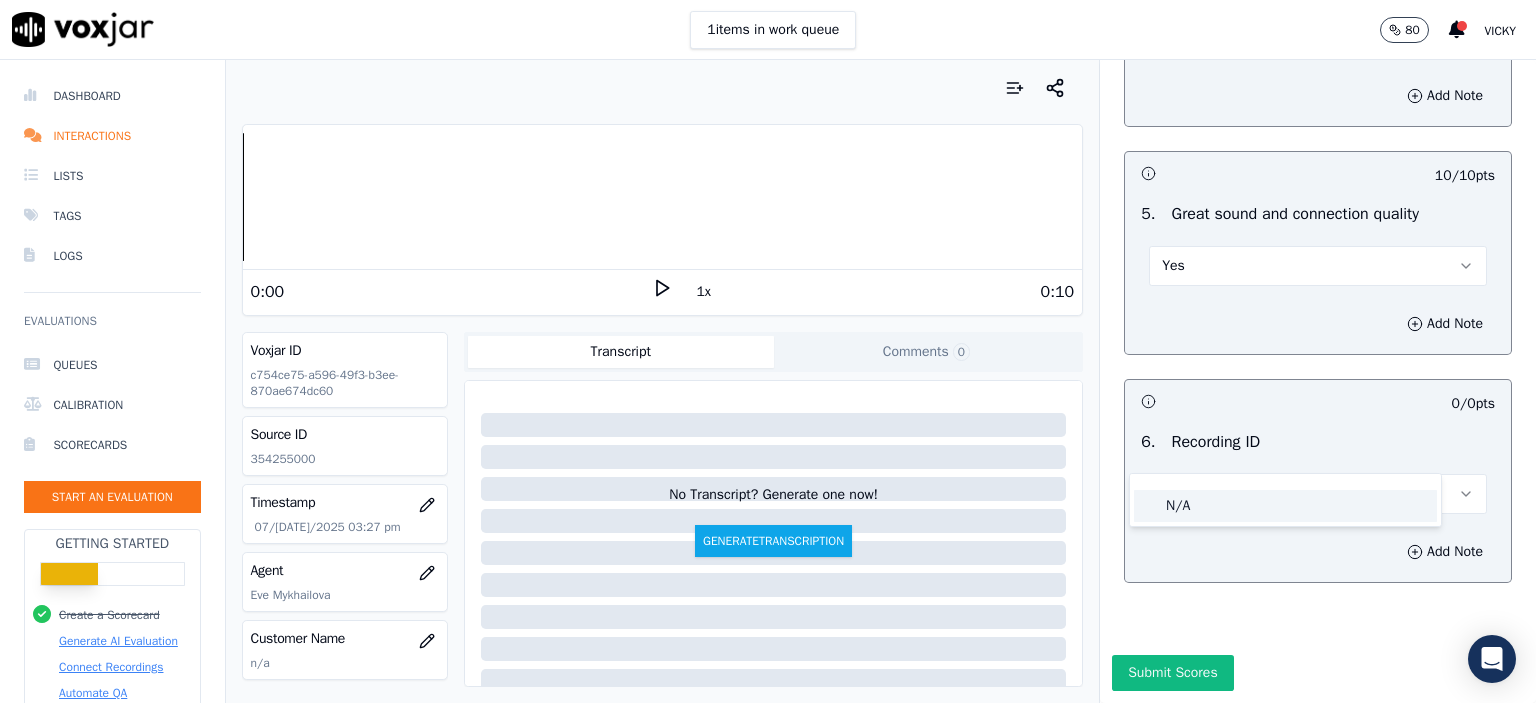 click on "N/A" 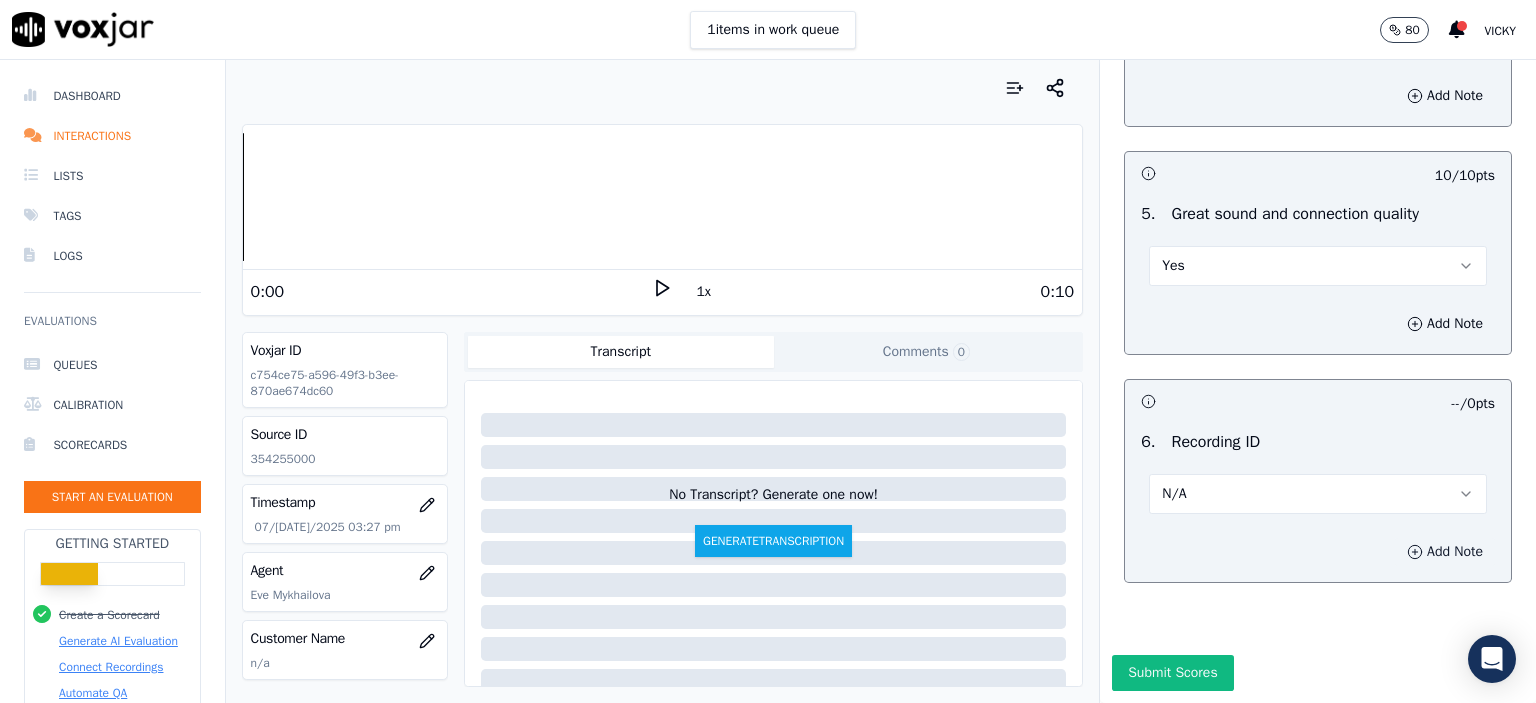 click on "Add Note" at bounding box center (1445, 552) 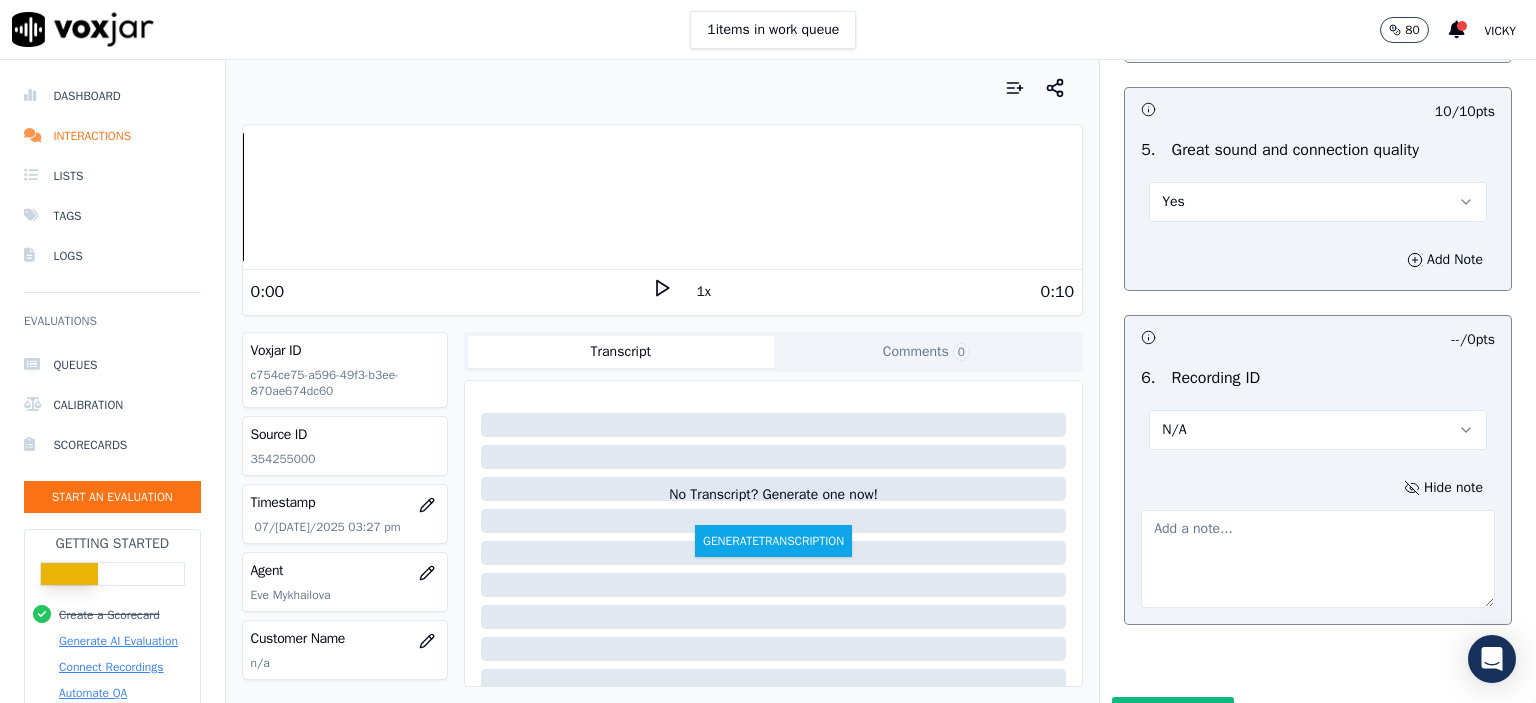 click on "354255000" 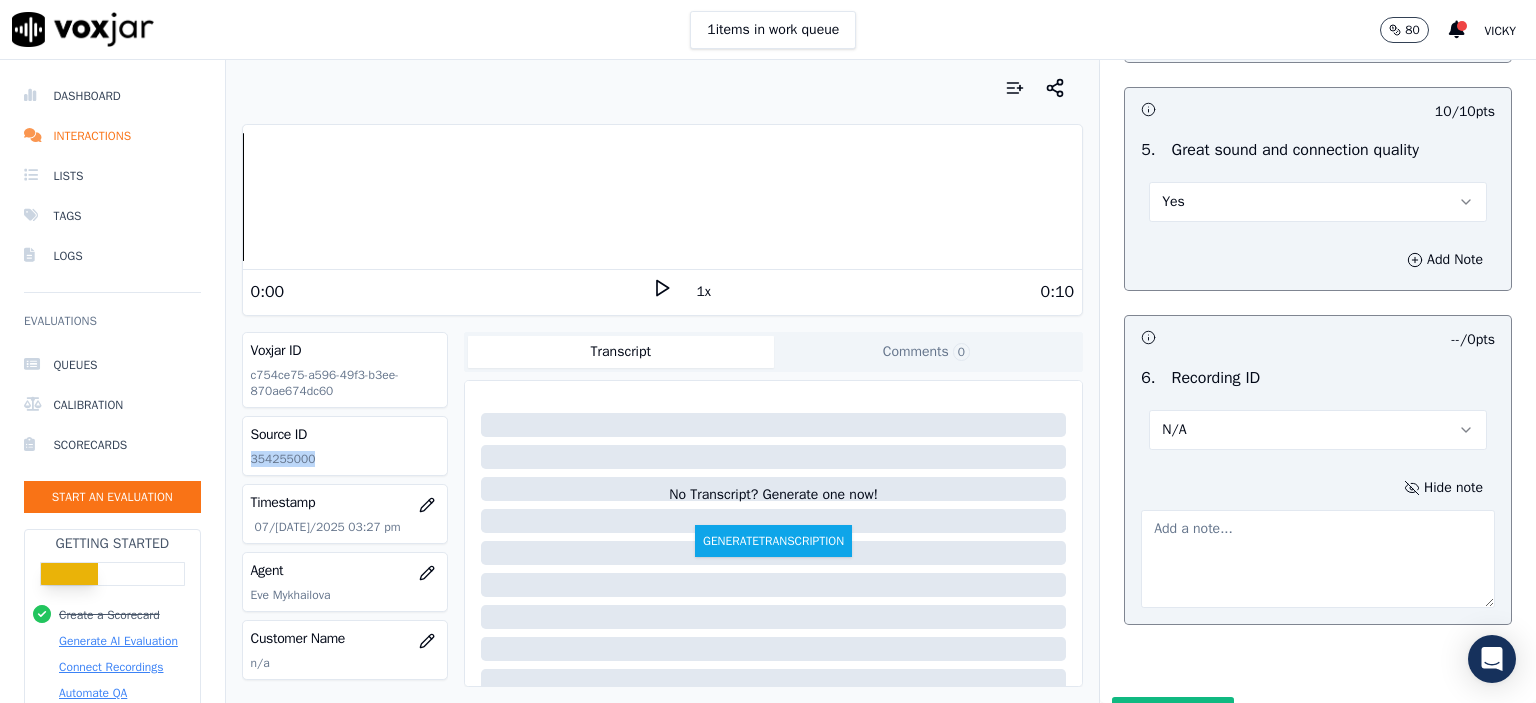 click on "354255000" 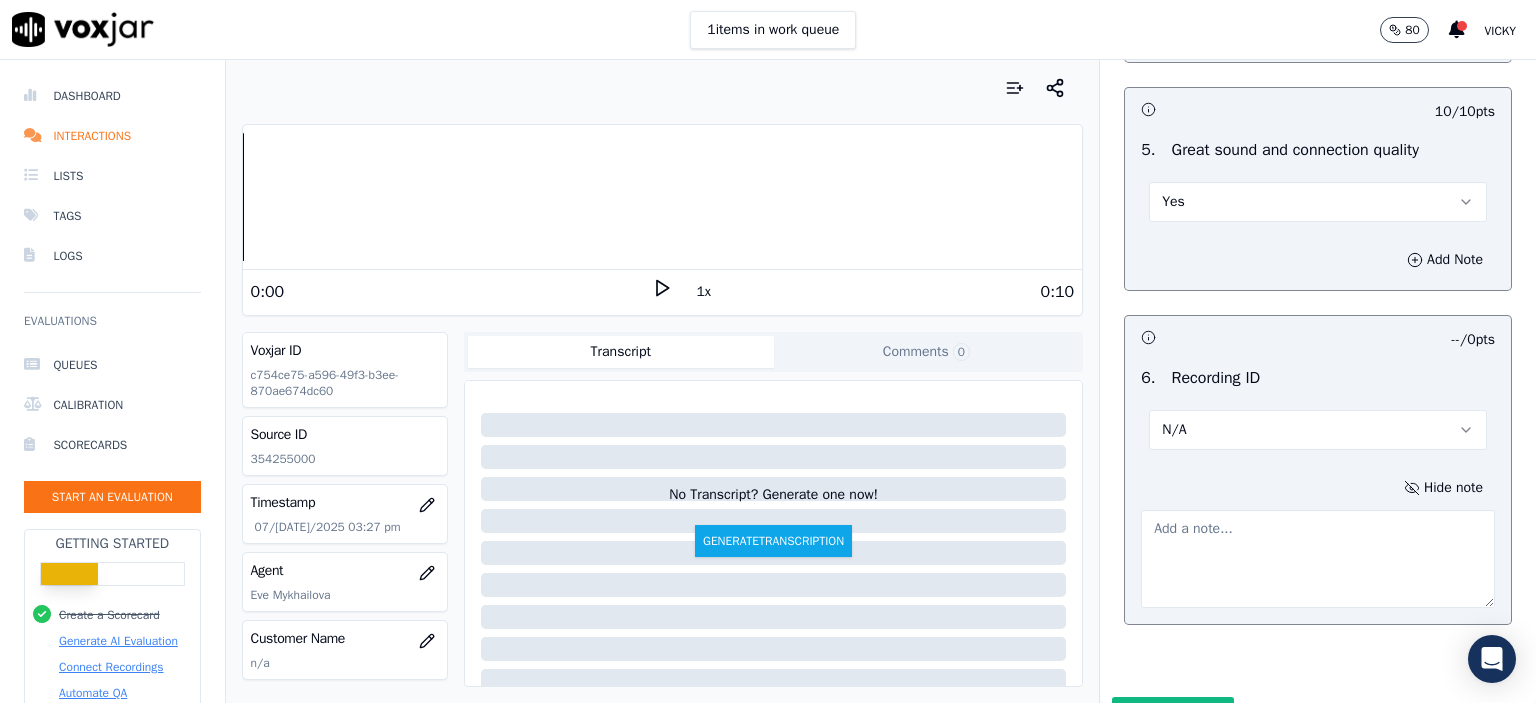 paste on "354255000" 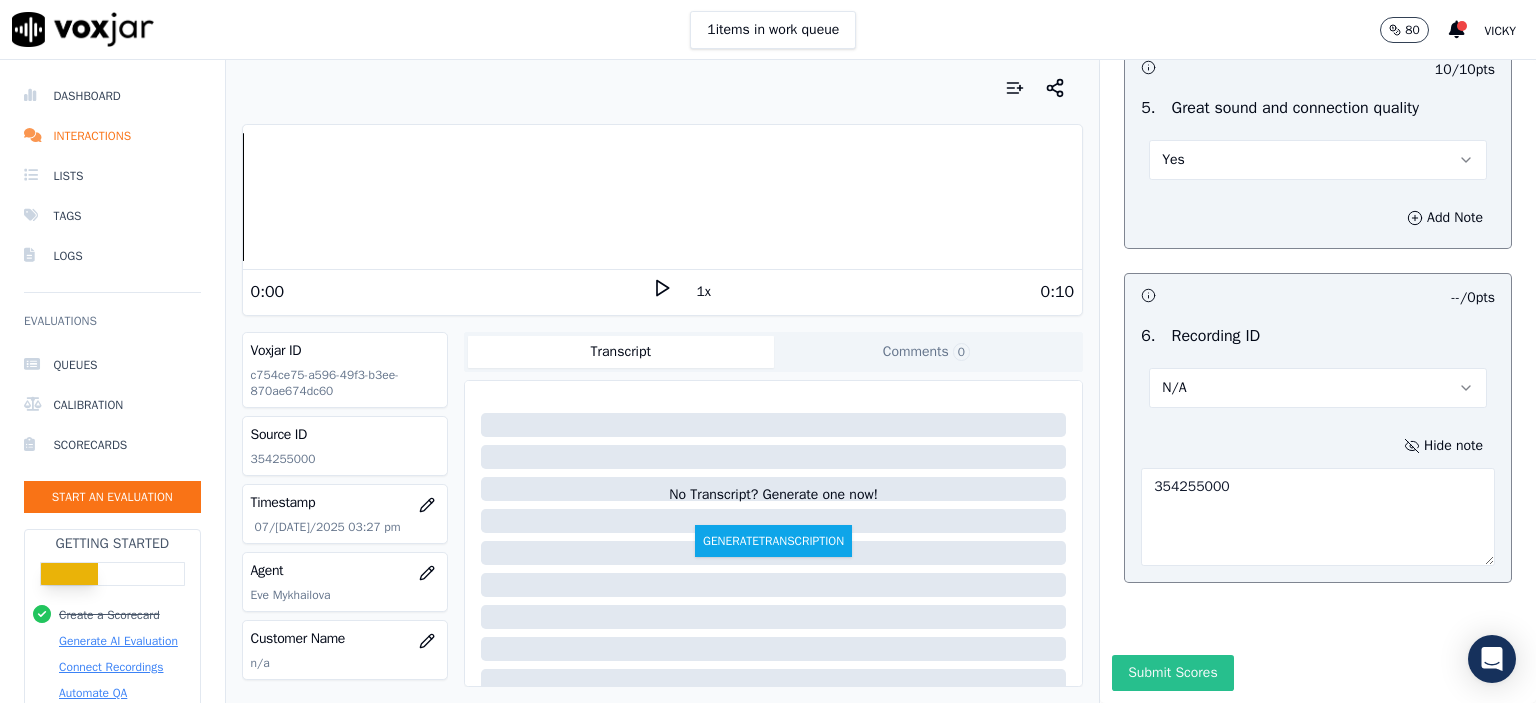 scroll, scrollTop: 3112, scrollLeft: 0, axis: vertical 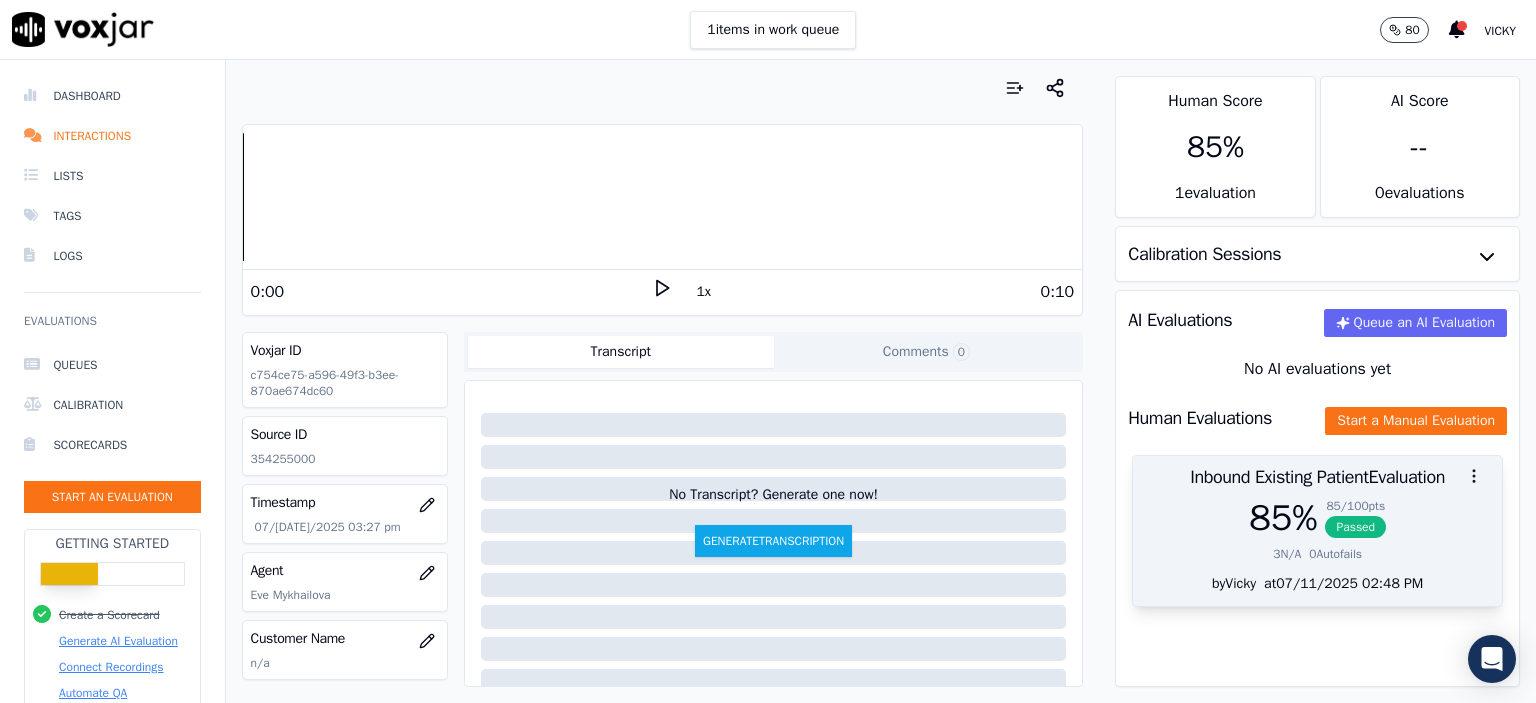 click 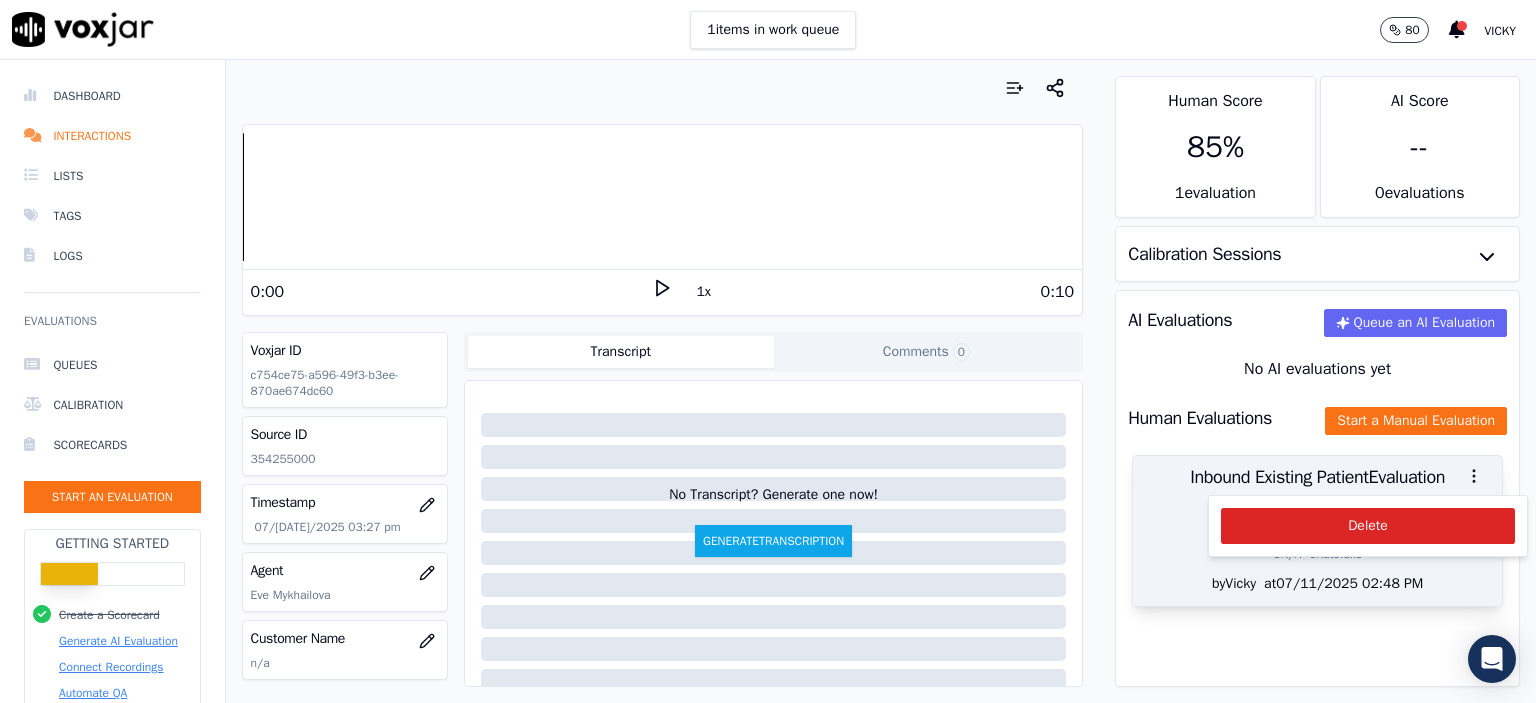 click 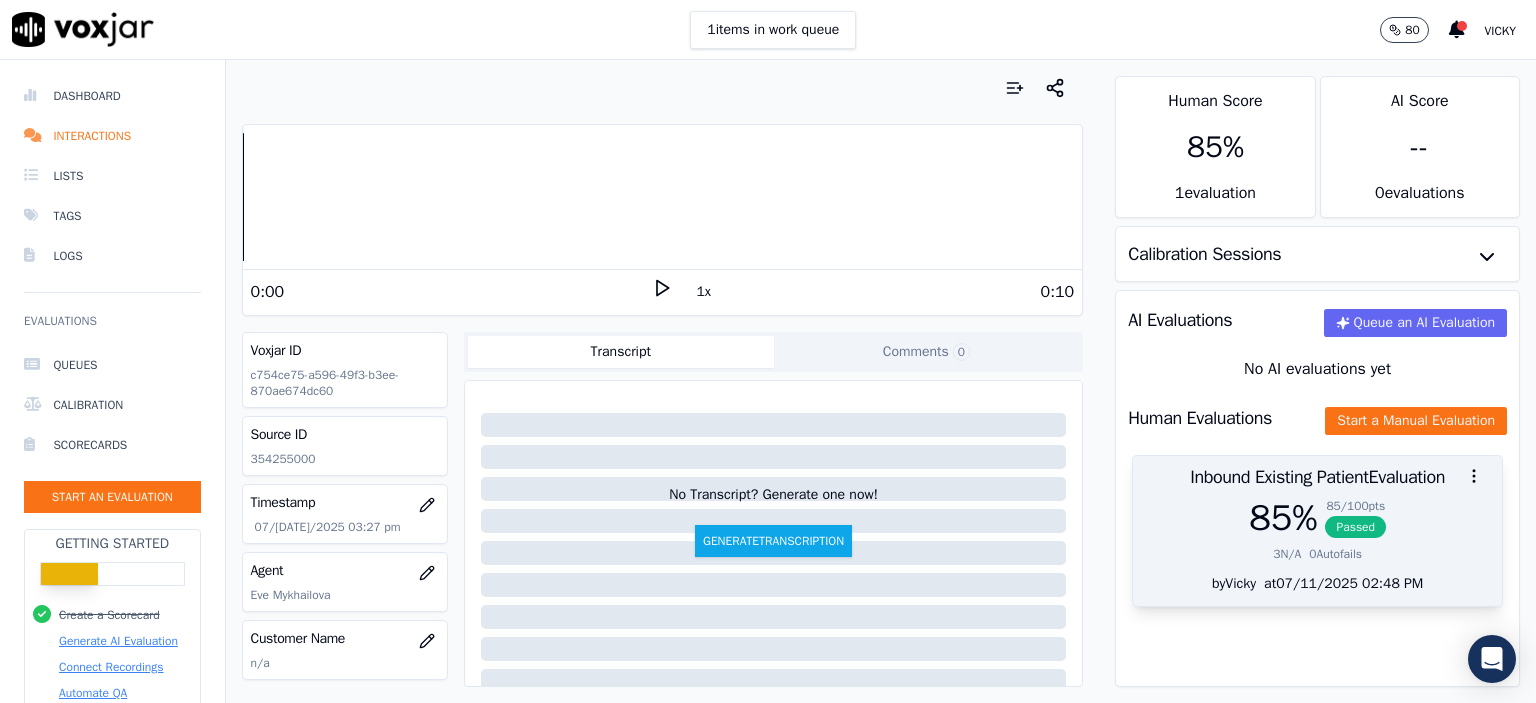 click on "85 %" at bounding box center [1283, 518] 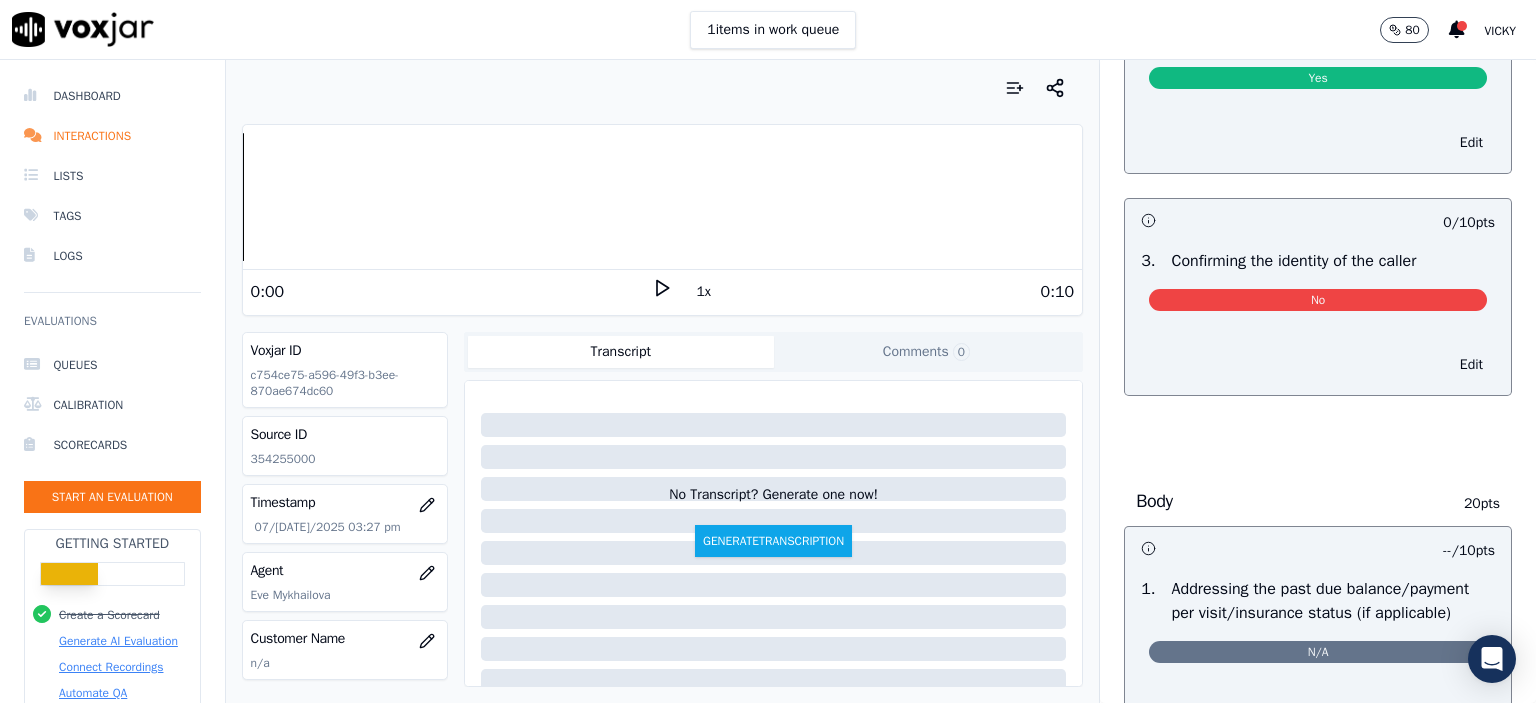 scroll, scrollTop: 500, scrollLeft: 0, axis: vertical 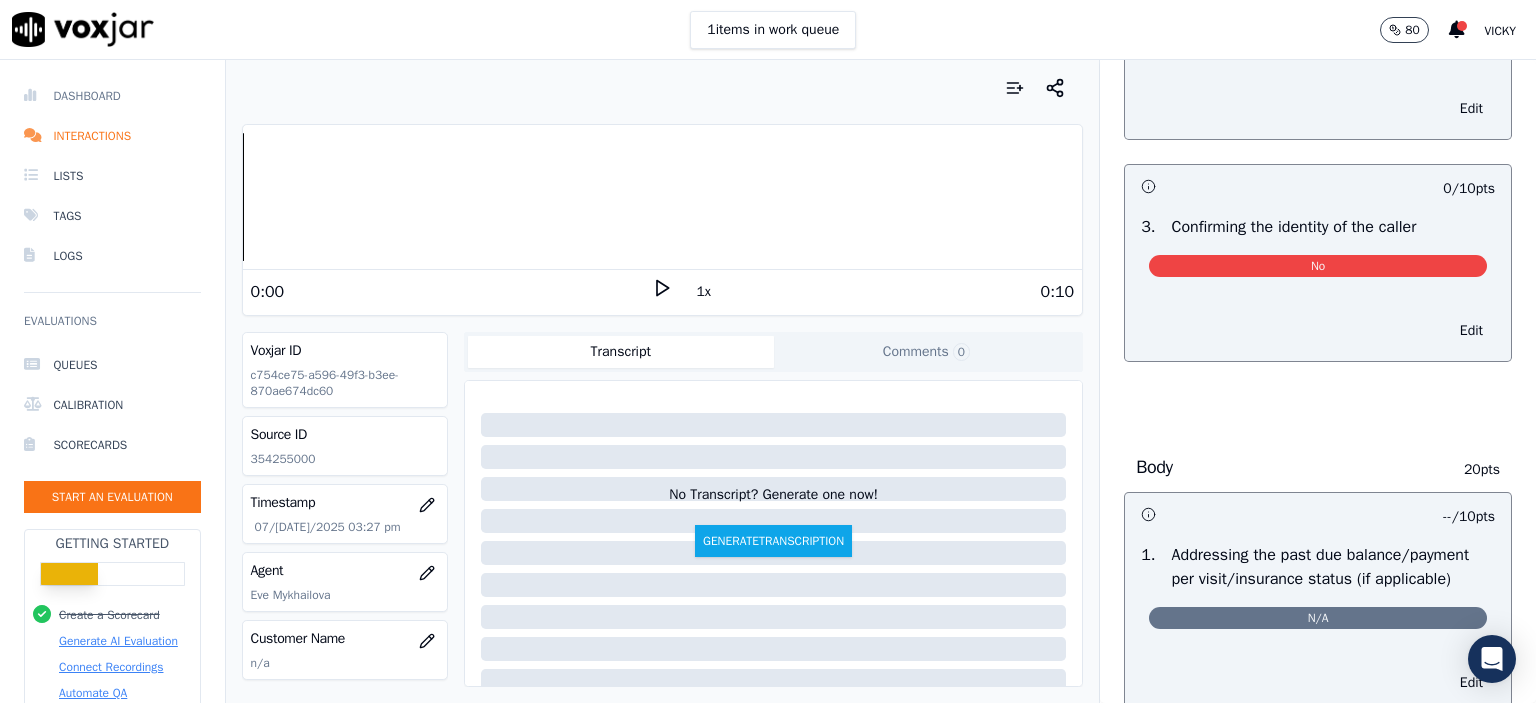 click on "Dashboard" at bounding box center (112, 96) 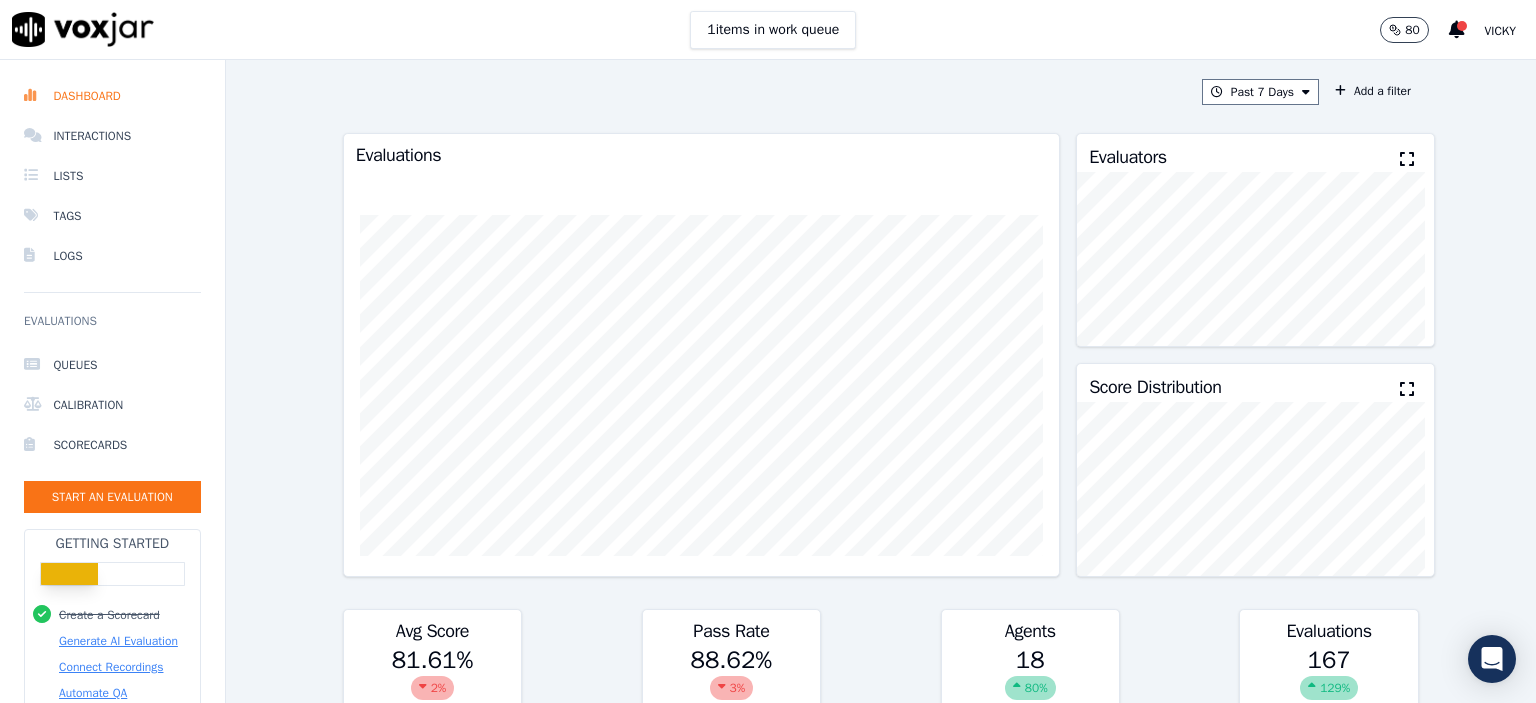 scroll, scrollTop: 0, scrollLeft: 0, axis: both 